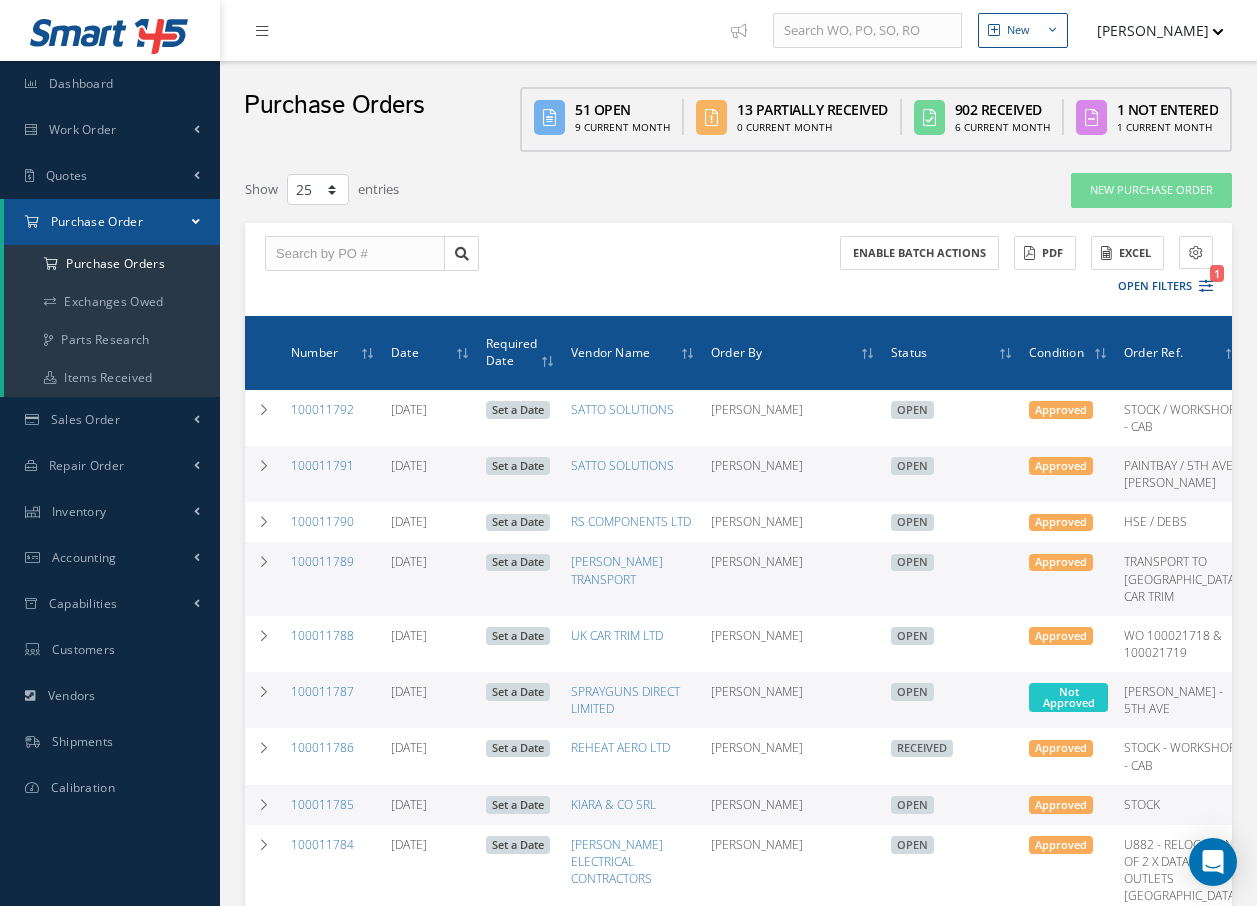 select on "25" 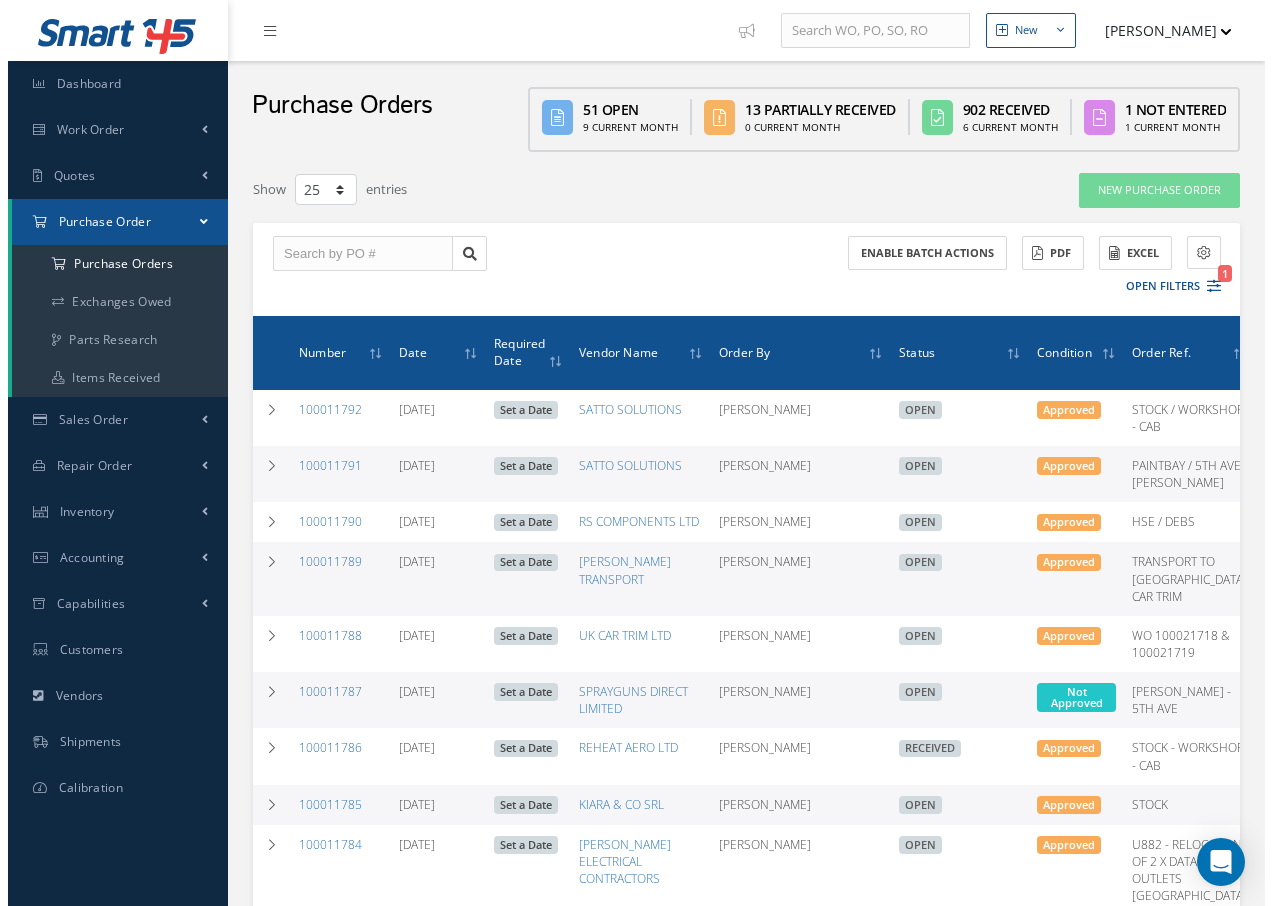 scroll, scrollTop: 0, scrollLeft: 0, axis: both 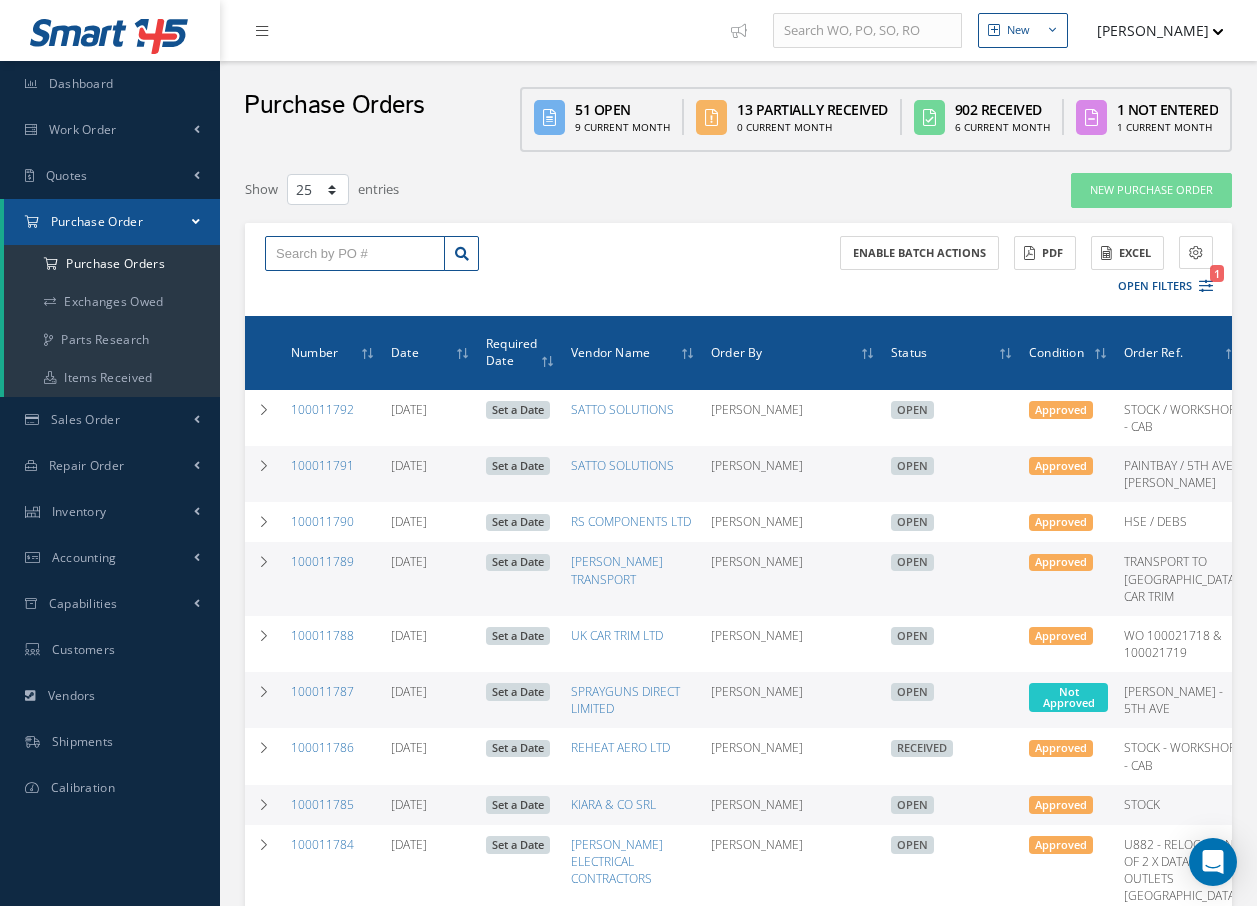 click at bounding box center (355, 254) 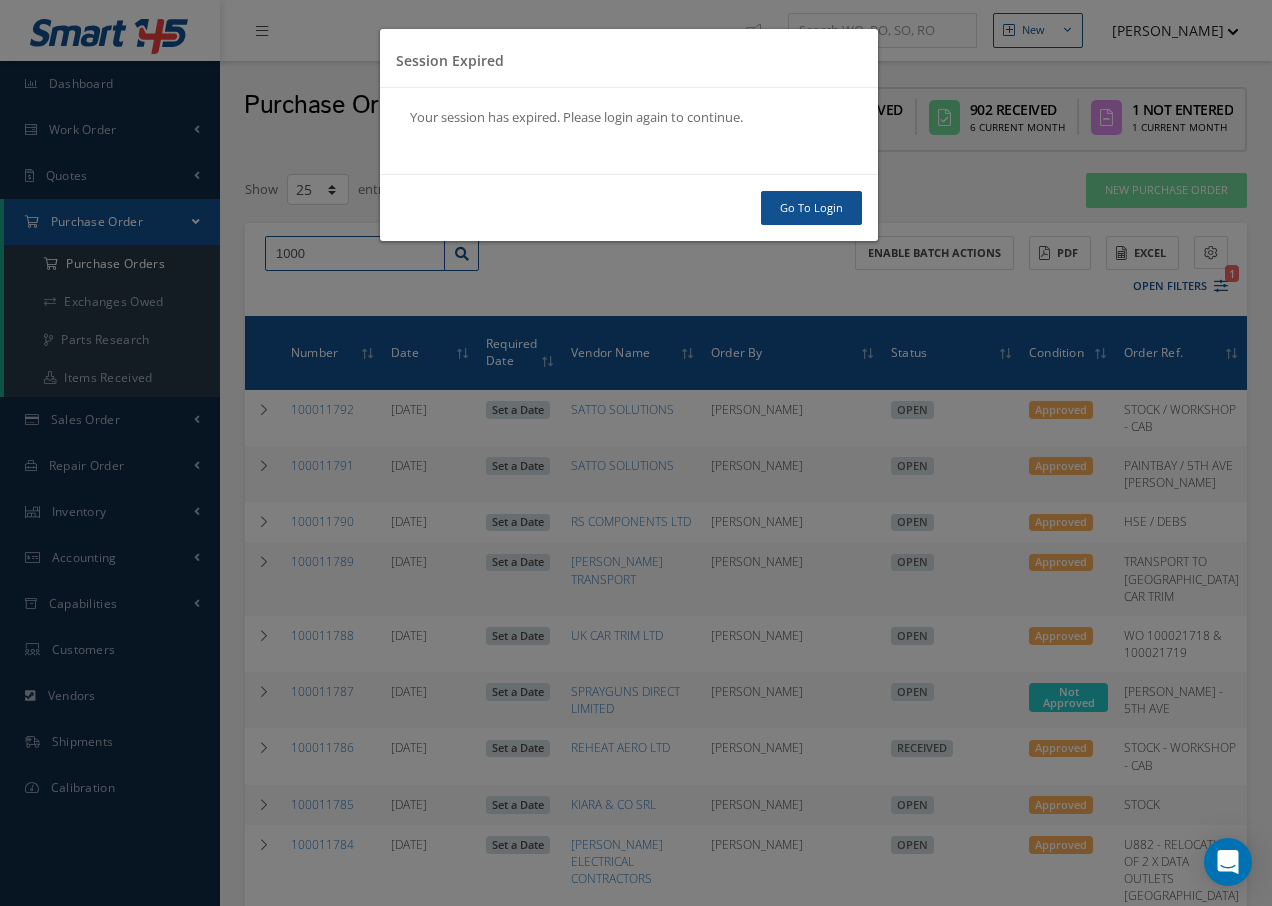 type on "1000" 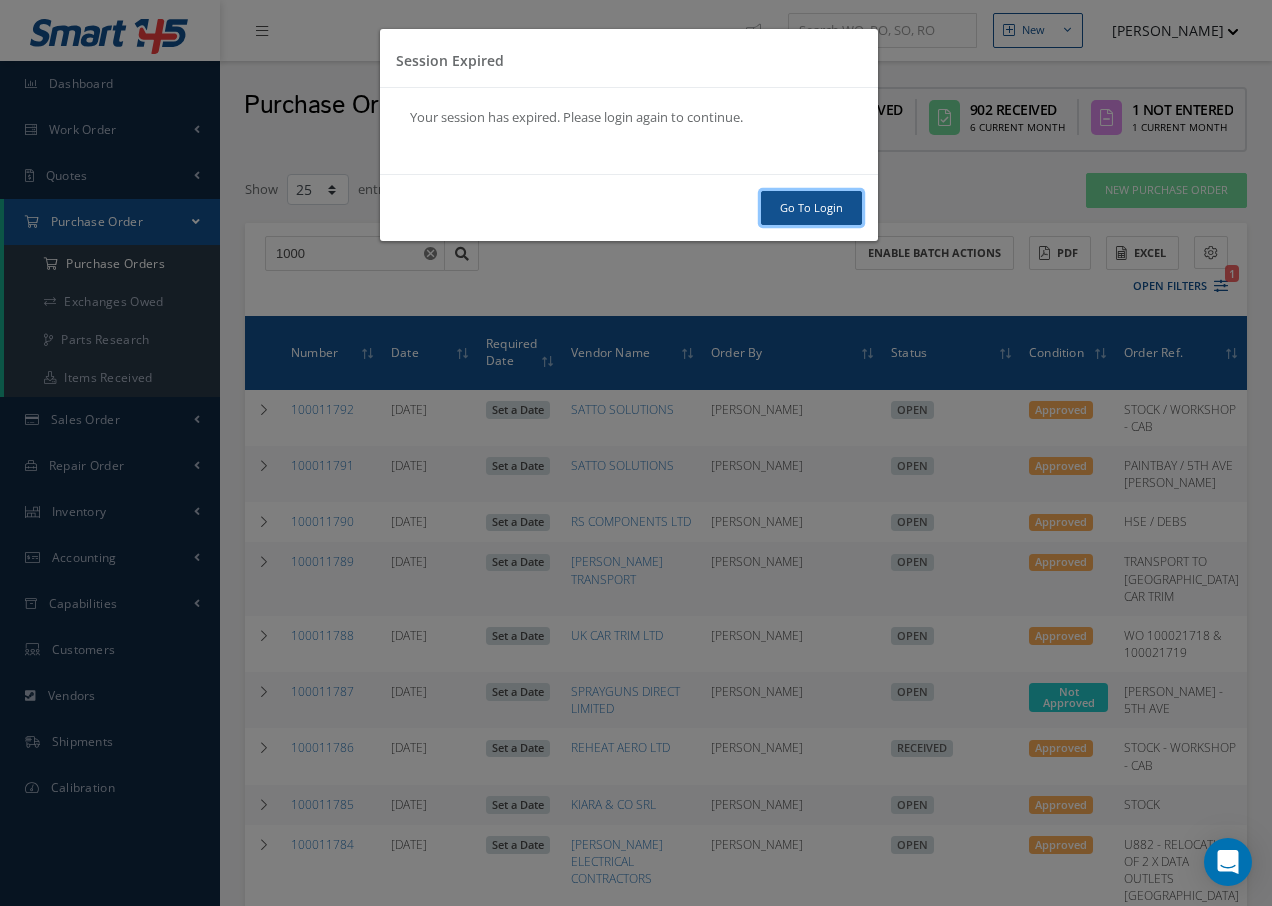 click on "Go To Login" at bounding box center (811, 208) 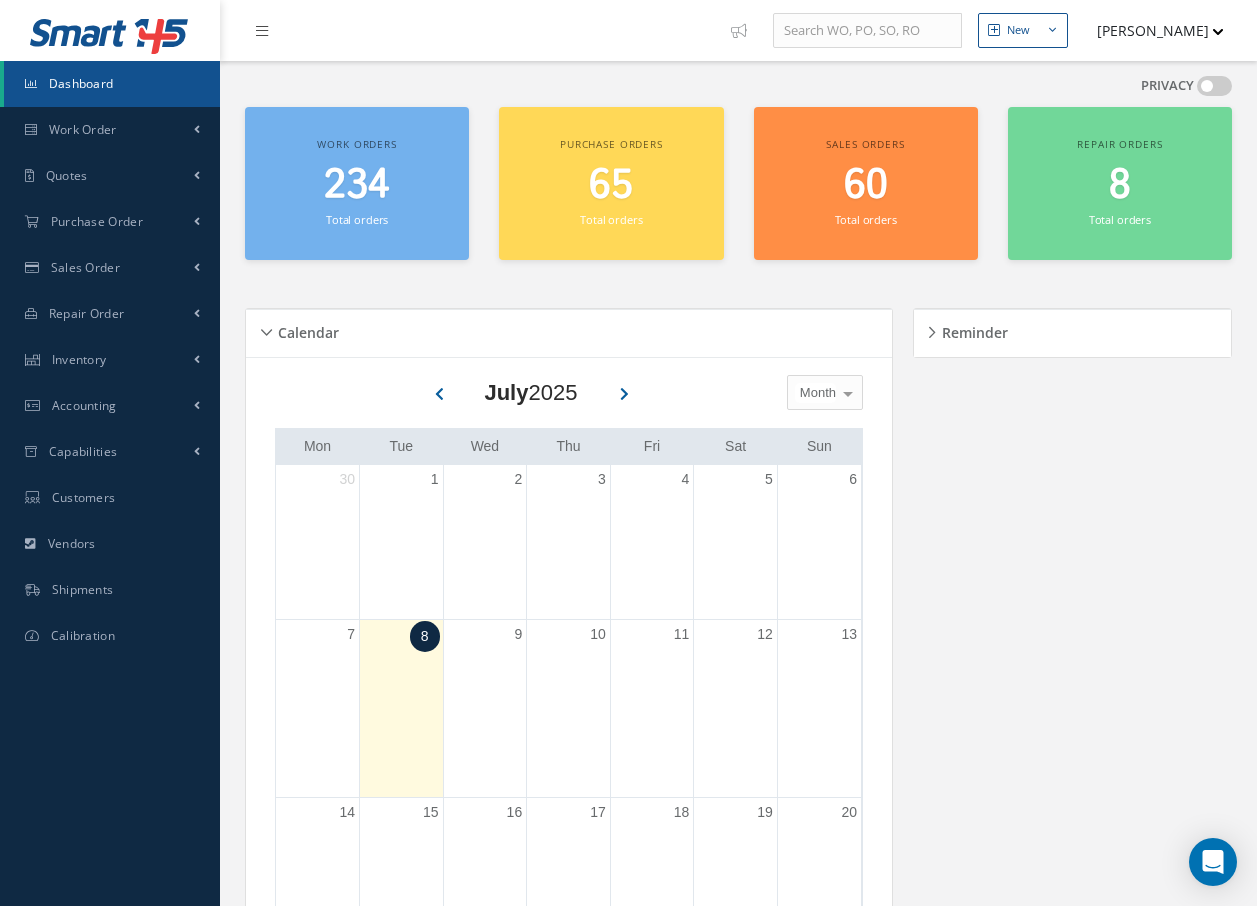 scroll, scrollTop: 0, scrollLeft: 0, axis: both 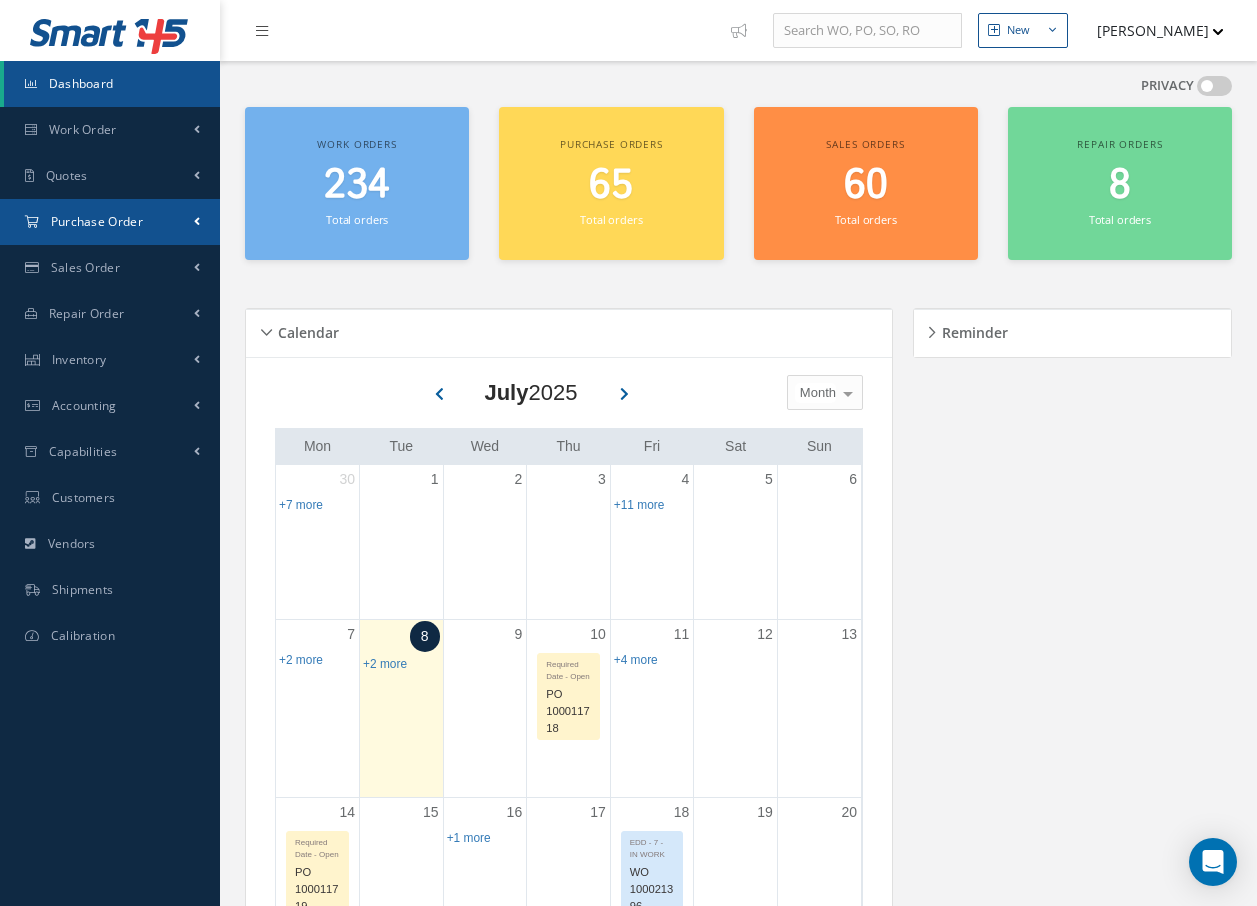 click on "Purchase Order" at bounding box center [110, 222] 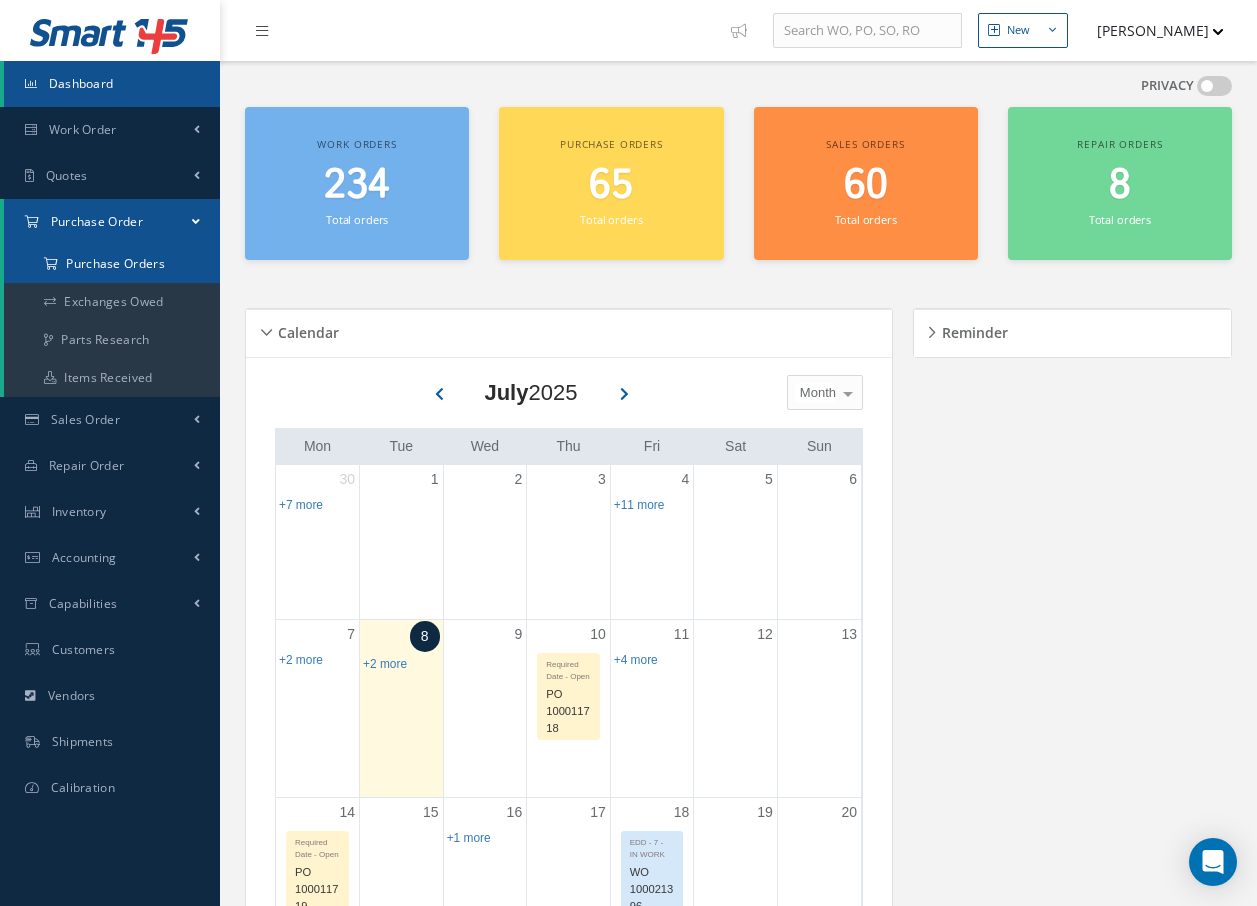 click on "Purchase Orders" at bounding box center (112, 264) 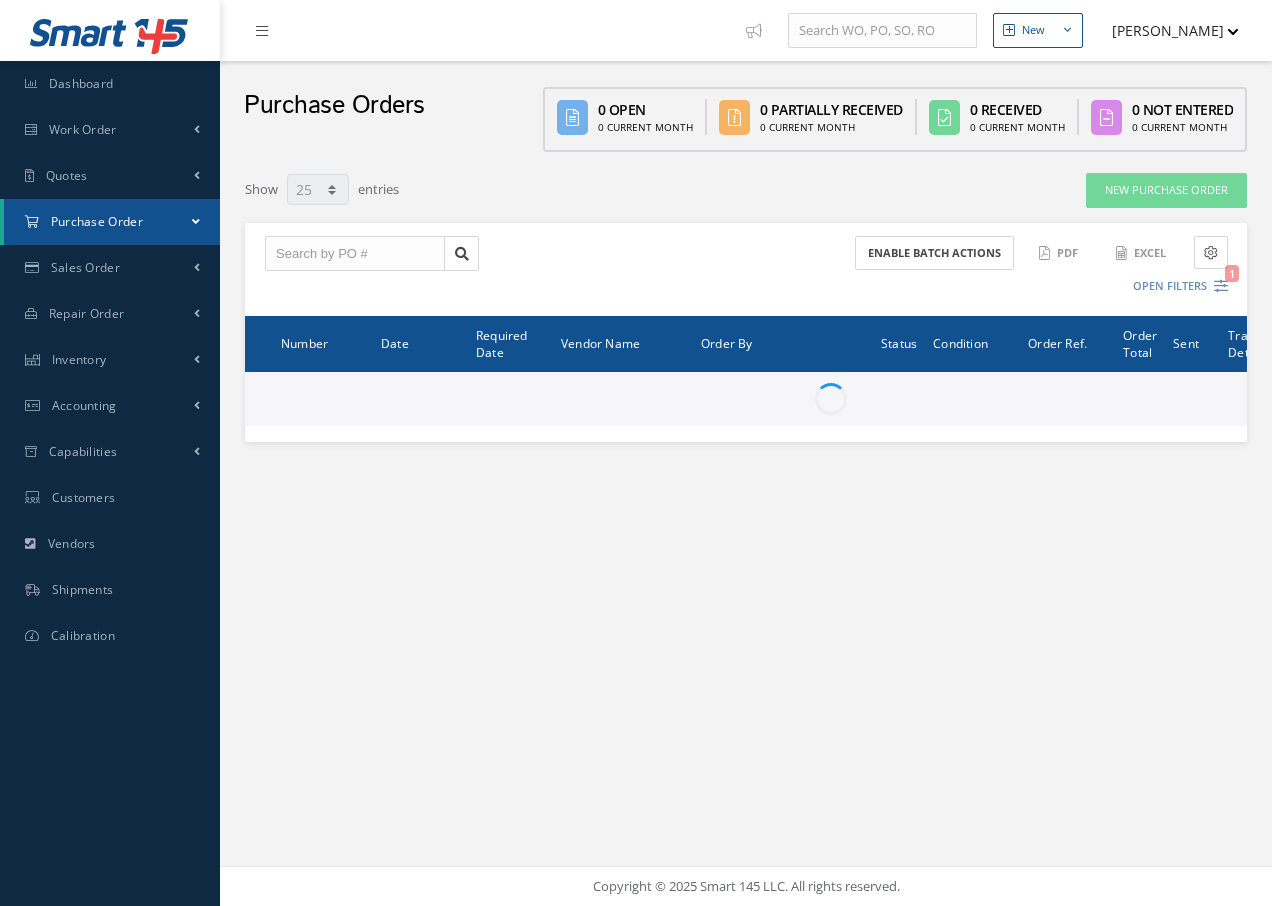select on "25" 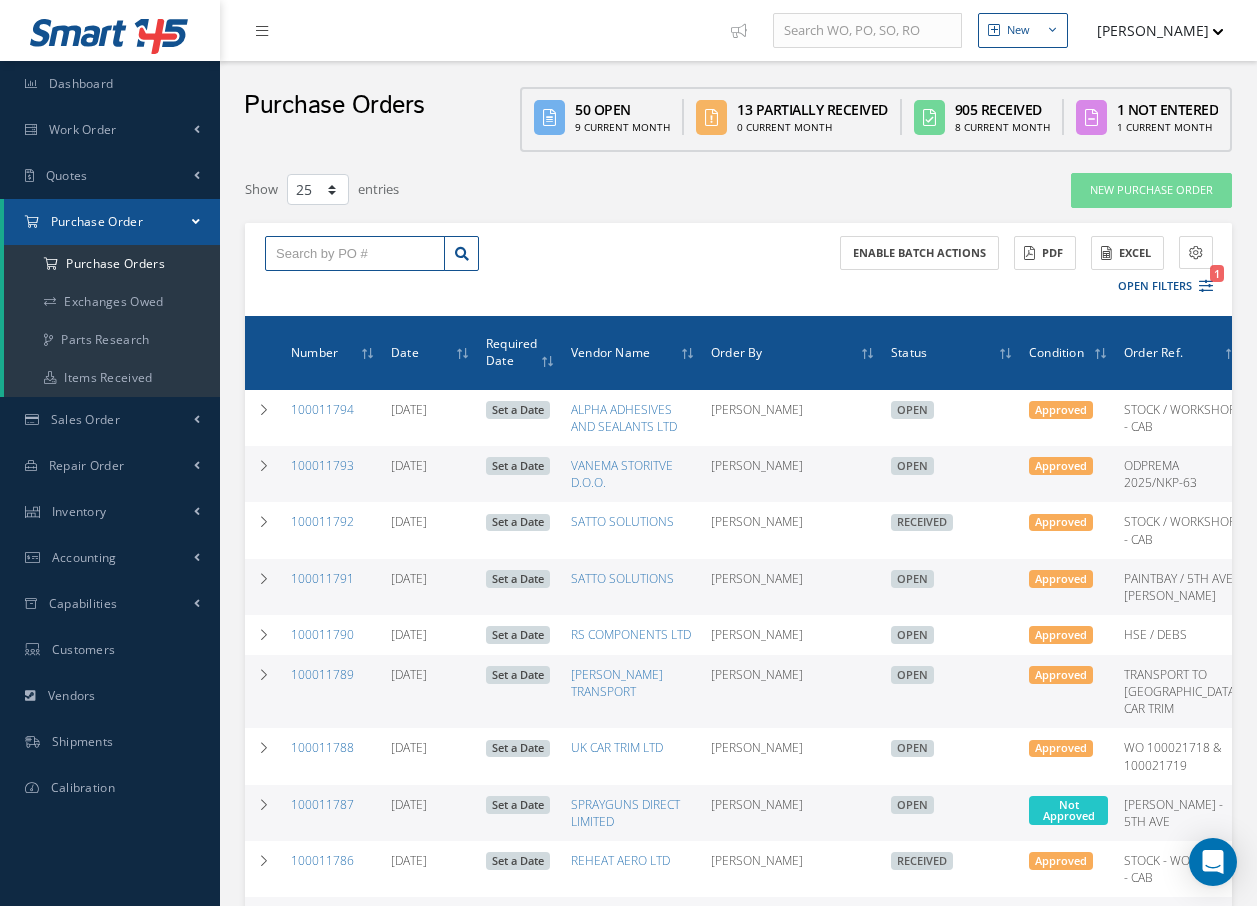 click at bounding box center [355, 254] 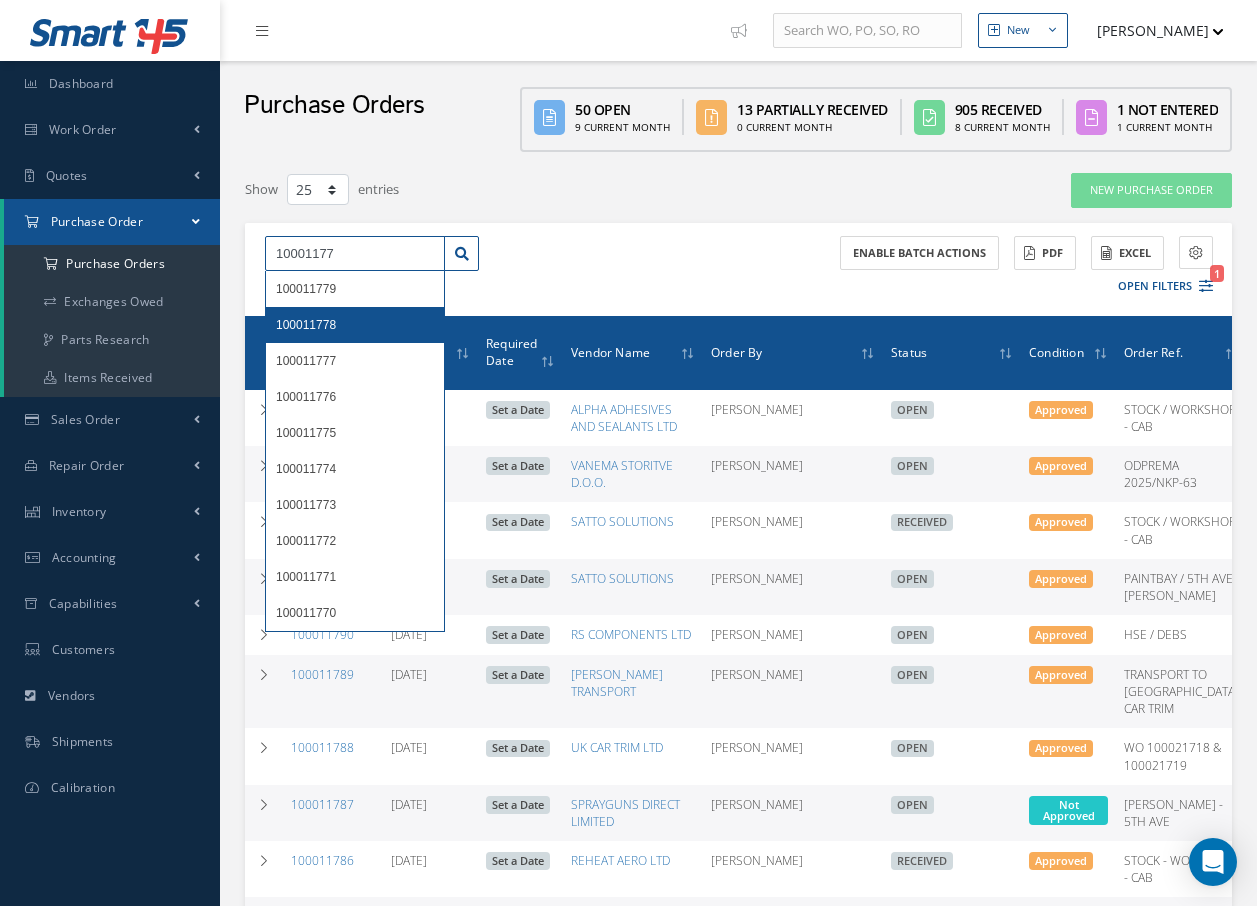 click on "10001177" at bounding box center [355, 254] 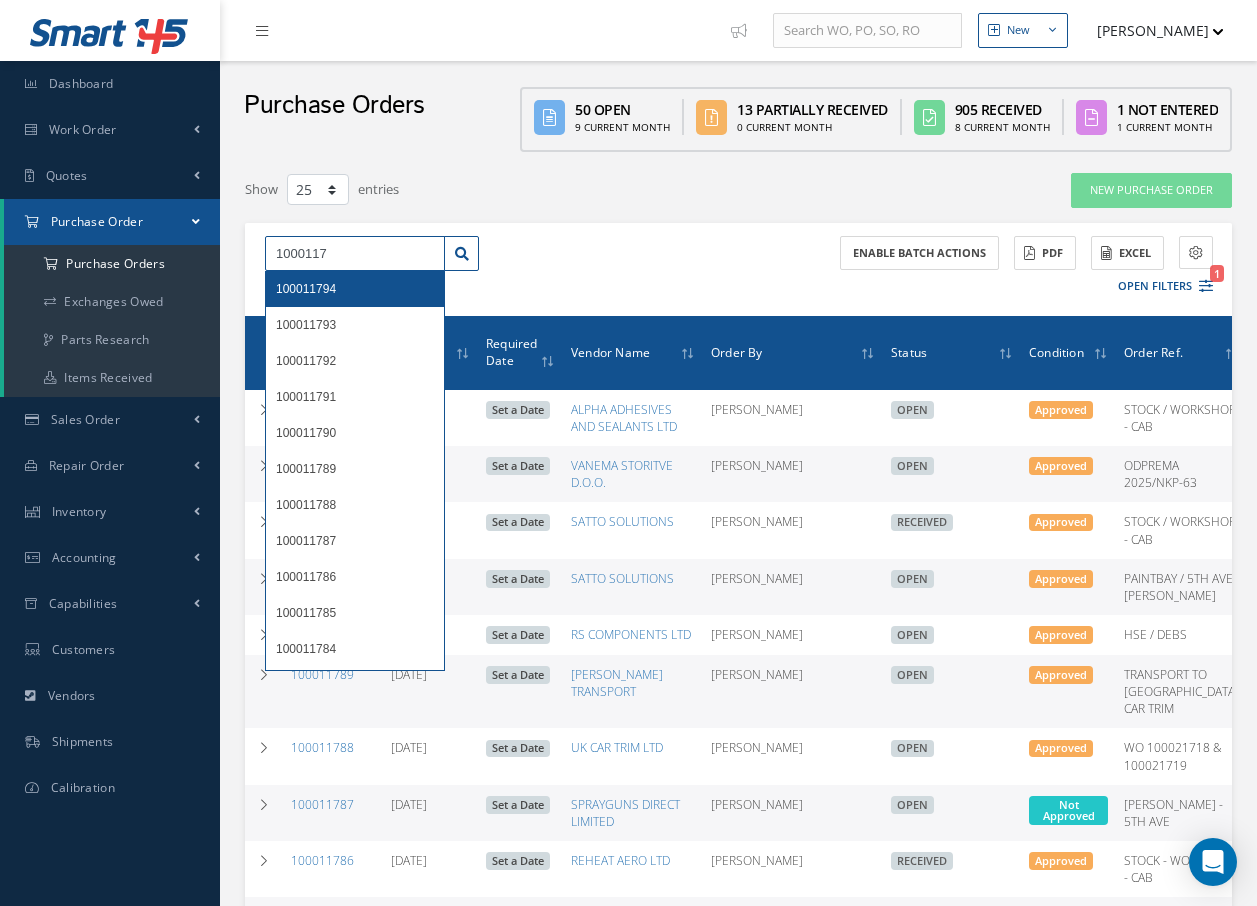 click on "1000117" at bounding box center (355, 254) 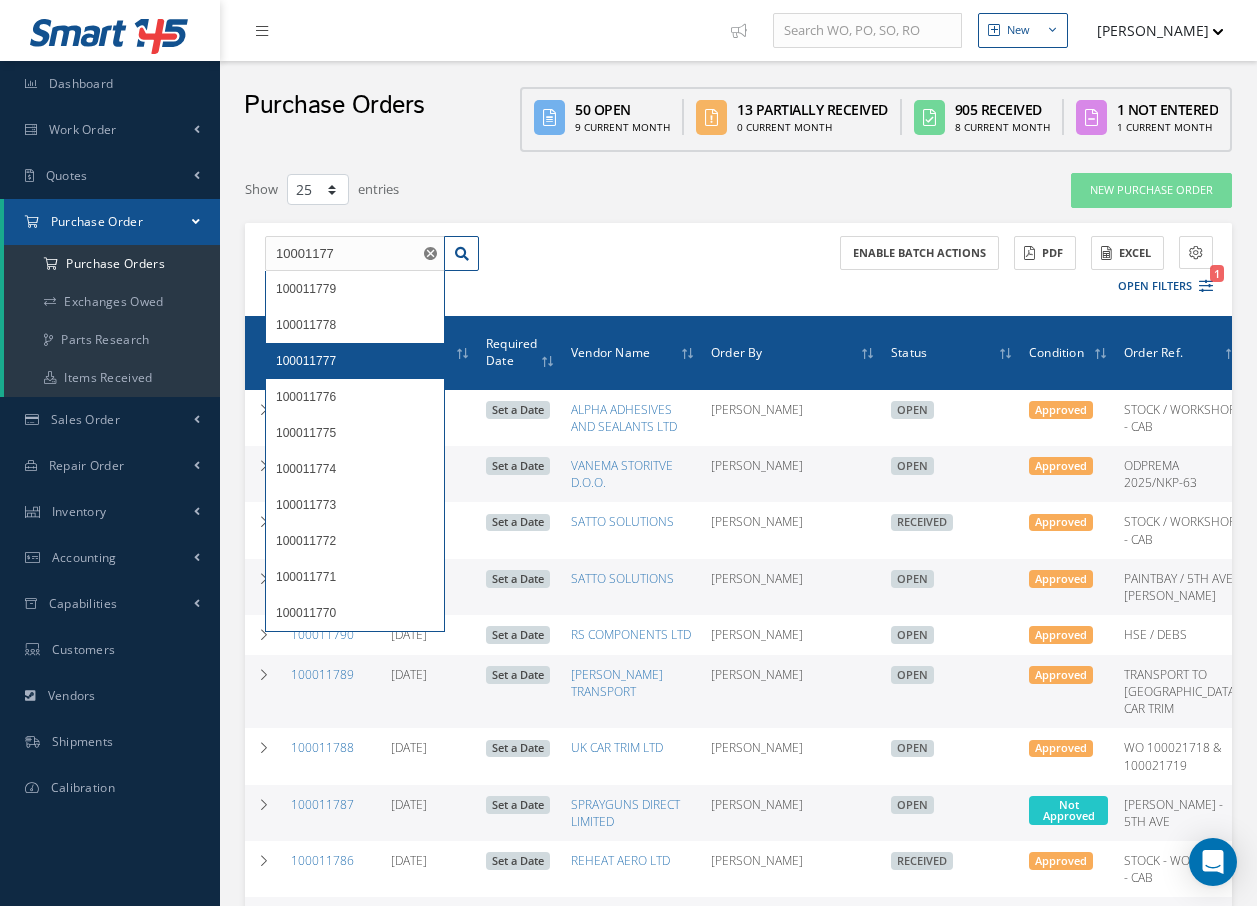 click on "100011777" at bounding box center [306, 361] 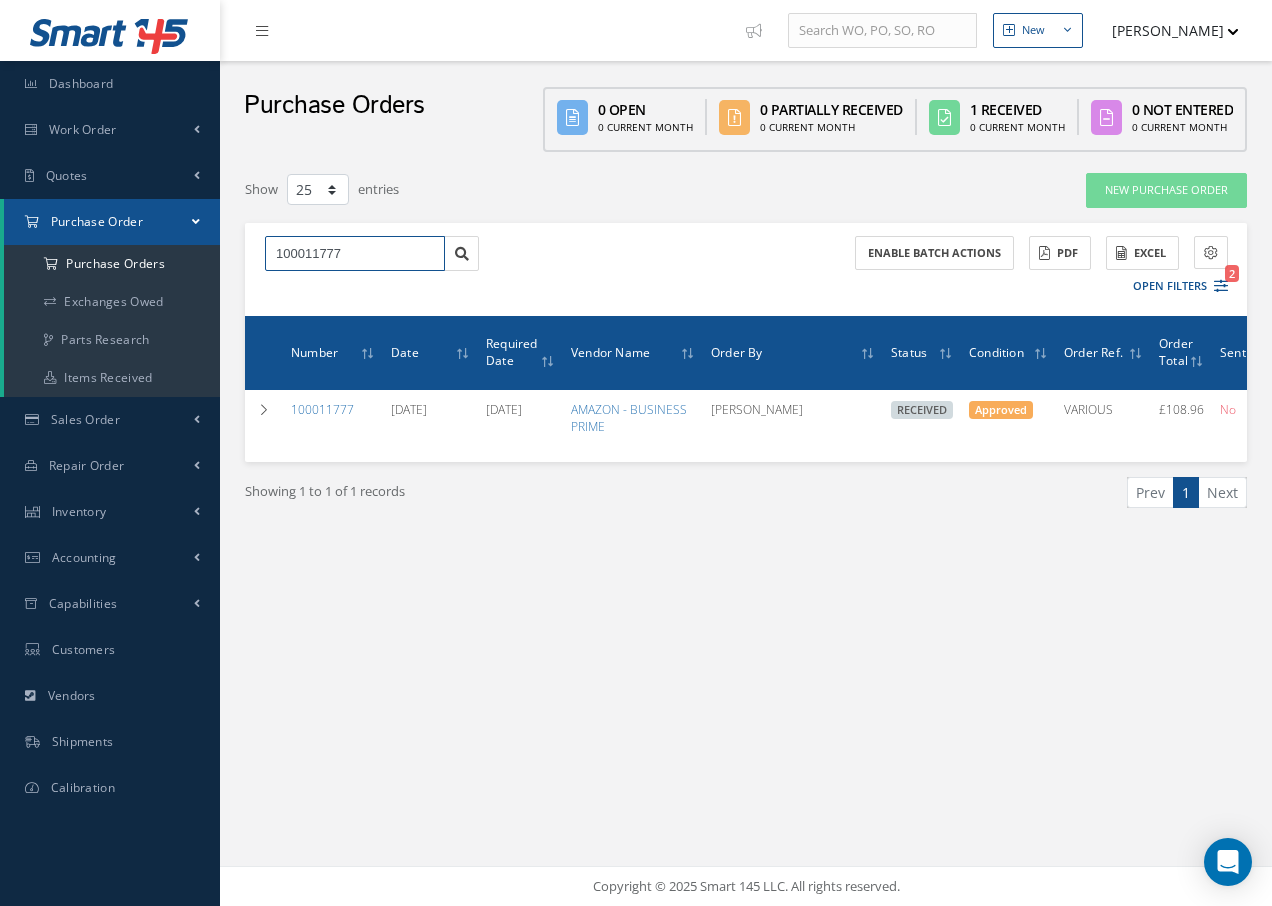 click on "100011777" at bounding box center (355, 254) 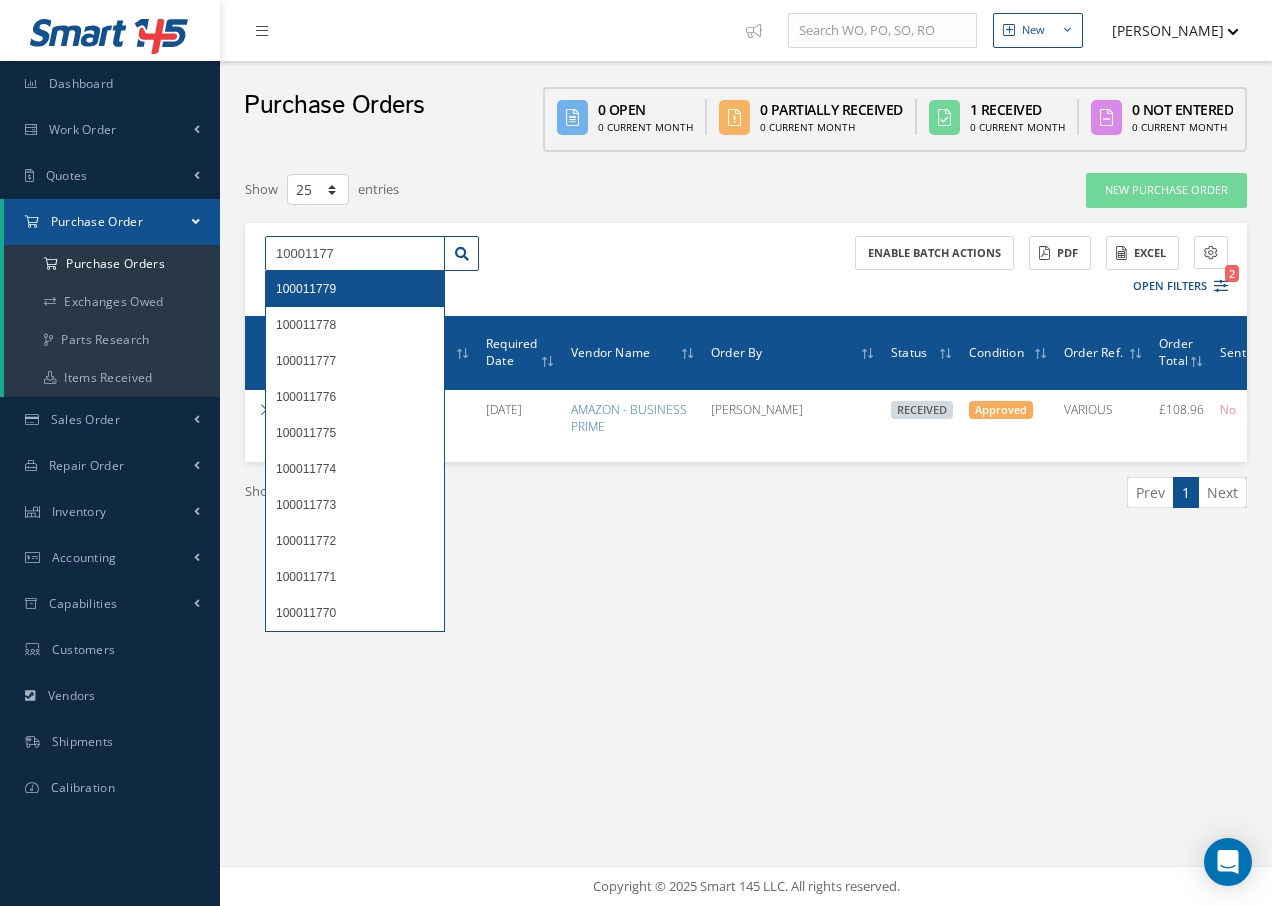 type on "10001177" 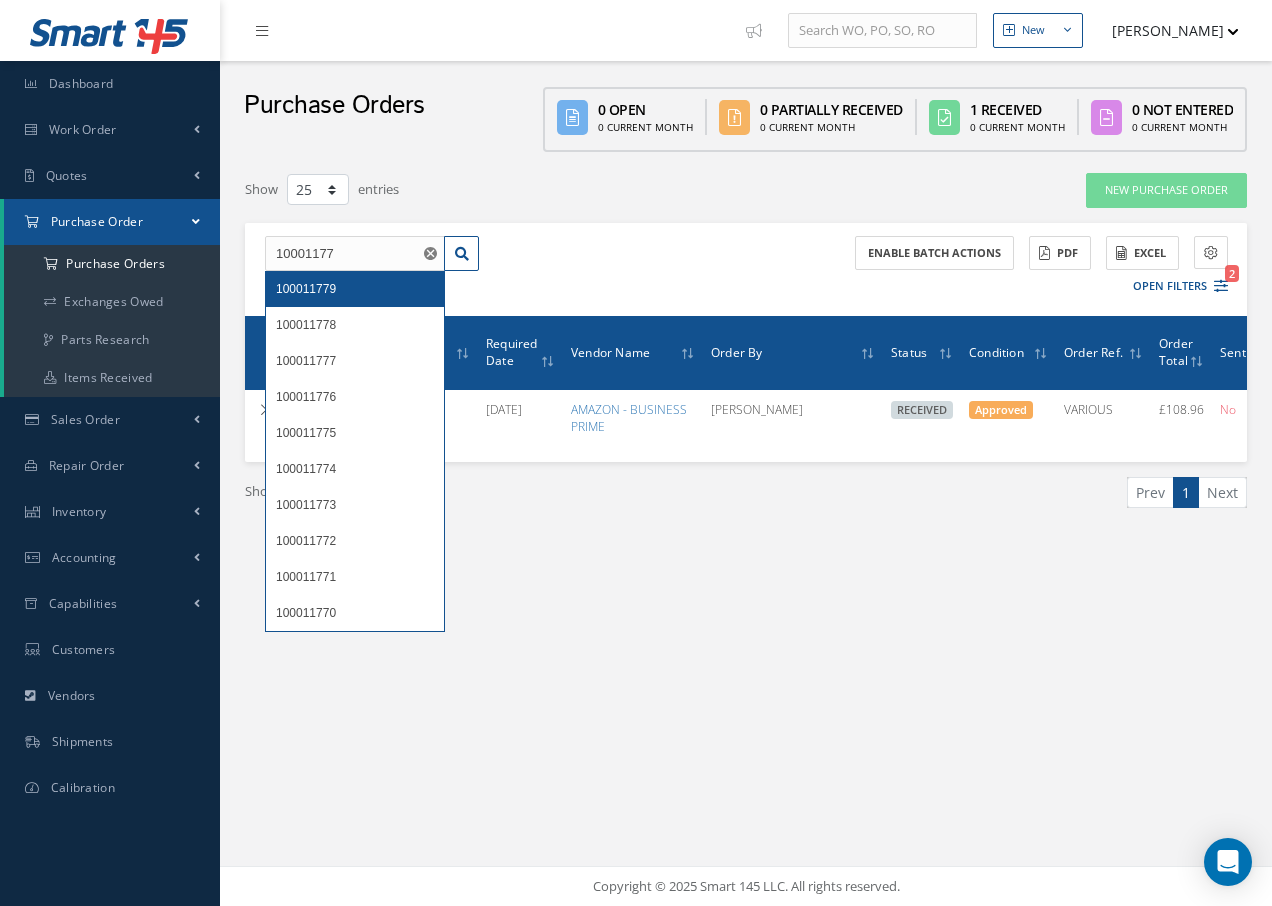 click on "10001177
100011779
100011778
100011777
100011776
100011775
100011774
100011773
100011772
100011771
100011770
Enable batch actions
ACTIONS
Receive Payments
Select Customer
Cabinair Services   1ST CHOICE AEROSPACE   25 REPAIR CENTRE   2EXCEL ENGINEERING LTD" at bounding box center (746, 269) 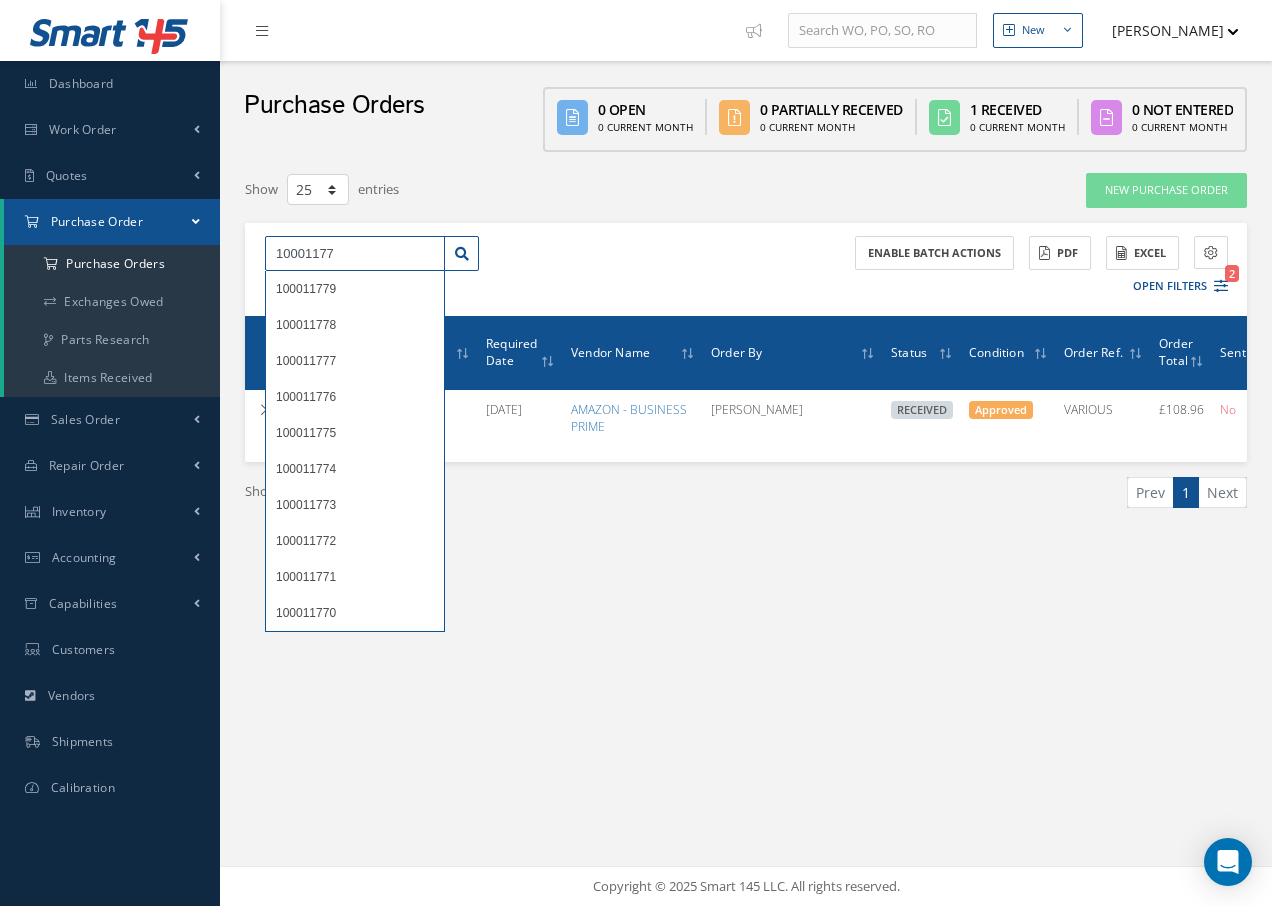 click on "10001177" at bounding box center (355, 254) 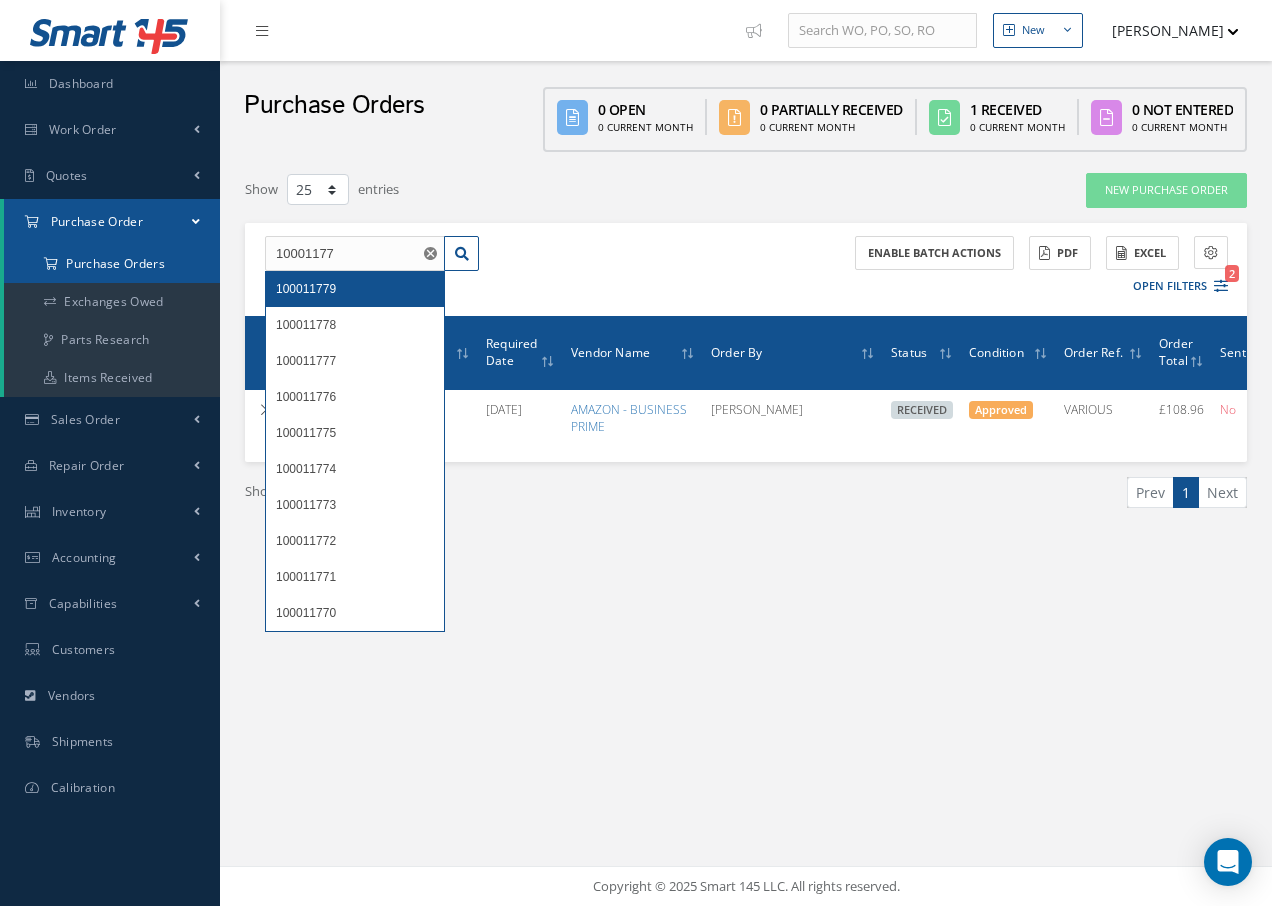 click on "Purchase Orders" at bounding box center (112, 264) 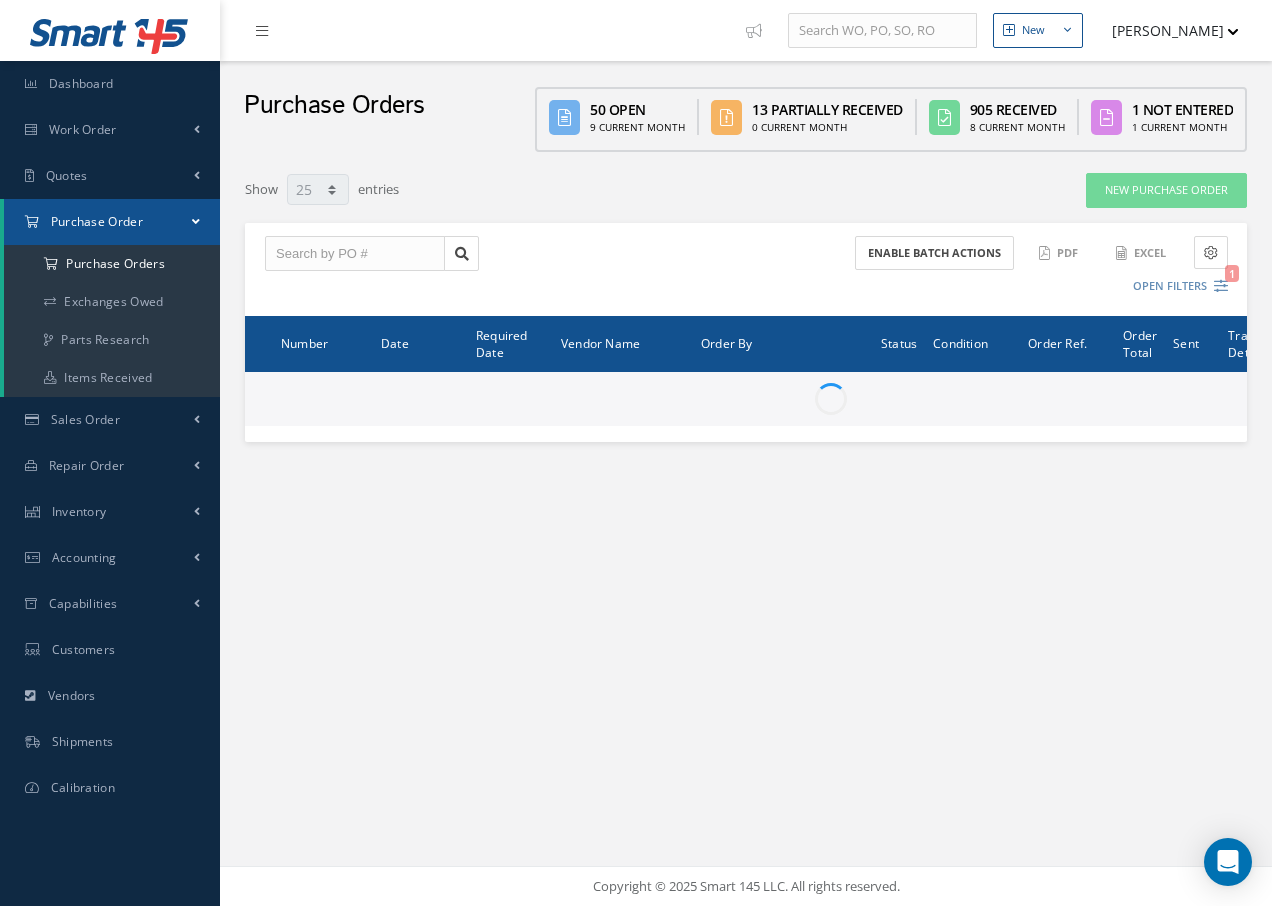 select on "25" 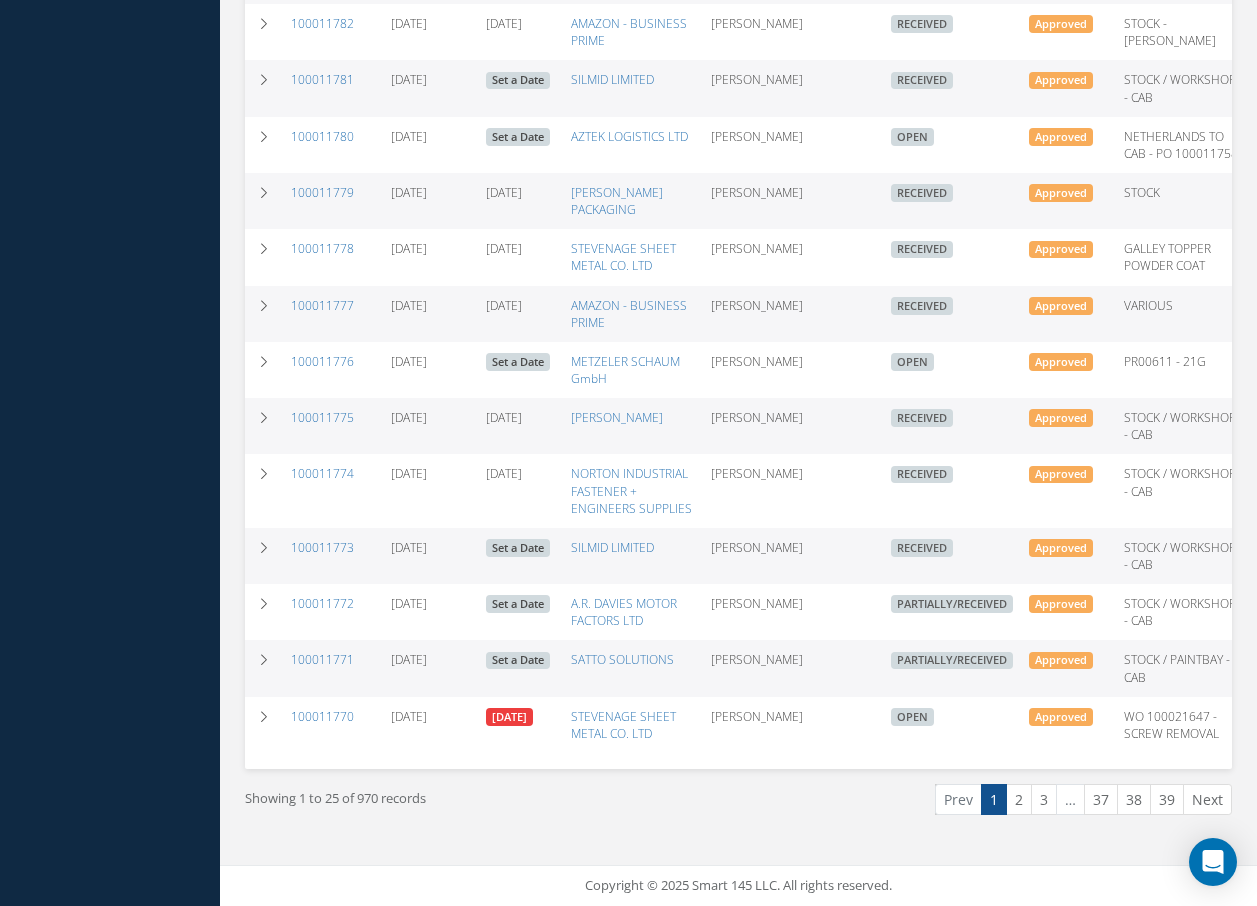 scroll, scrollTop: 1200, scrollLeft: 0, axis: vertical 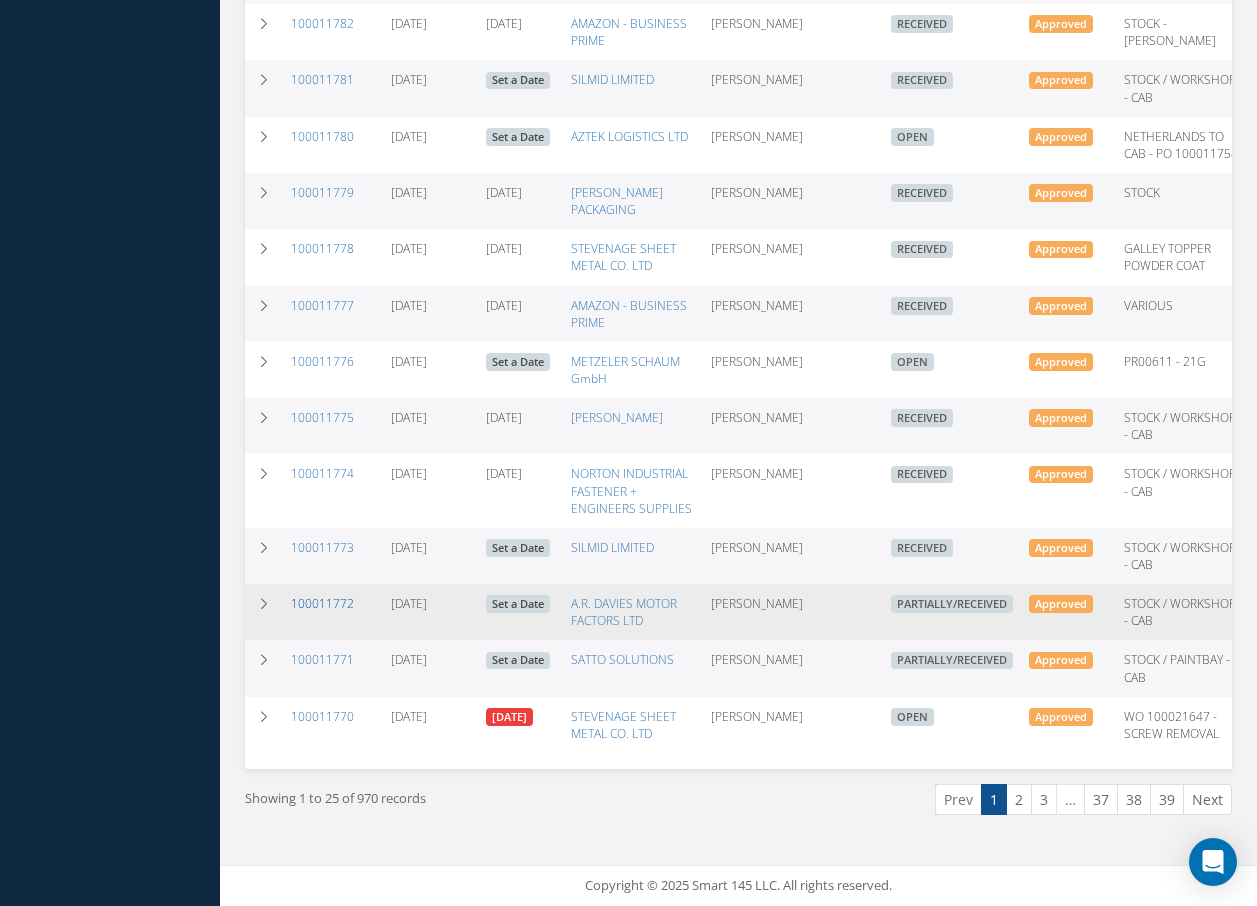 click on "100011772" at bounding box center [322, 603] 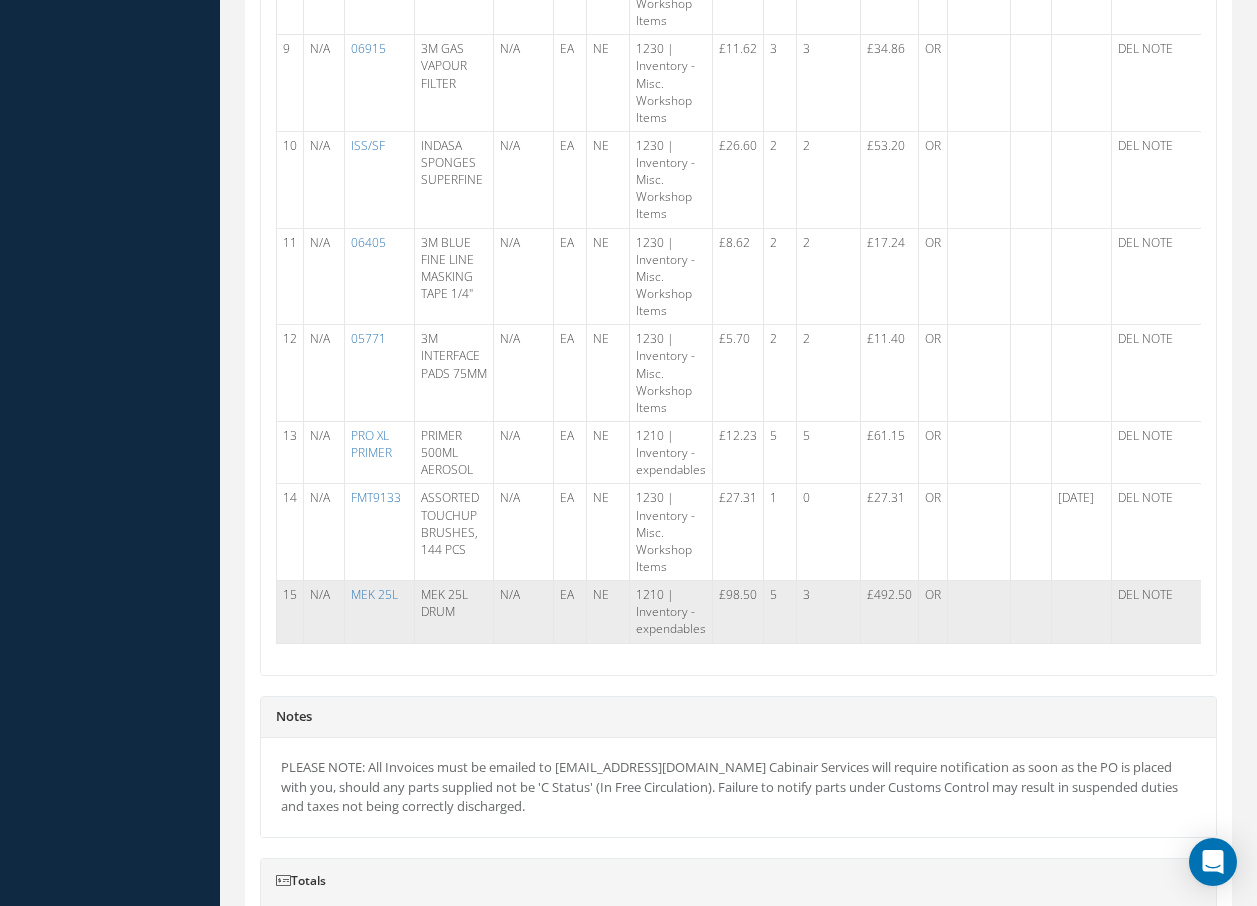 scroll, scrollTop: 1500, scrollLeft: 0, axis: vertical 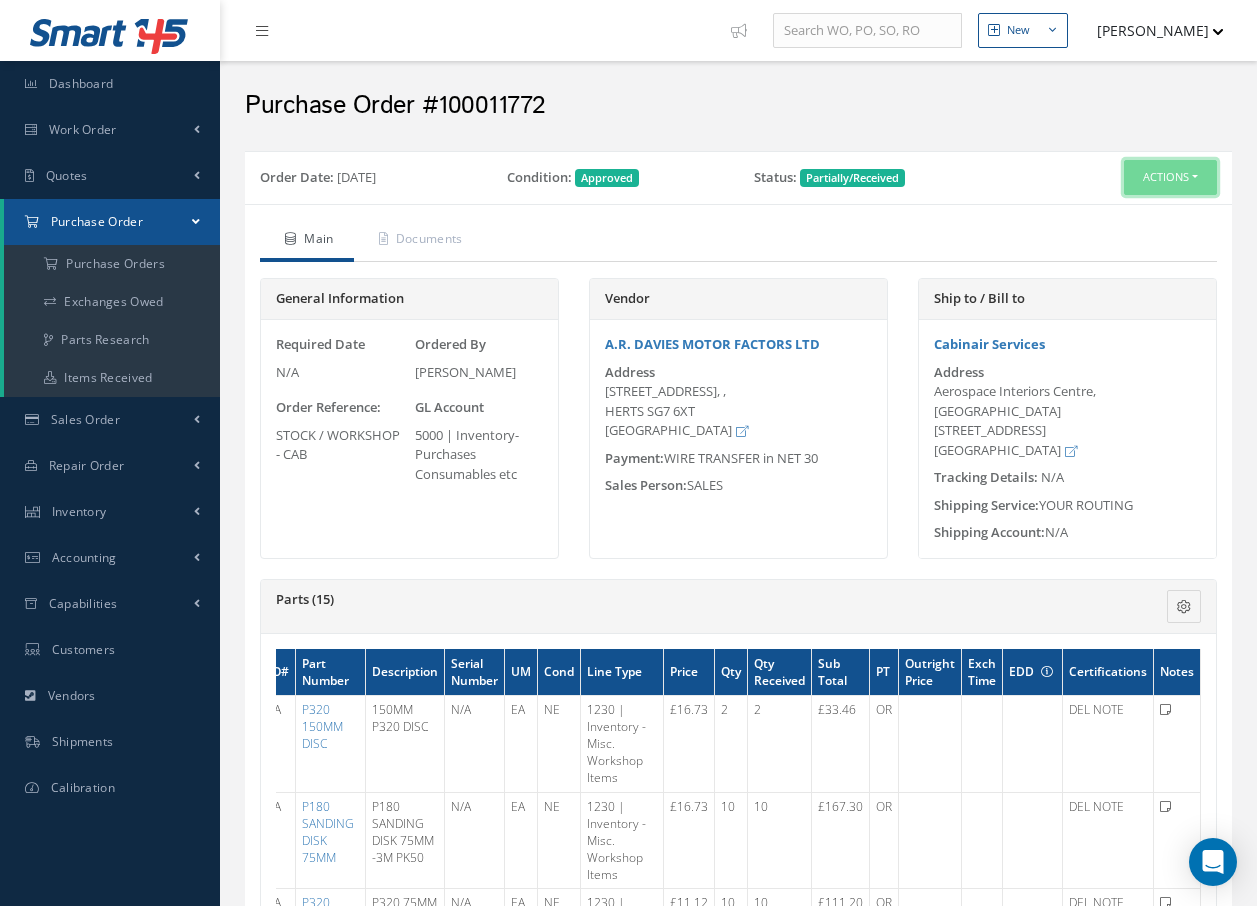click on "Actions" at bounding box center (1170, 177) 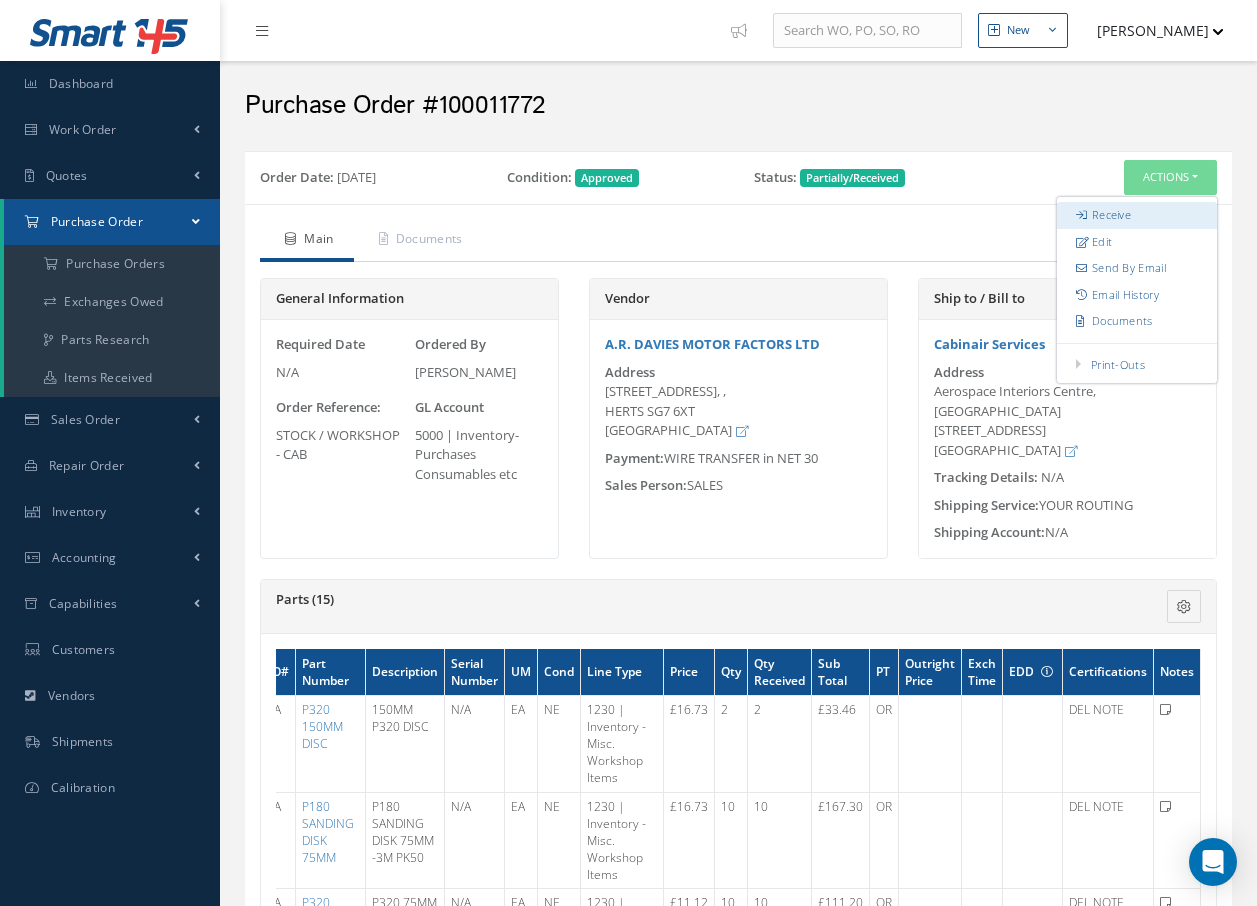 click on "Receive" at bounding box center (1137, 215) 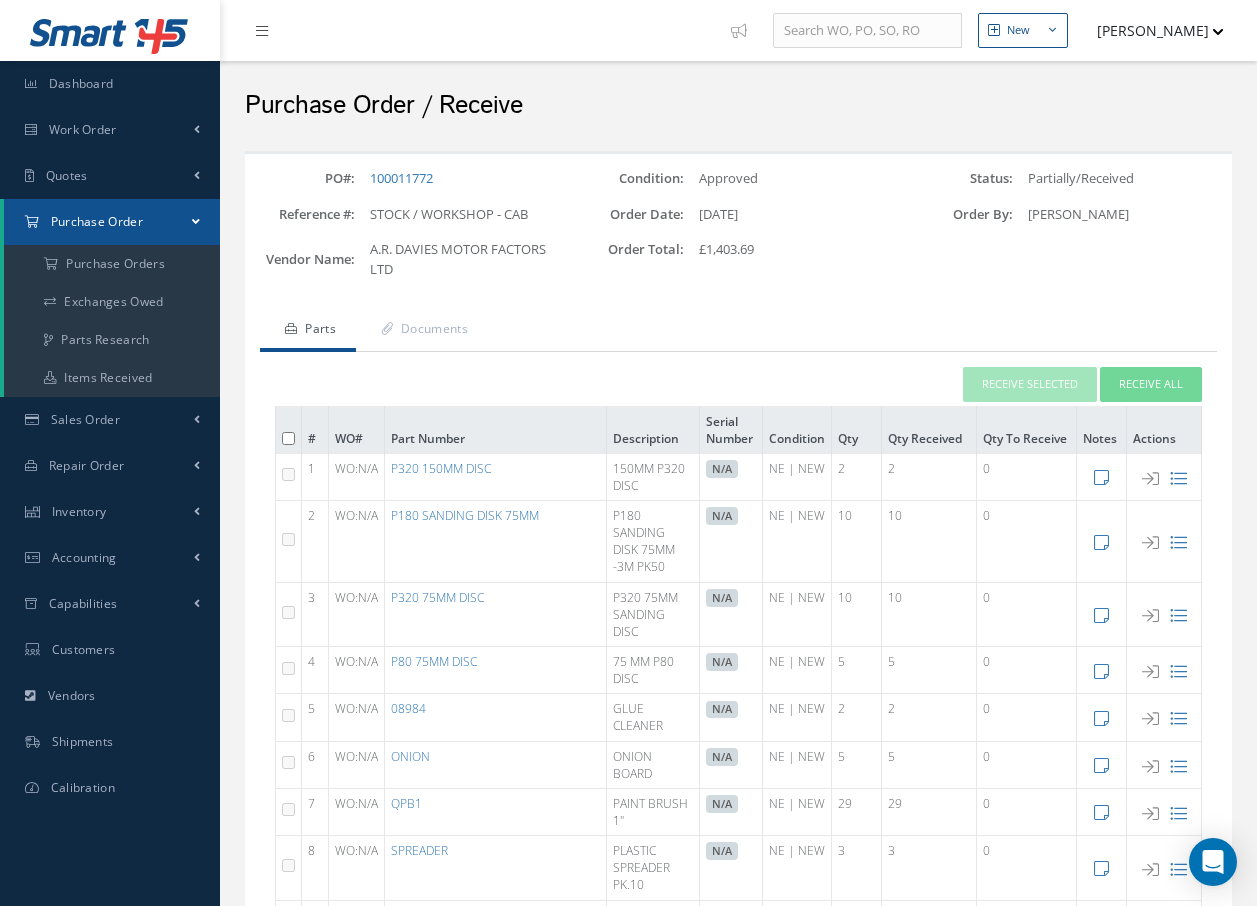 scroll, scrollTop: 506, scrollLeft: 0, axis: vertical 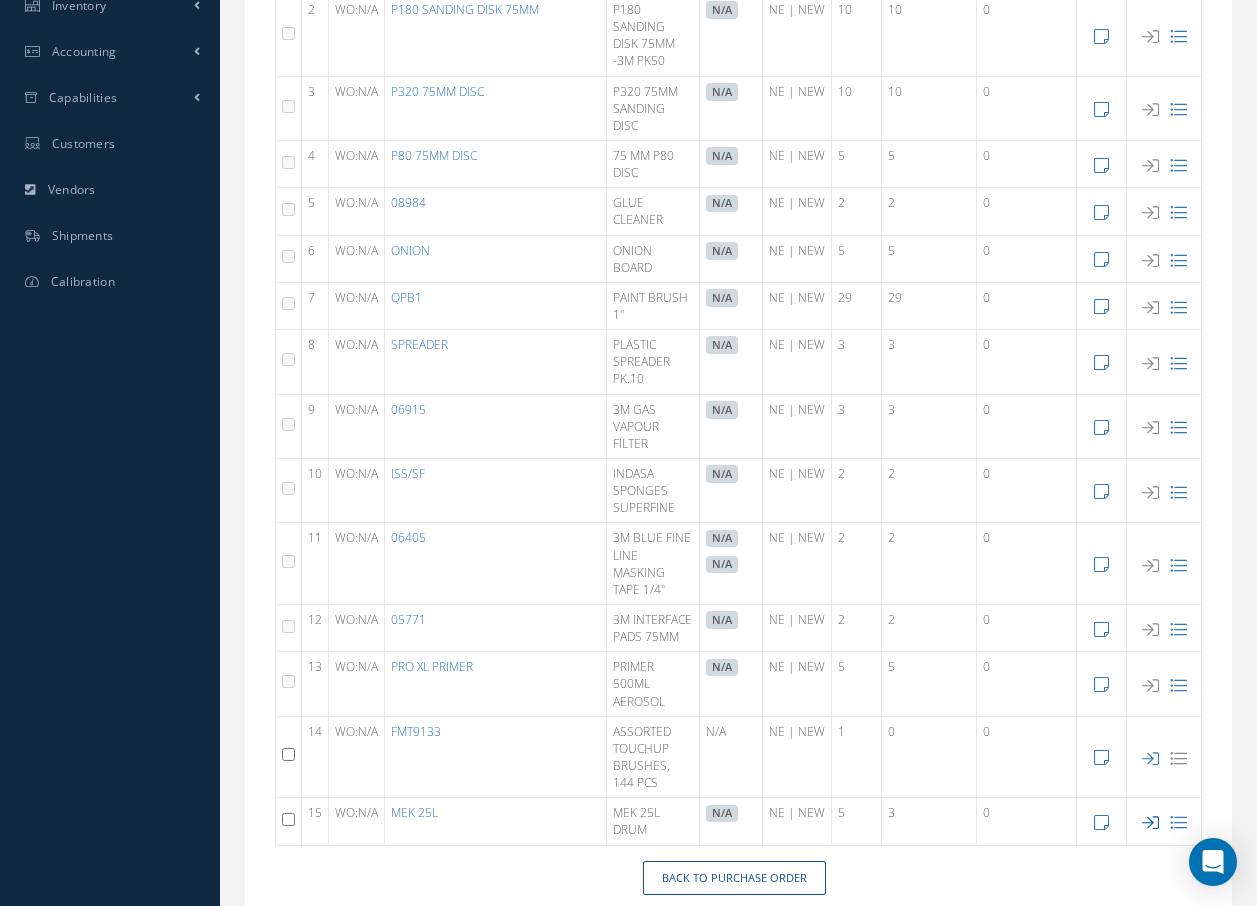 click at bounding box center (1150, 822) 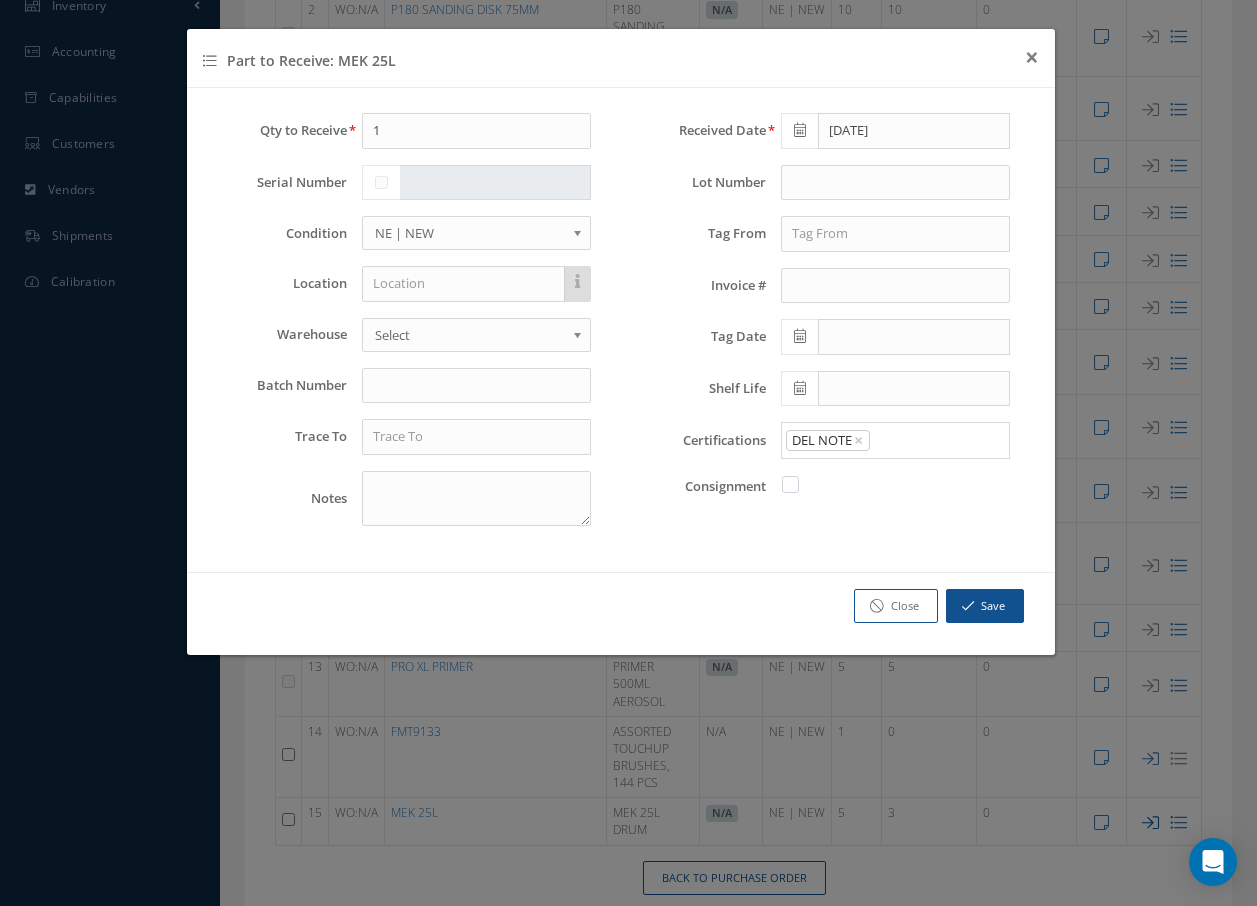 scroll, scrollTop: 472, scrollLeft: 0, axis: vertical 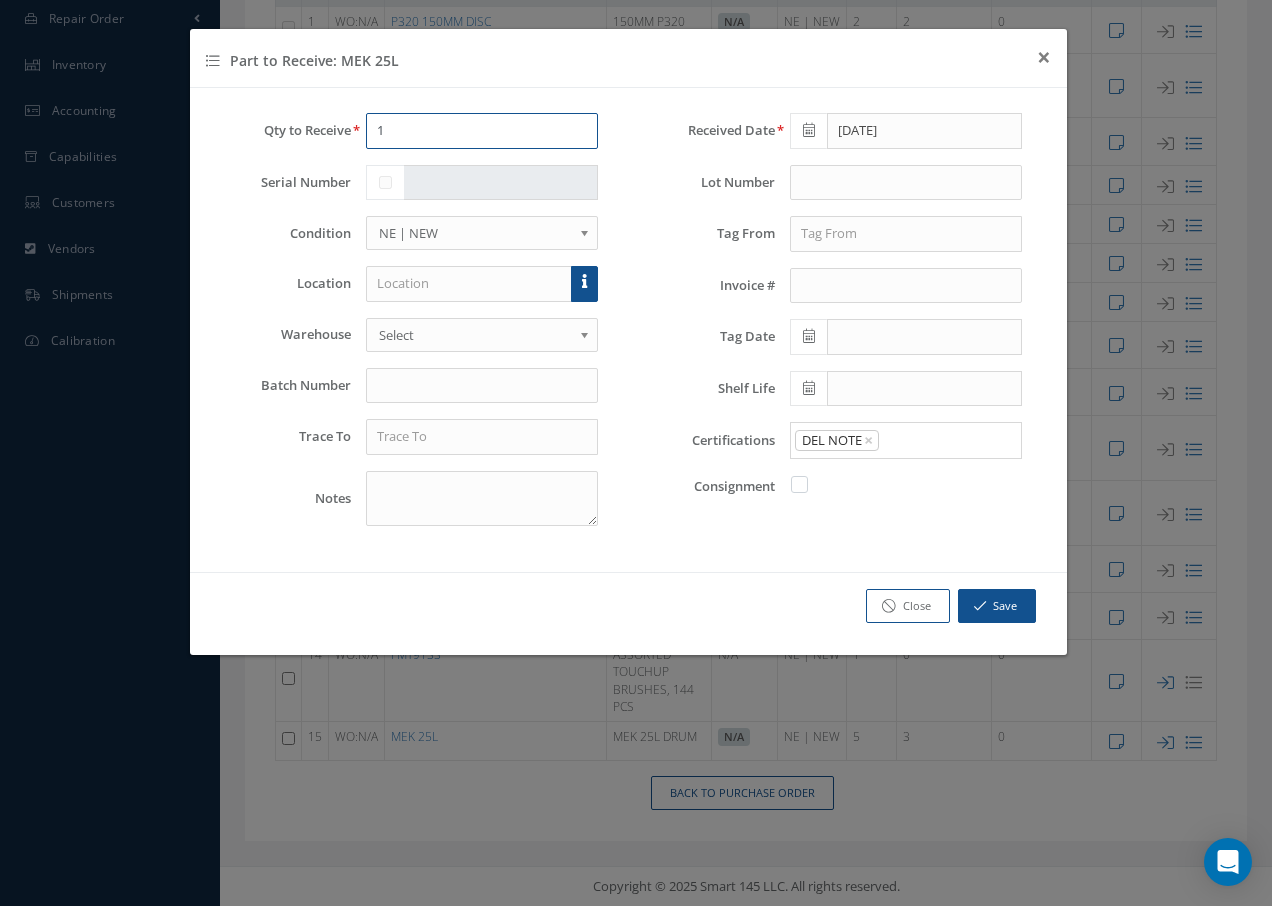 drag, startPoint x: 424, startPoint y: 125, endPoint x: 316, endPoint y: 114, distance: 108.55874 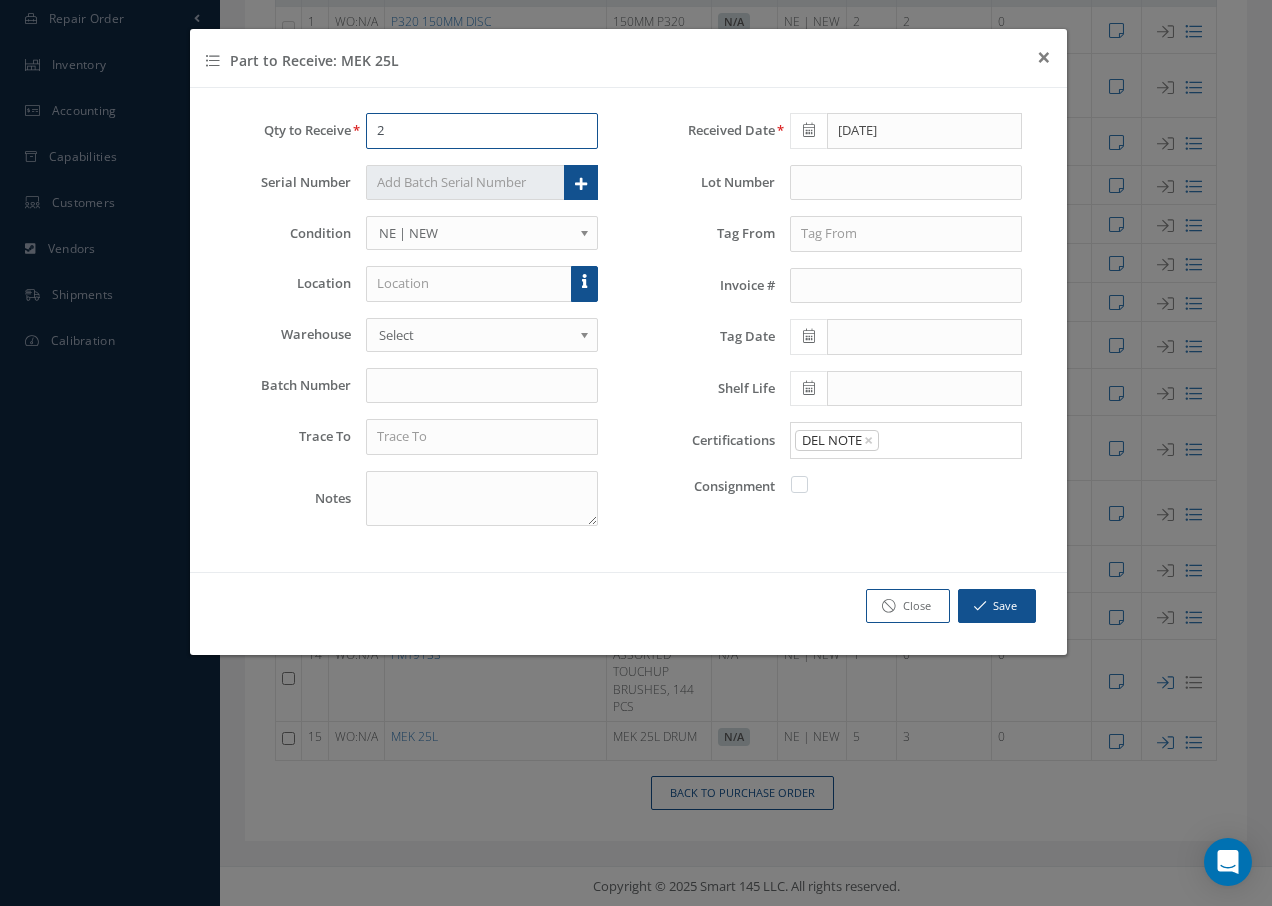 type on "2" 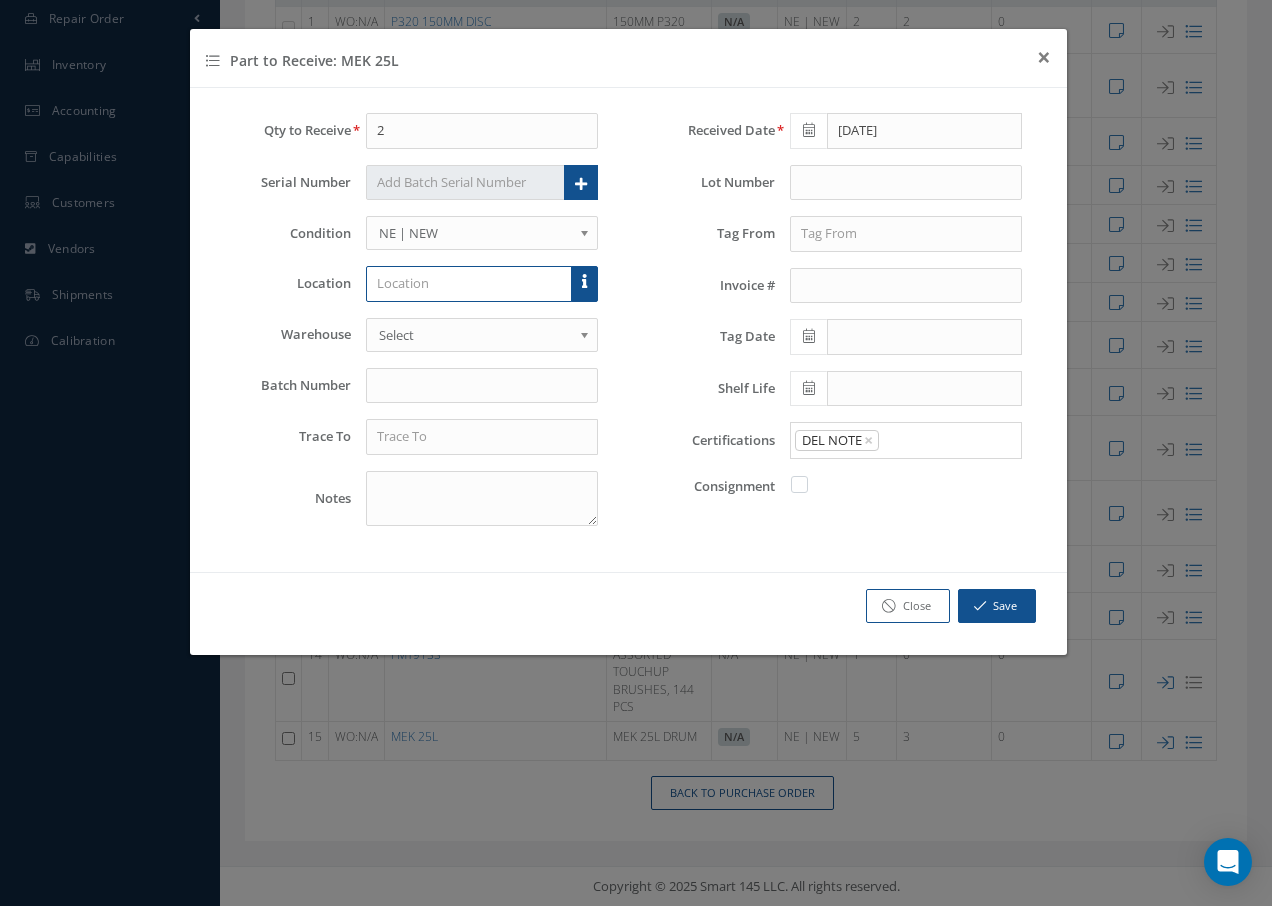 click at bounding box center (469, 284) 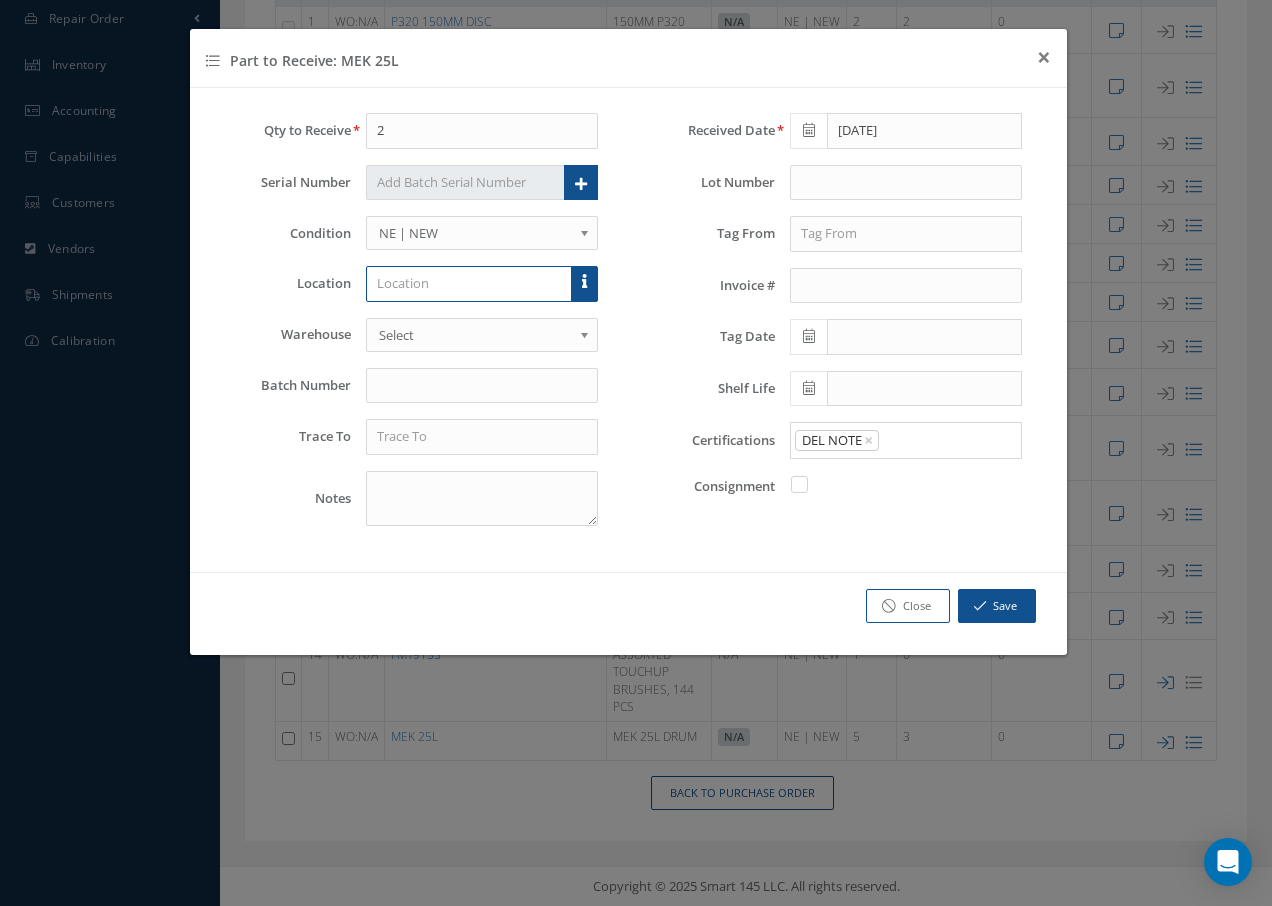 click at bounding box center [469, 284] 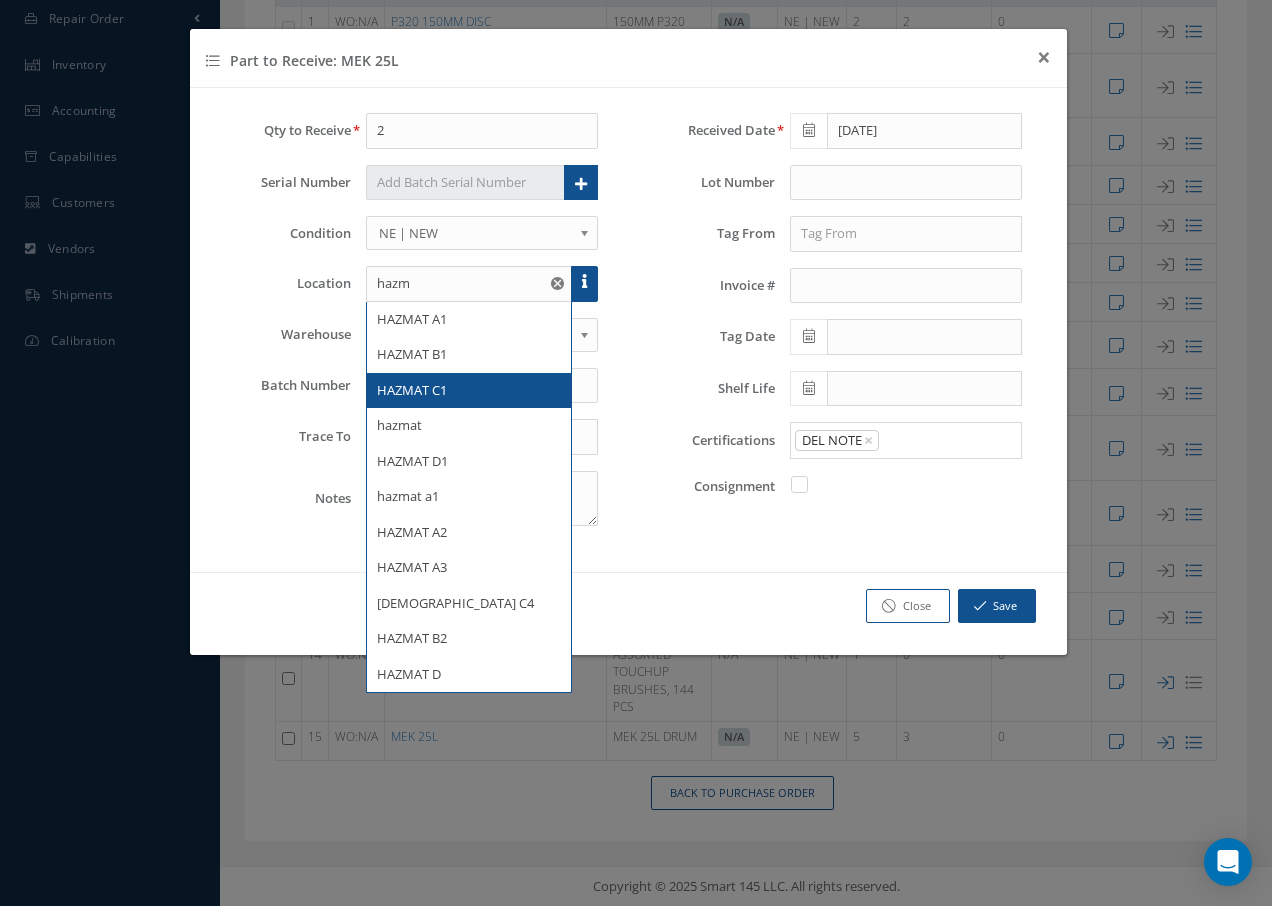 click on "HAZMAT C1" at bounding box center [469, 391] 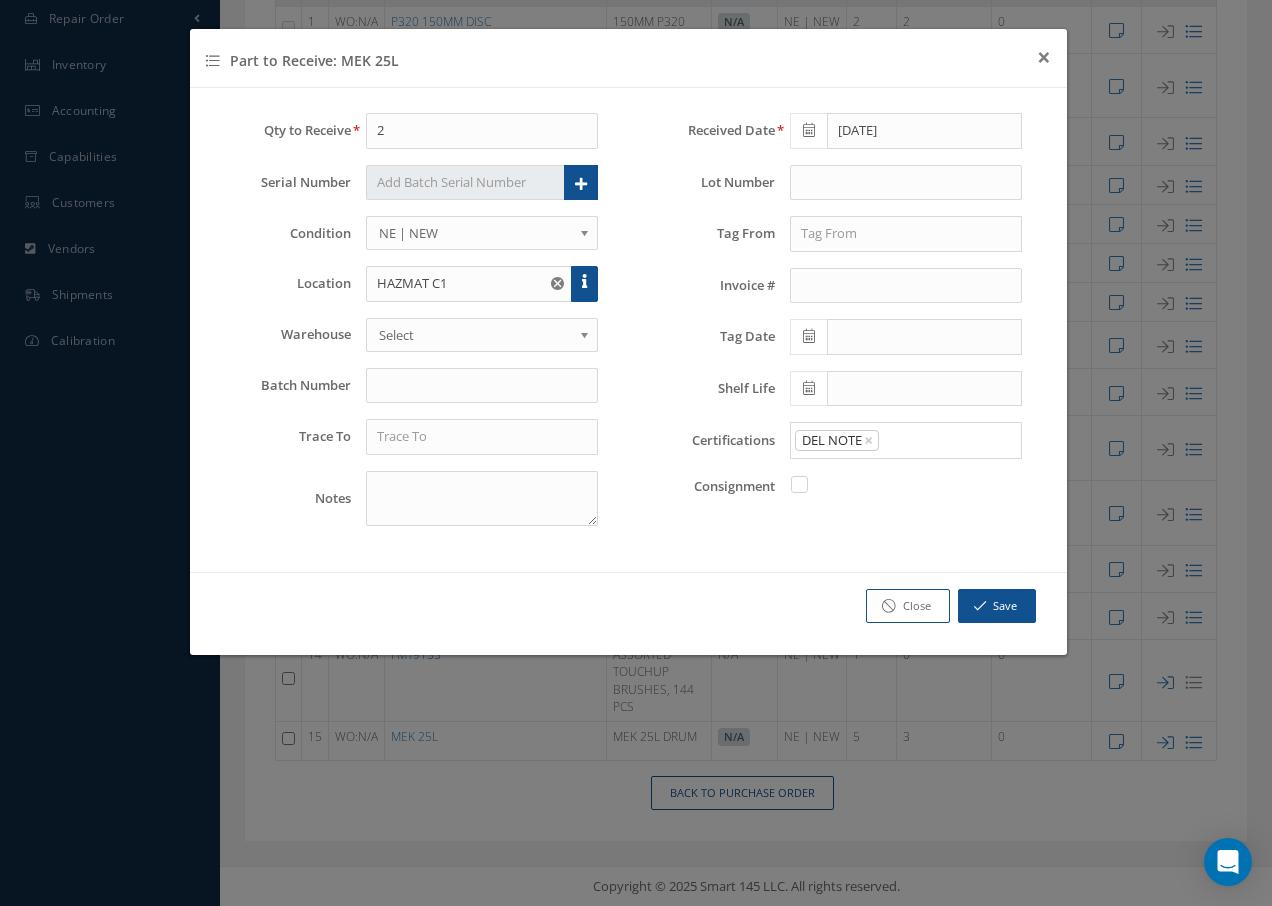 click on "Select" at bounding box center (476, 335) 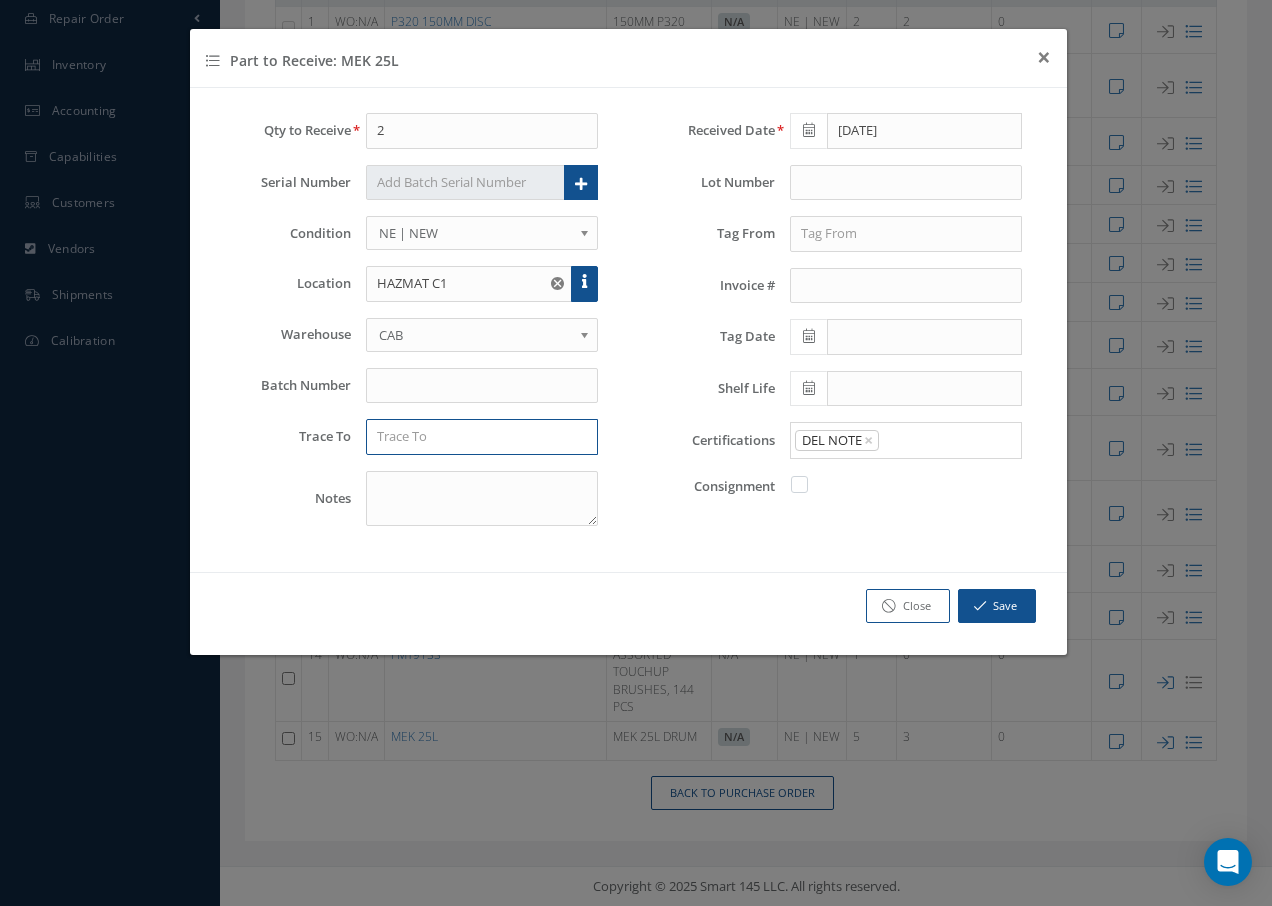 click at bounding box center (482, 437) 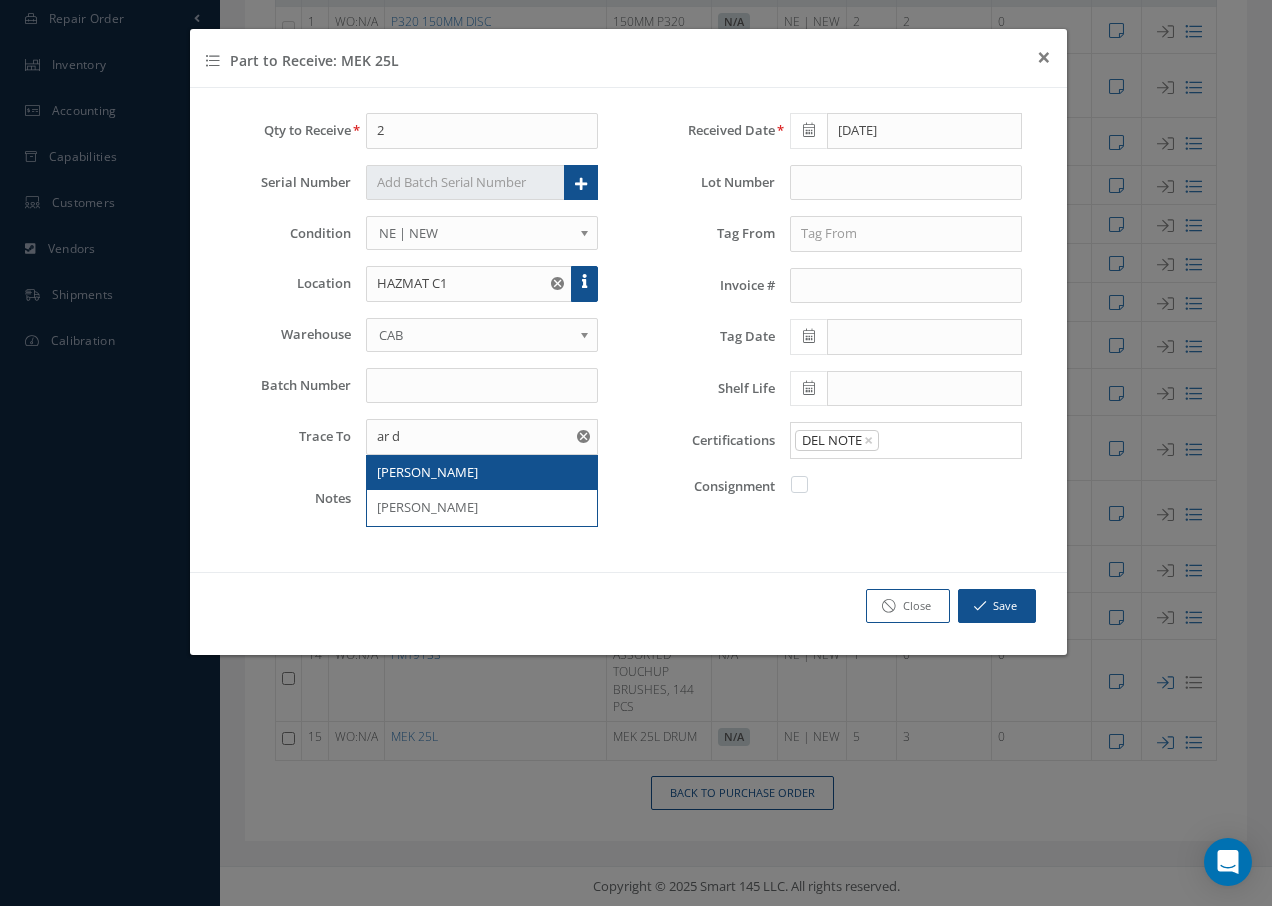click on "[PERSON_NAME]" at bounding box center (427, 472) 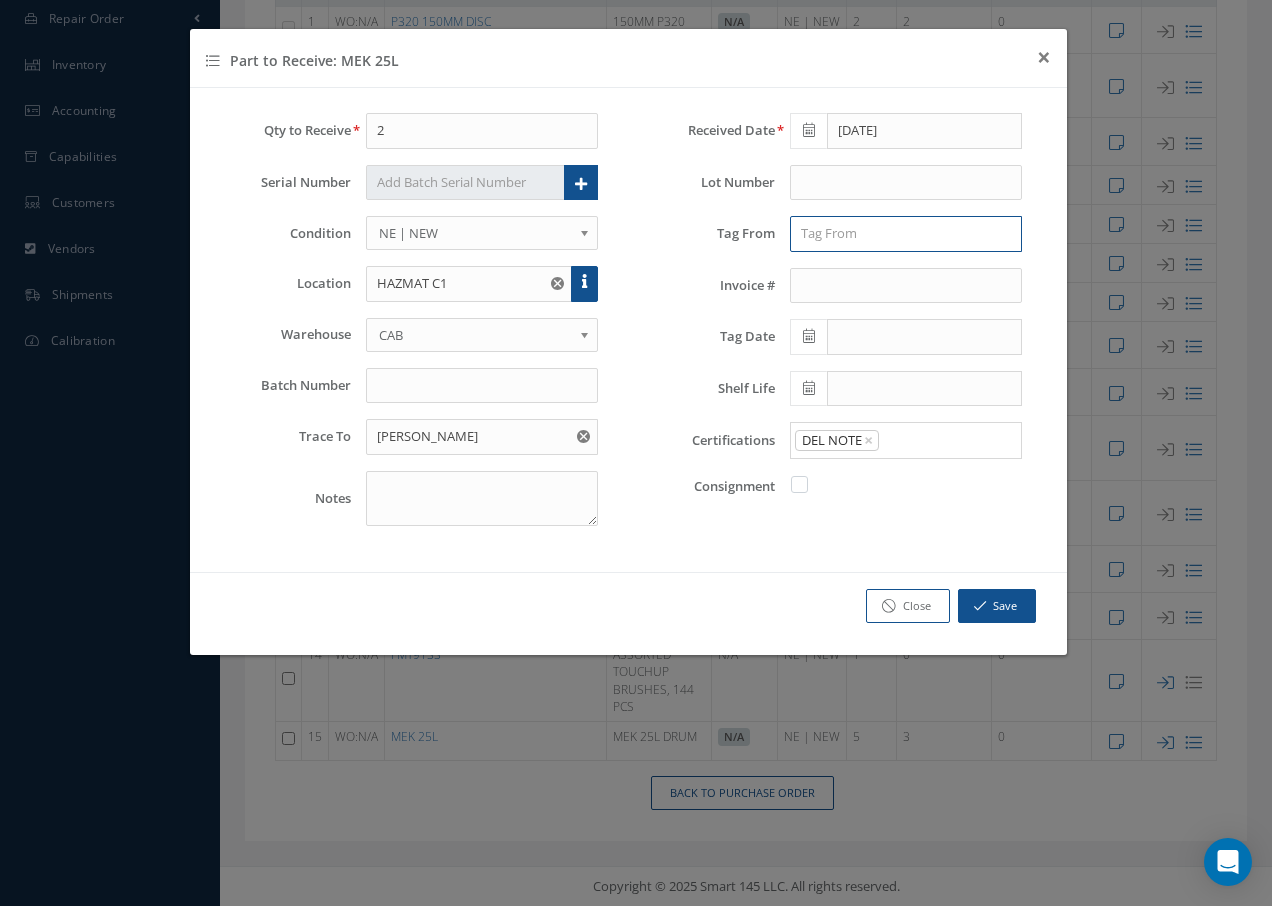 click at bounding box center [906, 234] 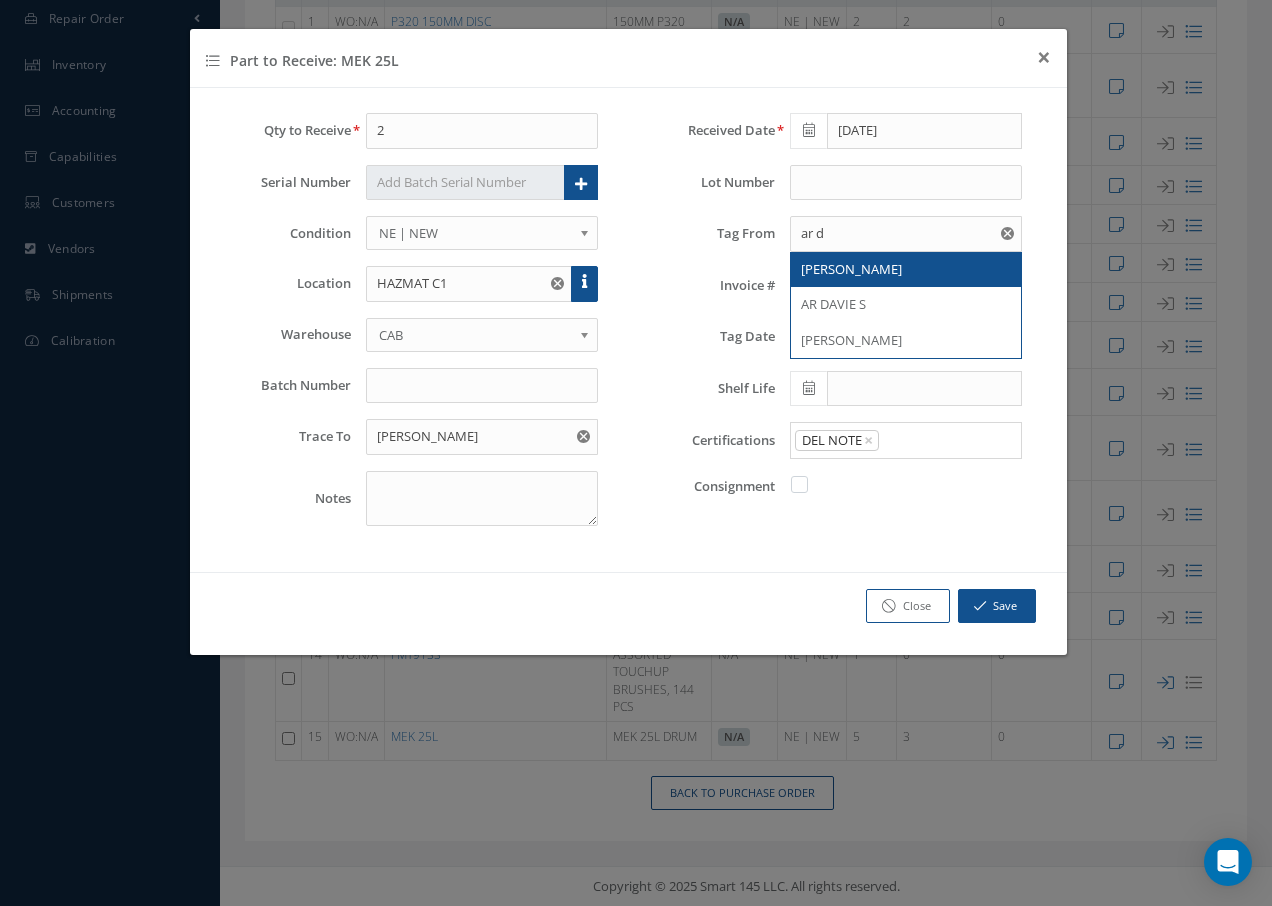 click on "[PERSON_NAME]" at bounding box center (851, 269) 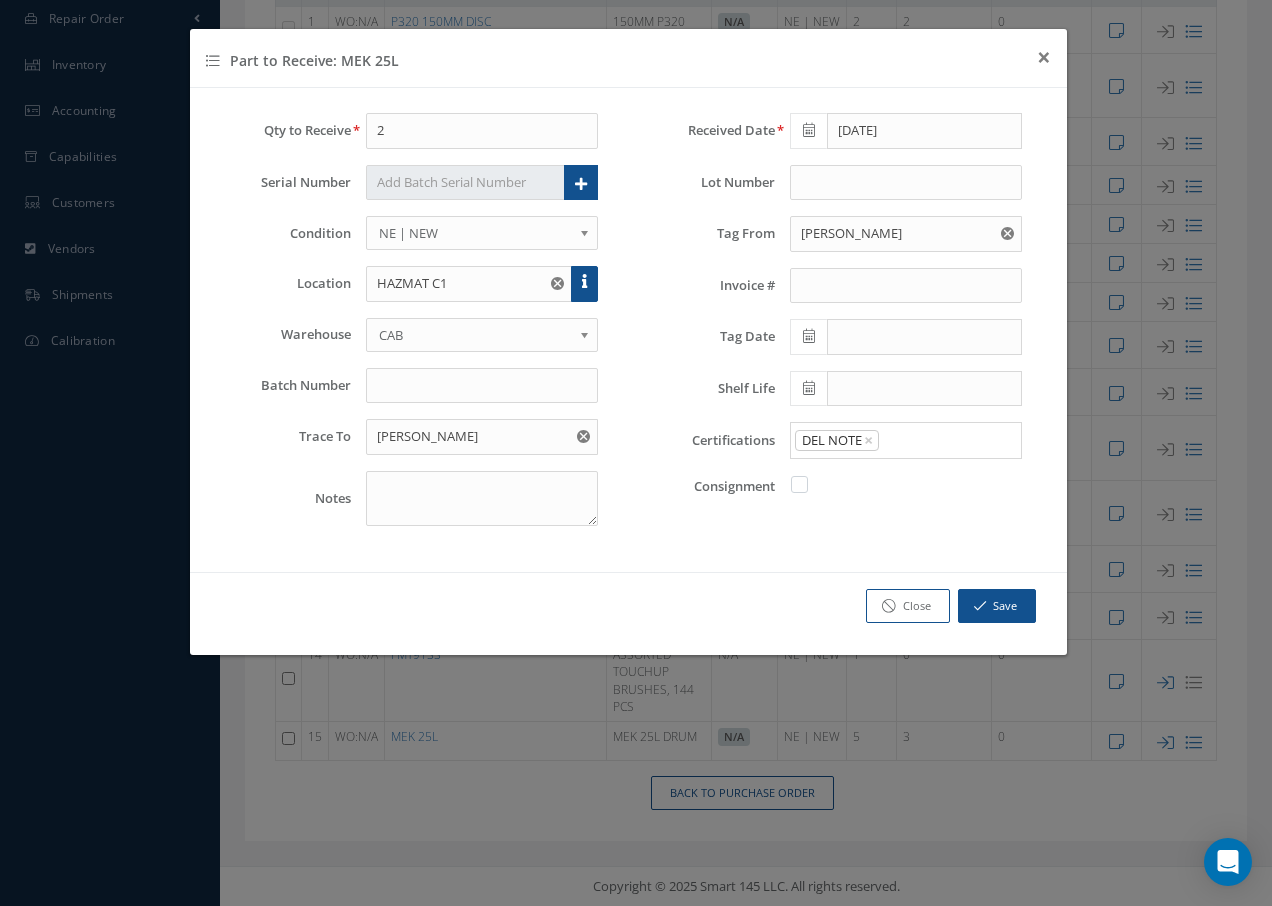 click at bounding box center [809, 388] 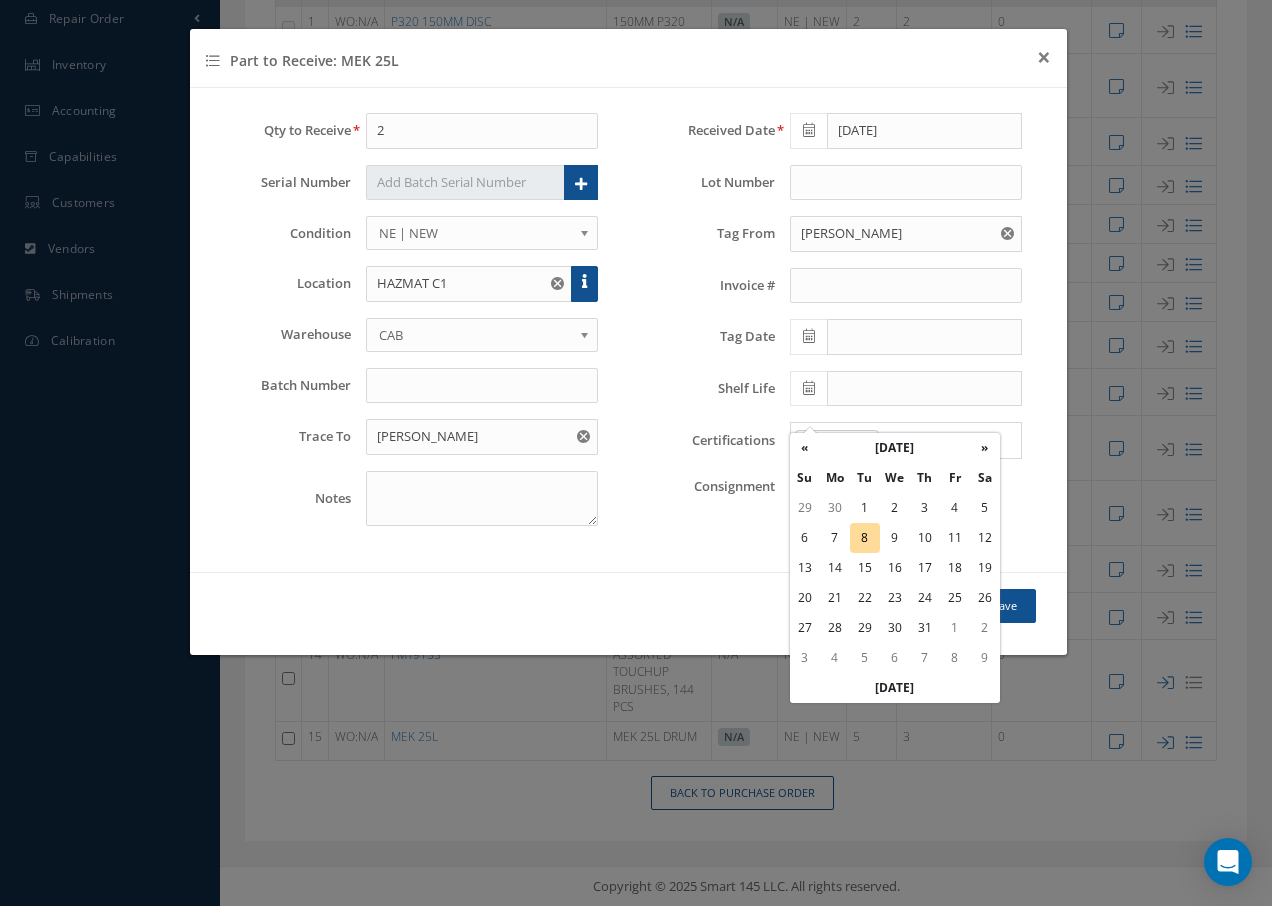 click at bounding box center (809, 336) 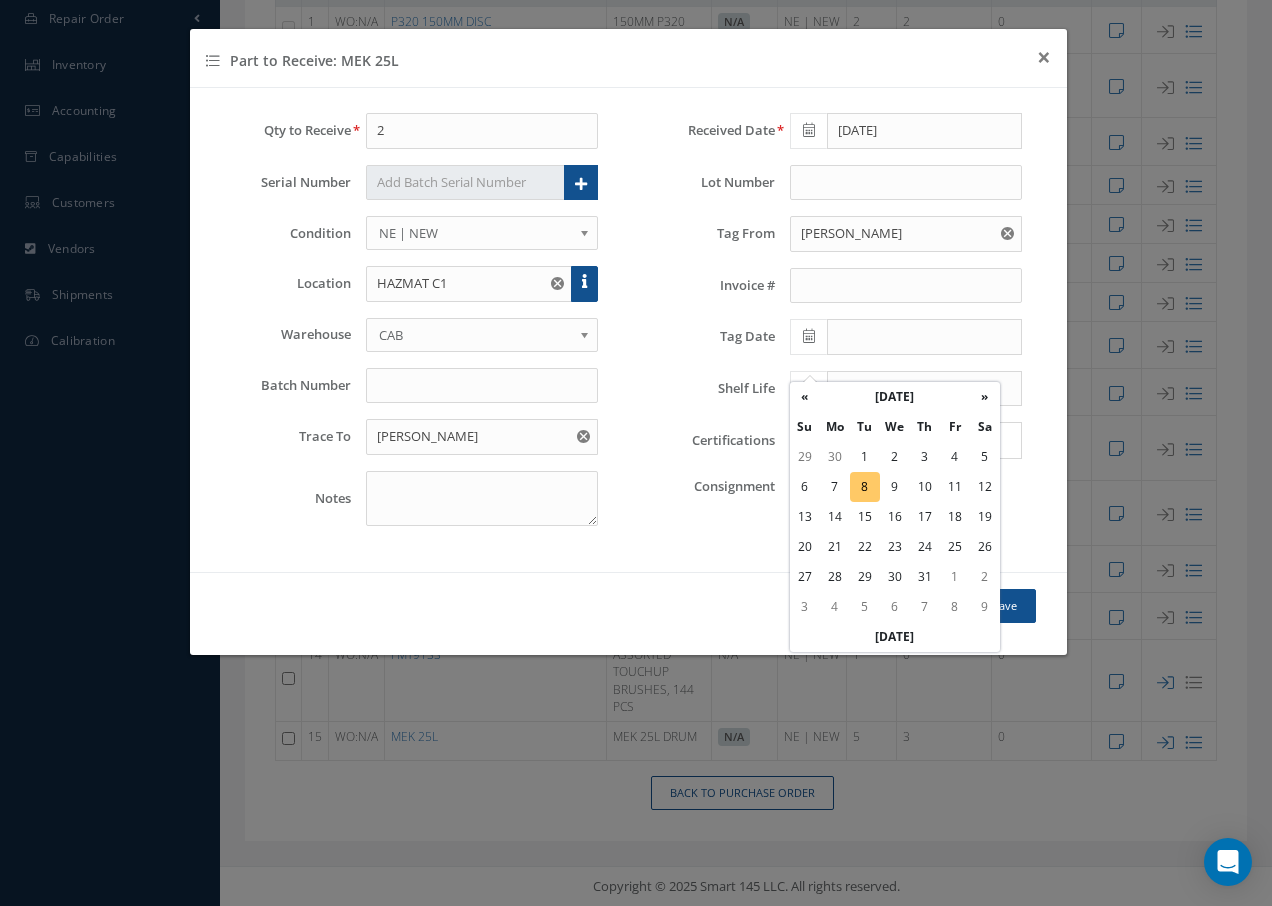click on "8" at bounding box center [865, 487] 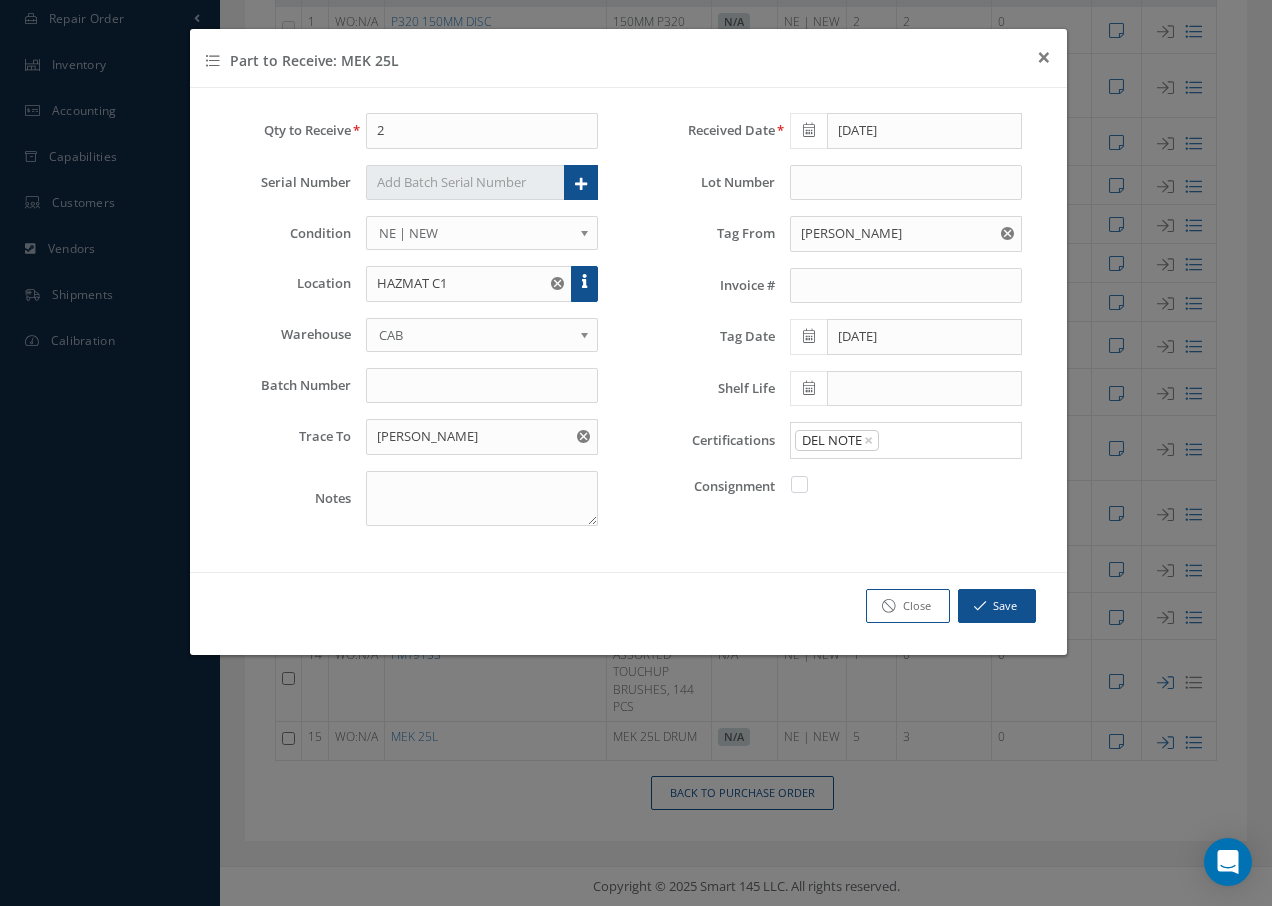click at bounding box center (809, 388) 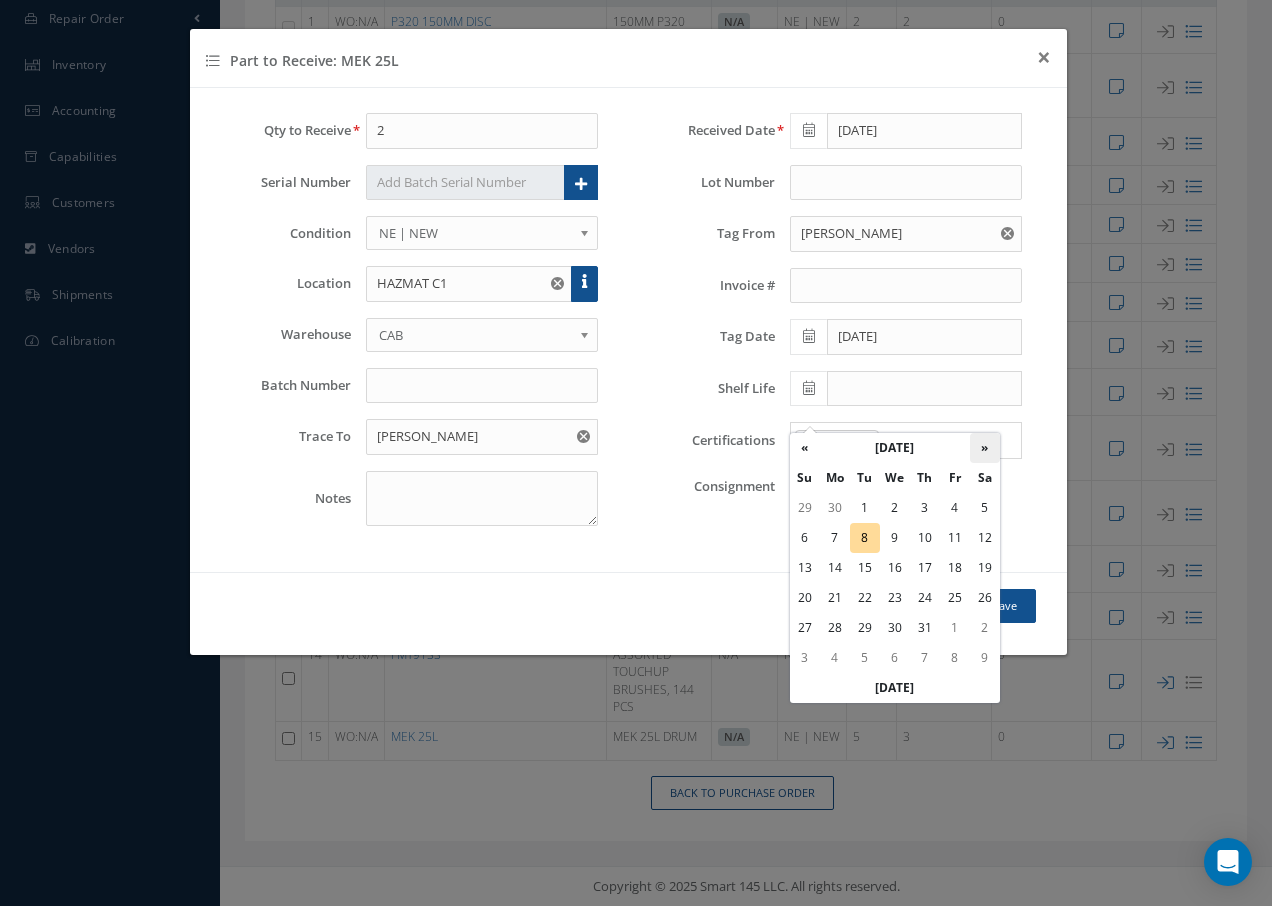click on "»" at bounding box center [985, 448] 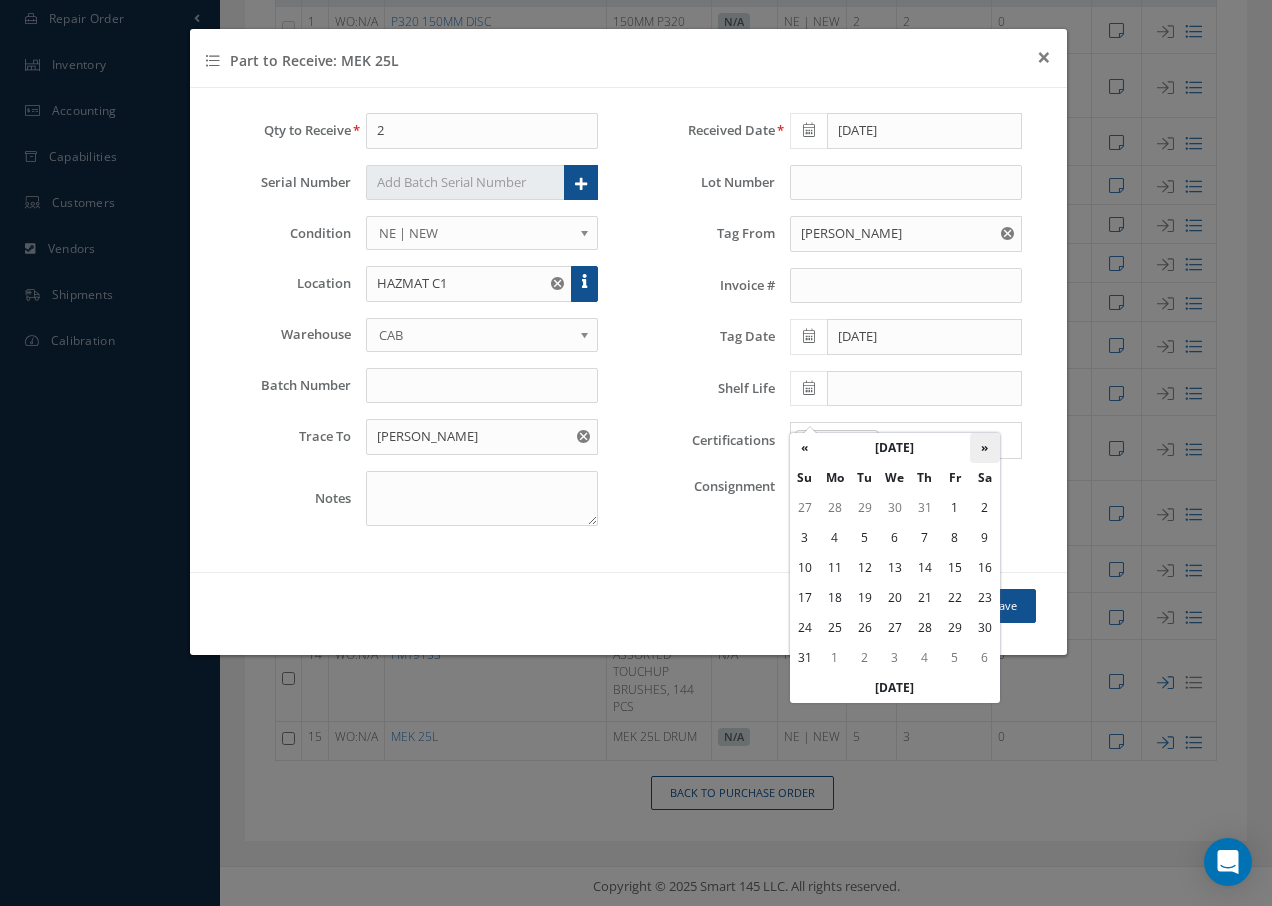 click on "»" at bounding box center (985, 448) 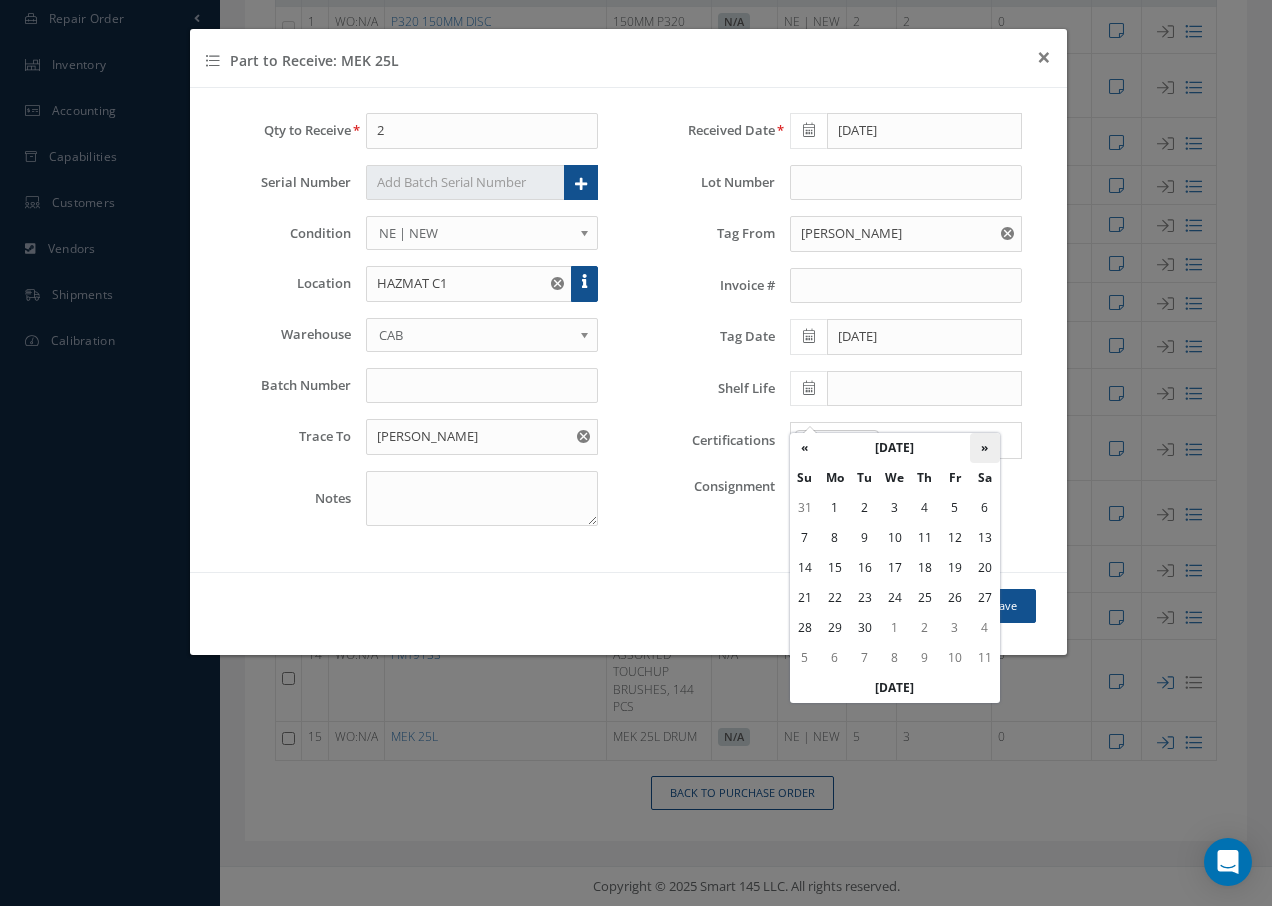 click on "»" at bounding box center (985, 448) 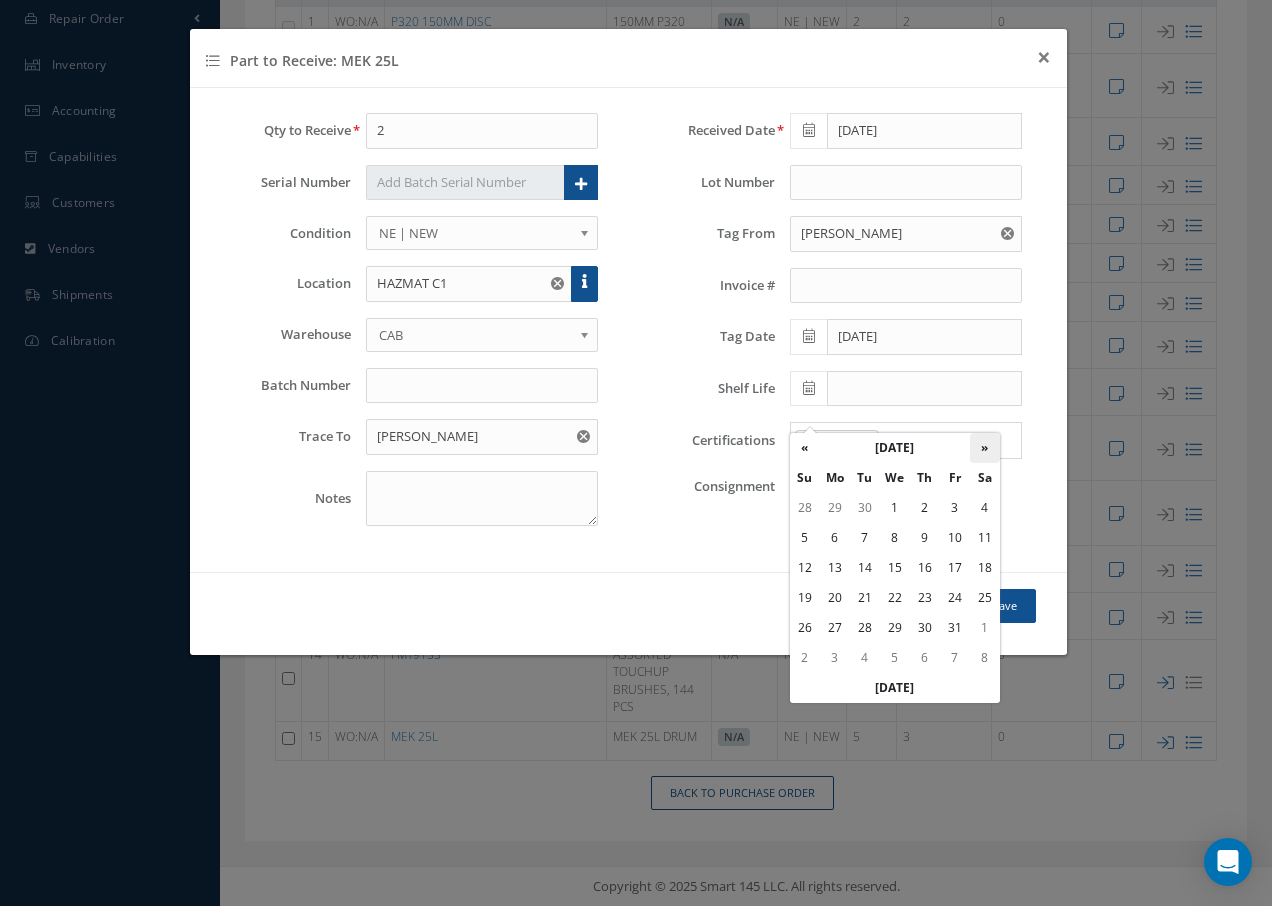 click on "»" at bounding box center [985, 448] 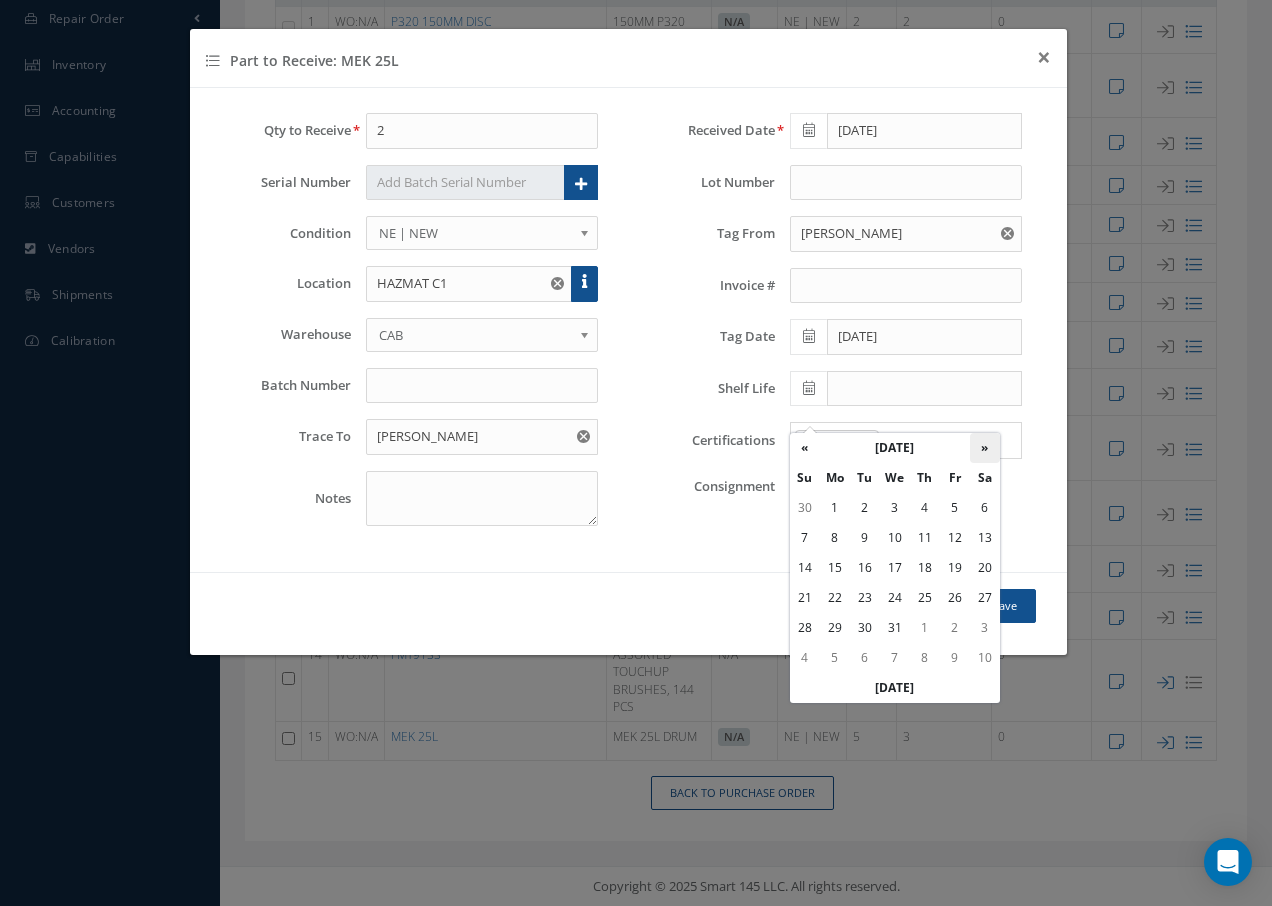 click on "»" at bounding box center (985, 448) 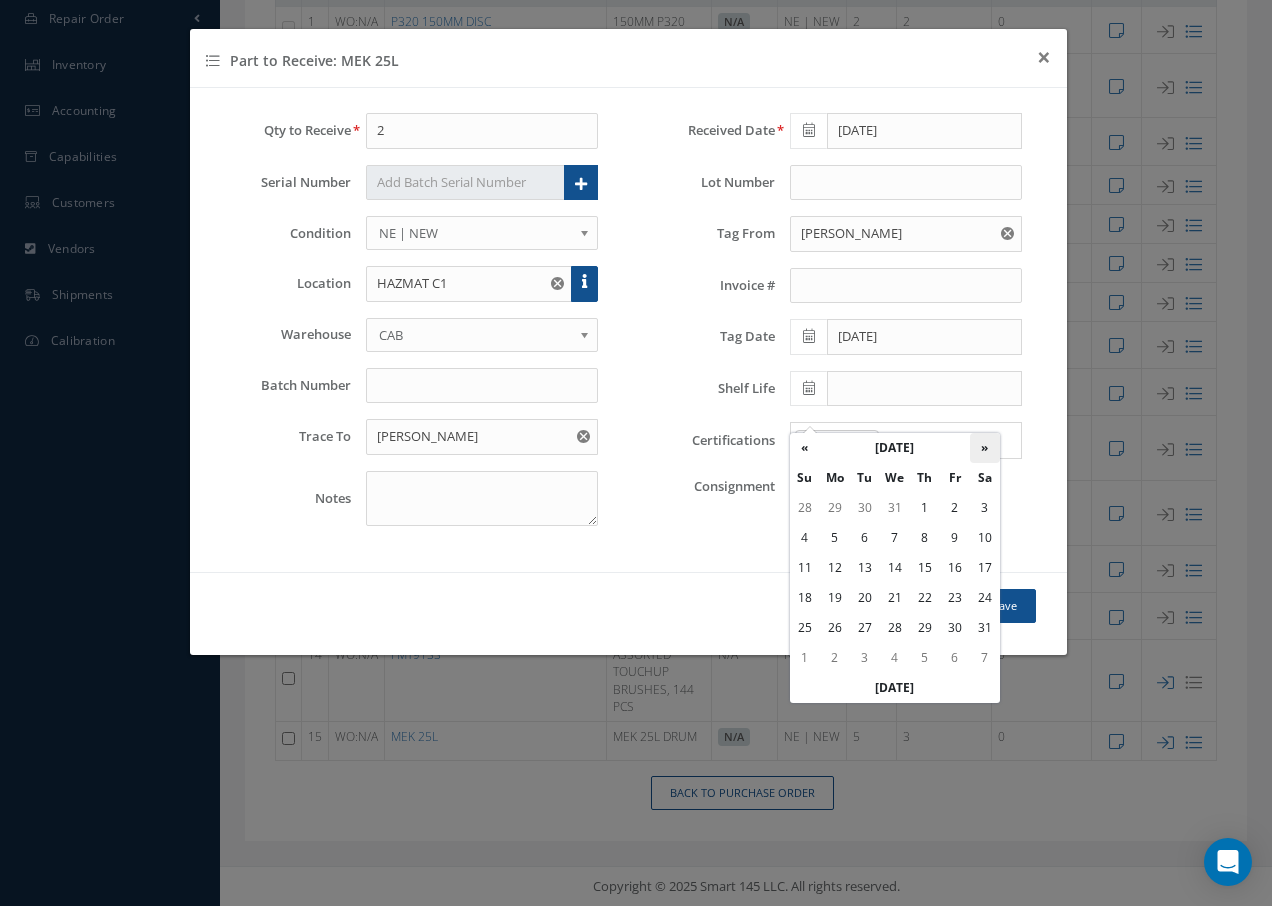 click on "»" at bounding box center [985, 448] 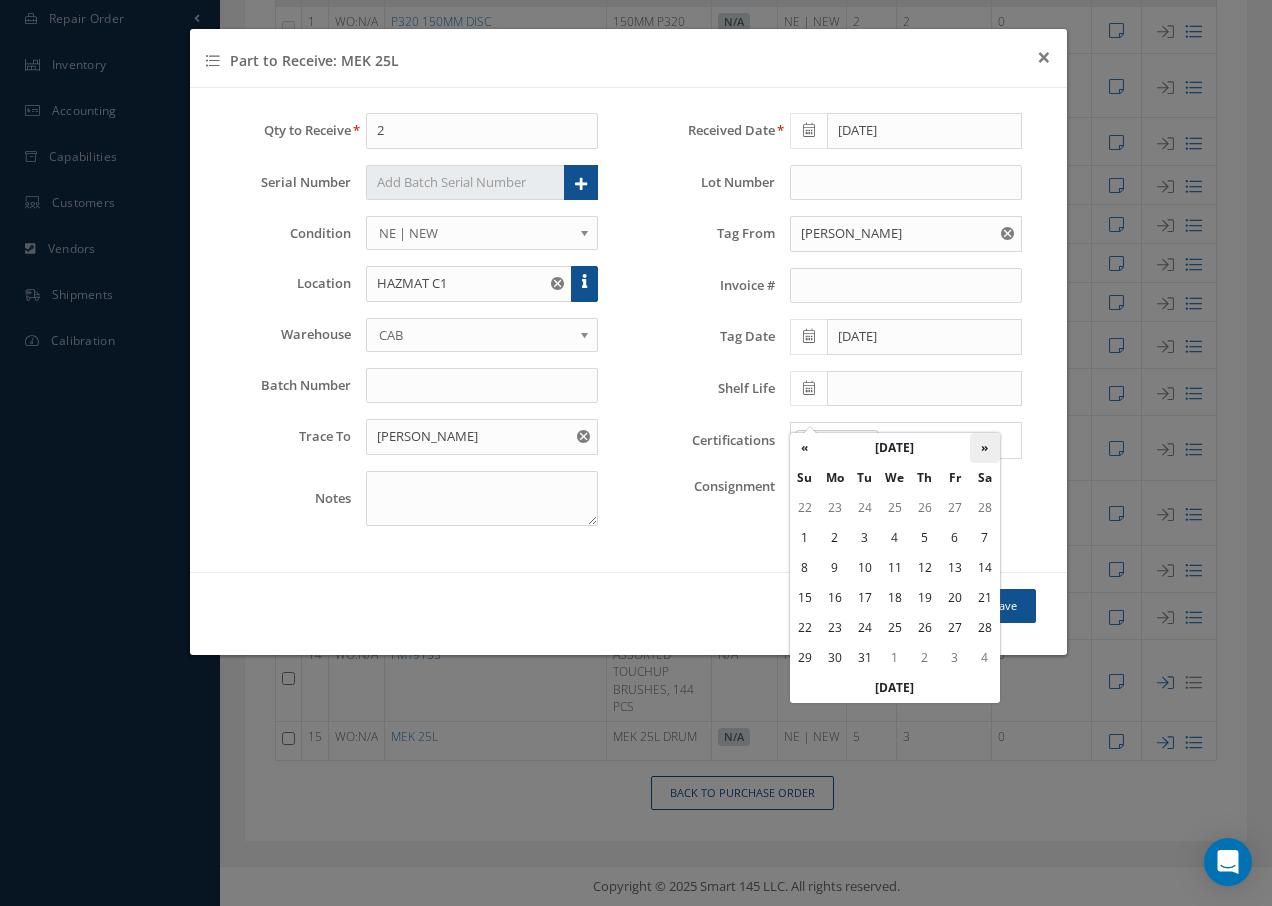 click on "»" at bounding box center [985, 448] 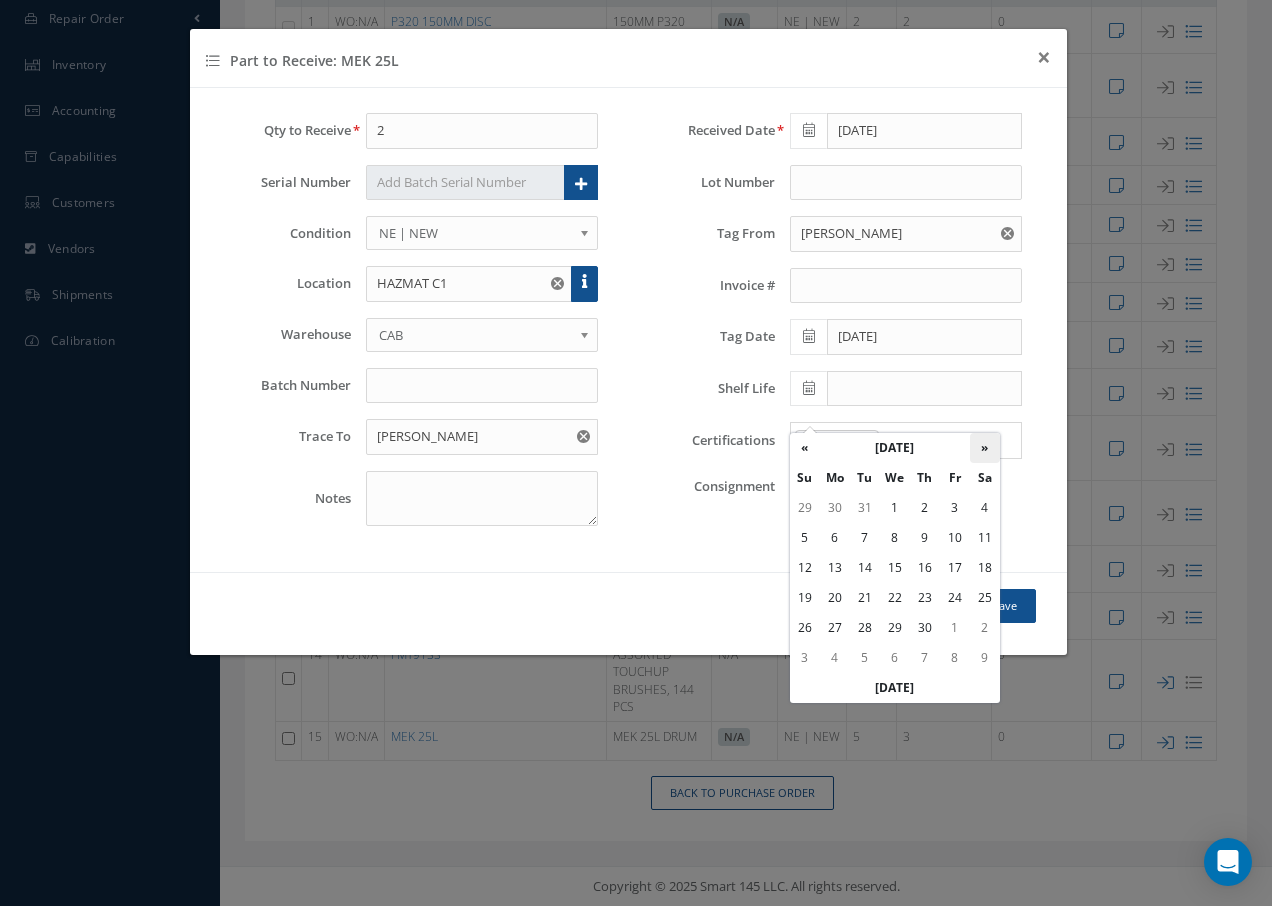 click on "»" at bounding box center [985, 448] 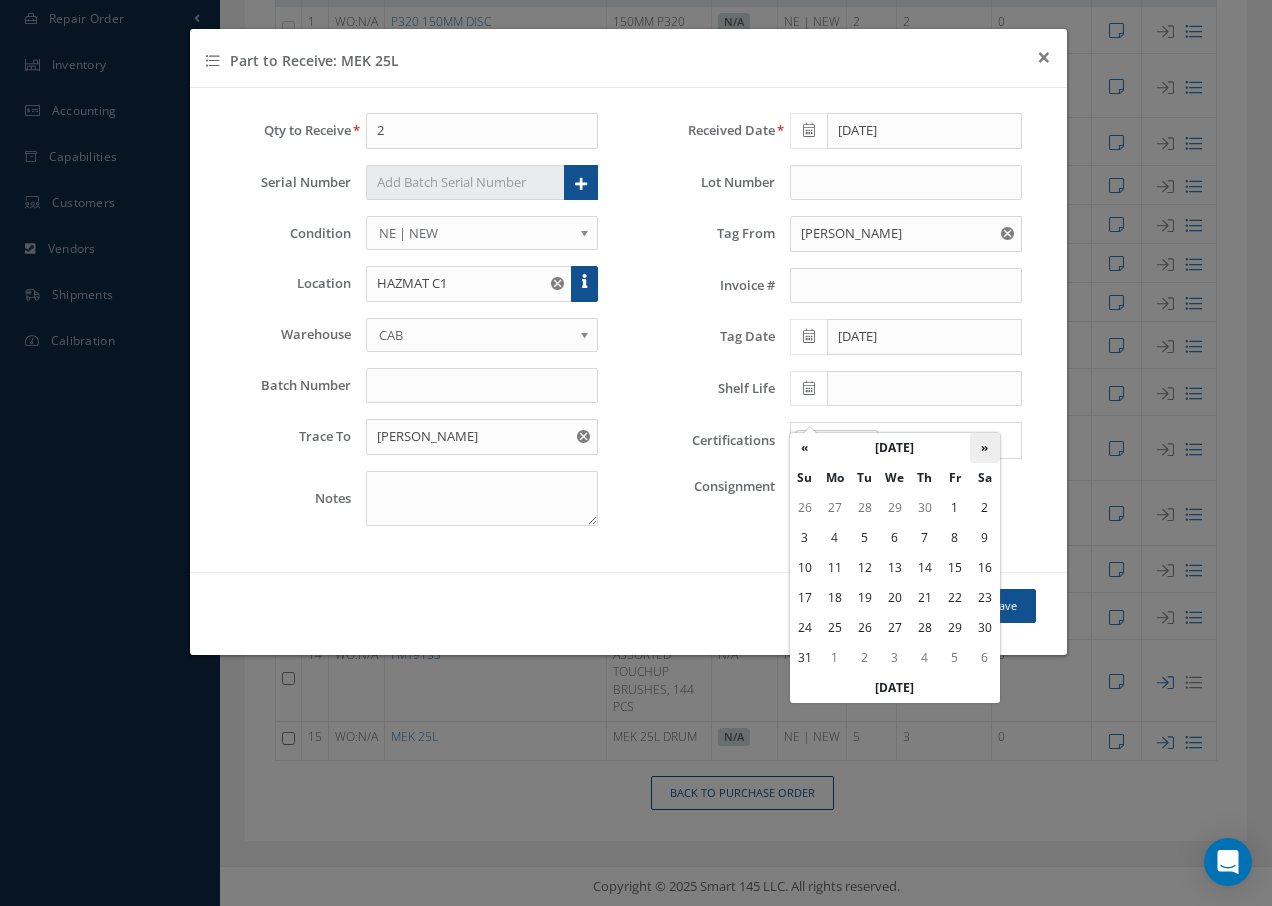 click on "»" at bounding box center (985, 448) 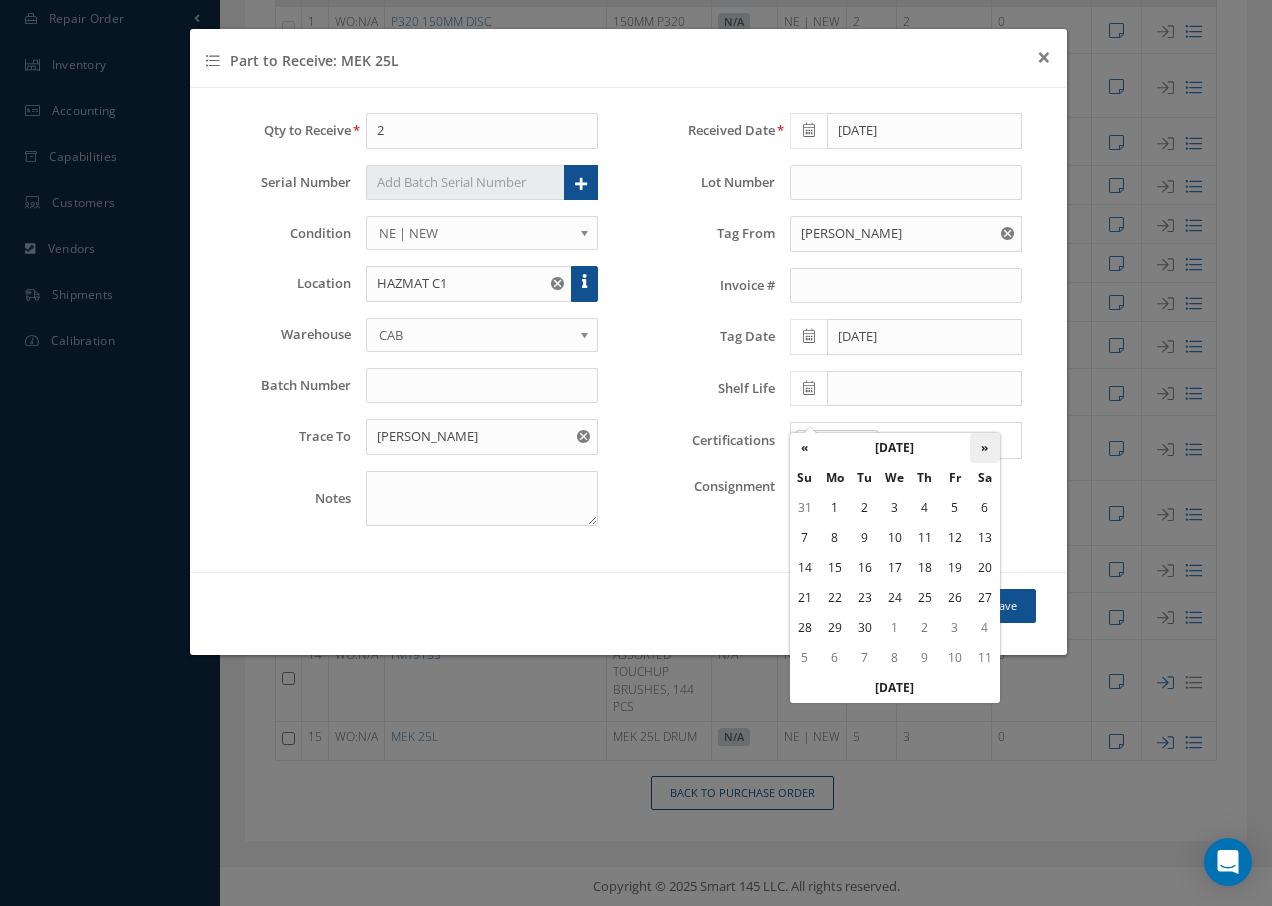 click on "»" 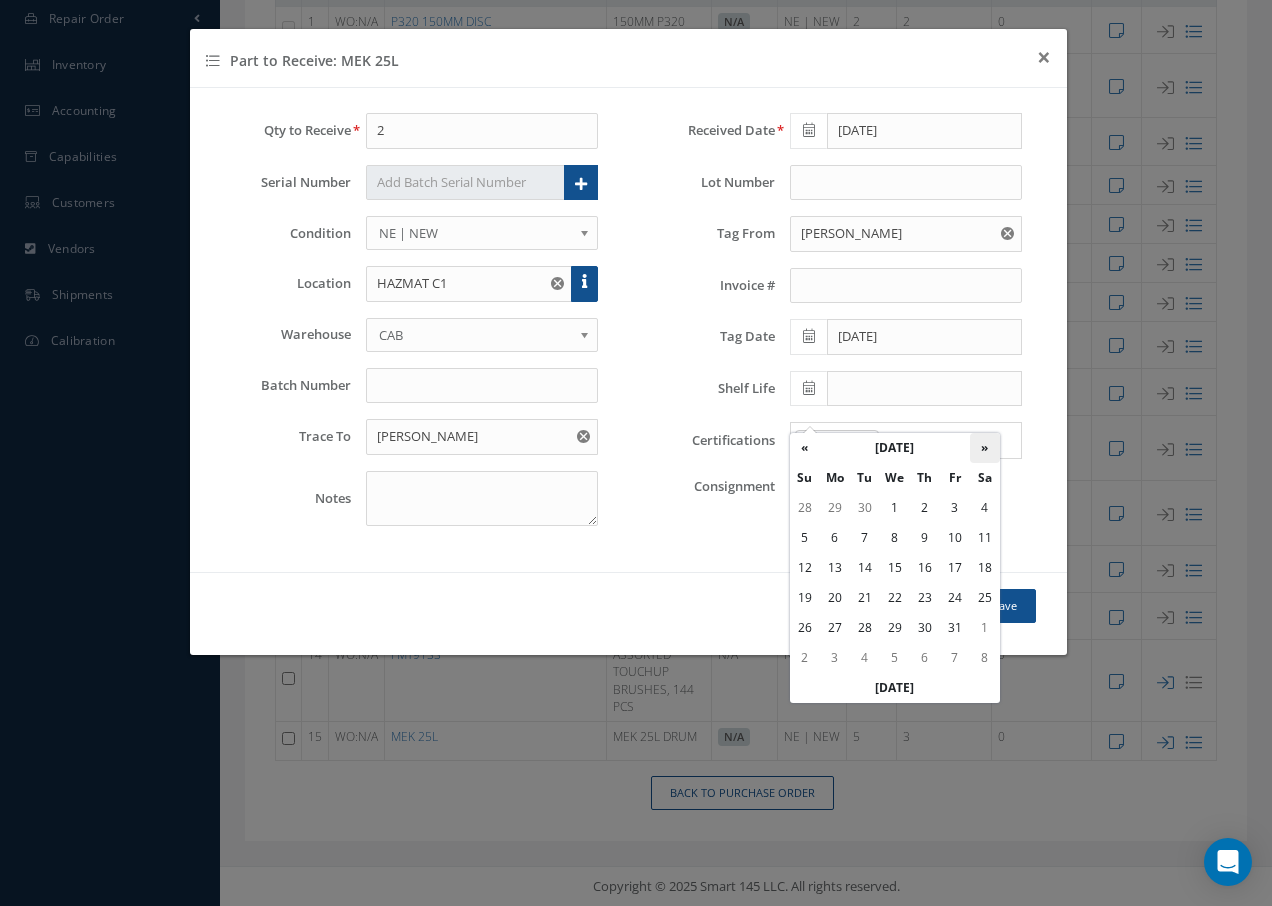 click on "»" 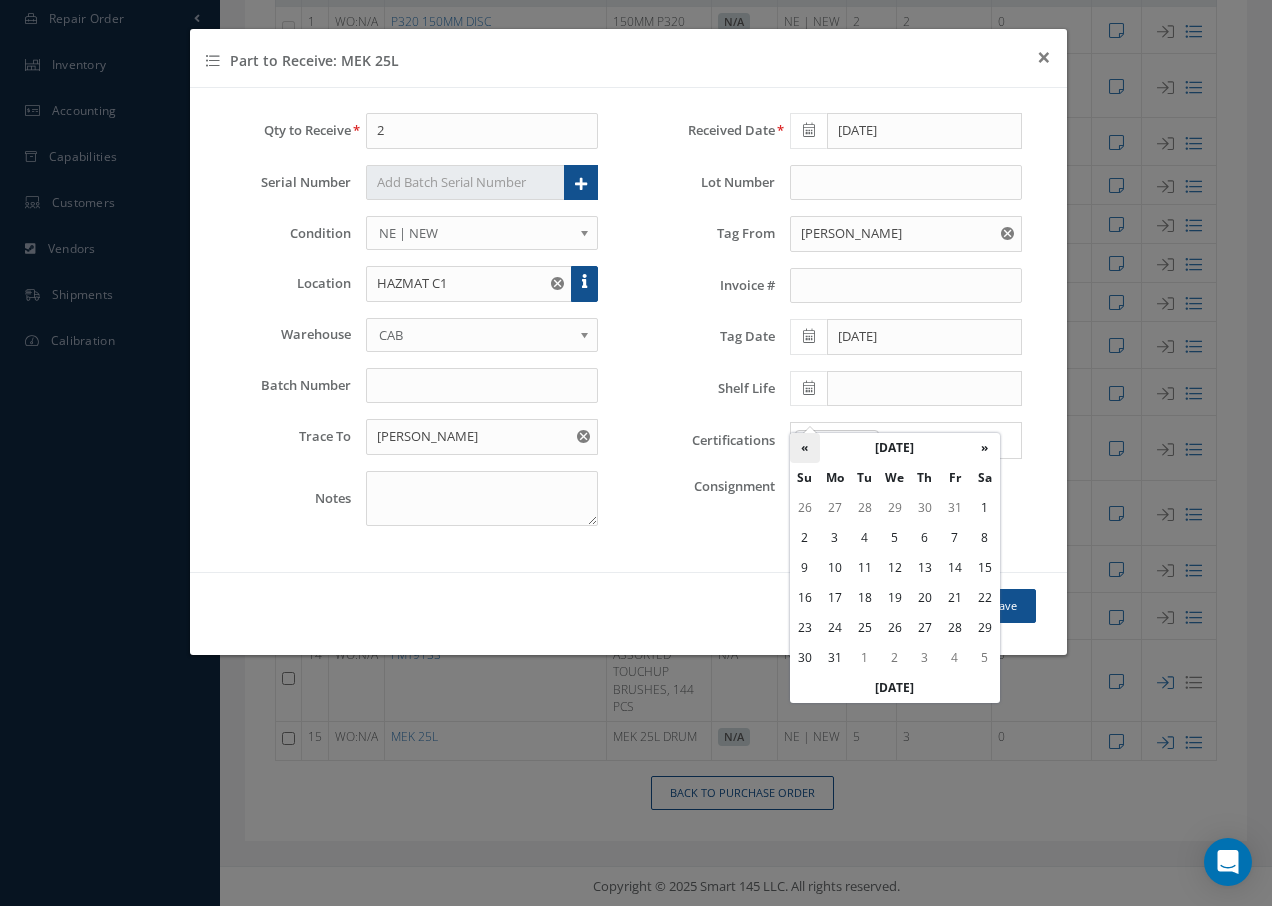 click on "«" 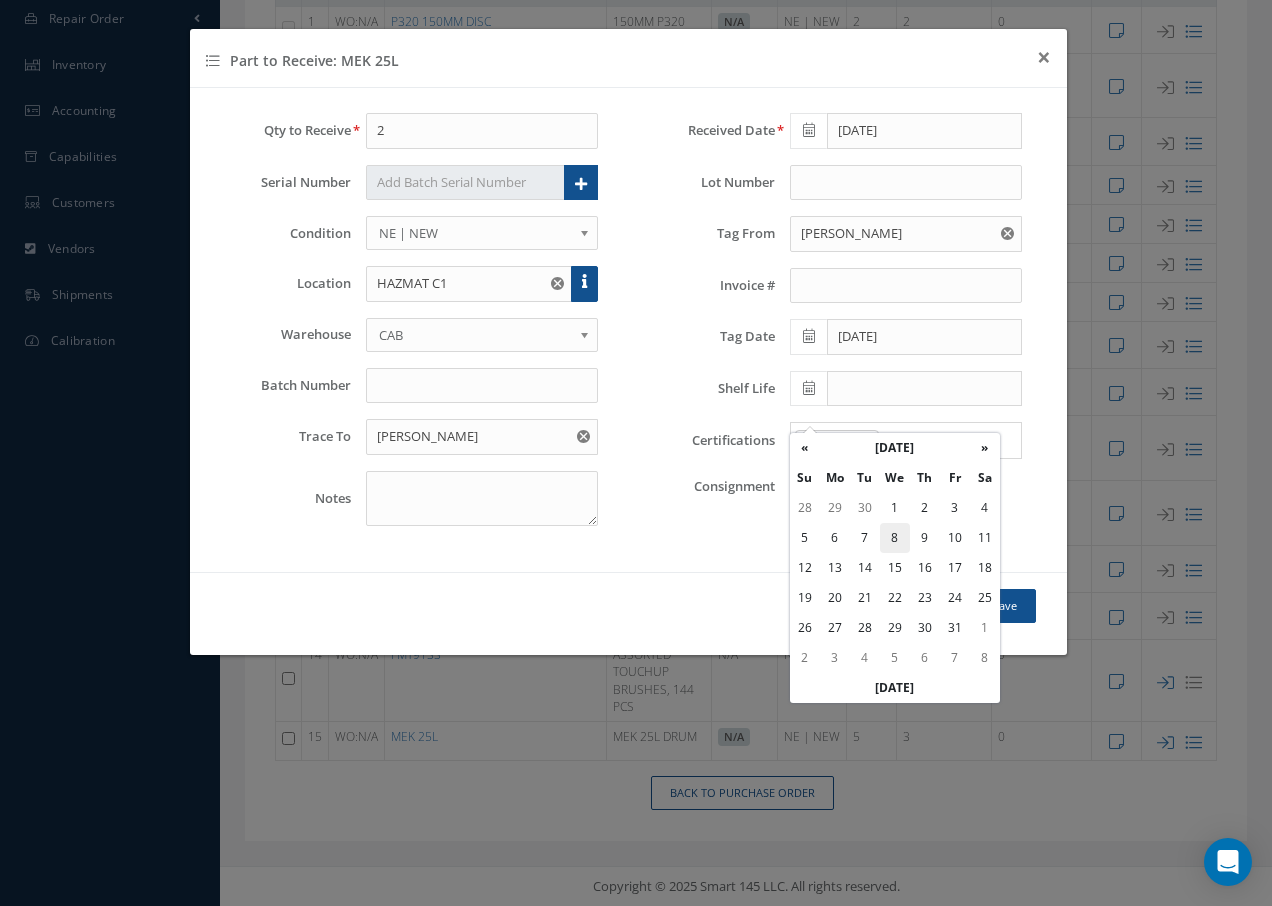 click on "8" 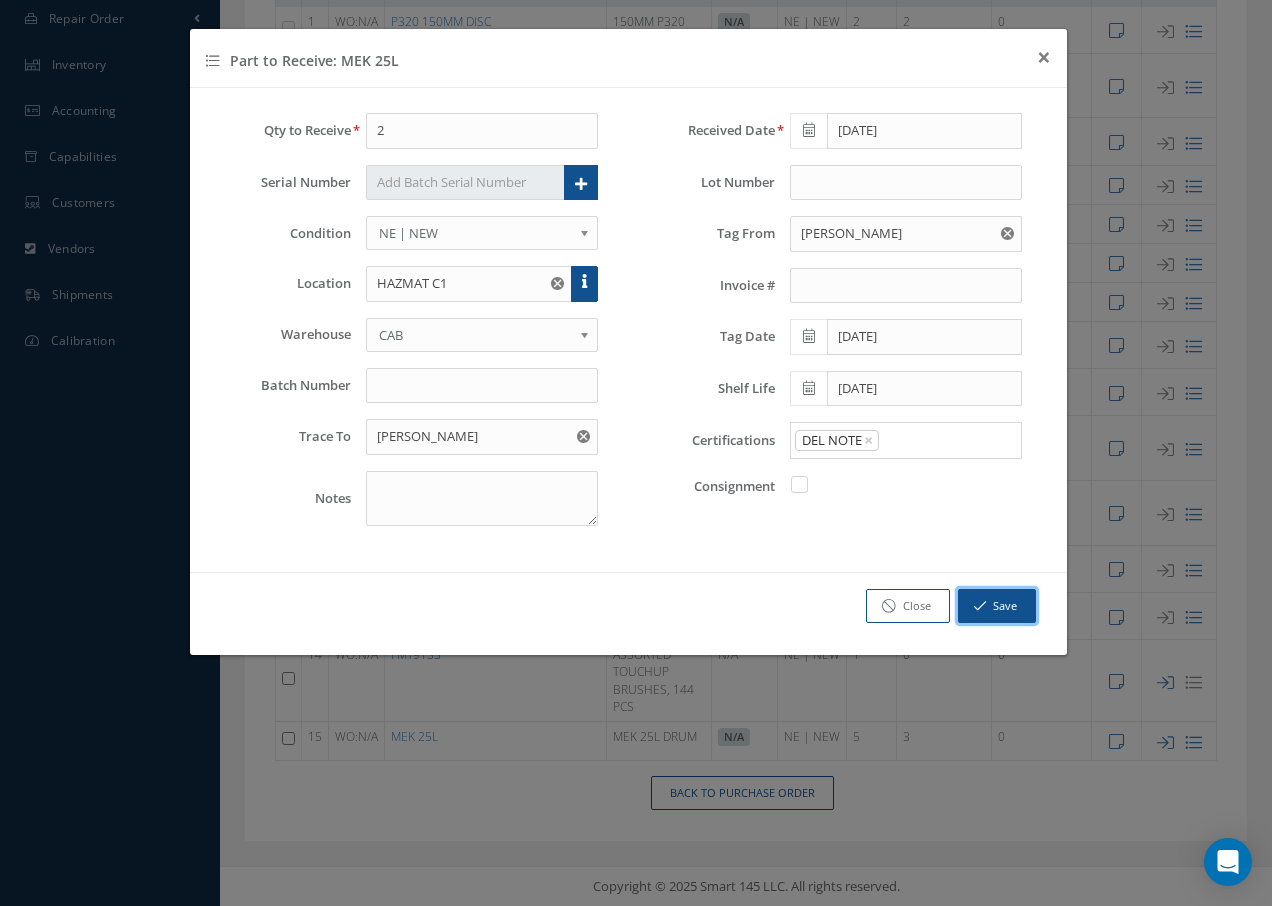 click 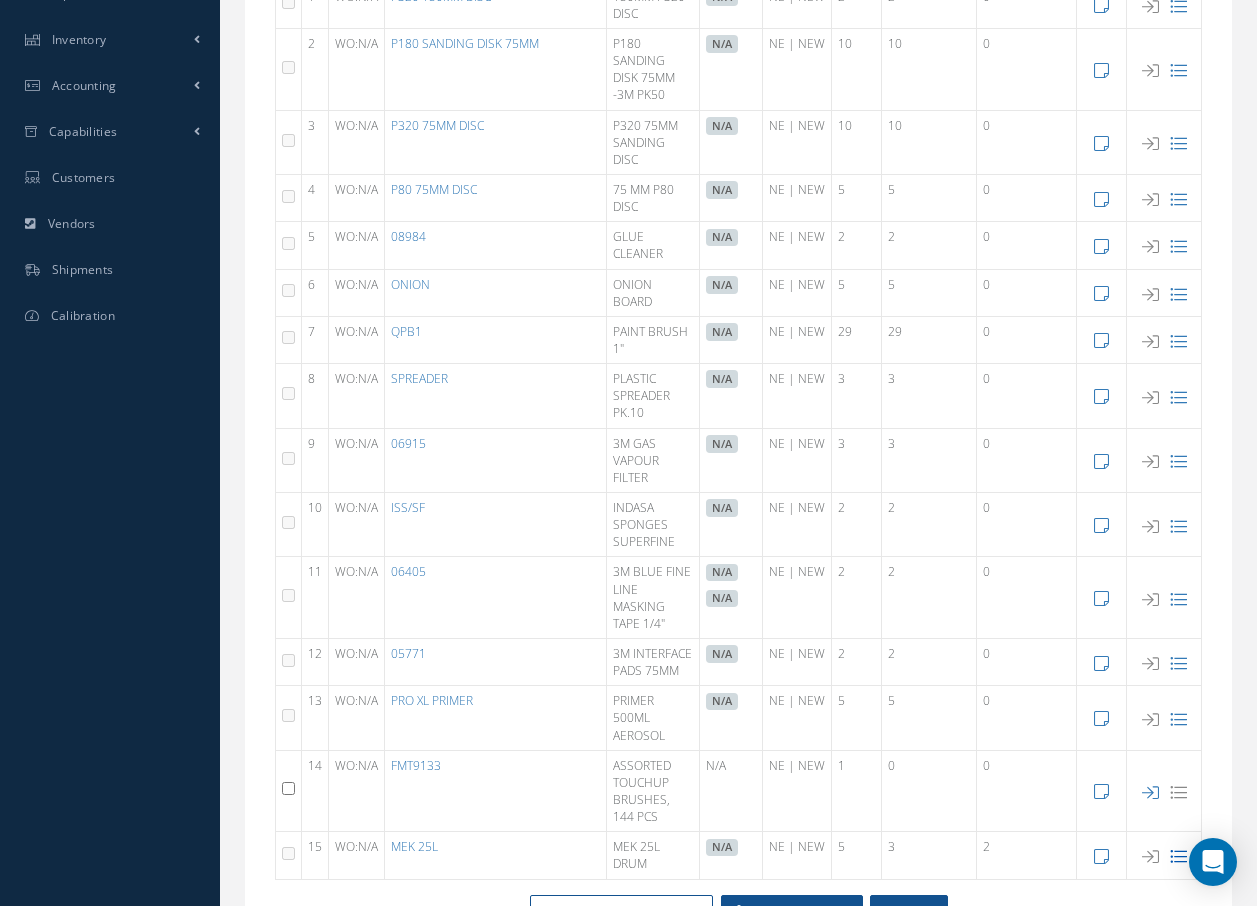 click 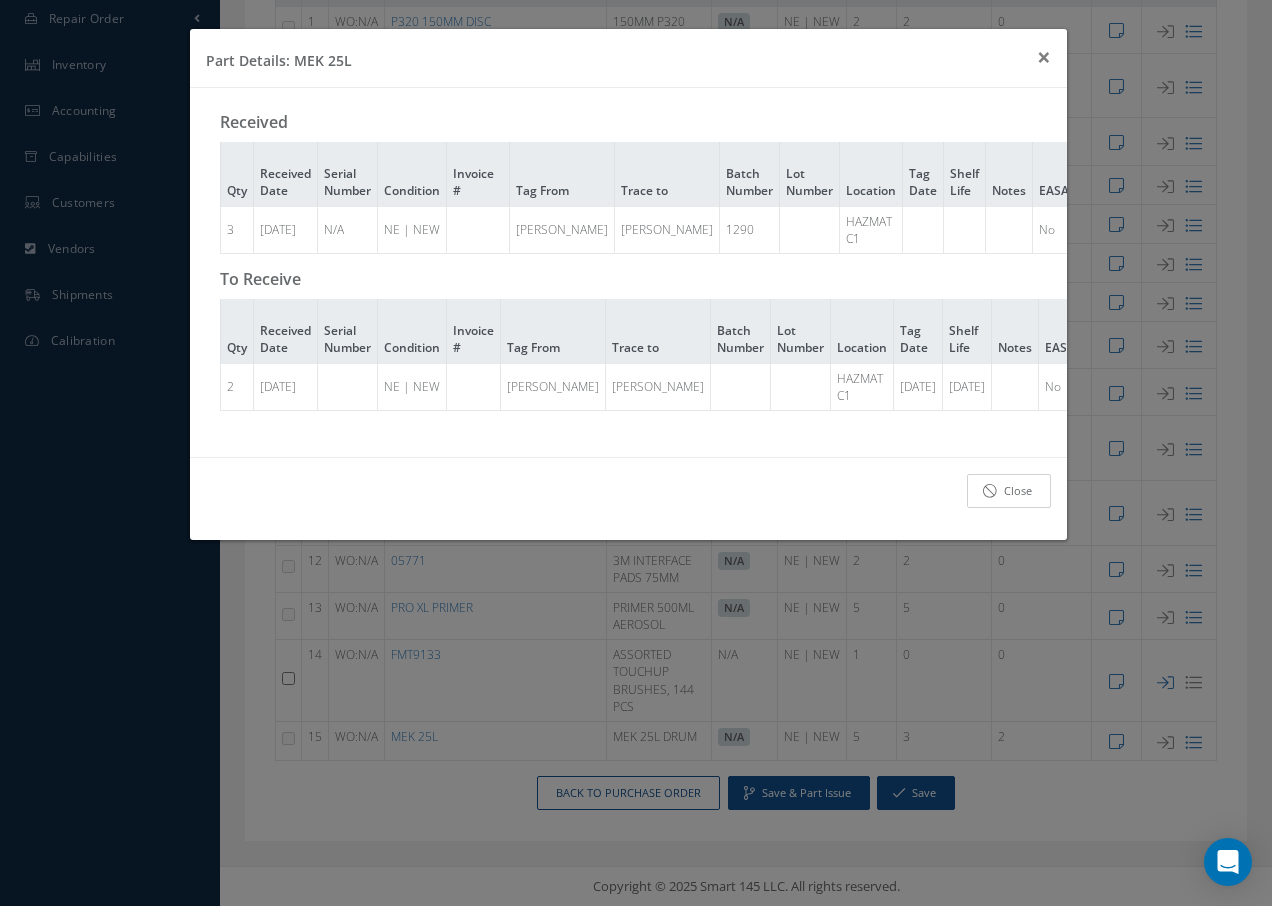 click on "Close" 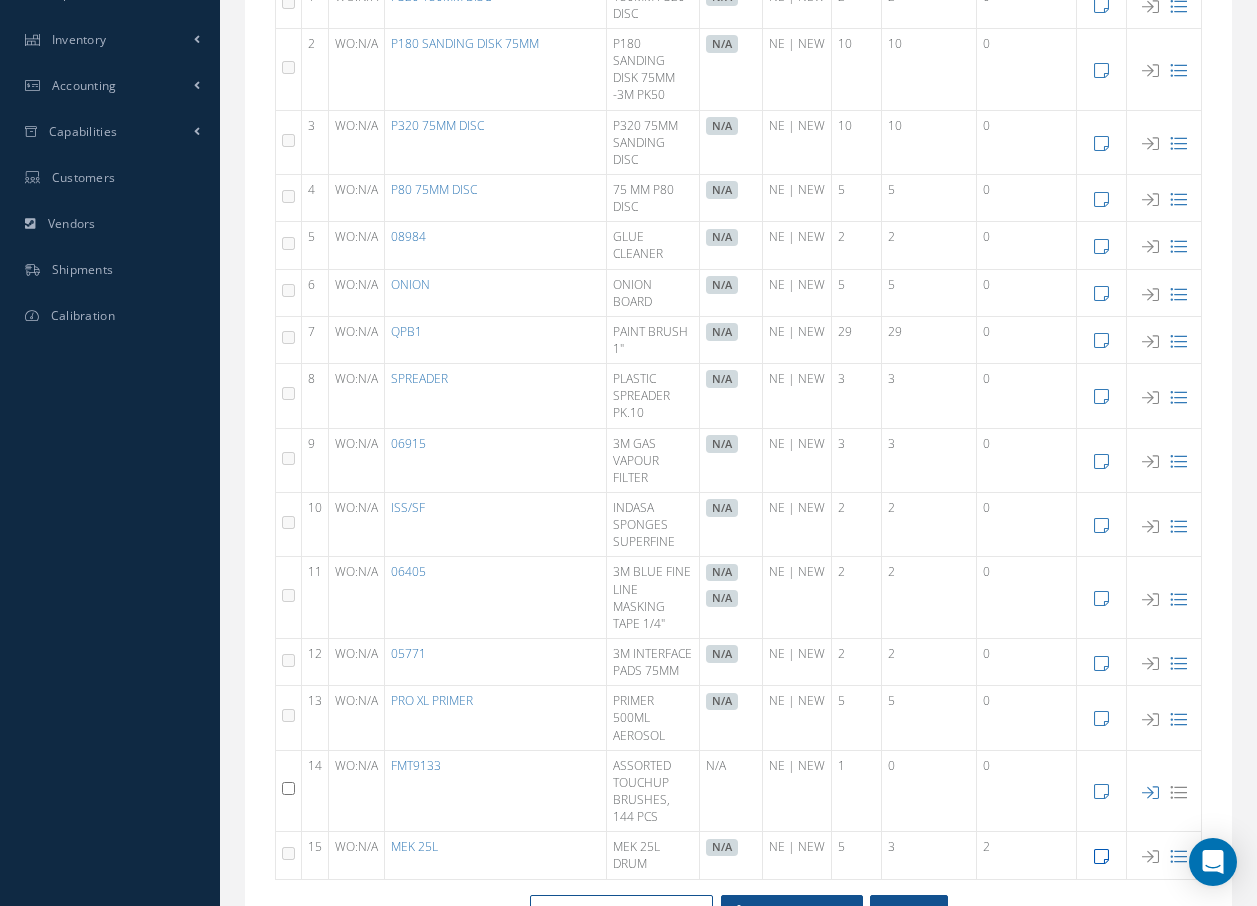 click 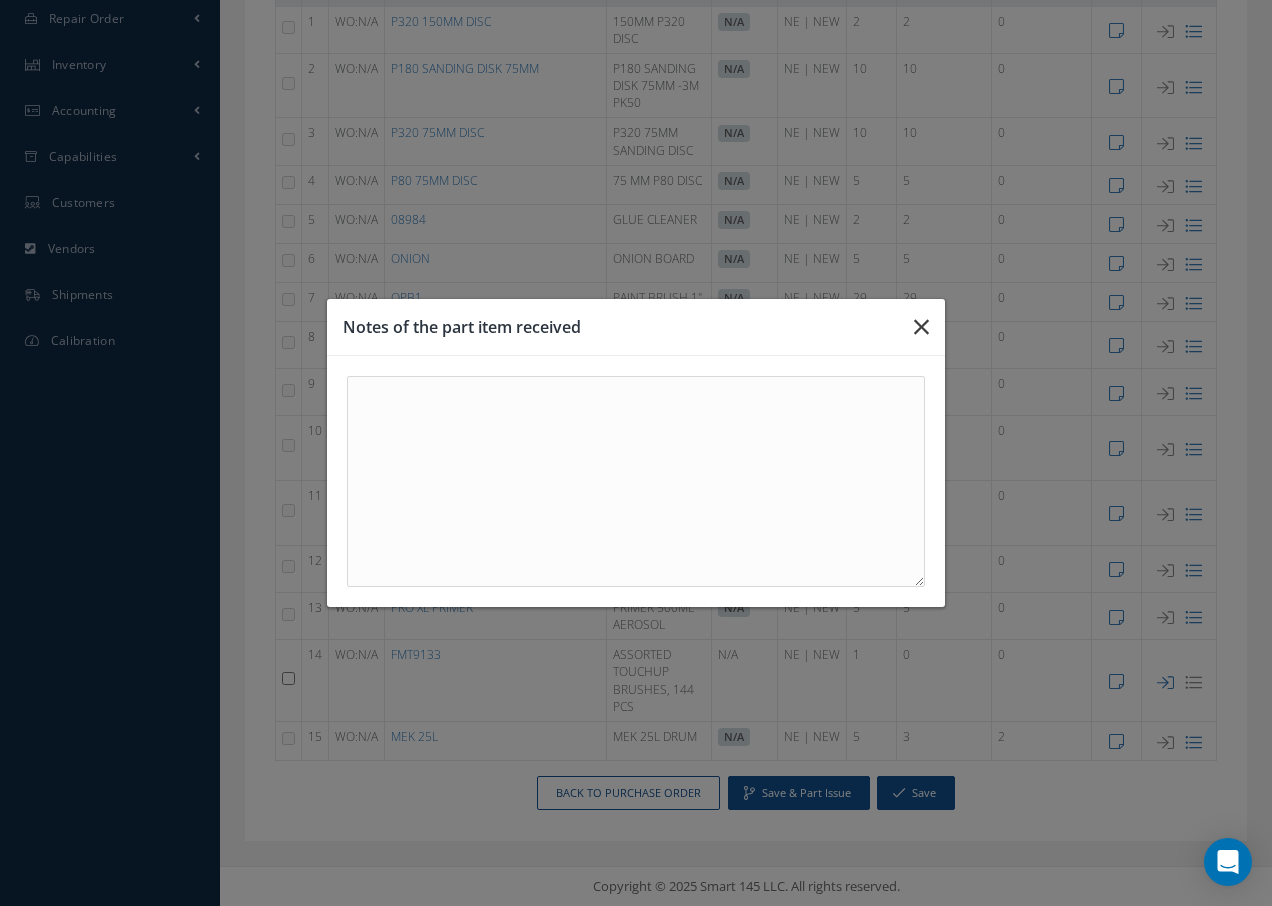 click 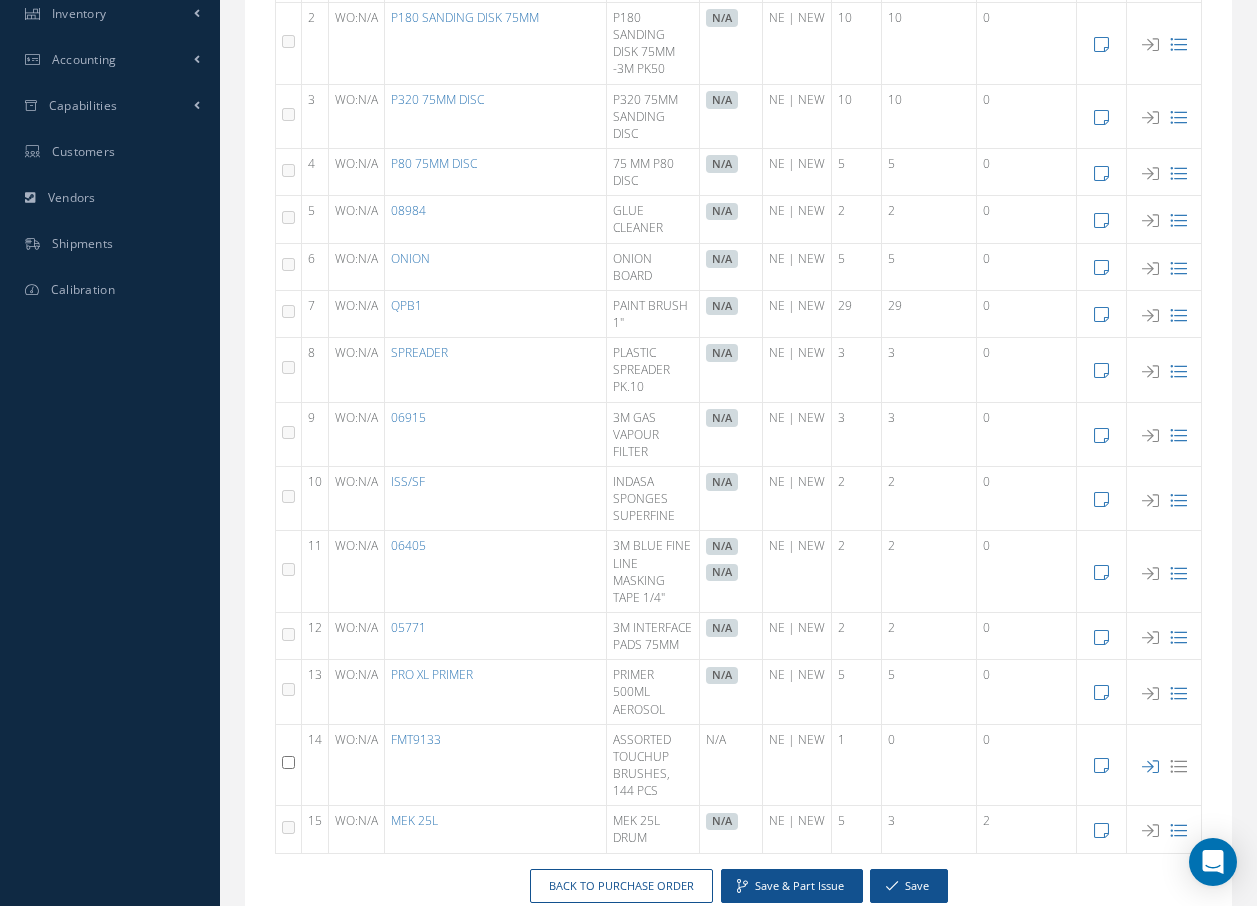 scroll, scrollTop: 506, scrollLeft: 0, axis: vertical 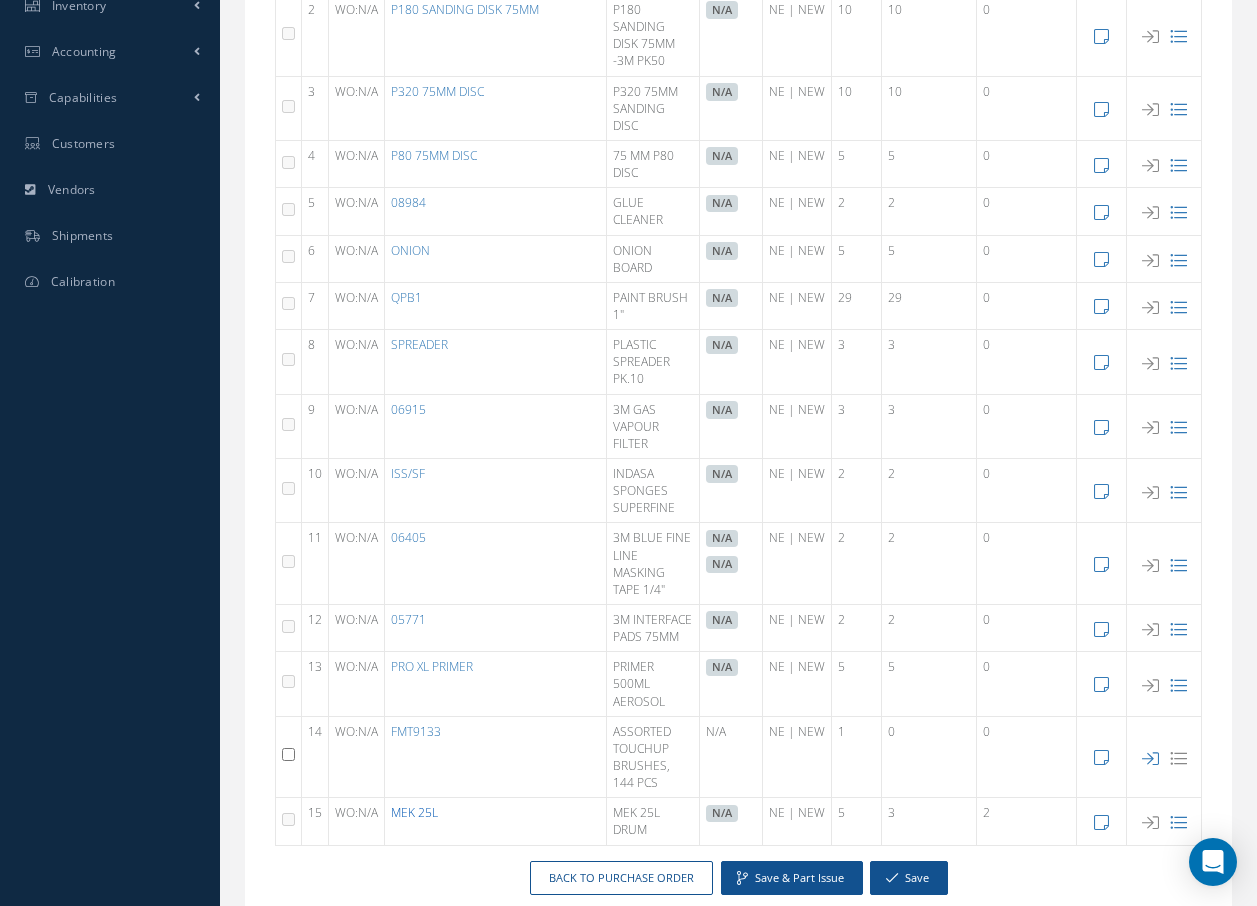 click on "MEK 25L" 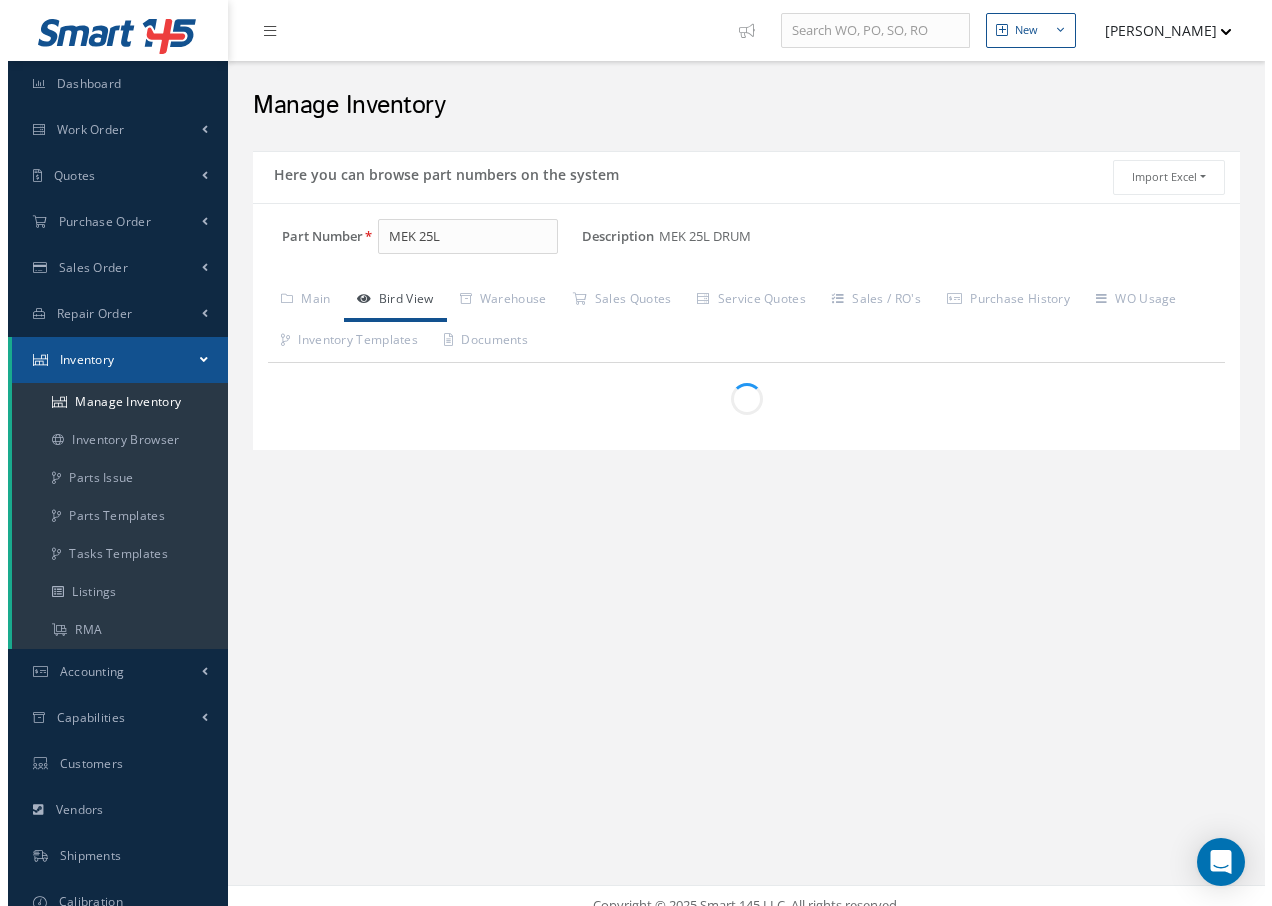 scroll, scrollTop: 0, scrollLeft: 0, axis: both 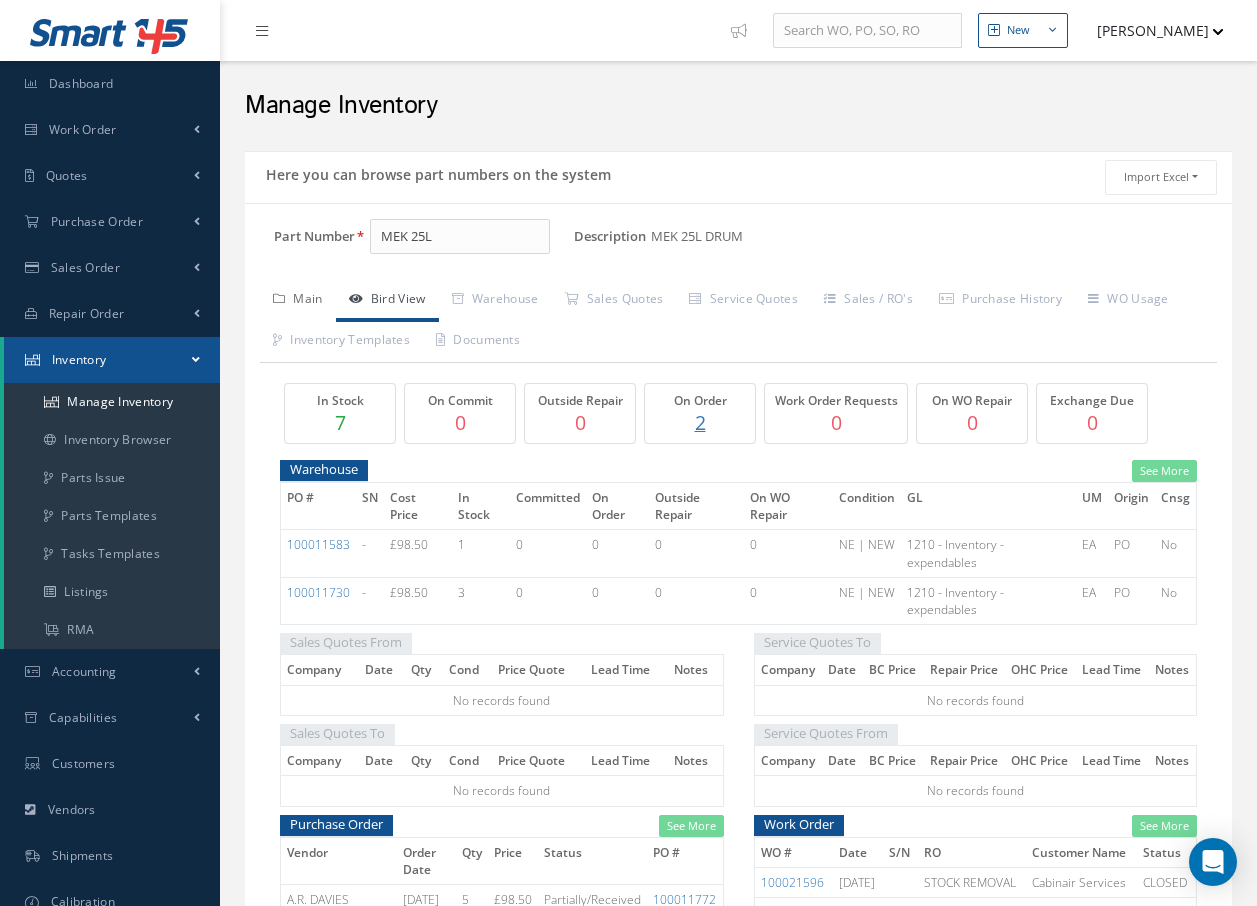 click on "Main" at bounding box center [298, 301] 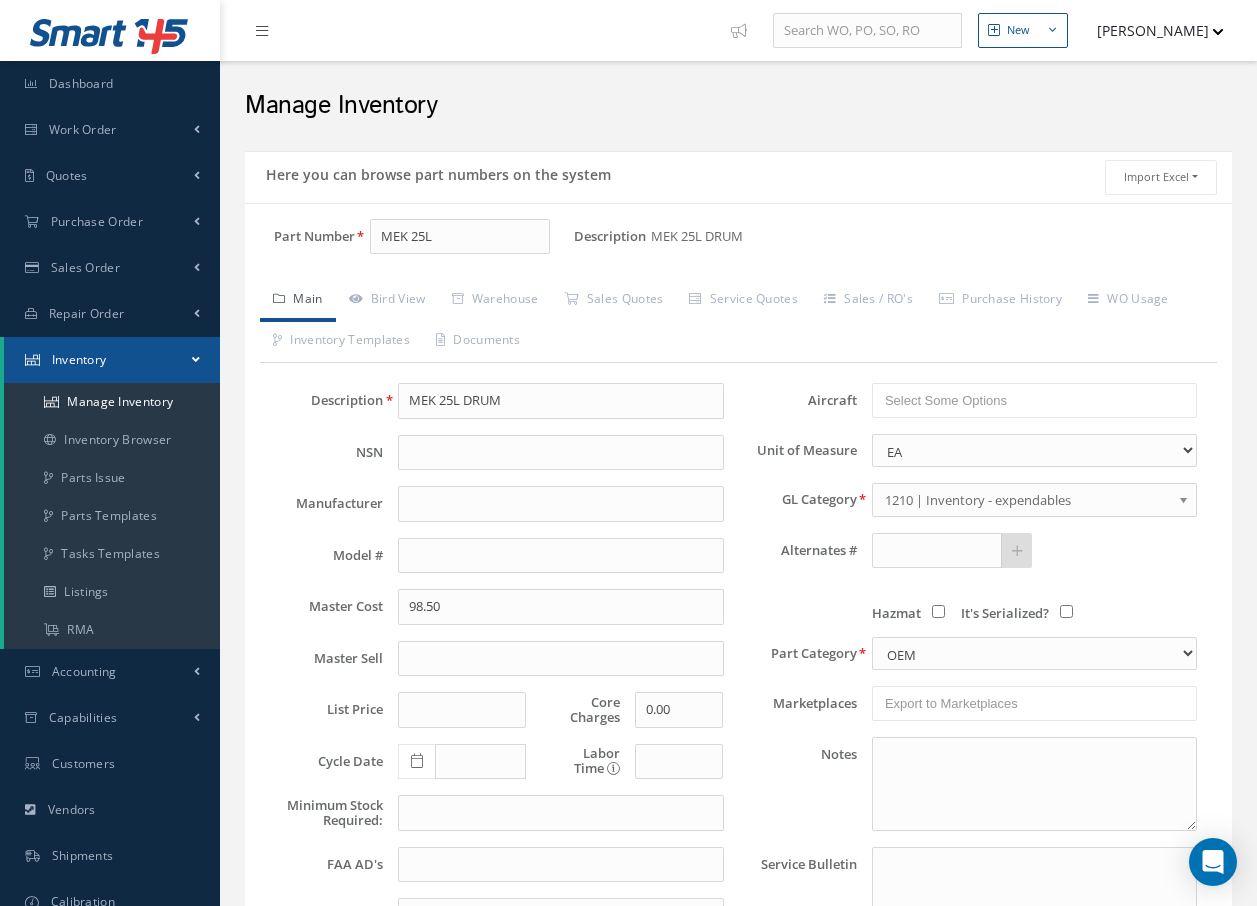 click on "Main" at bounding box center (298, 301) 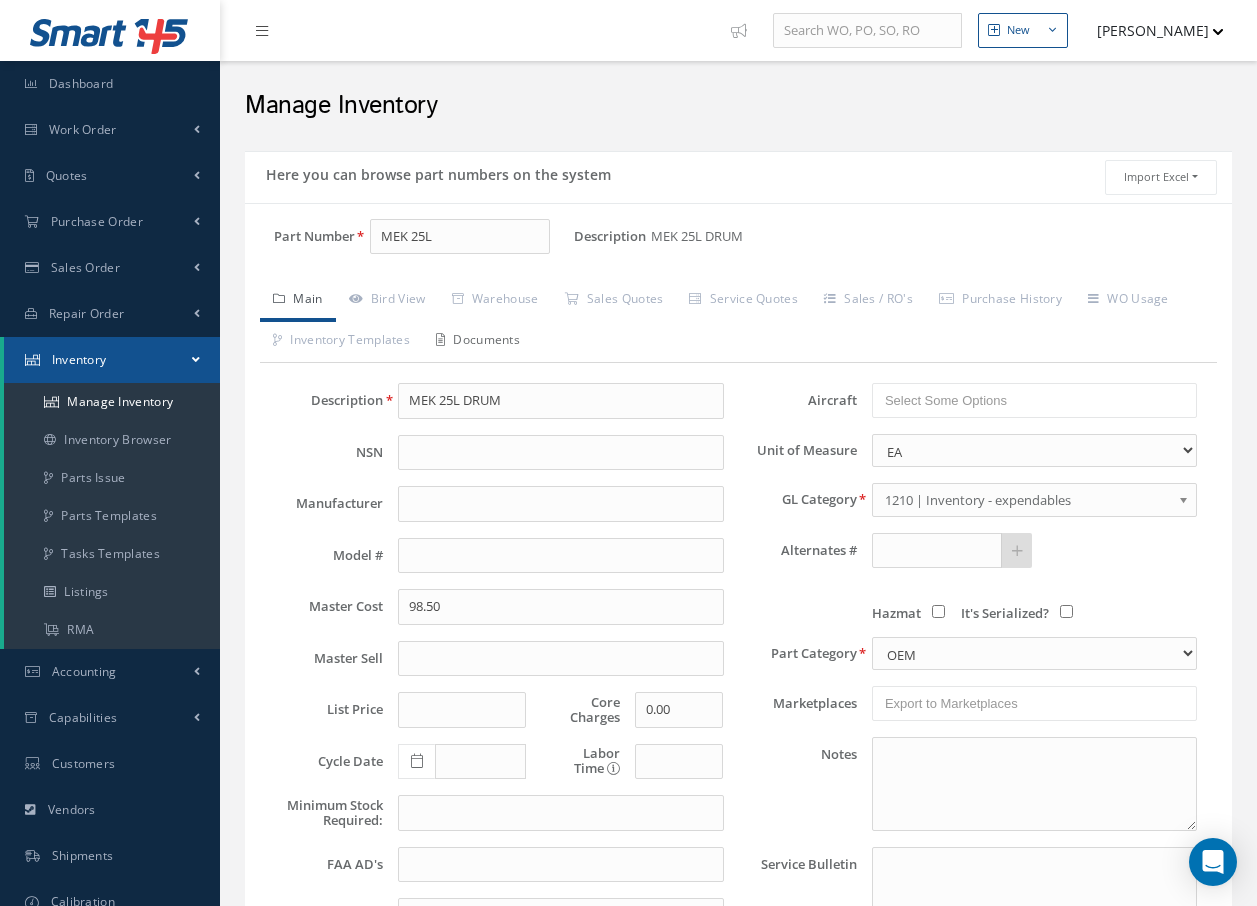 click on "Documents" at bounding box center (478, 342) 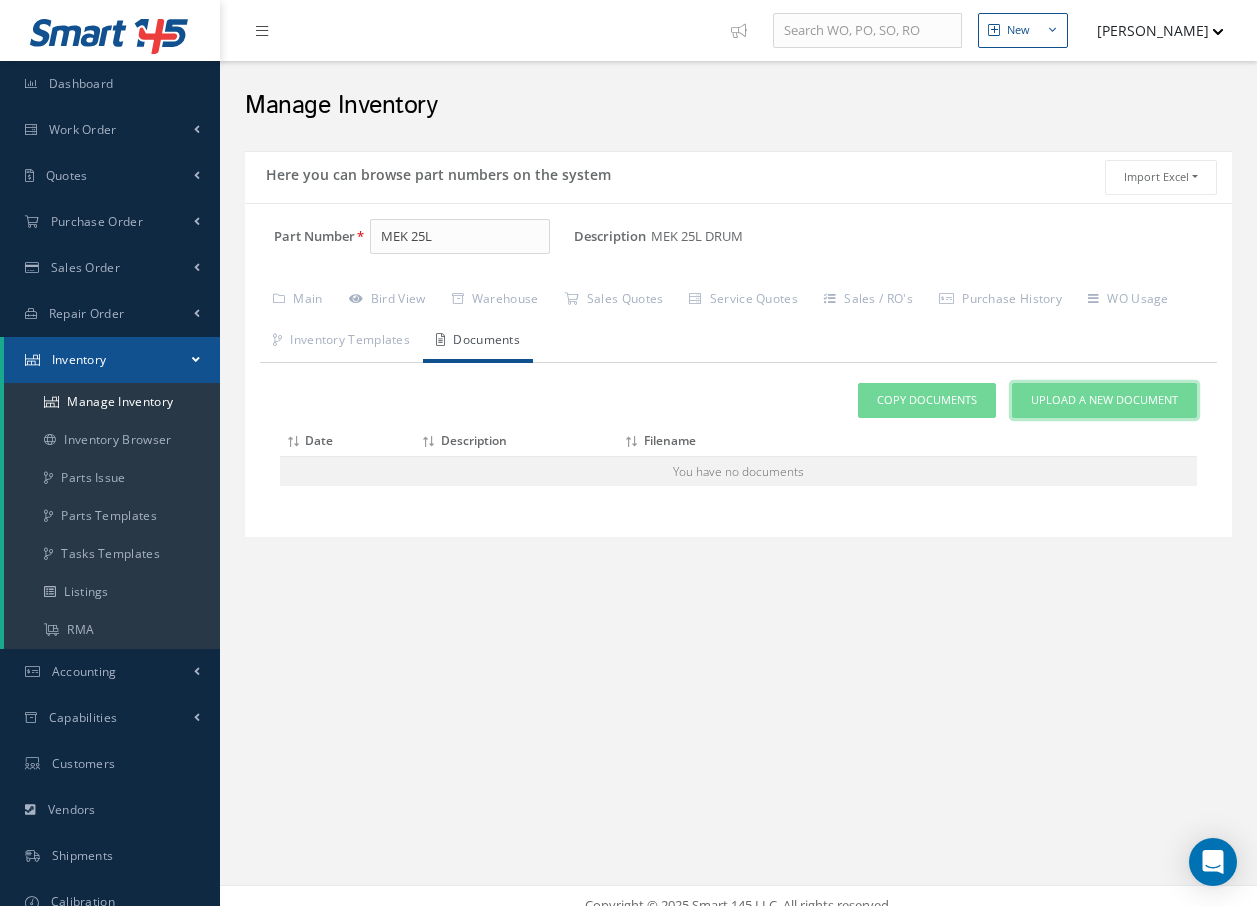 click on "Upload a New Document" at bounding box center (1104, 400) 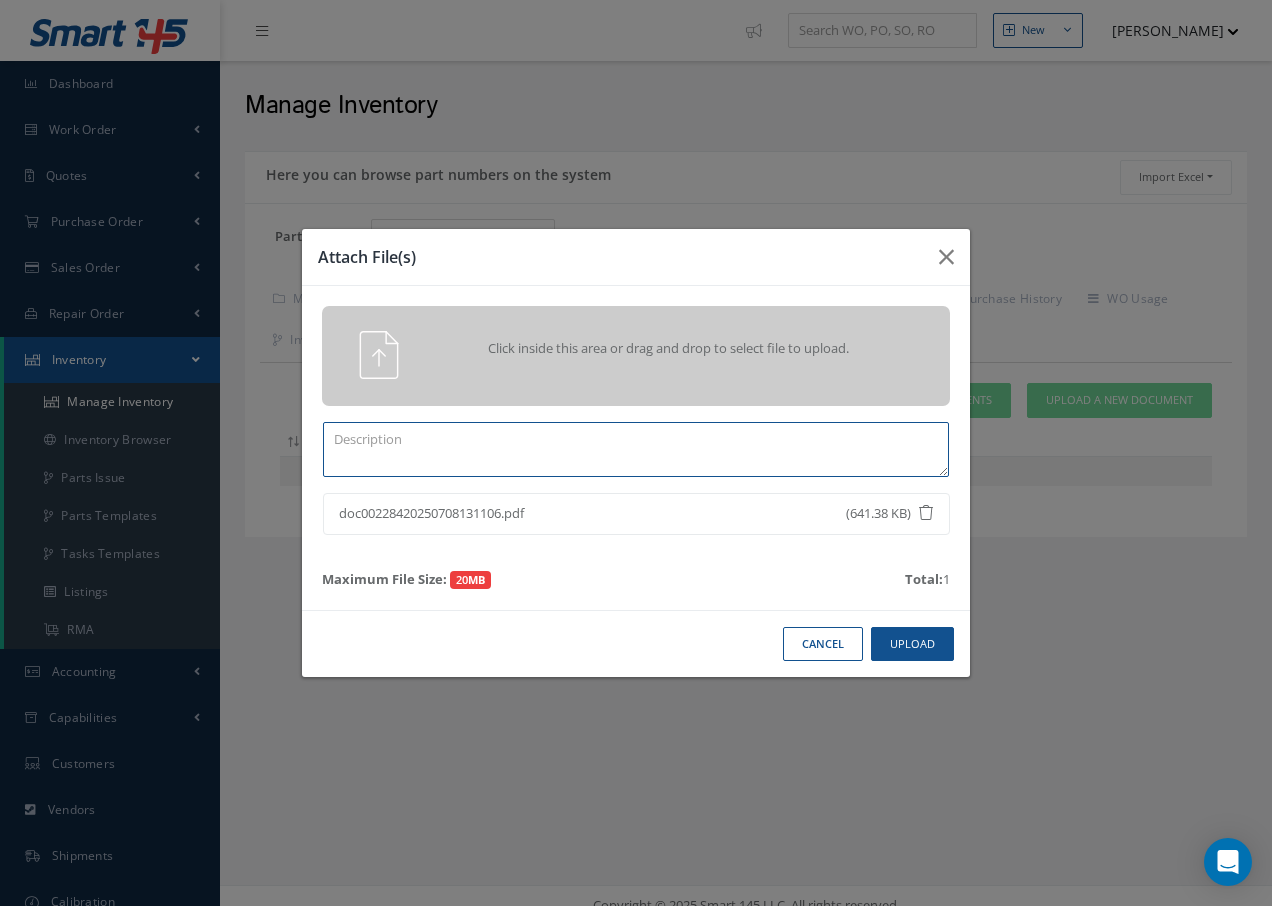 click at bounding box center [636, 449] 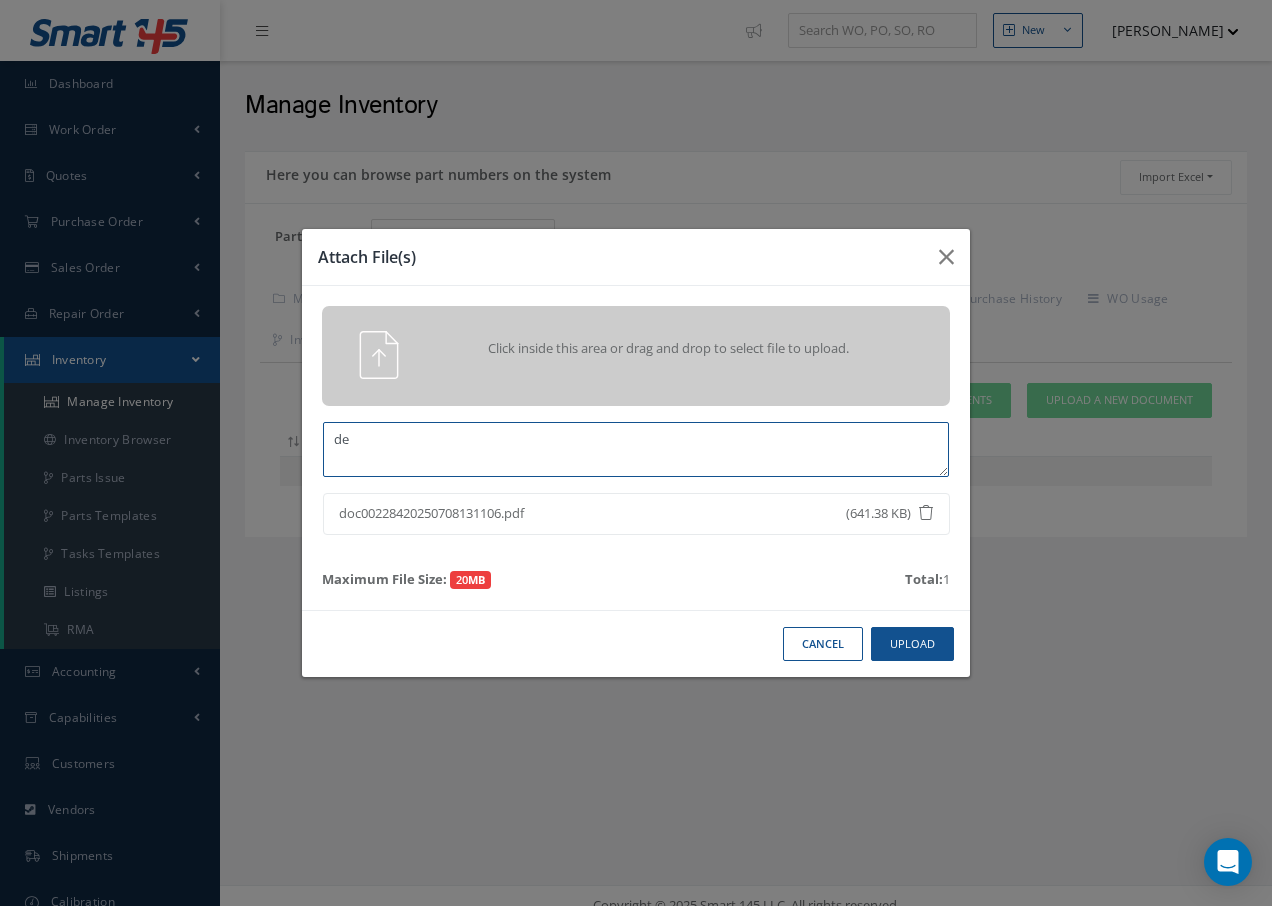 type on "d" 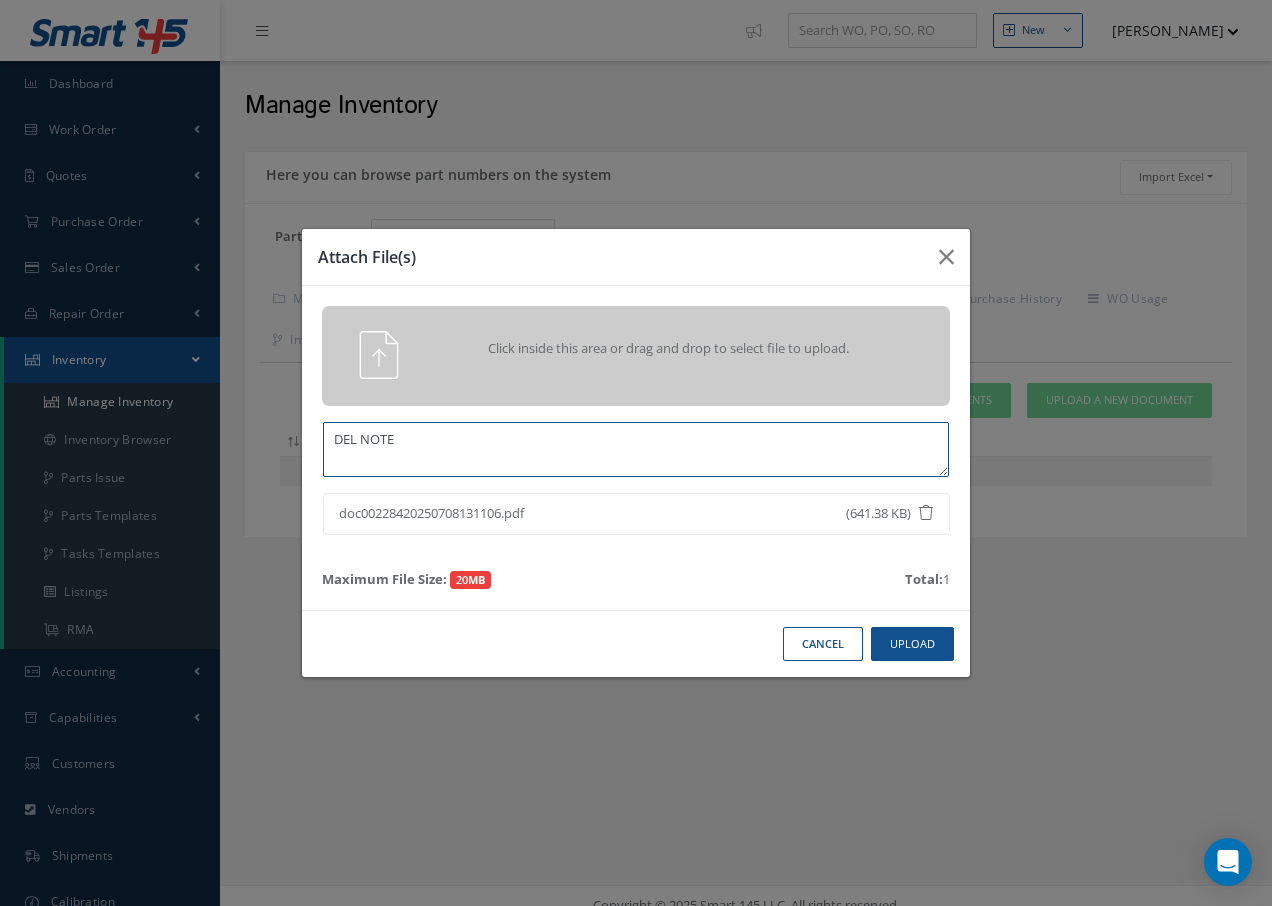 type on "DEL NOTE" 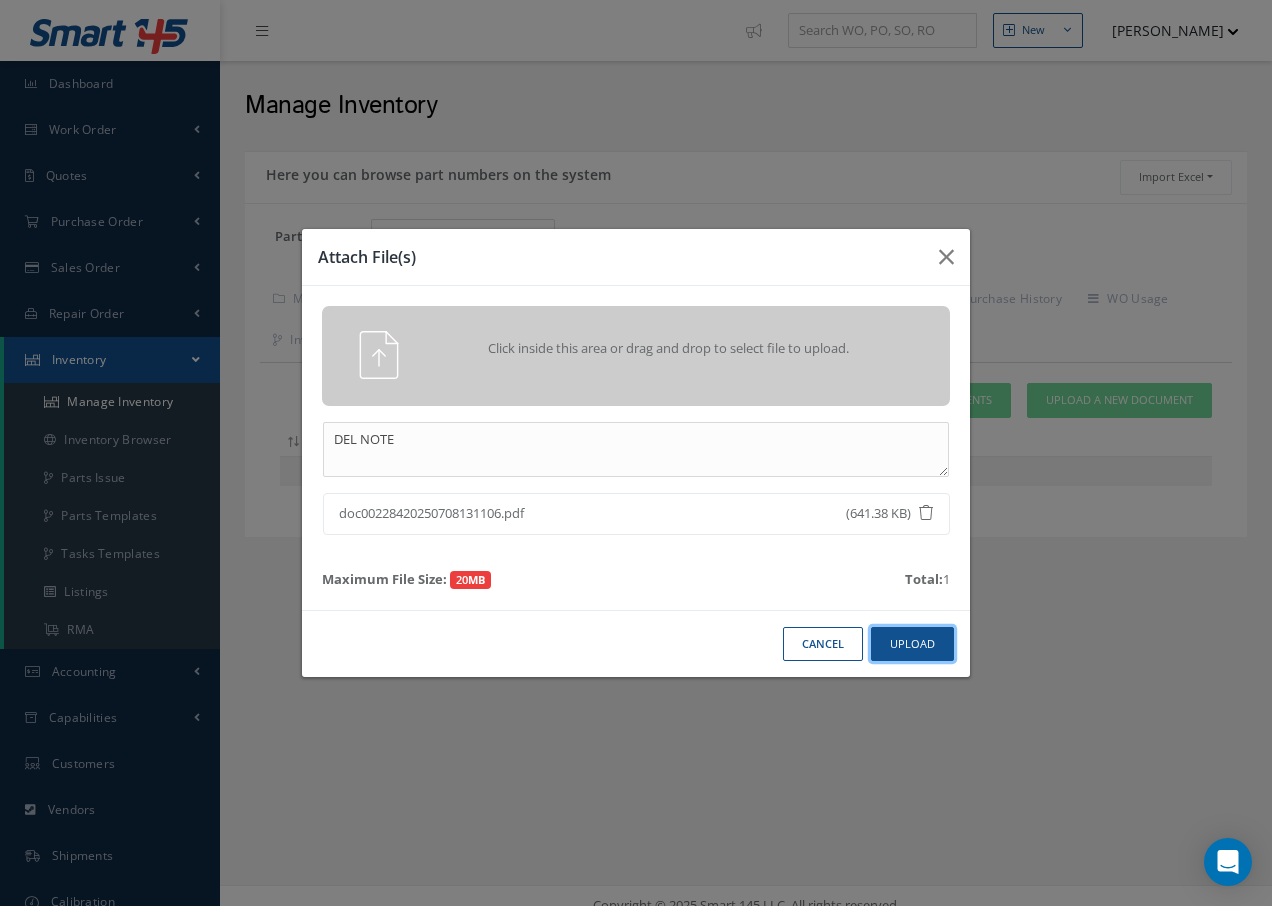 click on "Upload" at bounding box center (912, 644) 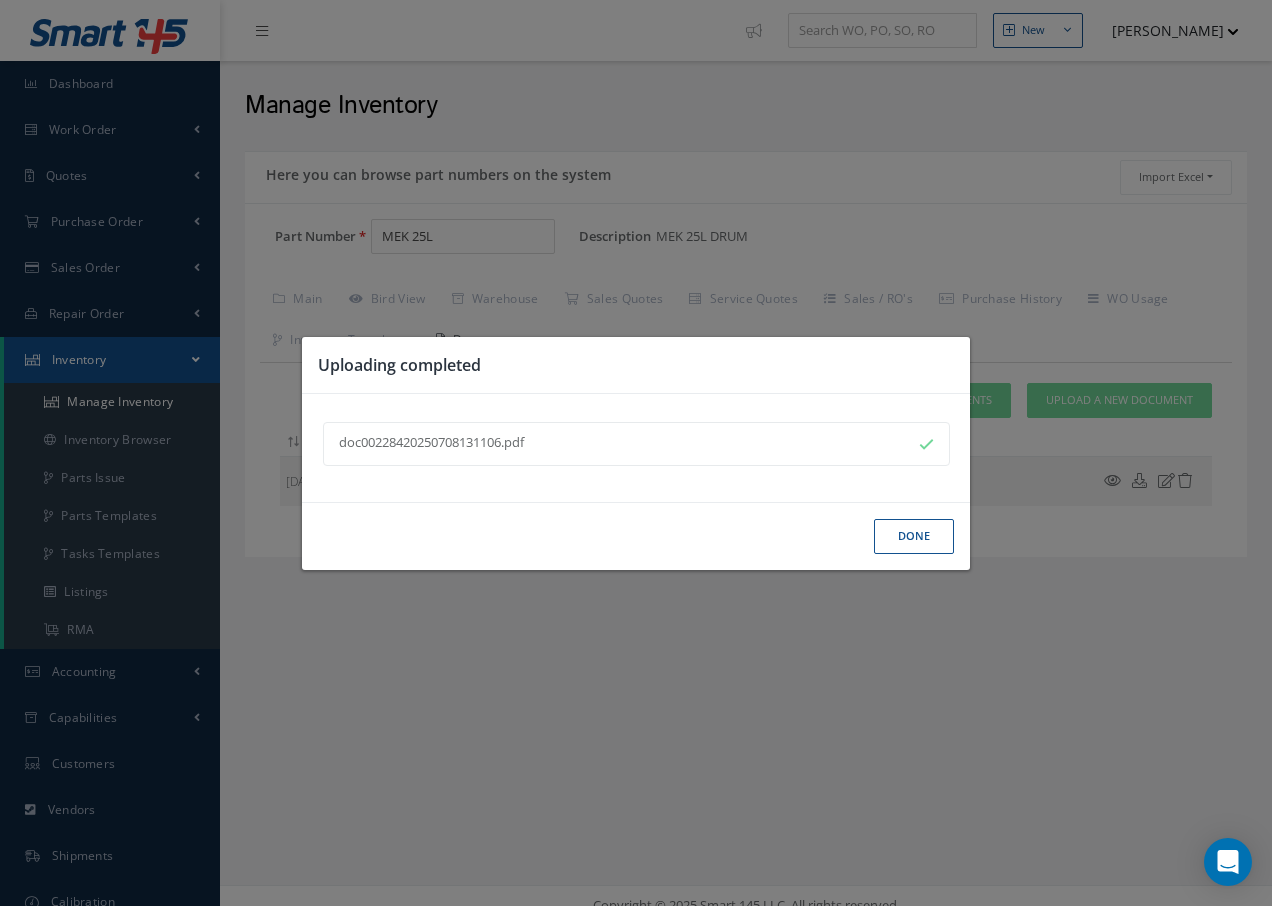 click on "Done" at bounding box center (914, 536) 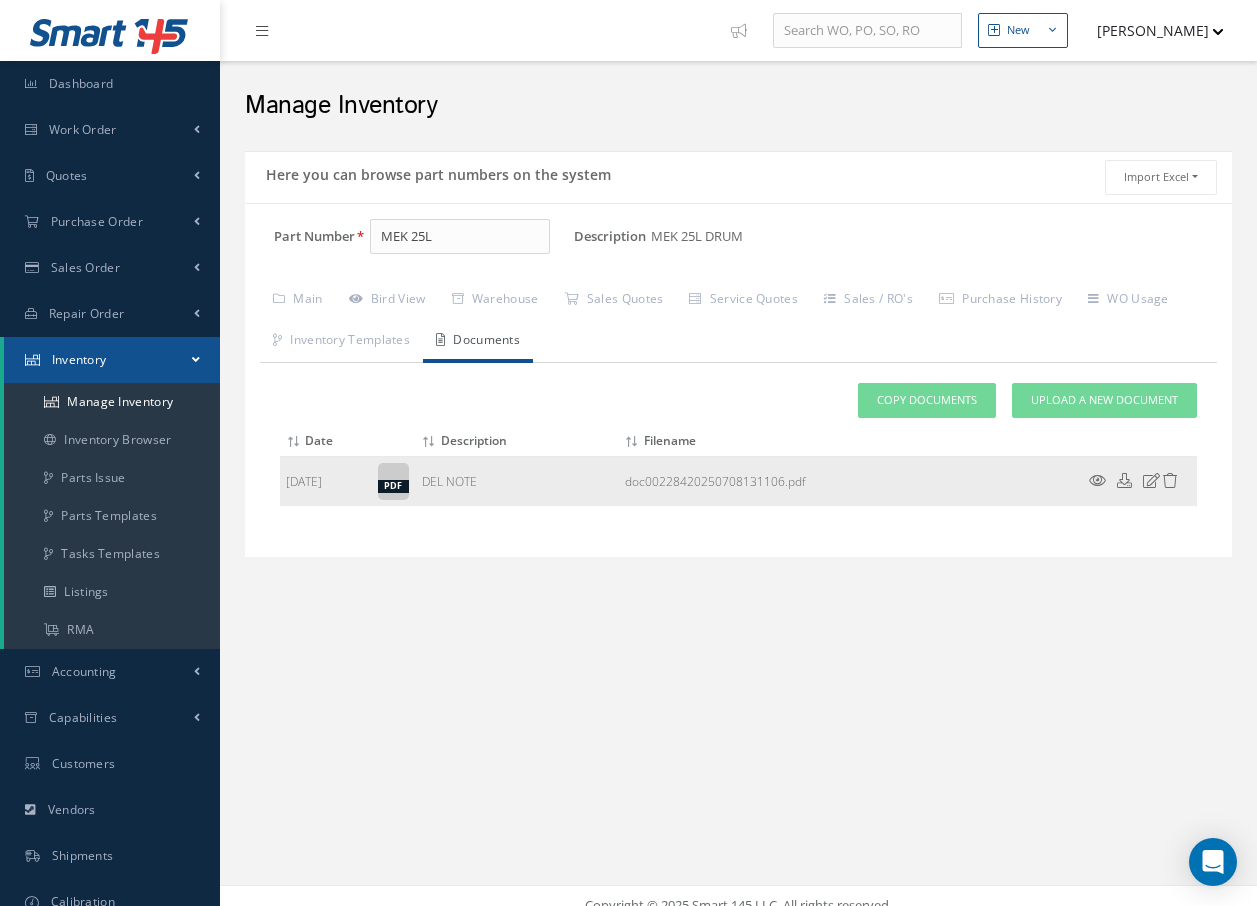 click at bounding box center (1097, 480) 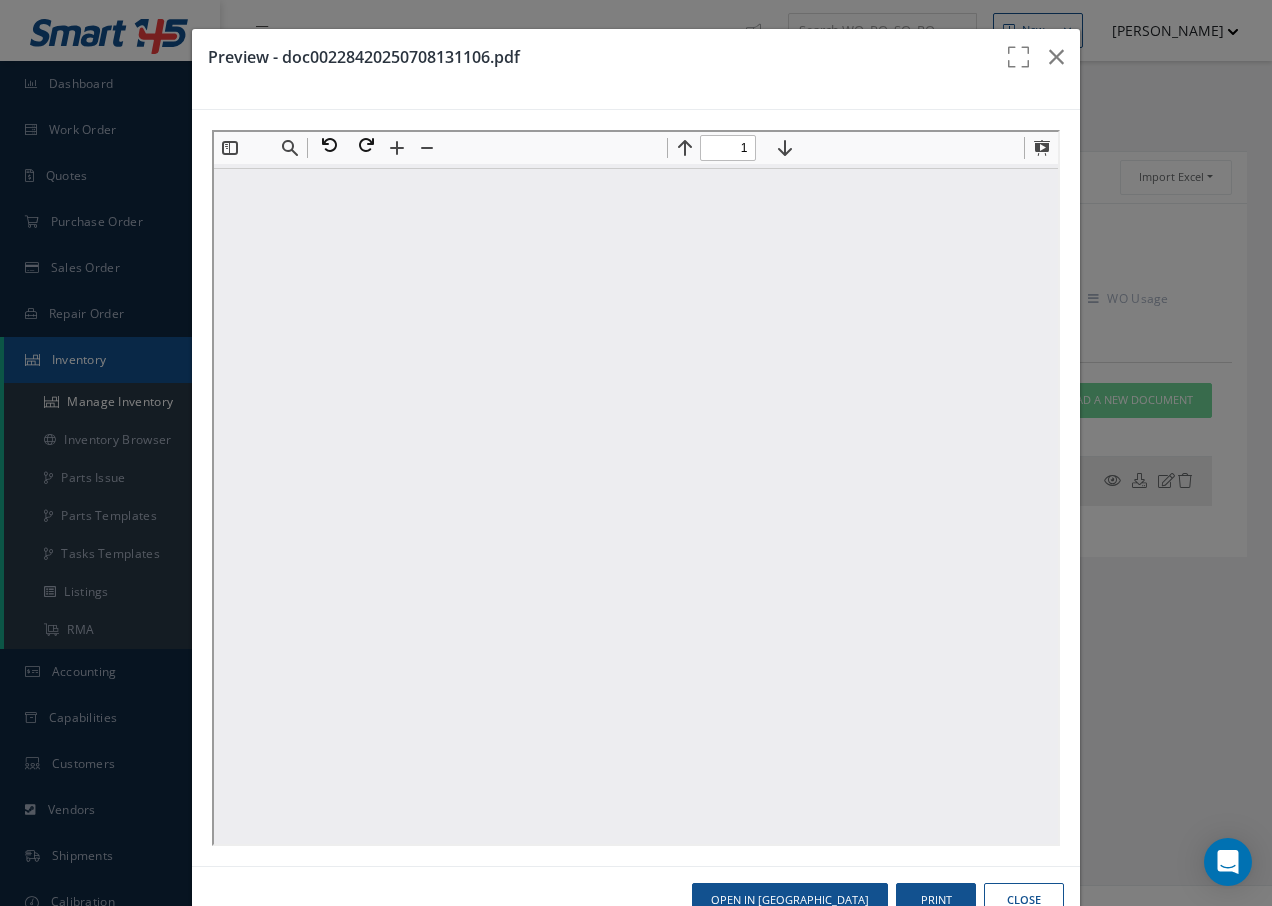 scroll, scrollTop: 0, scrollLeft: 0, axis: both 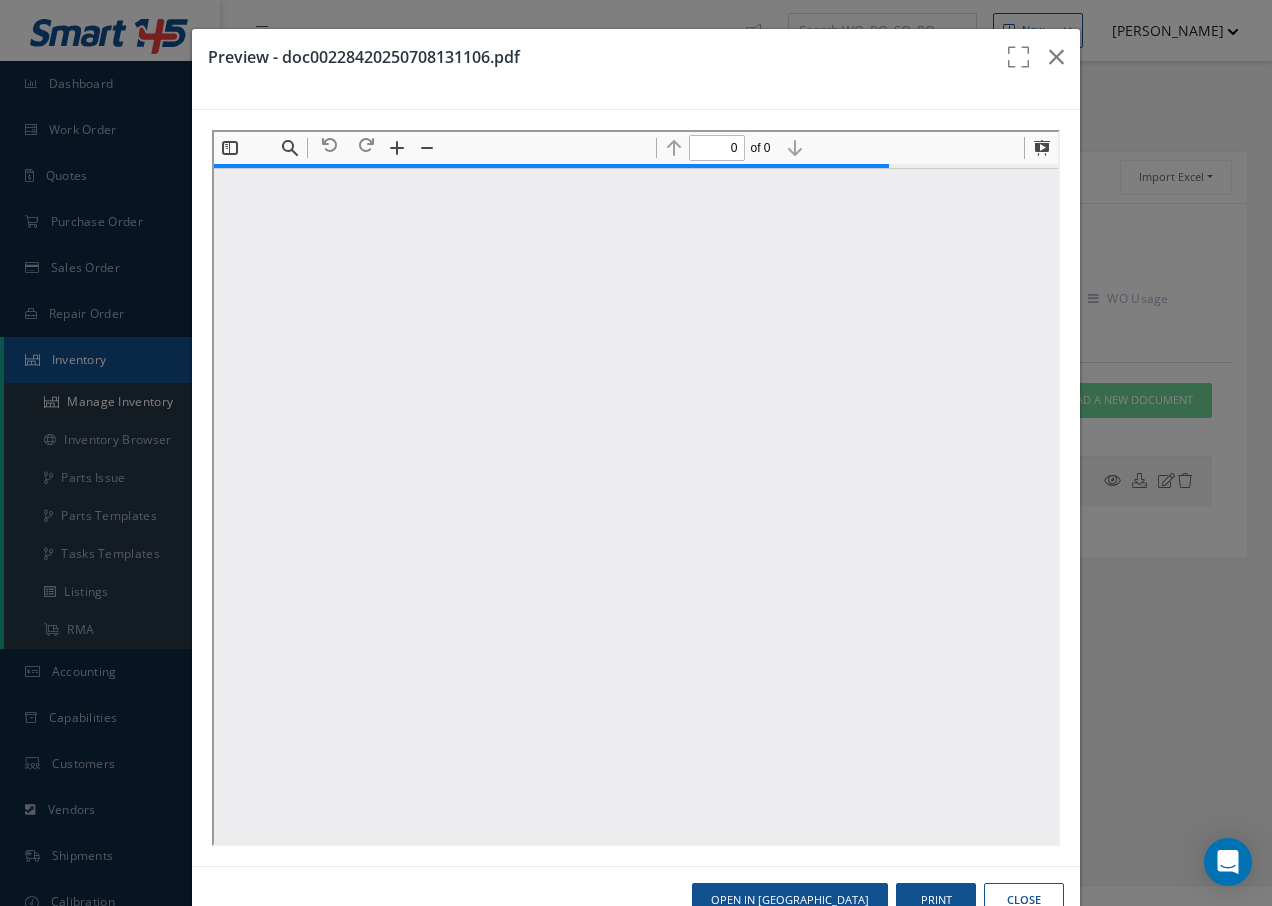 type on "1" 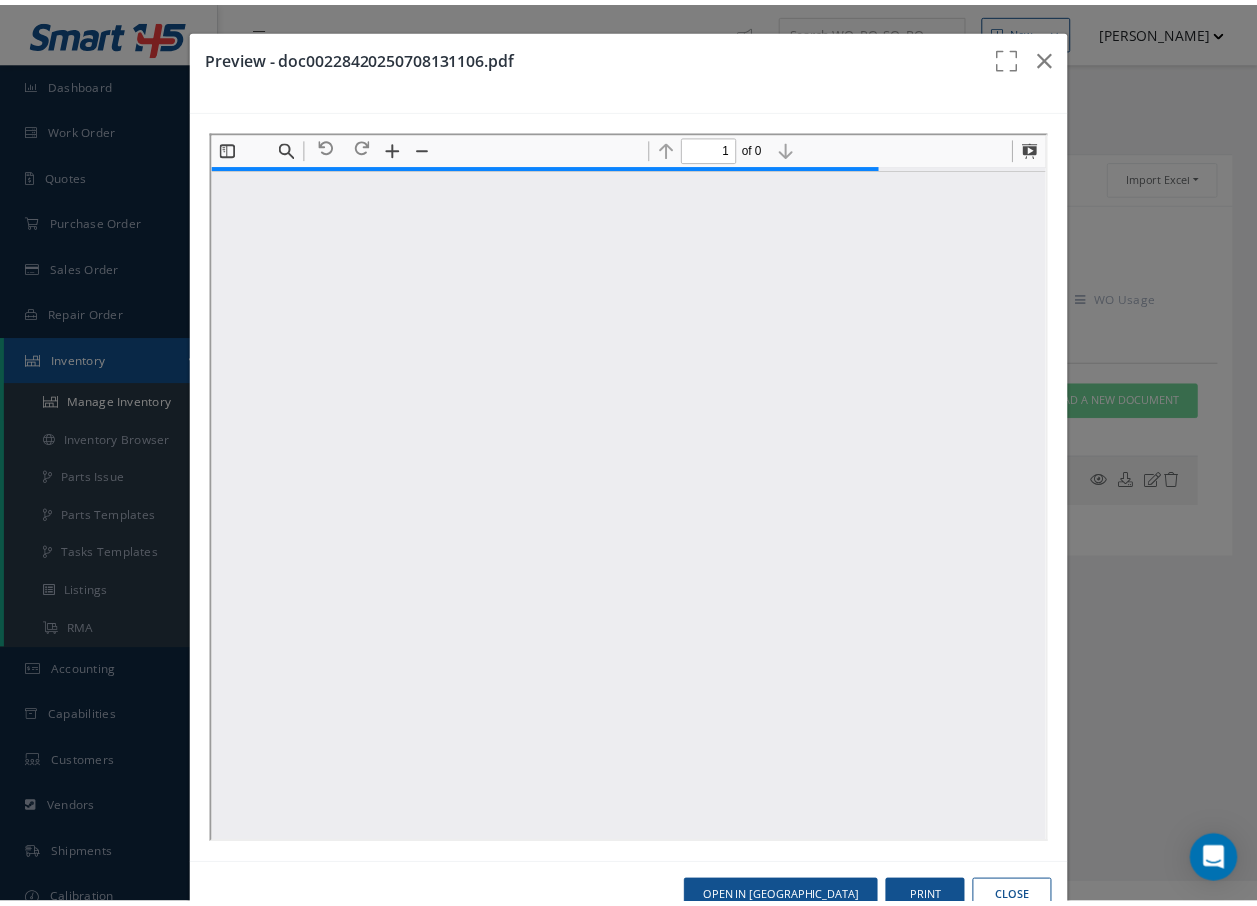 scroll, scrollTop: 10, scrollLeft: 0, axis: vertical 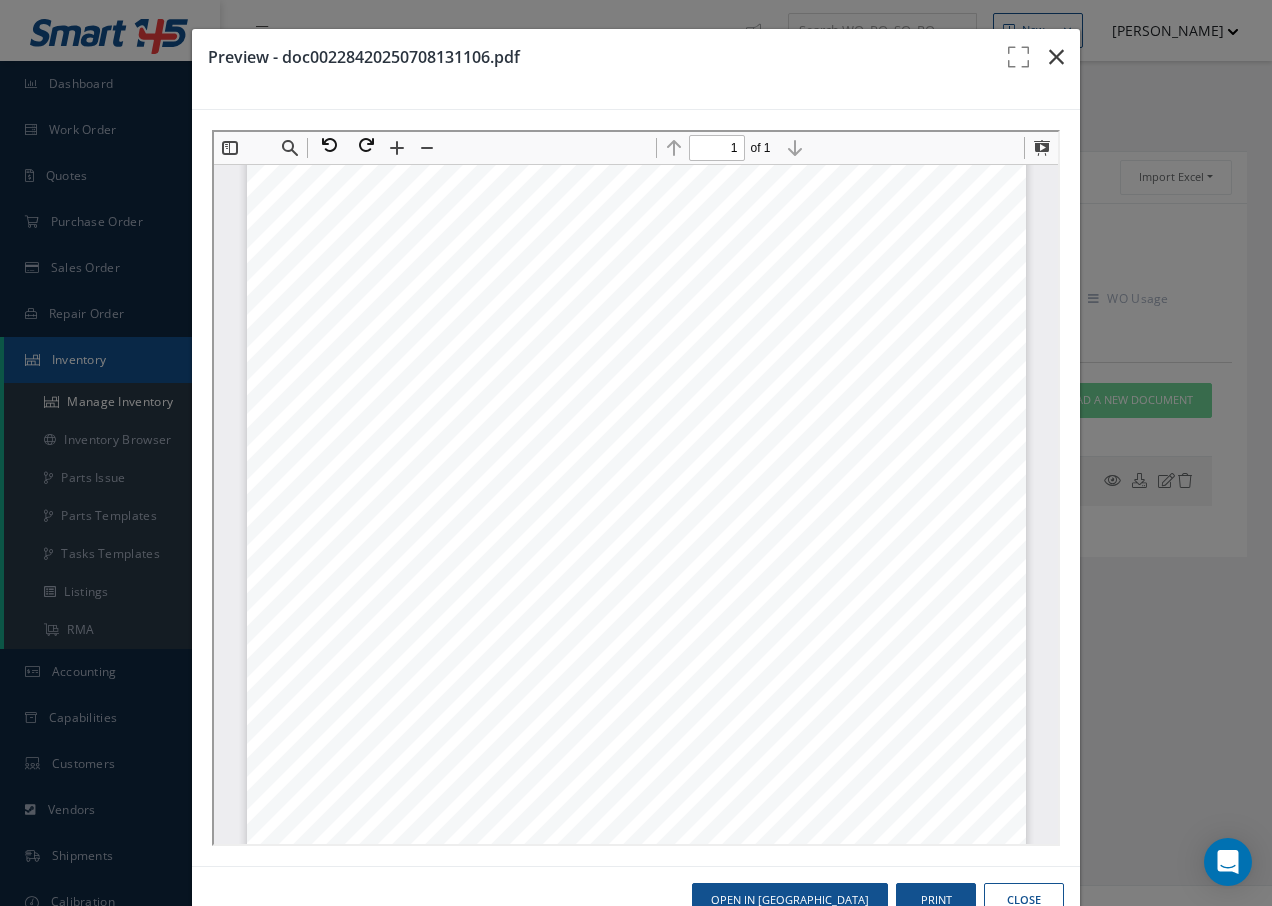 click at bounding box center (1056, 57) 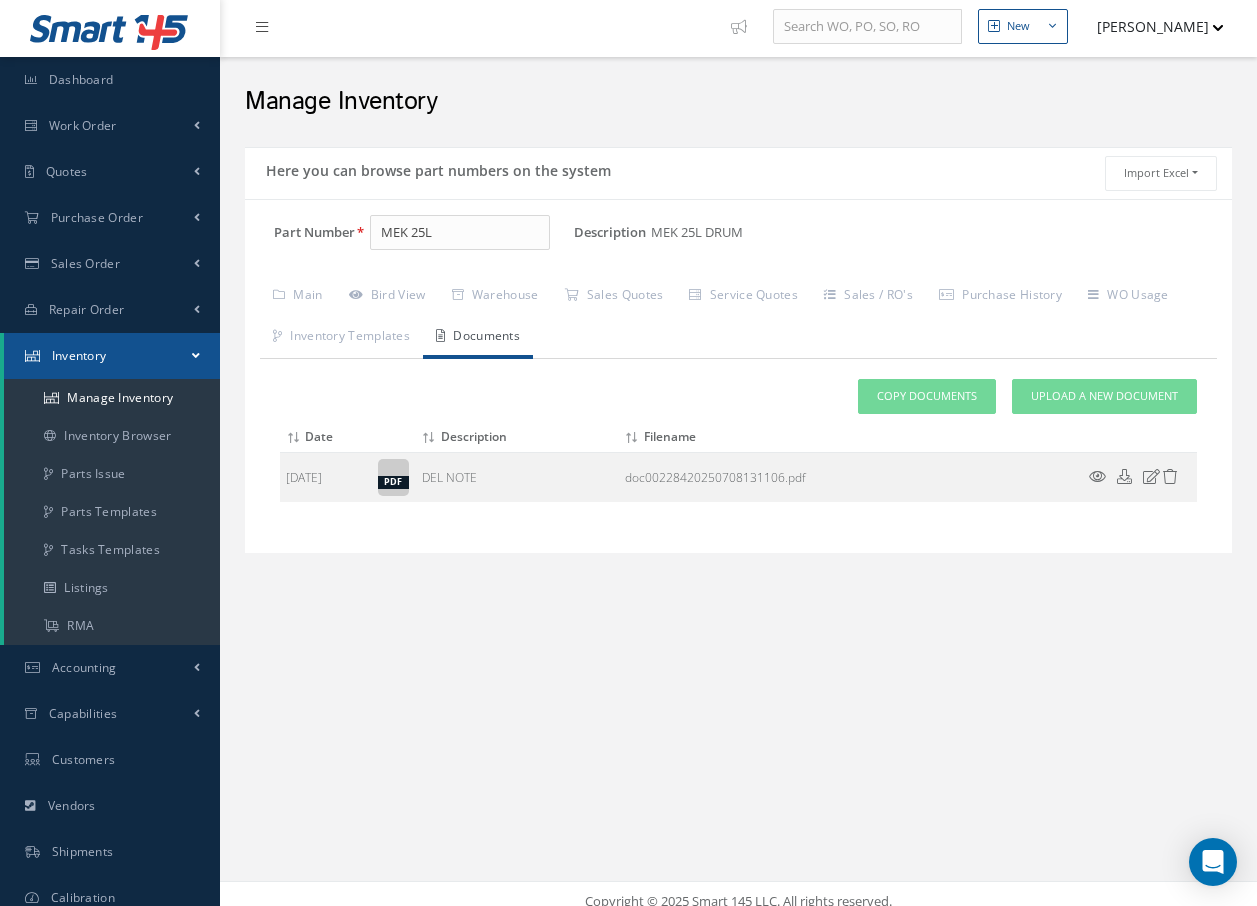 scroll, scrollTop: 0, scrollLeft: 0, axis: both 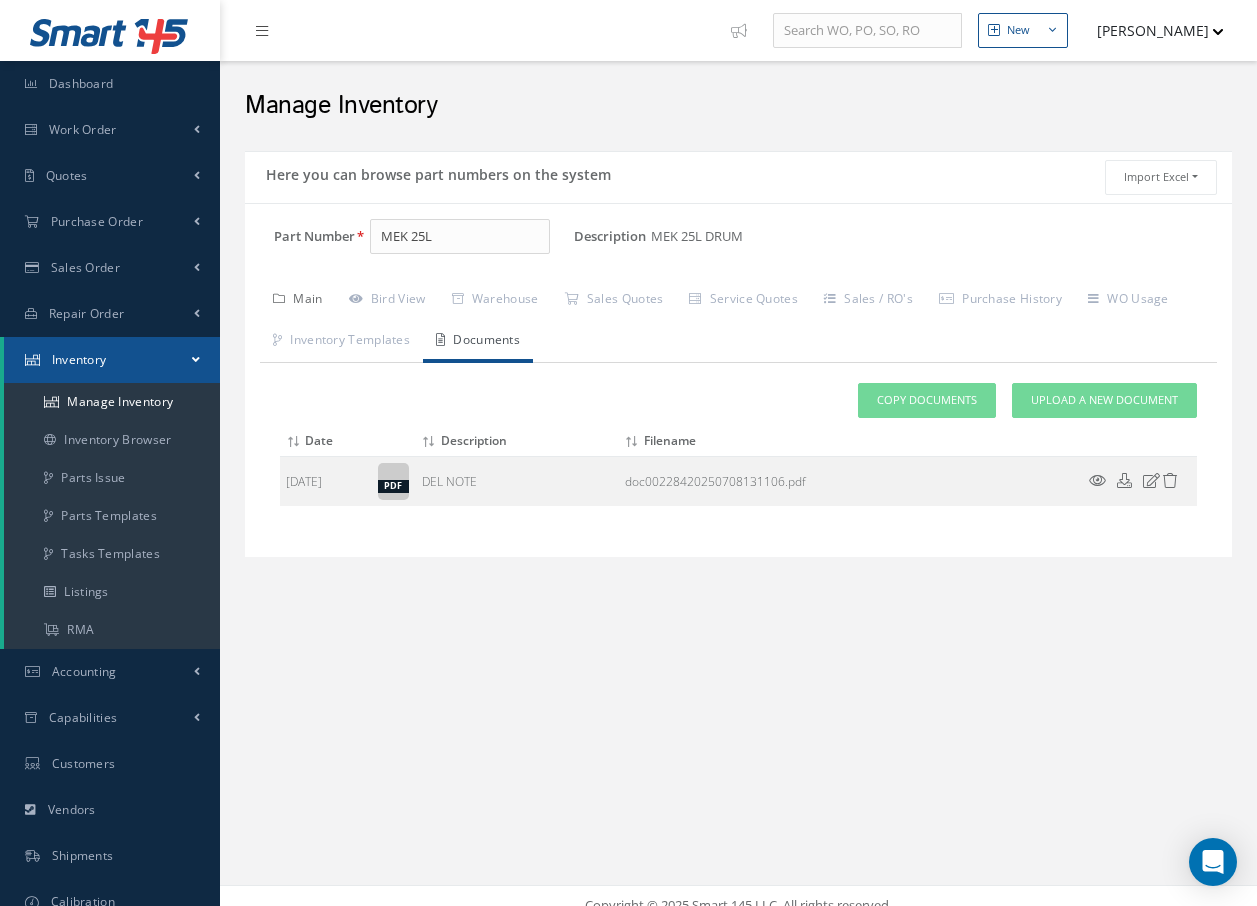 click on "Main" at bounding box center (298, 301) 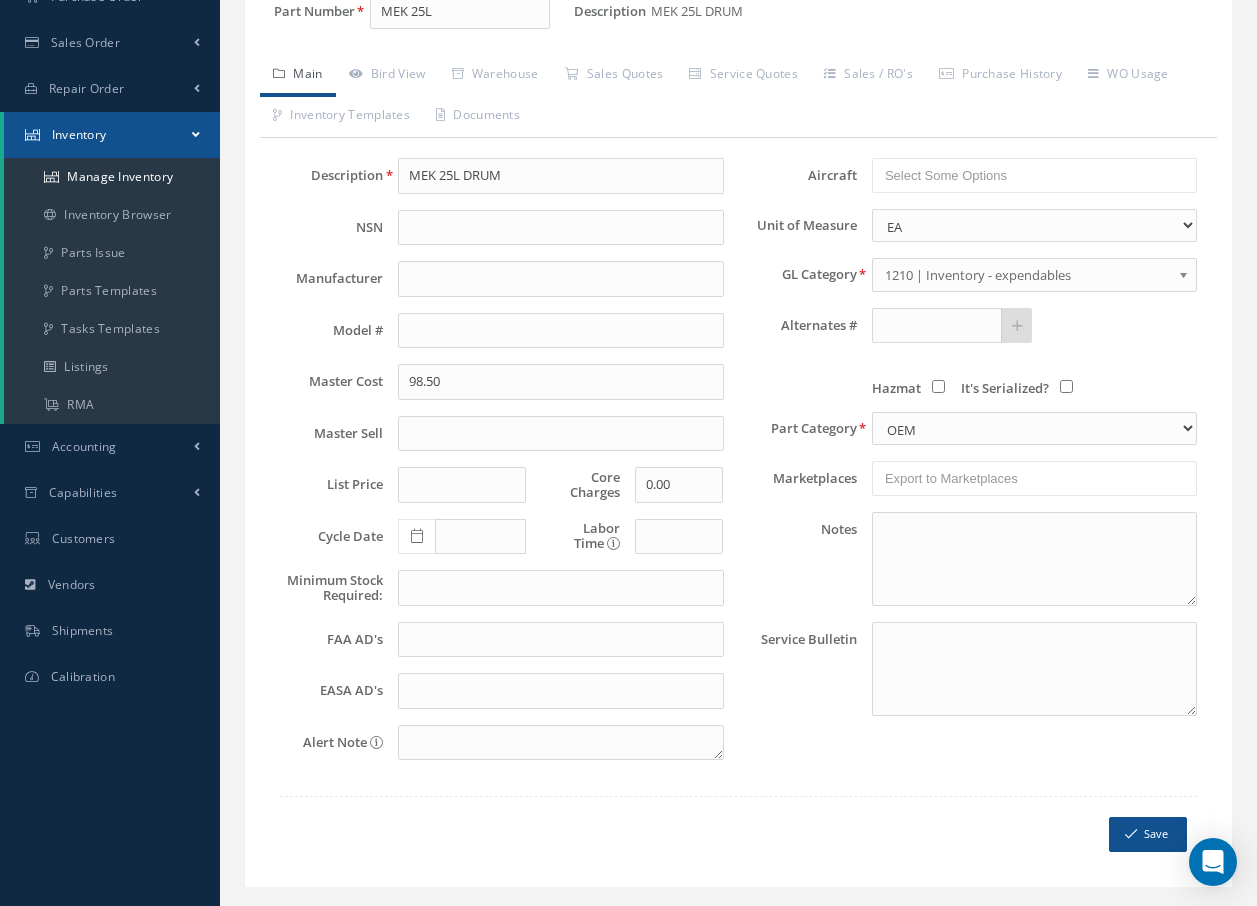 scroll, scrollTop: 271, scrollLeft: 0, axis: vertical 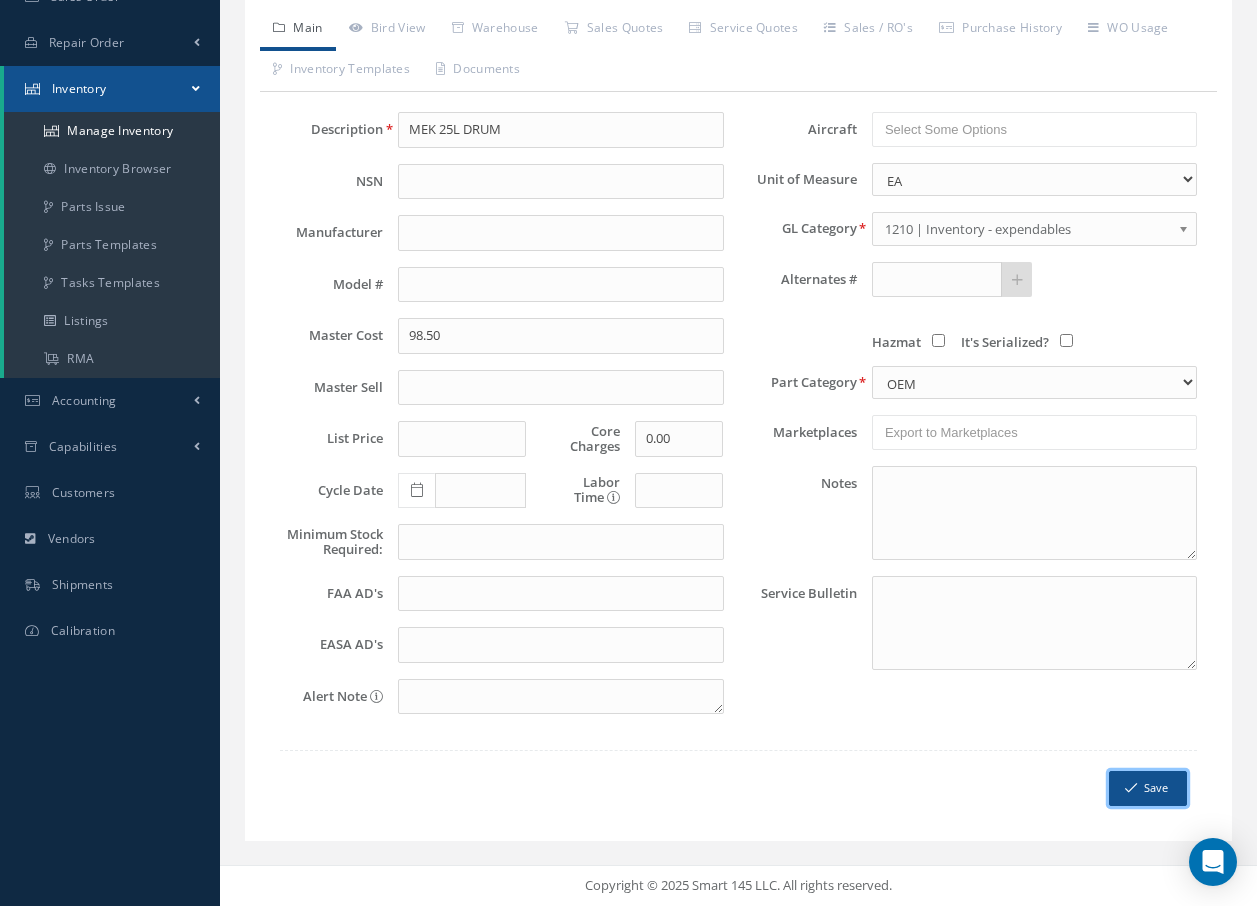 click at bounding box center (1131, 788) 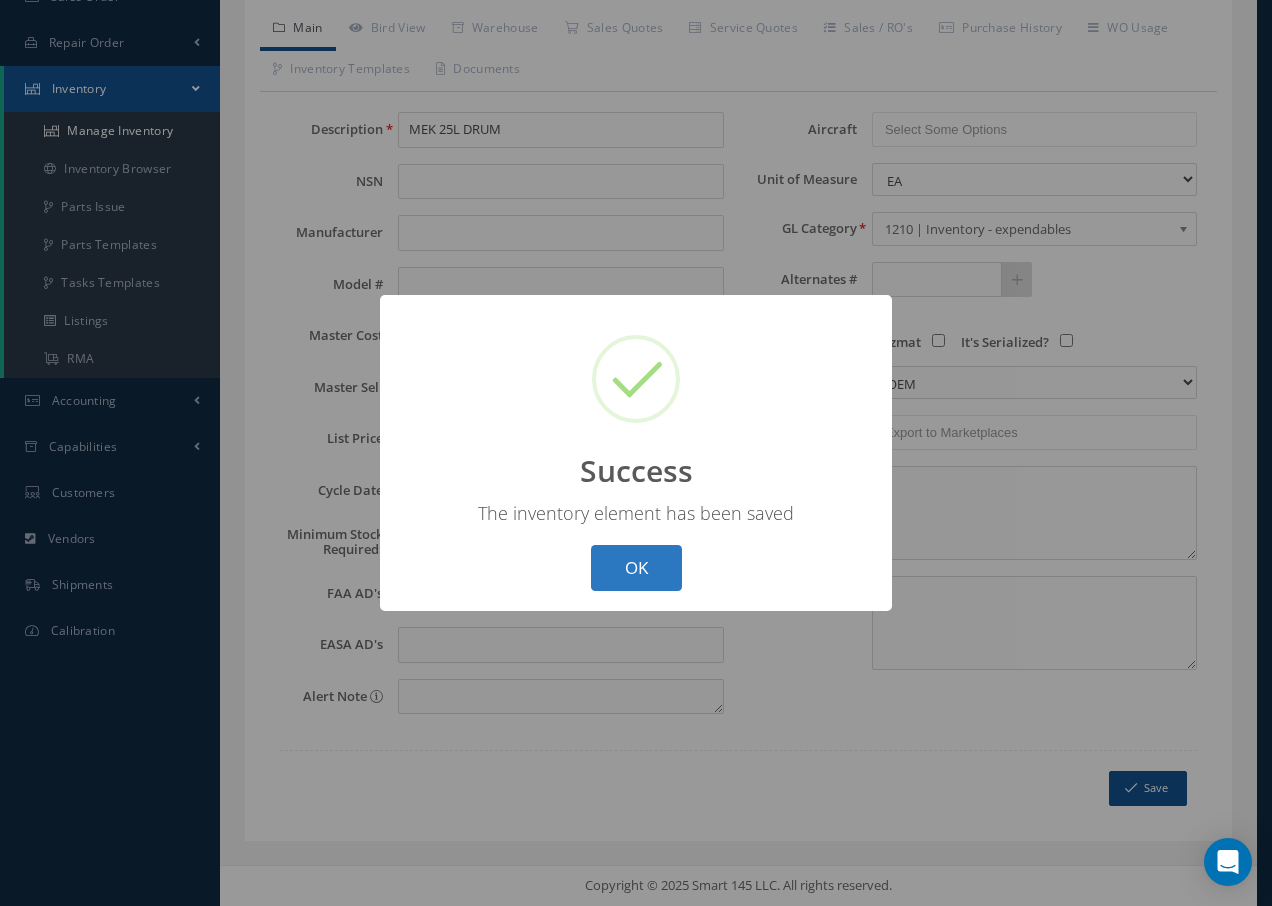 click on "OK" at bounding box center [636, 568] 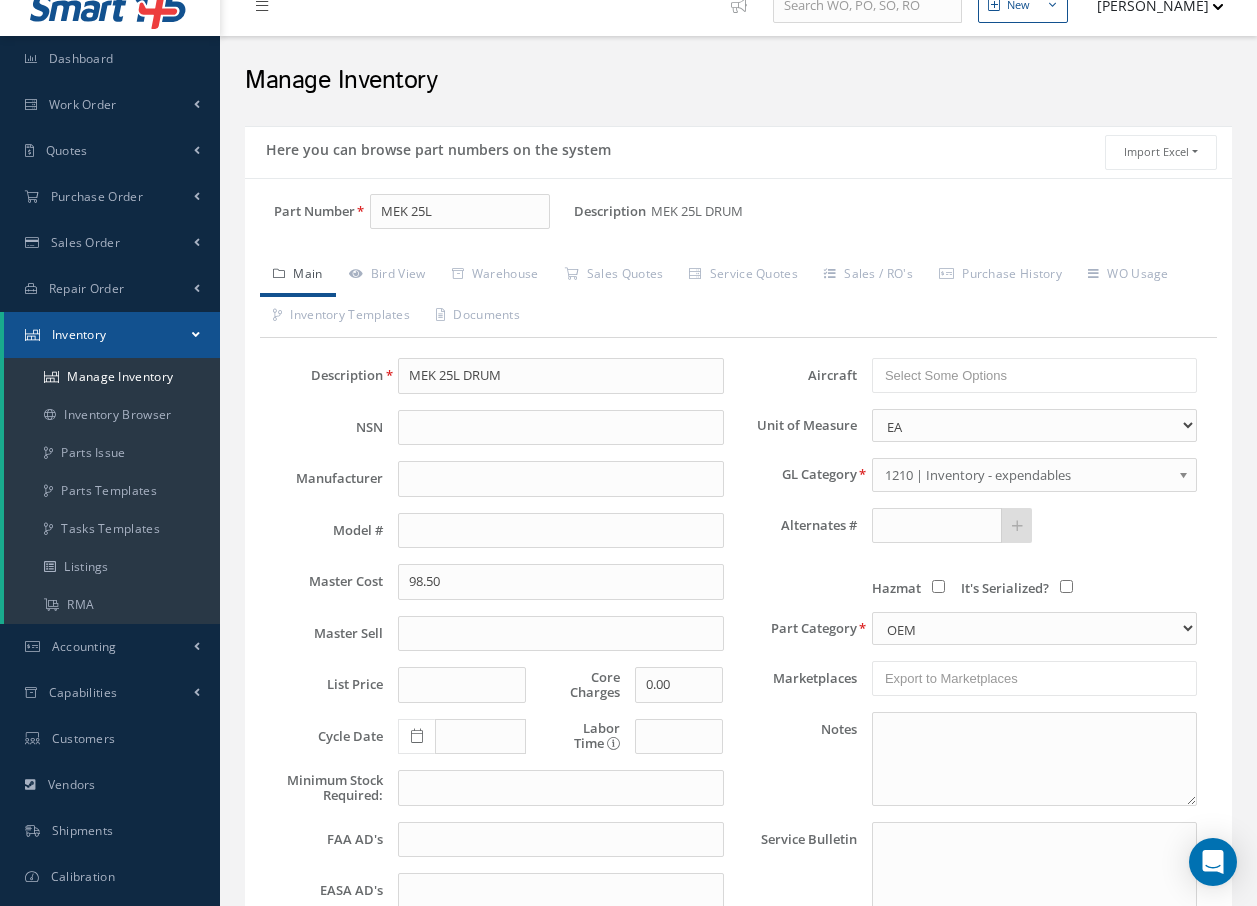scroll, scrollTop: 0, scrollLeft: 0, axis: both 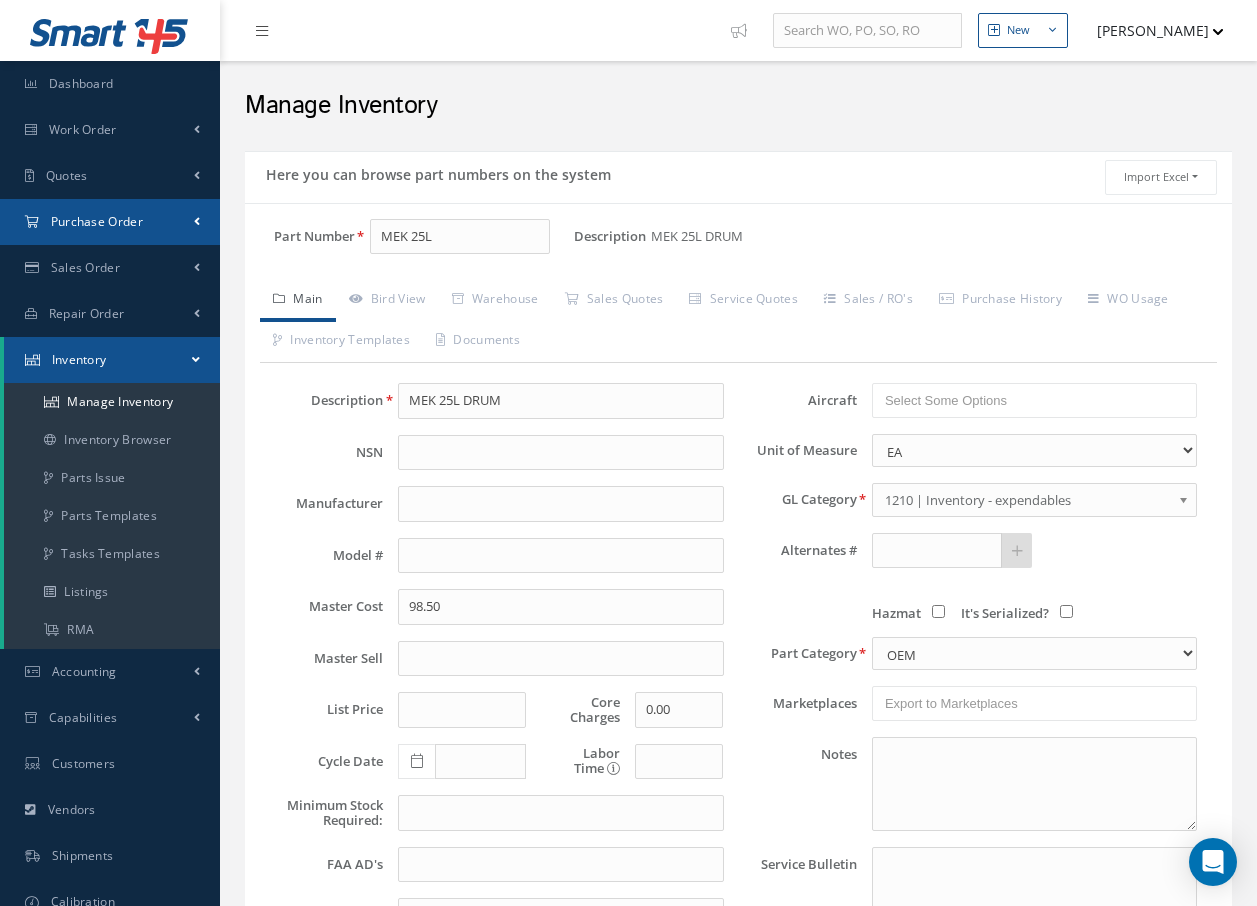 click on "Purchase Order" at bounding box center (97, 221) 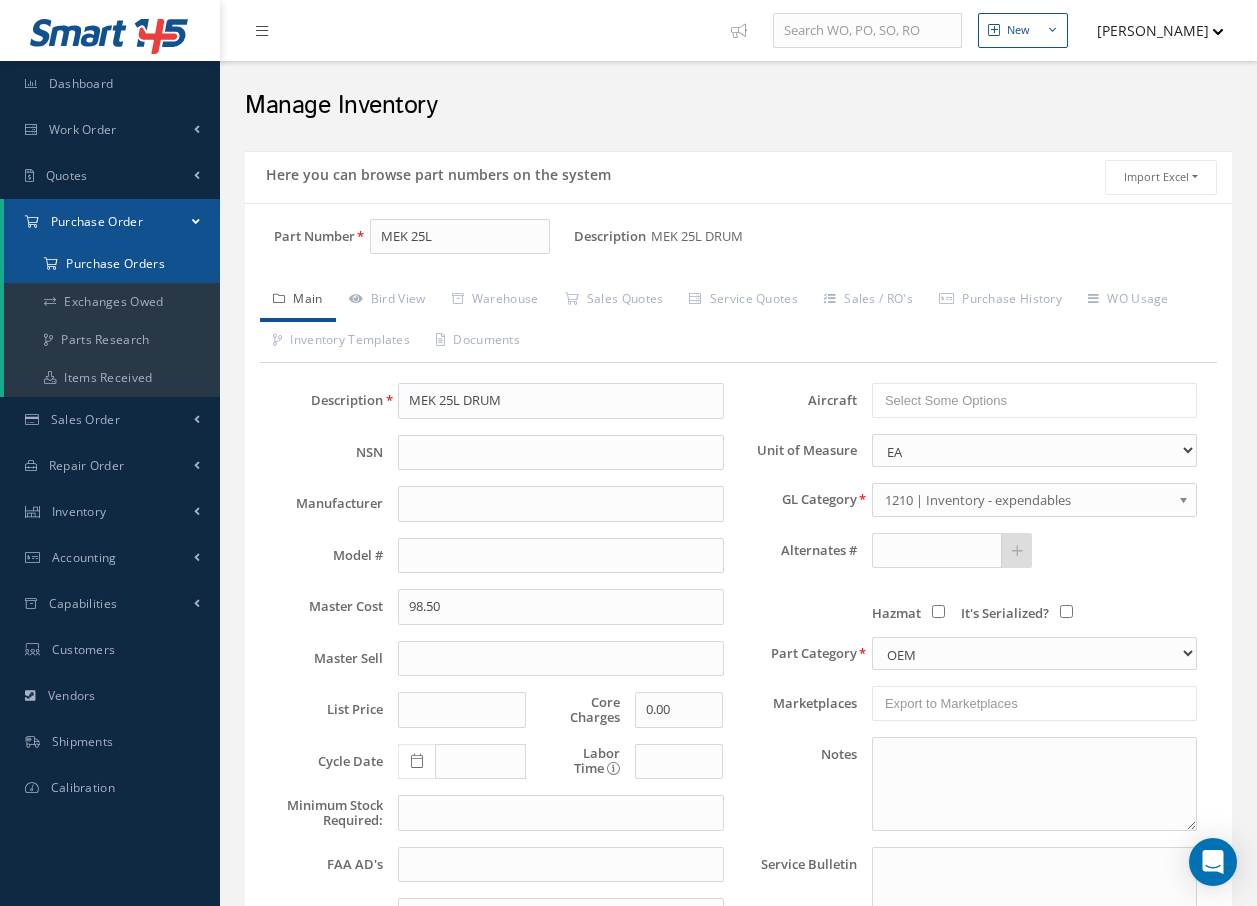 click on "Purchase Orders" at bounding box center (112, 264) 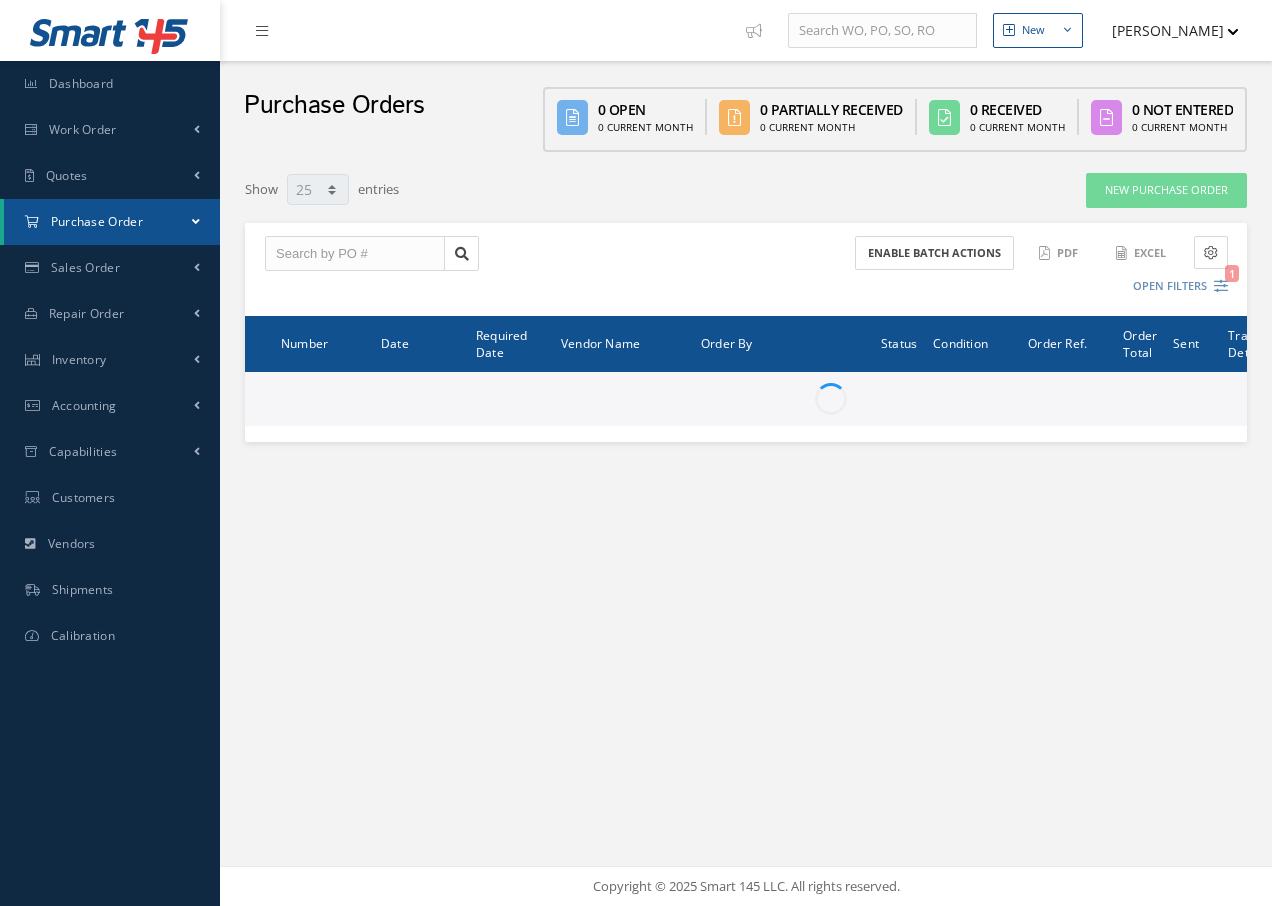 select on "25" 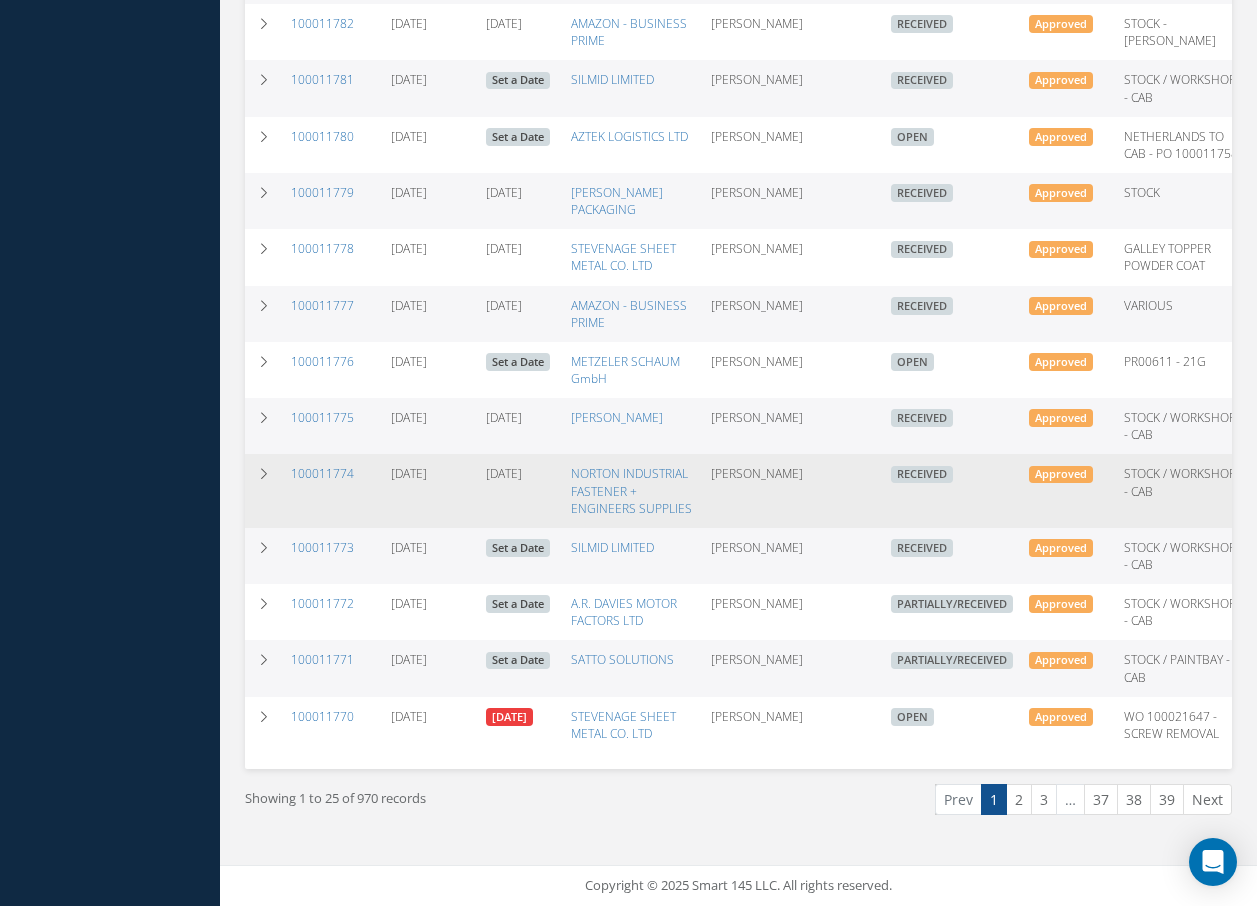 scroll, scrollTop: 1300, scrollLeft: 0, axis: vertical 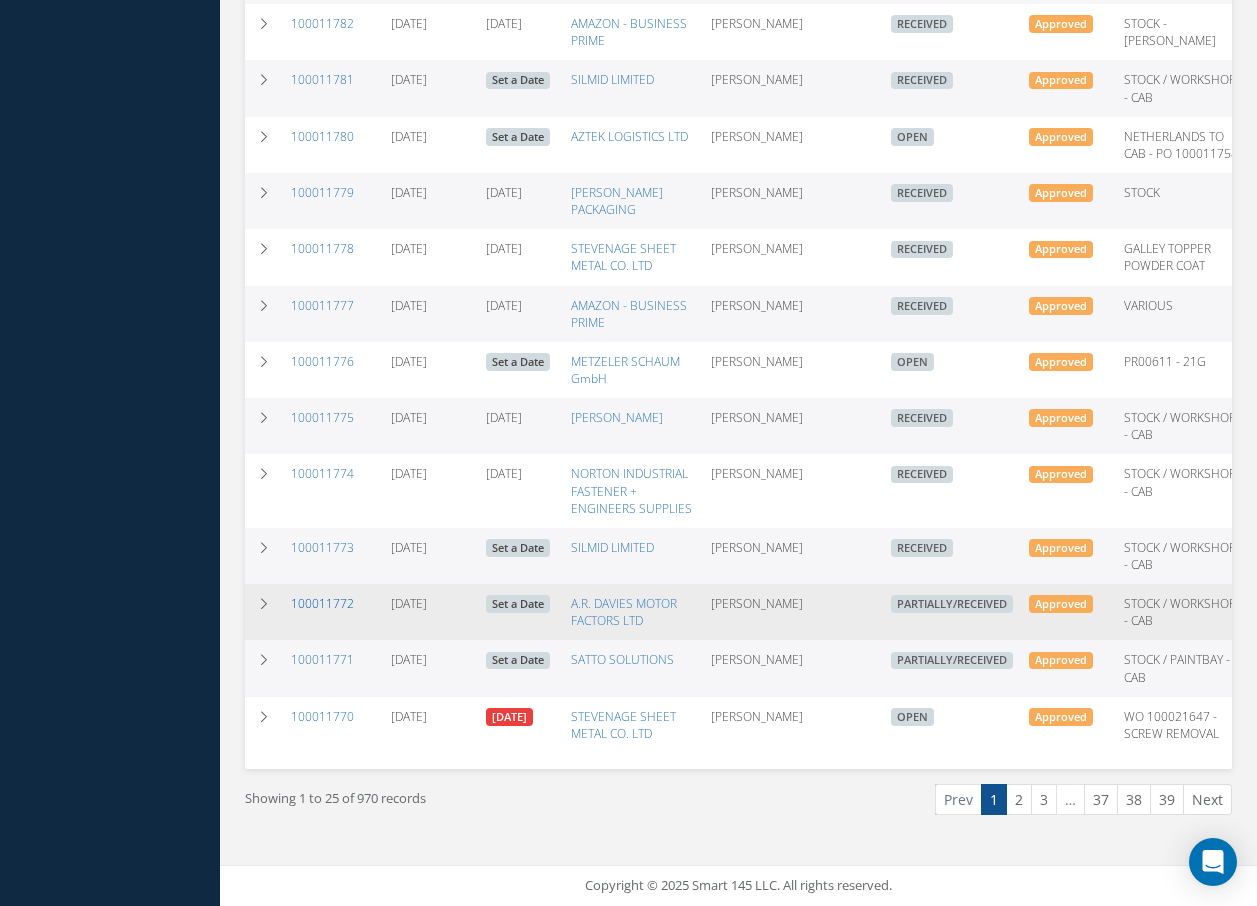 click on "100011772" at bounding box center (322, 603) 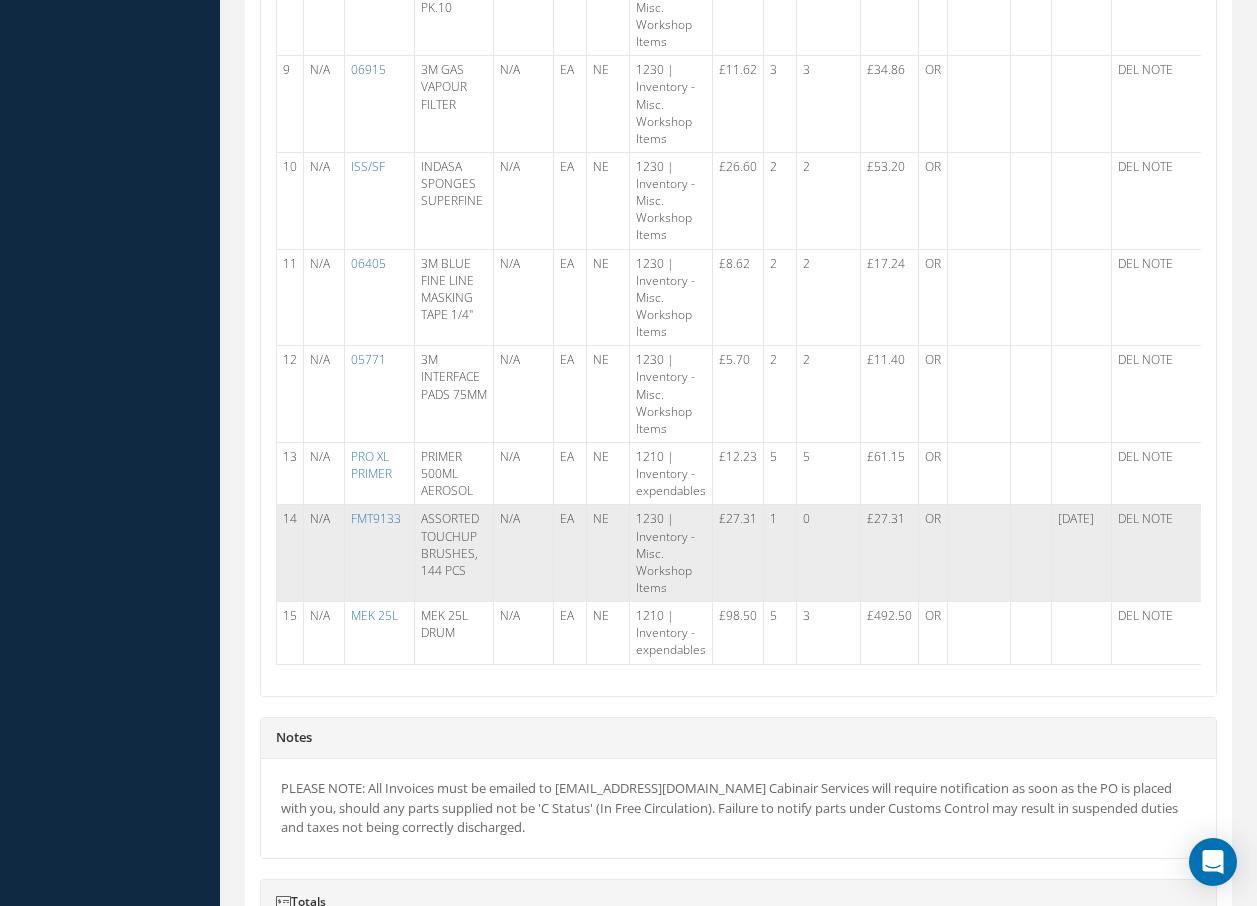 scroll, scrollTop: 1400, scrollLeft: 0, axis: vertical 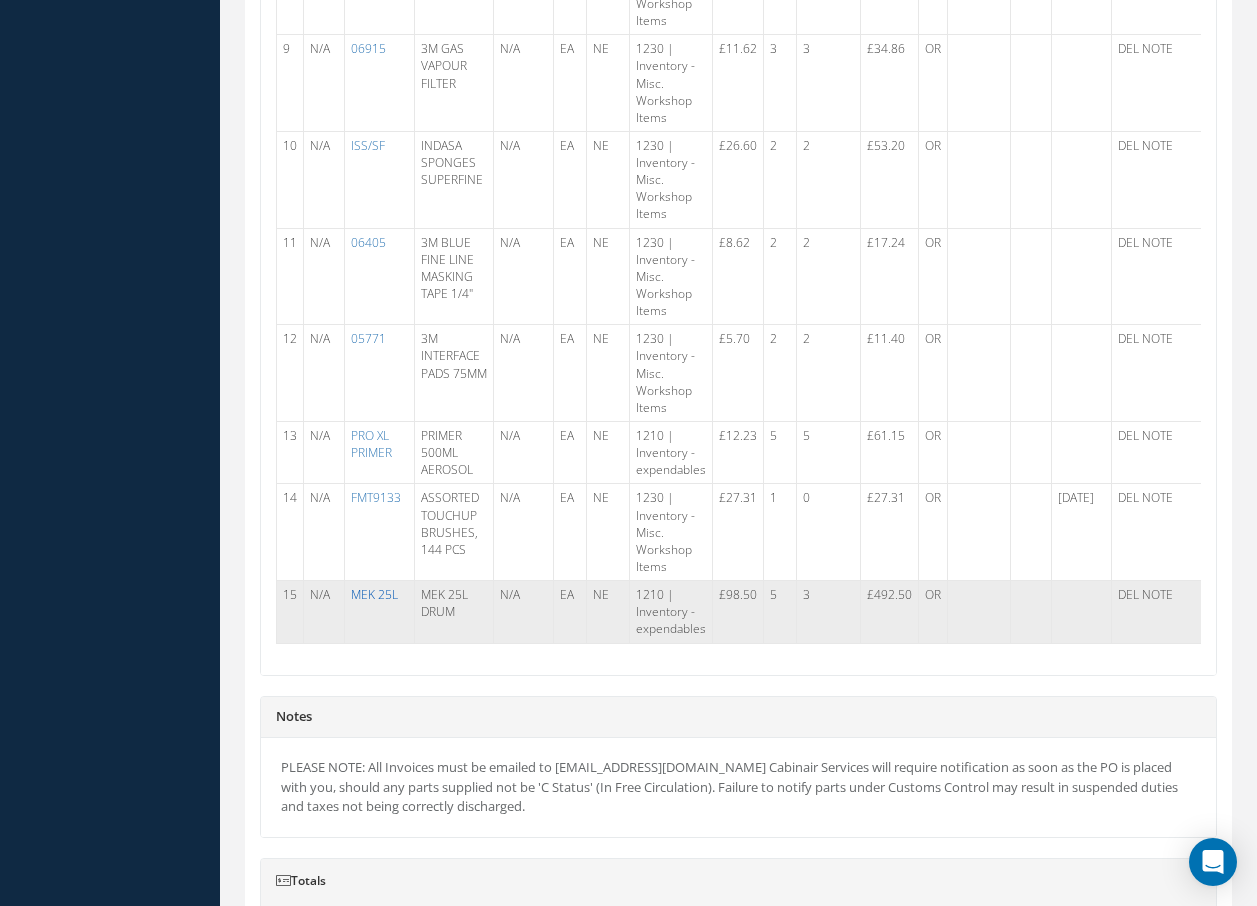 click on "MEK 25L" at bounding box center (374, 594) 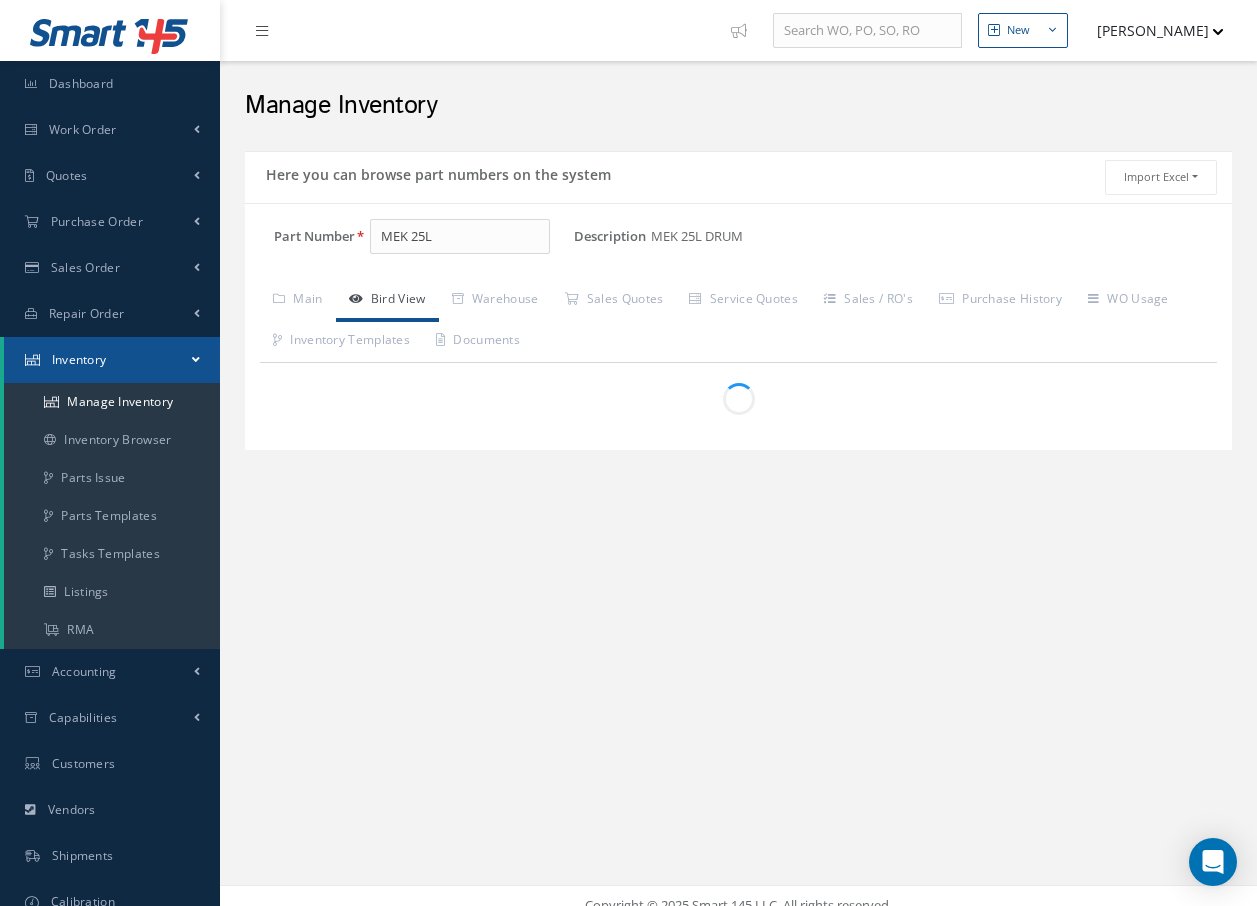 scroll, scrollTop: 0, scrollLeft: 0, axis: both 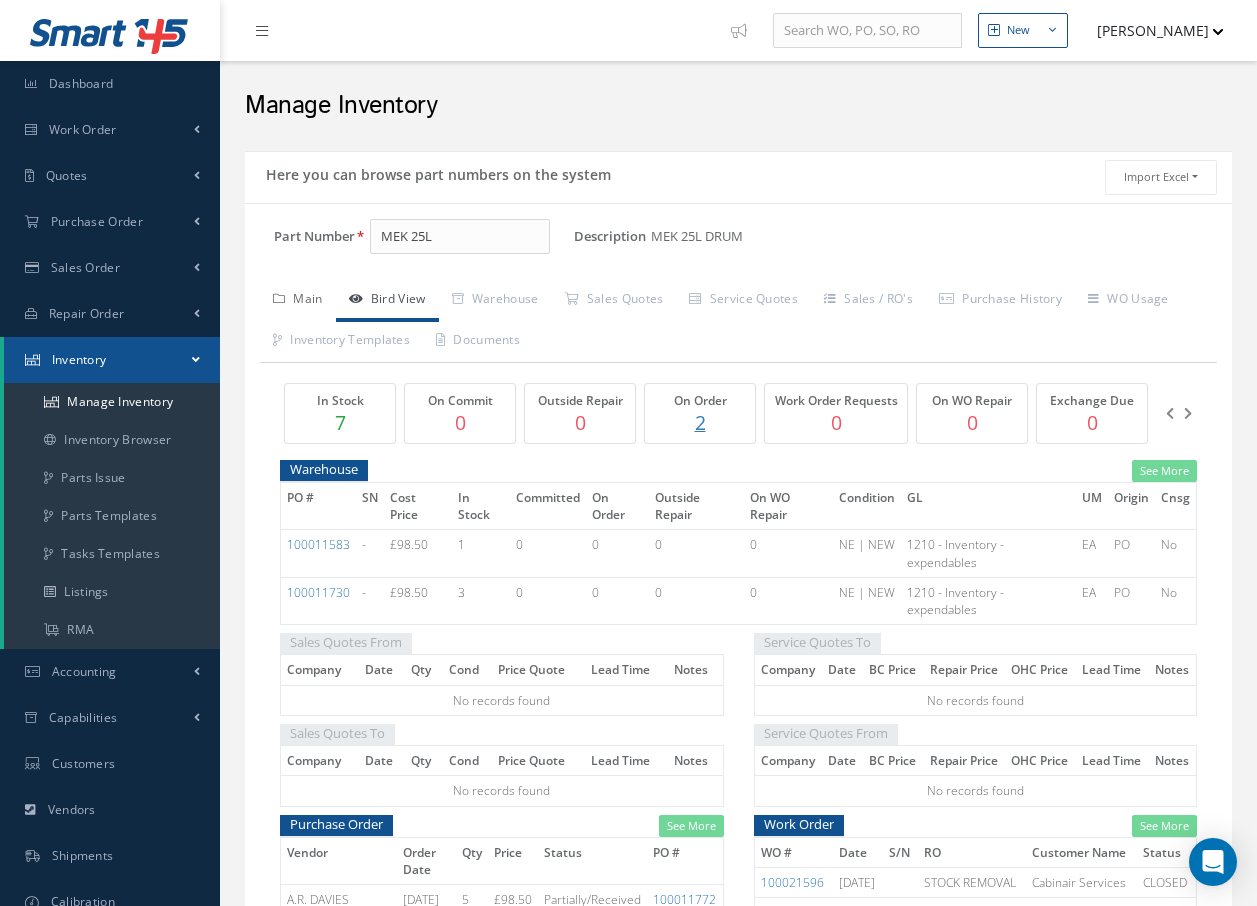 click on "Main" at bounding box center [298, 301] 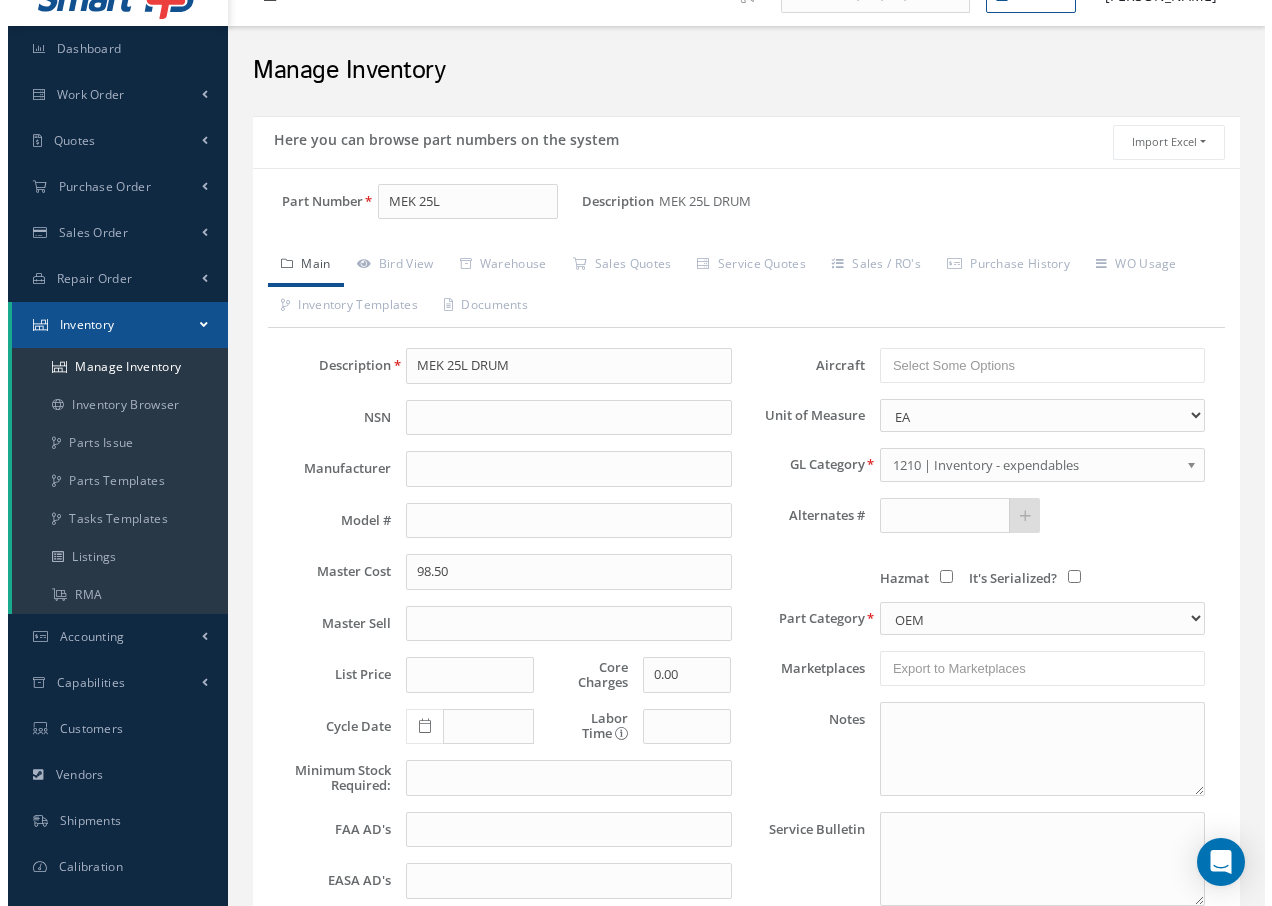 scroll, scrollTop: 0, scrollLeft: 0, axis: both 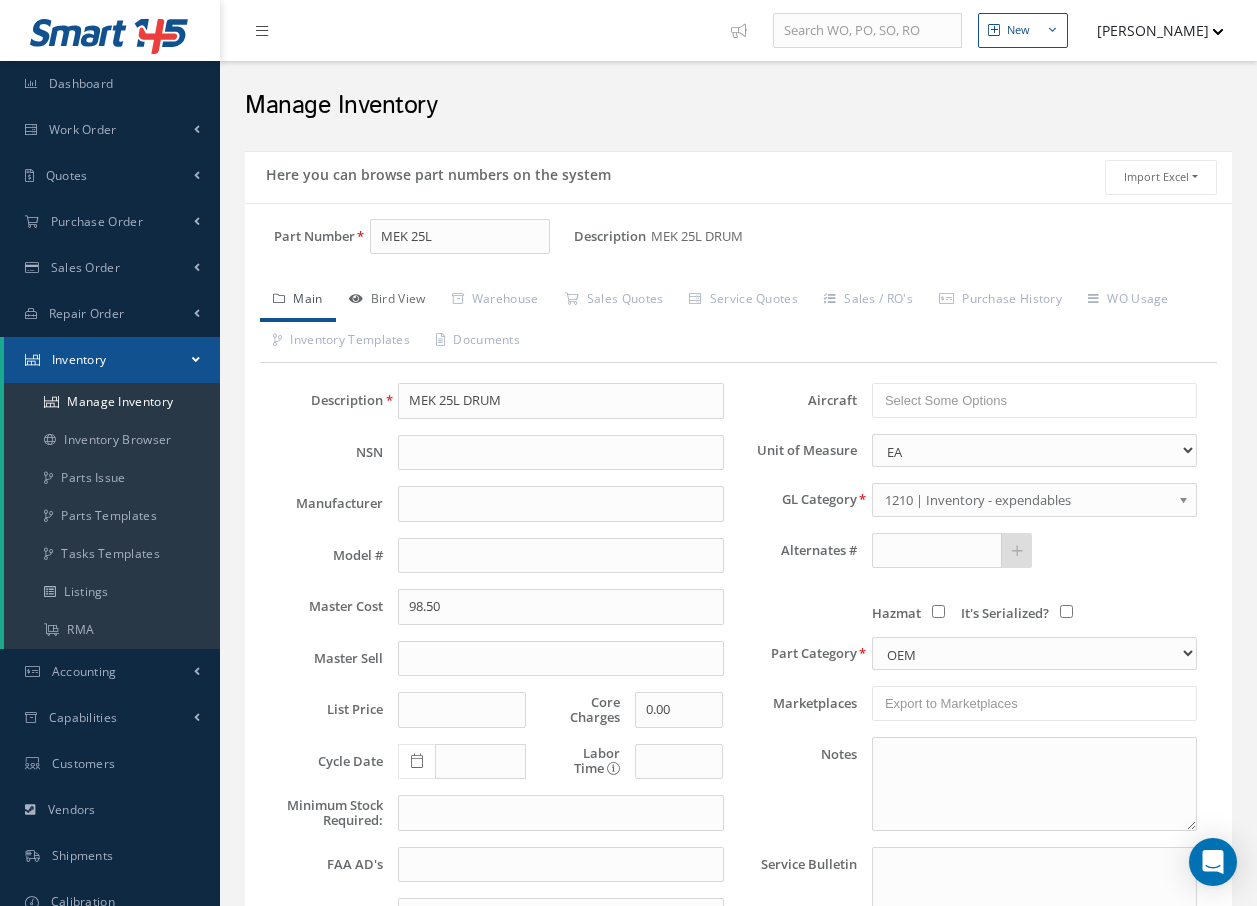click on "Bird View" at bounding box center [387, 301] 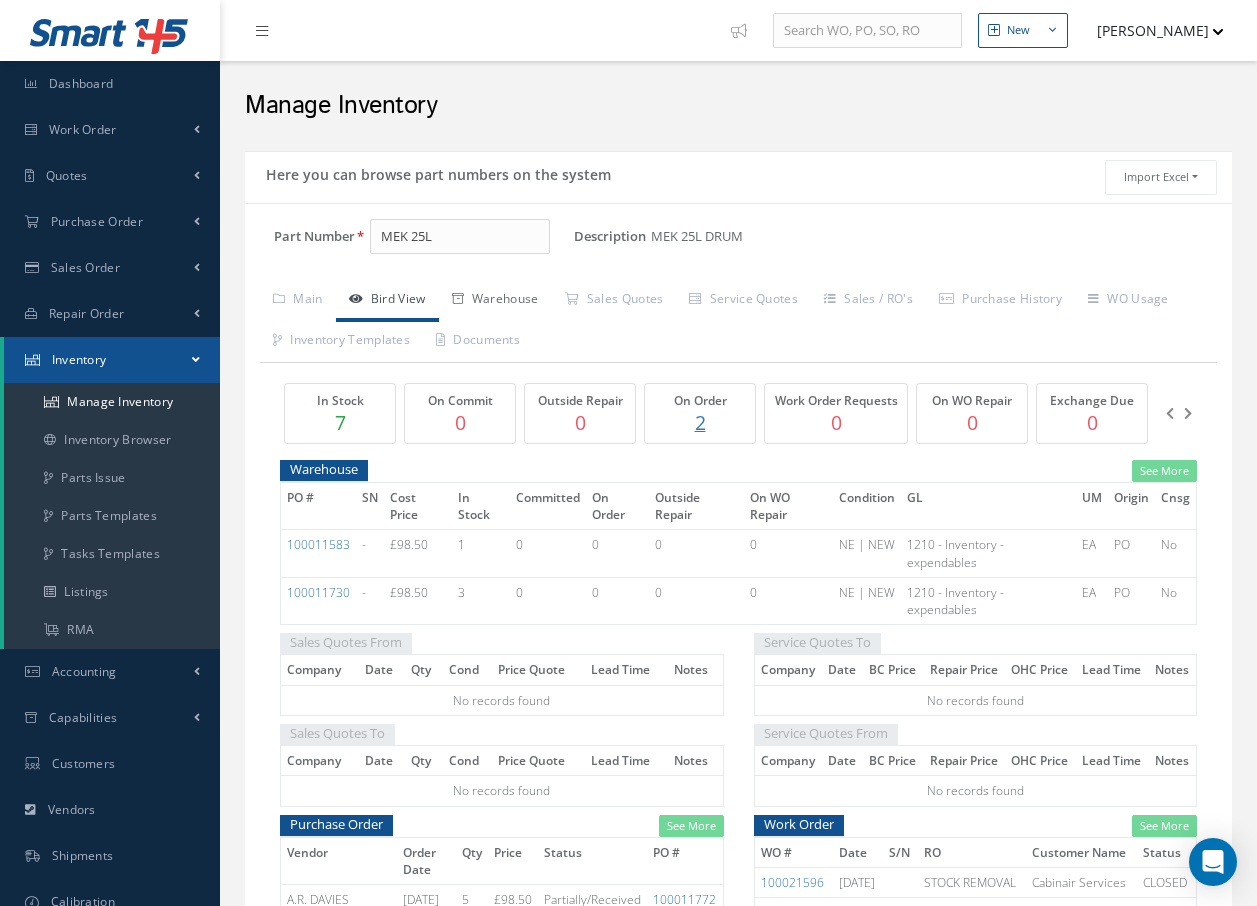 click on "Warehouse" at bounding box center (495, 301) 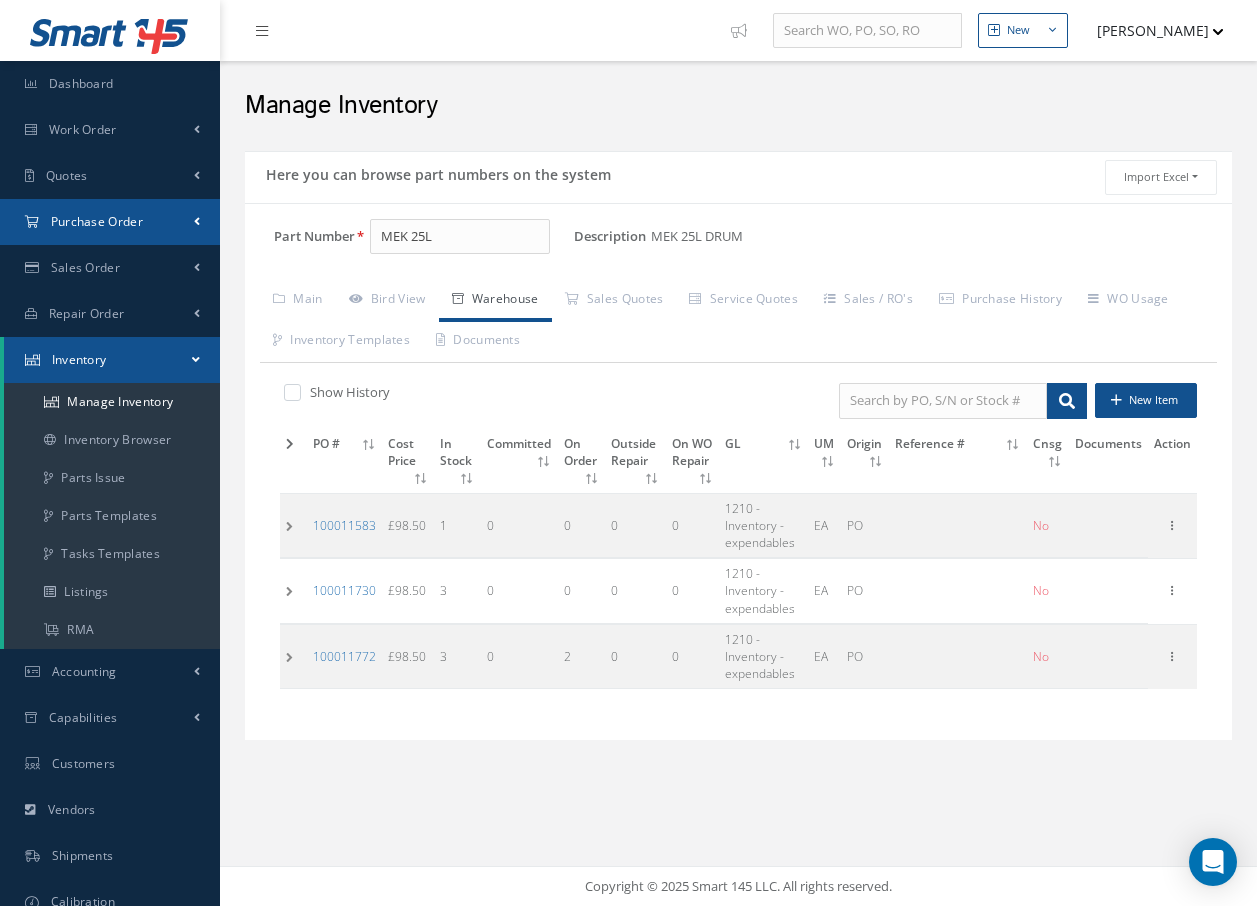 click on "Purchase Order" at bounding box center (97, 221) 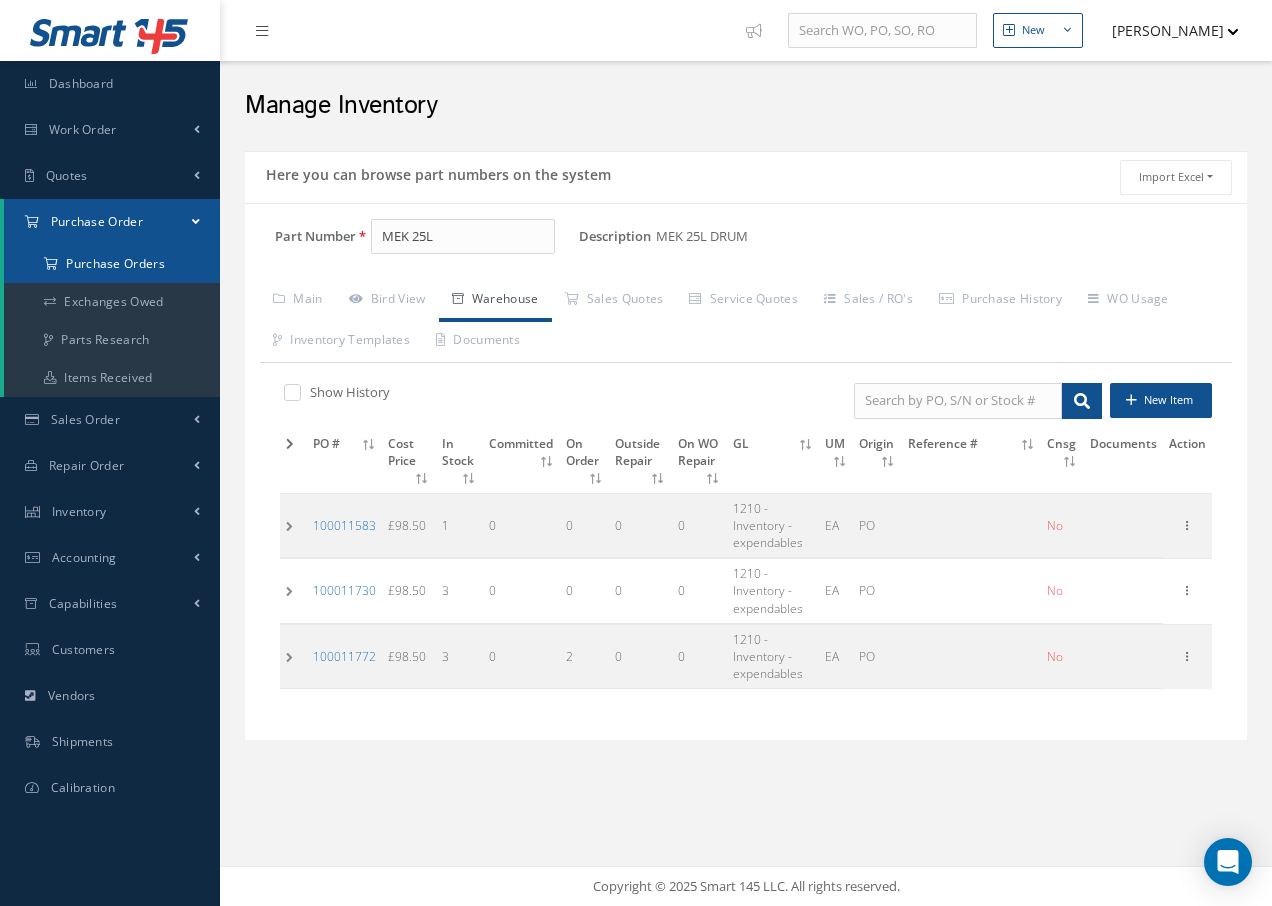 click on "Purchase Orders" at bounding box center [112, 264] 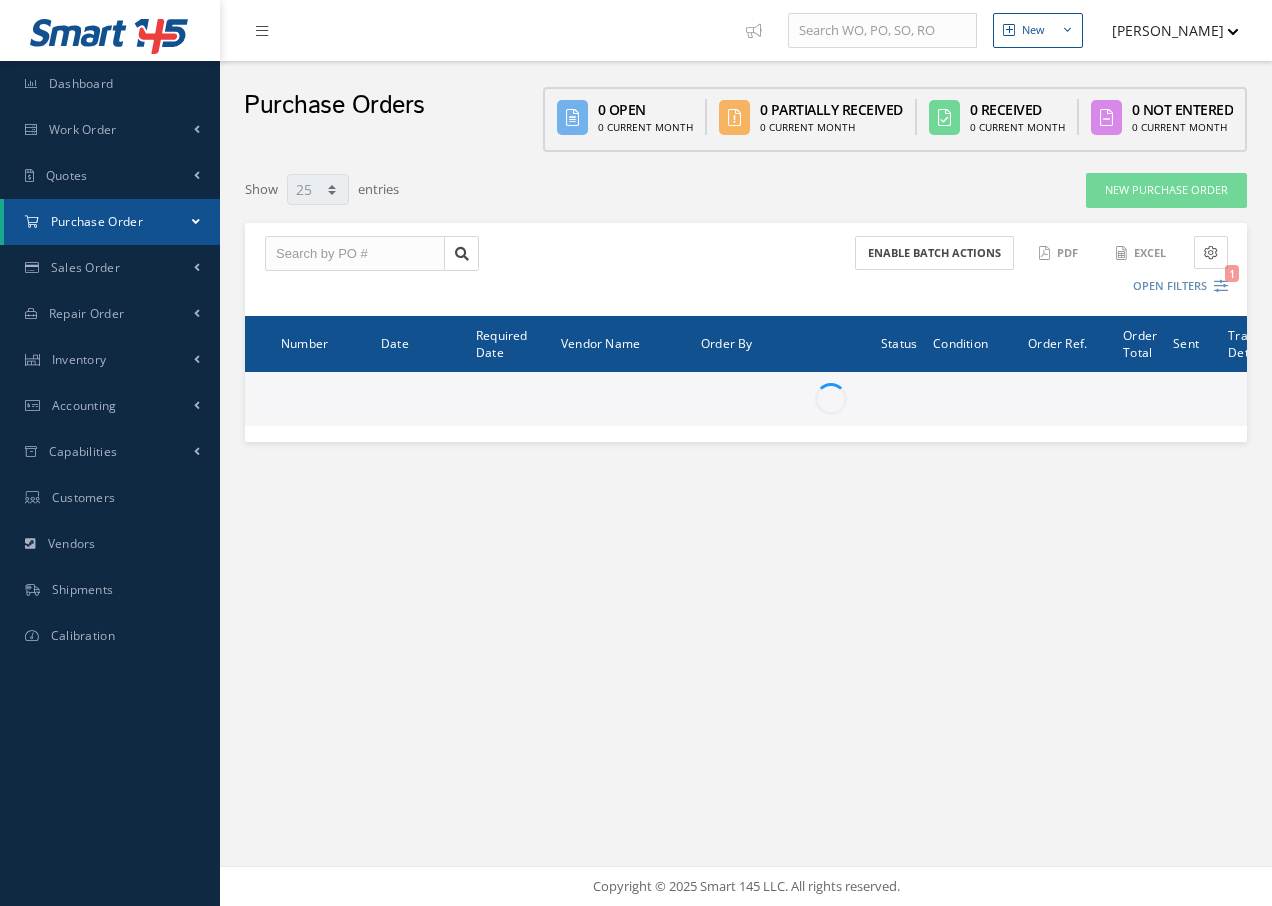 select on "25" 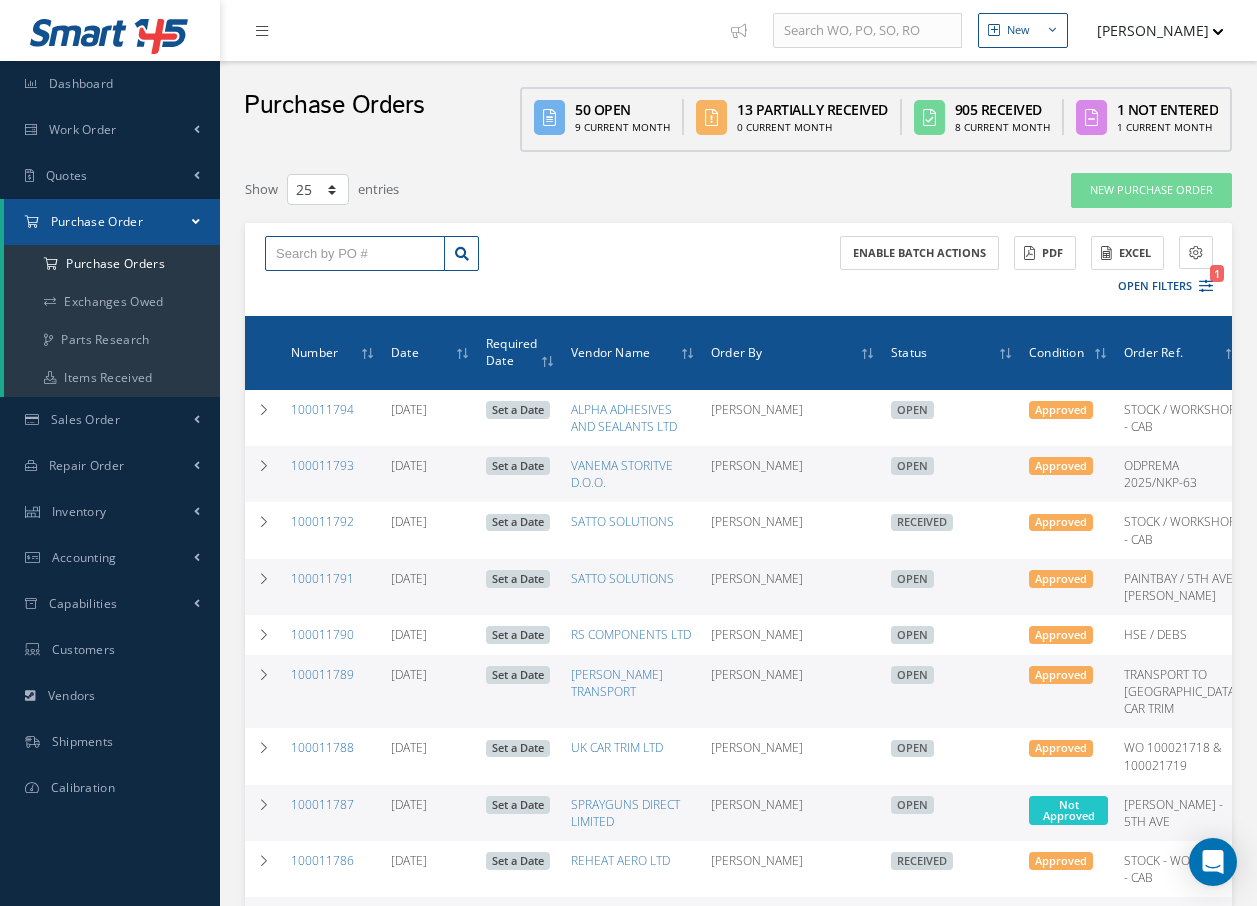 click at bounding box center [355, 254] 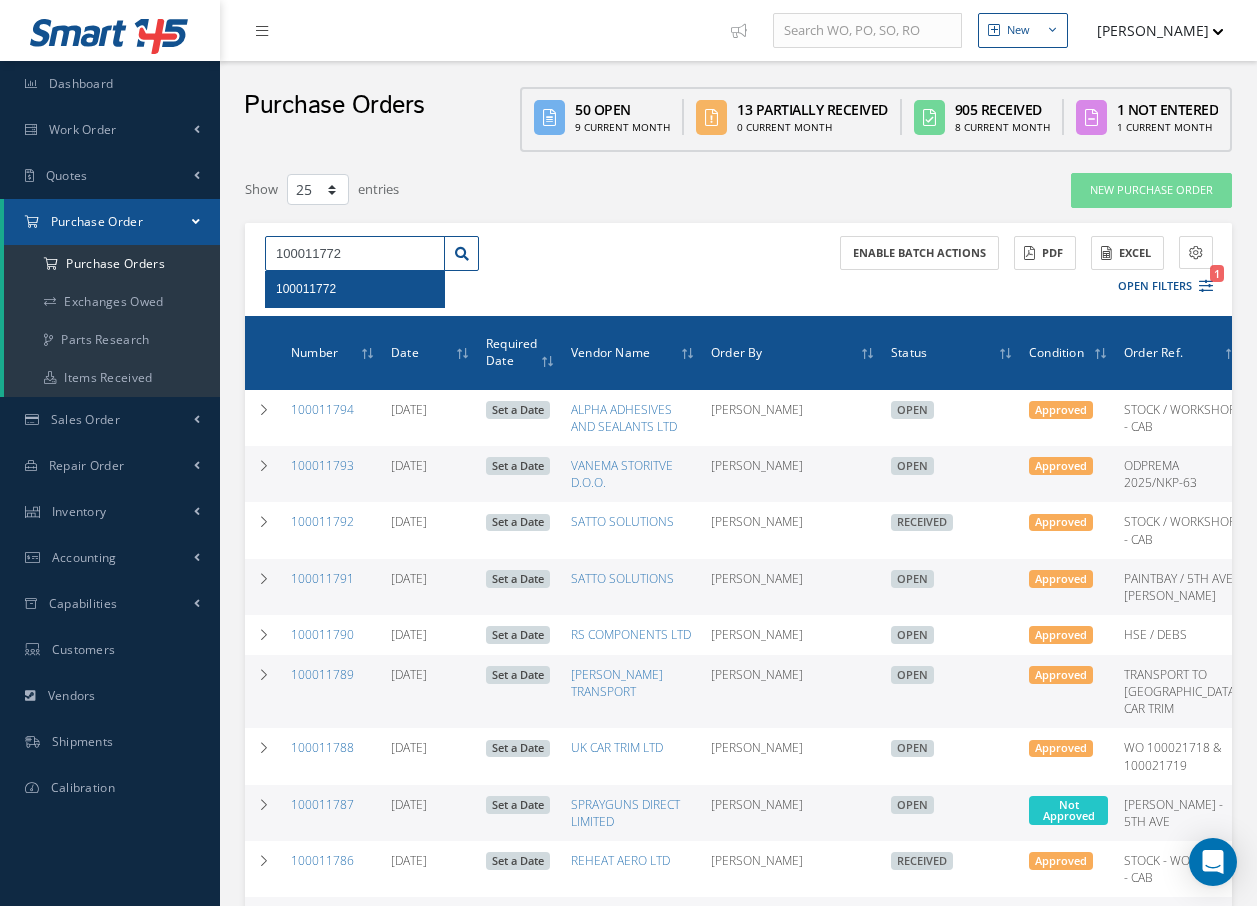 type on "100011772" 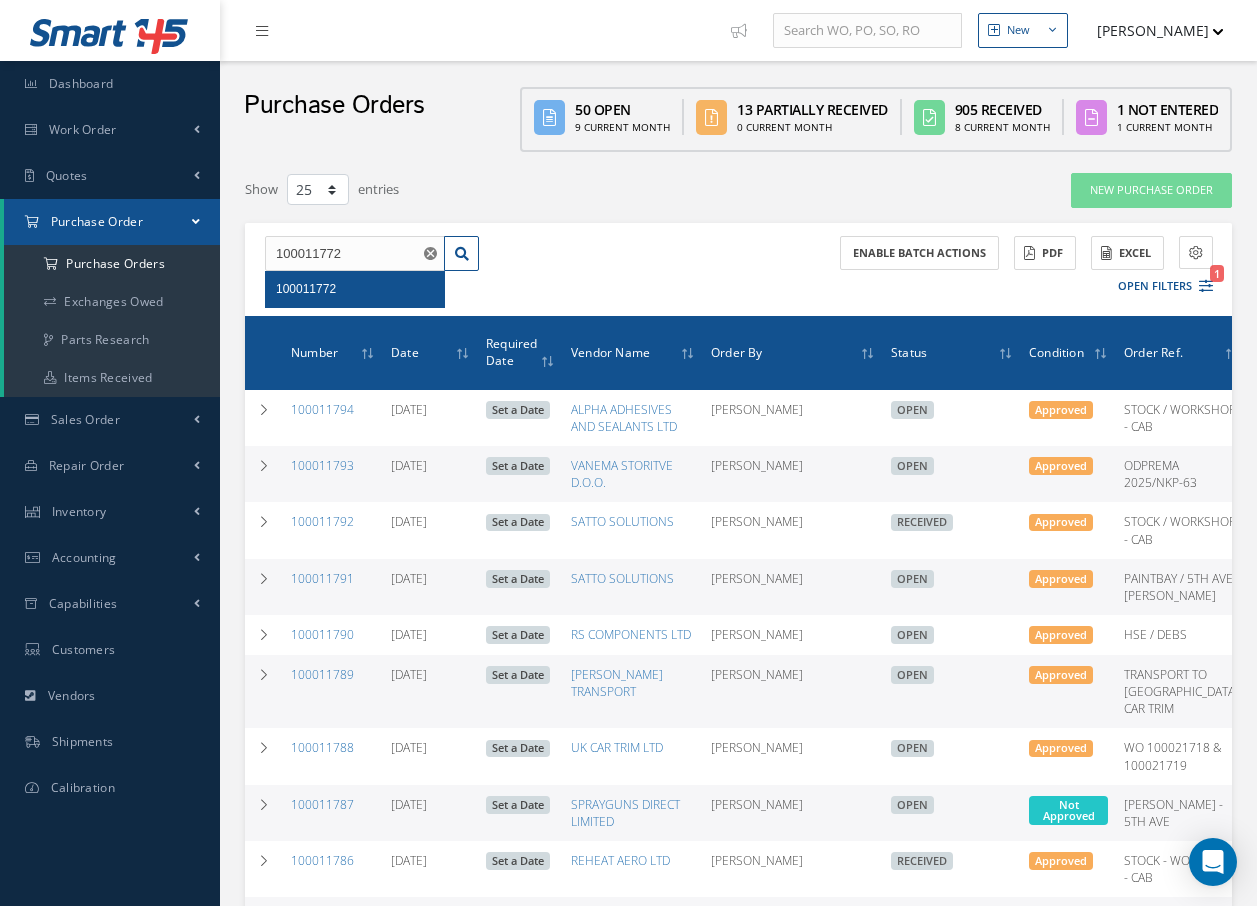 click on "100011772" at bounding box center [306, 289] 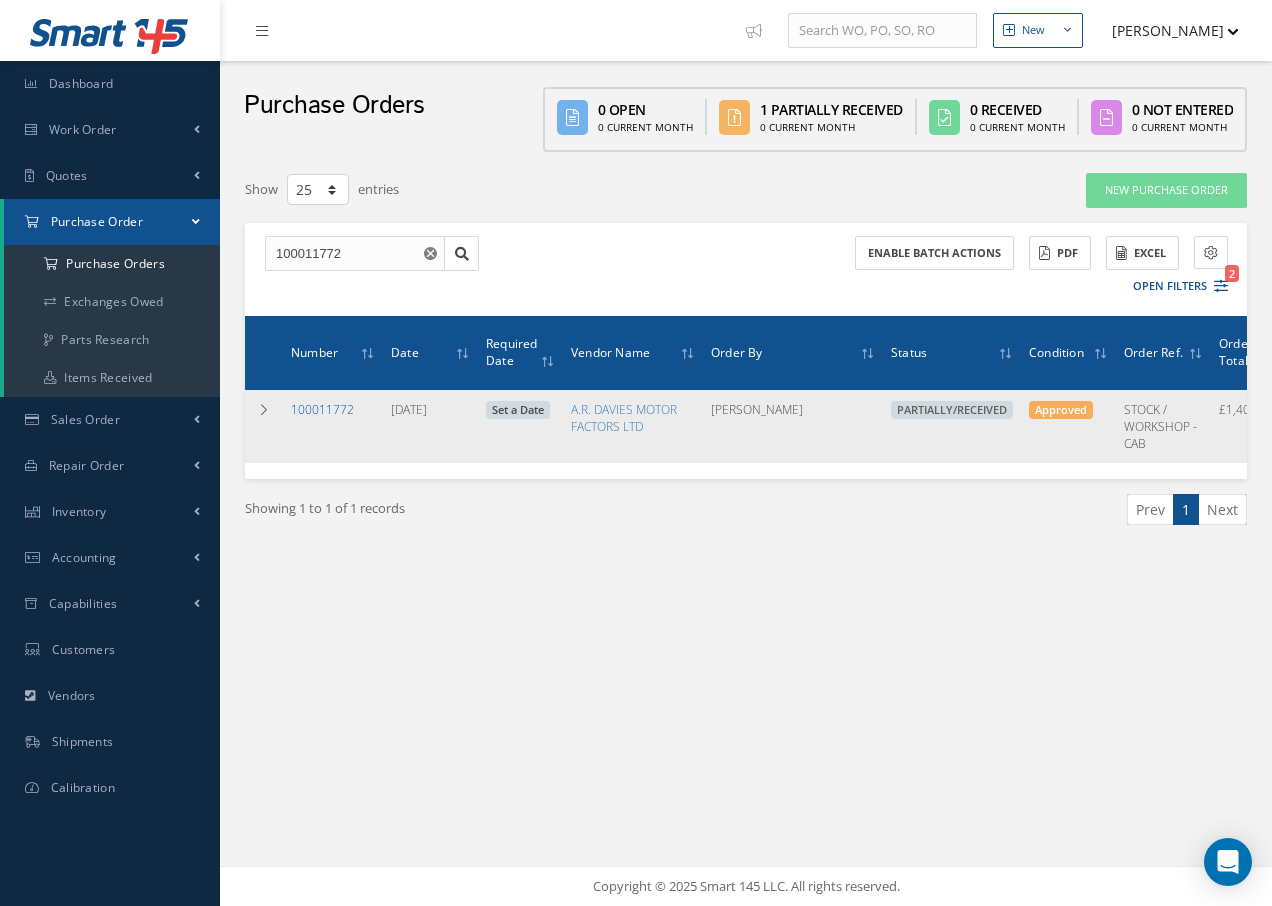 click on "100011772" at bounding box center [322, 409] 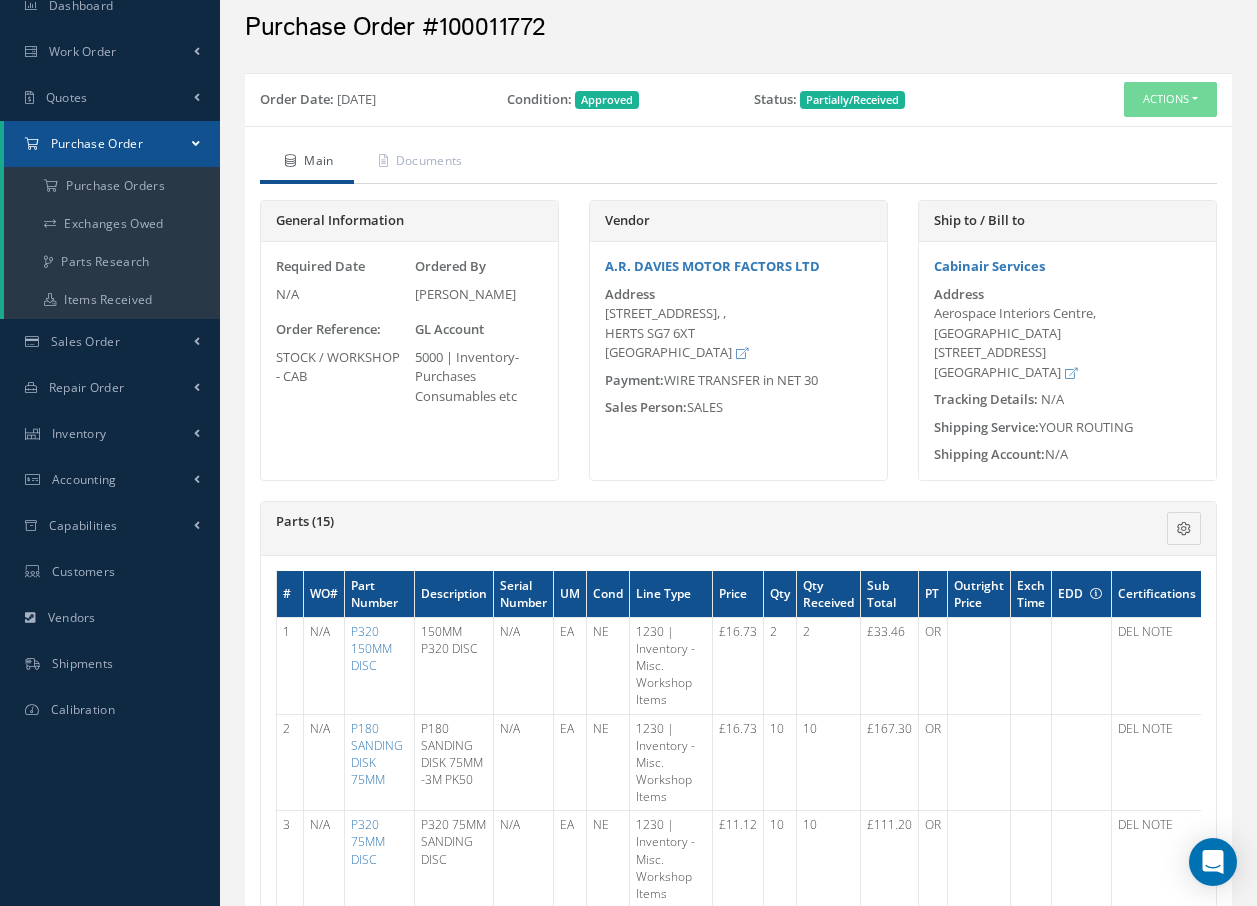 scroll, scrollTop: 0, scrollLeft: 0, axis: both 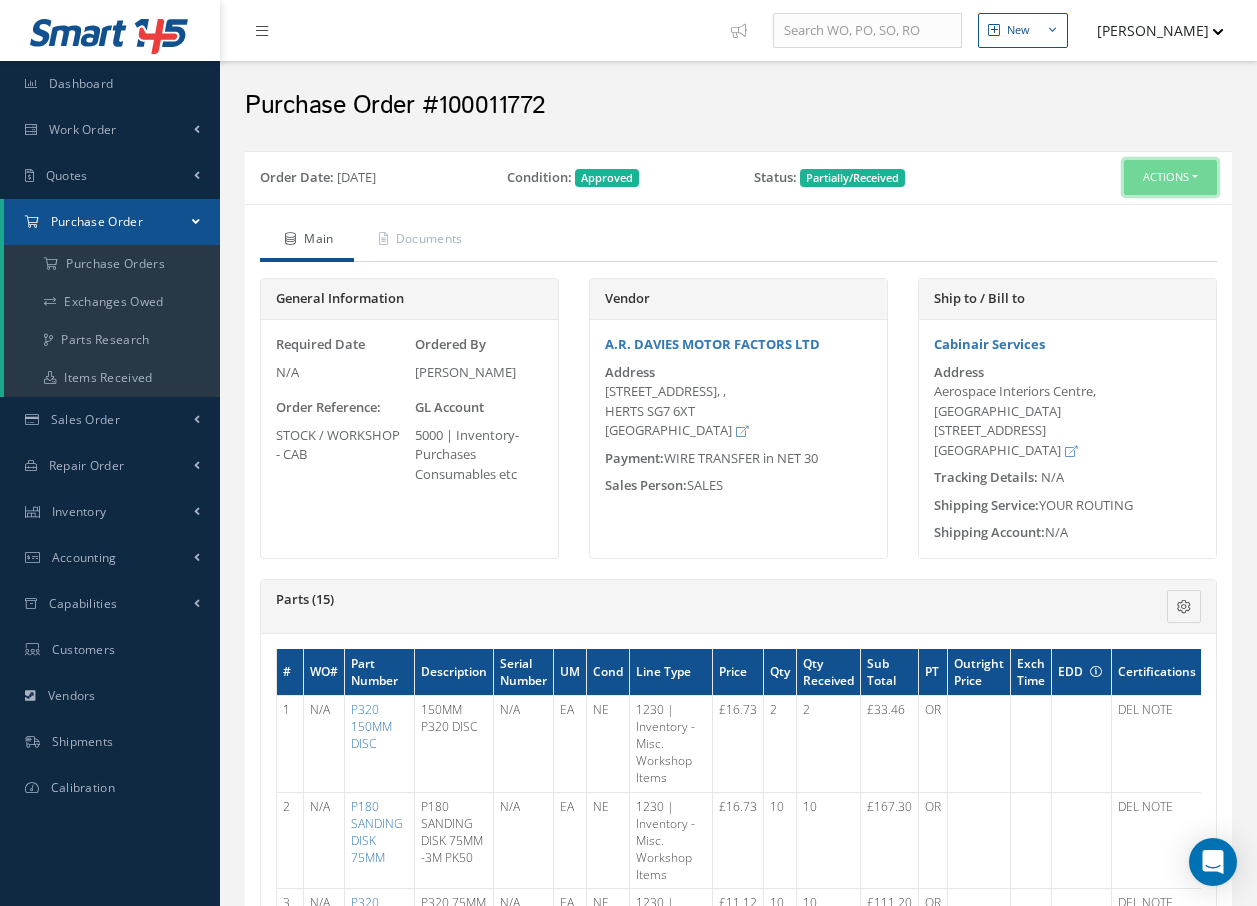 click on "Actions" at bounding box center (1170, 177) 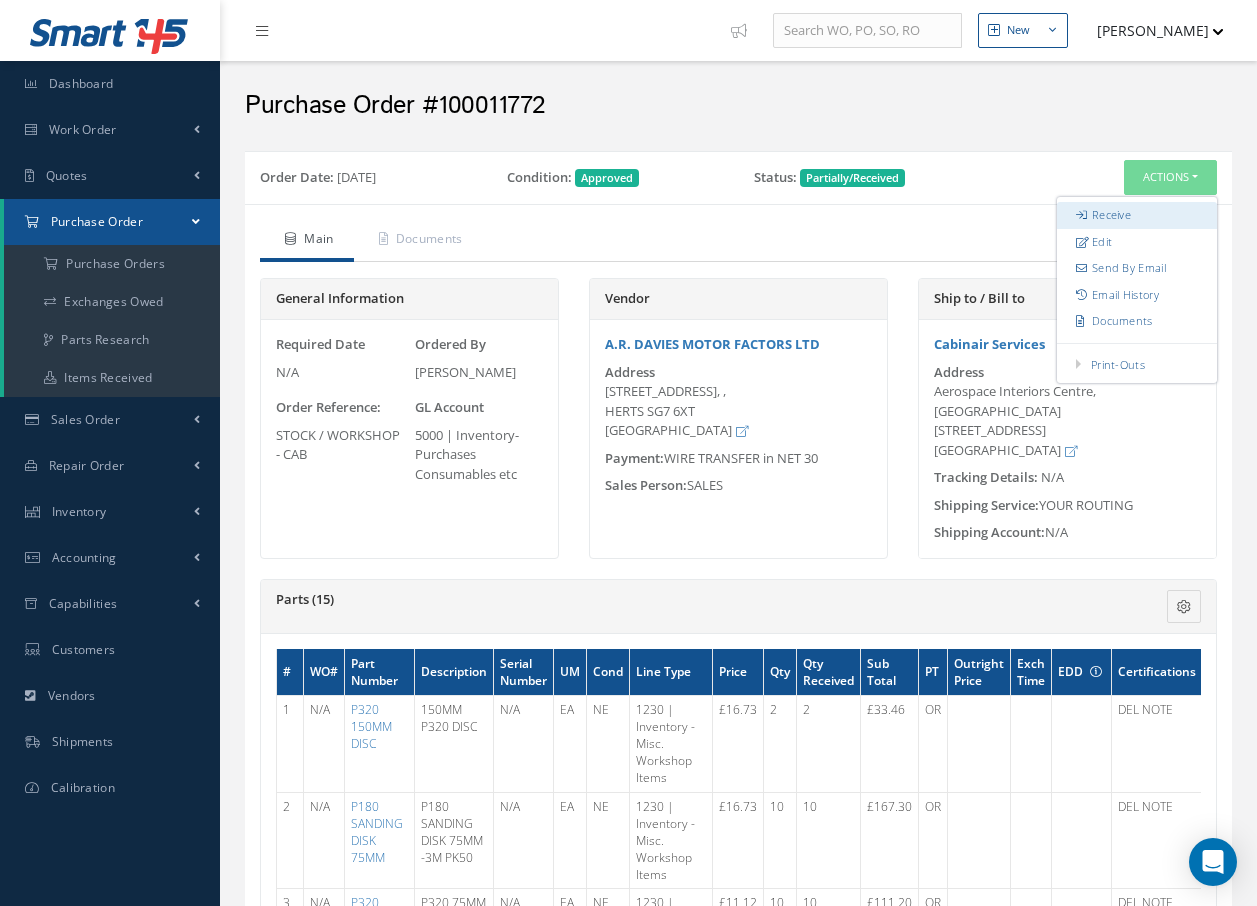 click on "Receive" at bounding box center [1137, 215] 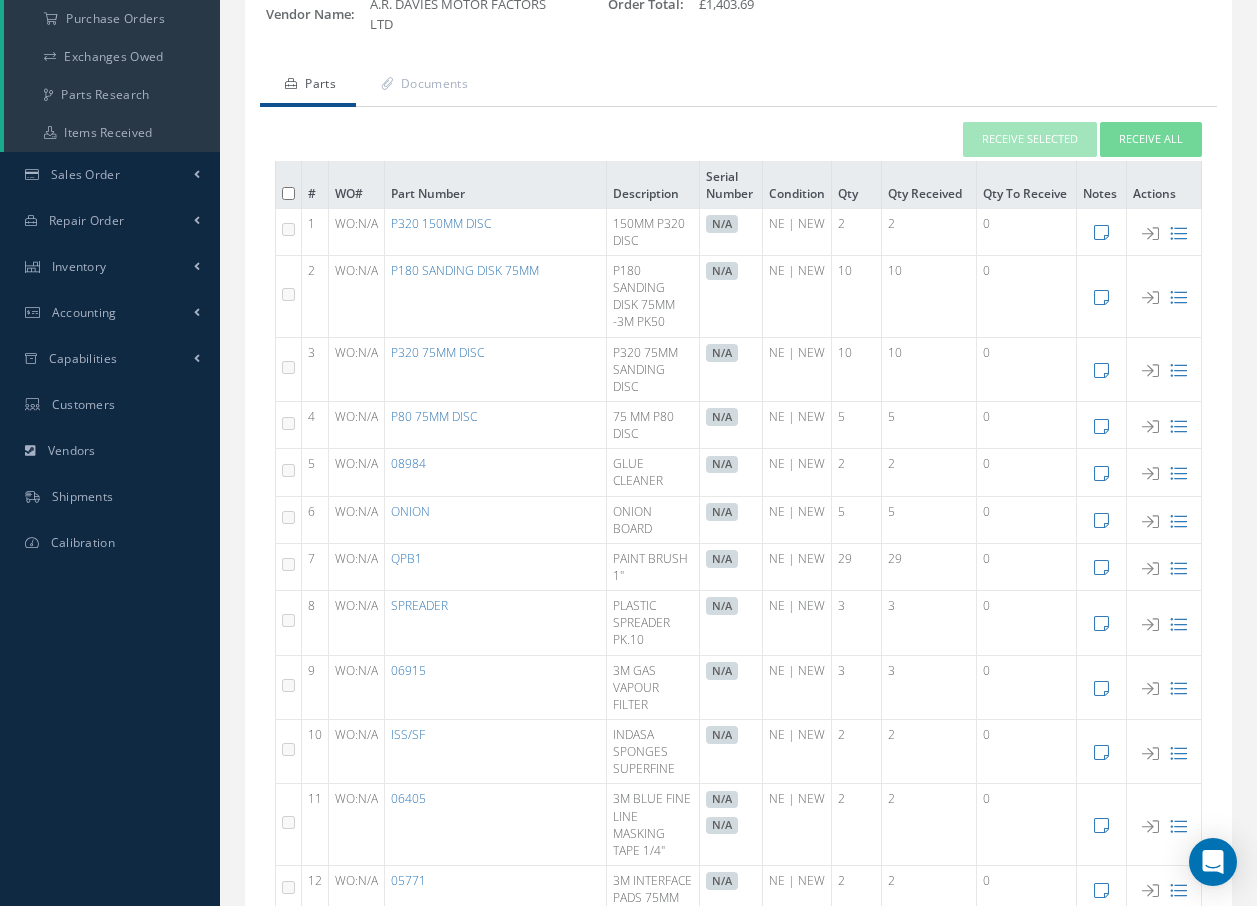scroll, scrollTop: 506, scrollLeft: 0, axis: vertical 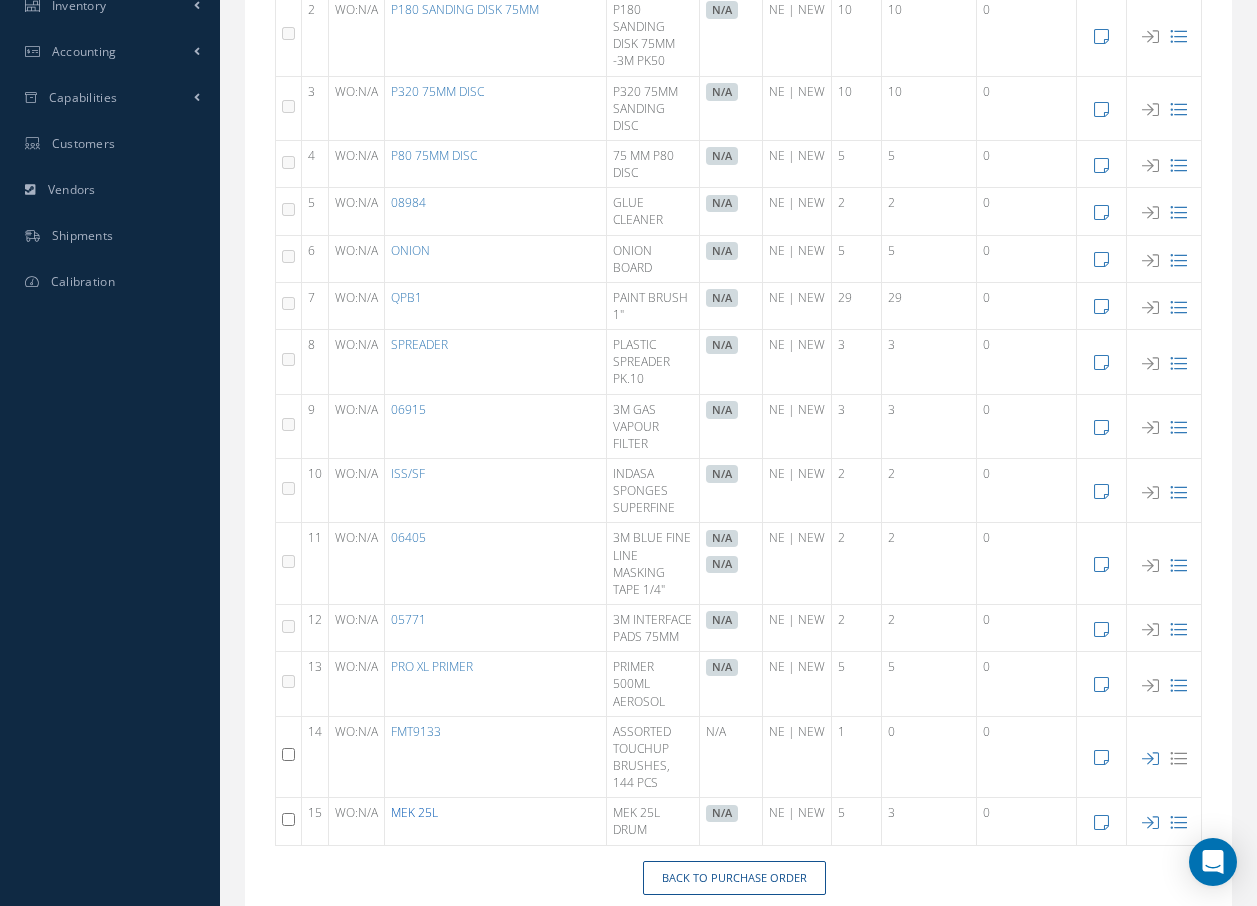 click on "MEK 25L" at bounding box center (414, 812) 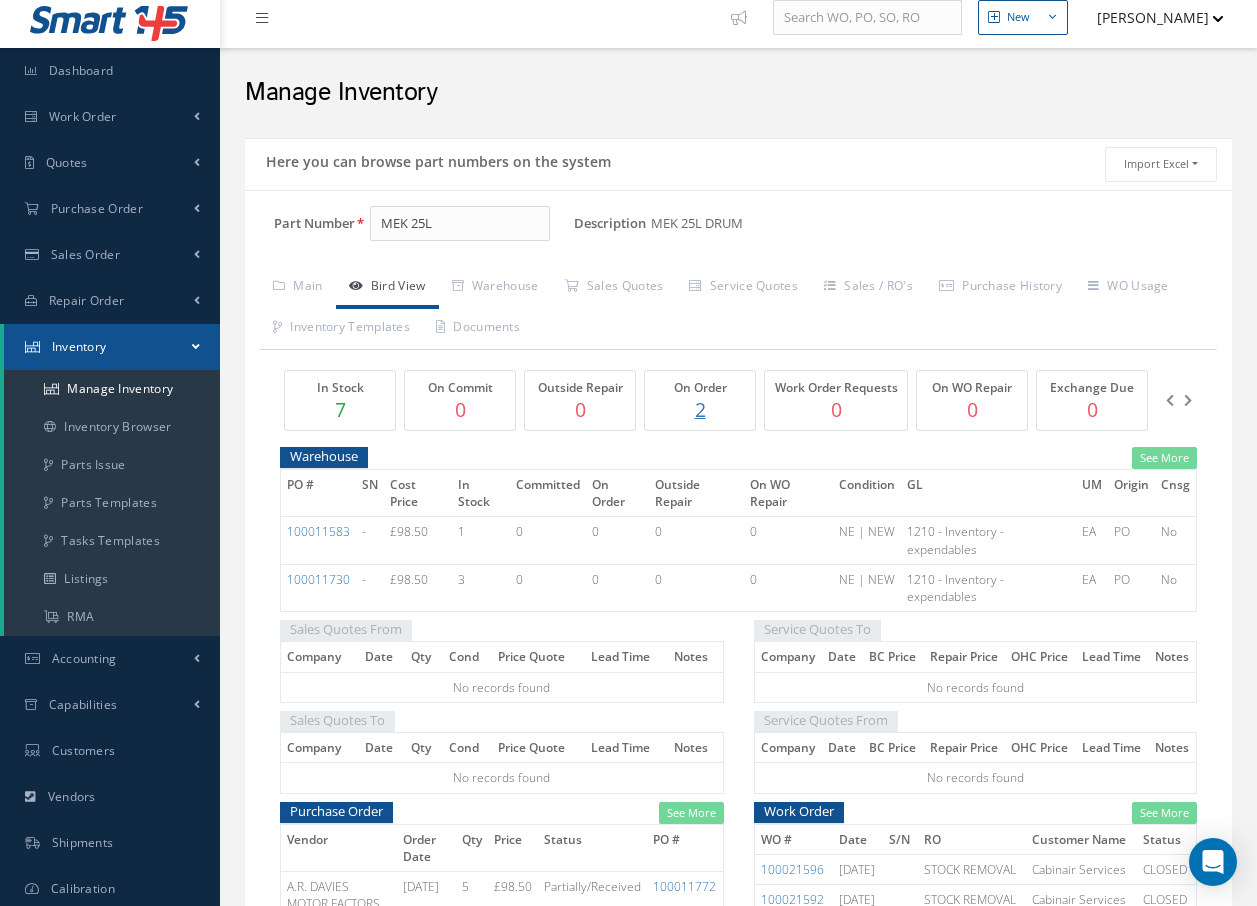 scroll, scrollTop: 0, scrollLeft: 0, axis: both 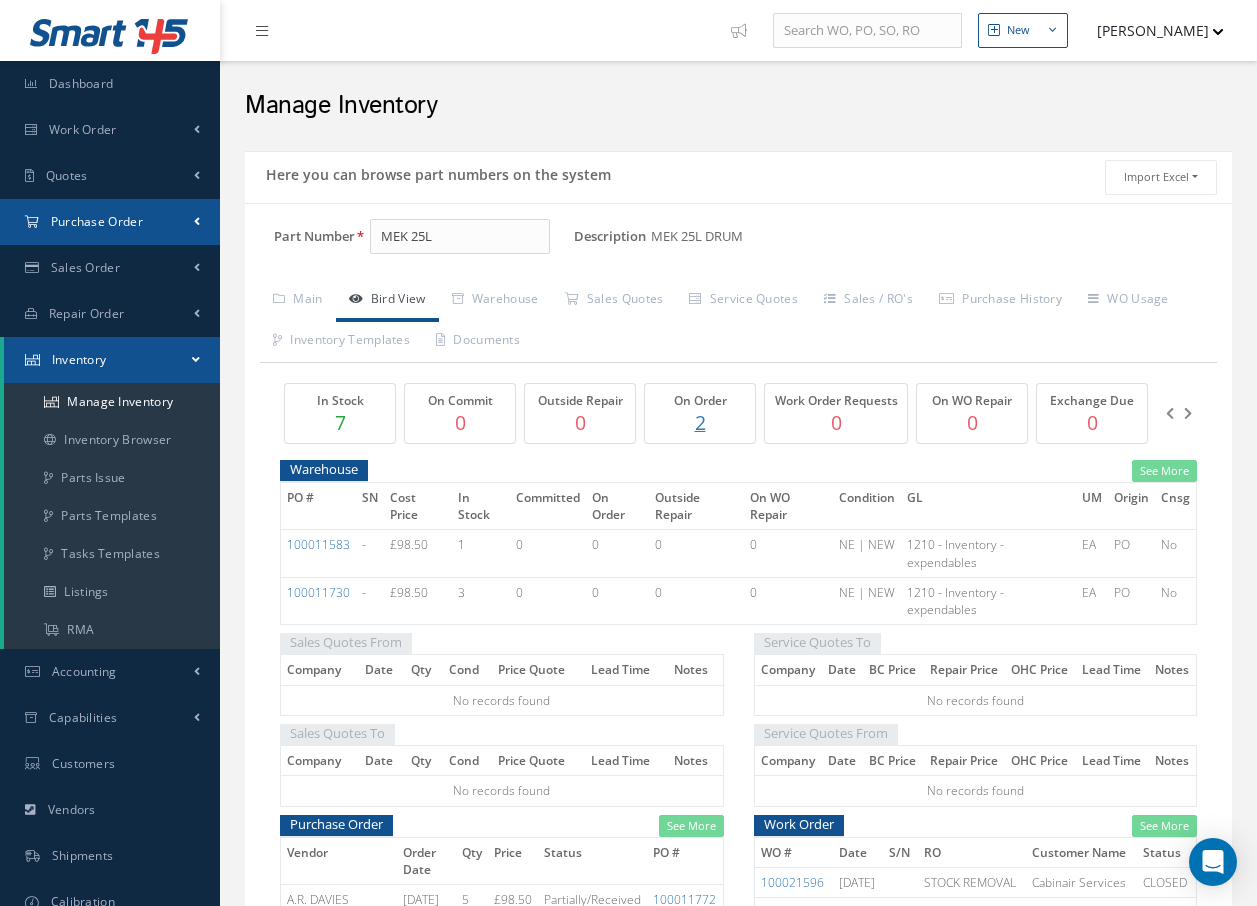 click on "Purchase Order" at bounding box center (97, 221) 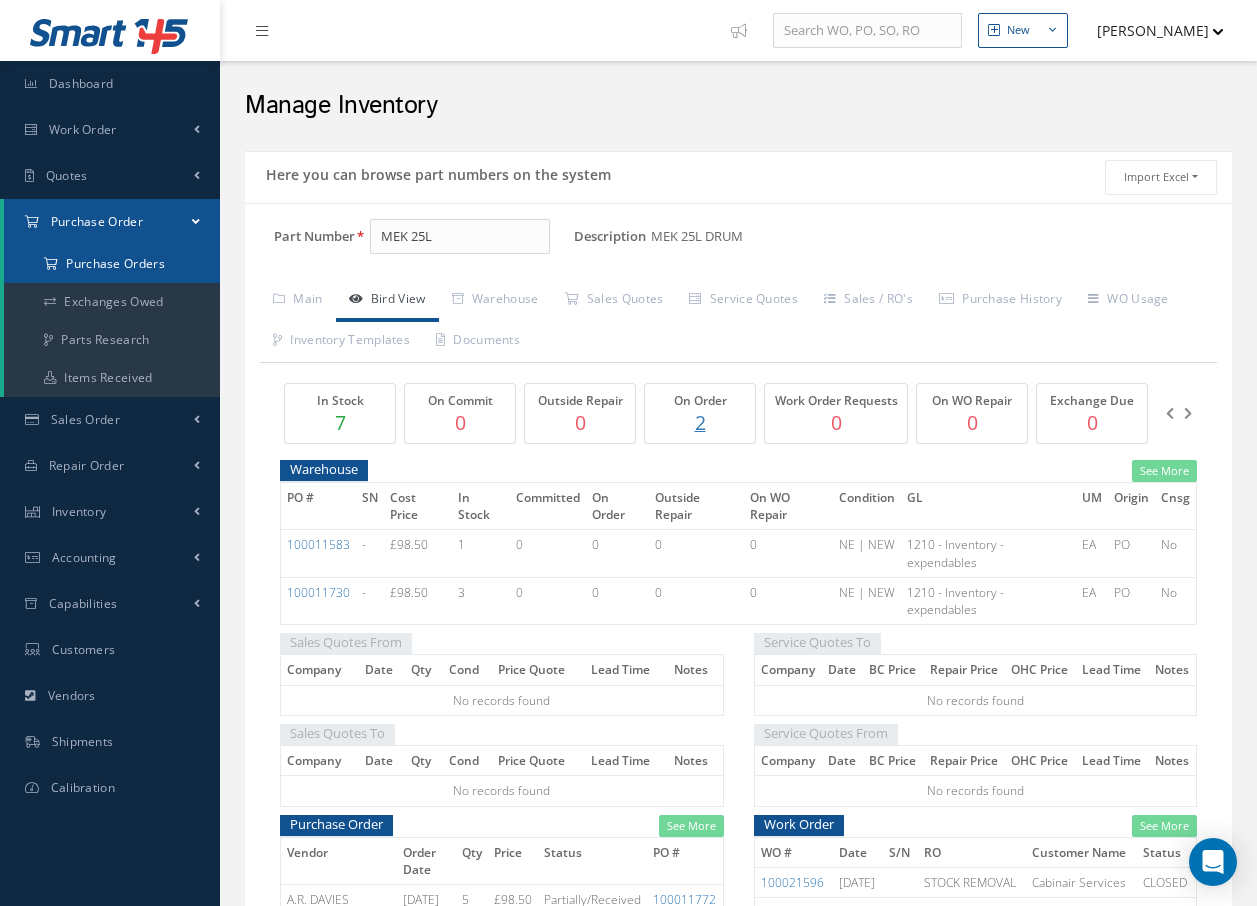 click on "Purchase Orders" at bounding box center [112, 264] 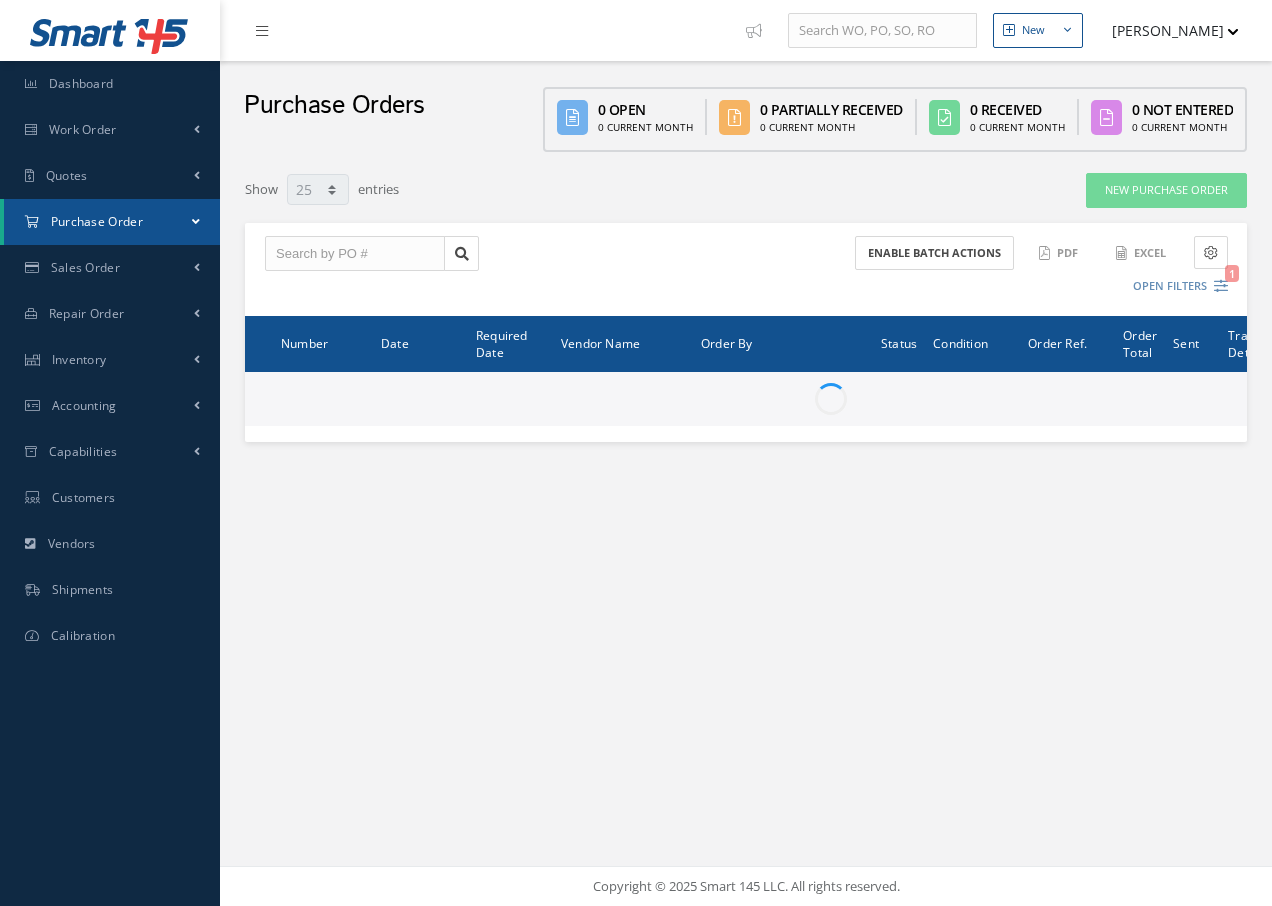 select on "25" 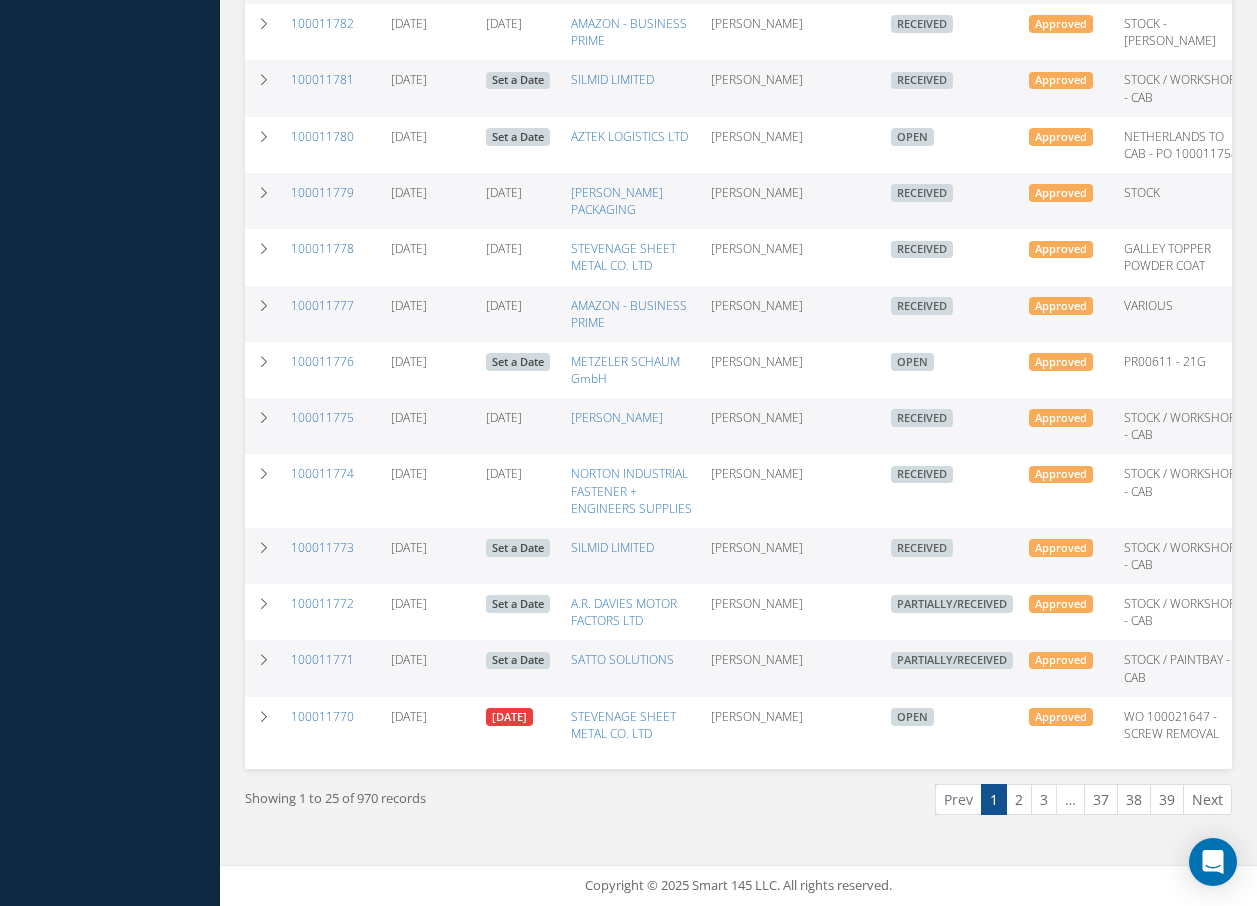 scroll, scrollTop: 1200, scrollLeft: 0, axis: vertical 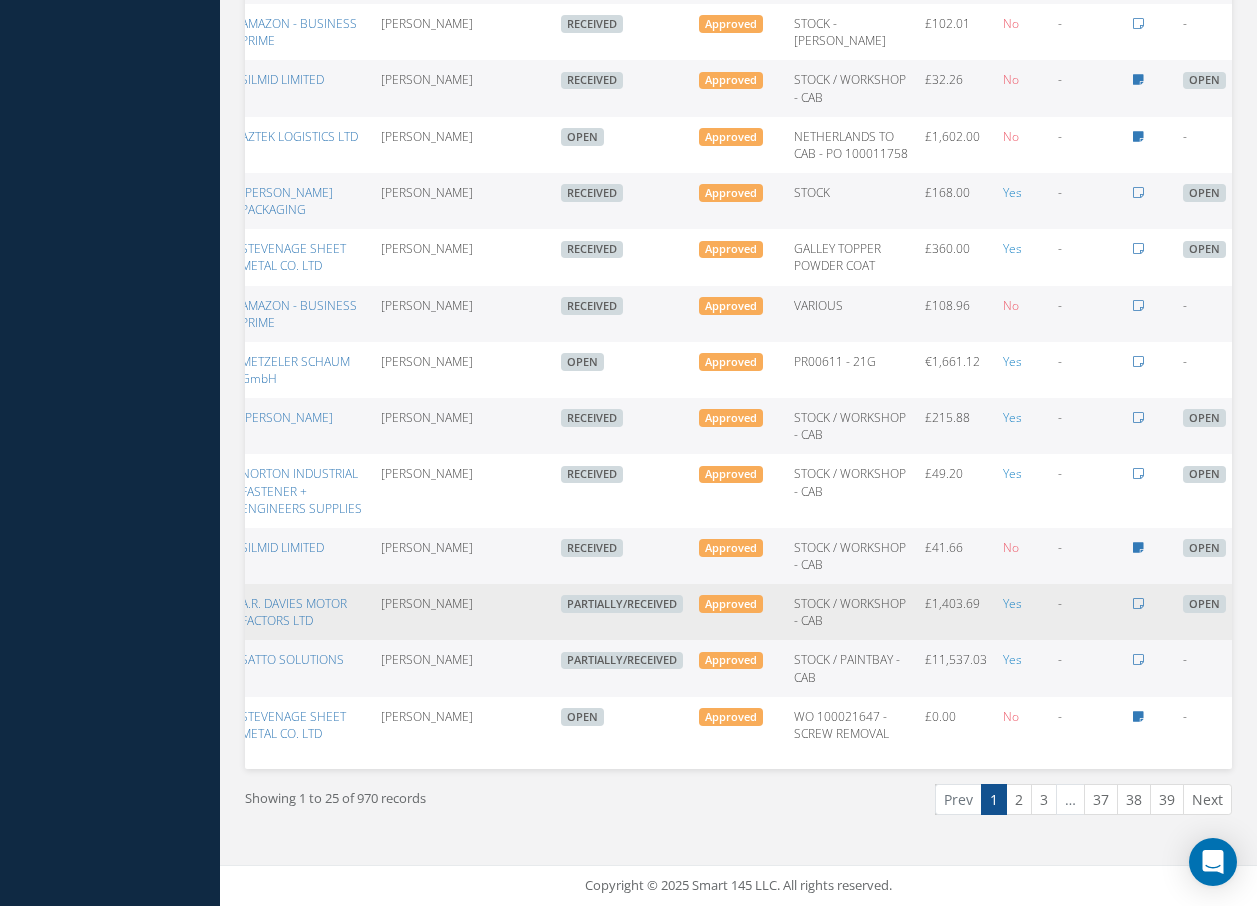 click at bounding box center (1250, 610) 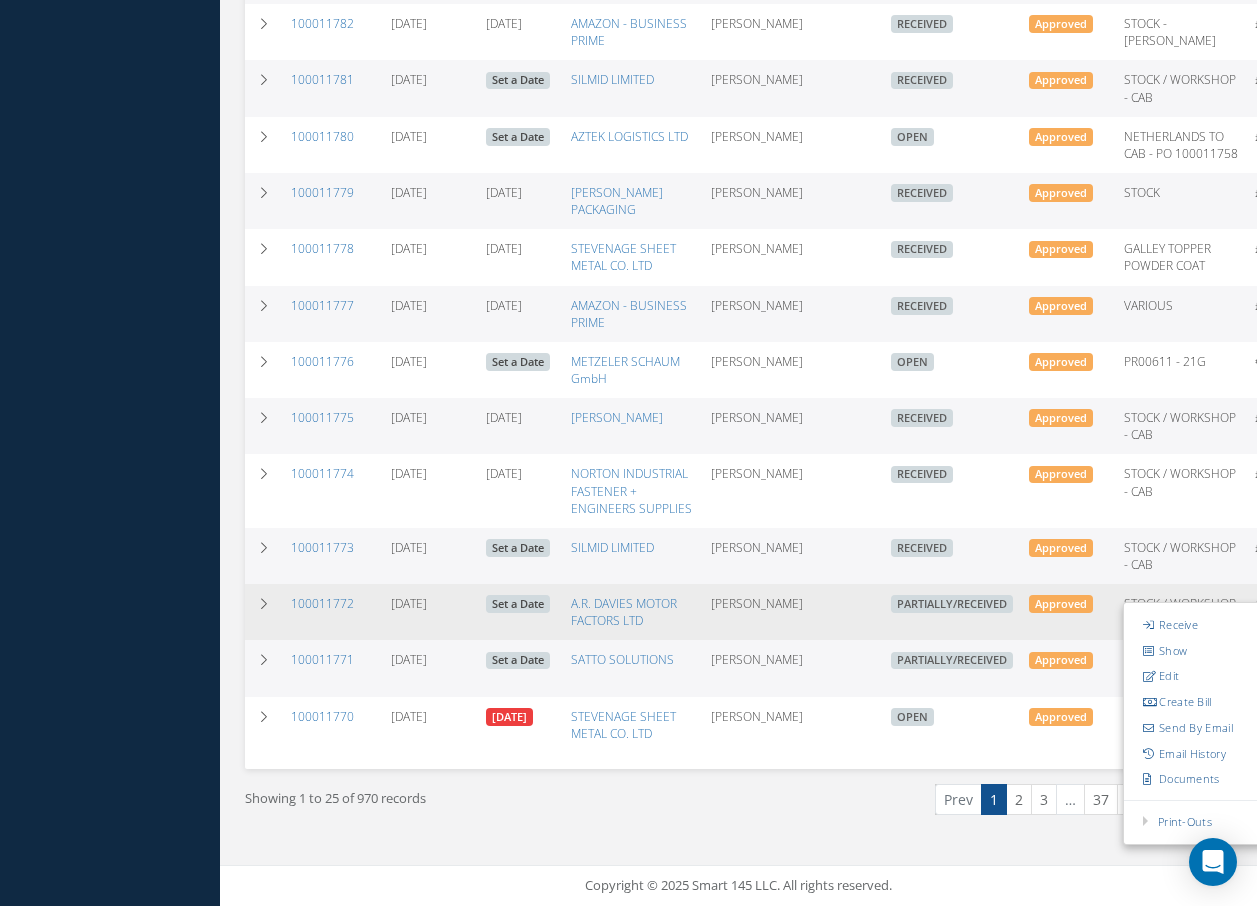 scroll, scrollTop: 1354, scrollLeft: 0, axis: vertical 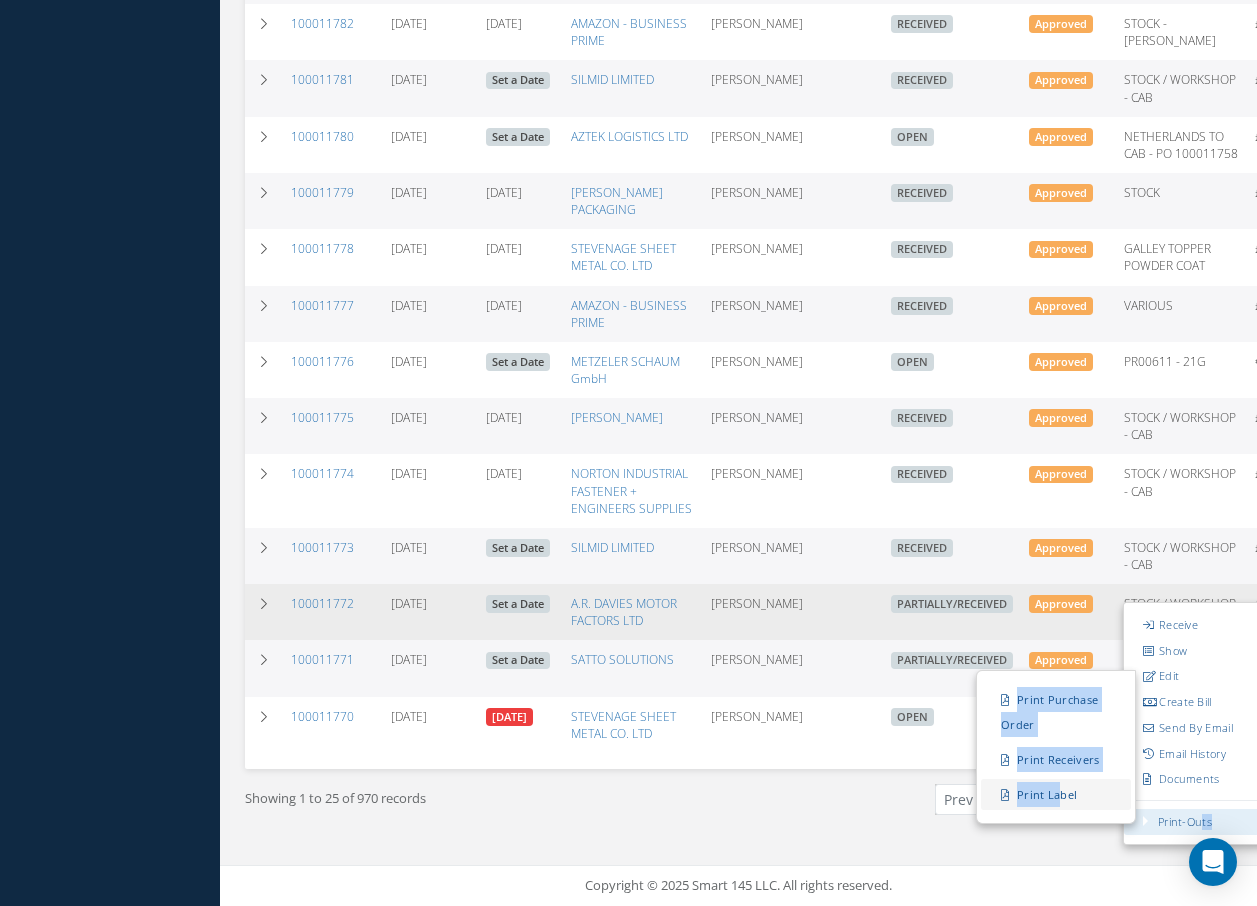 drag, startPoint x: 1170, startPoint y: 763, endPoint x: 1023, endPoint y: 735, distance: 149.64291 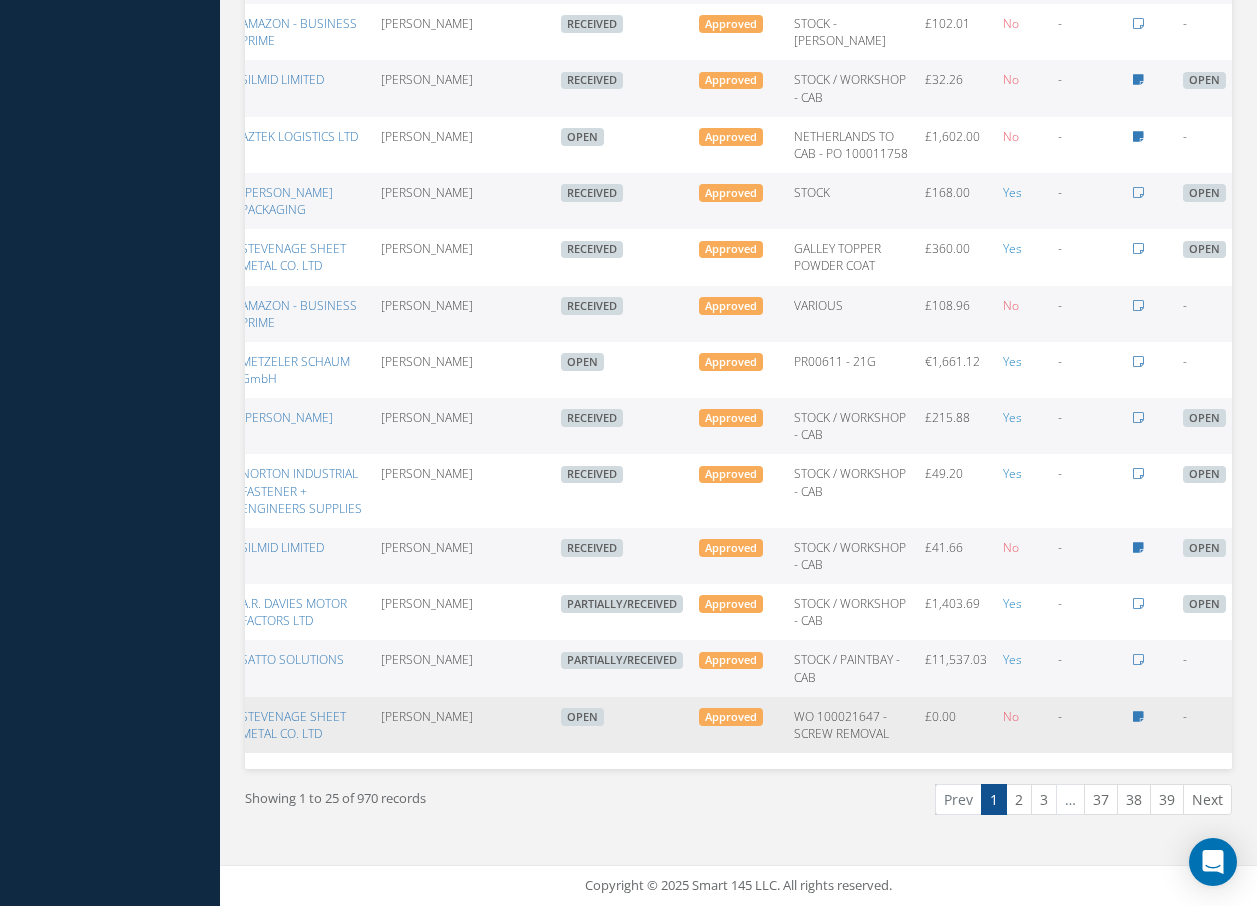 scroll, scrollTop: 1369, scrollLeft: 0, axis: vertical 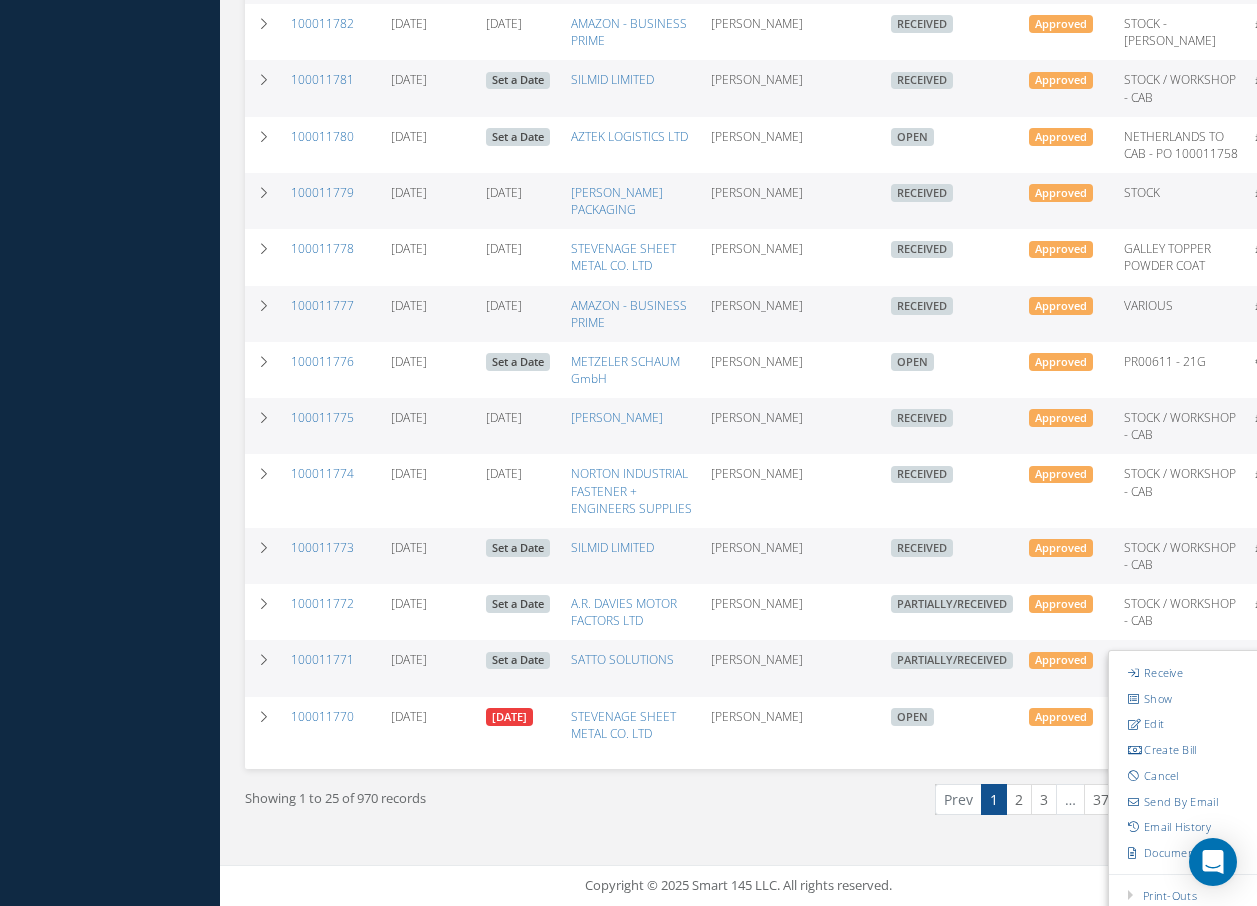 click on "Prev   1 2 3 … 37 38 39   Next" at bounding box center (993, 799) 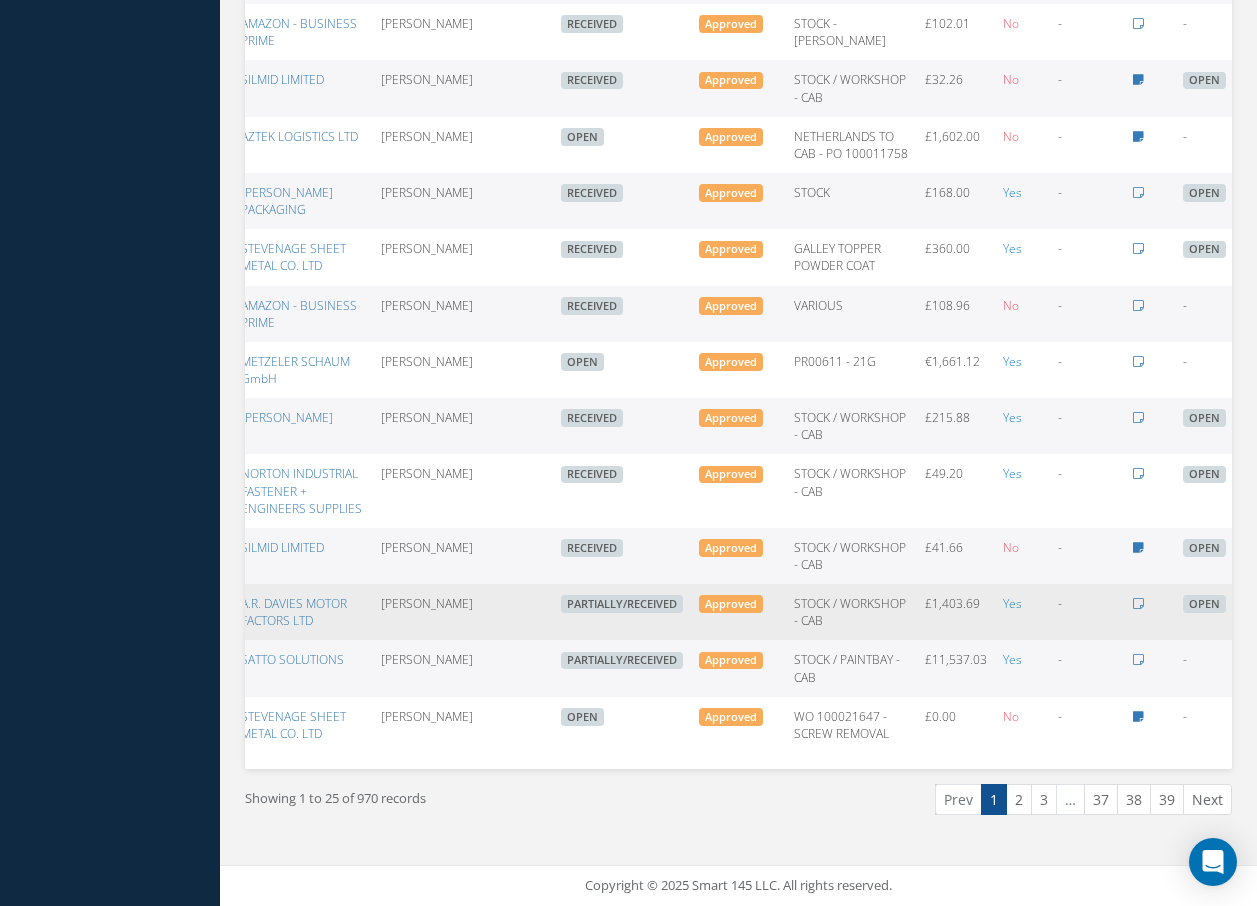 click at bounding box center [1250, 612] 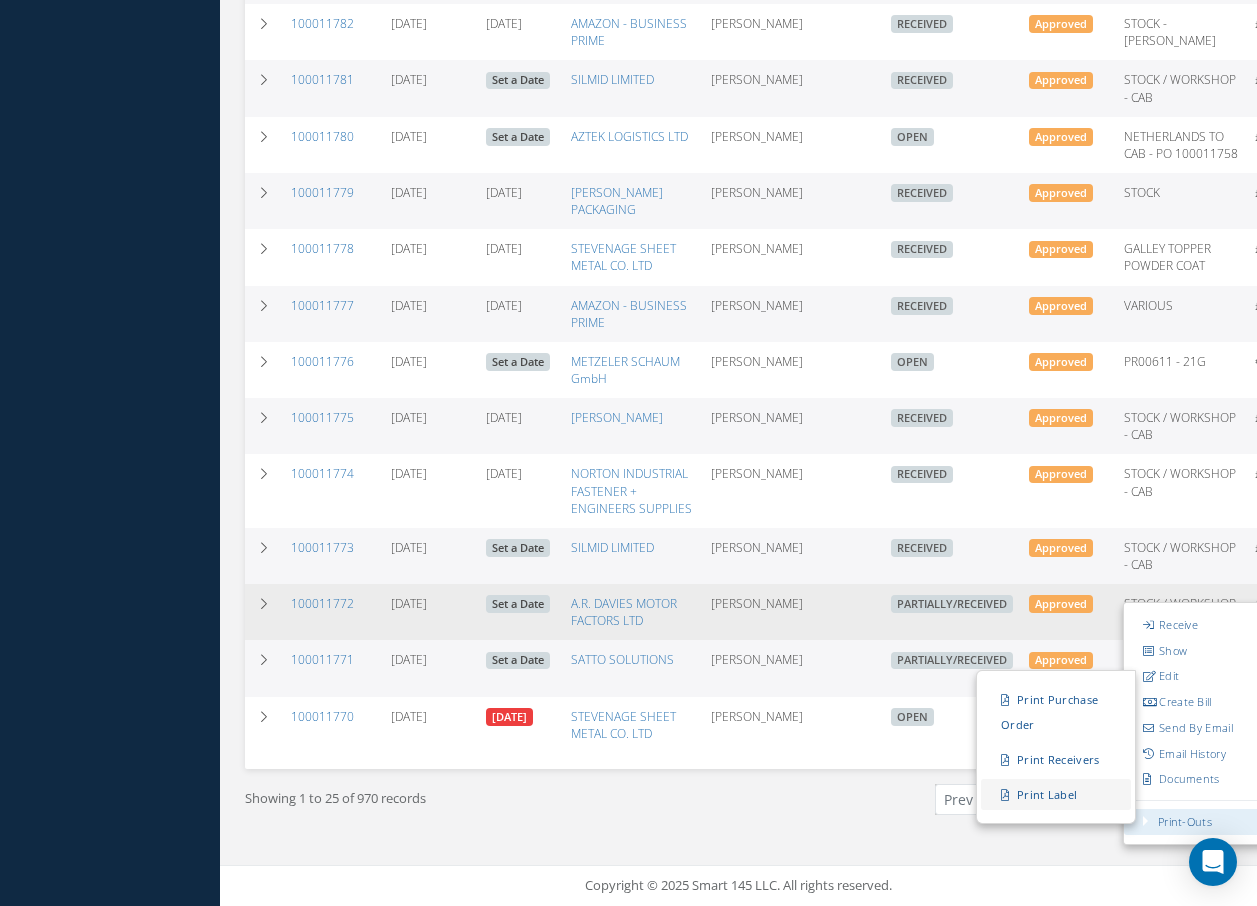 click on "Print Label" at bounding box center [1056, 794] 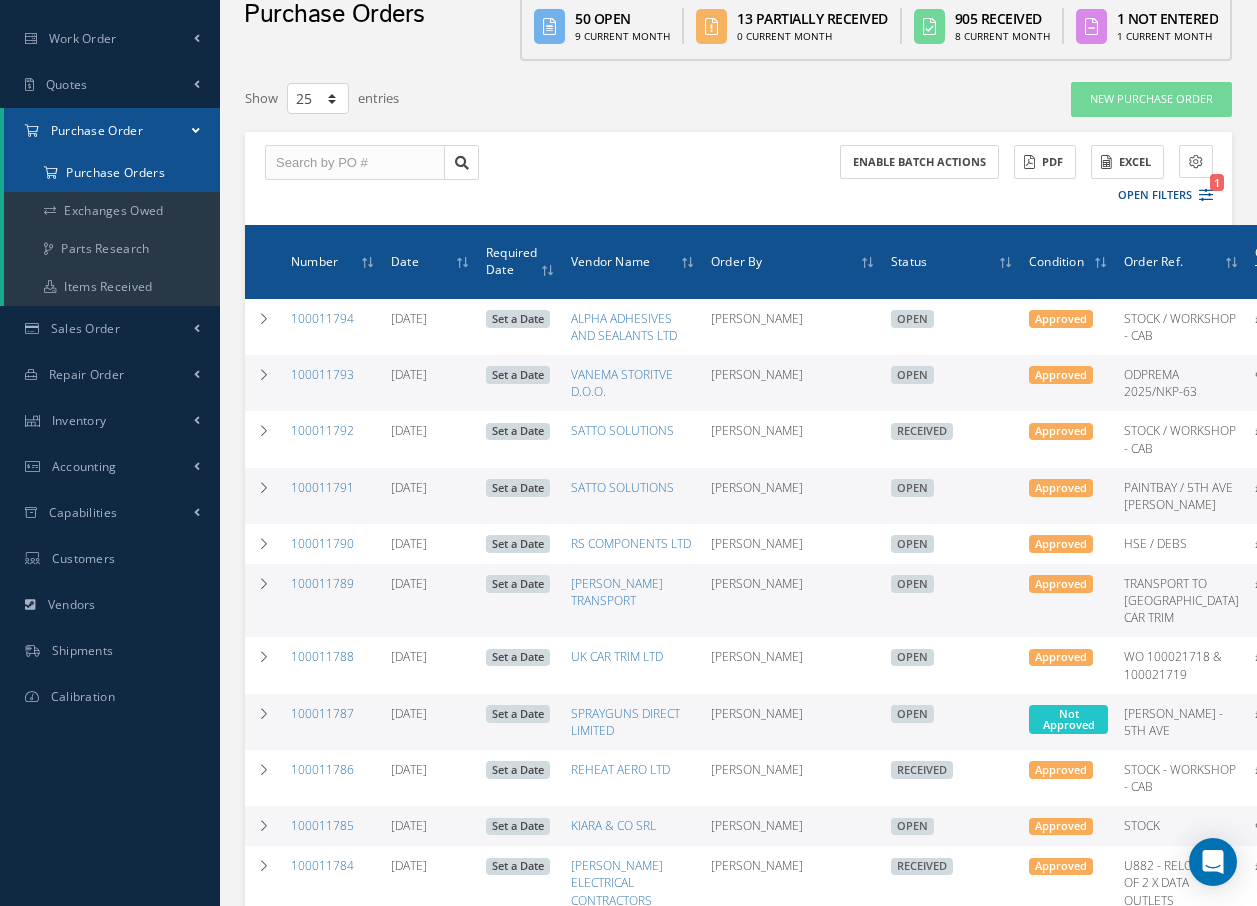 scroll, scrollTop: 0, scrollLeft: 0, axis: both 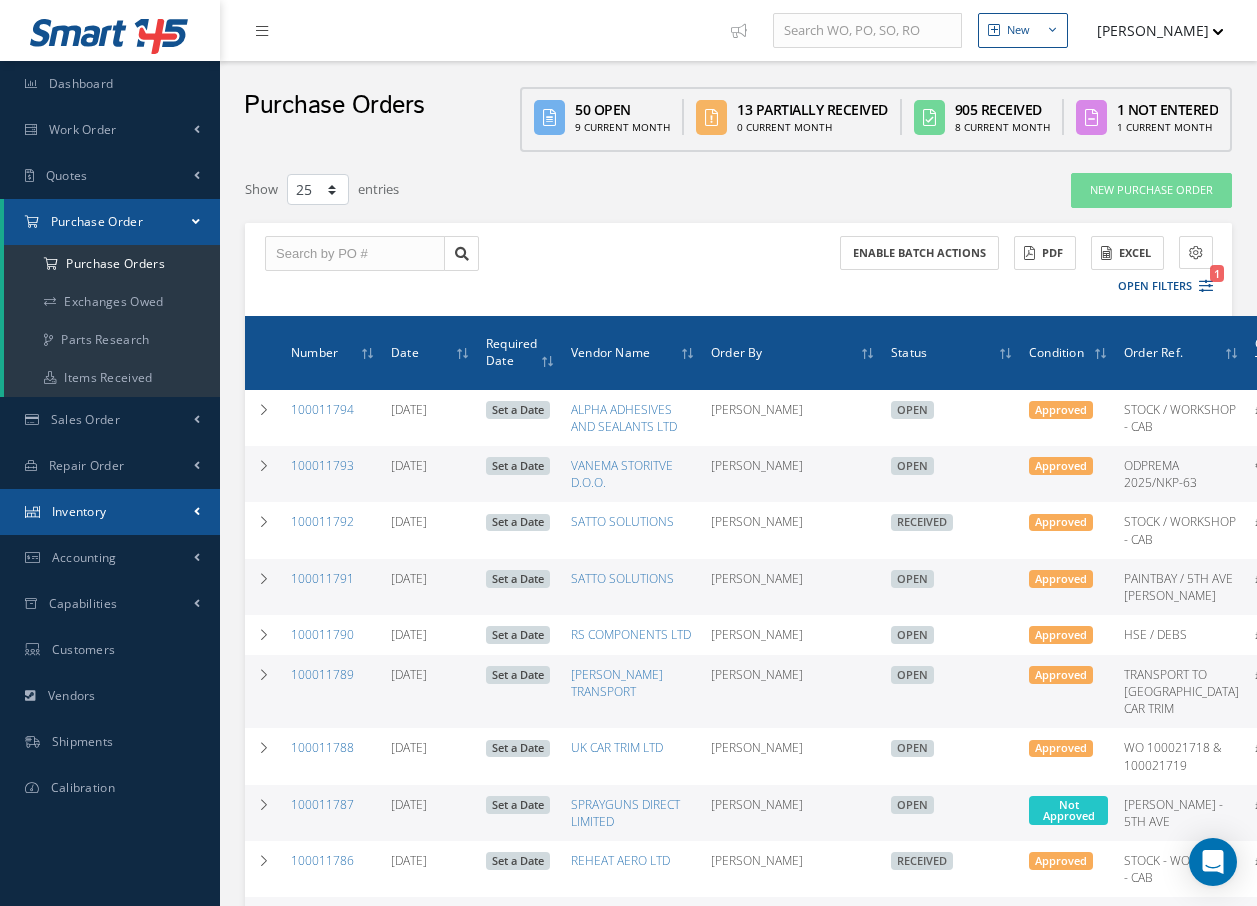 click on "Inventory" at bounding box center (110, 512) 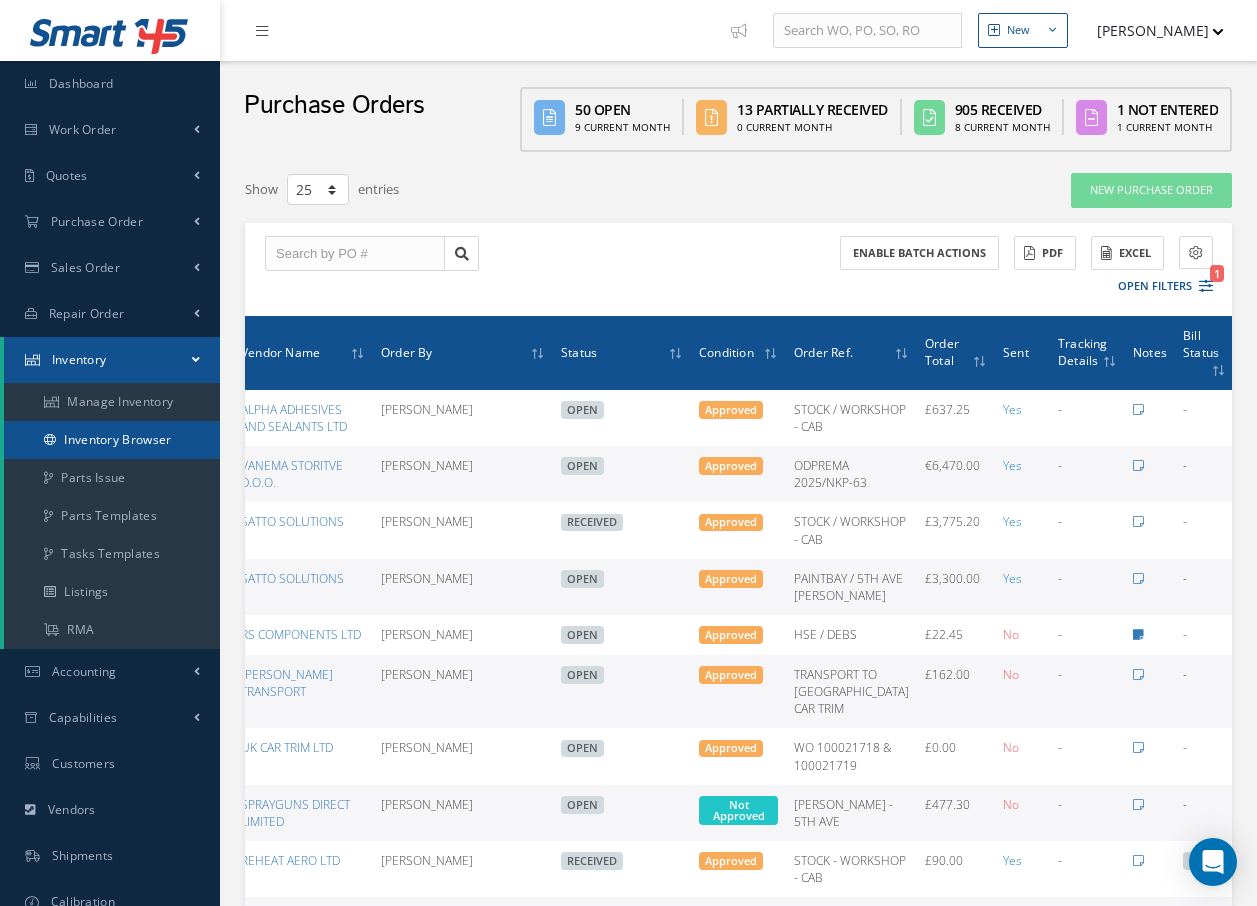 click on "Inventory Browser" at bounding box center (112, 440) 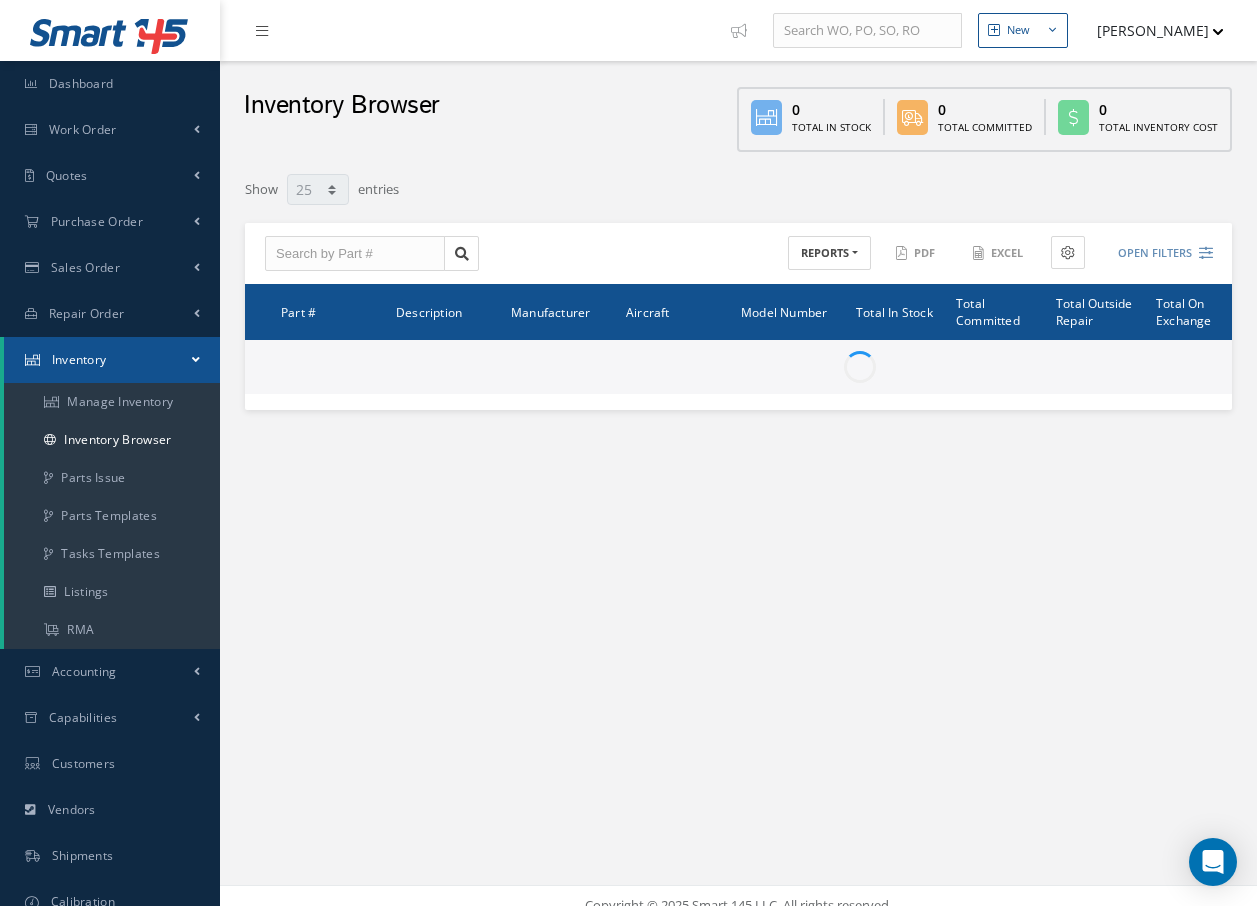 select on "25" 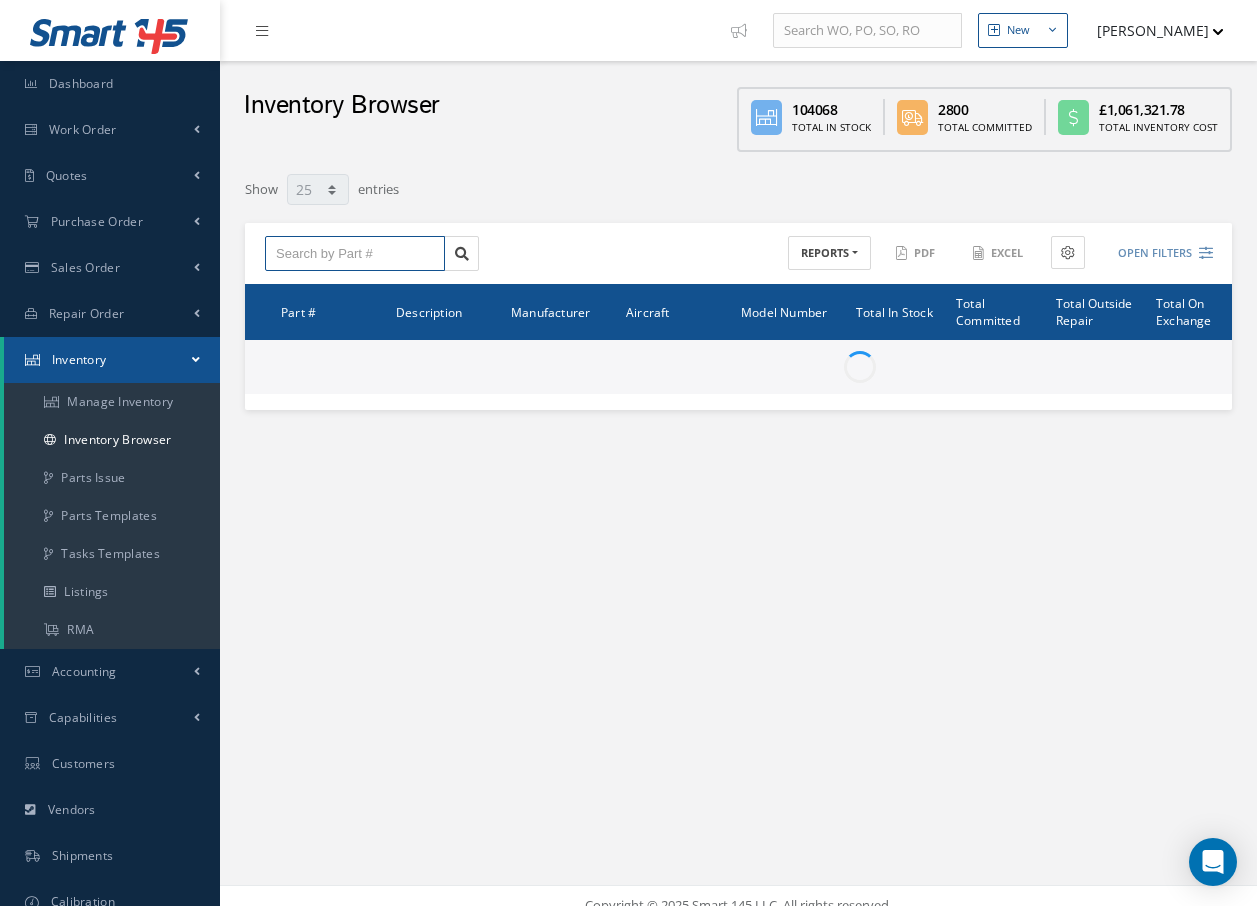 click at bounding box center (355, 254) 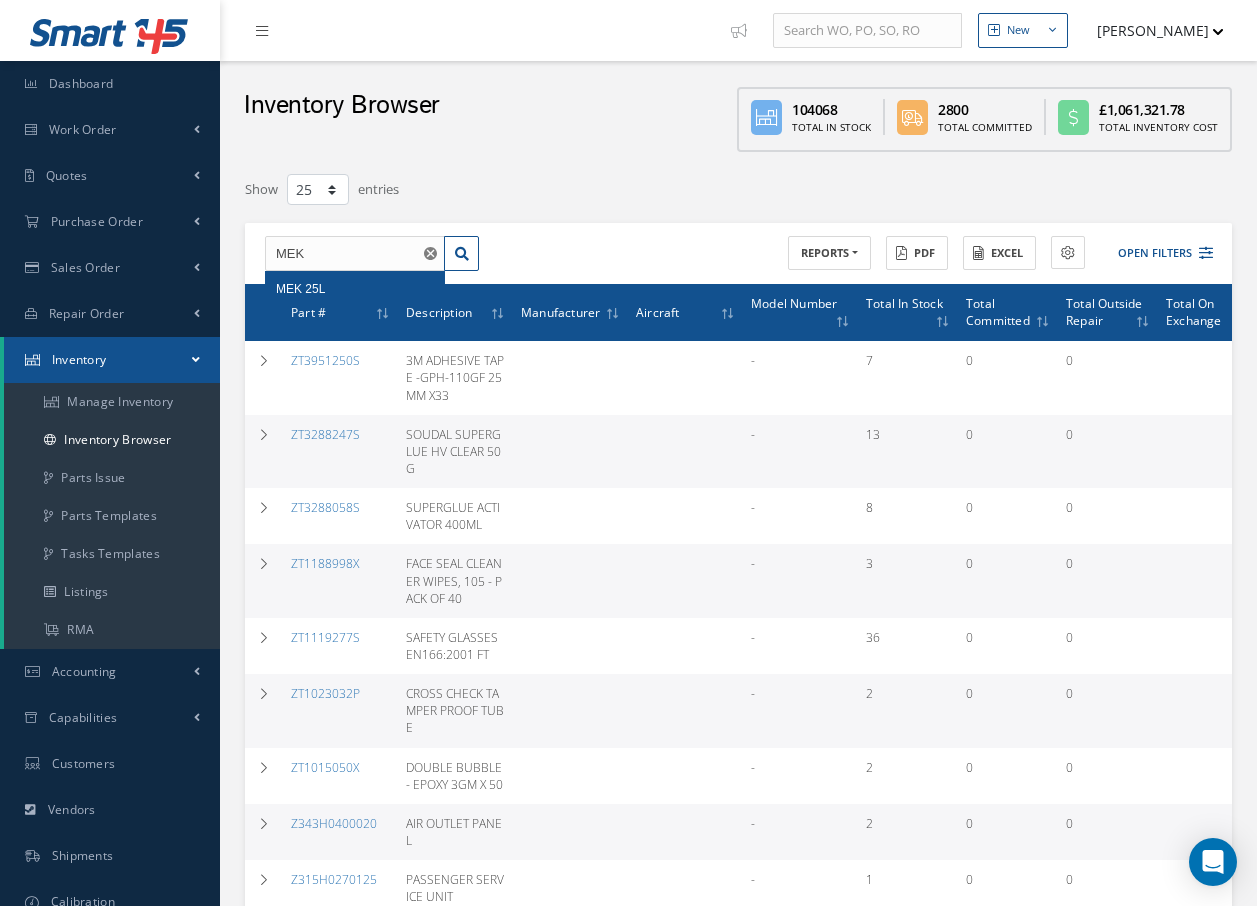 click on "MEK 25L" at bounding box center (300, 289) 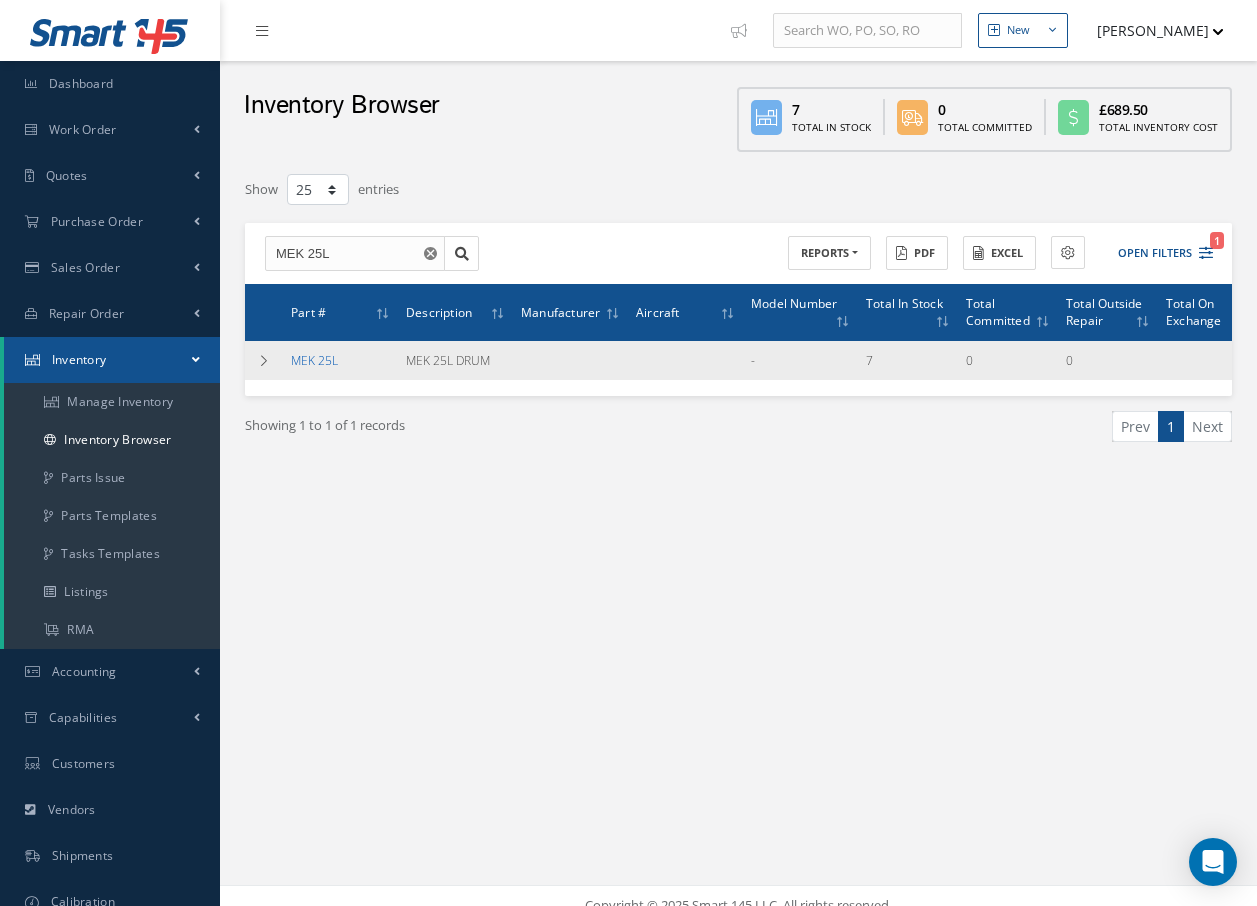 click on "MEK 25L" at bounding box center [314, 360] 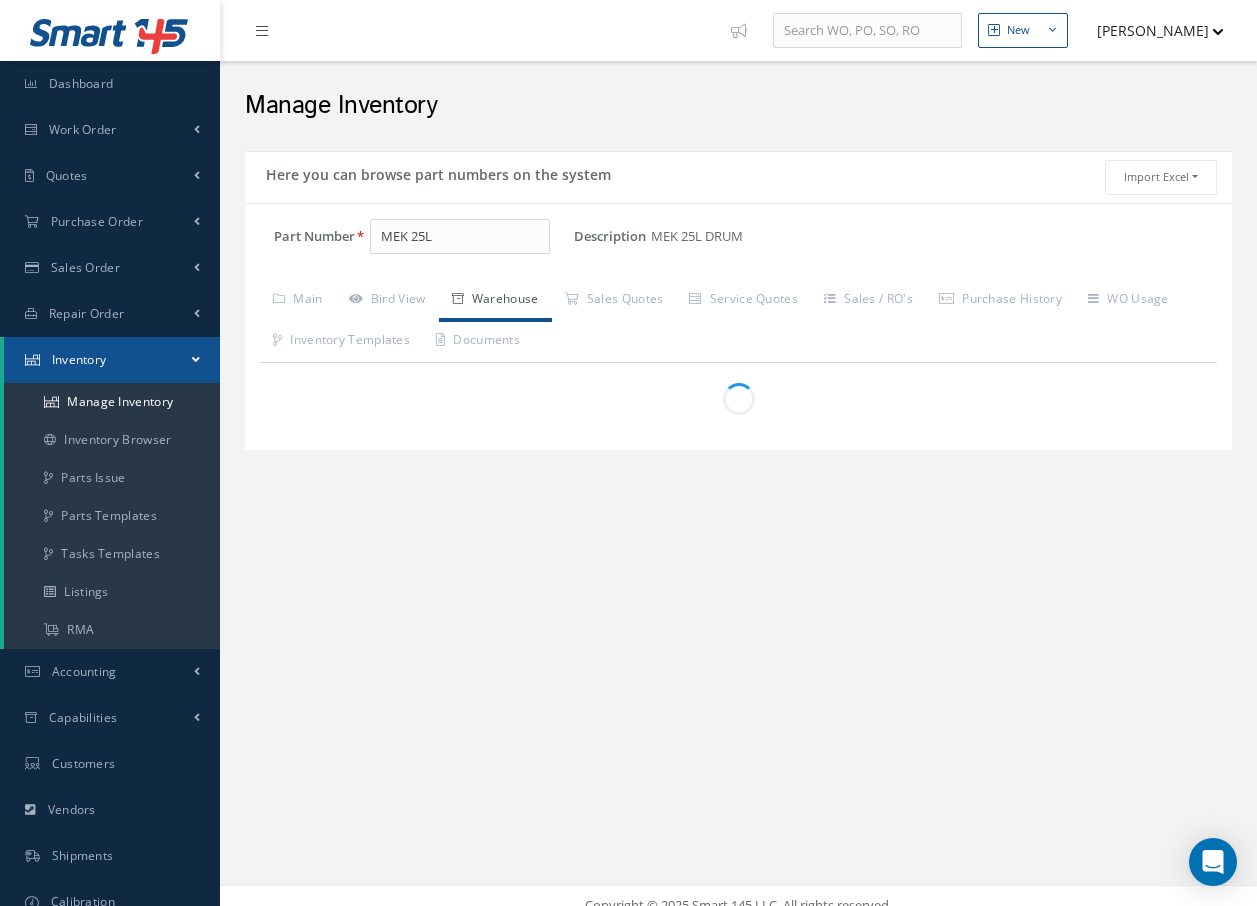 scroll, scrollTop: 0, scrollLeft: 0, axis: both 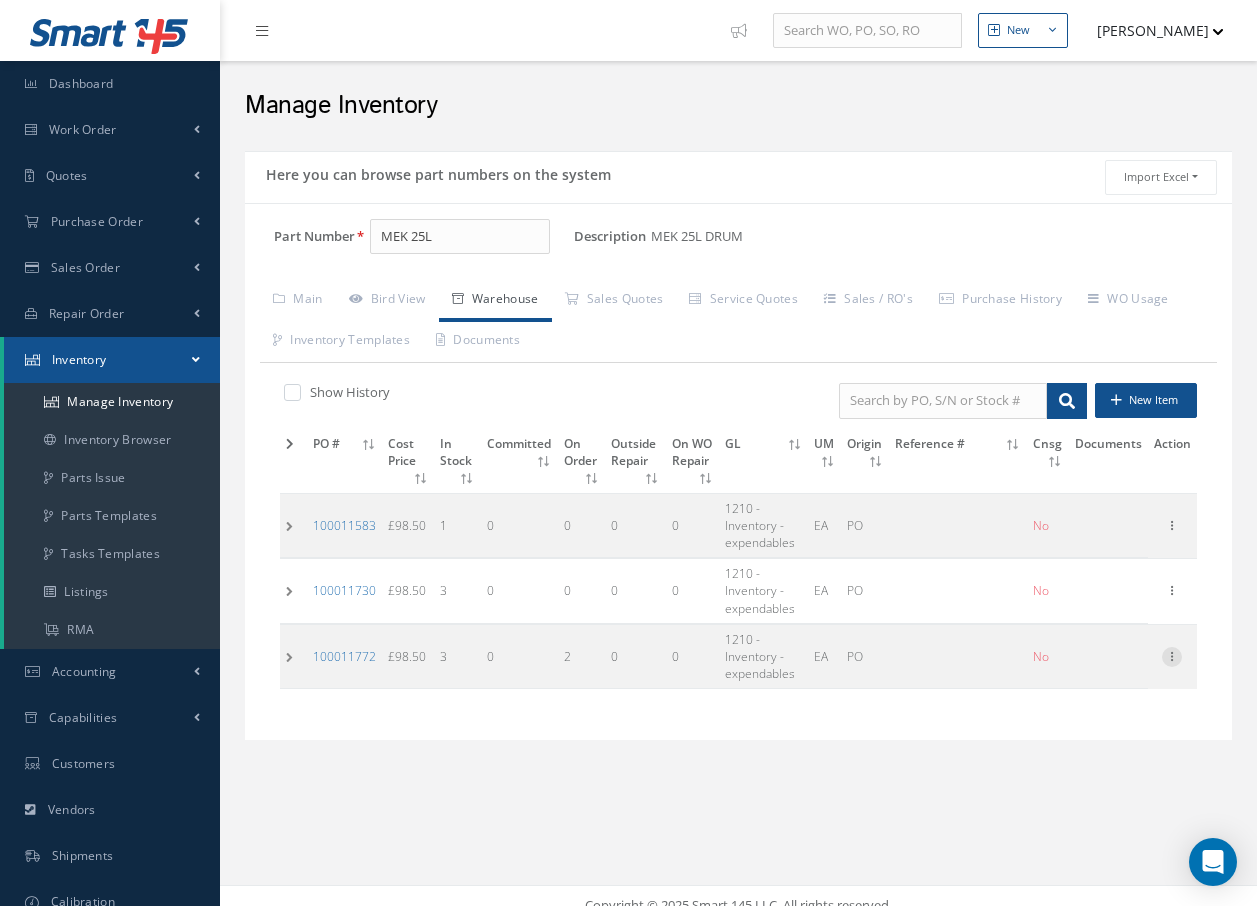 click at bounding box center (1172, 655) 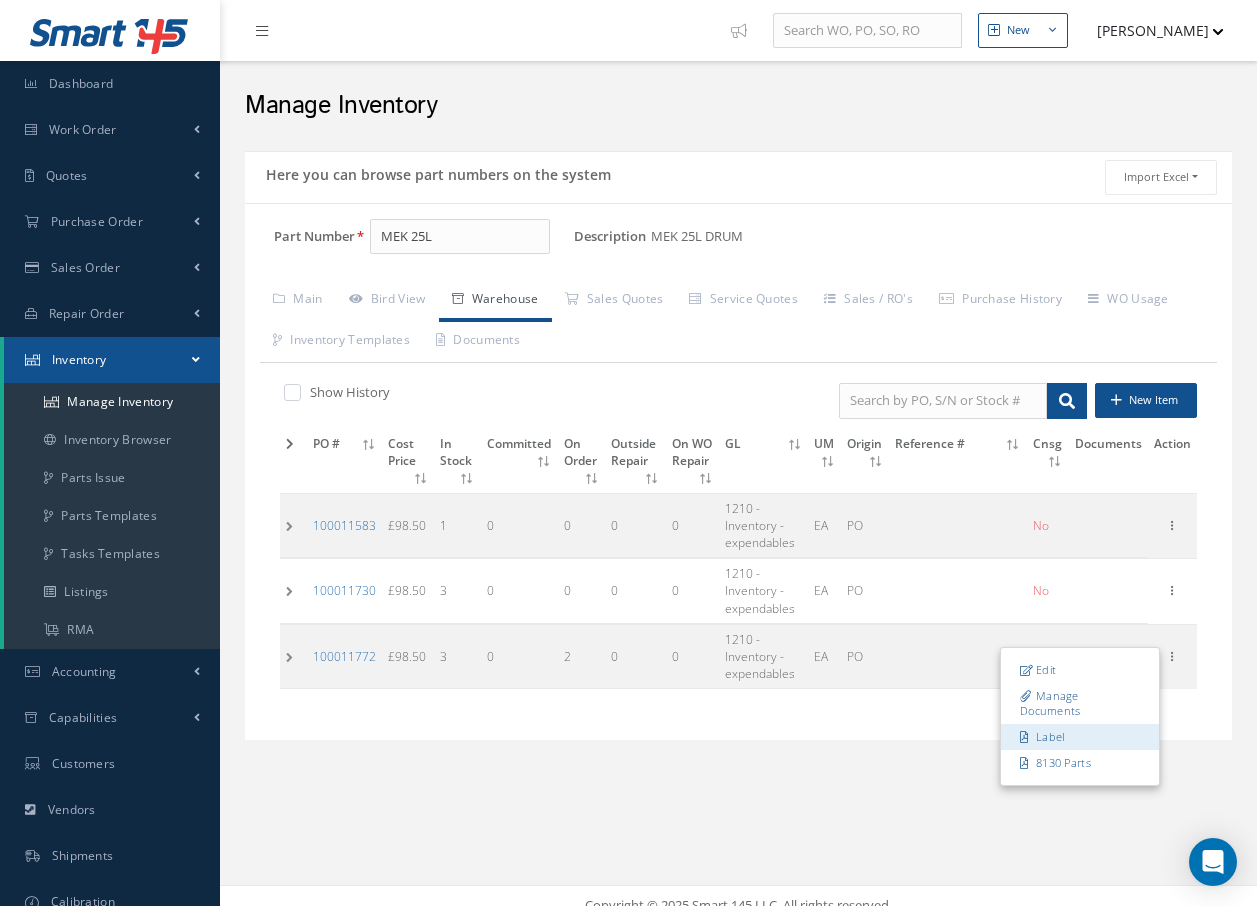 click on "Label" at bounding box center [1080, 737] 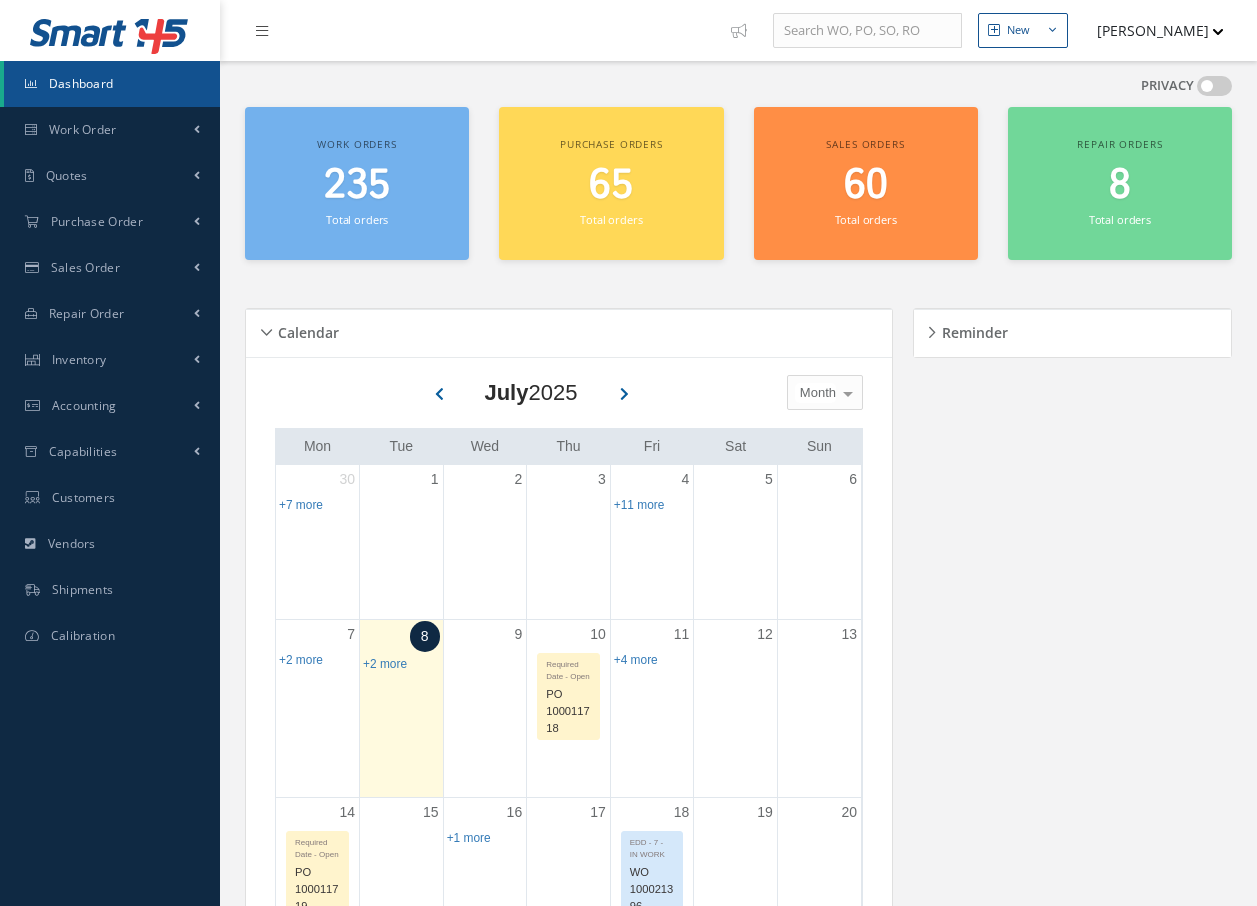 scroll, scrollTop: 0, scrollLeft: 0, axis: both 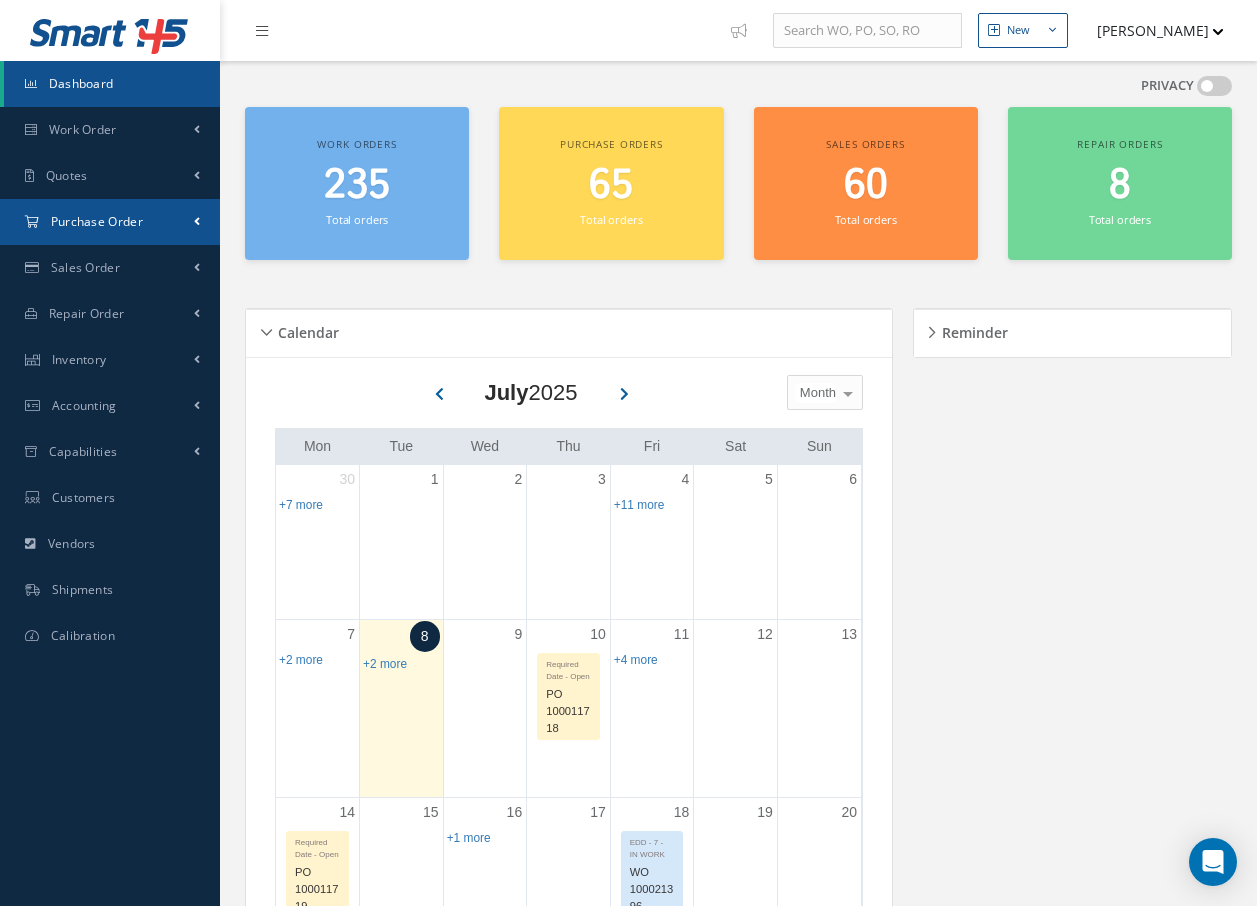click on "Purchase Order" at bounding box center [110, 222] 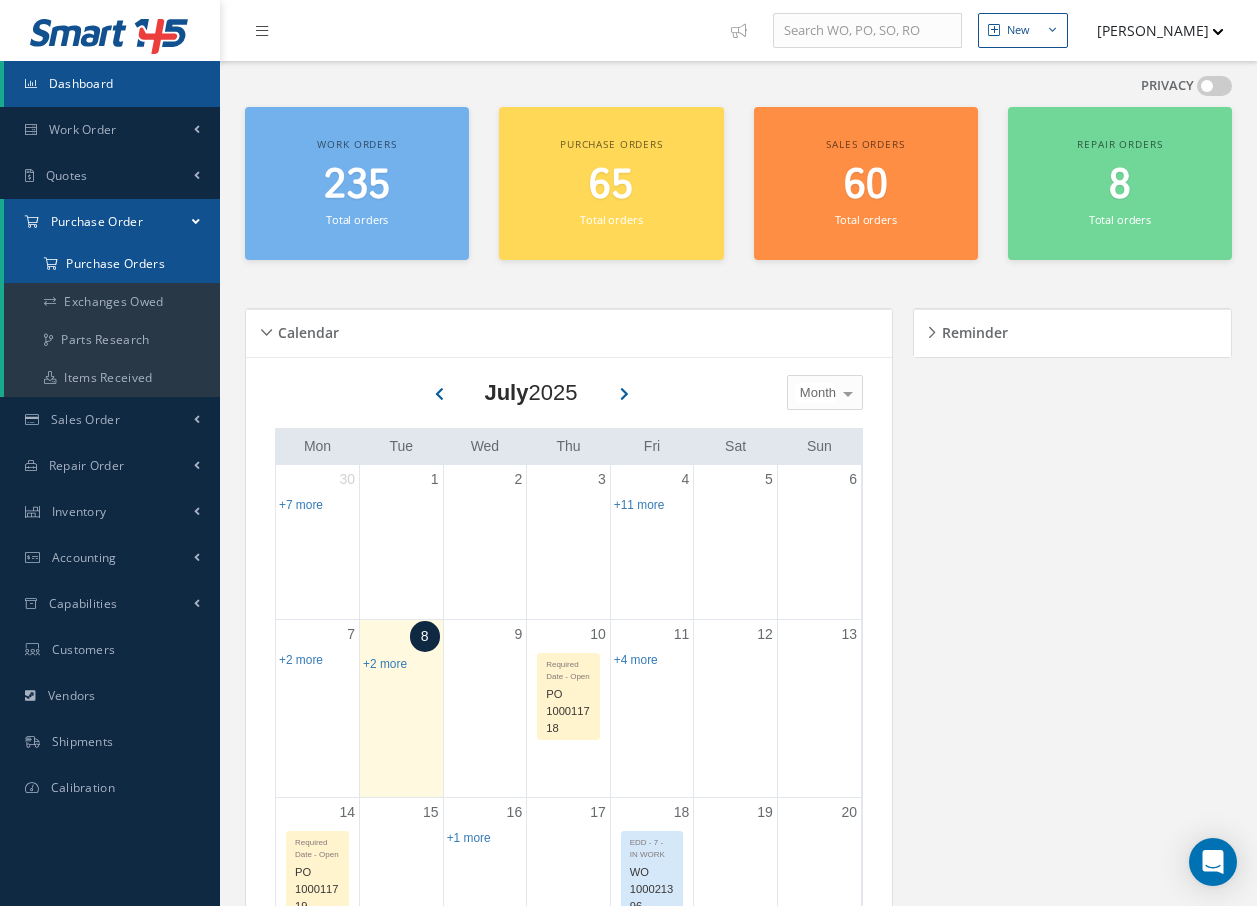 click on "Purchase Orders" at bounding box center (112, 264) 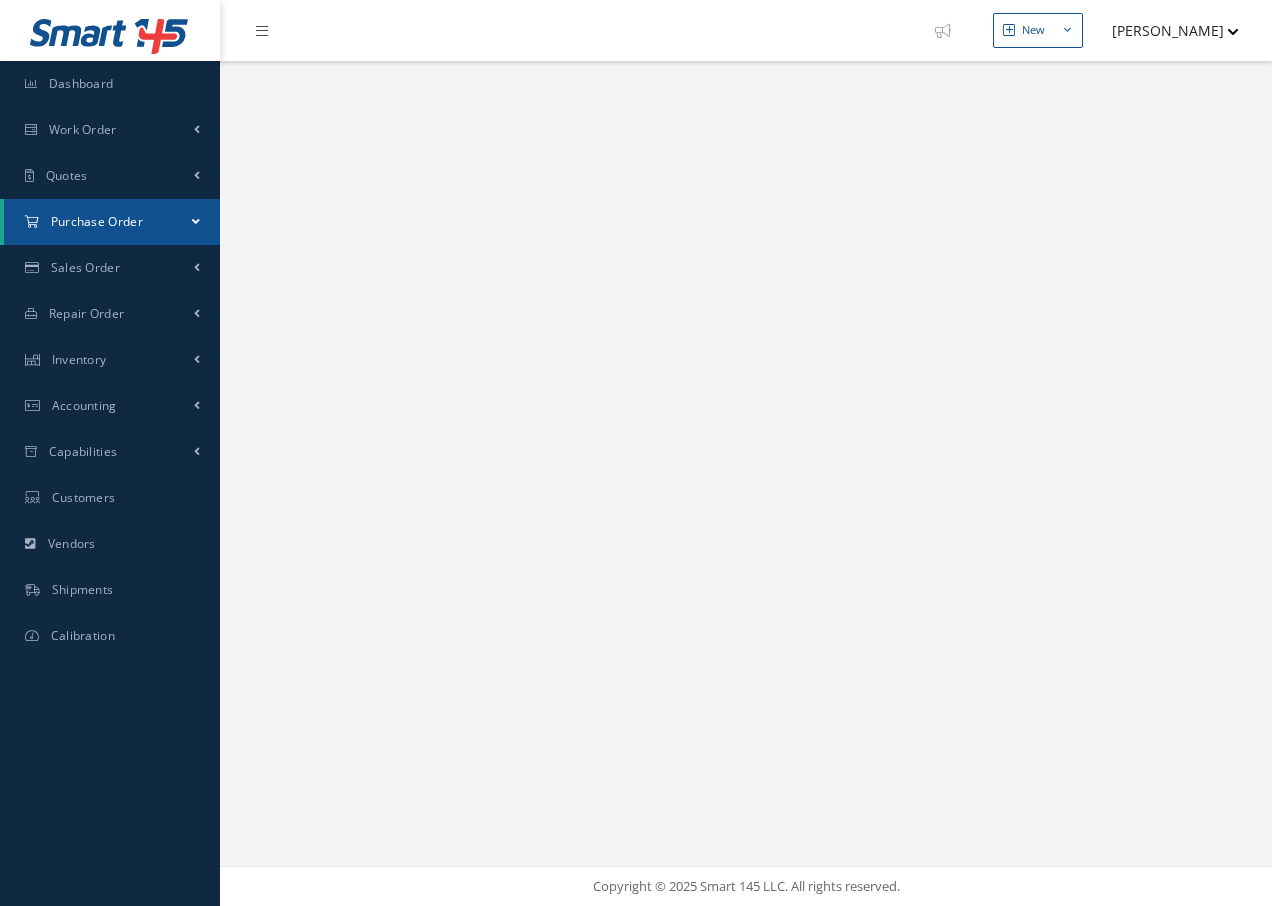 scroll, scrollTop: 0, scrollLeft: 0, axis: both 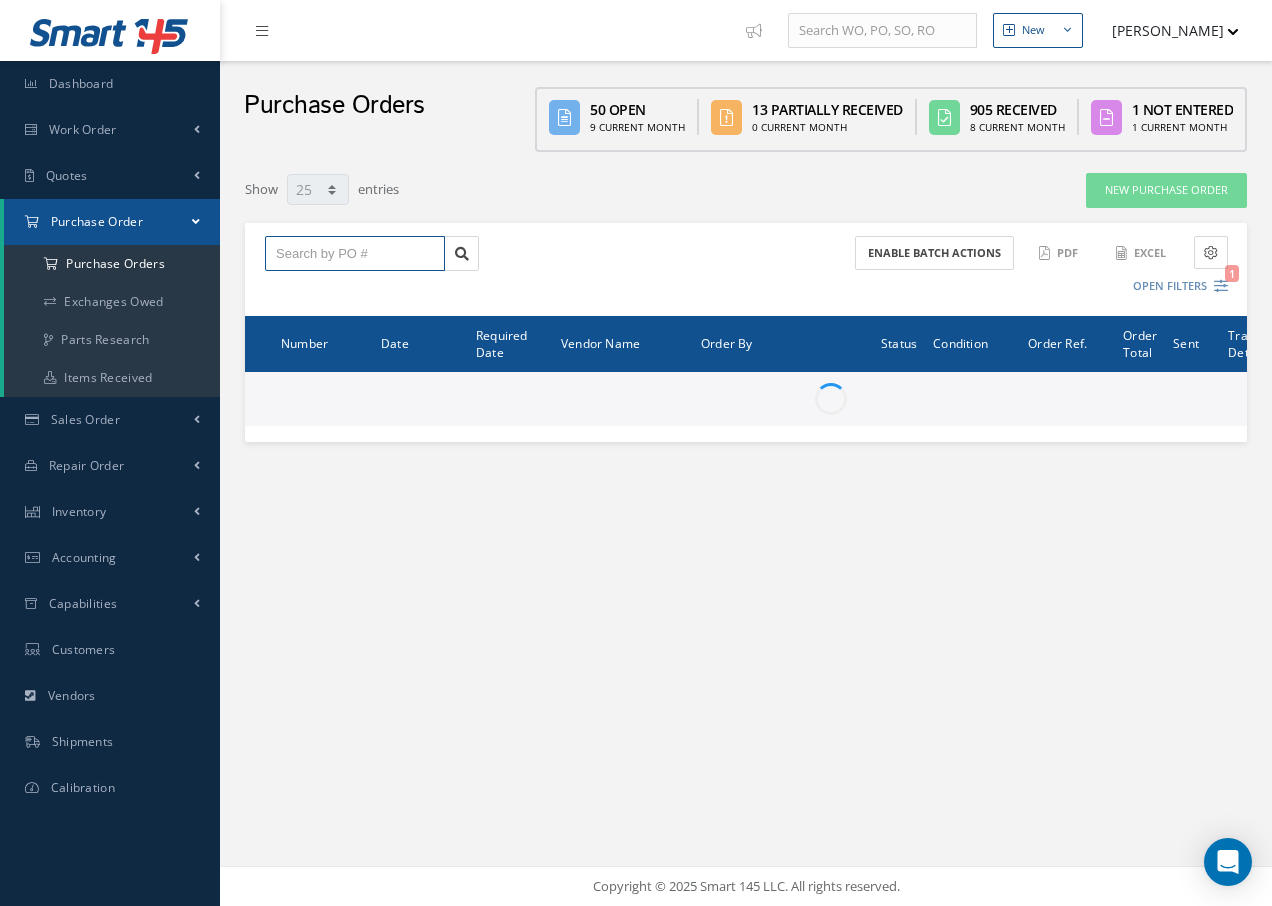 click at bounding box center [355, 254] 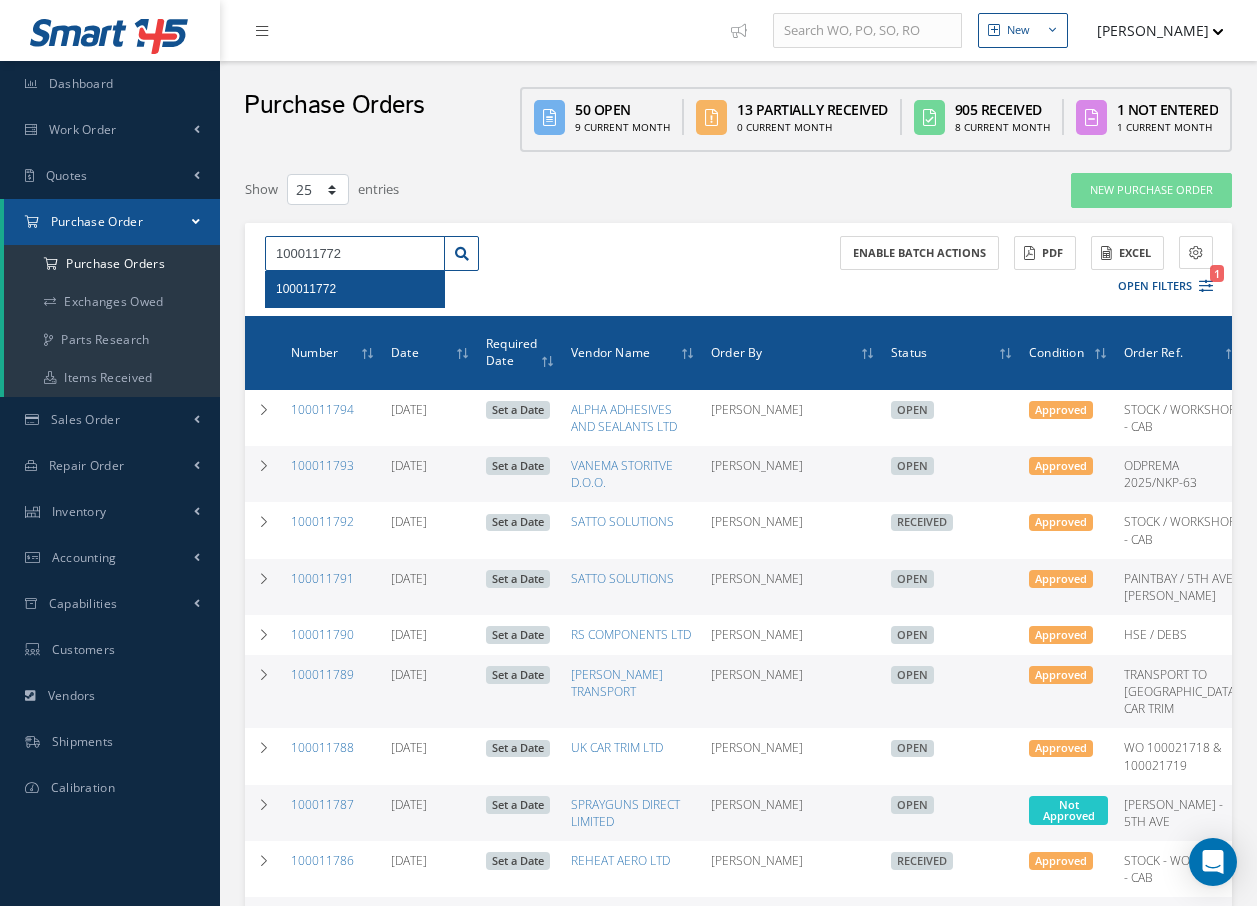 type on "100011772" 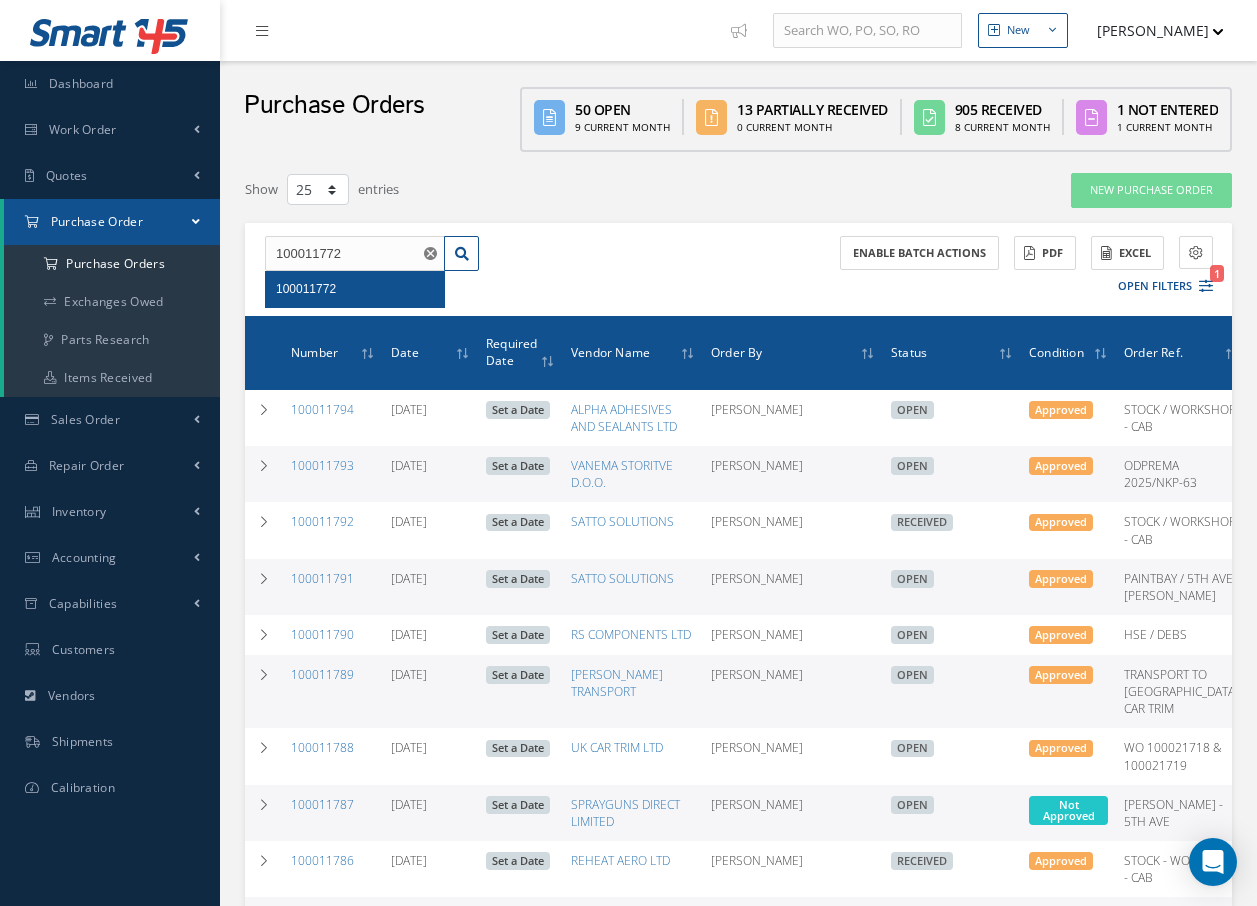 click on "100011772" at bounding box center [306, 289] 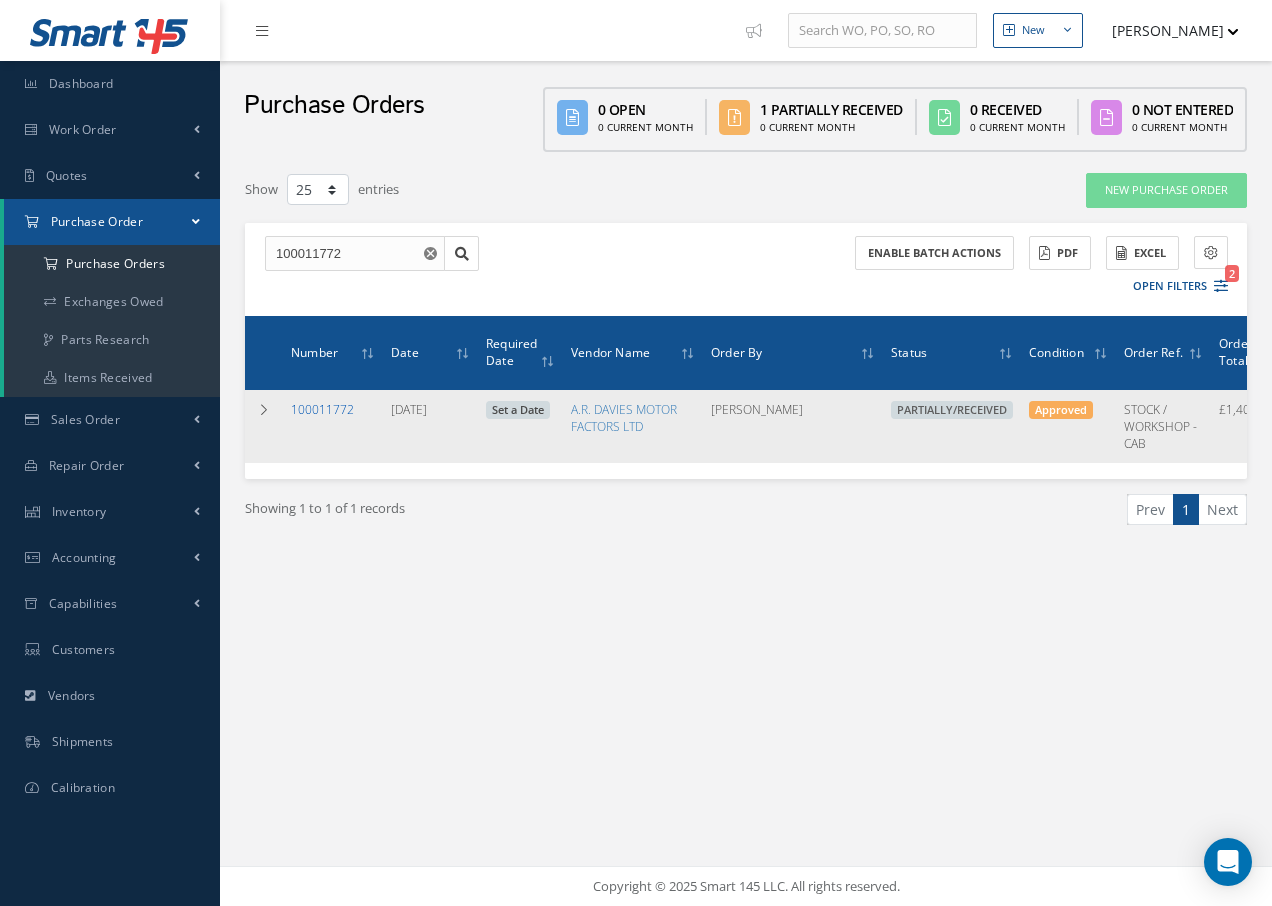 click on "100011772" at bounding box center (322, 409) 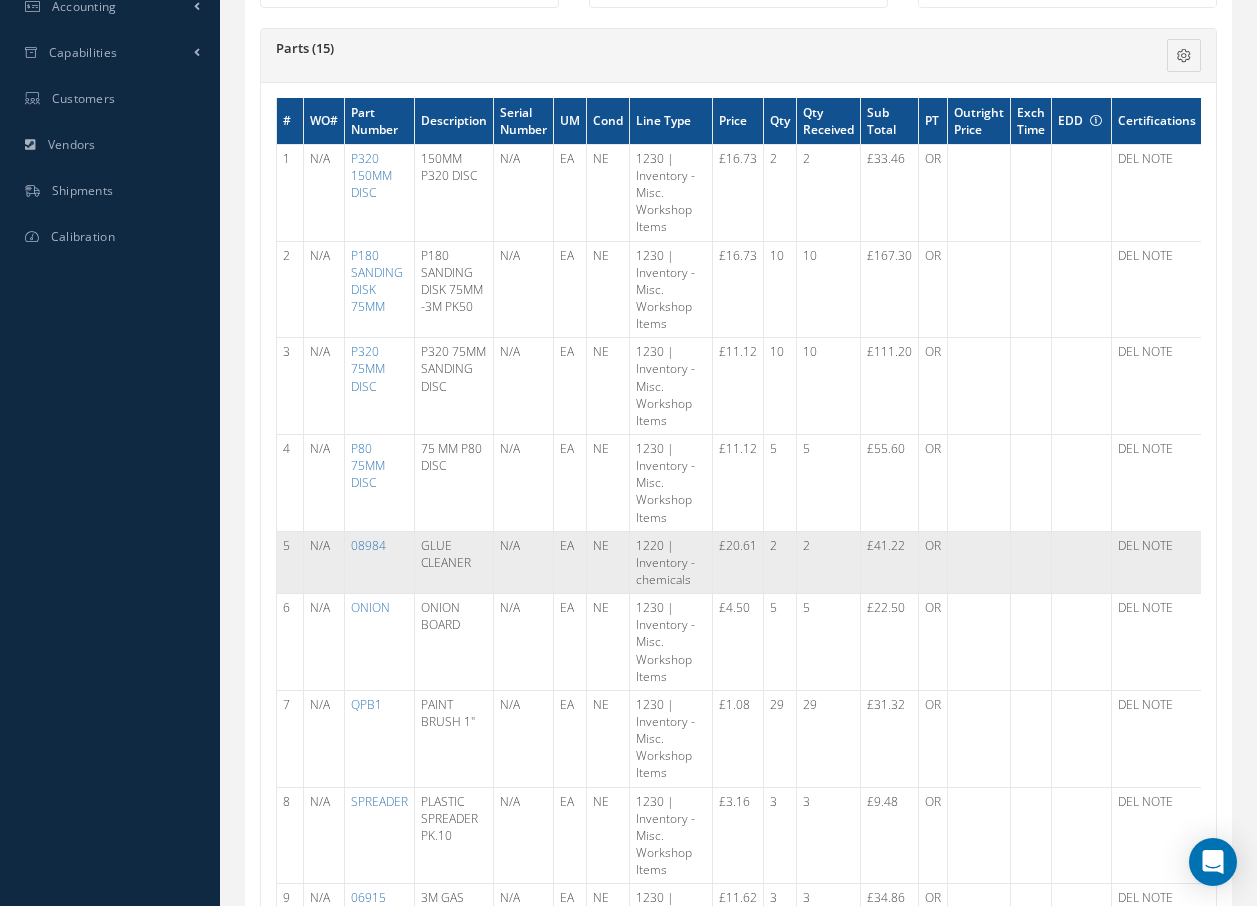 scroll, scrollTop: 500, scrollLeft: 0, axis: vertical 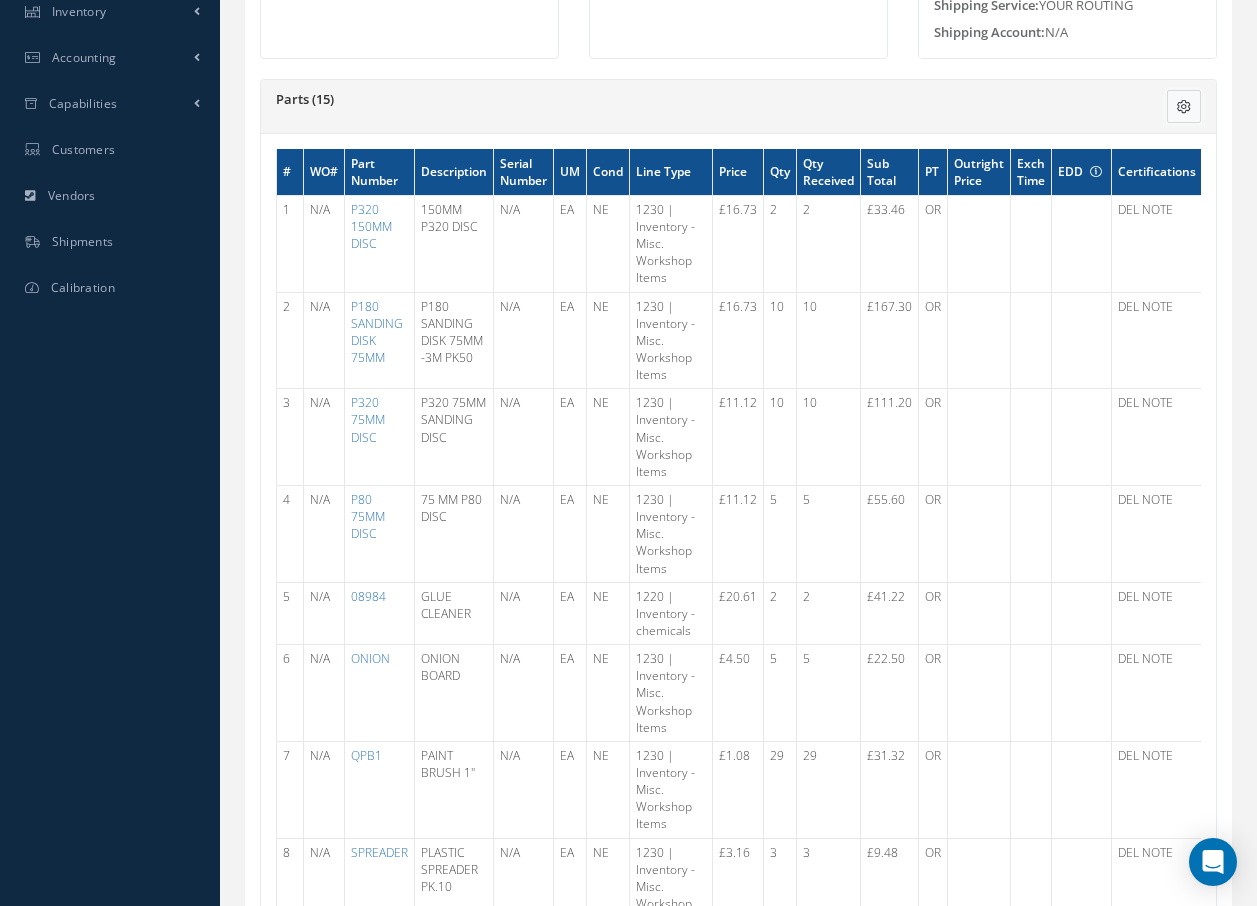 click at bounding box center [1184, 107] 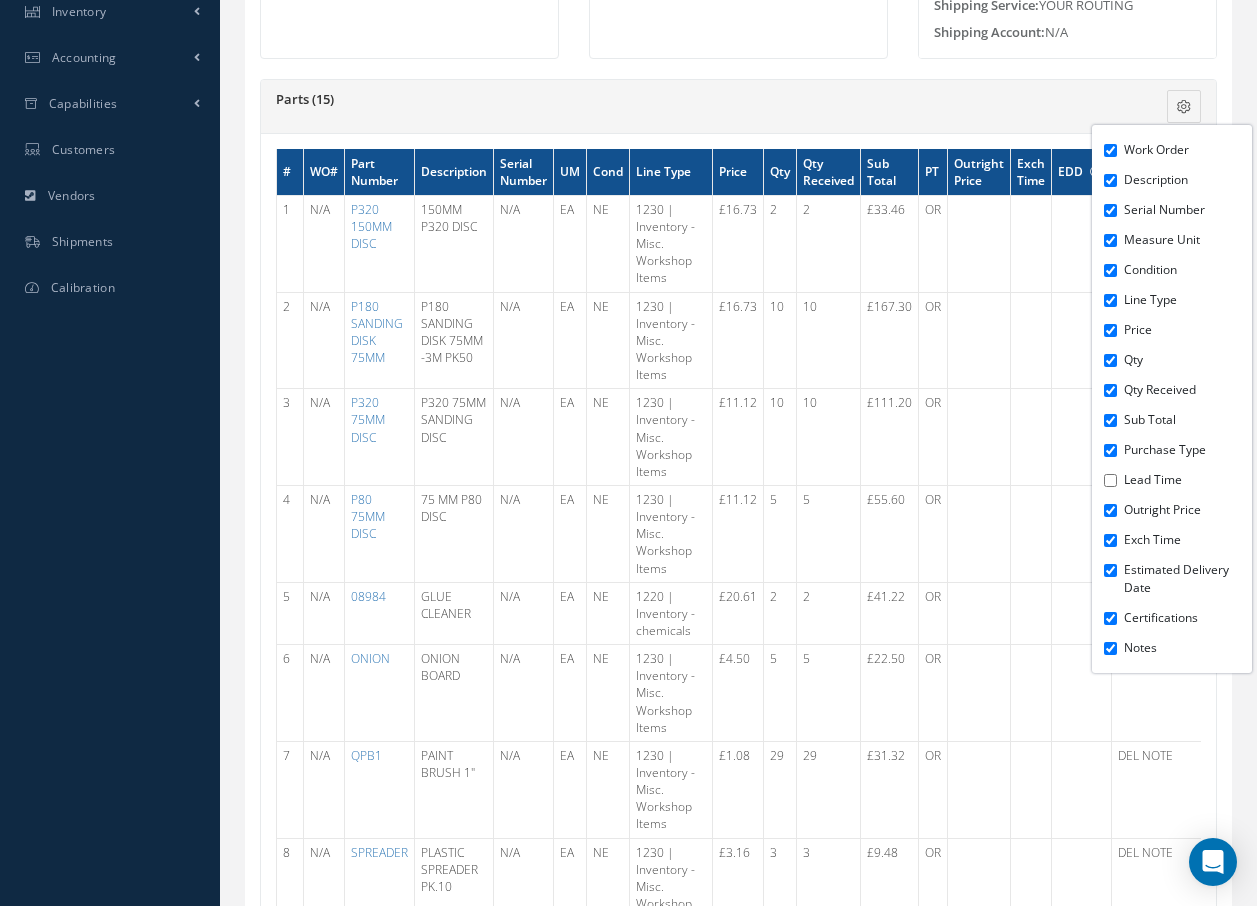 click on "Parts (15)
Work Order
Description
Serial Number
Measure Unit
Condition
Line Type
Price
Qty
Qty Received
Sub Total
Purchase Type
Lead Time
Outright Price
Exch Time
Estimated Delivery Date
Certifications
Notes" at bounding box center [738, 107] 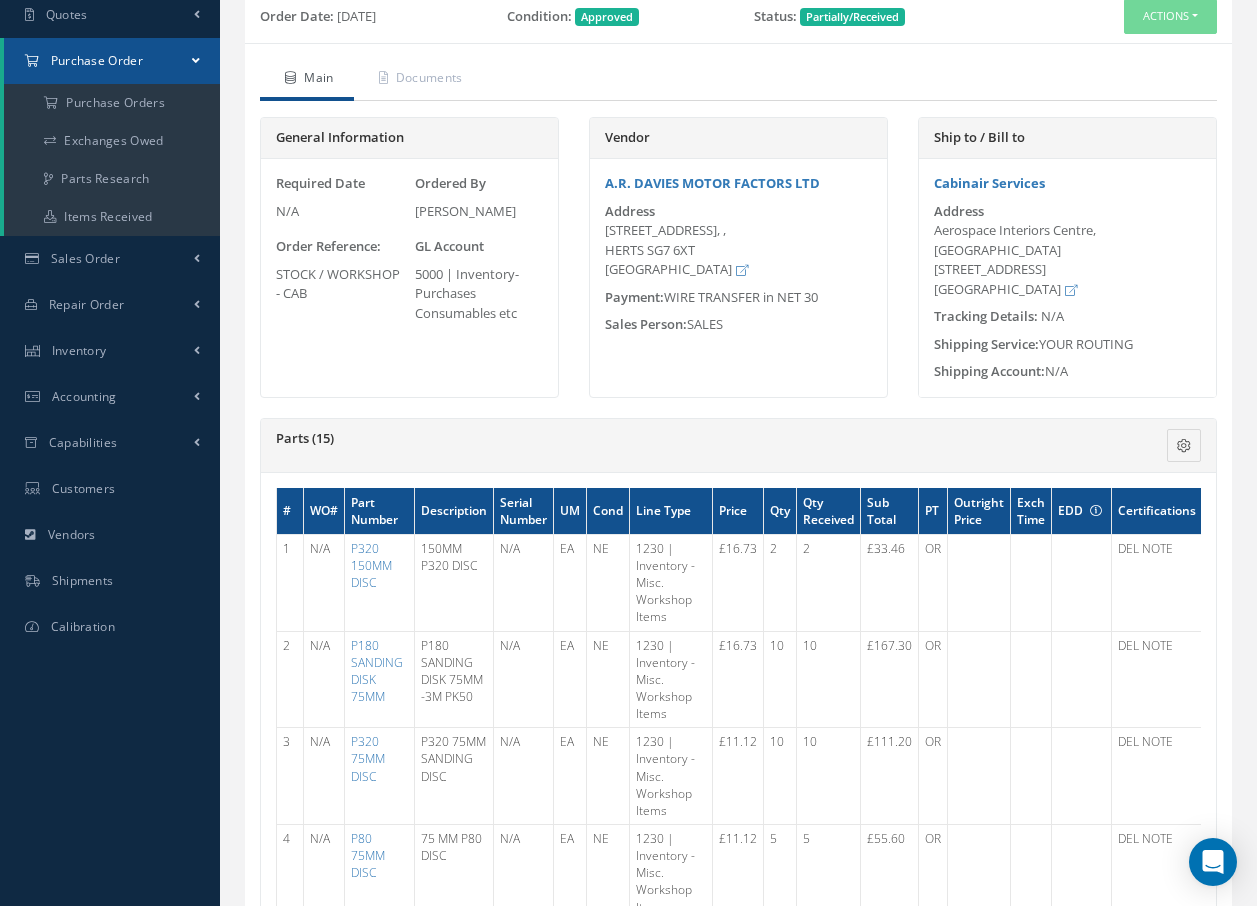 scroll, scrollTop: 100, scrollLeft: 0, axis: vertical 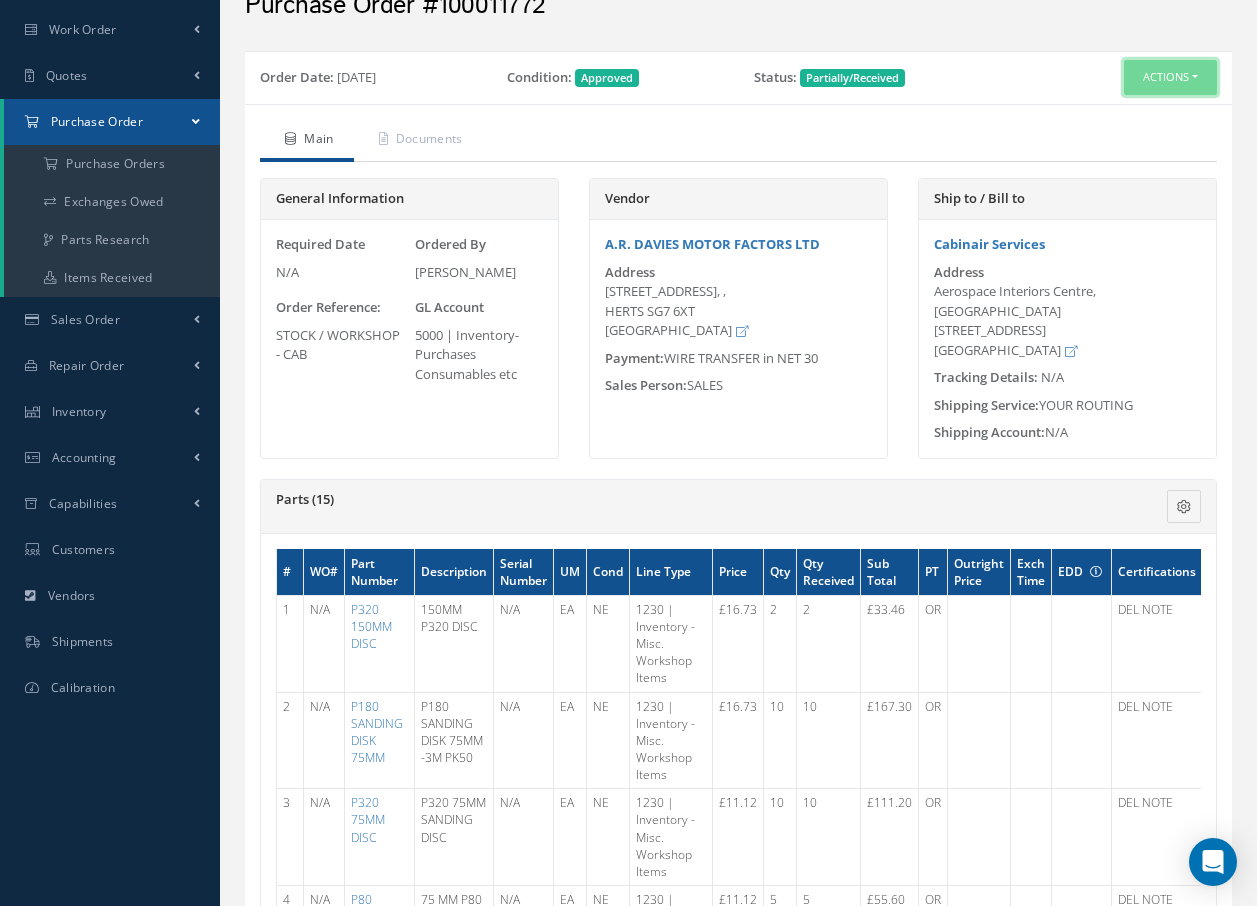 click on "Actions" at bounding box center [1170, 77] 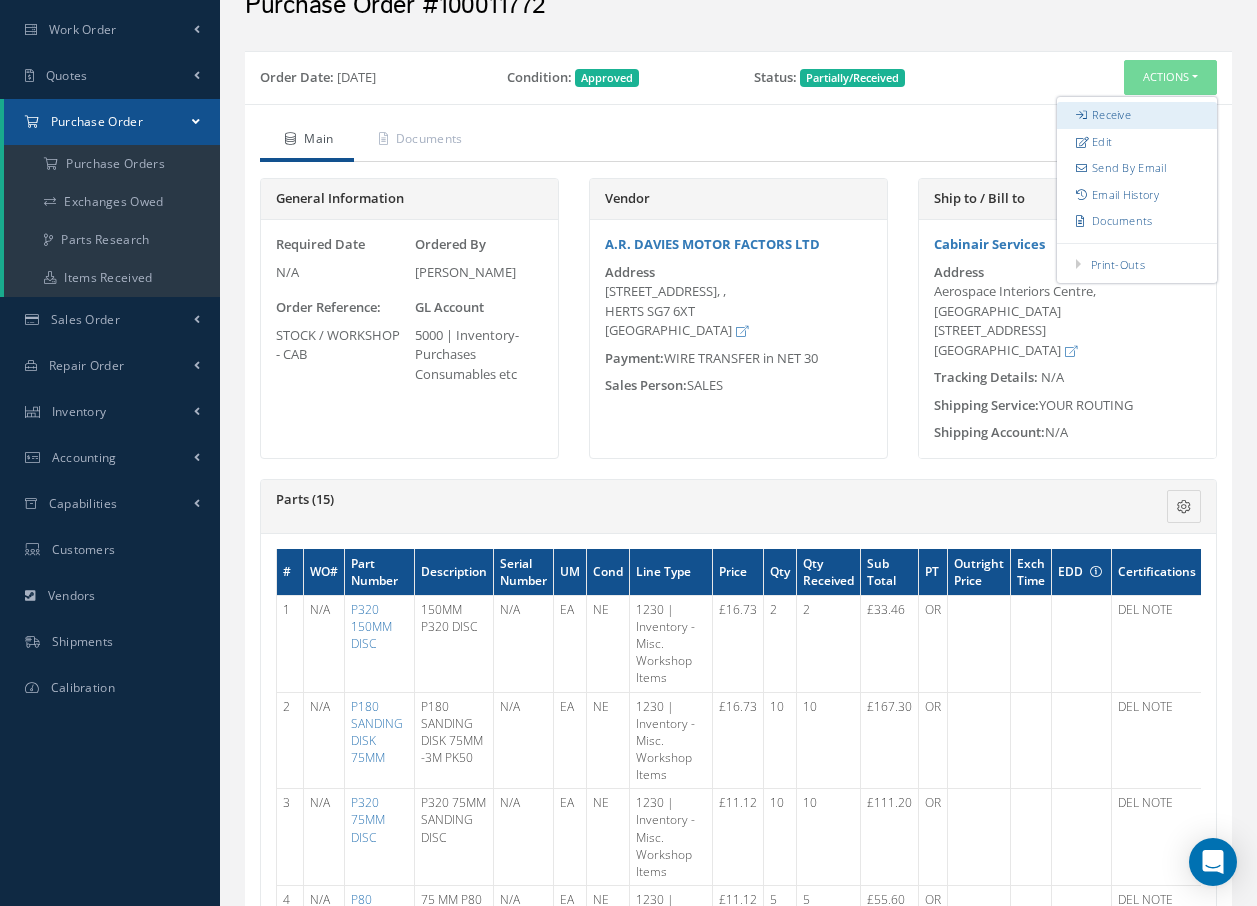 click on "Receive" at bounding box center [1137, 115] 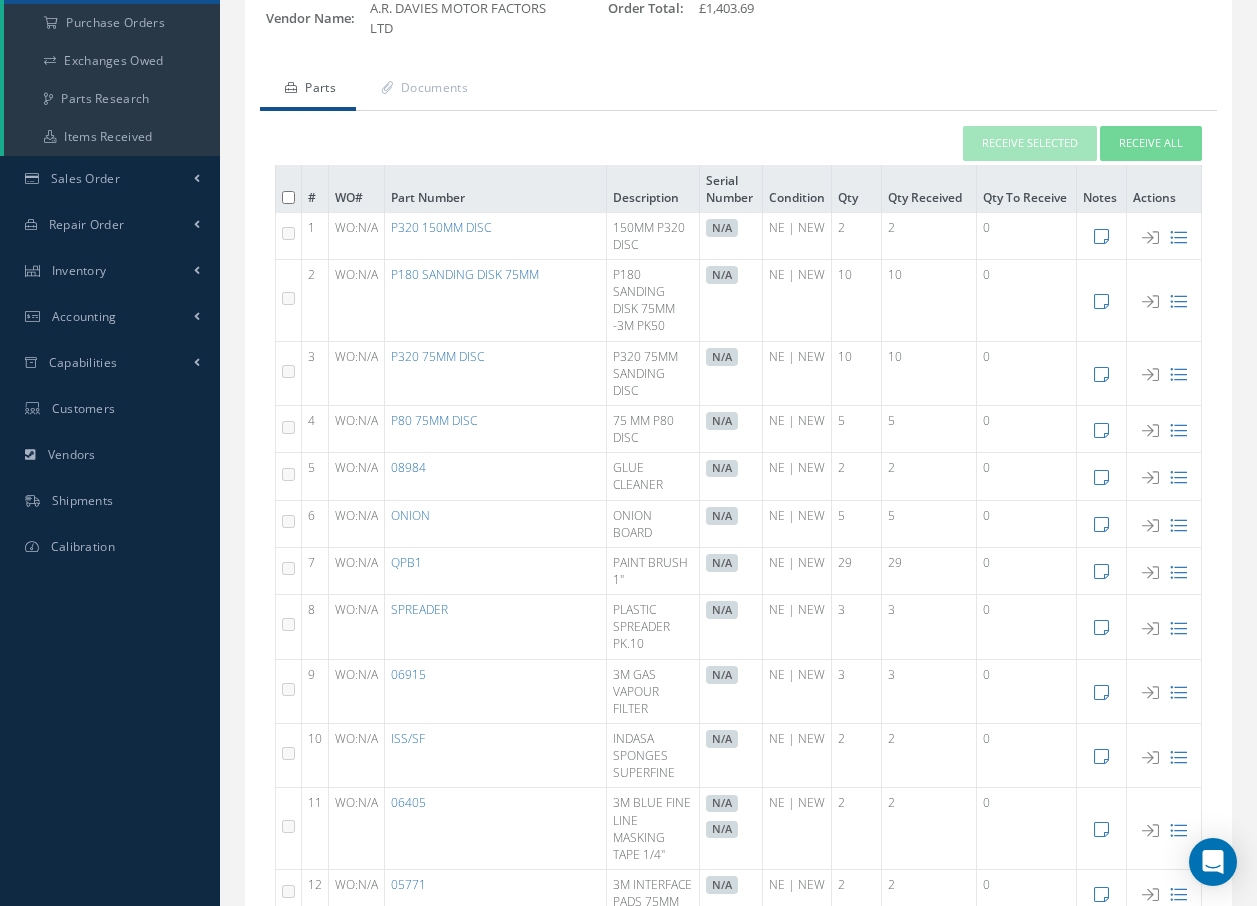 scroll, scrollTop: 506, scrollLeft: 0, axis: vertical 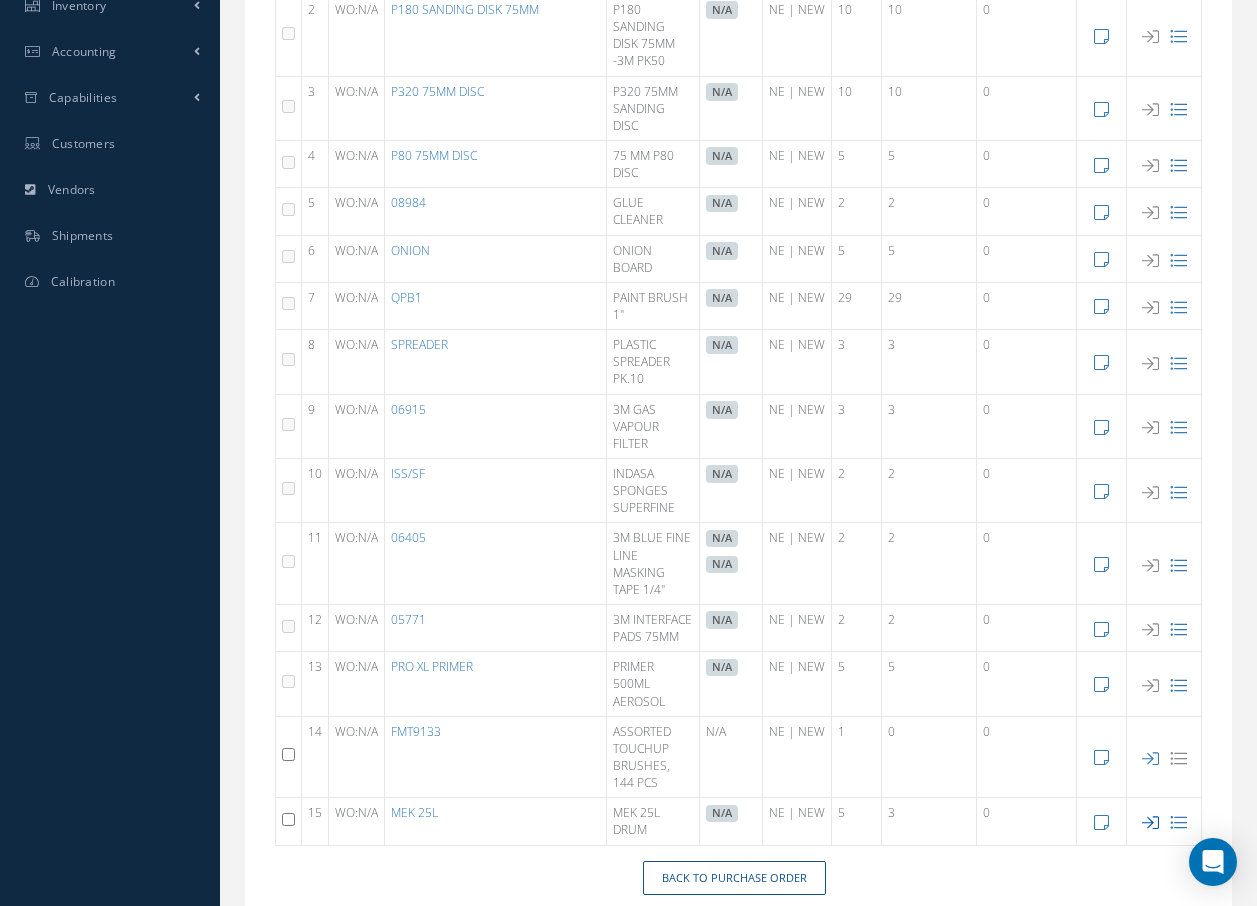 click at bounding box center (1150, 822) 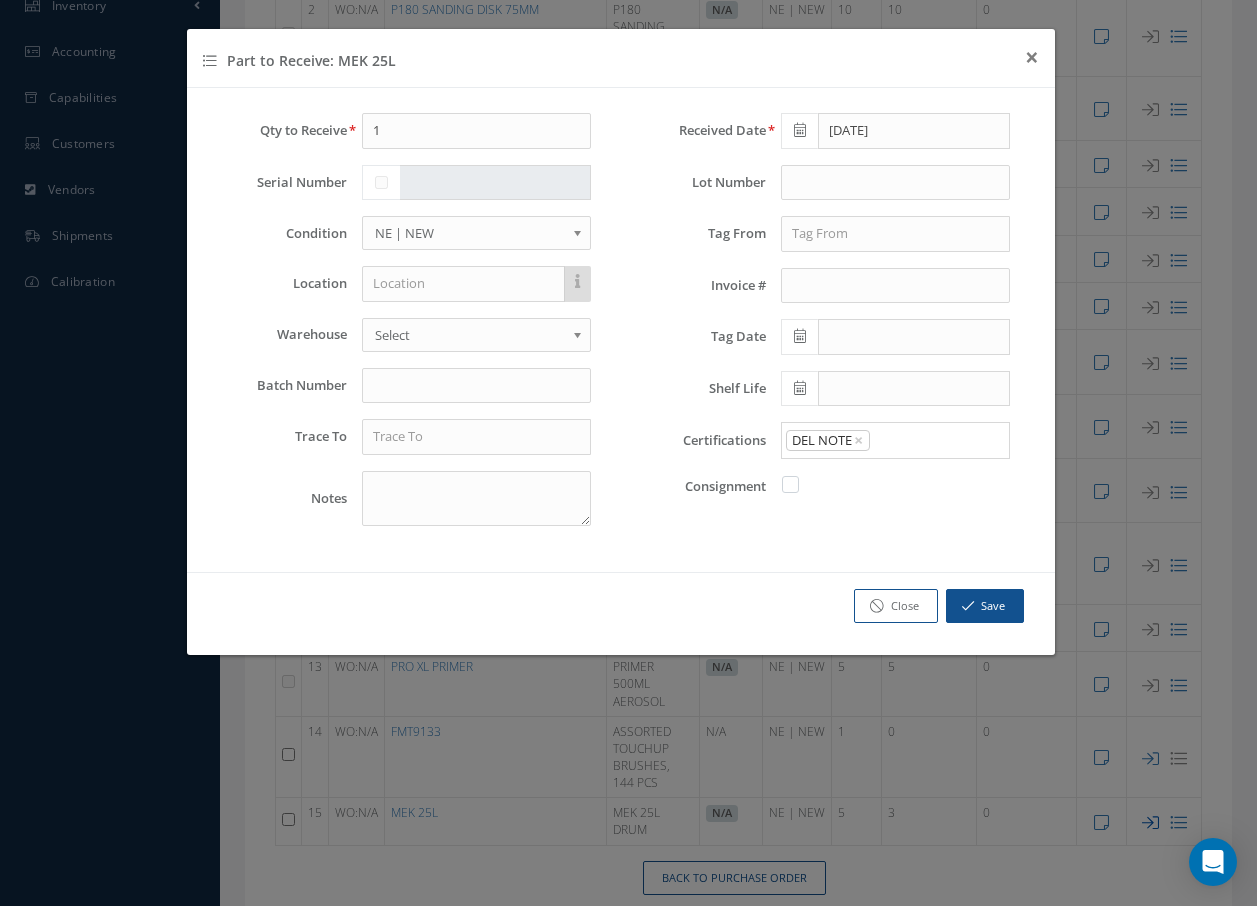 scroll, scrollTop: 472, scrollLeft: 0, axis: vertical 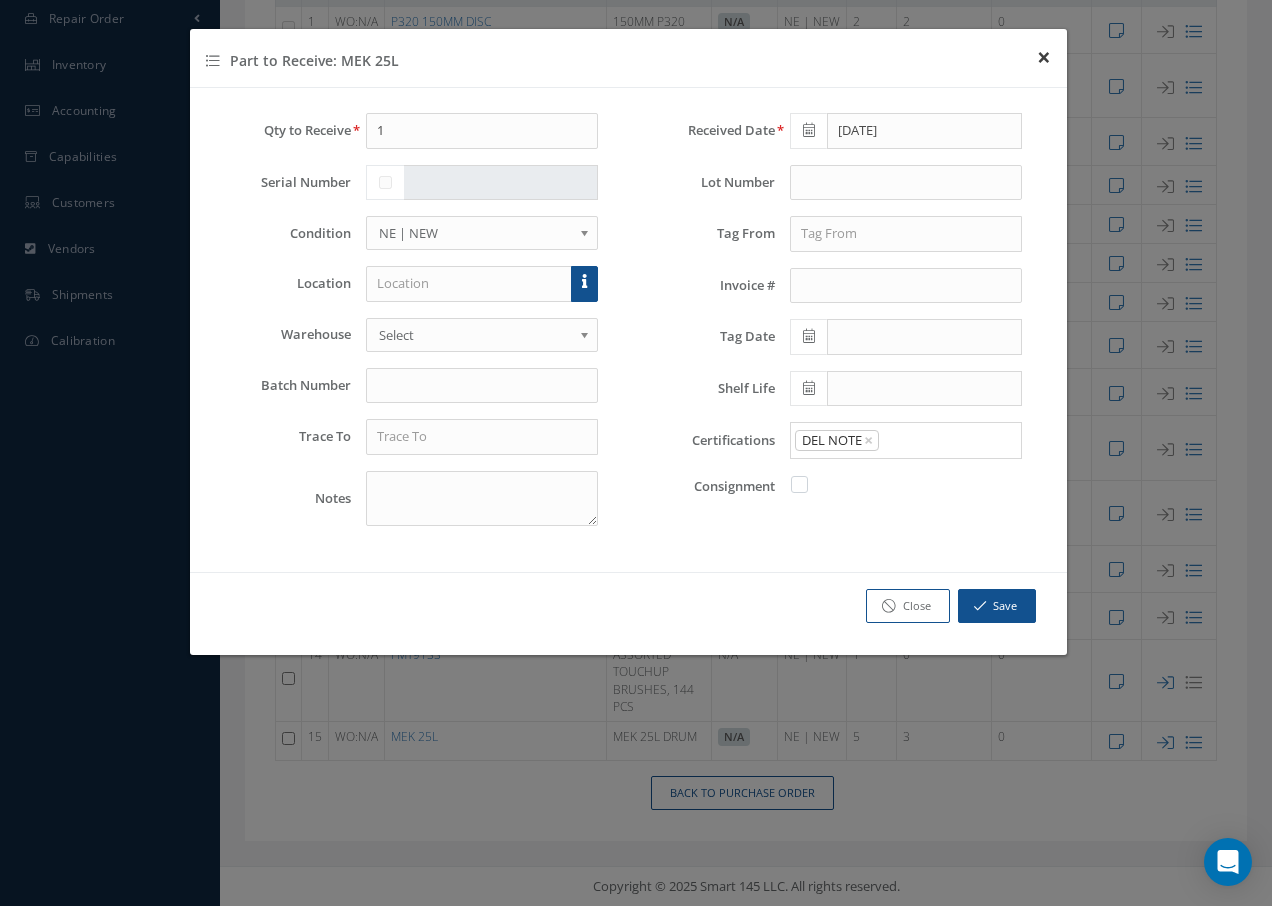 click on "×" at bounding box center (1044, 56) 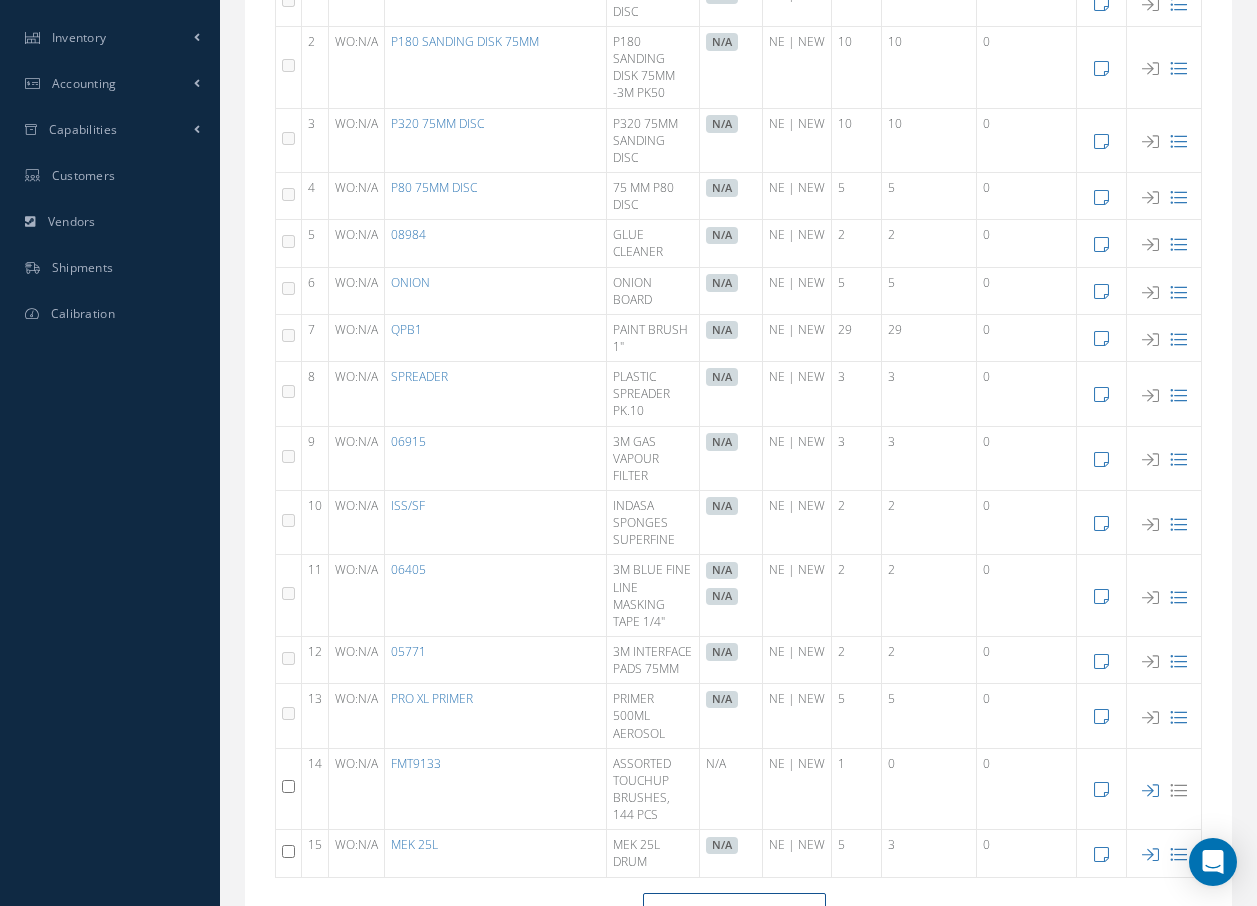 scroll, scrollTop: 506, scrollLeft: 0, axis: vertical 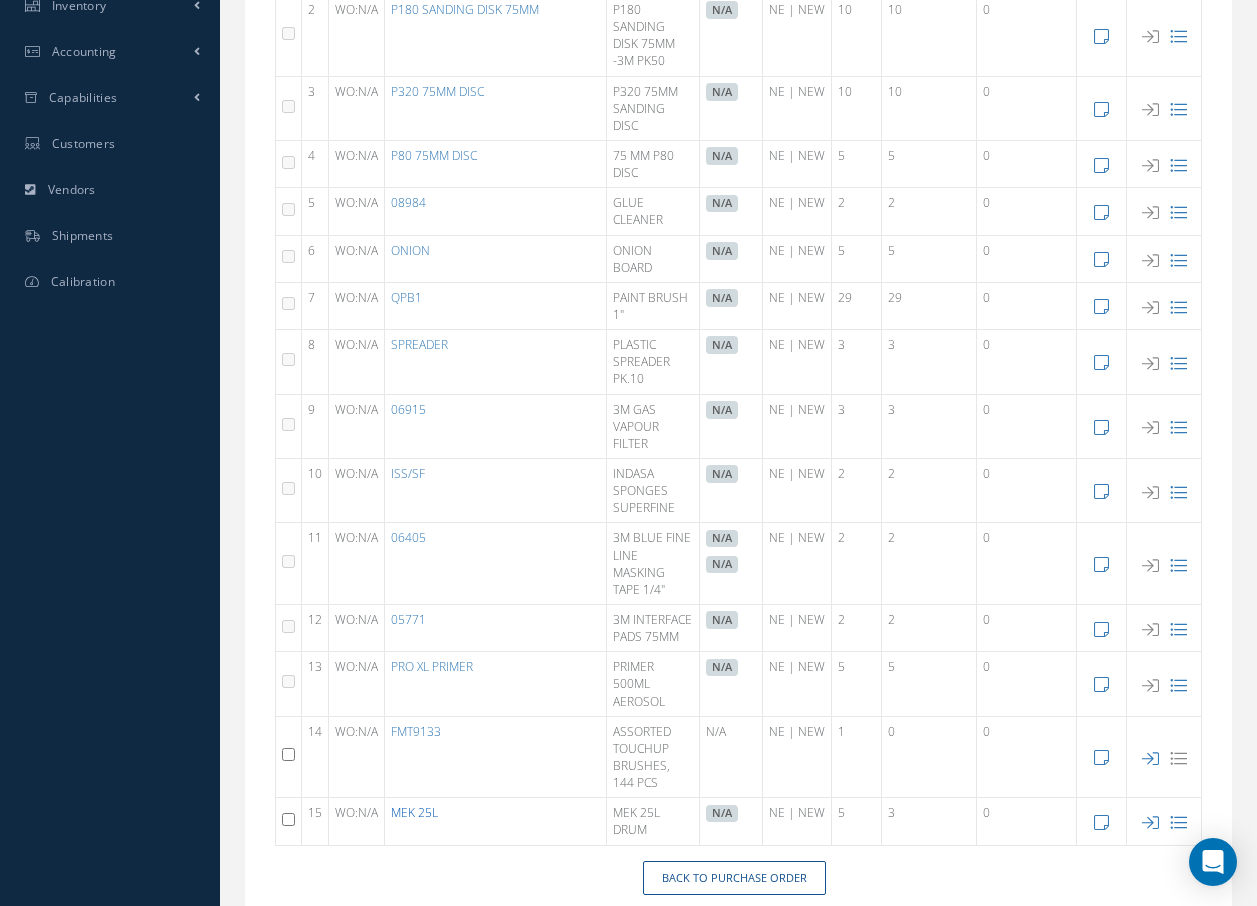 click on "MEK 25L" at bounding box center (414, 812) 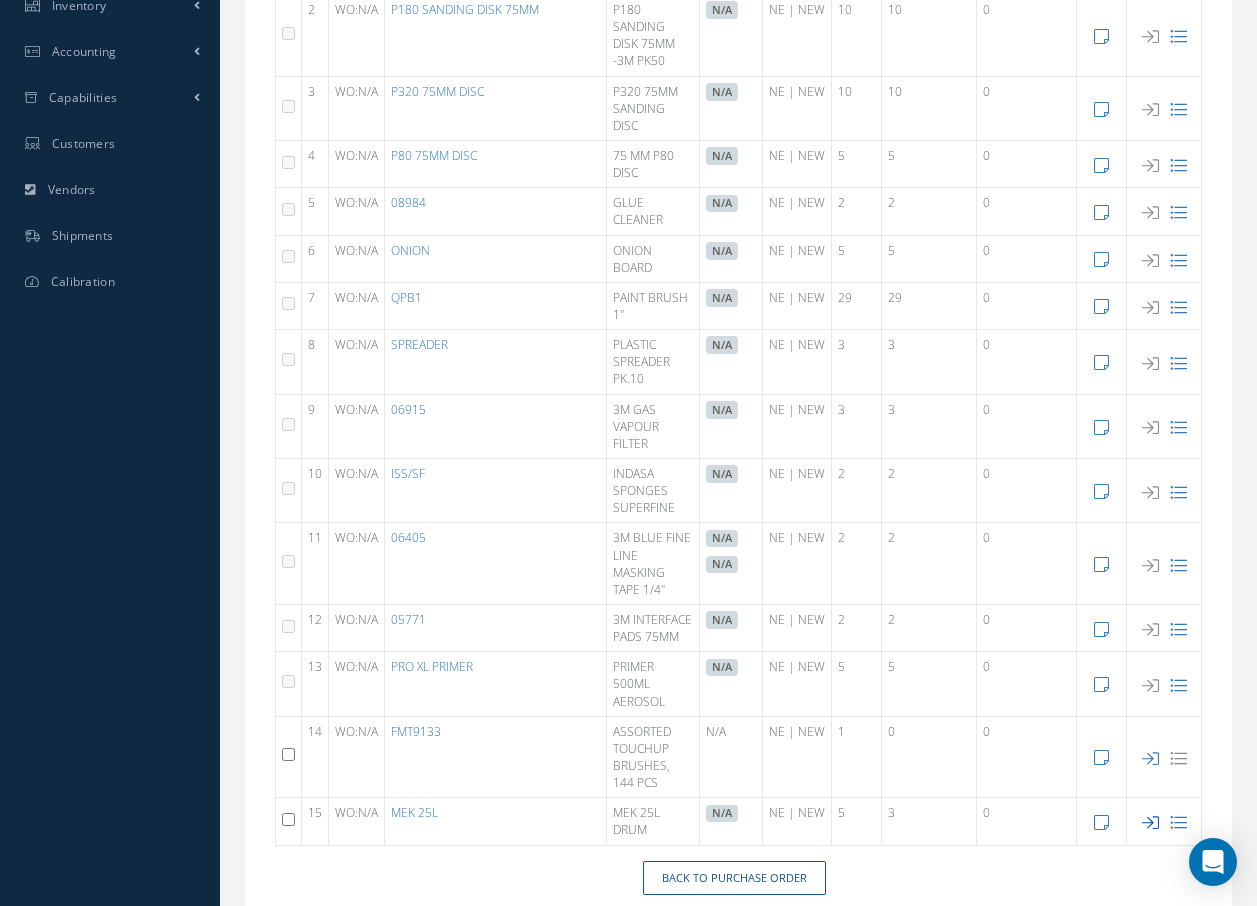 click at bounding box center [1150, 822] 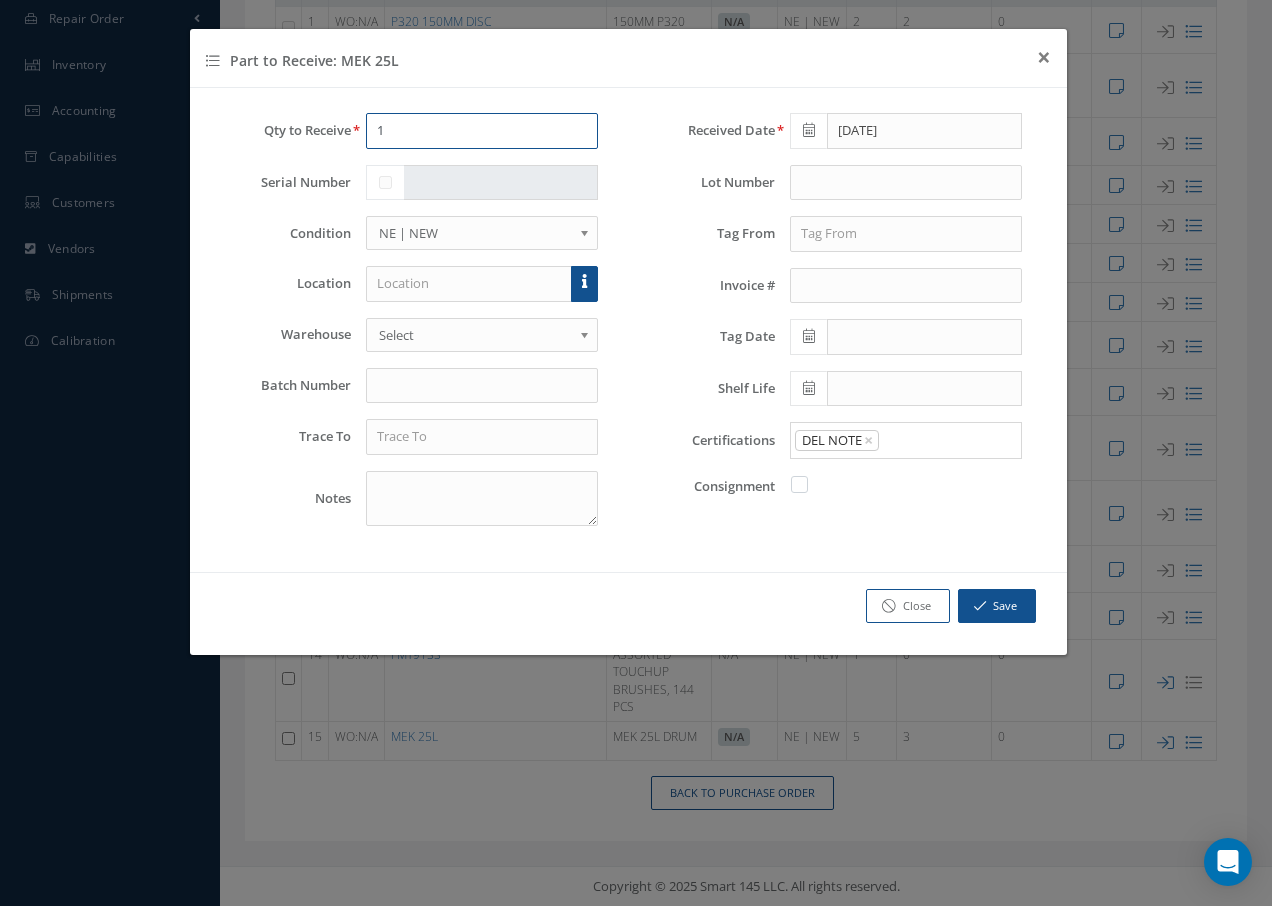 drag, startPoint x: 426, startPoint y: 133, endPoint x: 353, endPoint y: 143, distance: 73.68175 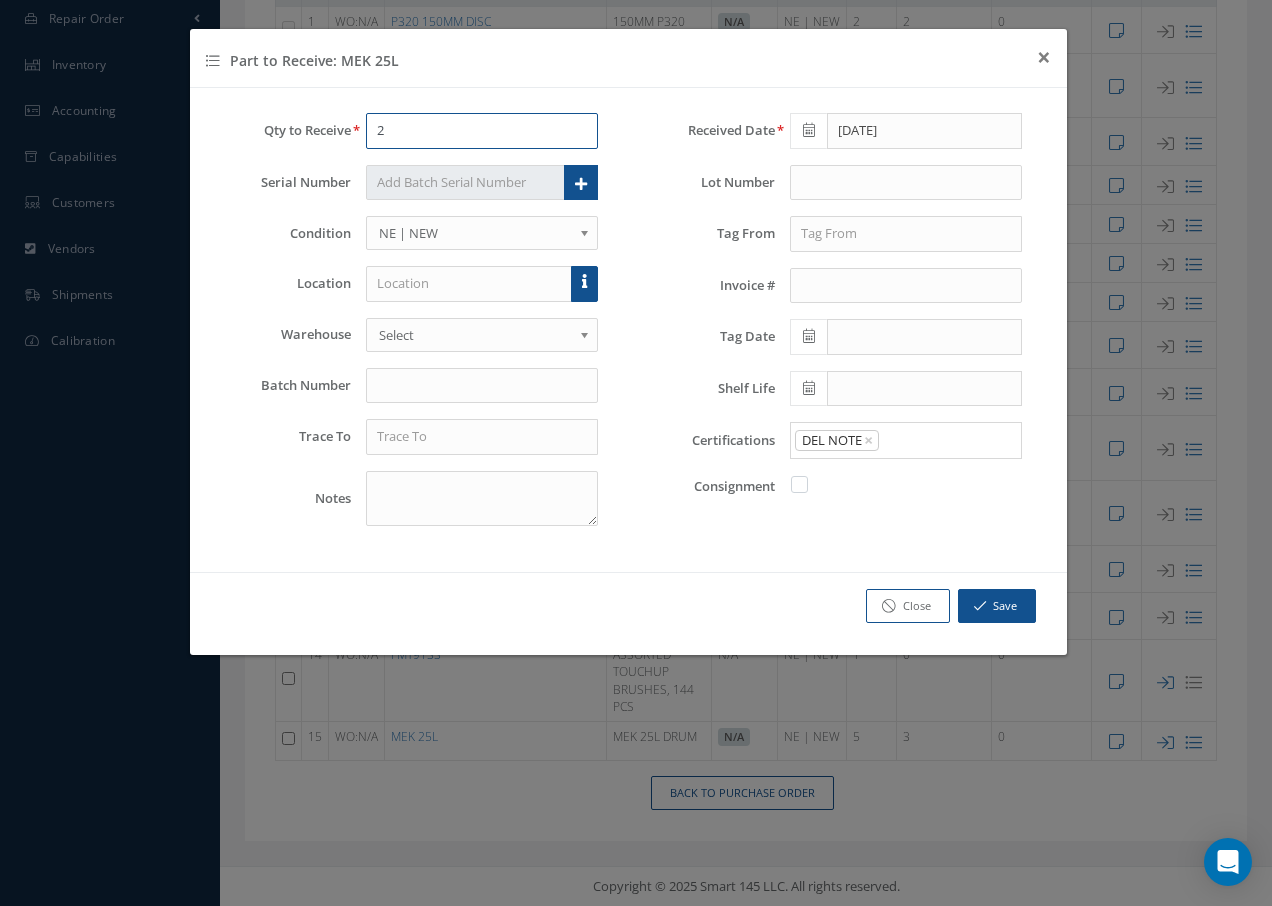type on "2" 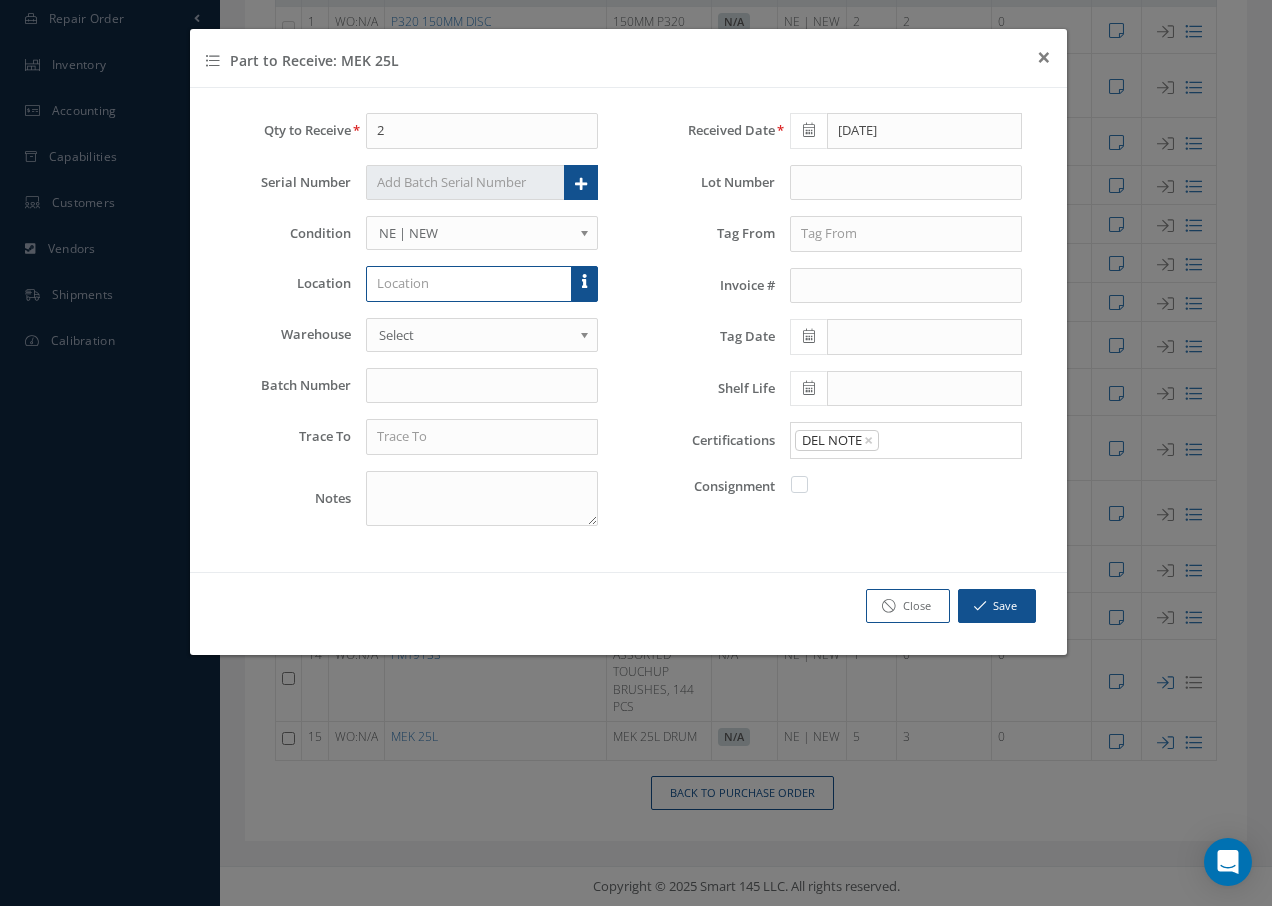 click at bounding box center (469, 284) 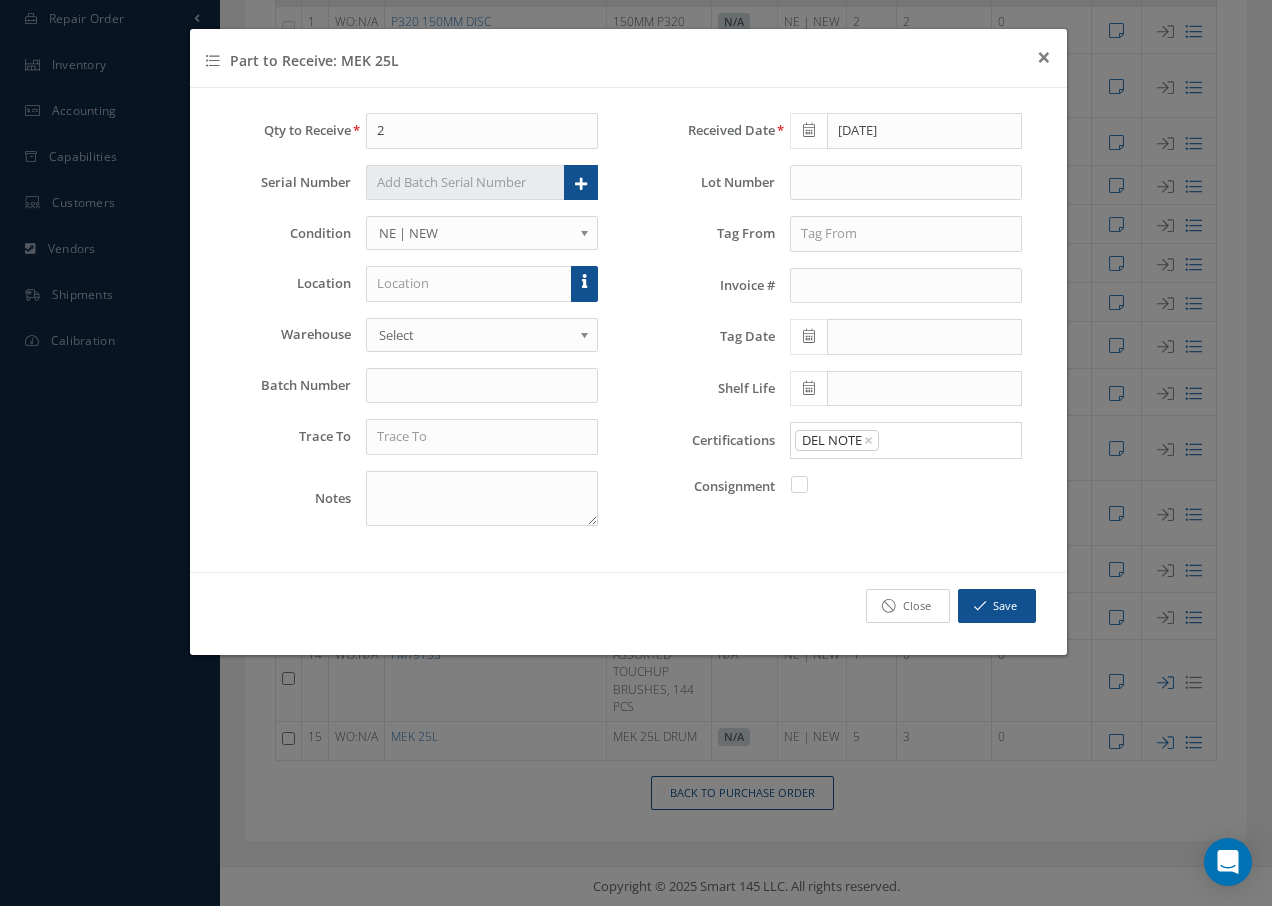 click on "Close" at bounding box center [908, 606] 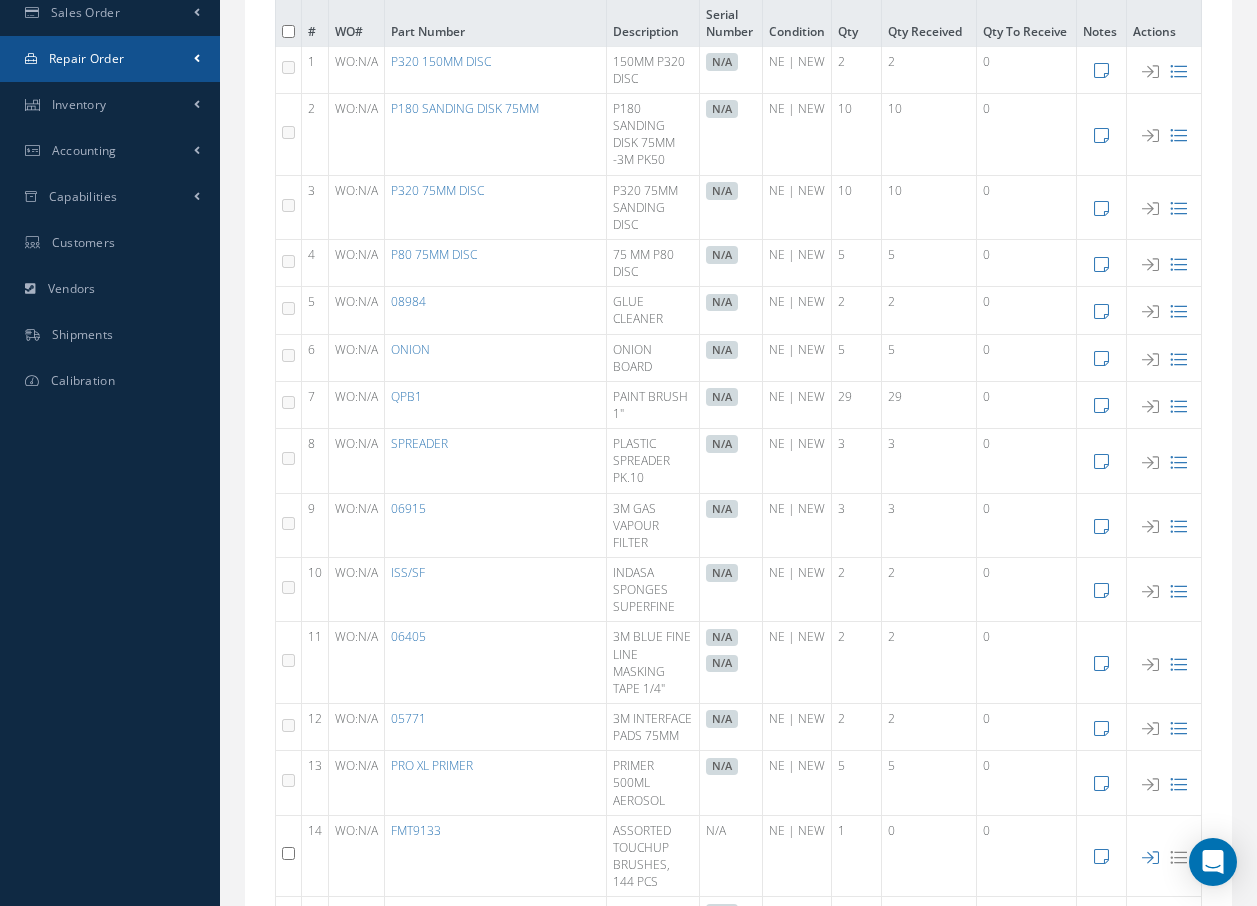 scroll, scrollTop: 372, scrollLeft: 0, axis: vertical 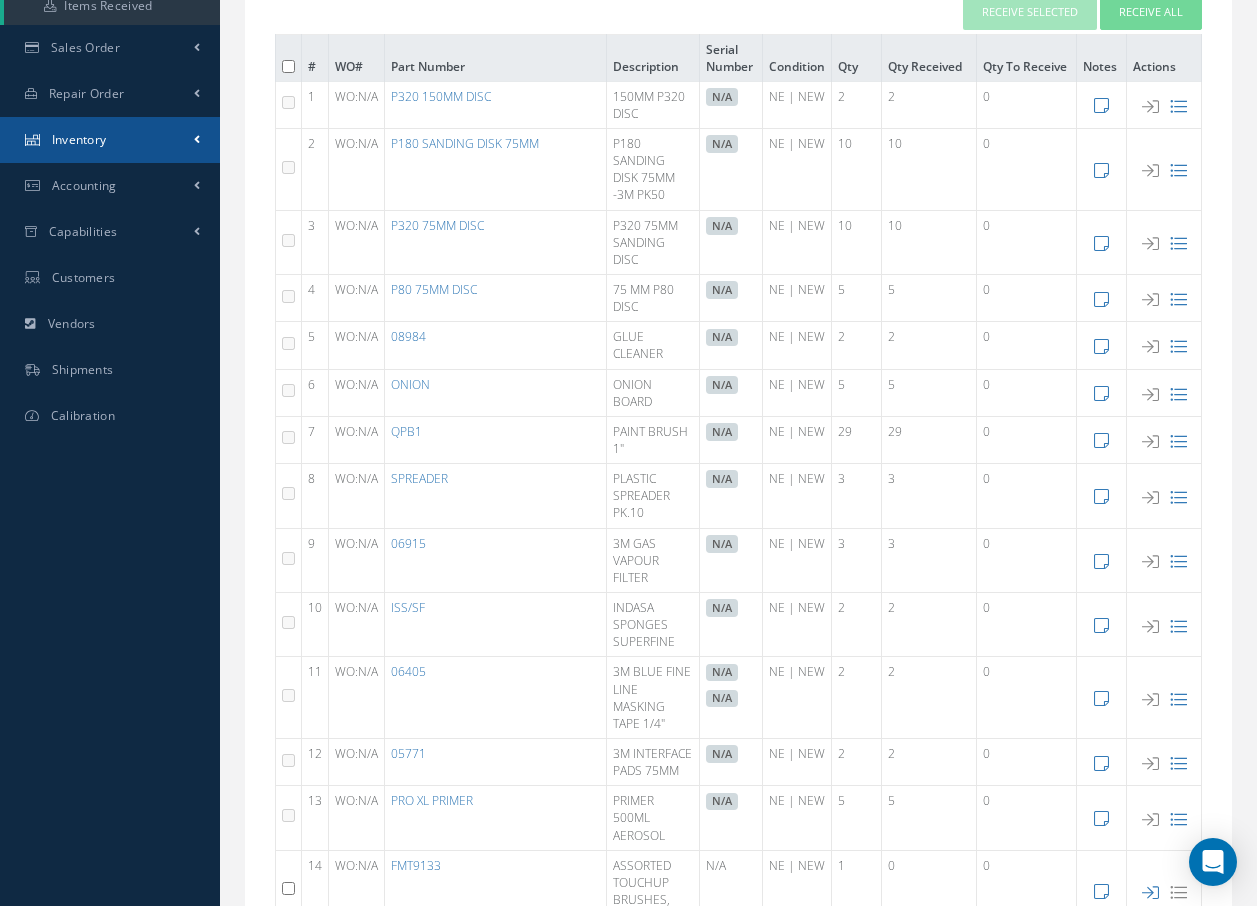 click on "Inventory" at bounding box center [79, 139] 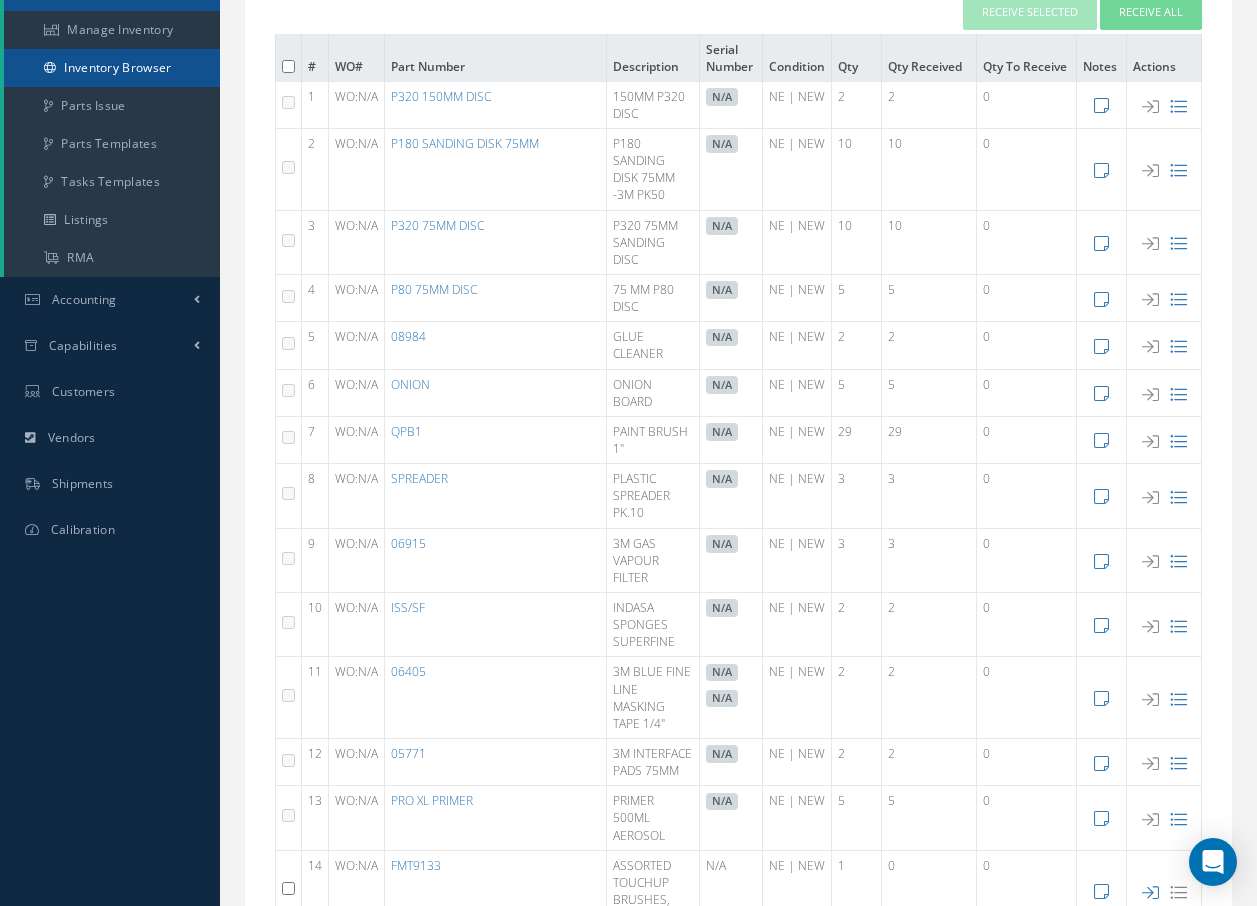 click on "Inventory Browser" at bounding box center [112, 68] 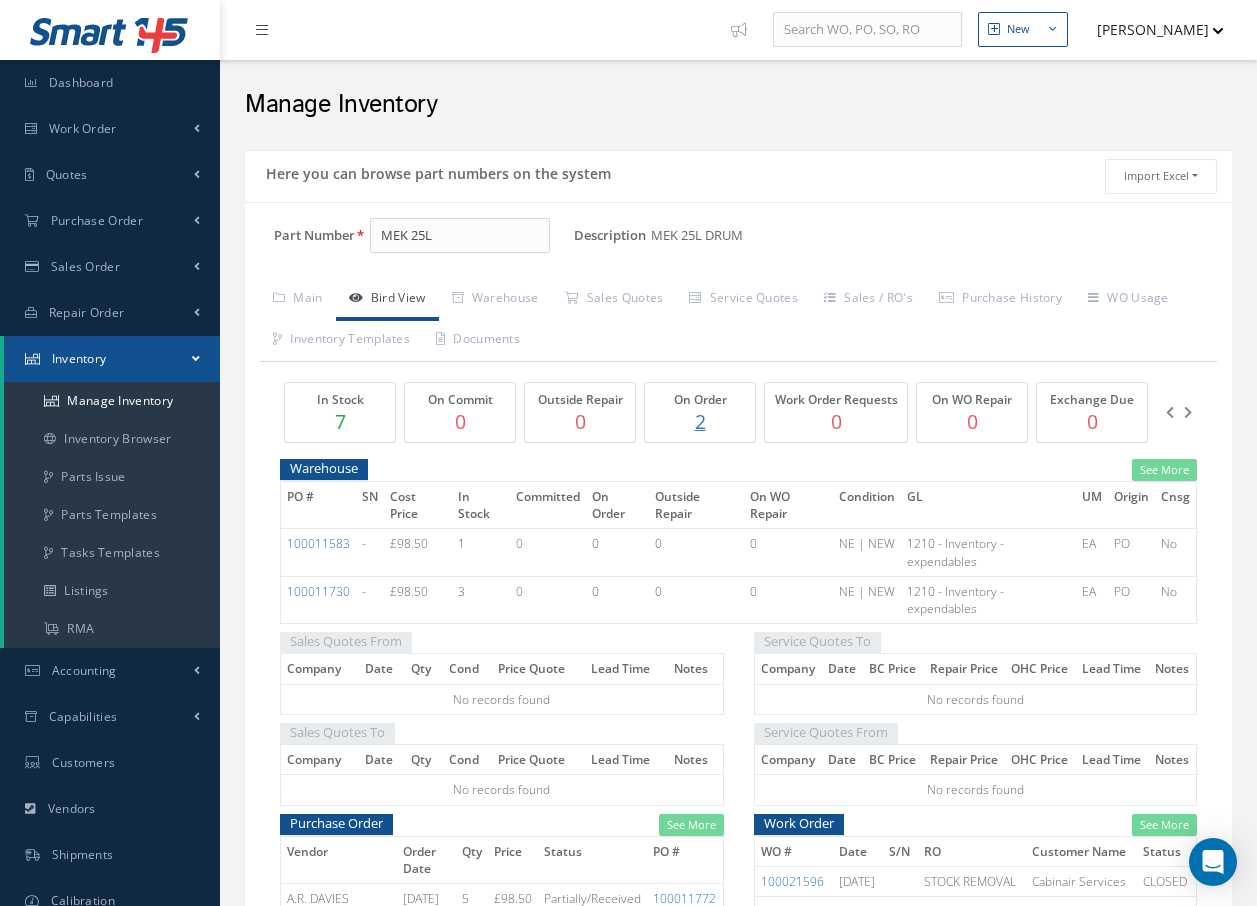 scroll, scrollTop: 0, scrollLeft: 0, axis: both 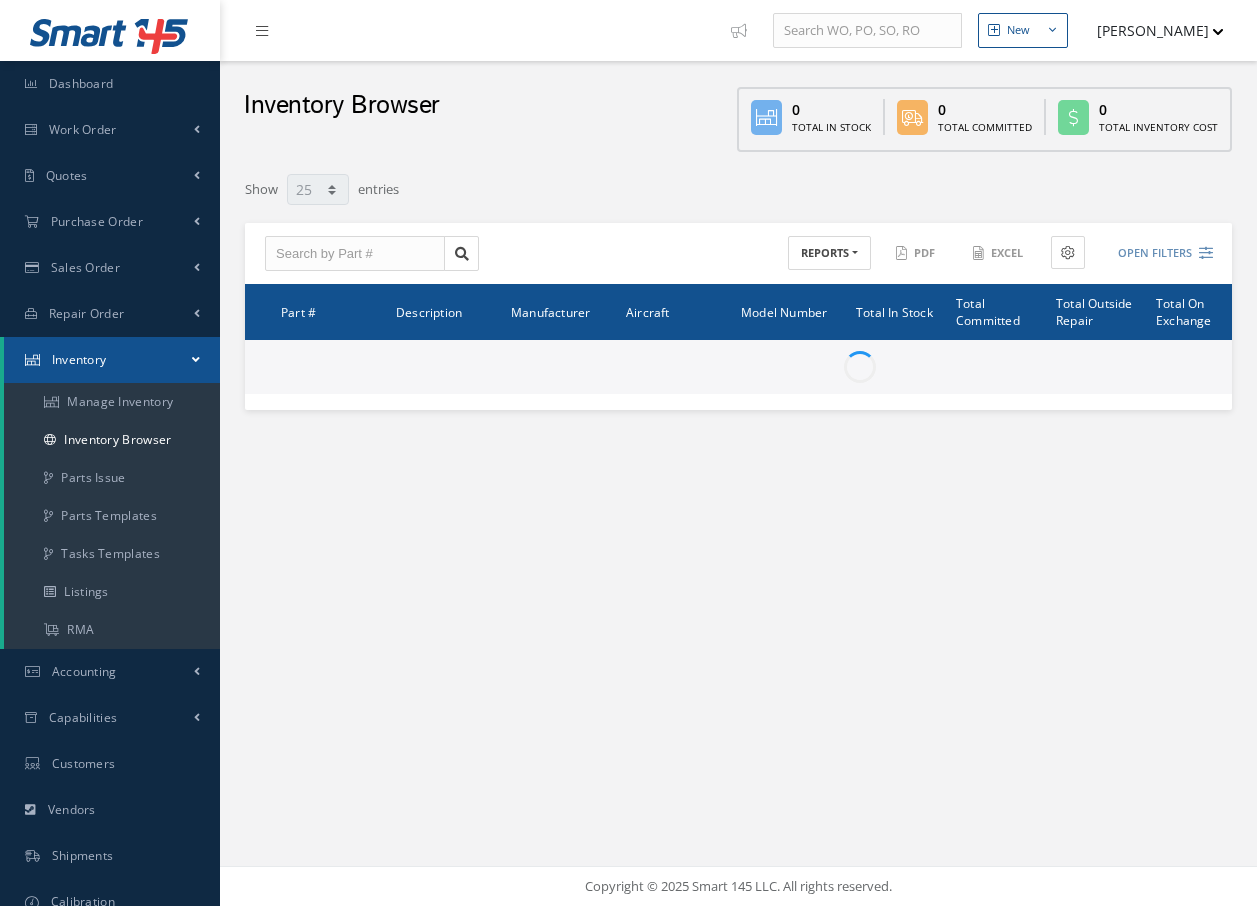 select on "25" 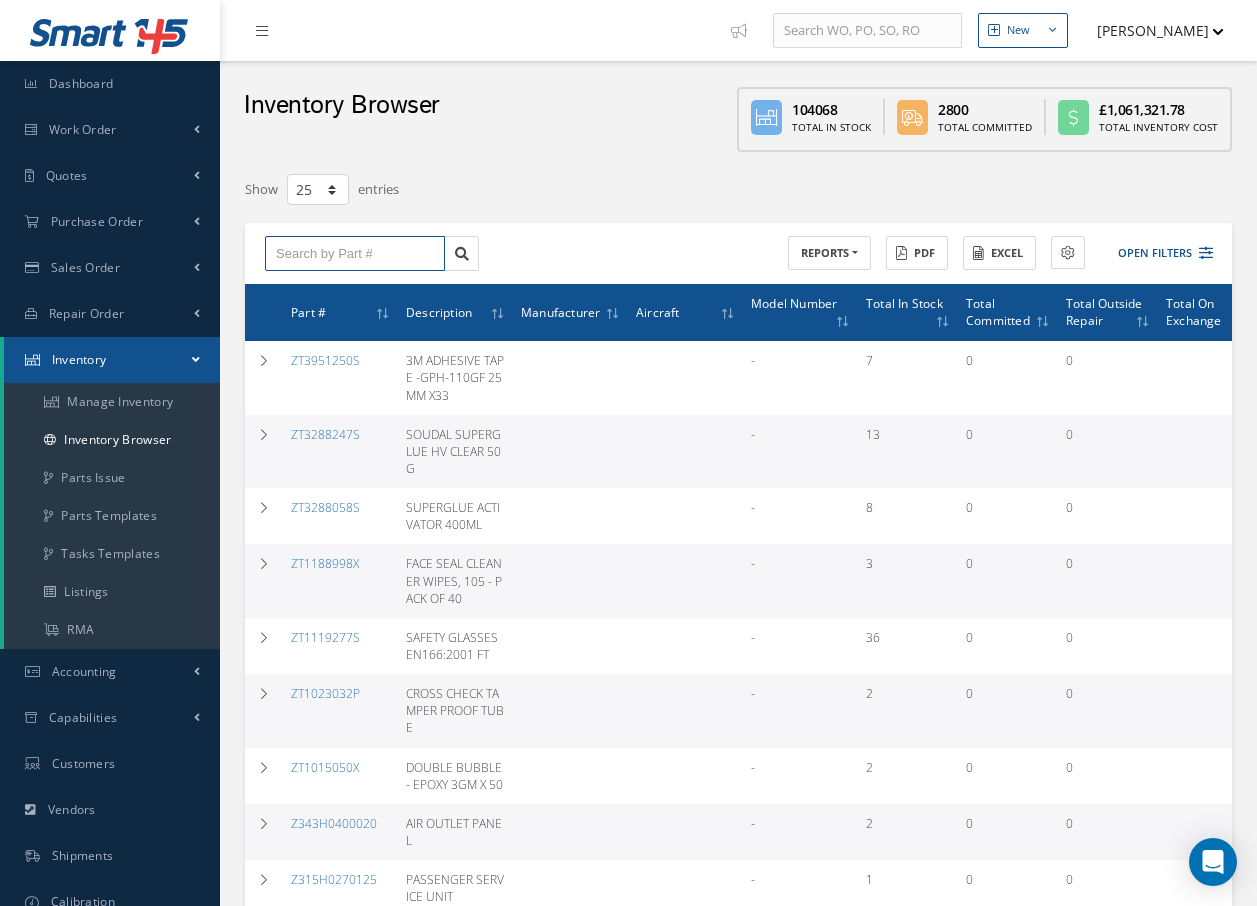 click at bounding box center (355, 254) 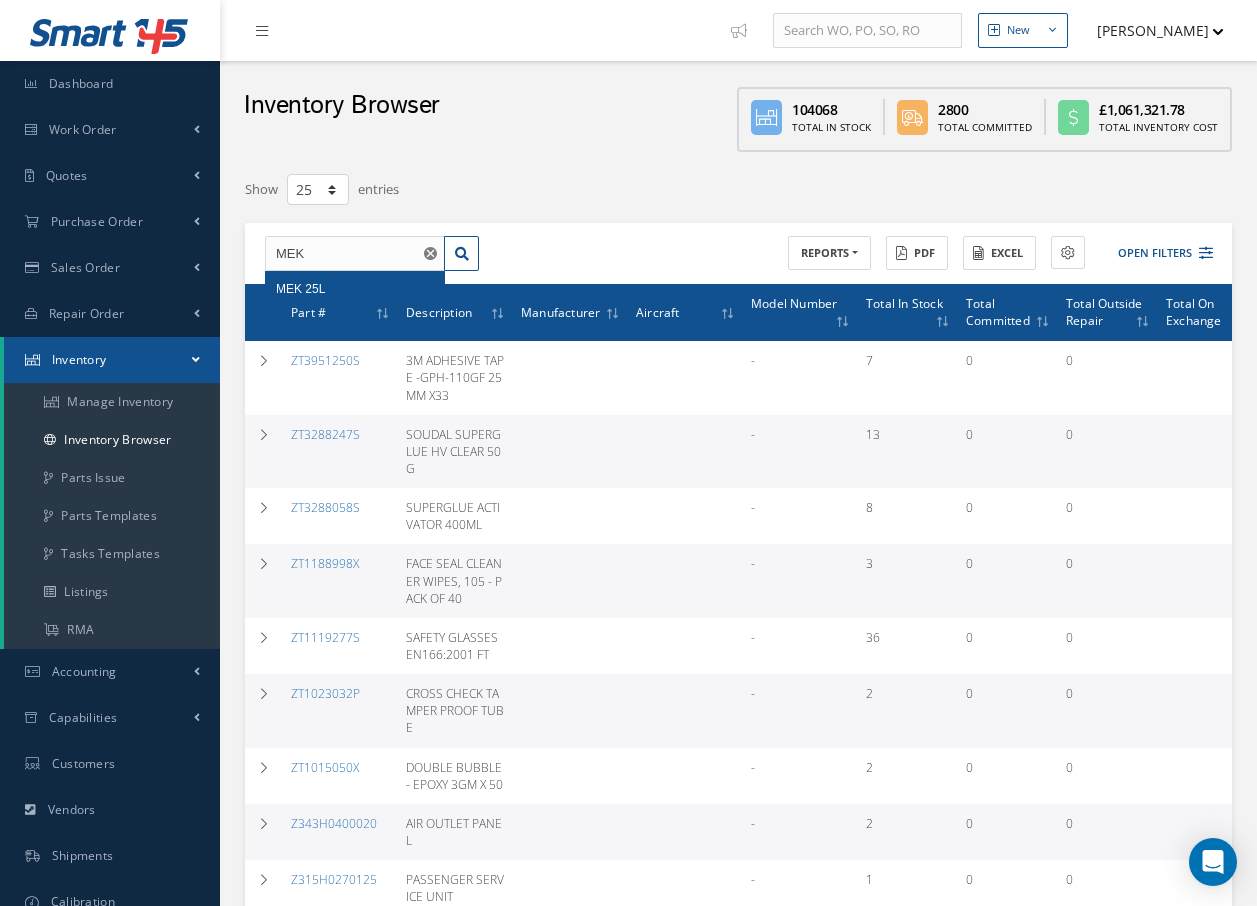 click on "MEK 25L" at bounding box center [355, 289] 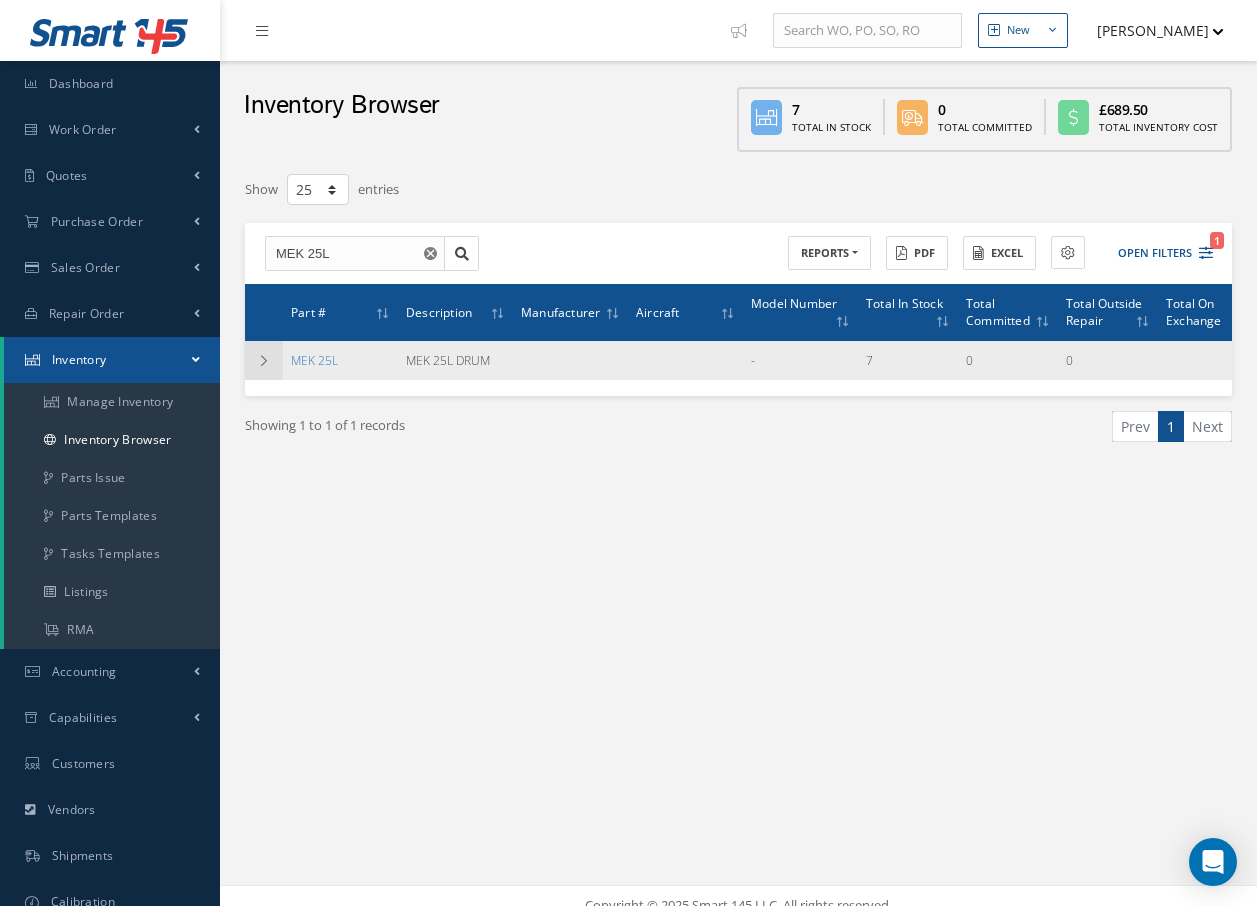click at bounding box center [264, 361] 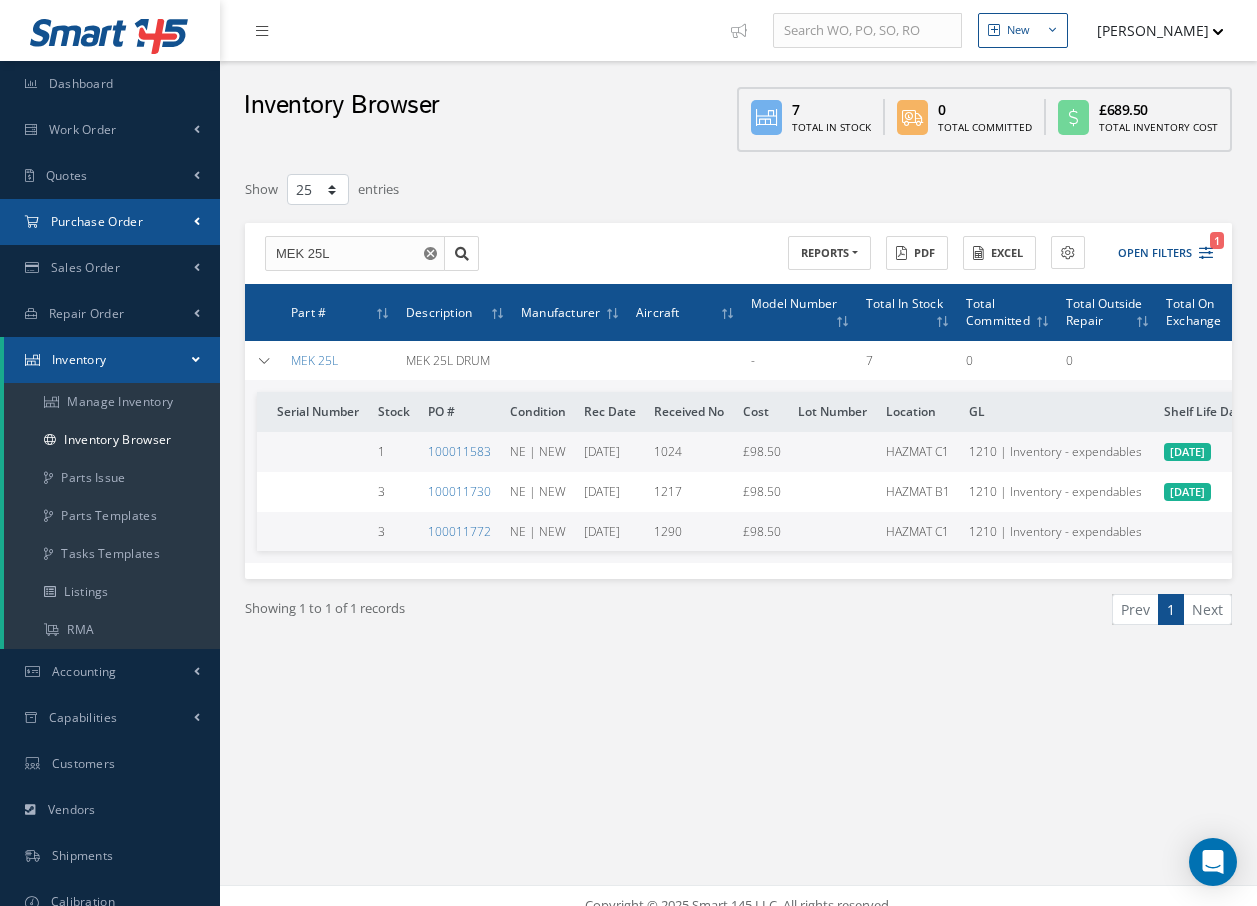 click on "Purchase Order" at bounding box center (97, 221) 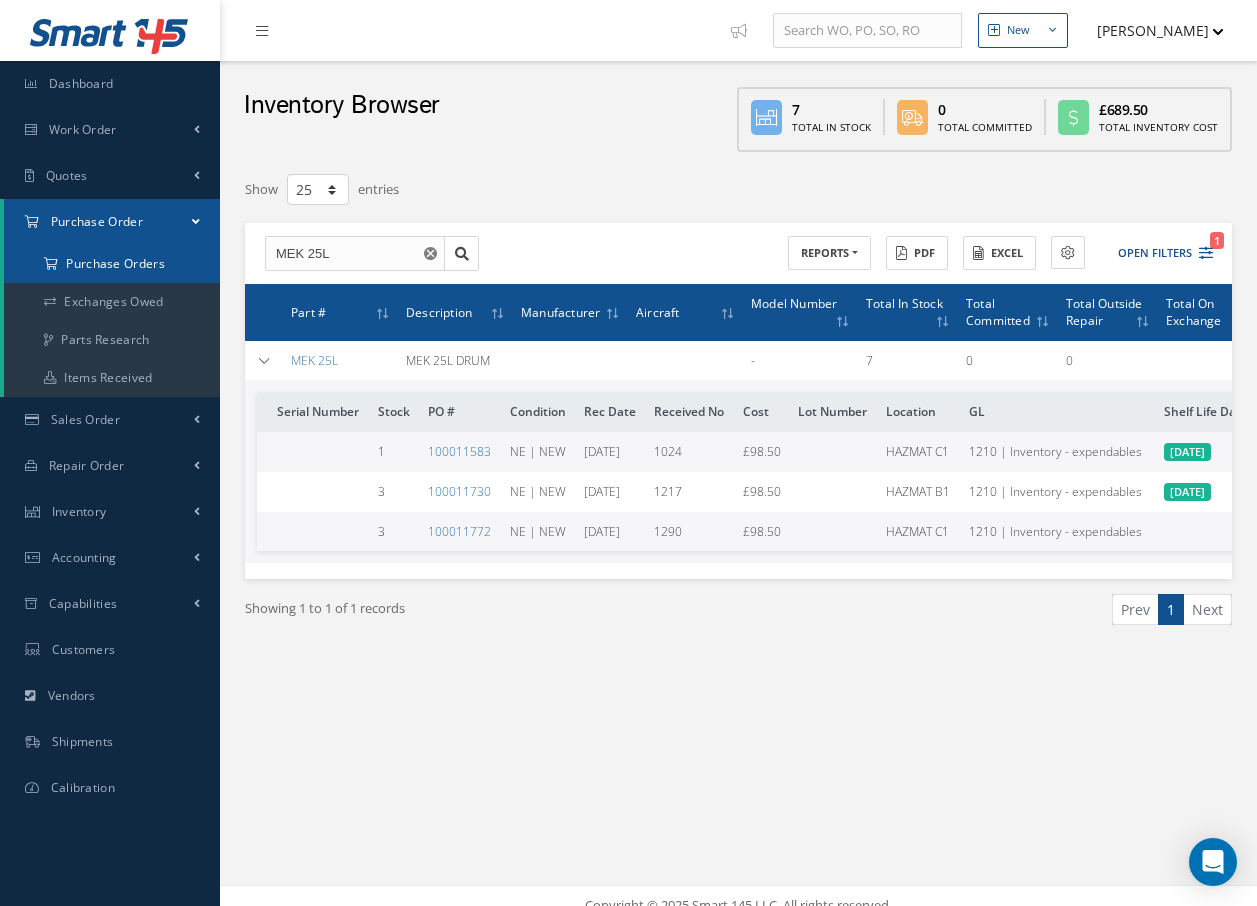 click on "Purchase Orders" at bounding box center (112, 264) 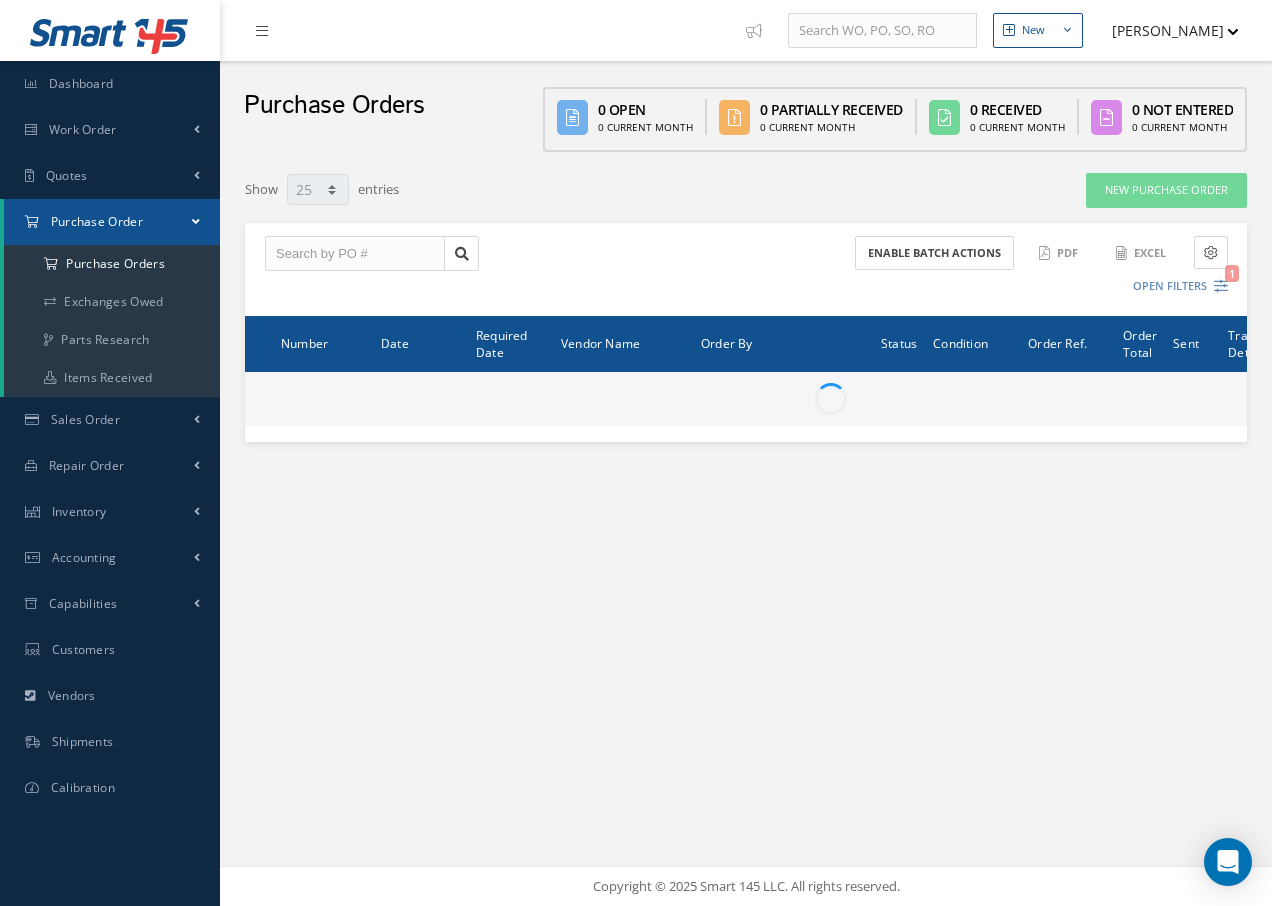 select on "25" 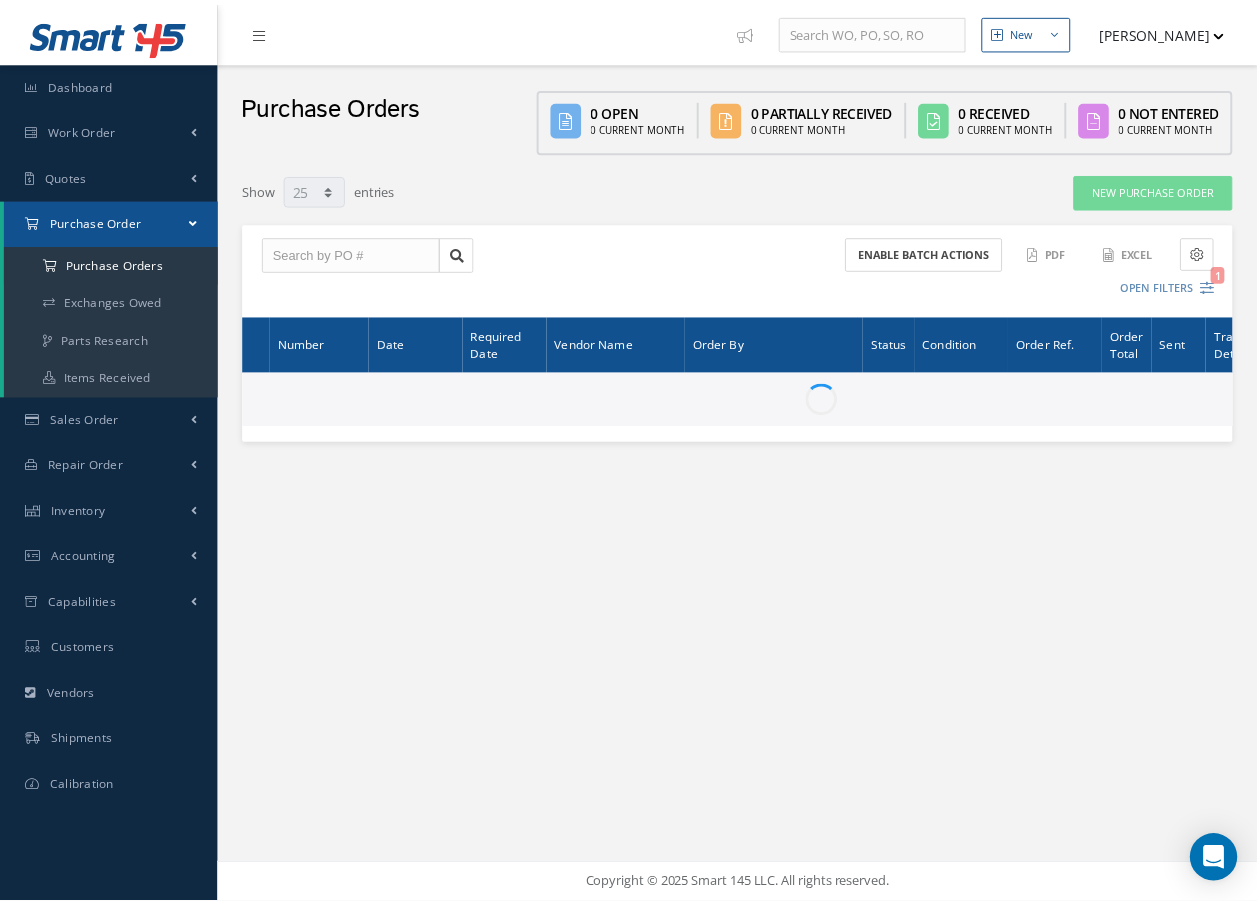 scroll, scrollTop: 0, scrollLeft: 0, axis: both 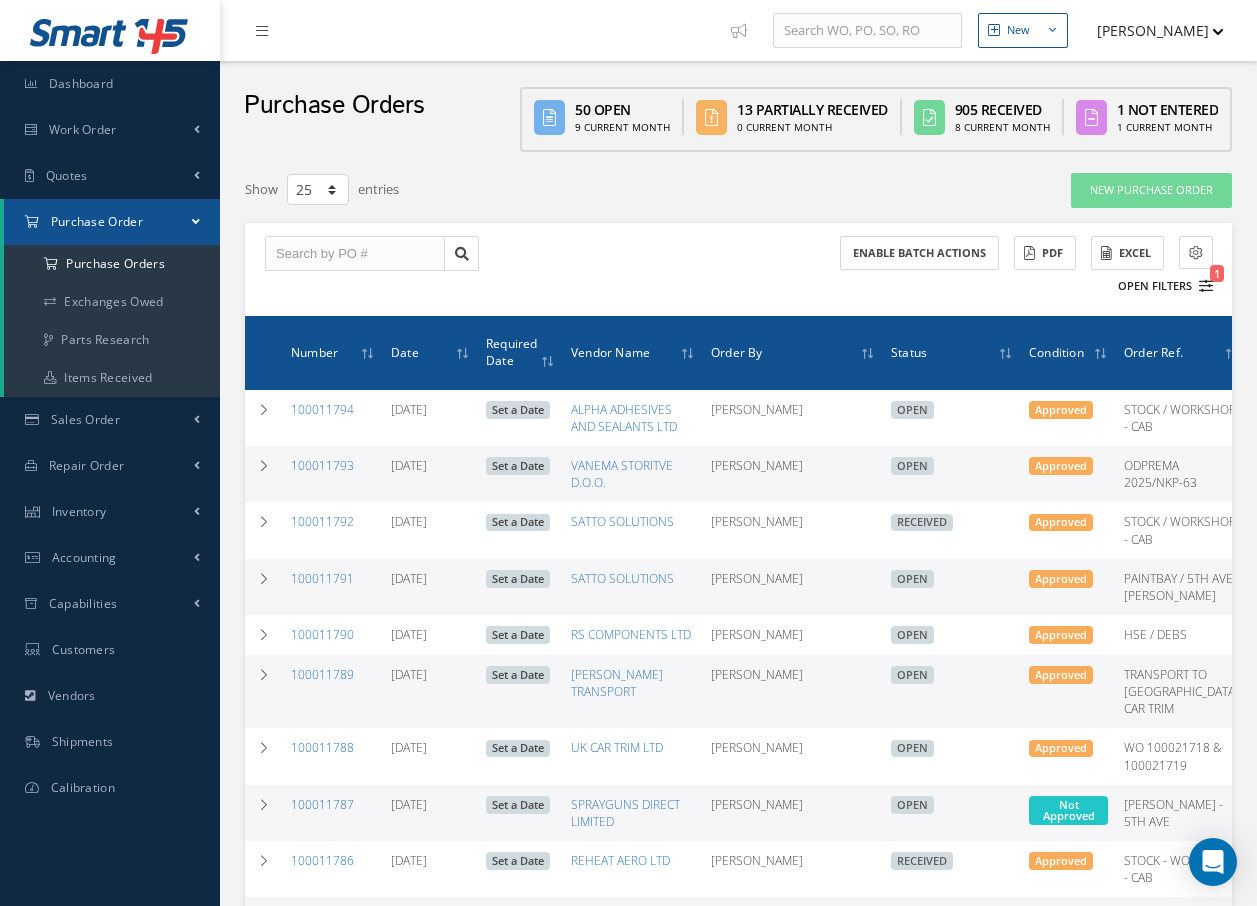 click on "1" at bounding box center [1206, 286] 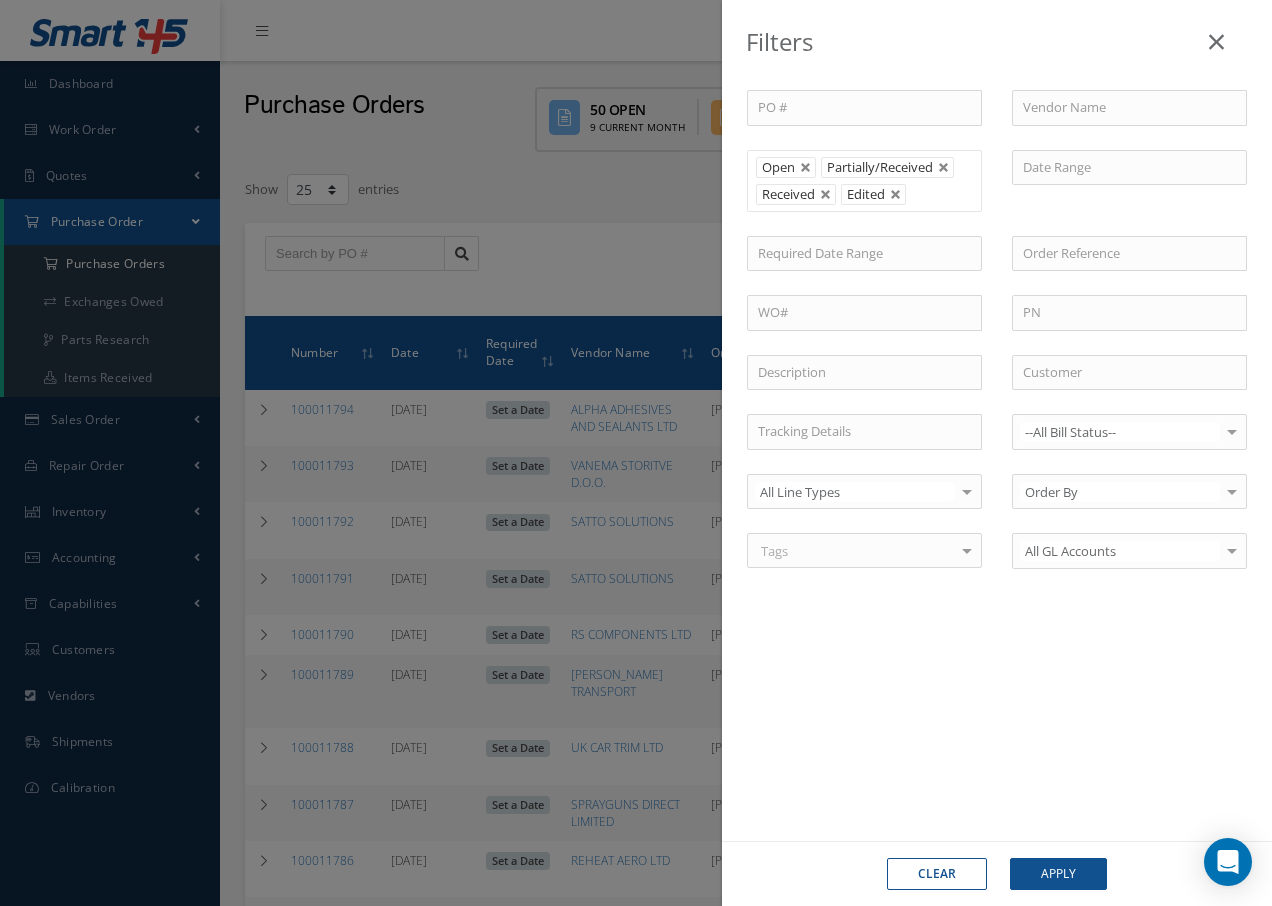 click at bounding box center [1216, 42] 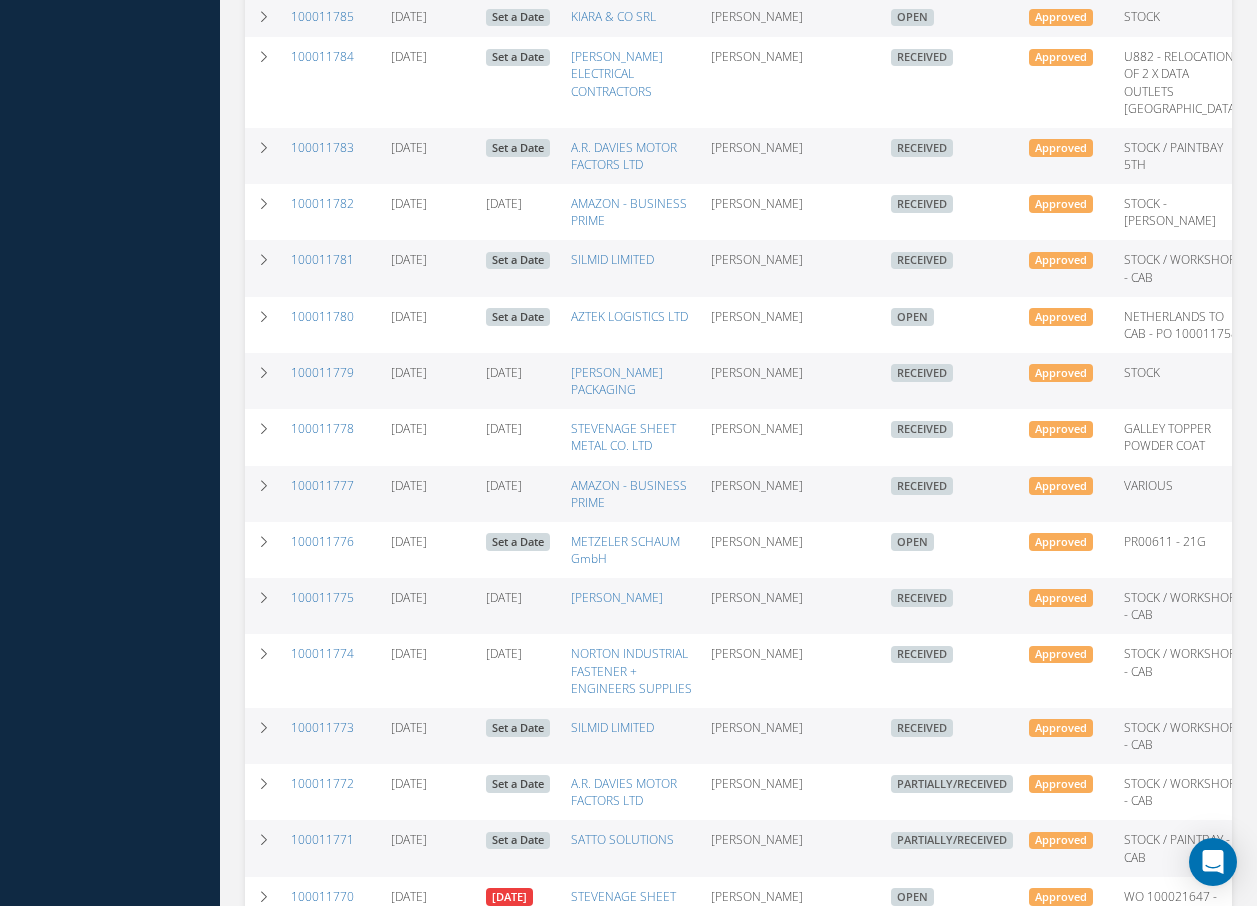 scroll, scrollTop: 800, scrollLeft: 0, axis: vertical 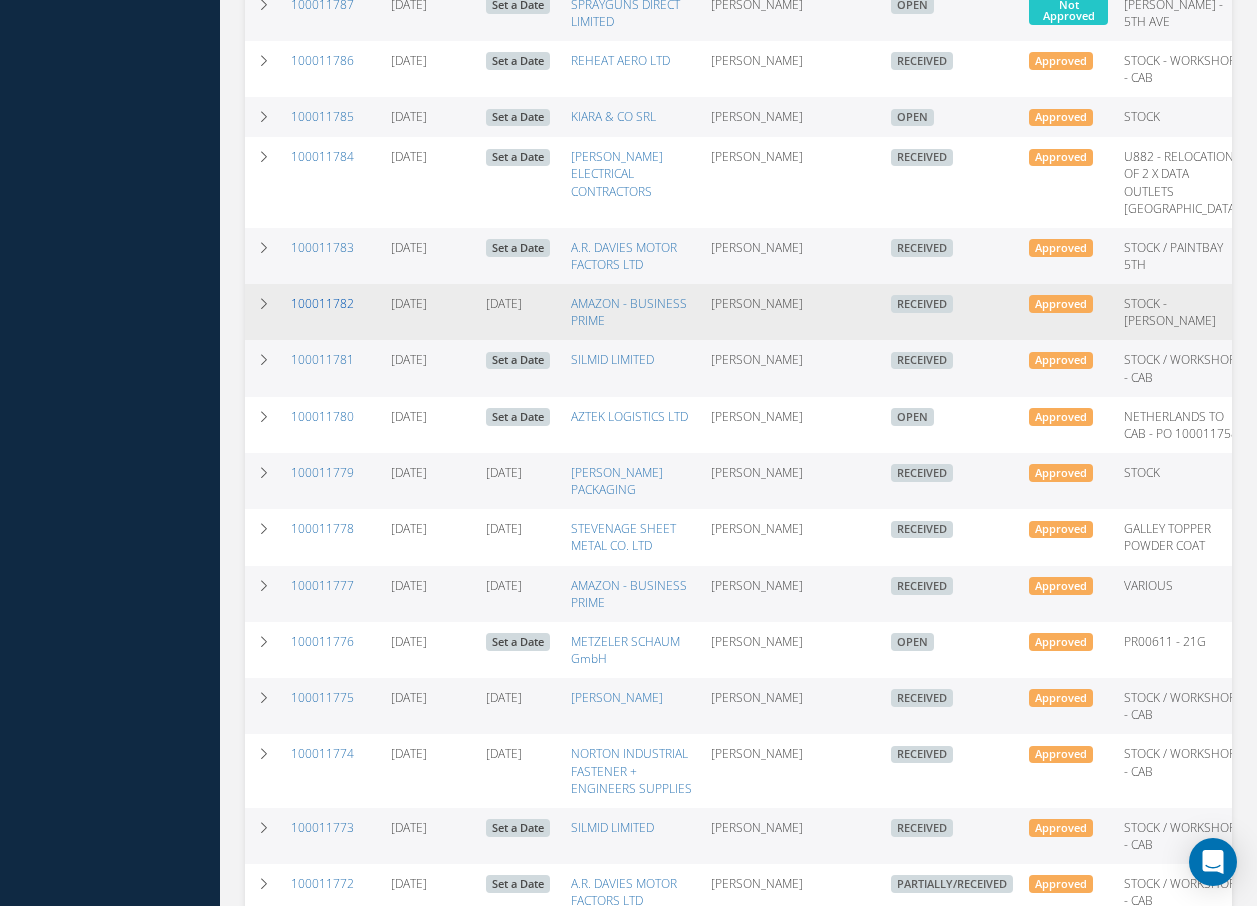 click on "100011782" at bounding box center (322, 303) 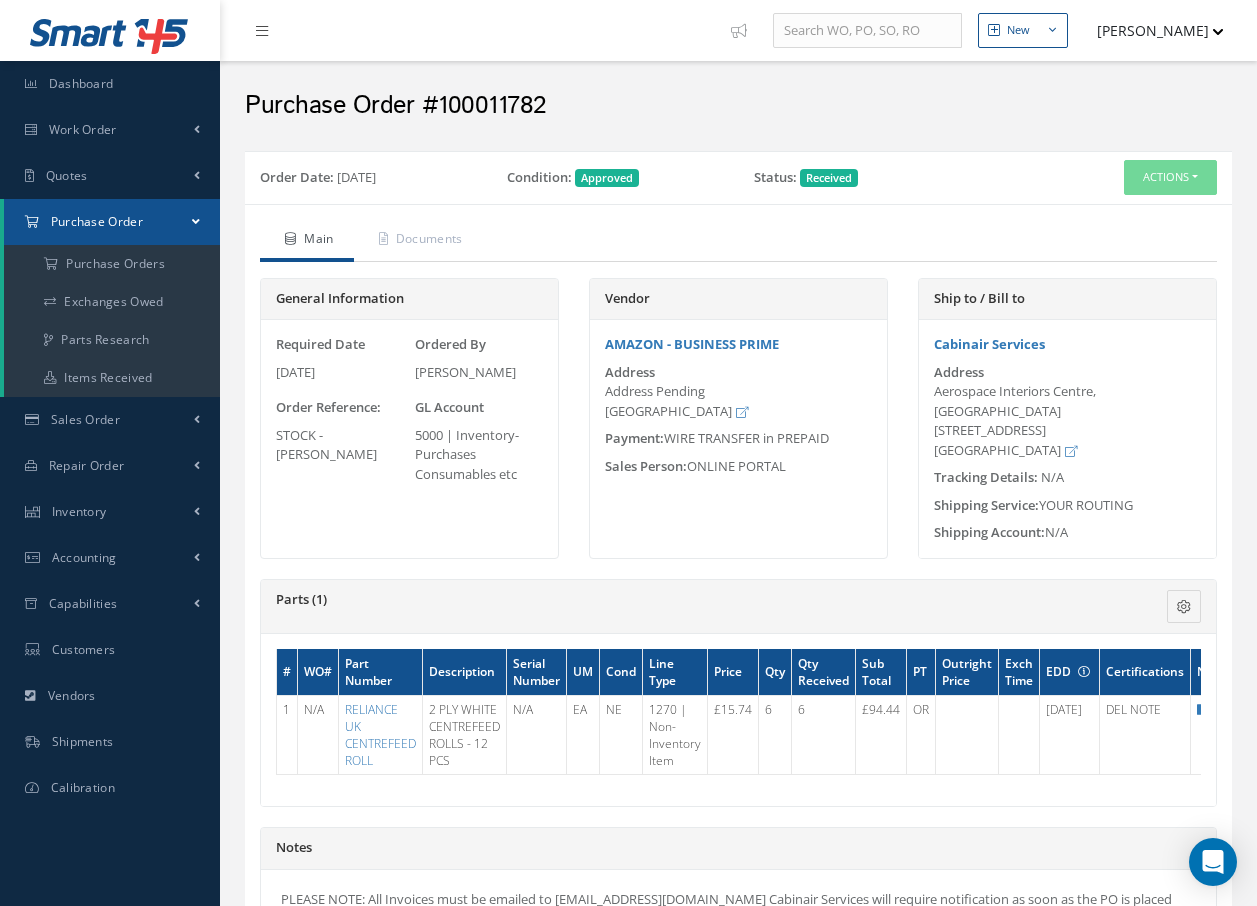 scroll, scrollTop: 0, scrollLeft: 0, axis: both 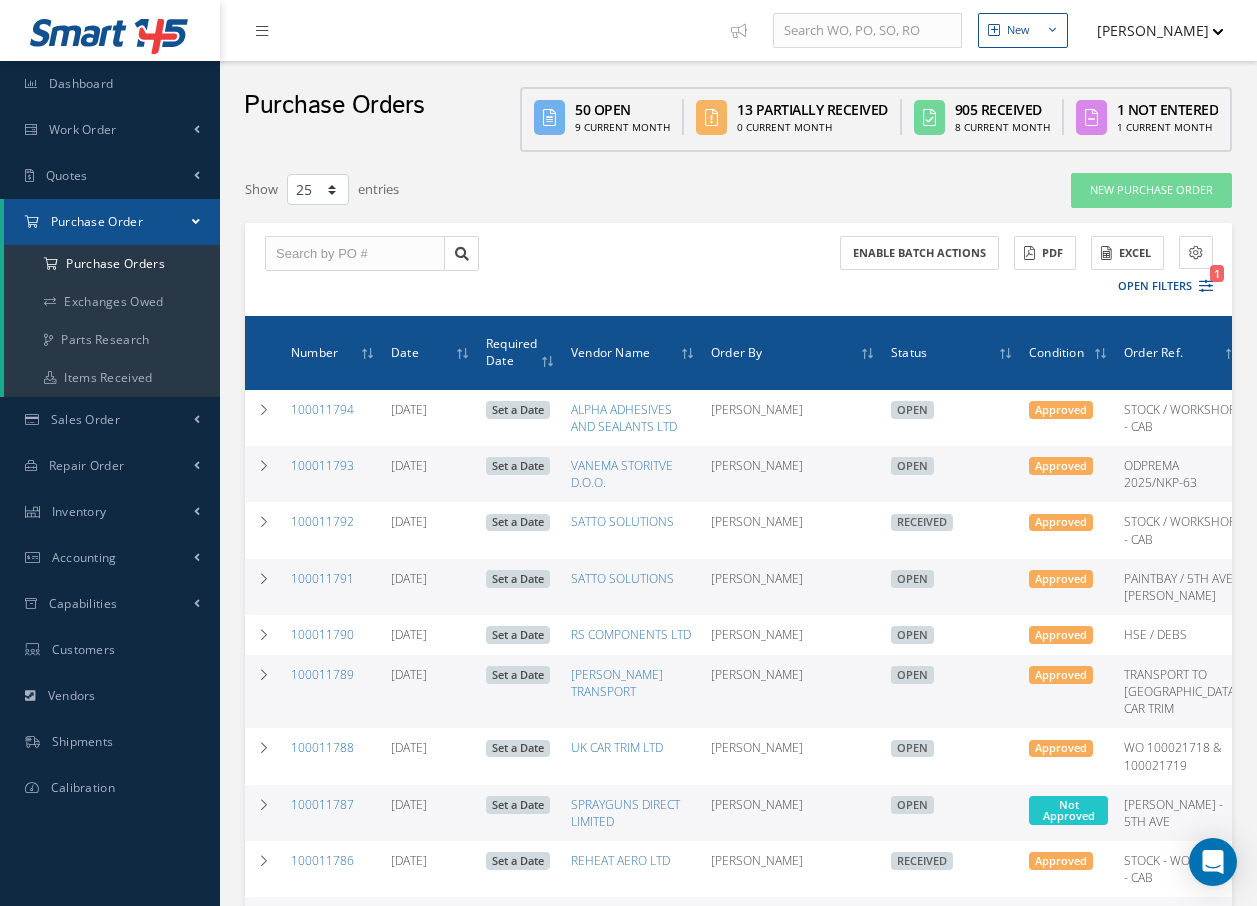 select on "25" 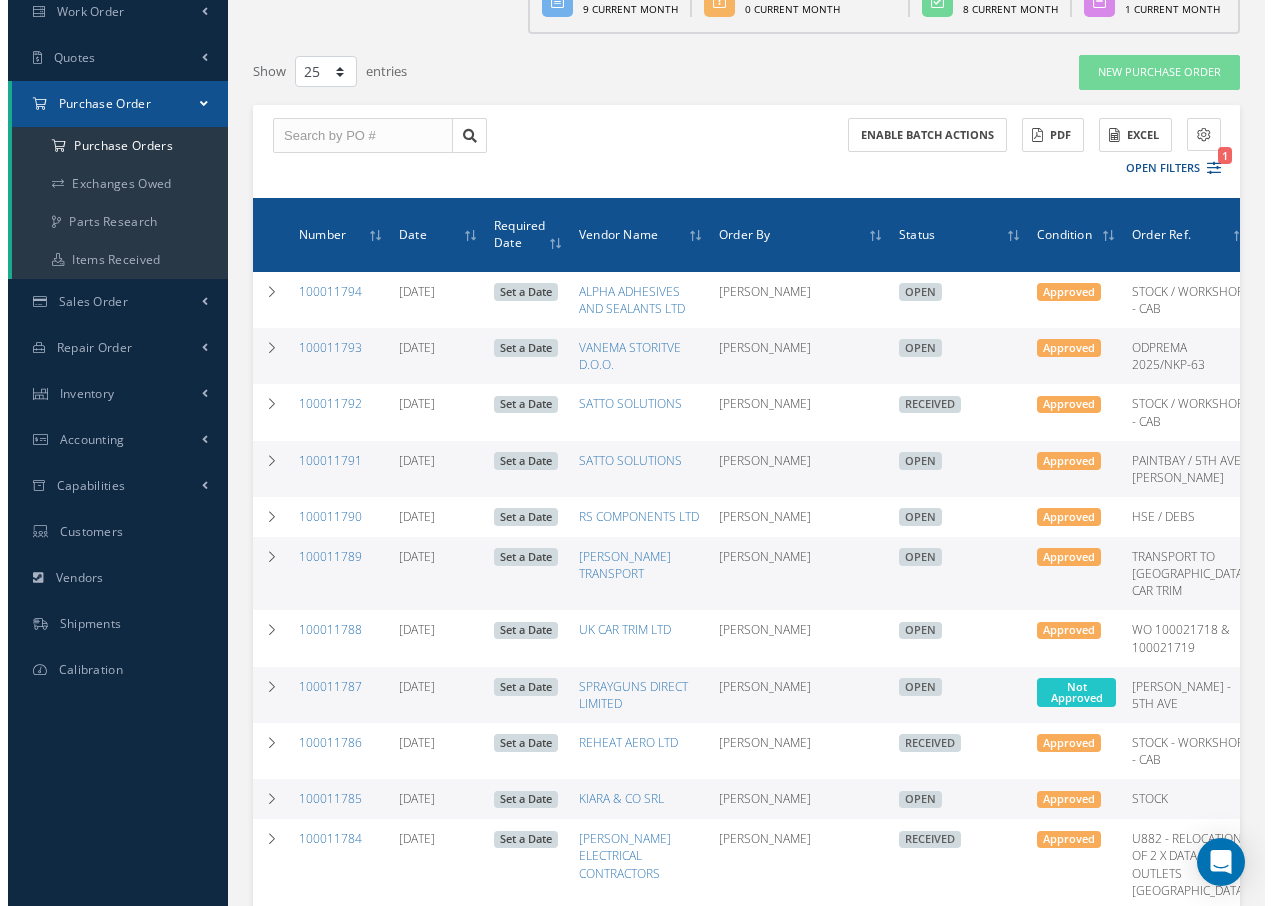 scroll, scrollTop: 0, scrollLeft: 0, axis: both 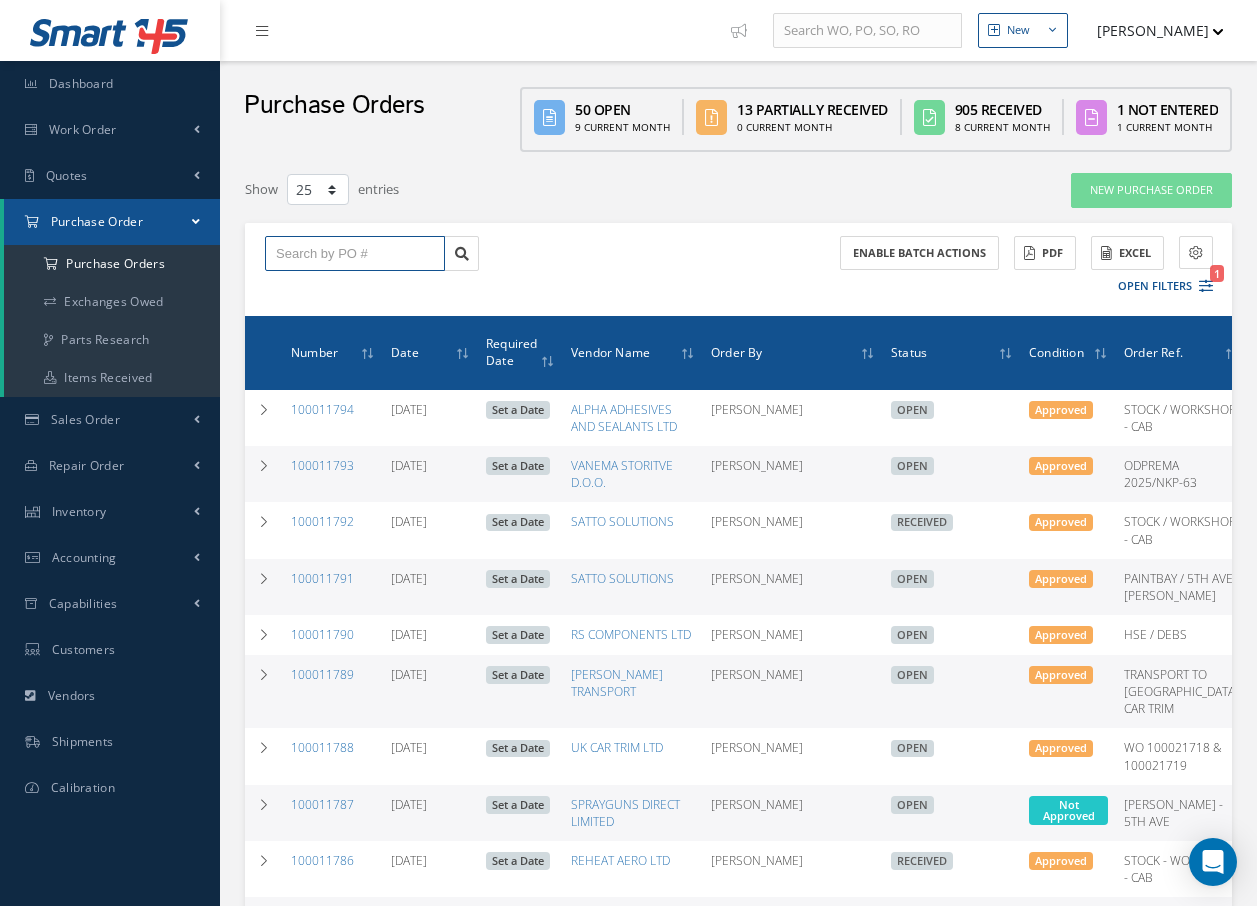 click at bounding box center [355, 254] 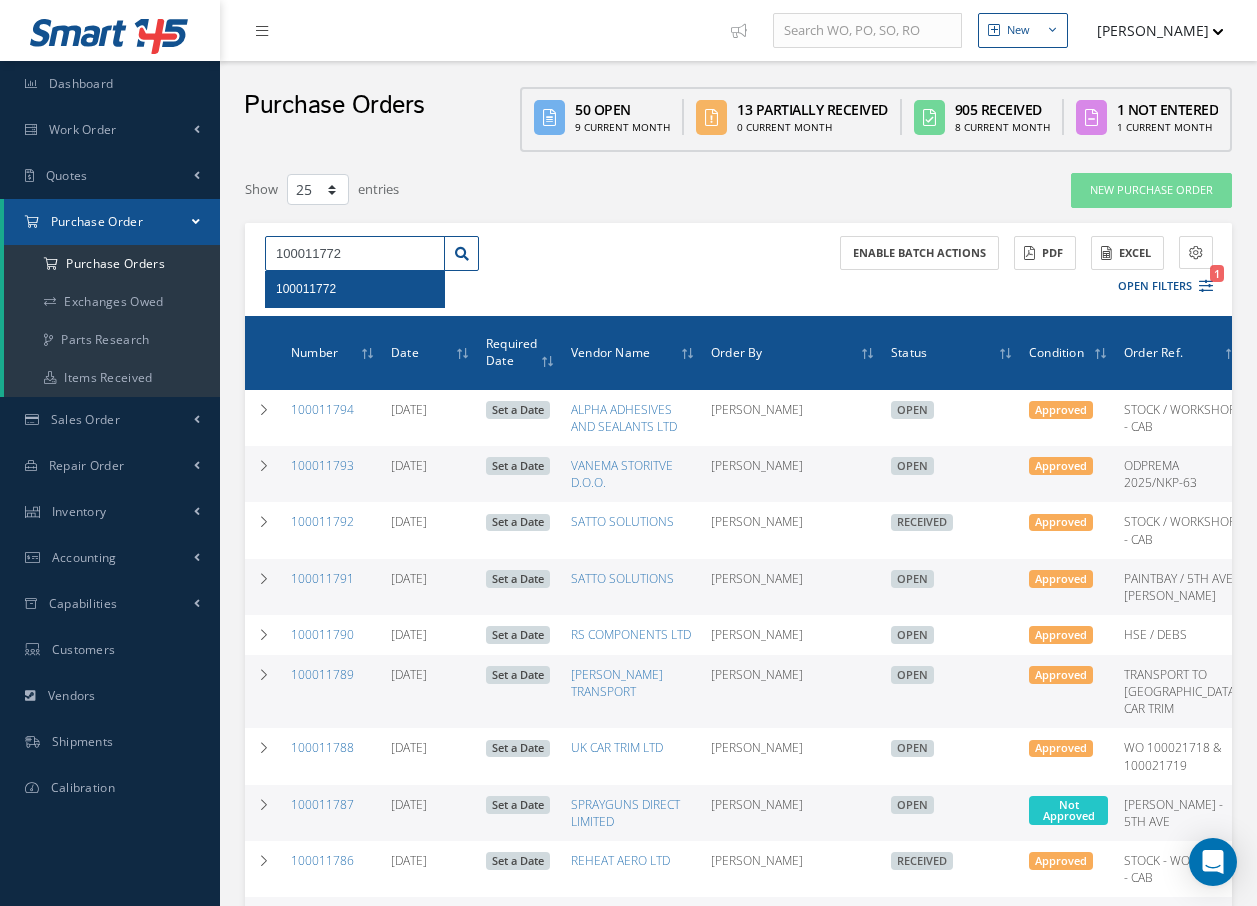 type on "100011772" 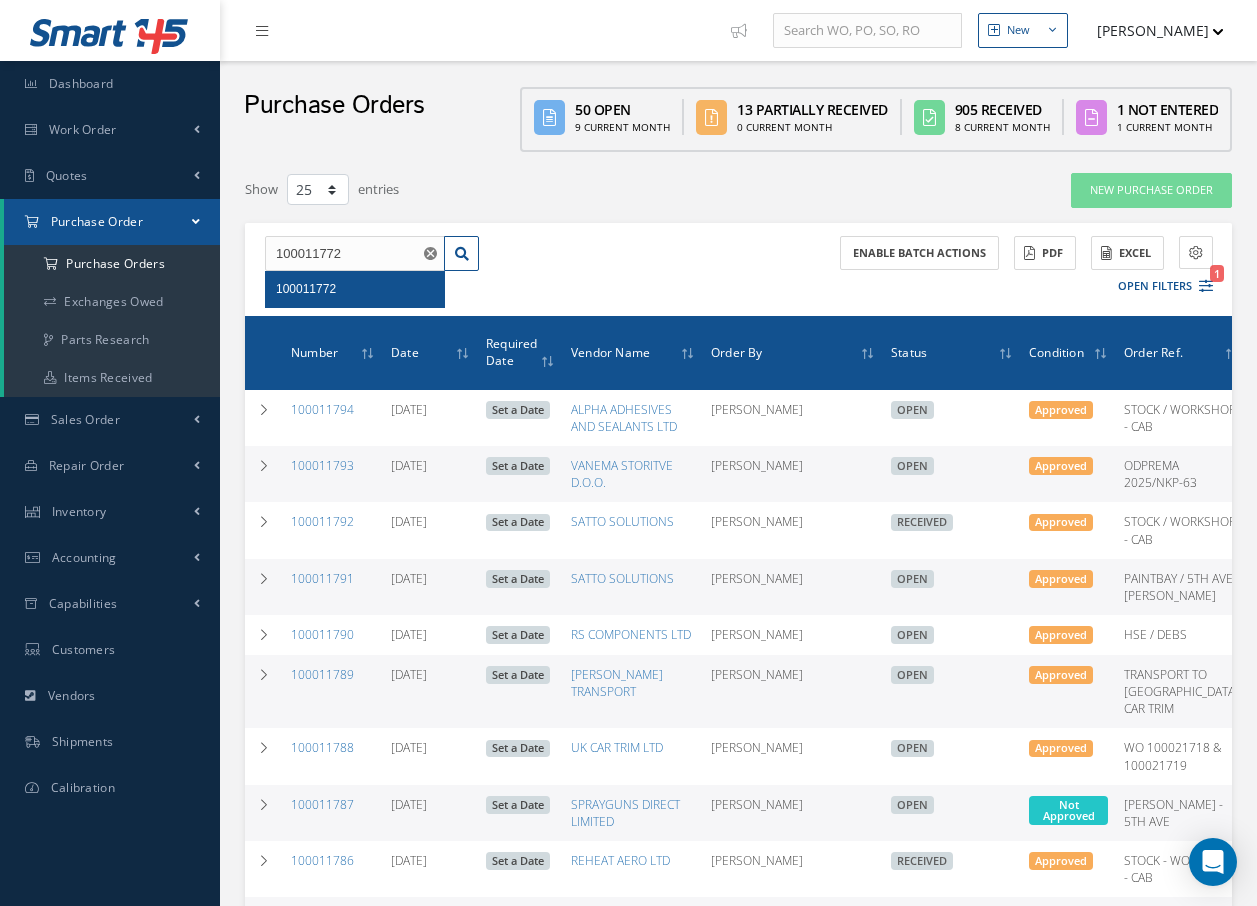 click on "100011772" at bounding box center (355, 289) 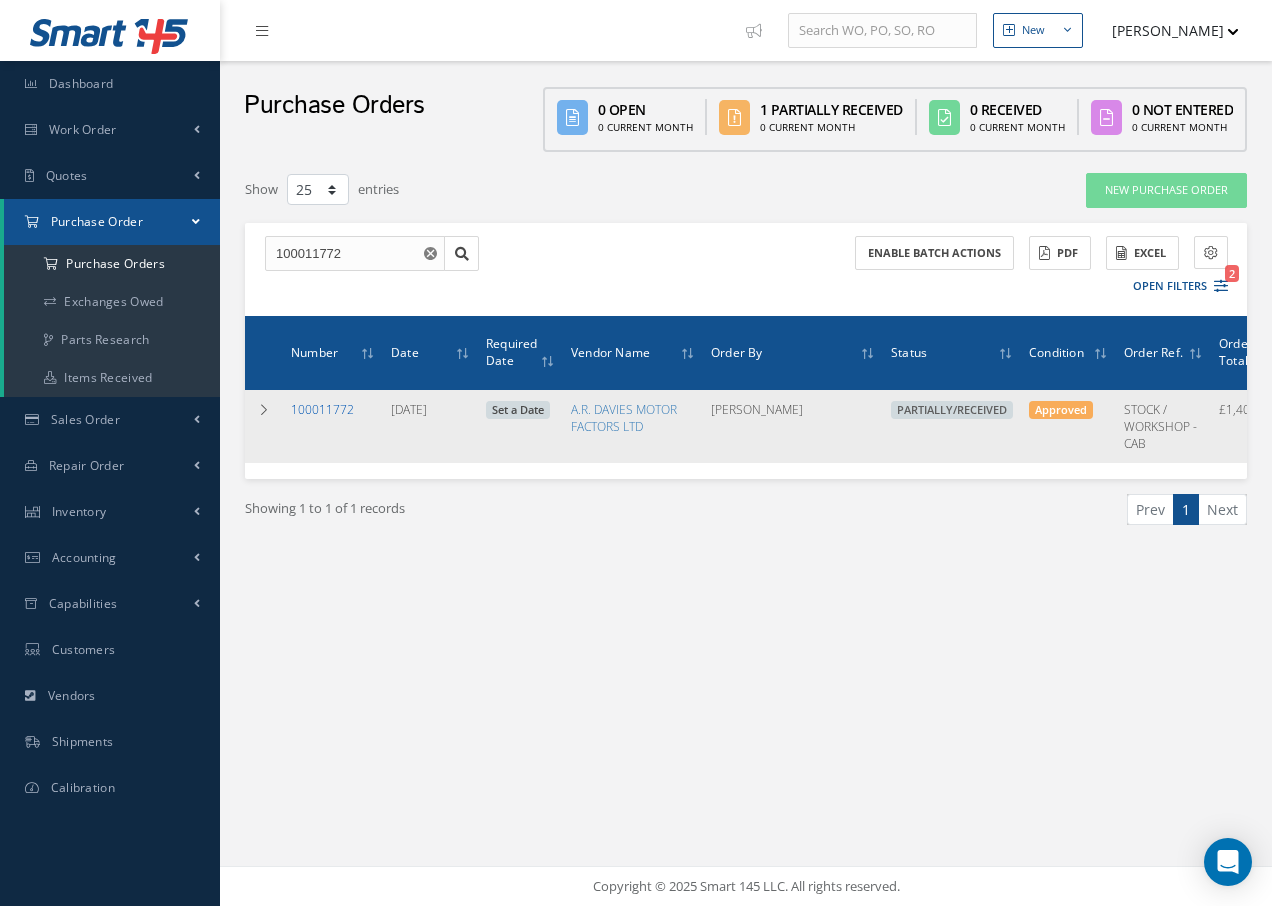 click on "100011772" at bounding box center (322, 409) 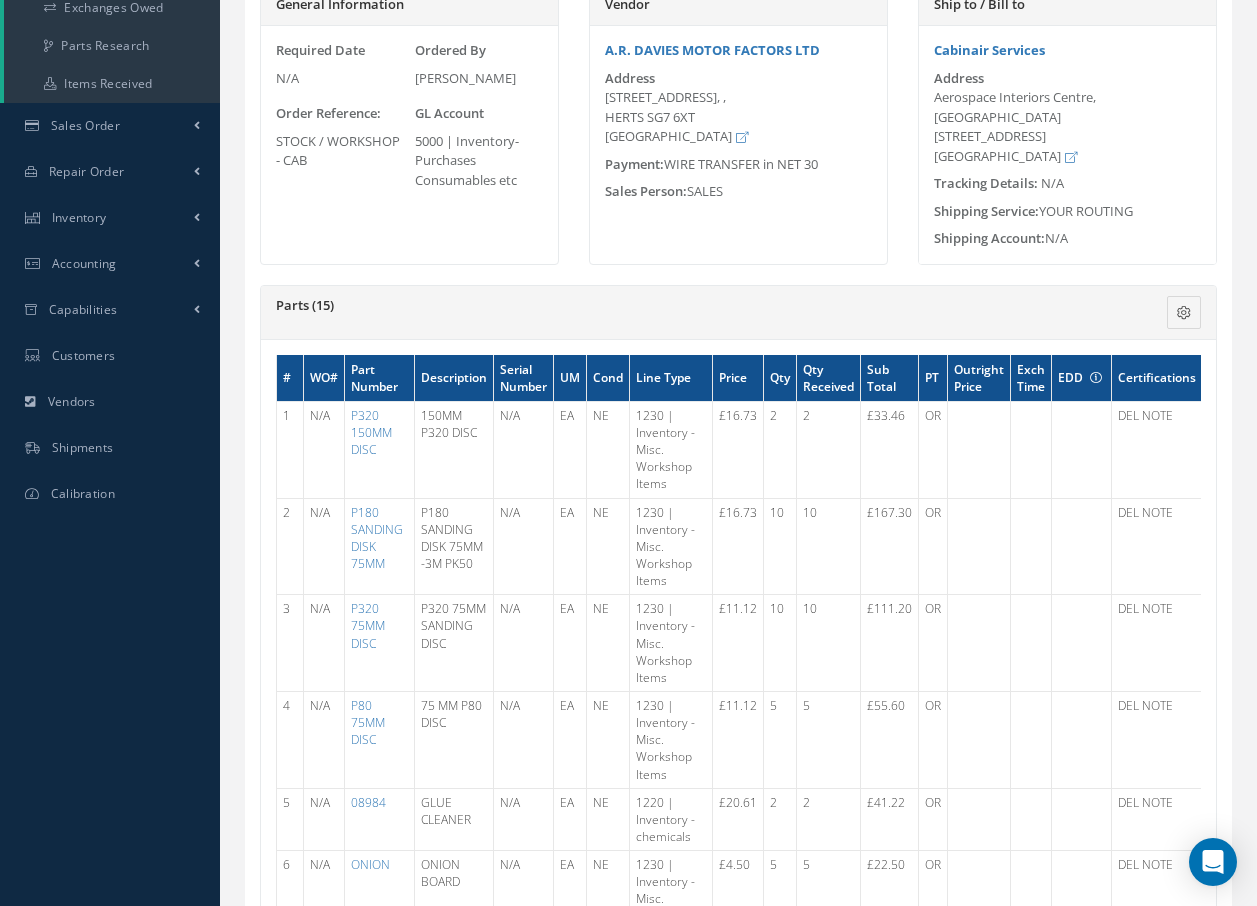 scroll, scrollTop: 100, scrollLeft: 0, axis: vertical 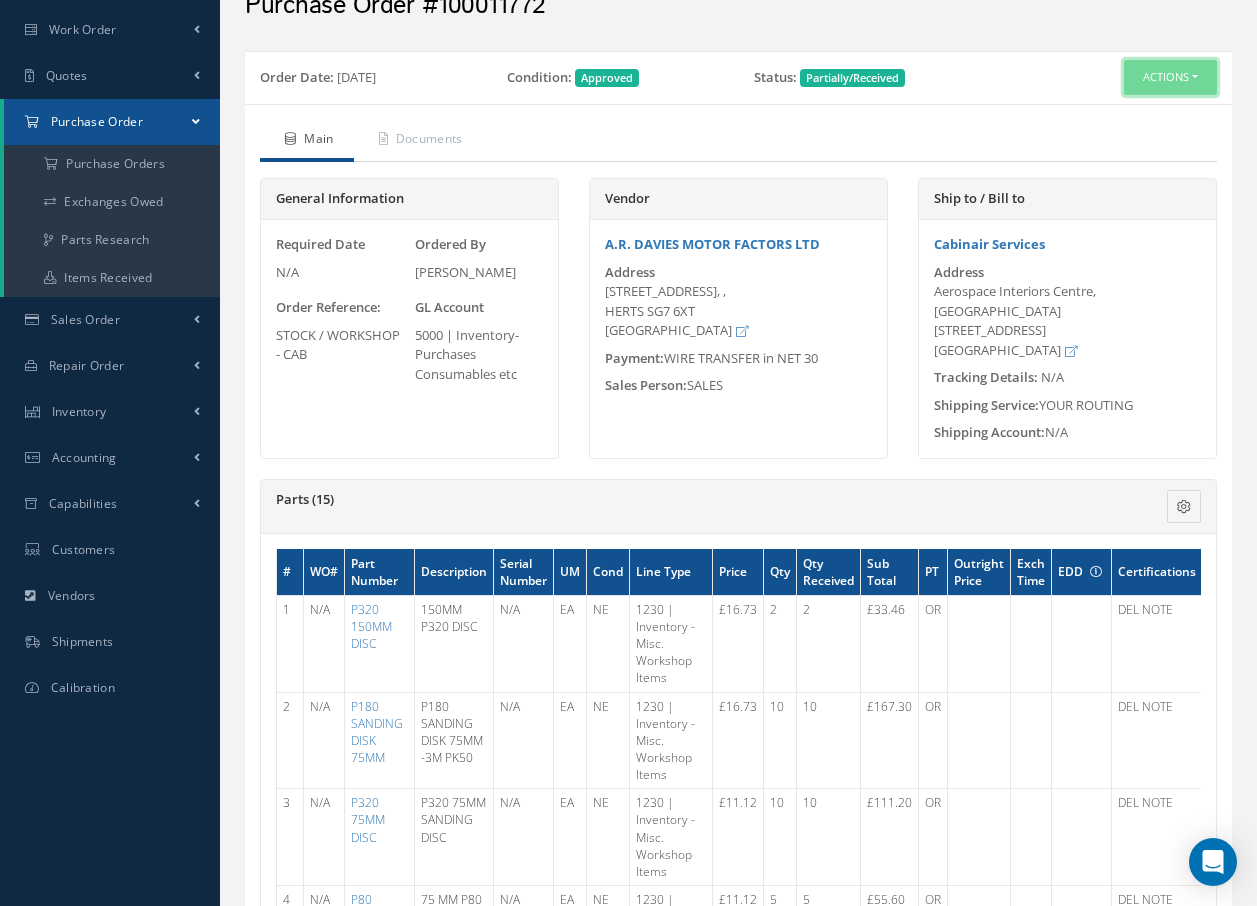 click on "Actions" at bounding box center [1170, 77] 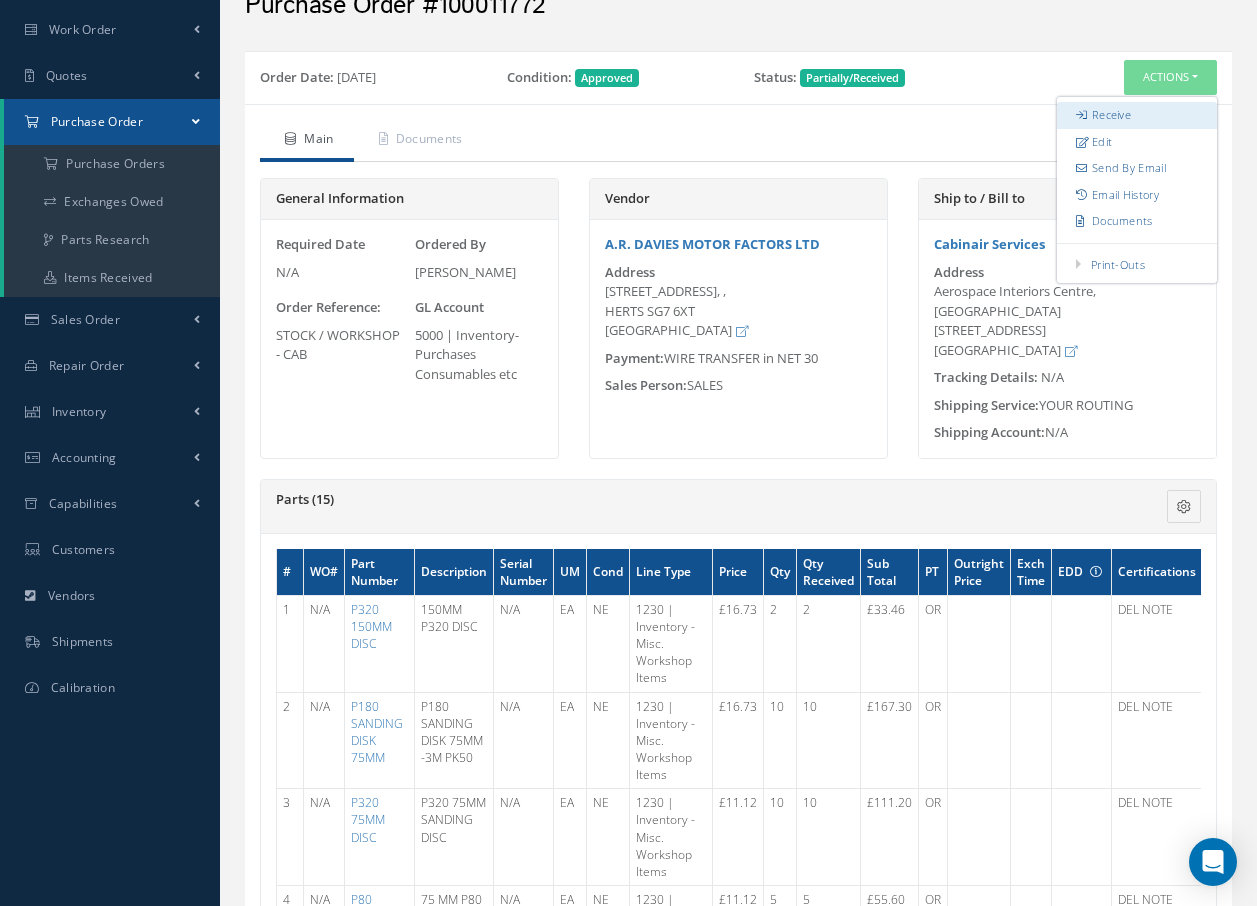 click on "Receive" at bounding box center [1137, 115] 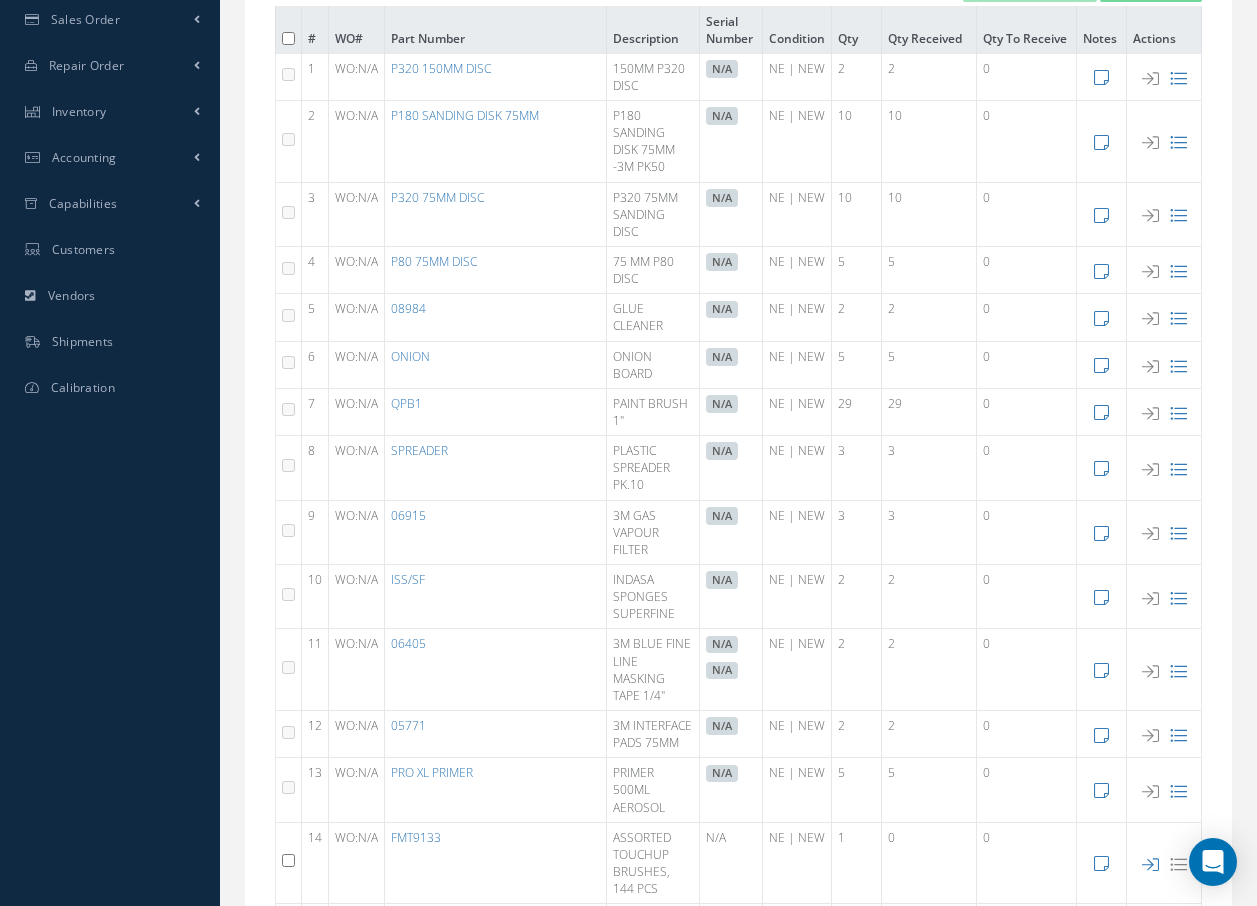 scroll, scrollTop: 506, scrollLeft: 0, axis: vertical 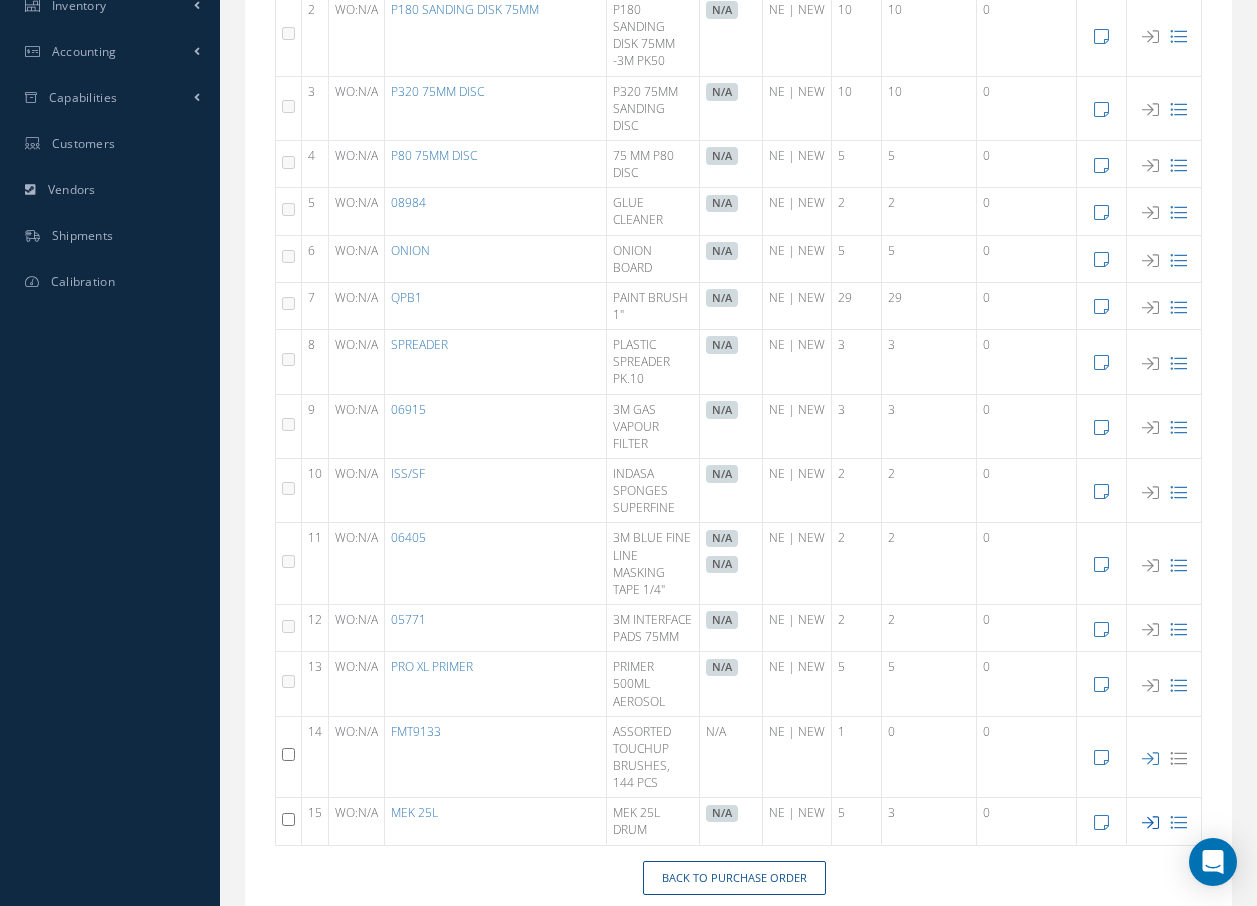 click at bounding box center [1150, 822] 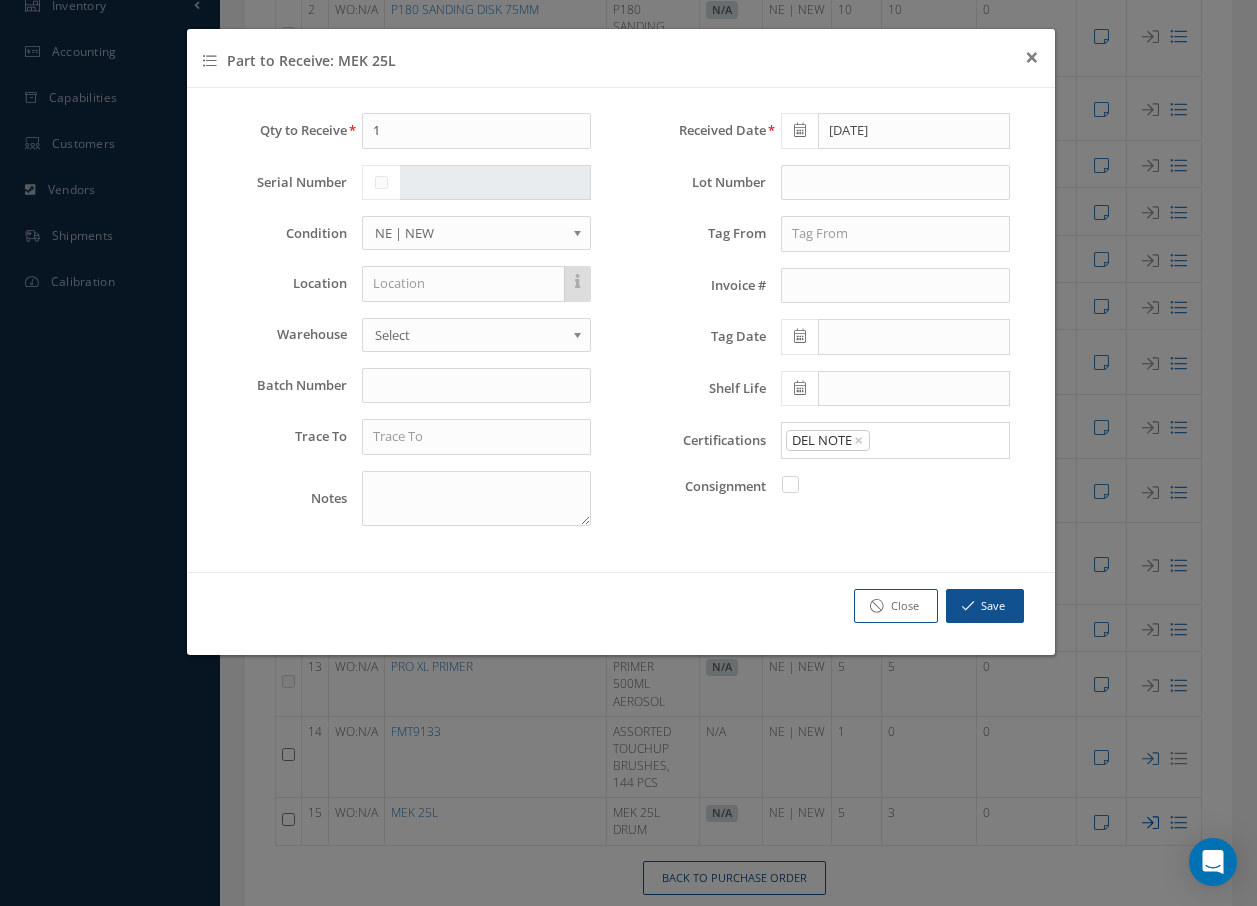 scroll, scrollTop: 472, scrollLeft: 0, axis: vertical 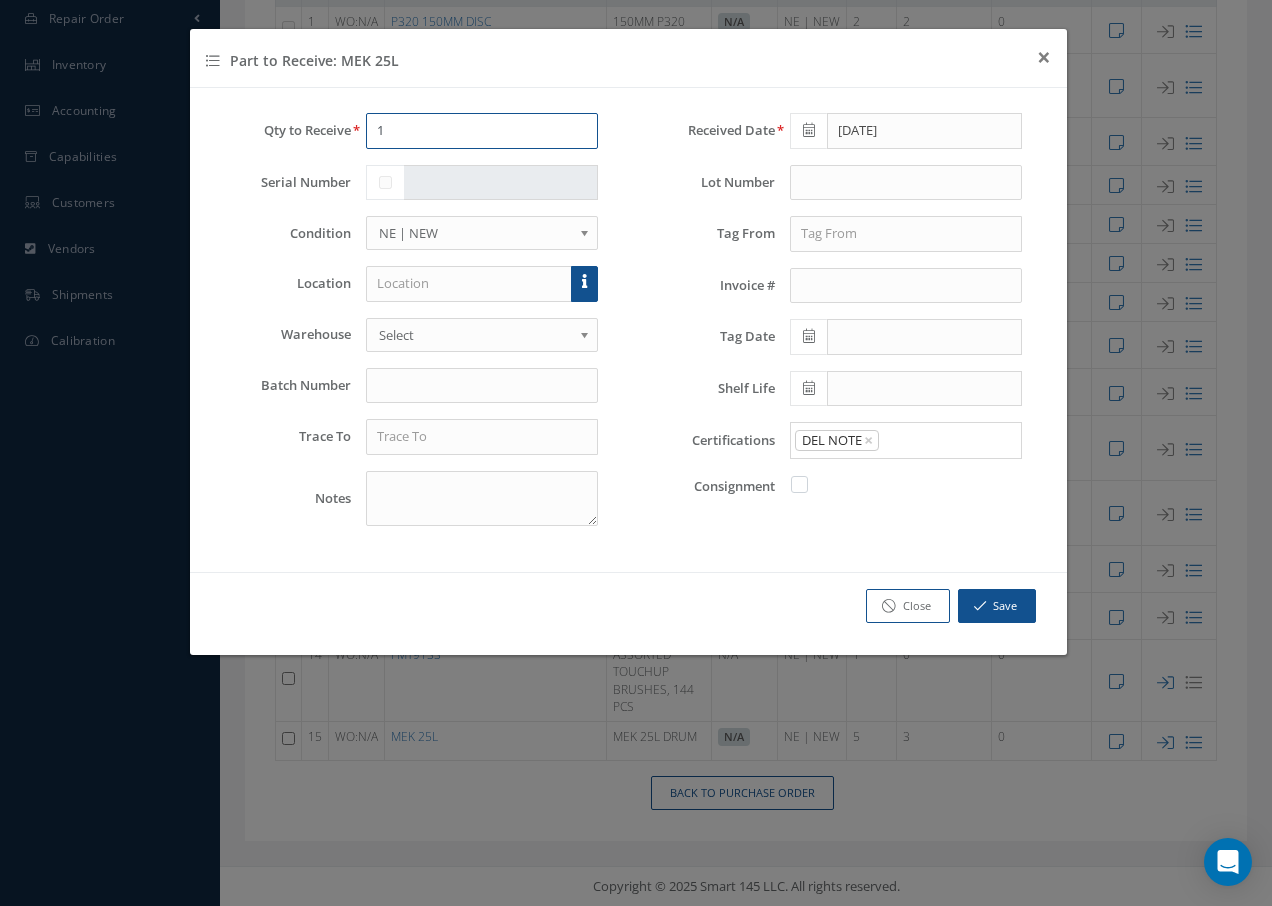 drag, startPoint x: 456, startPoint y: 137, endPoint x: 372, endPoint y: 137, distance: 84 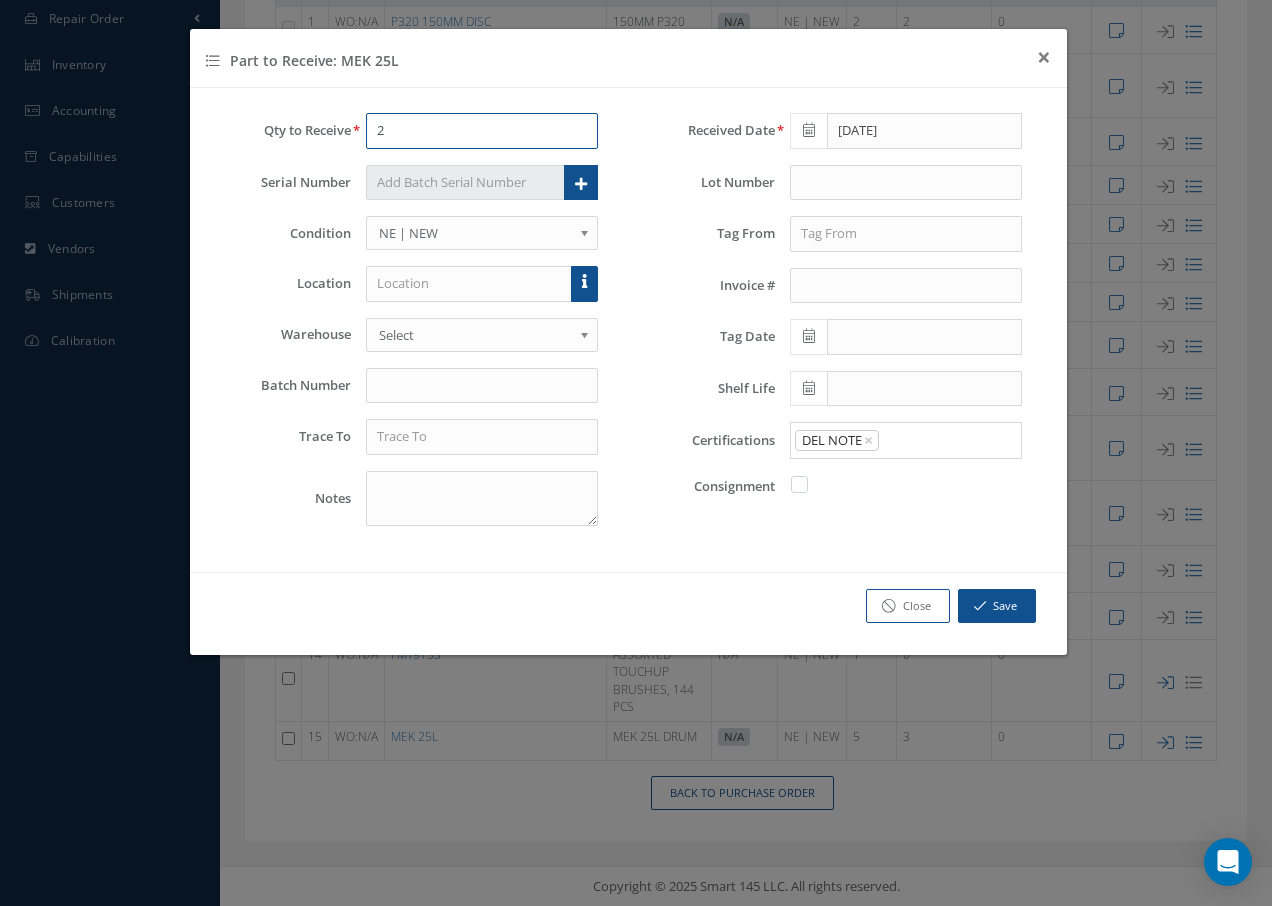 type on "2" 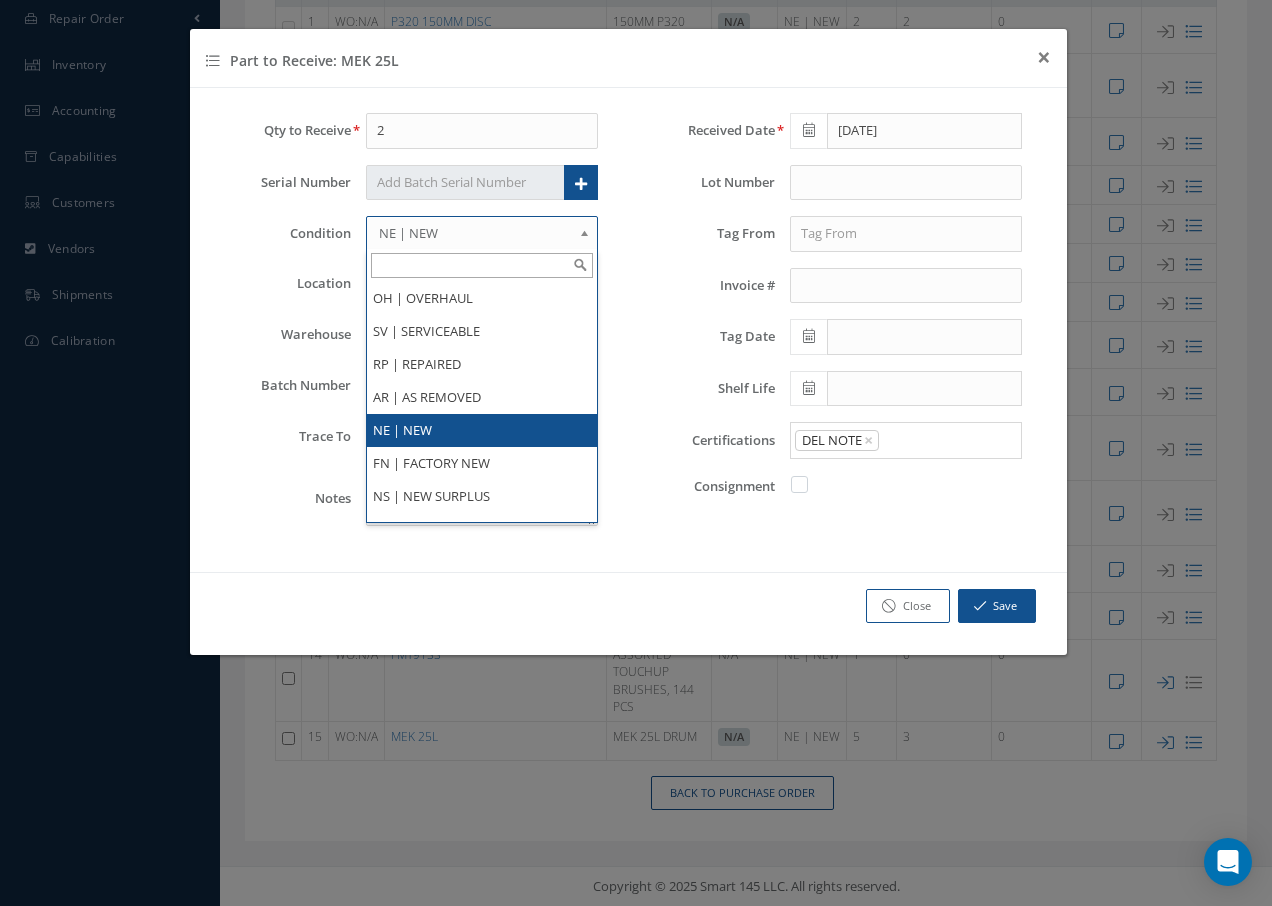 click on "NE | NEW" at bounding box center [476, 233] 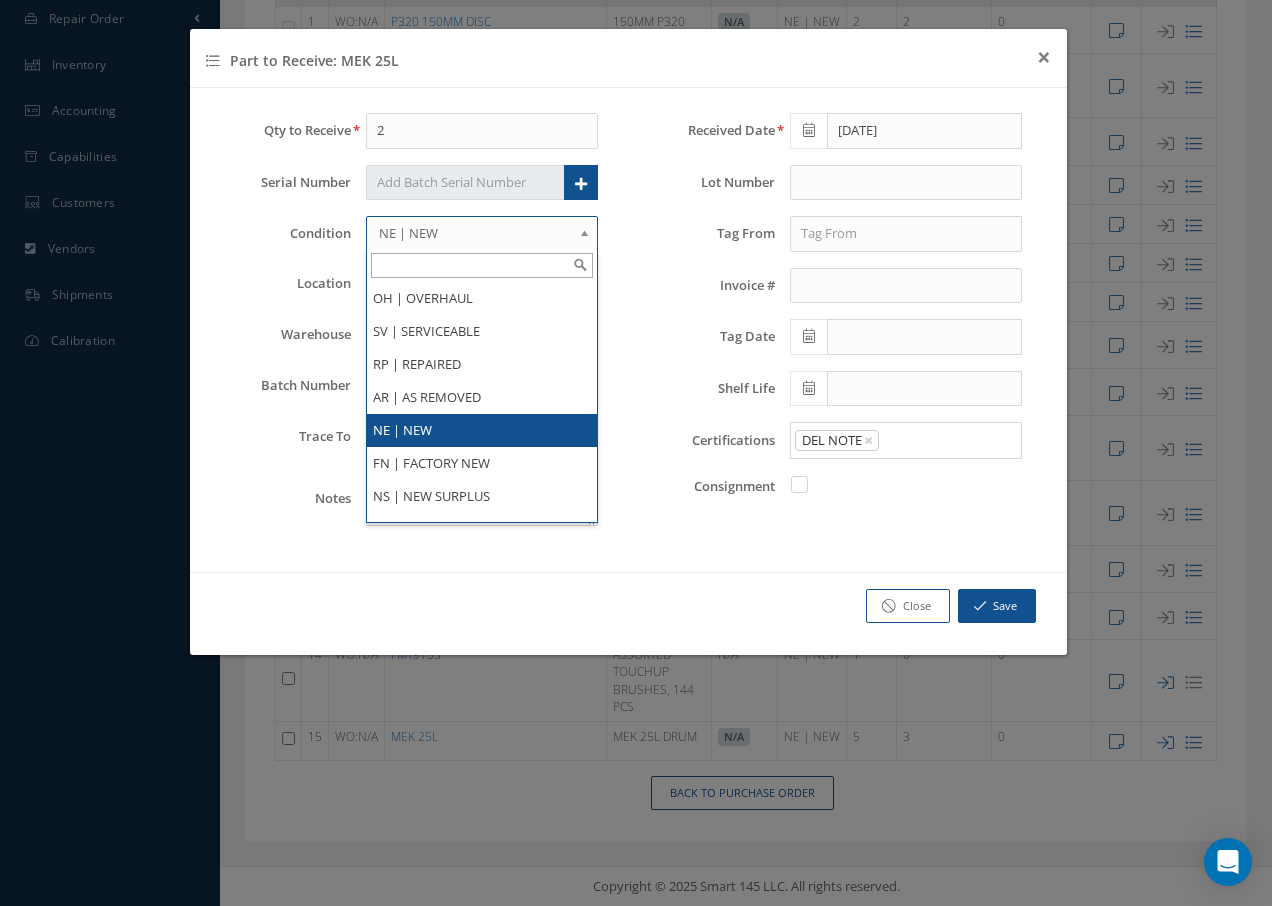 click on "NE | NEW" at bounding box center [476, 233] 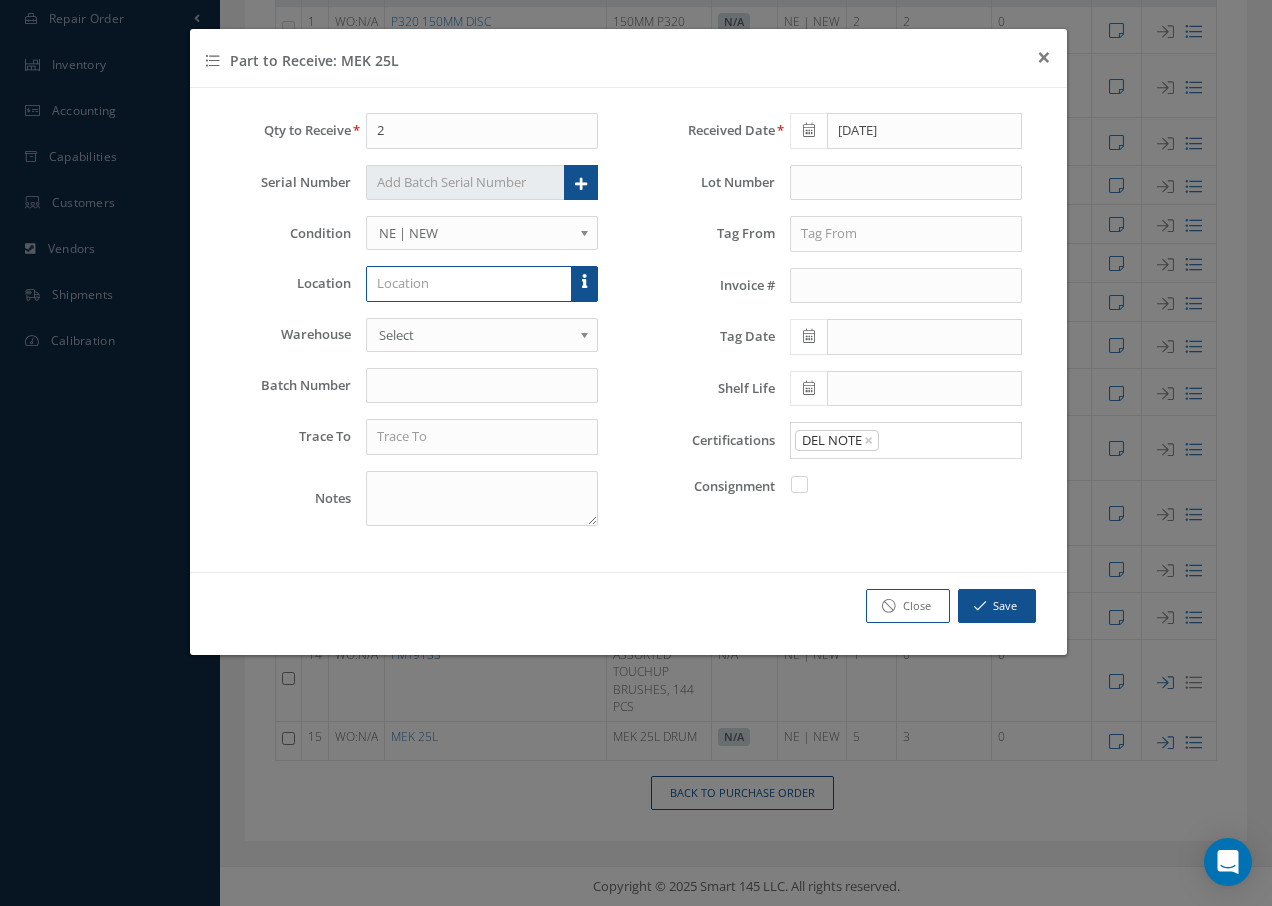 click at bounding box center [469, 284] 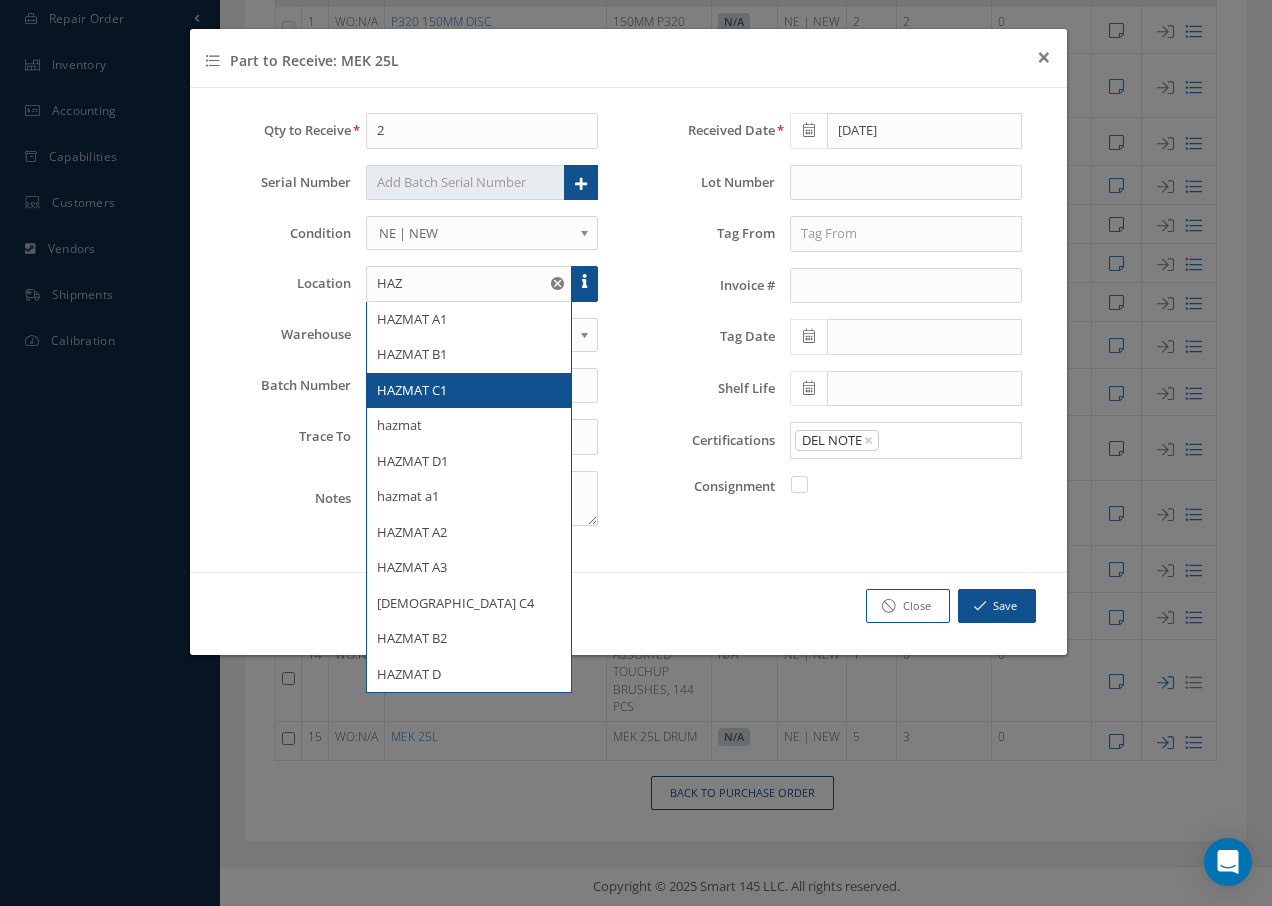 click on "HAZMAT C1" at bounding box center (412, 390) 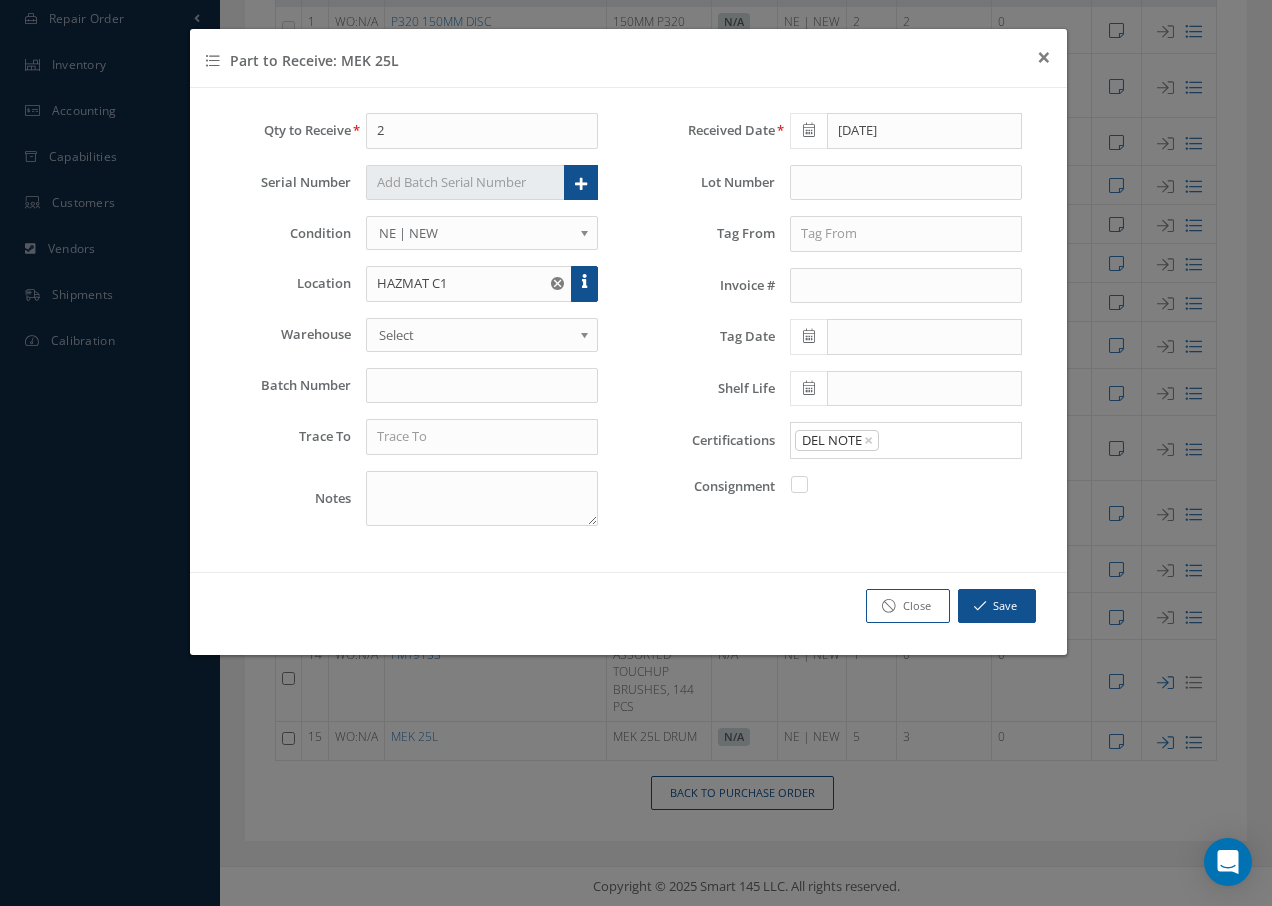 click on "Select" at bounding box center (476, 335) 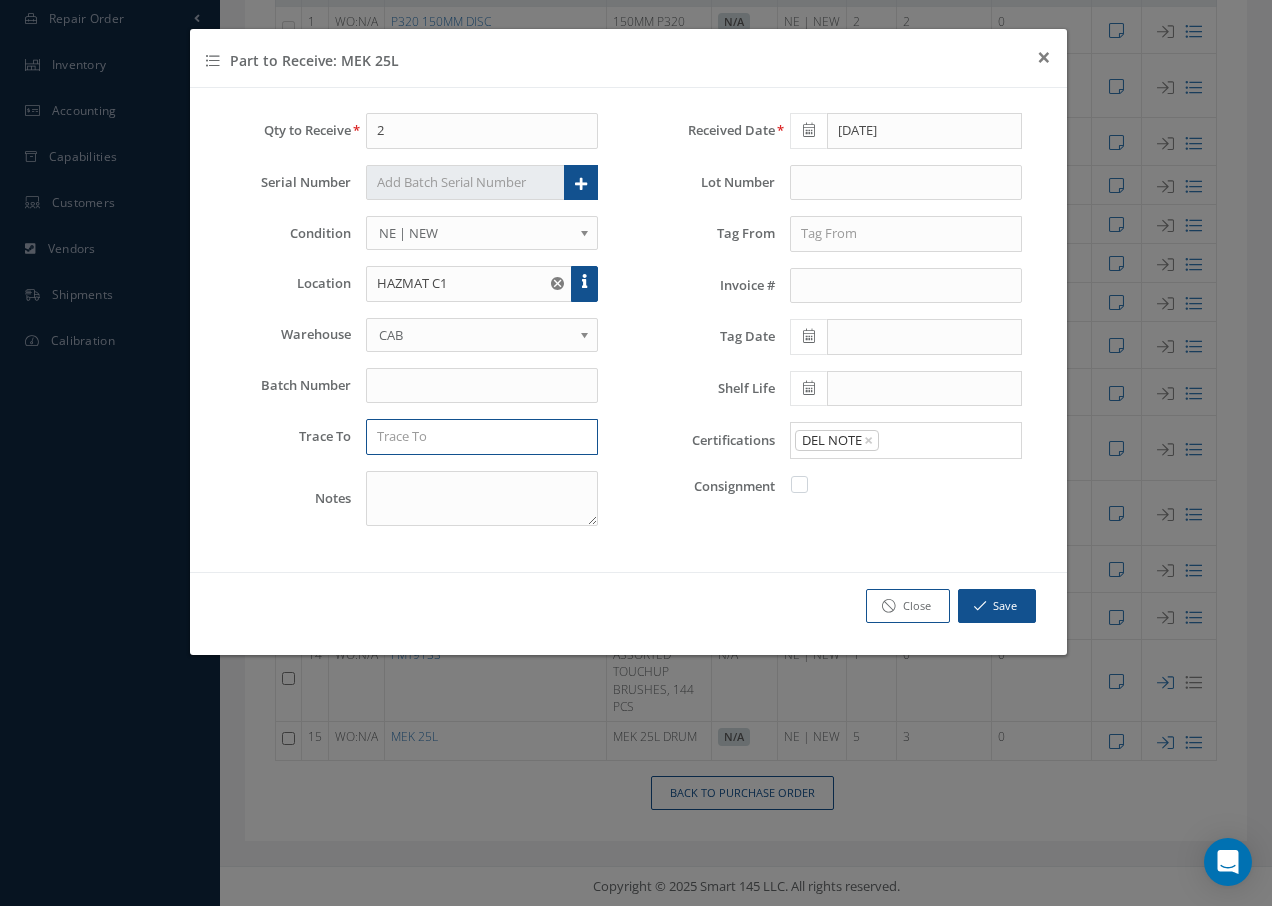 click at bounding box center [482, 437] 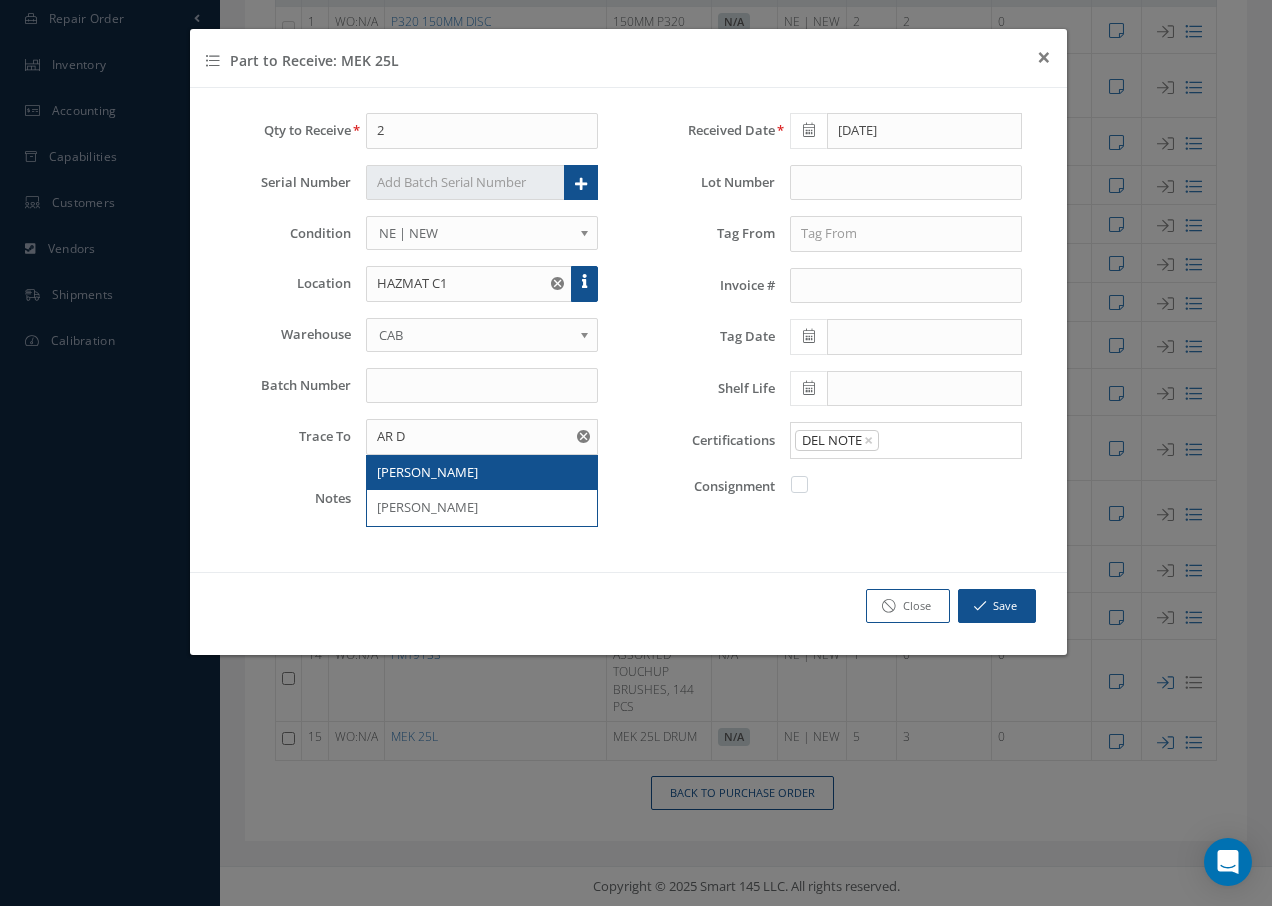 click on "[PERSON_NAME]" at bounding box center [427, 472] 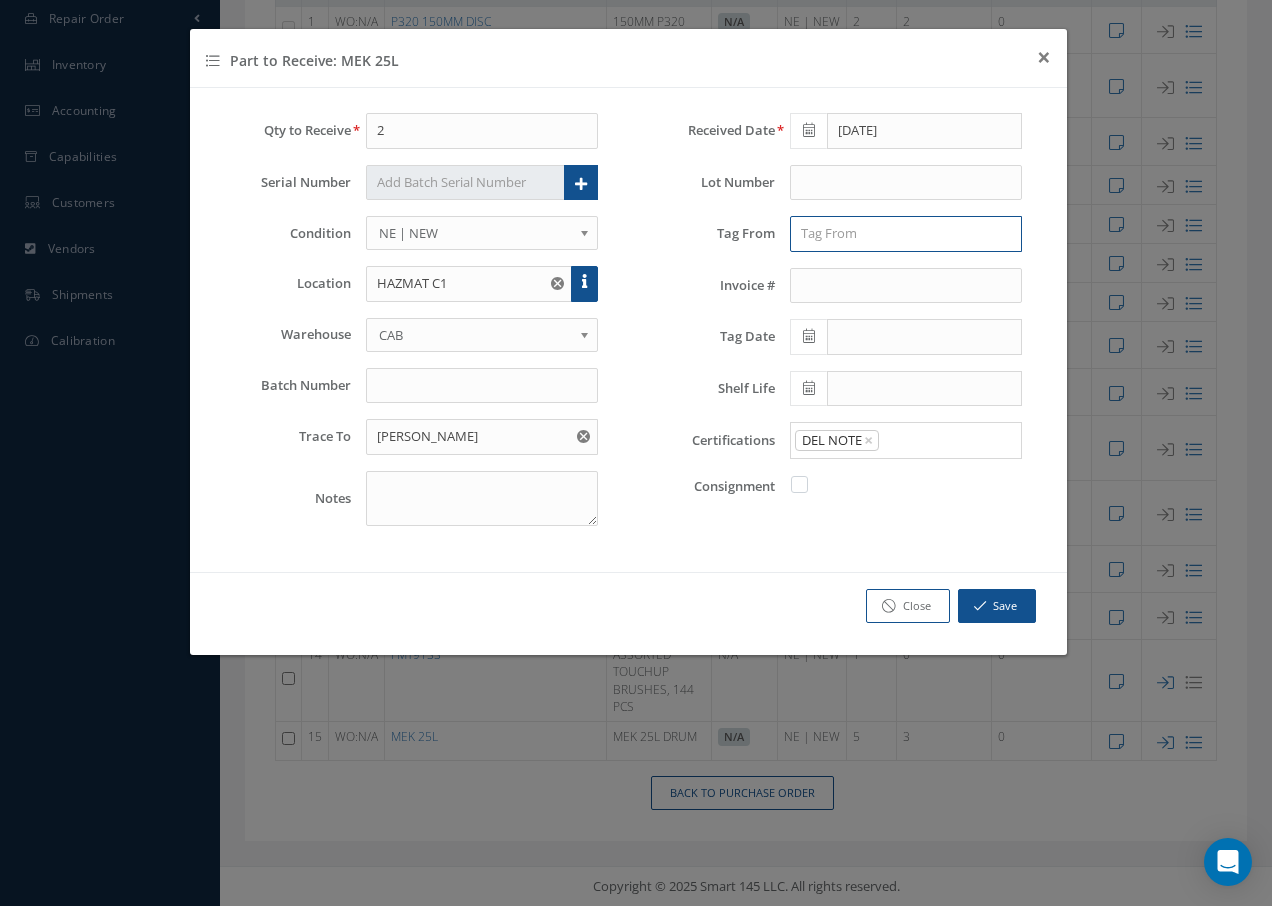 click at bounding box center (906, 234) 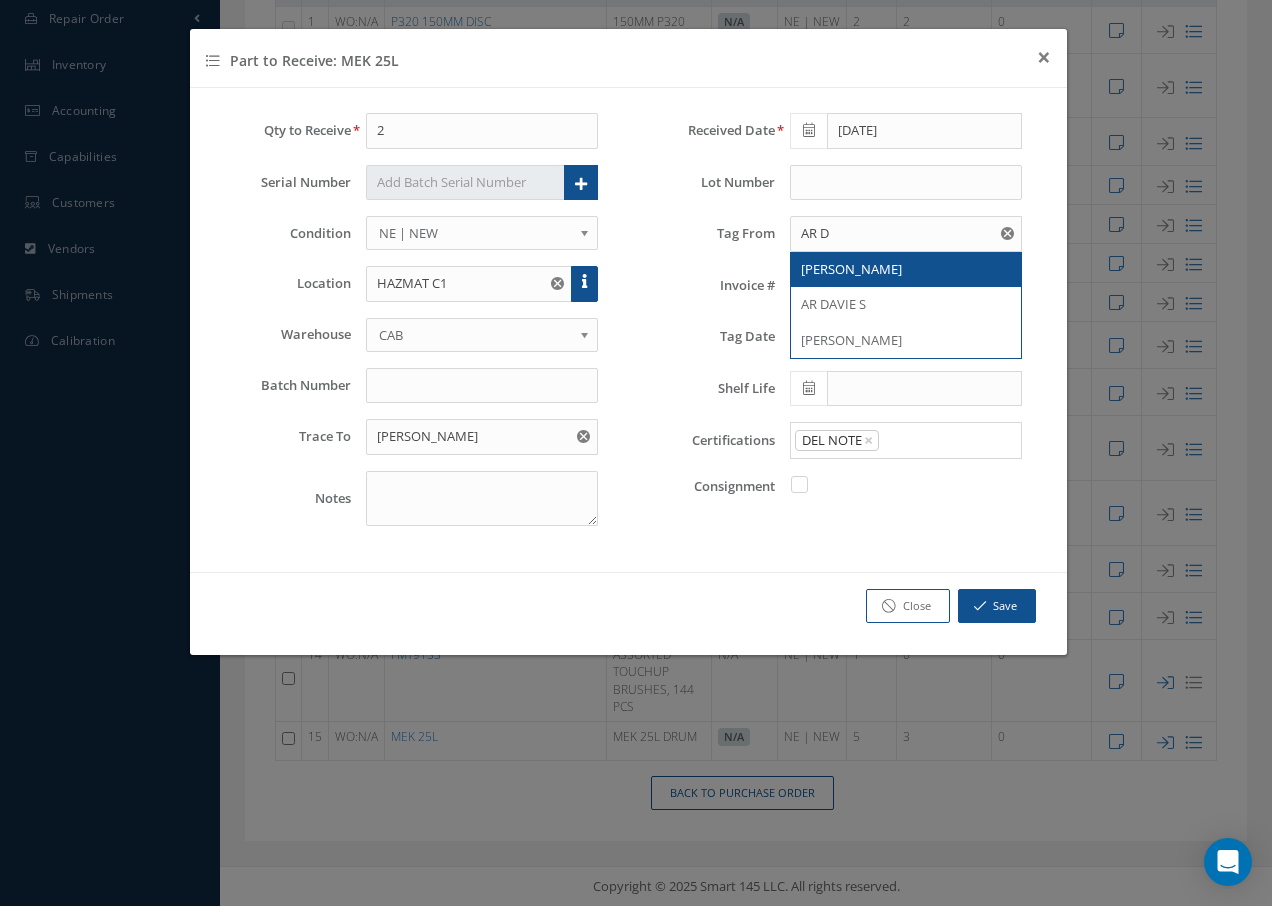 click on "[PERSON_NAME]" at bounding box center (851, 269) 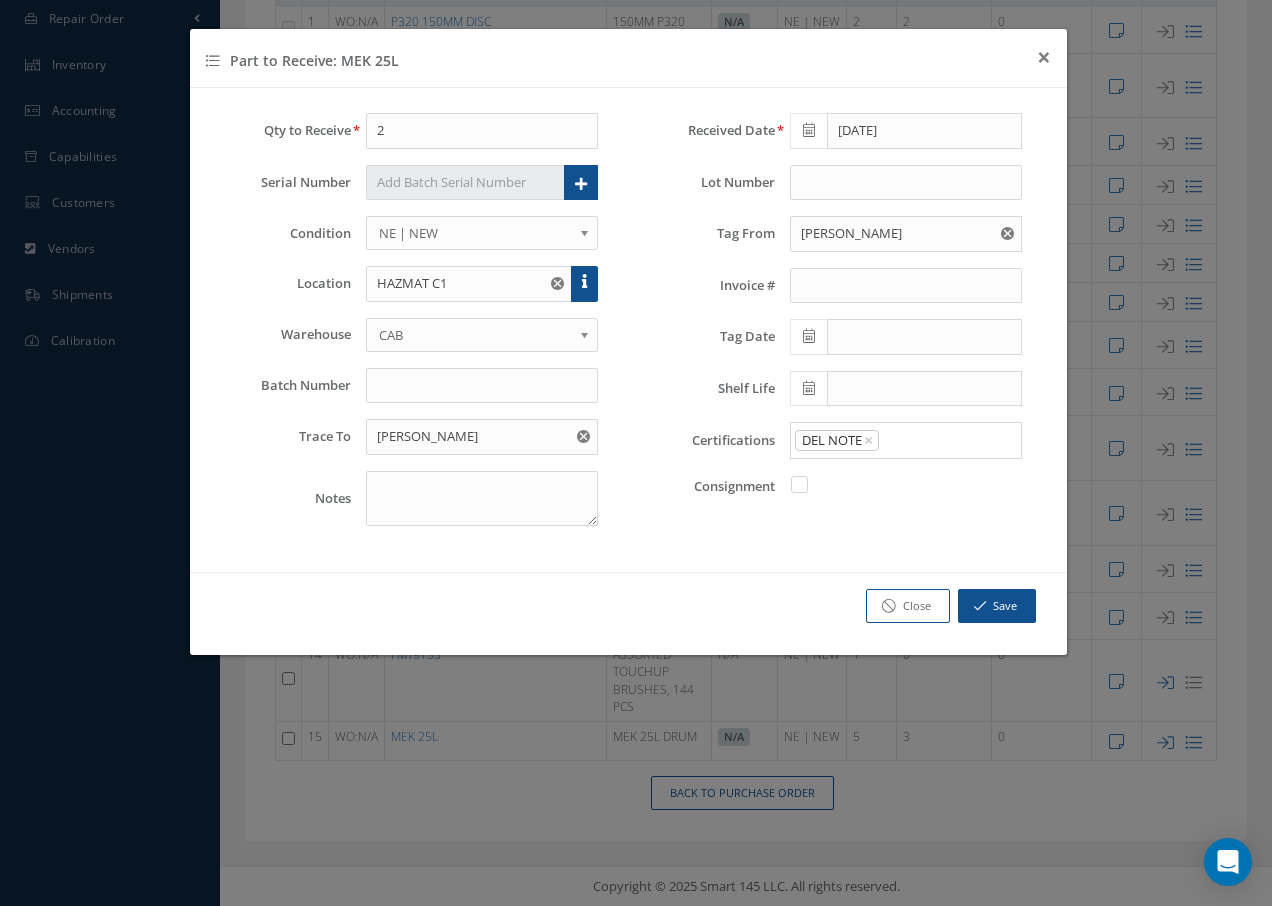 click at bounding box center (809, 336) 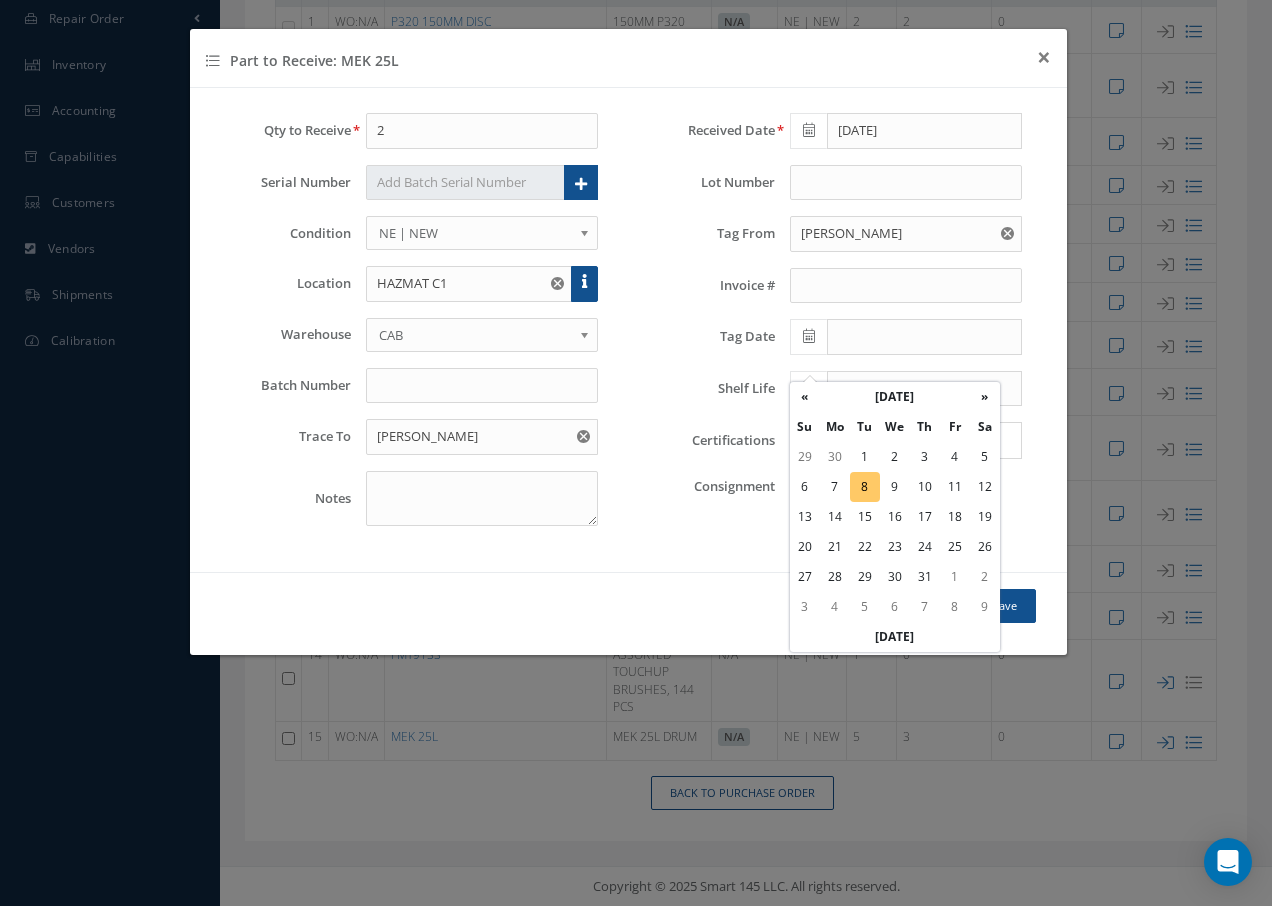 click on "8" at bounding box center [865, 487] 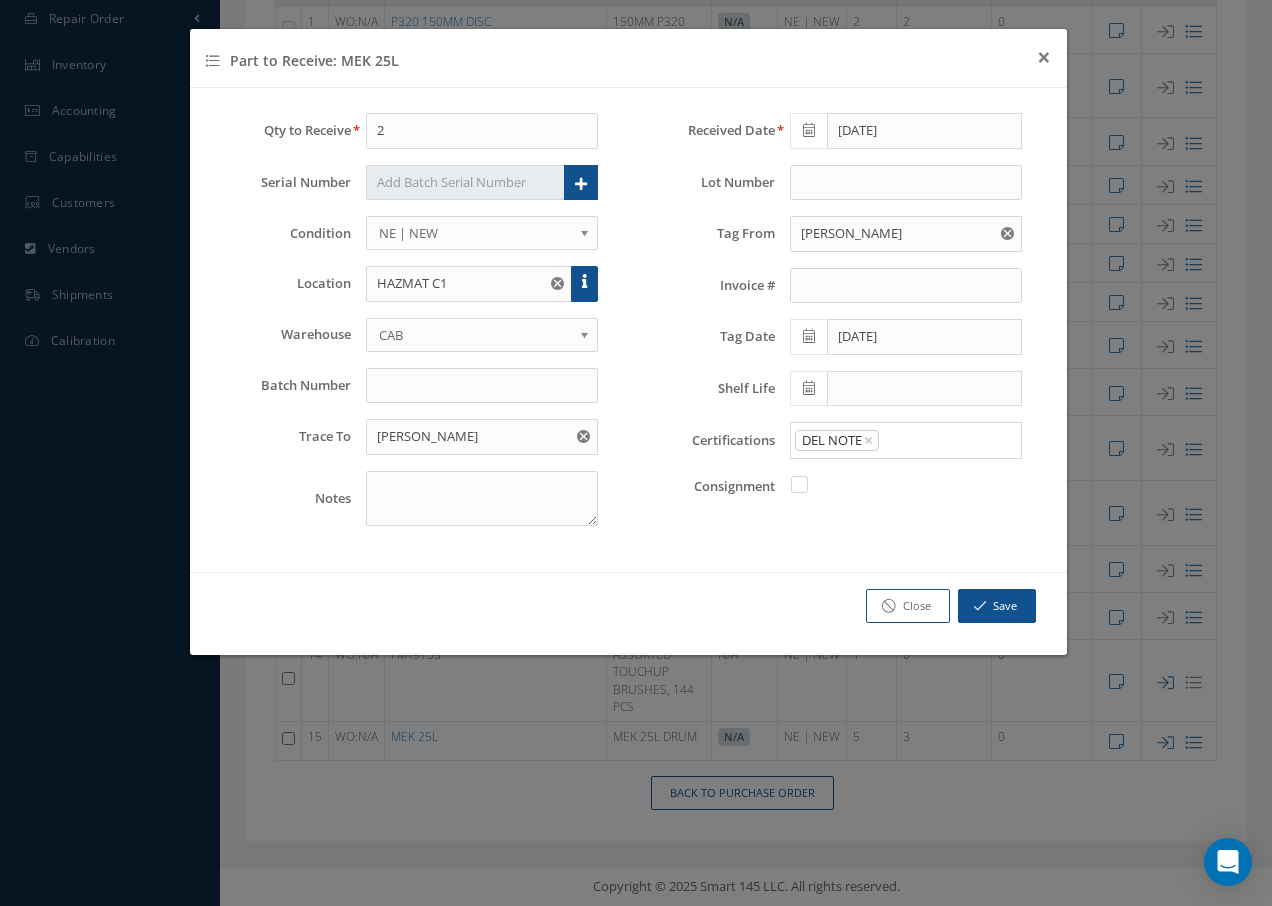click at bounding box center [809, 388] 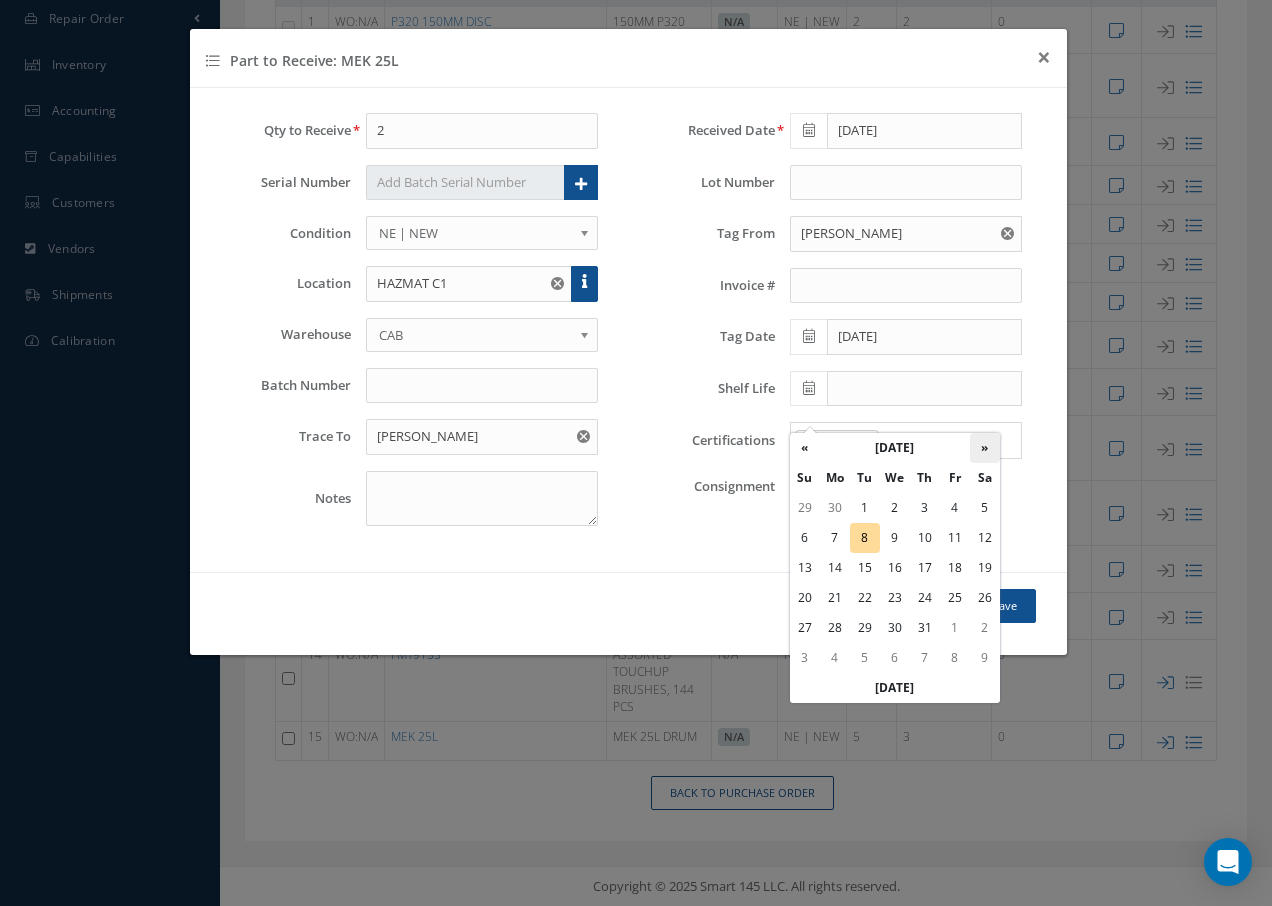 click on "»" at bounding box center (985, 448) 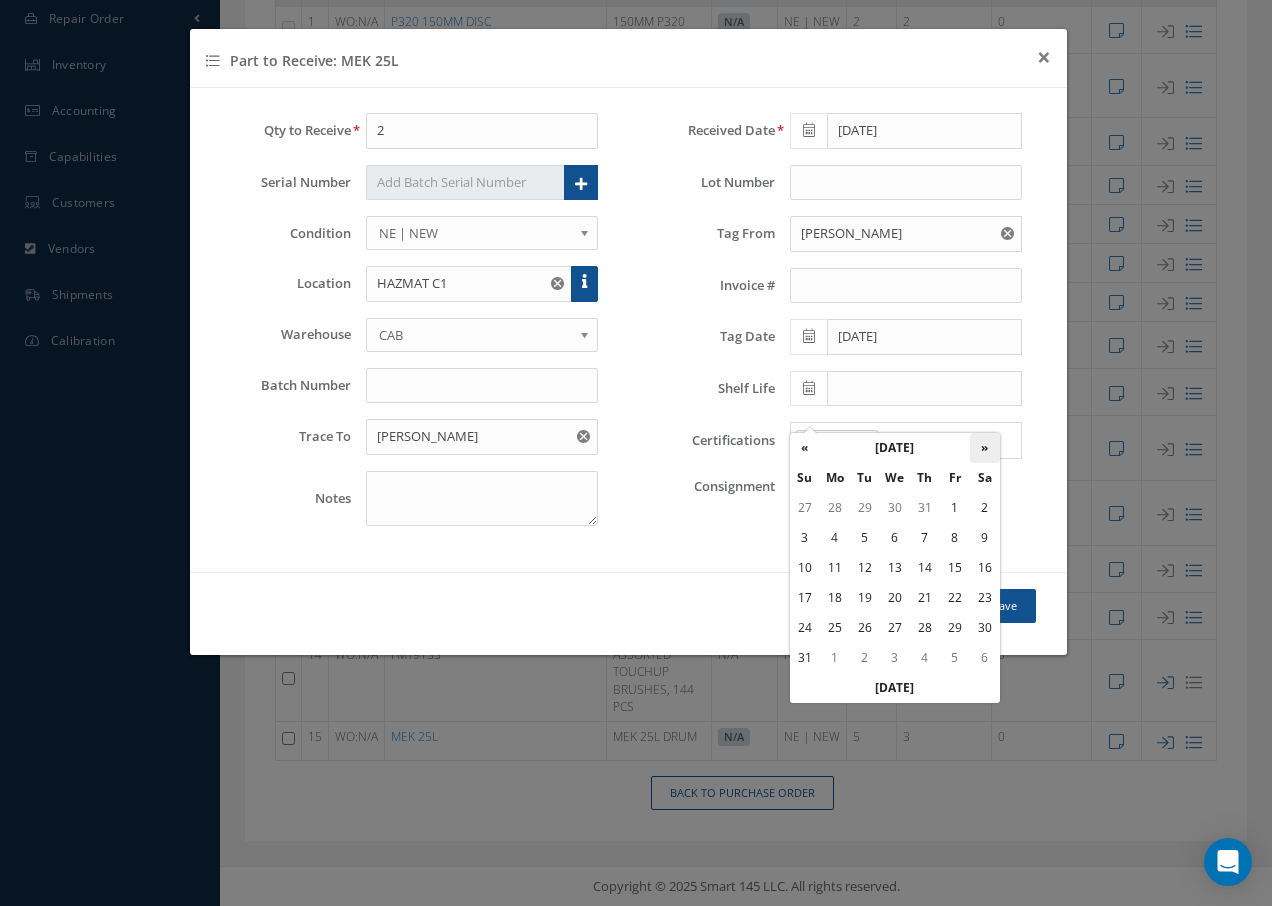 click on "»" at bounding box center (985, 448) 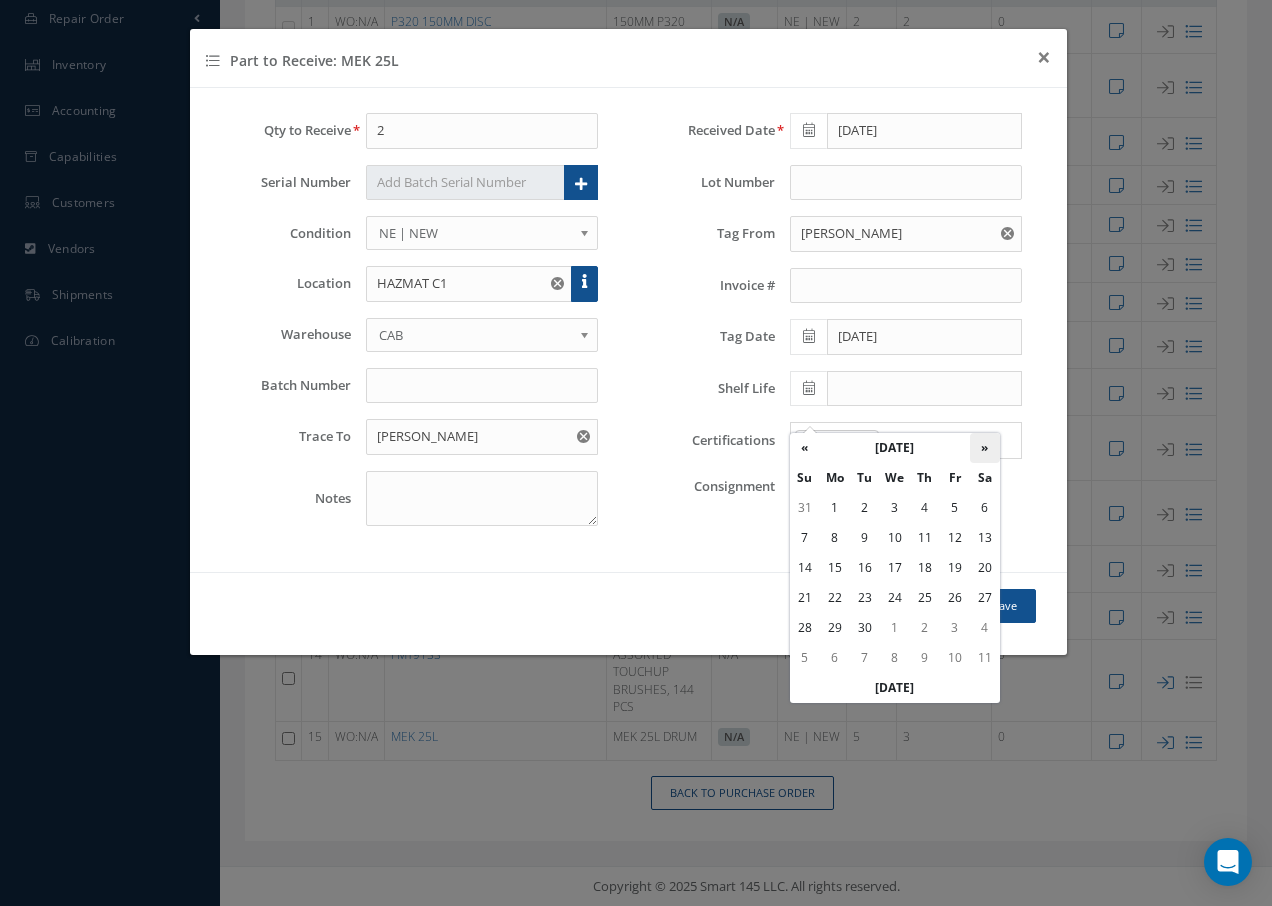 click on "»" at bounding box center (985, 448) 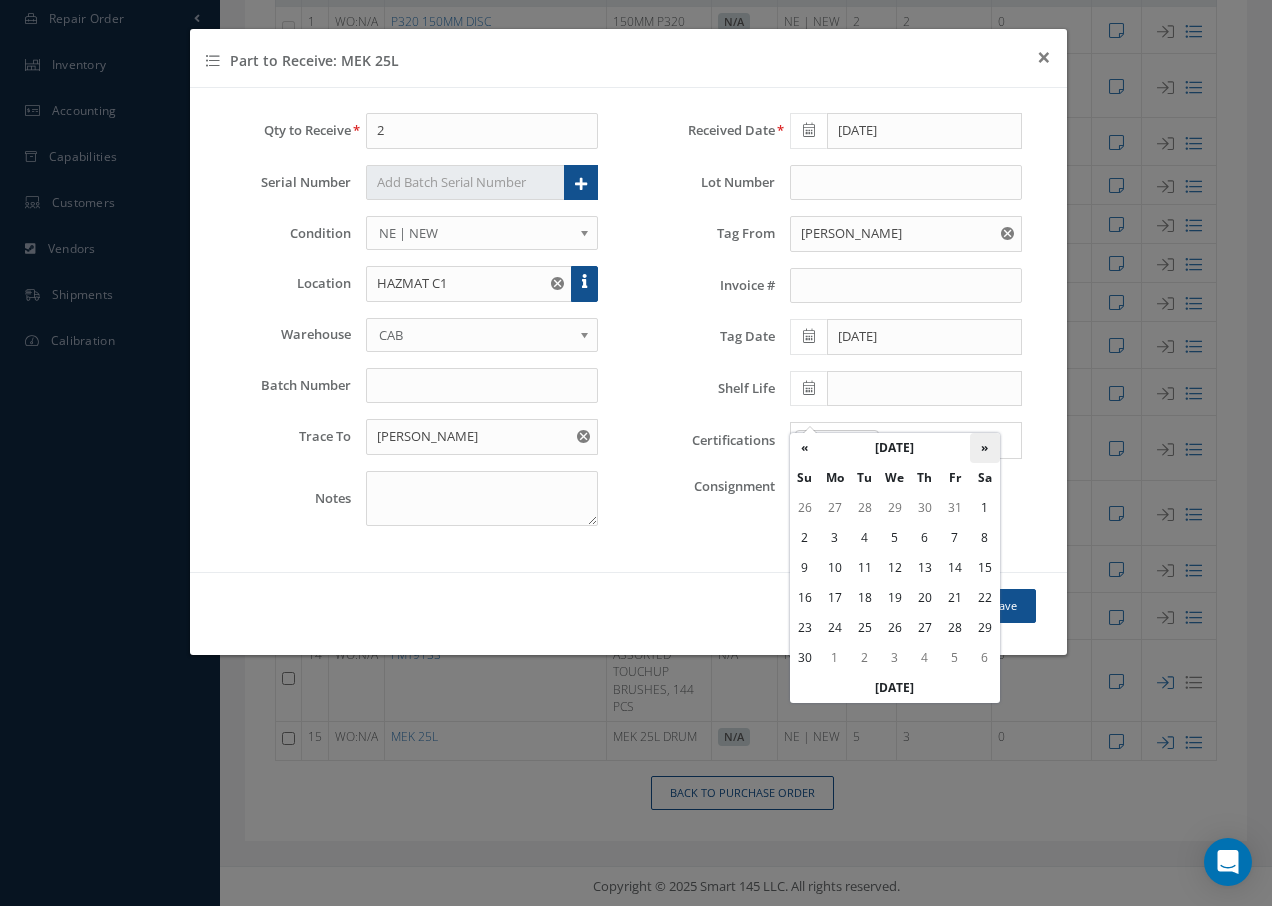 click on "»" at bounding box center [985, 448] 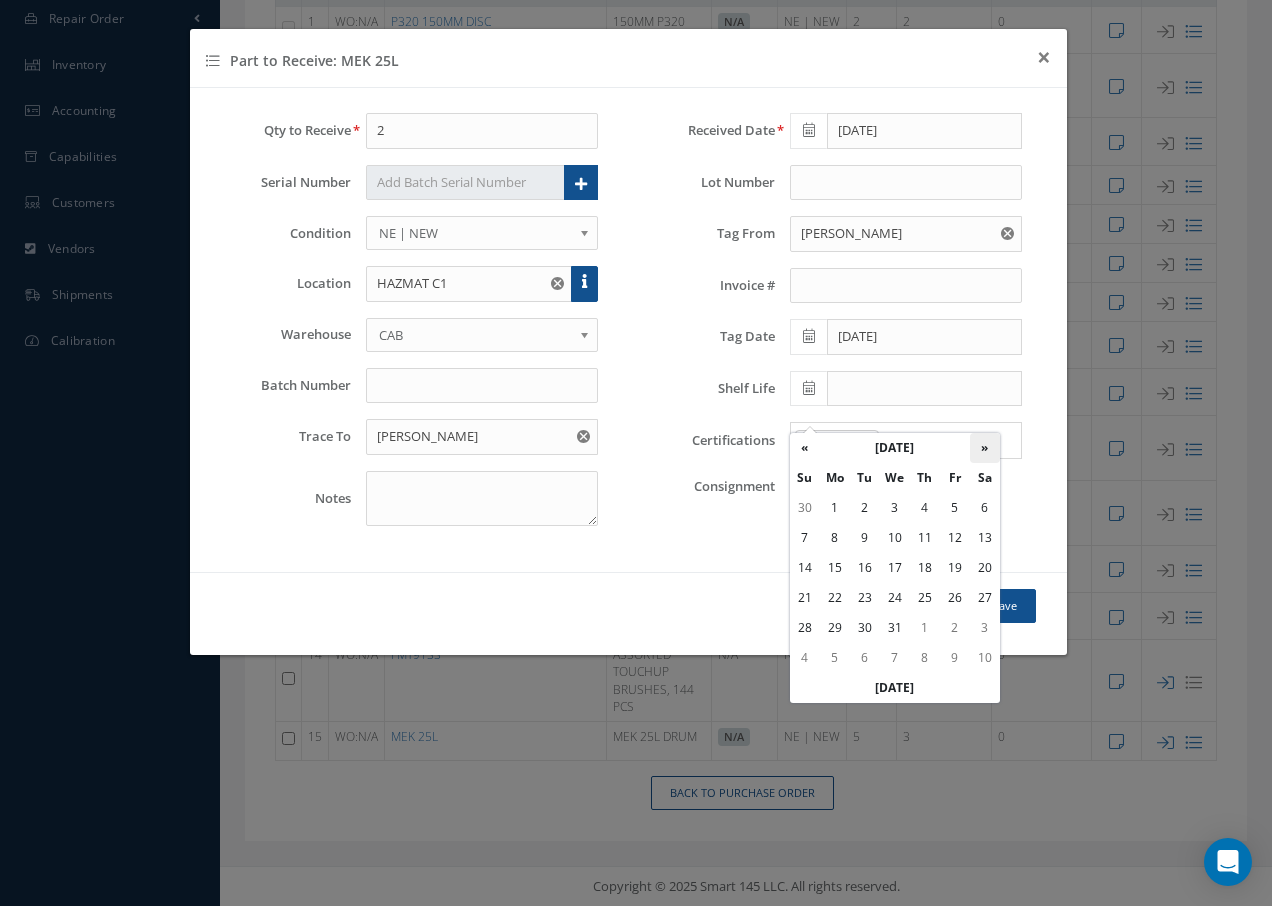 click on "»" at bounding box center (985, 448) 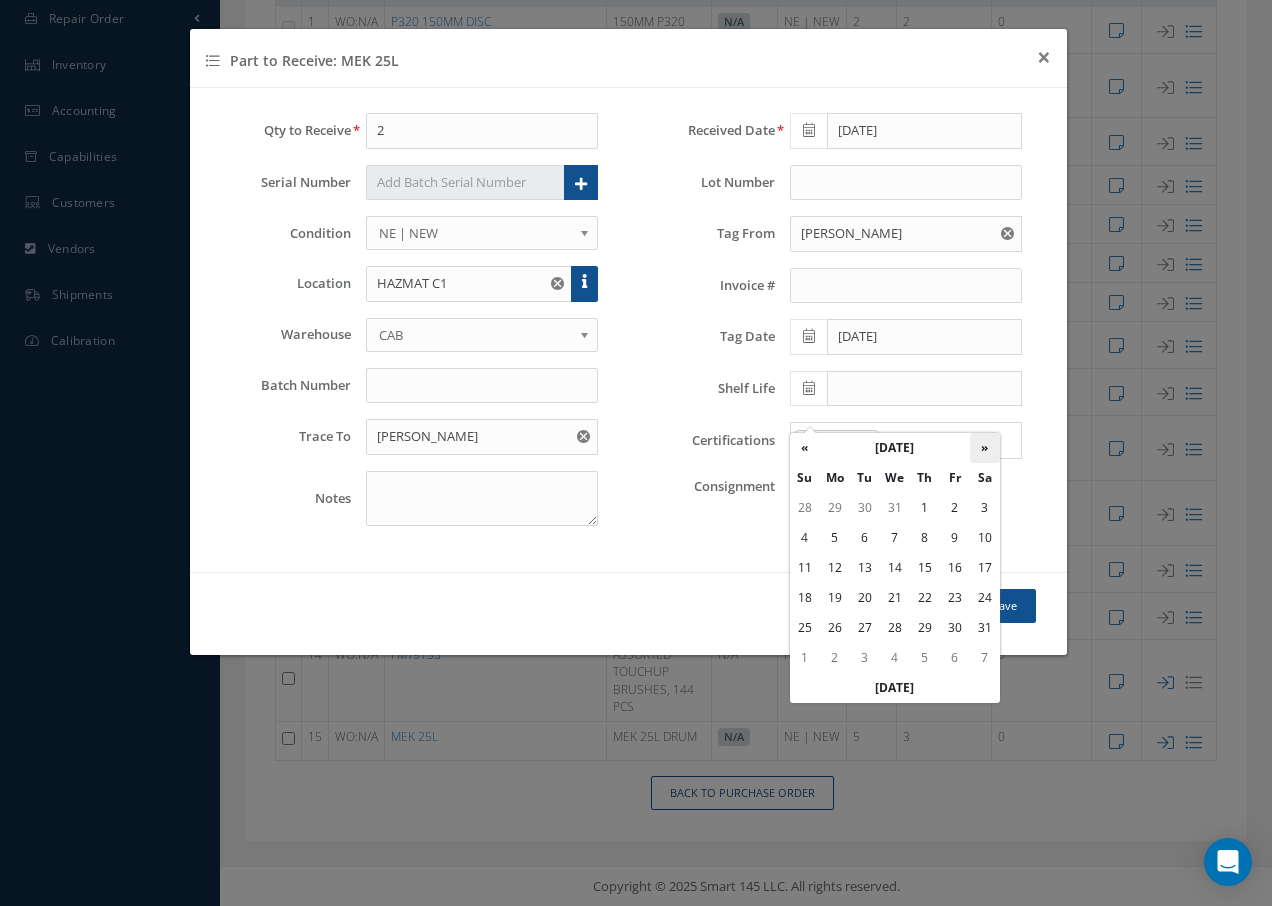click on "»" at bounding box center [985, 448] 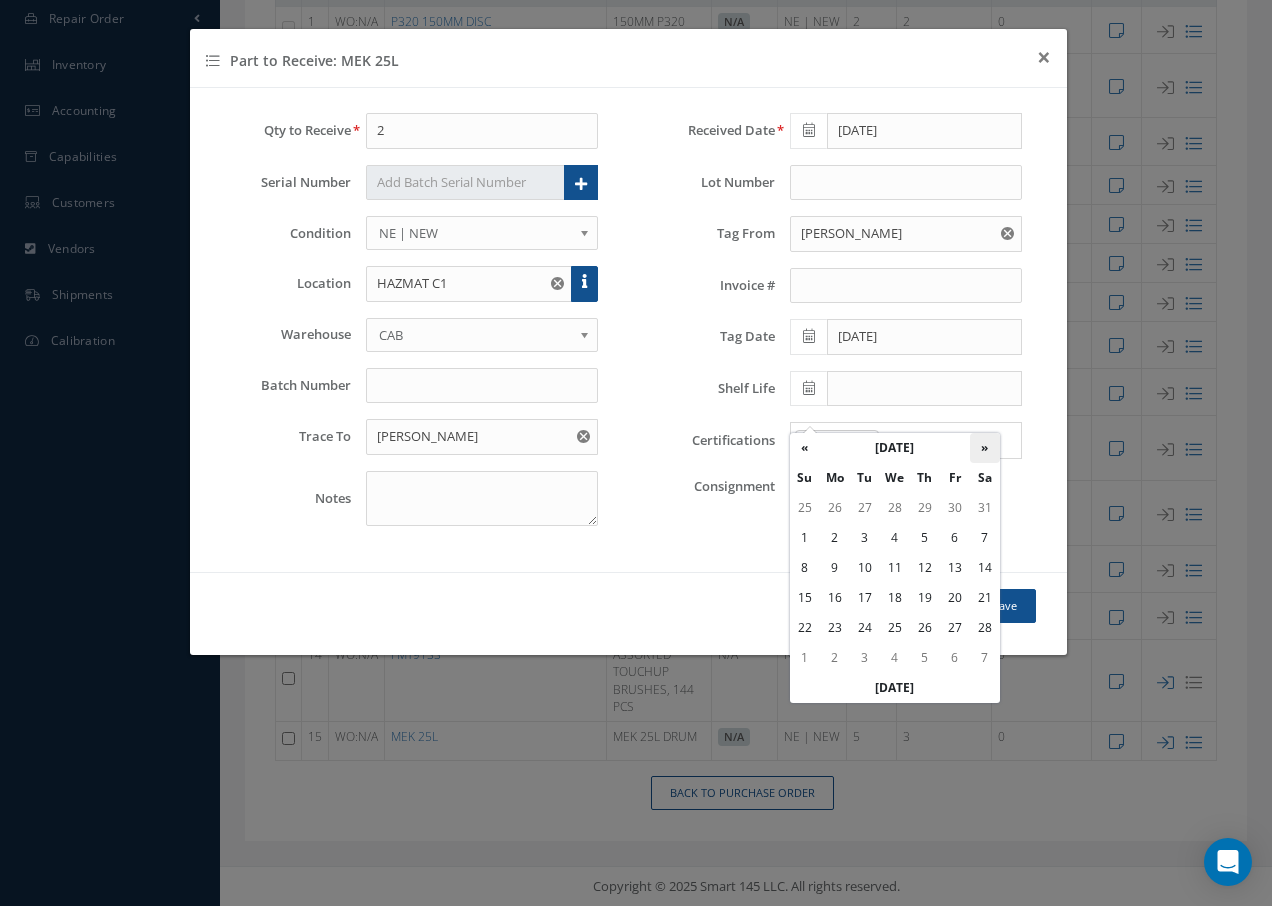 click on "»" at bounding box center (985, 448) 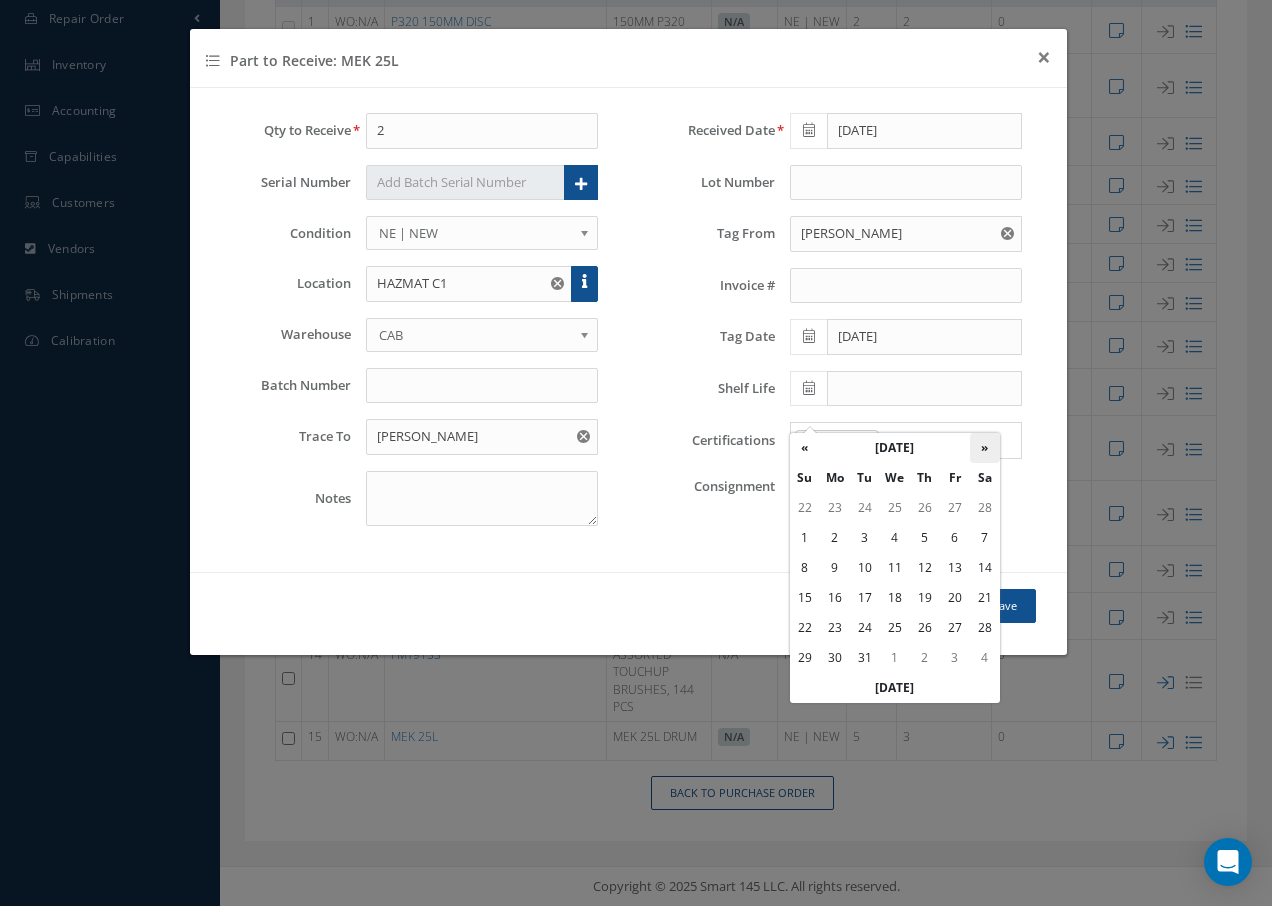 click on "»" at bounding box center [985, 448] 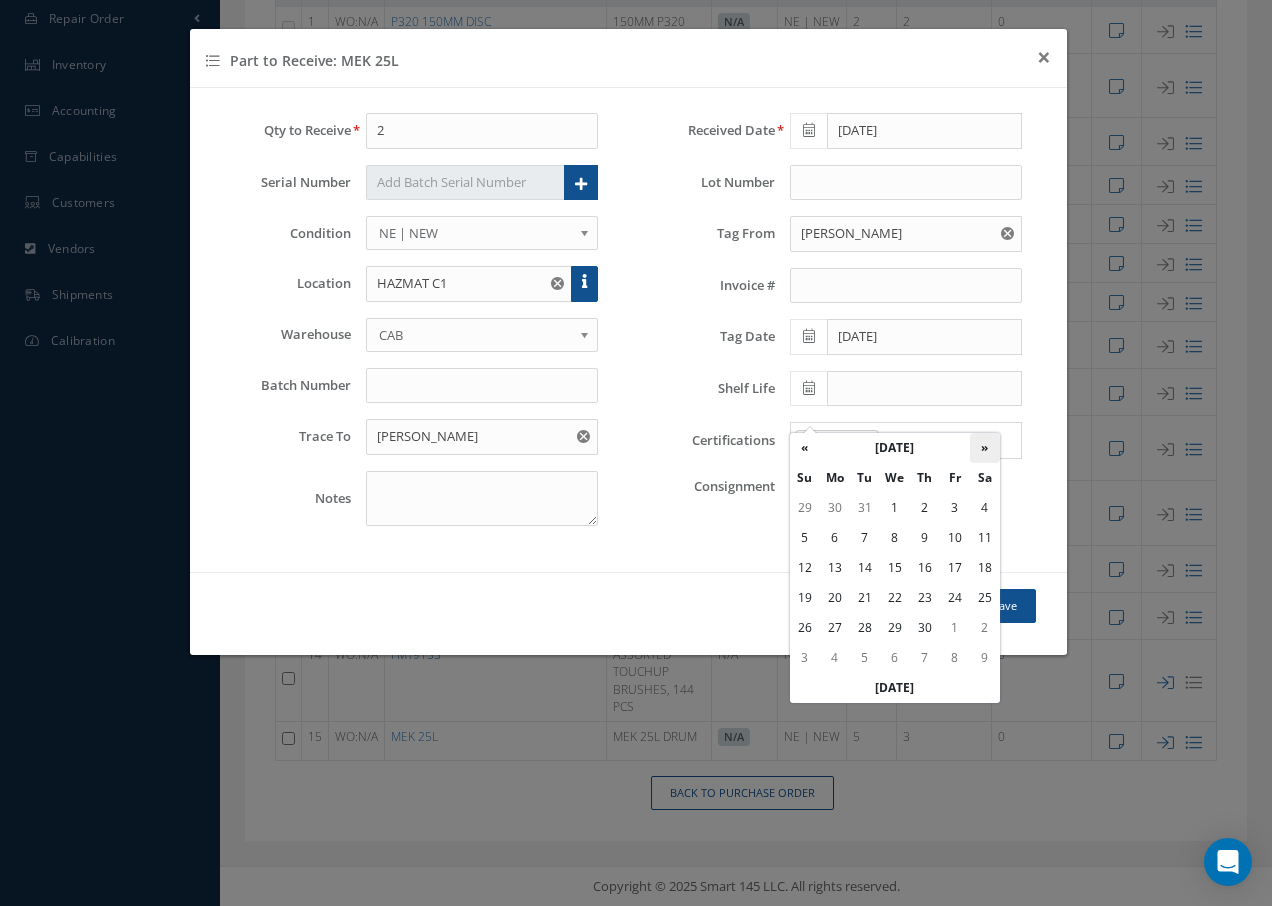 click on "»" at bounding box center (985, 448) 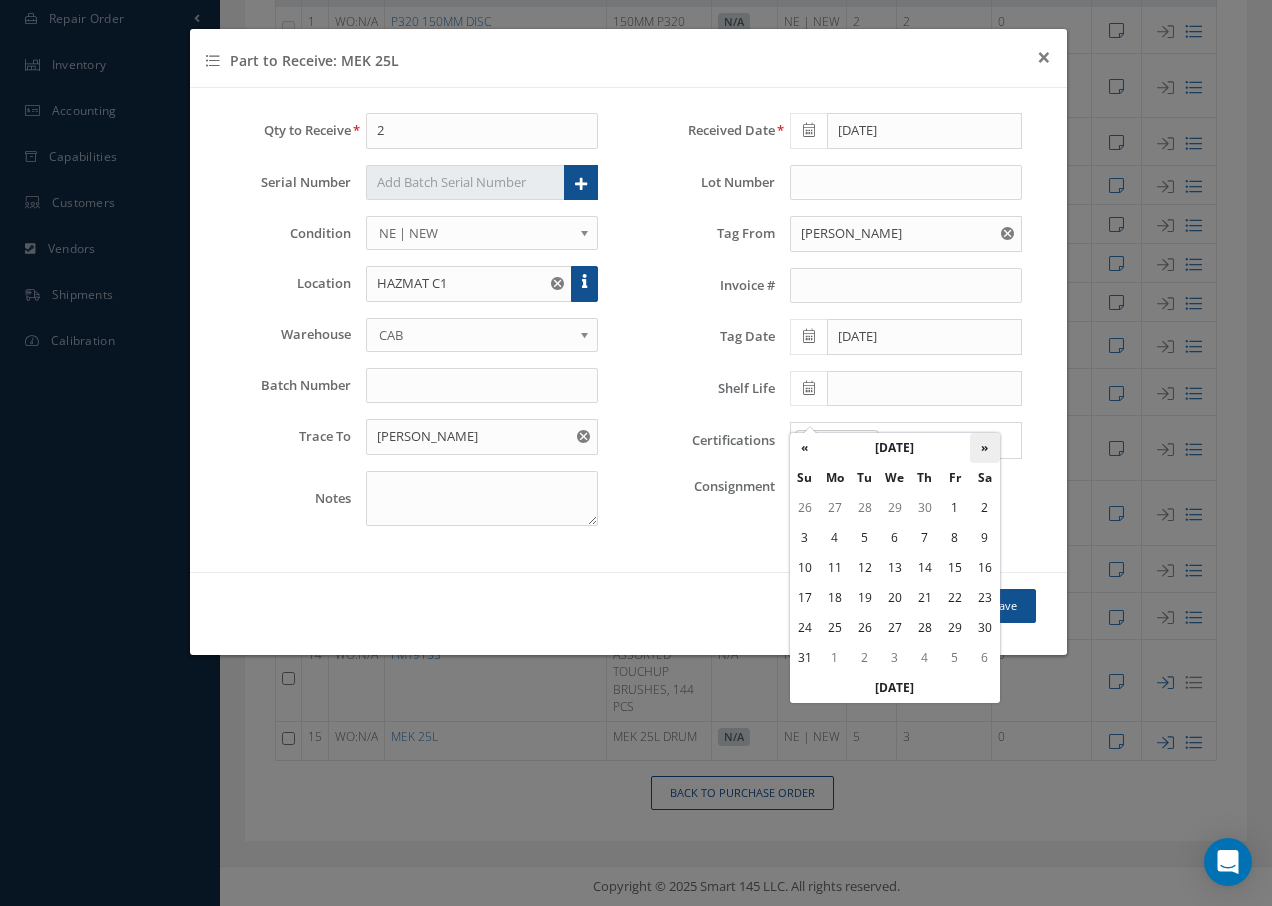 click on "»" at bounding box center [985, 448] 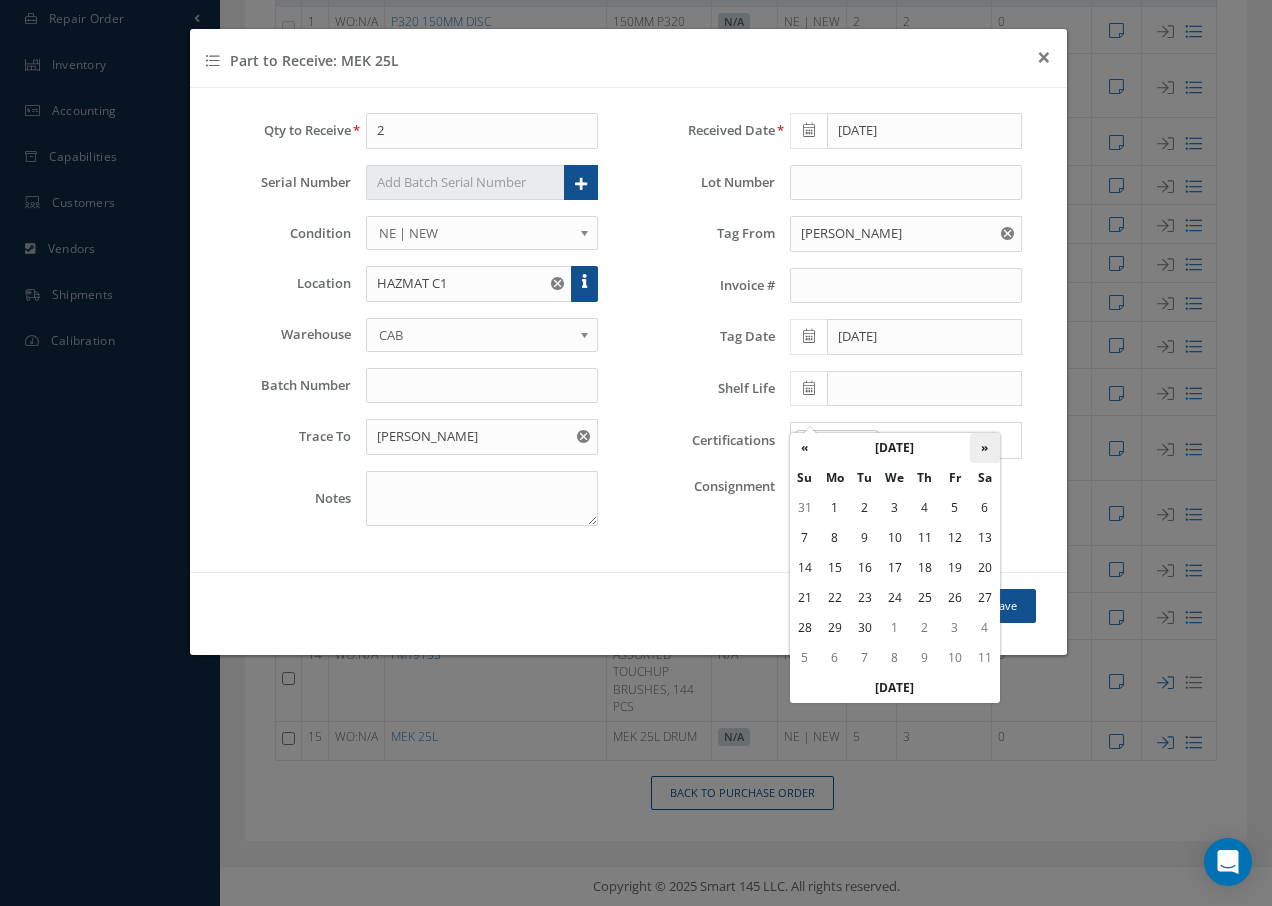 click on "»" at bounding box center [985, 448] 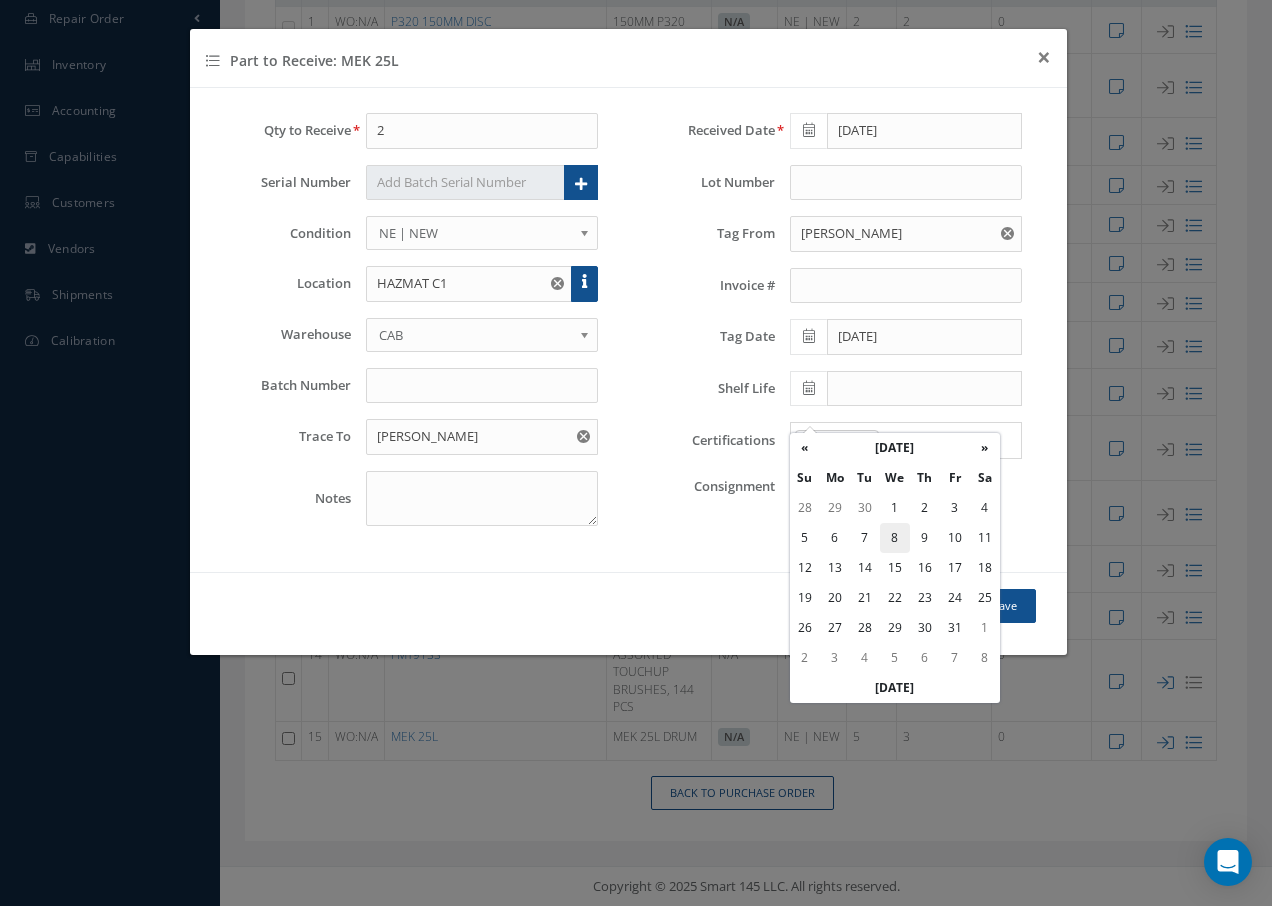 click on "8" at bounding box center [895, 538] 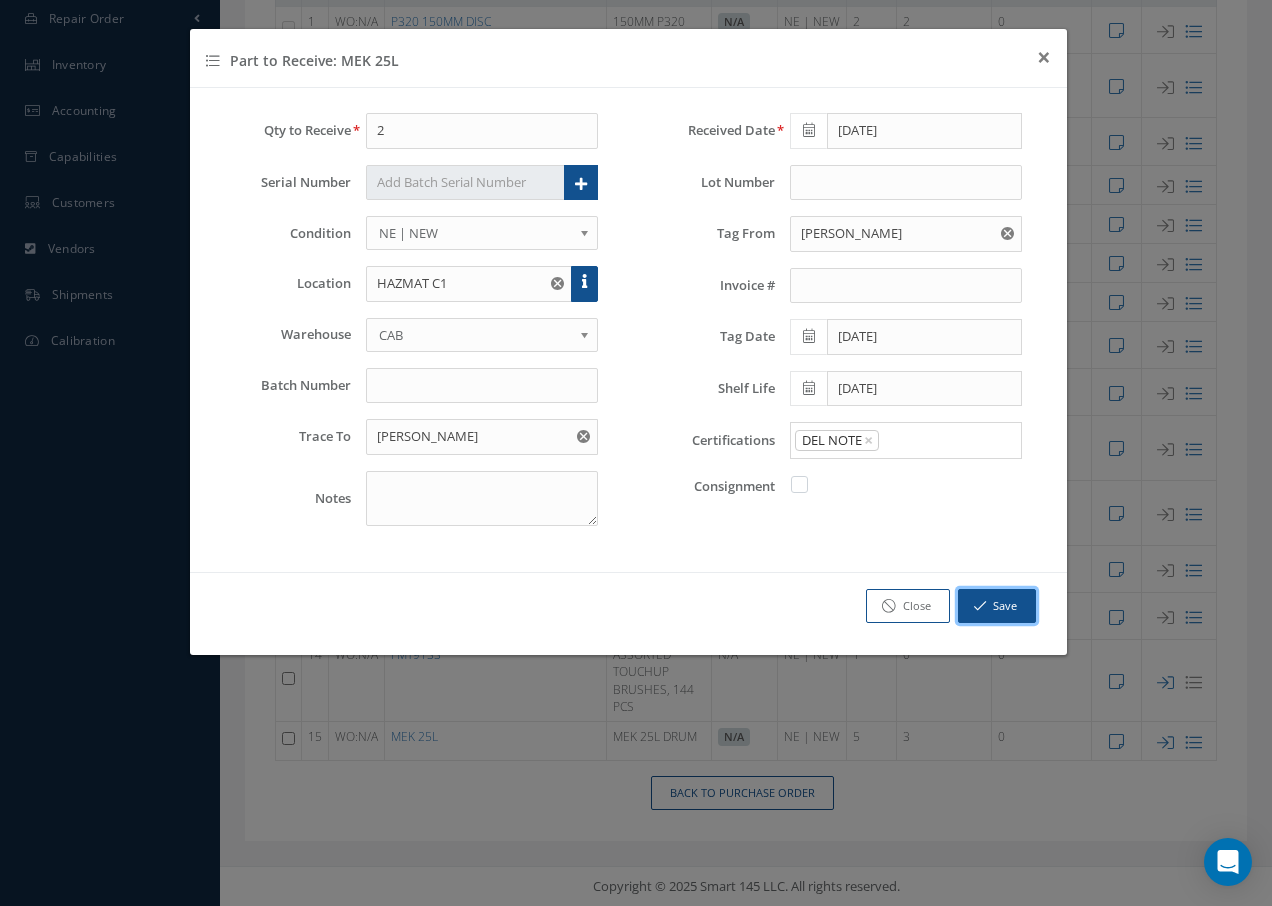click on "Save" at bounding box center [997, 606] 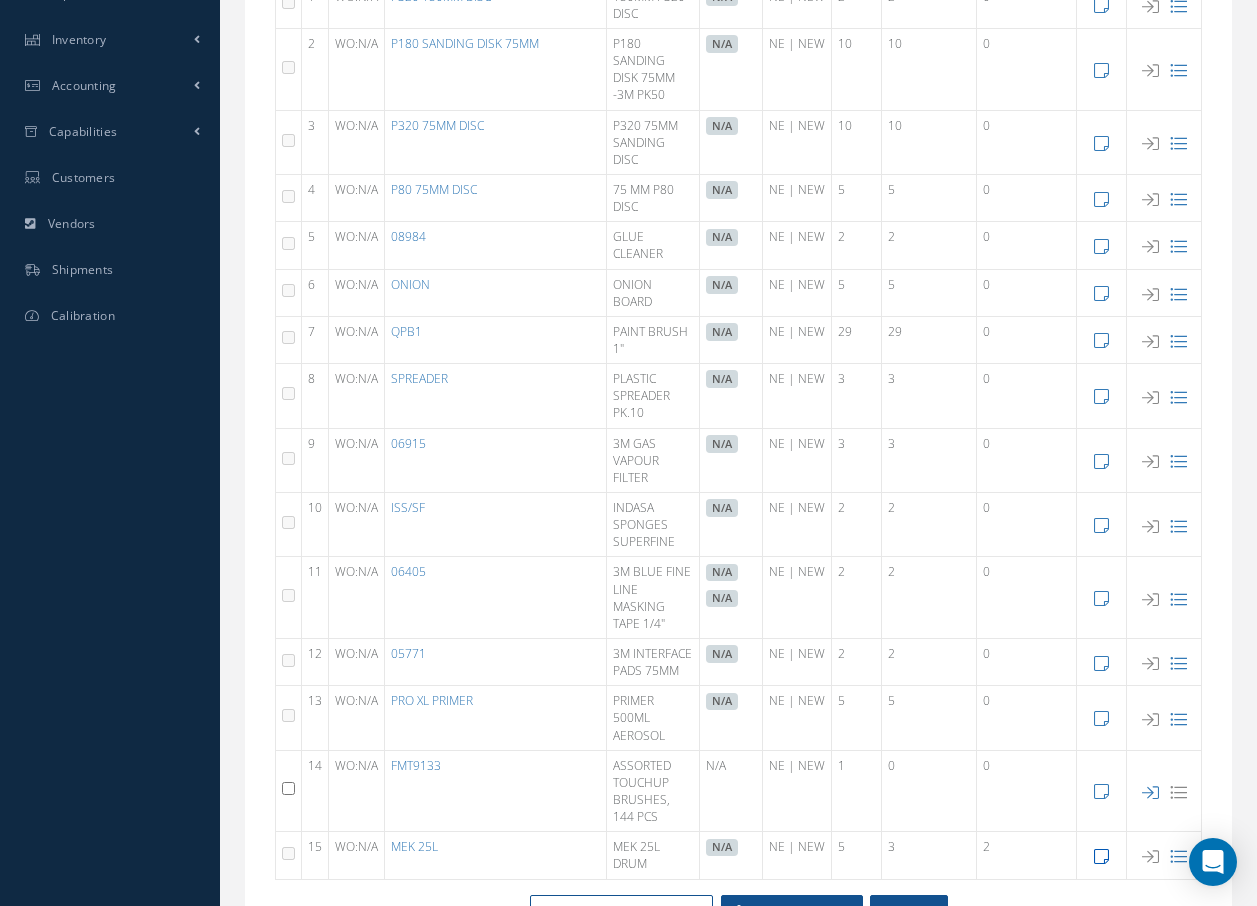 click at bounding box center [1101, 856] 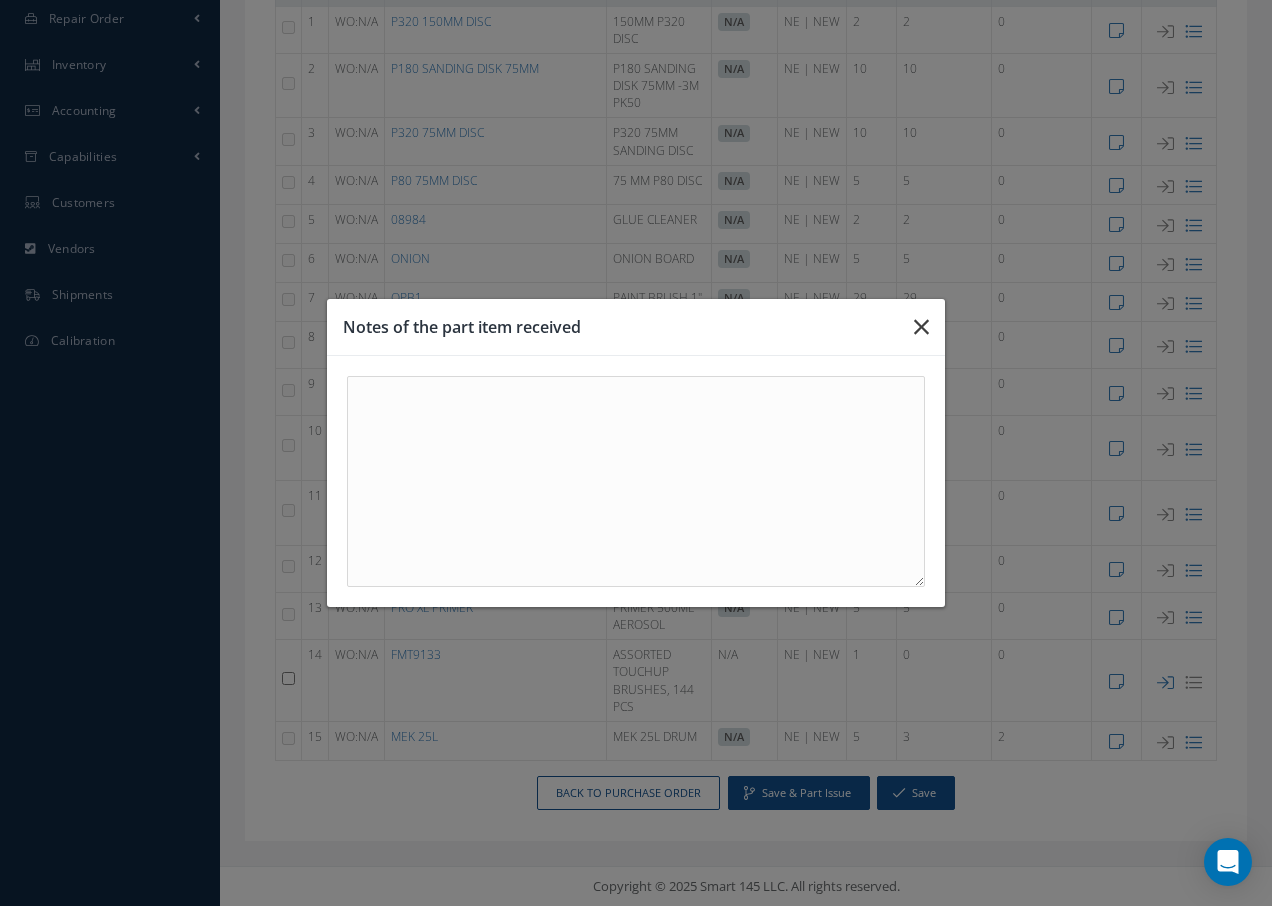 click at bounding box center [921, 327] 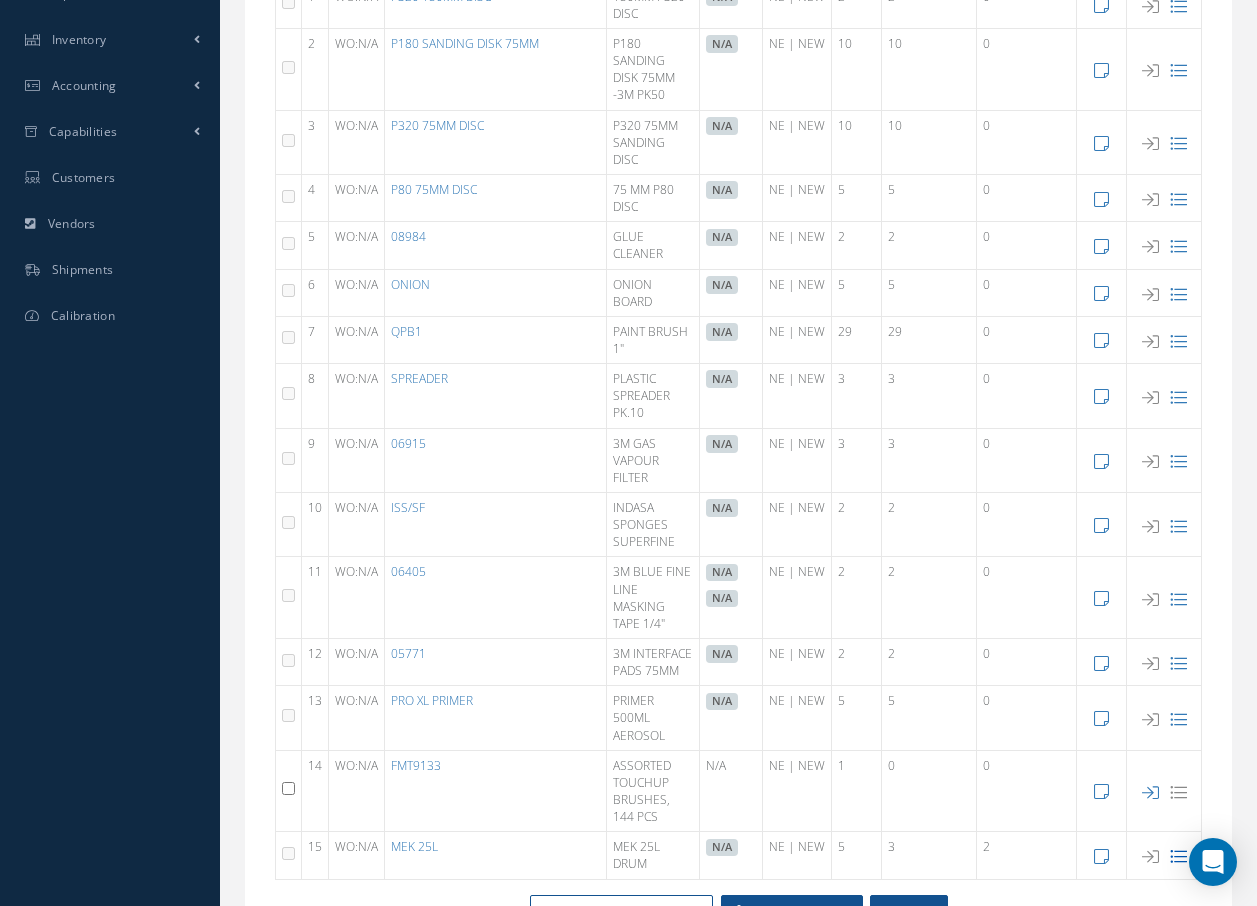 click at bounding box center (1178, 856) 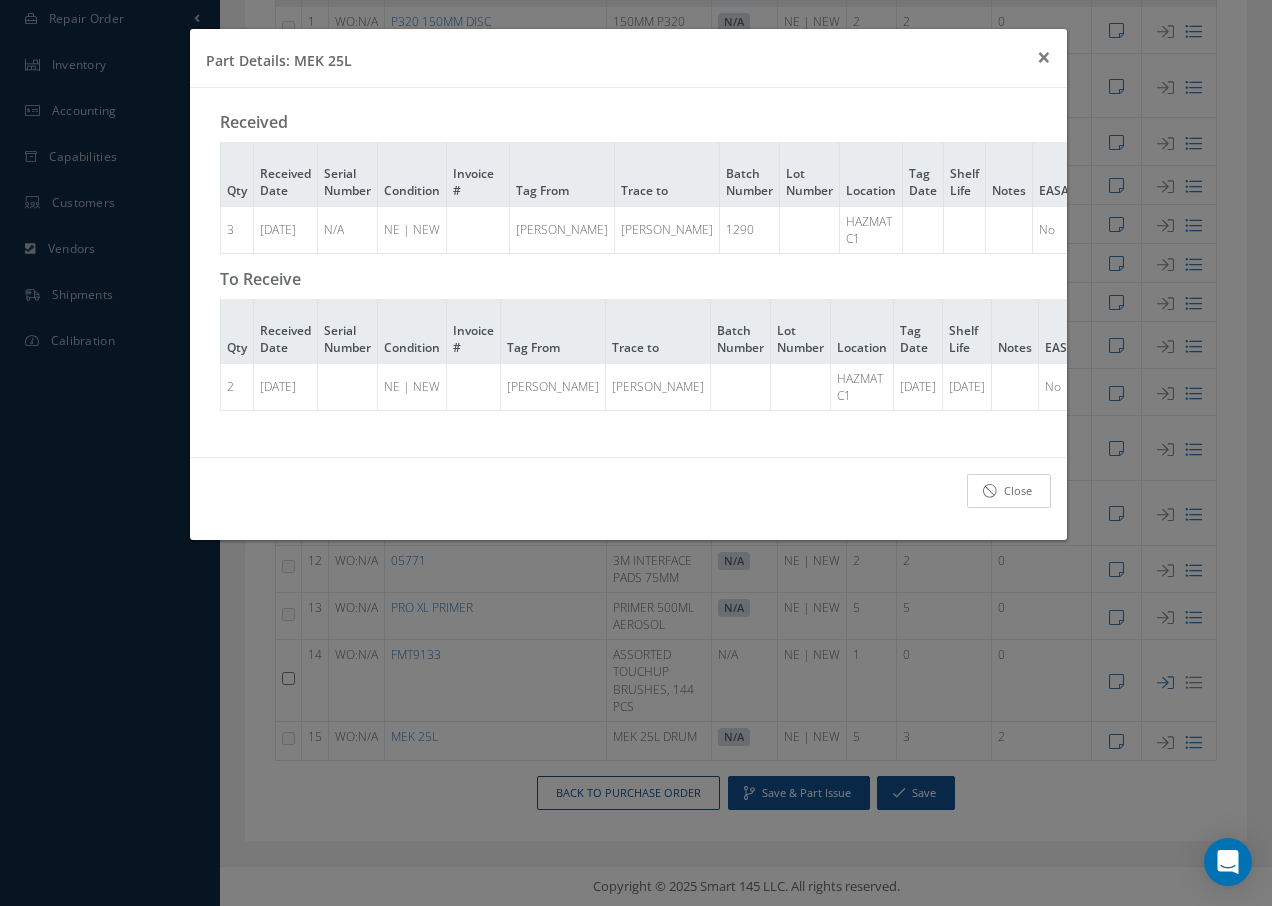 click on "Close" at bounding box center (1009, 491) 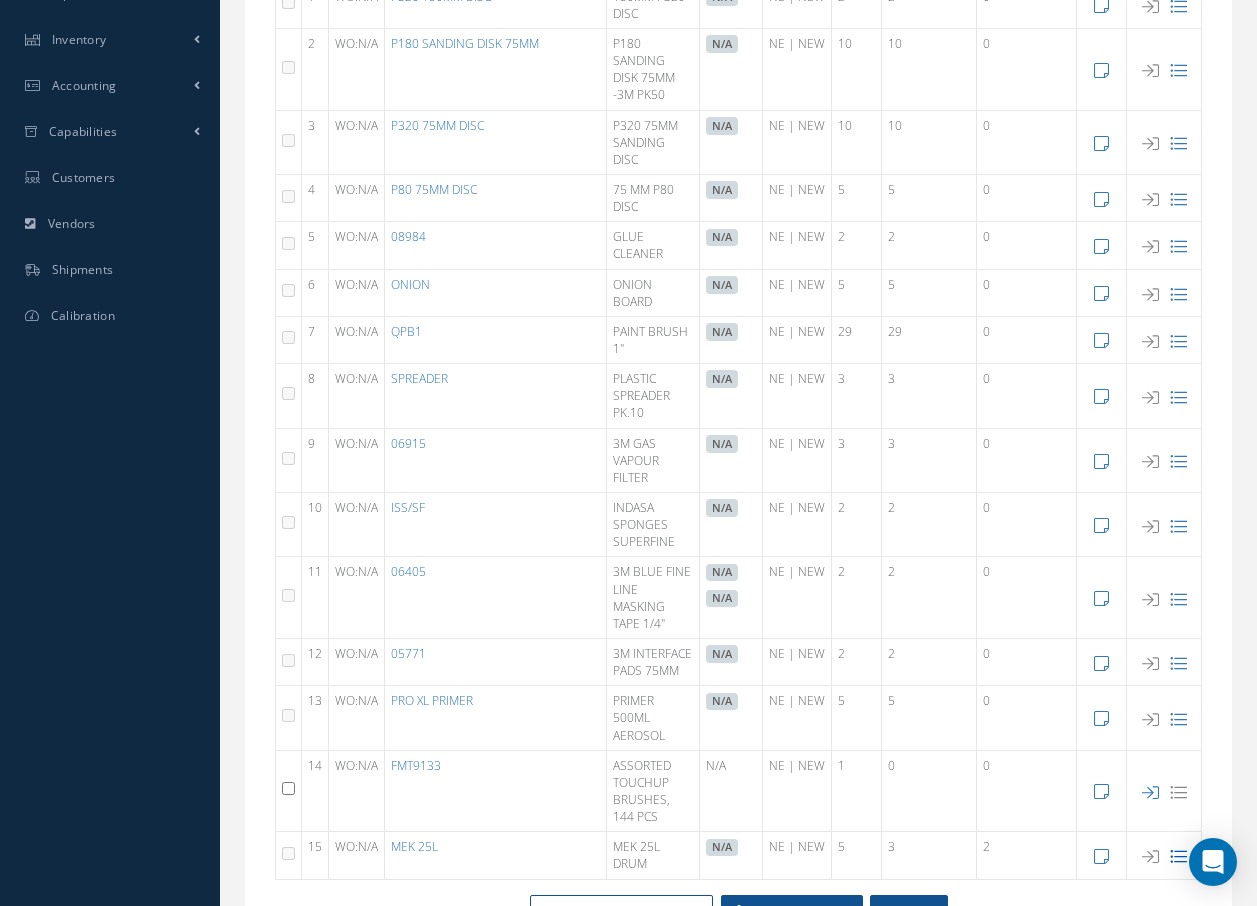 click at bounding box center (1178, 856) 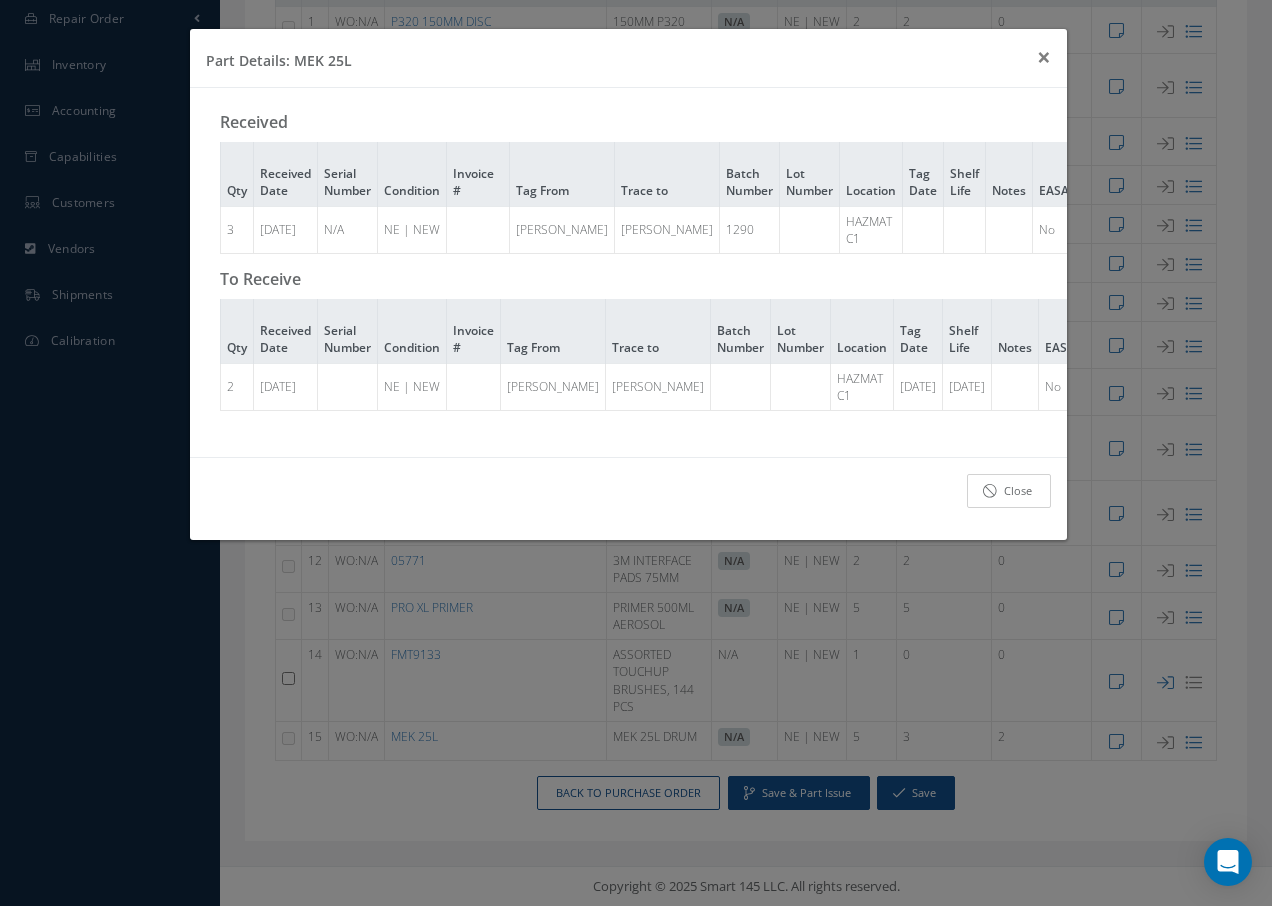 click on "Close" at bounding box center (1009, 491) 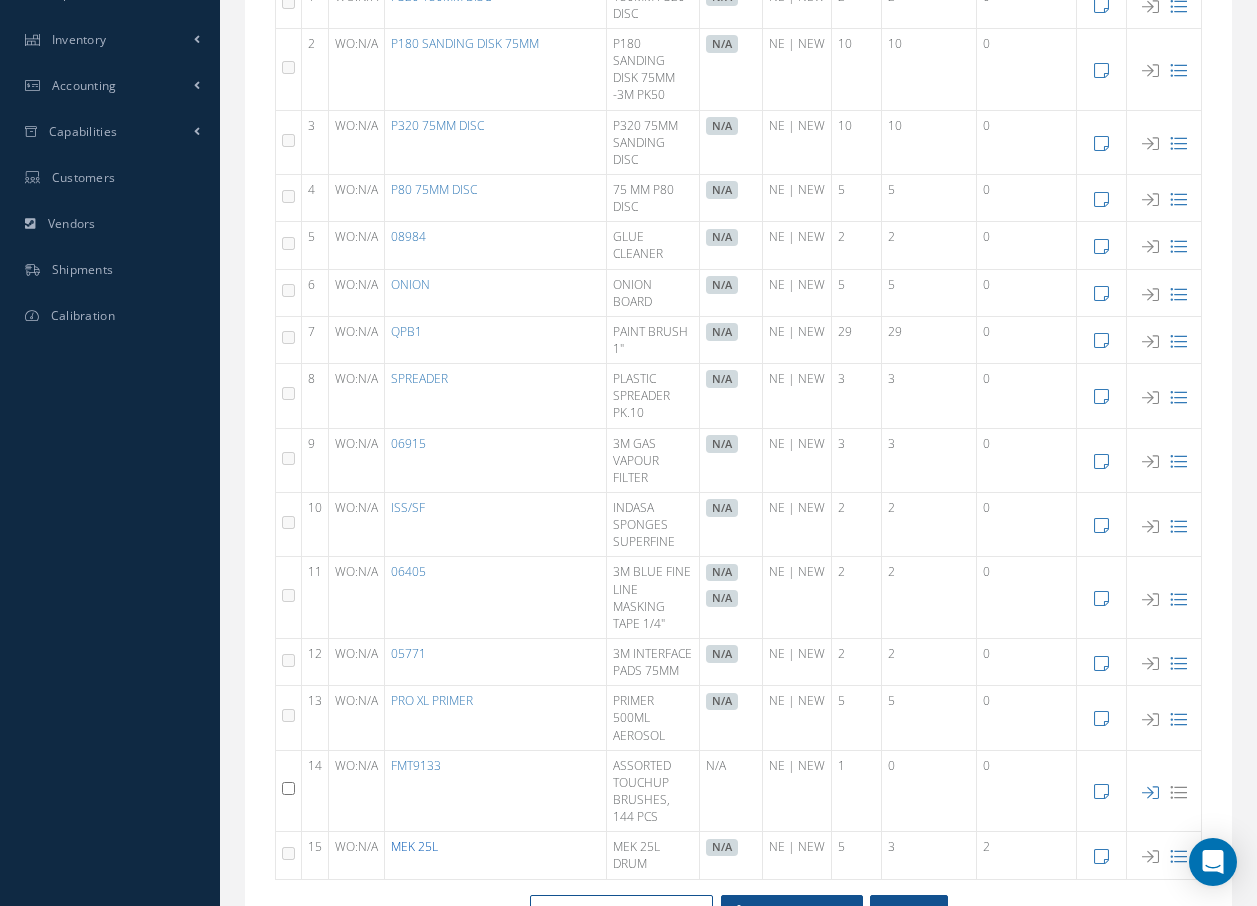 click on "MEK 25L" at bounding box center (414, 846) 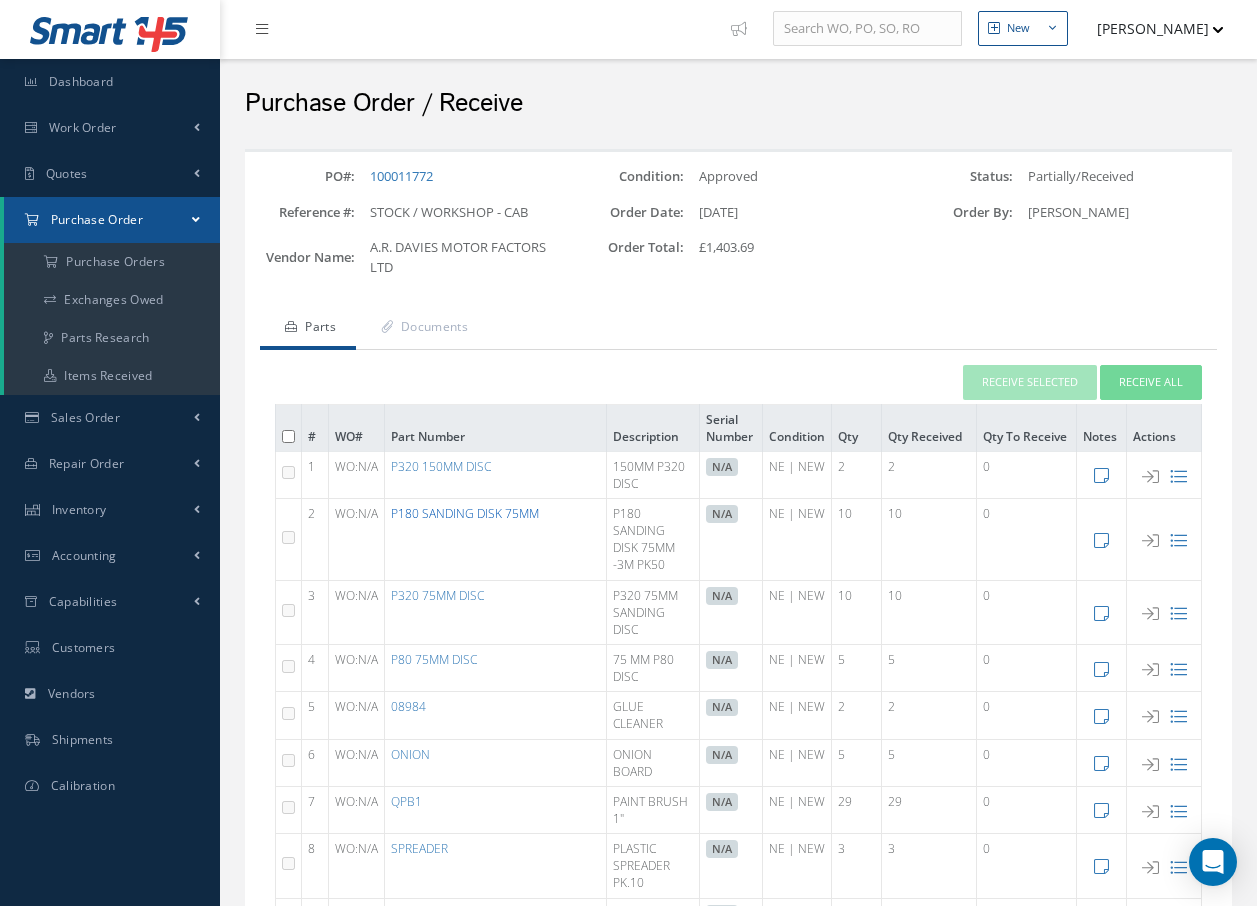 scroll, scrollTop: 0, scrollLeft: 0, axis: both 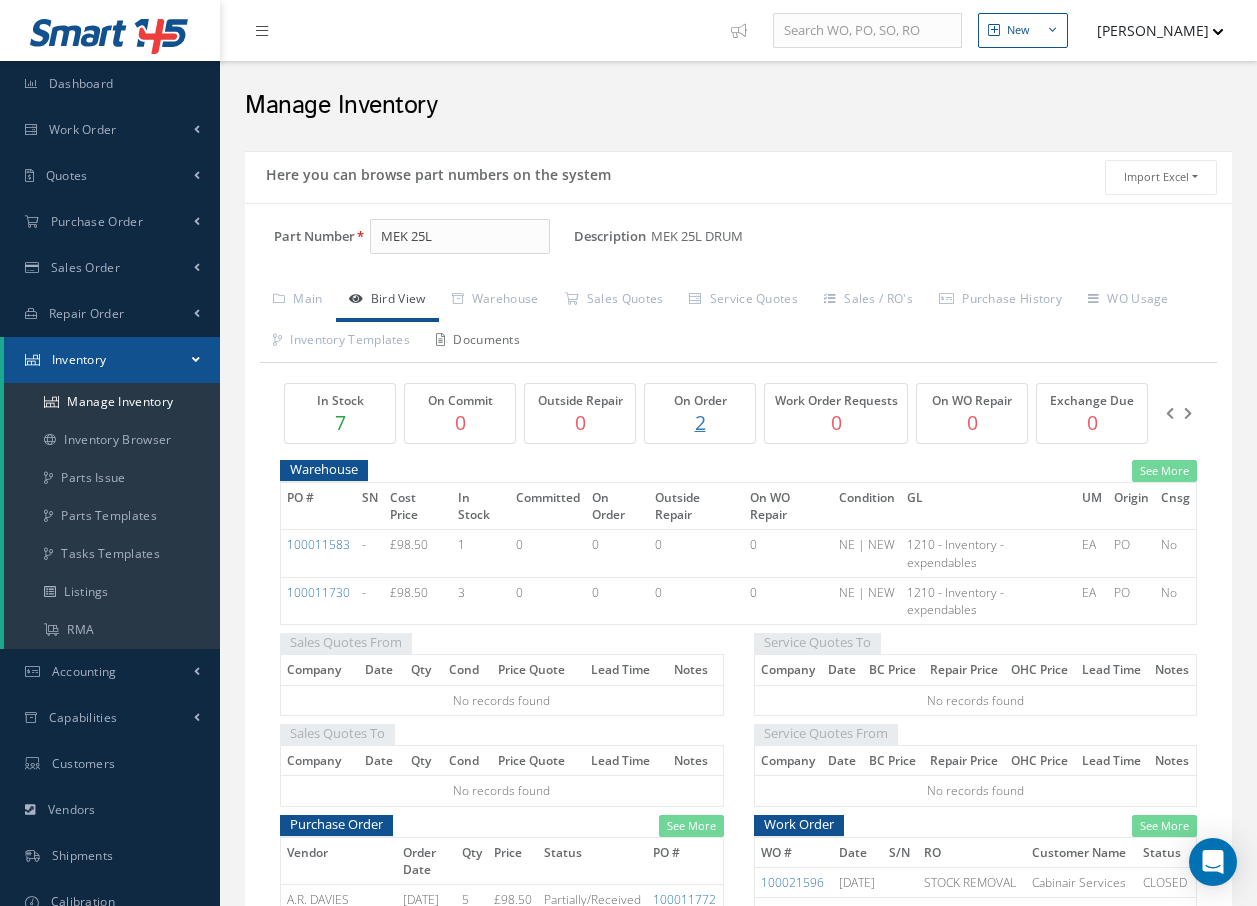 click on "Documents" at bounding box center [478, 342] 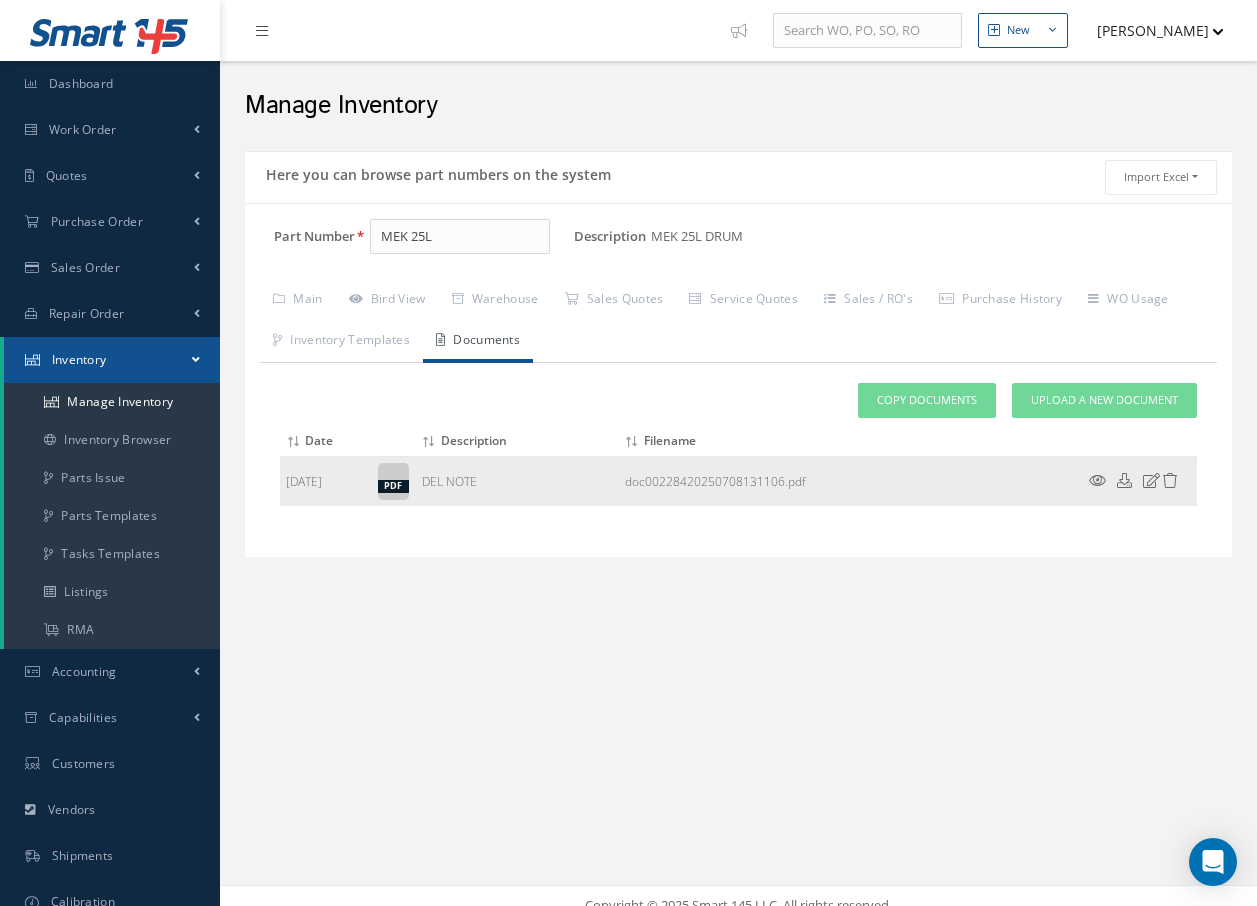 click at bounding box center [1097, 480] 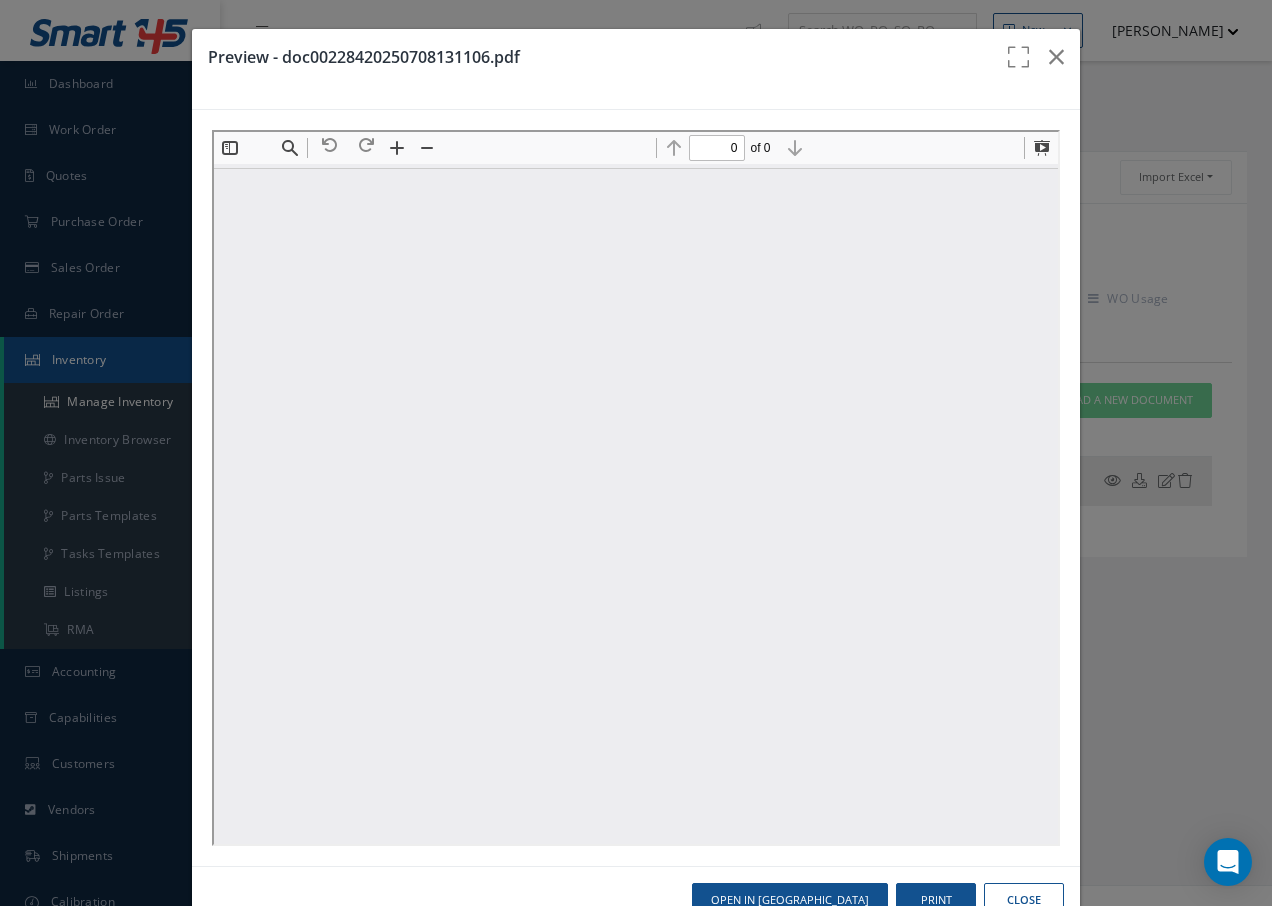 scroll, scrollTop: 0, scrollLeft: 0, axis: both 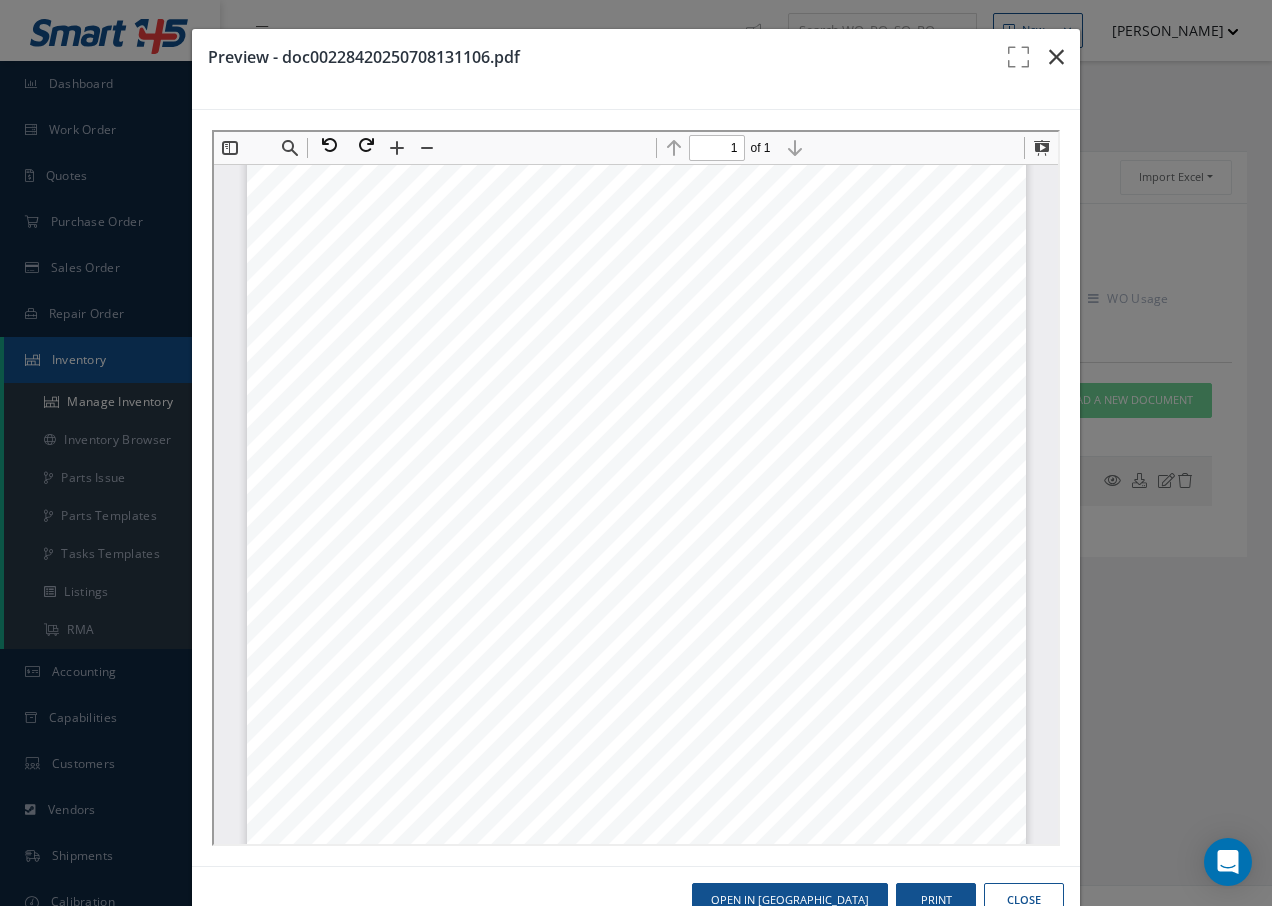 click at bounding box center (1056, 57) 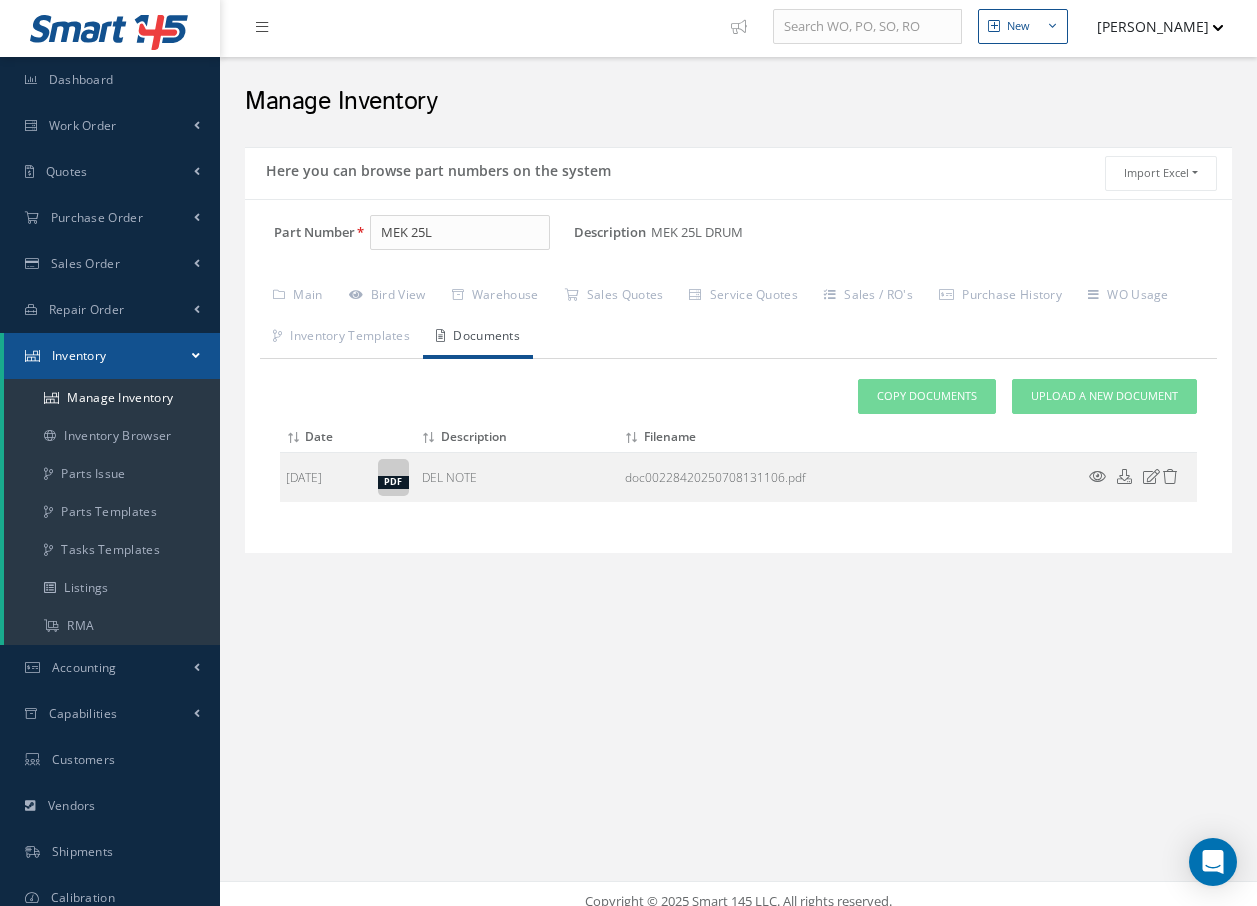 scroll, scrollTop: 0, scrollLeft: 0, axis: both 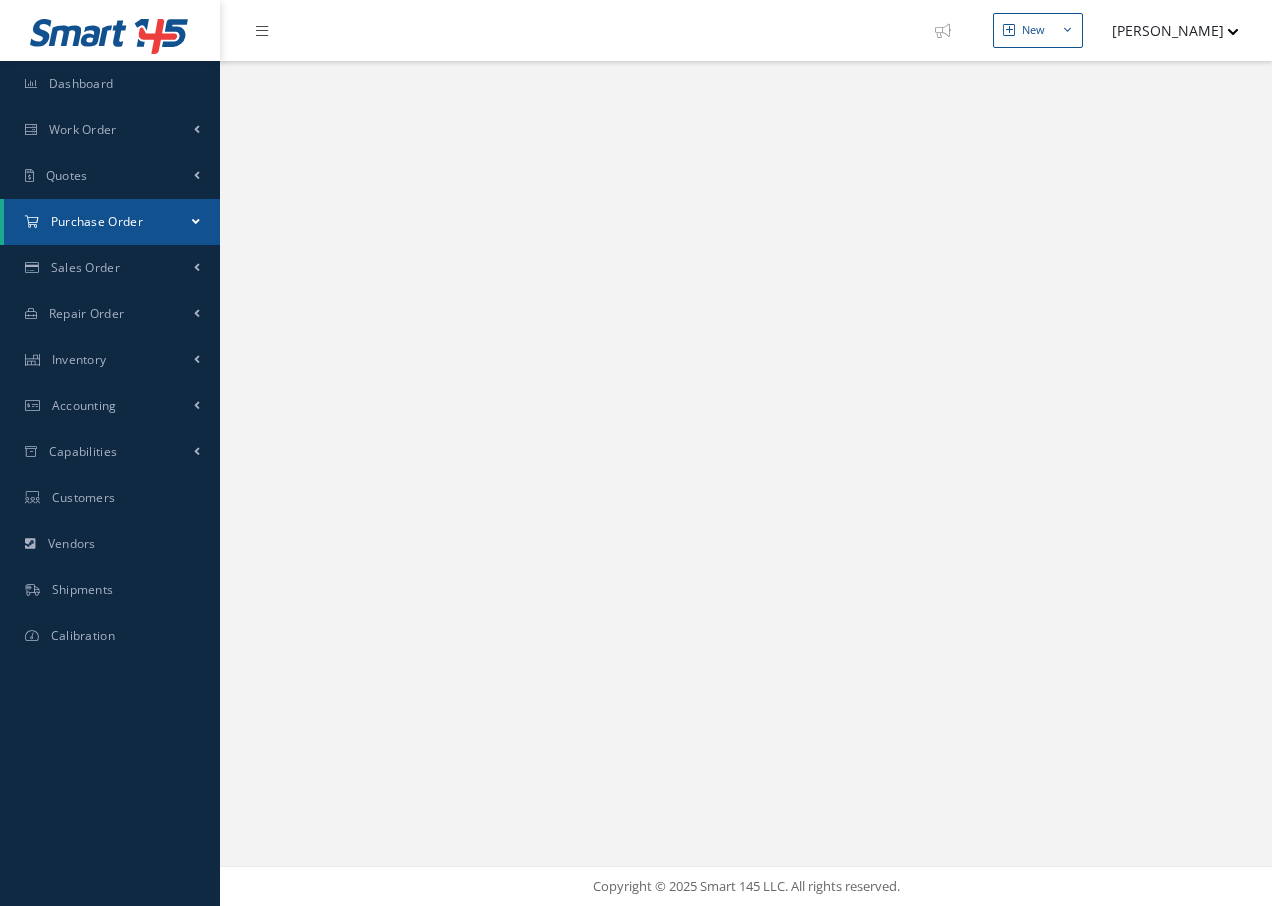 select on "25" 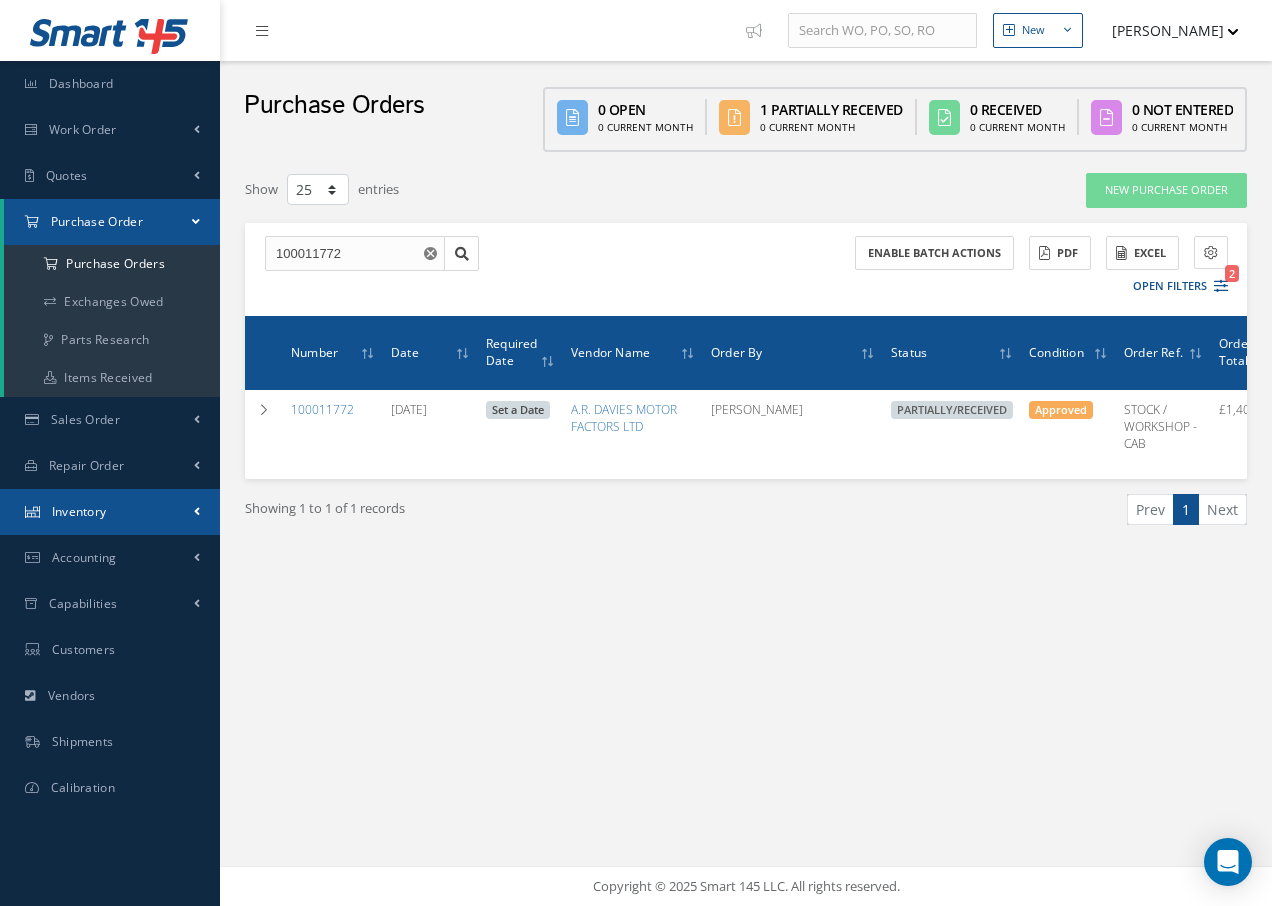 click on "Inventory" at bounding box center [110, 512] 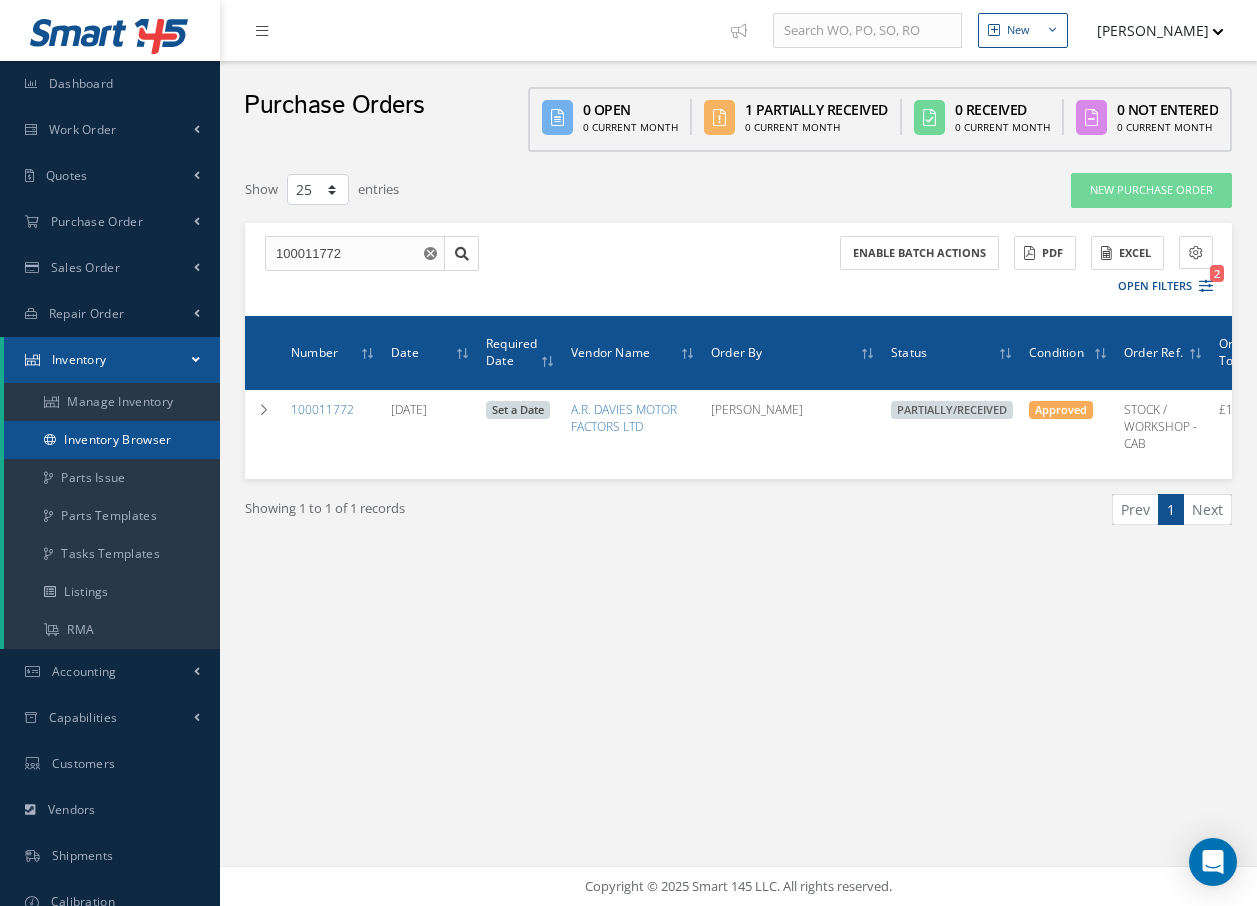 click on "Inventory Browser" at bounding box center [112, 440] 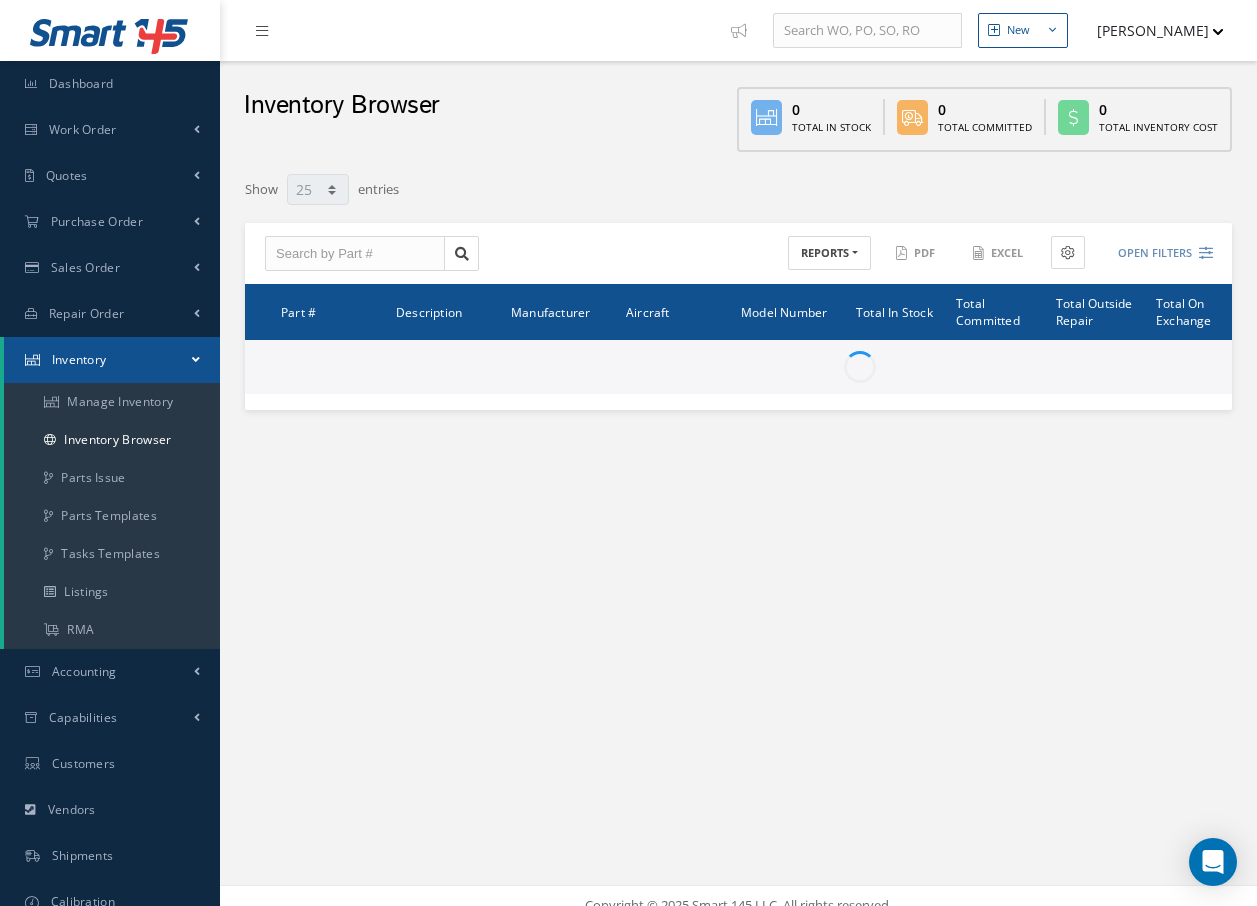select on "25" 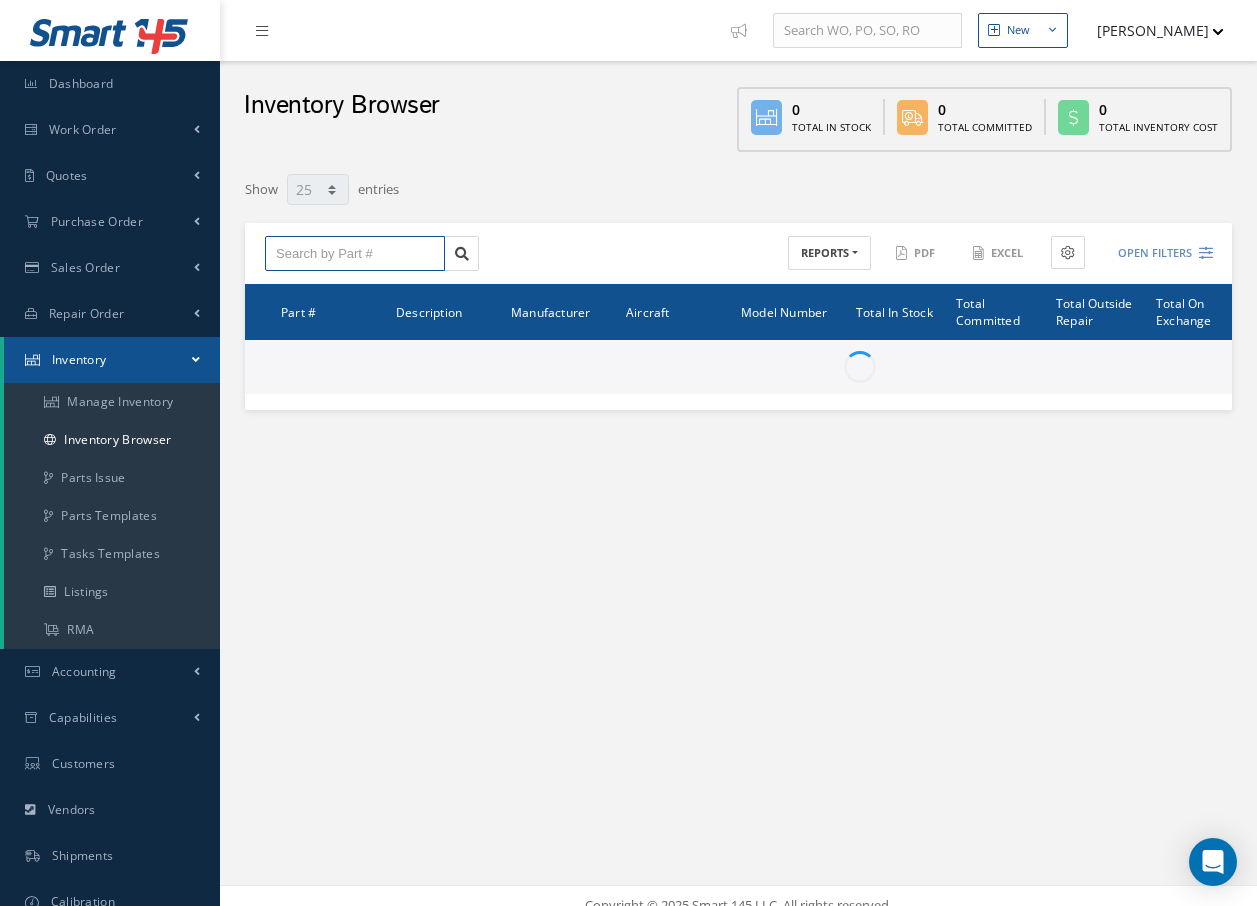 click at bounding box center (355, 254) 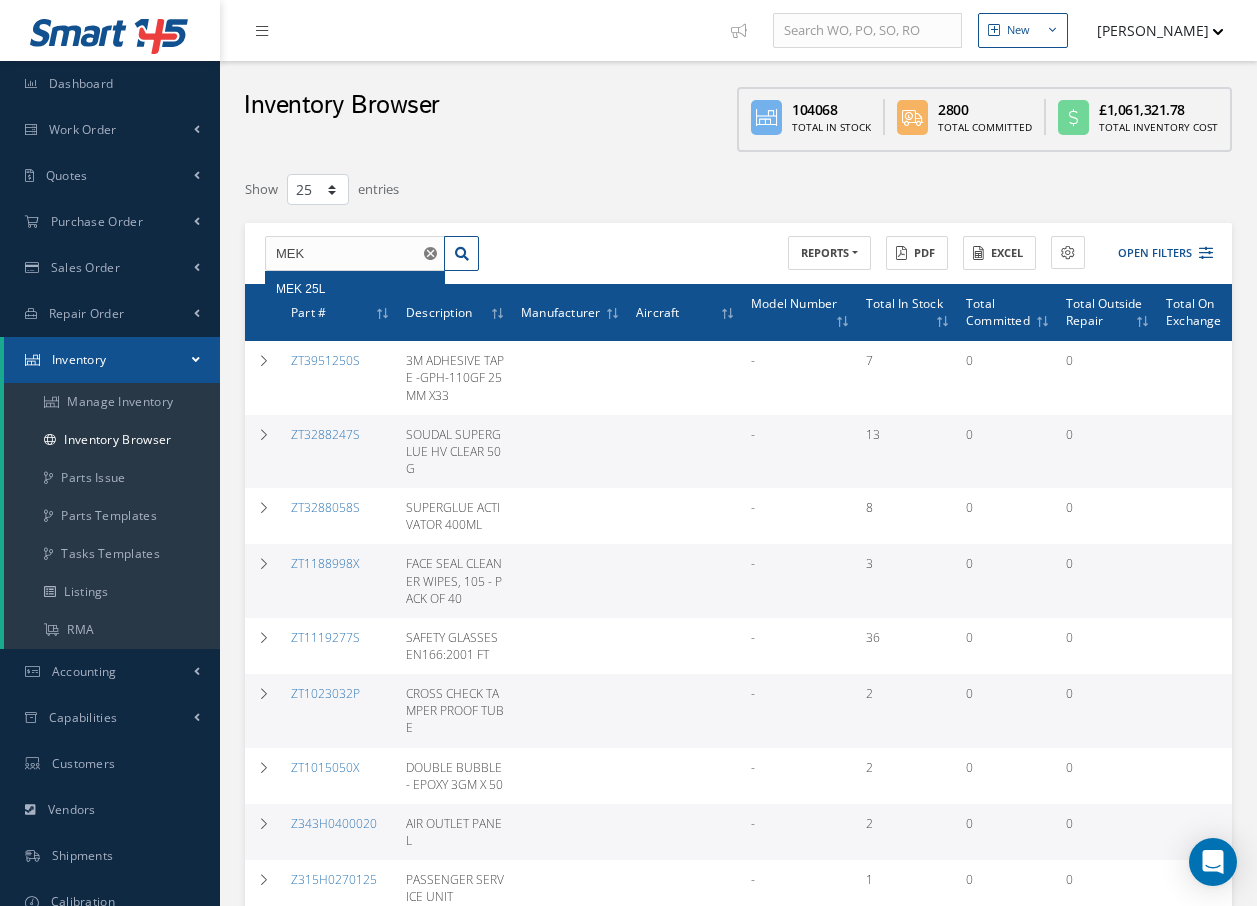 click on "MEK 25L" at bounding box center [355, 289] 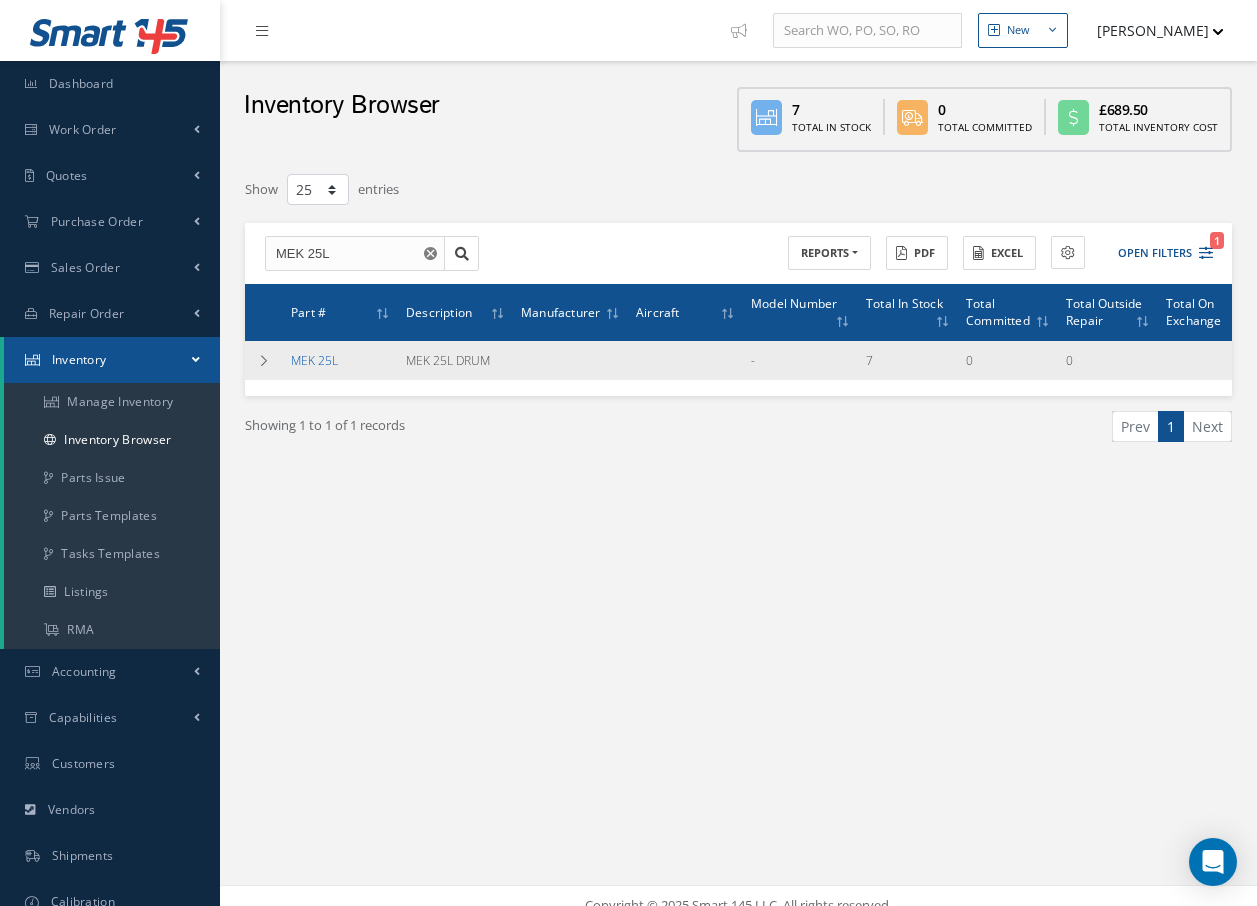 click on "MEK 25L" at bounding box center (314, 360) 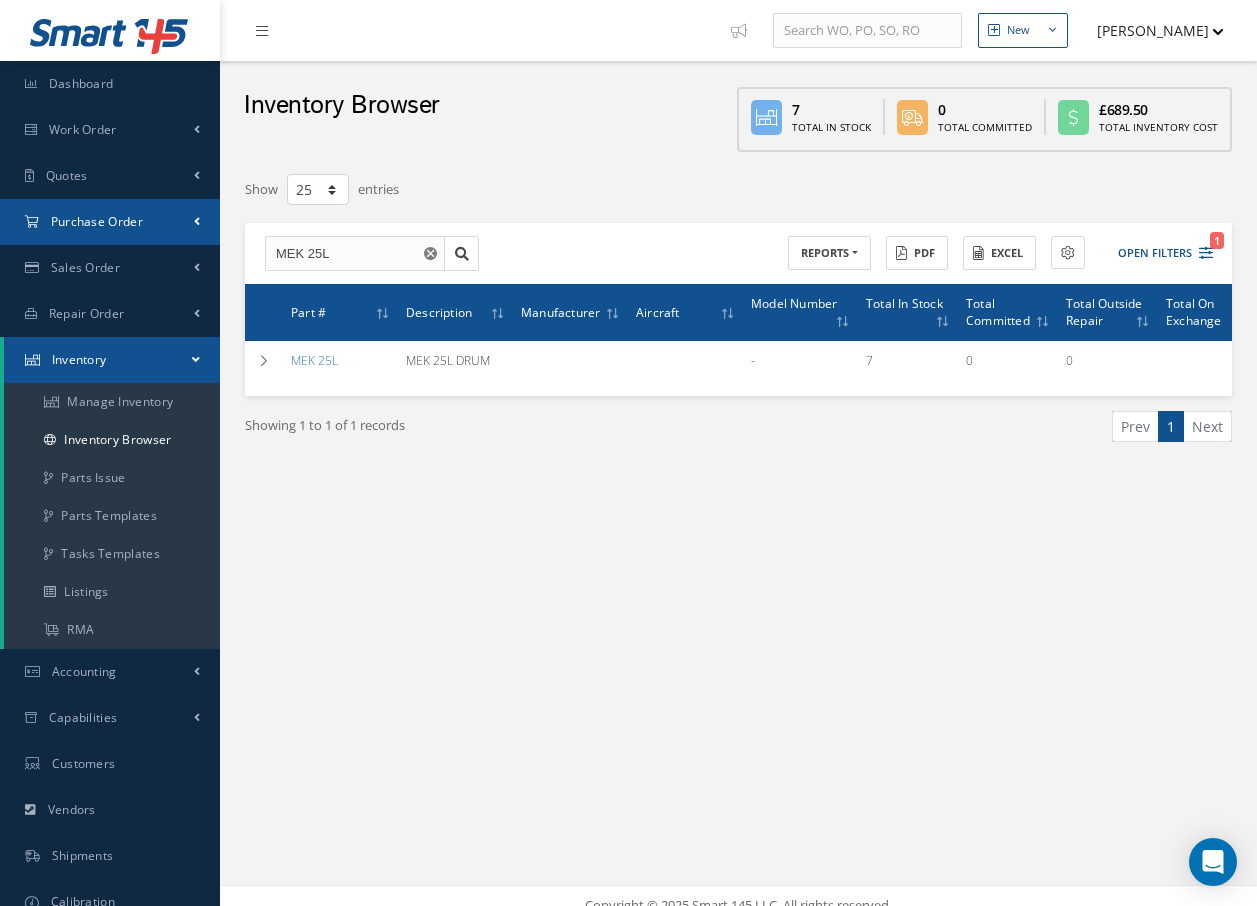 click on "Purchase Order" at bounding box center [110, 222] 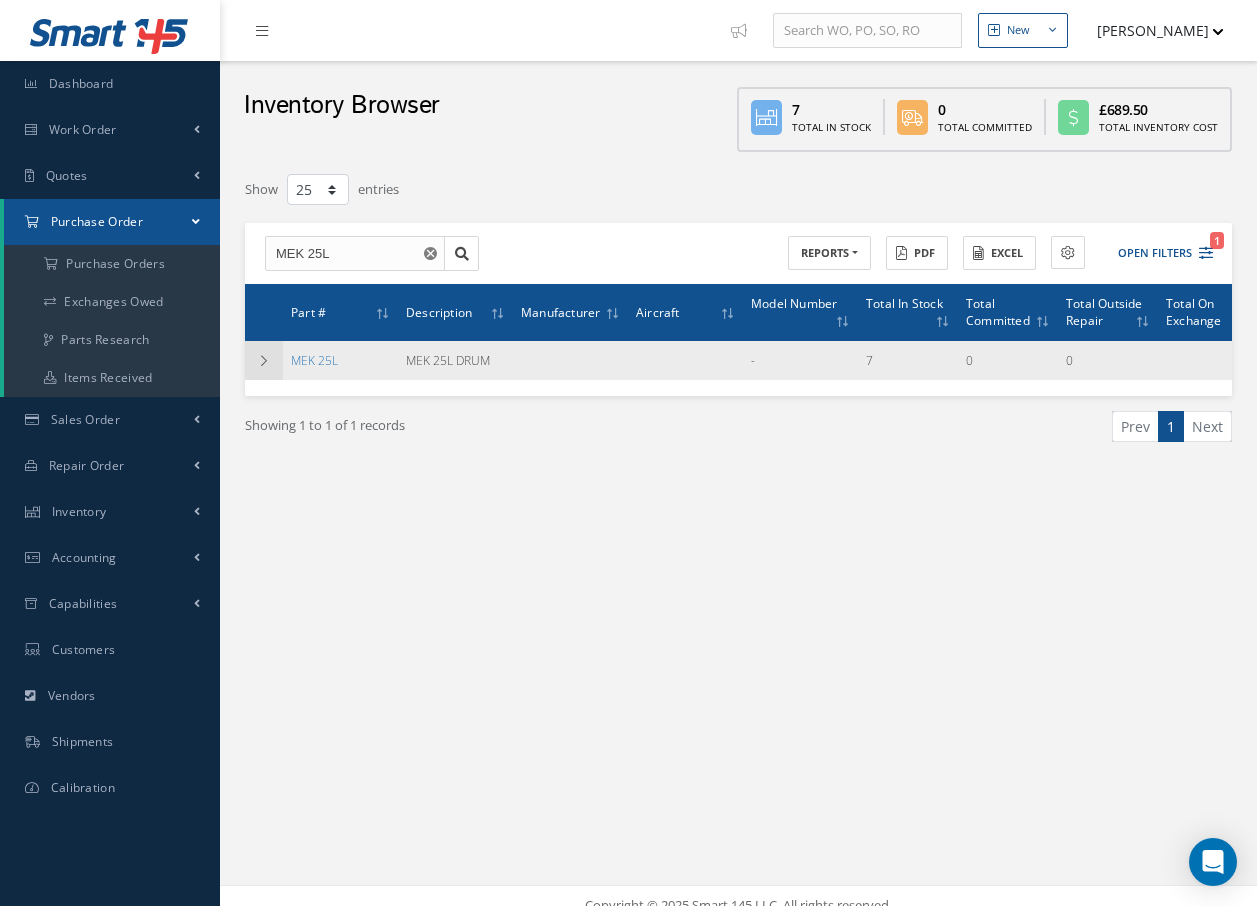click at bounding box center [264, 361] 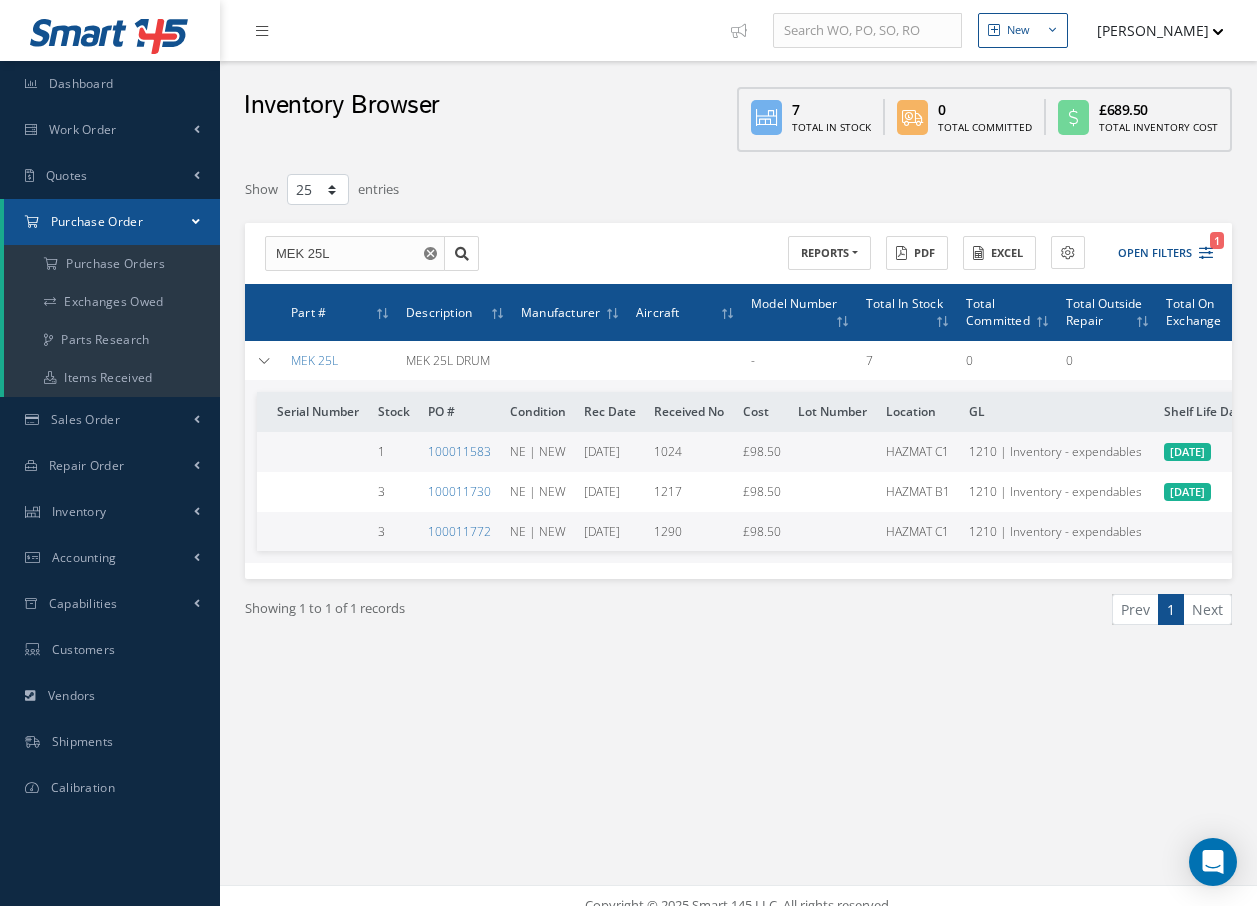 click on "Purchase Order" at bounding box center (97, 221) 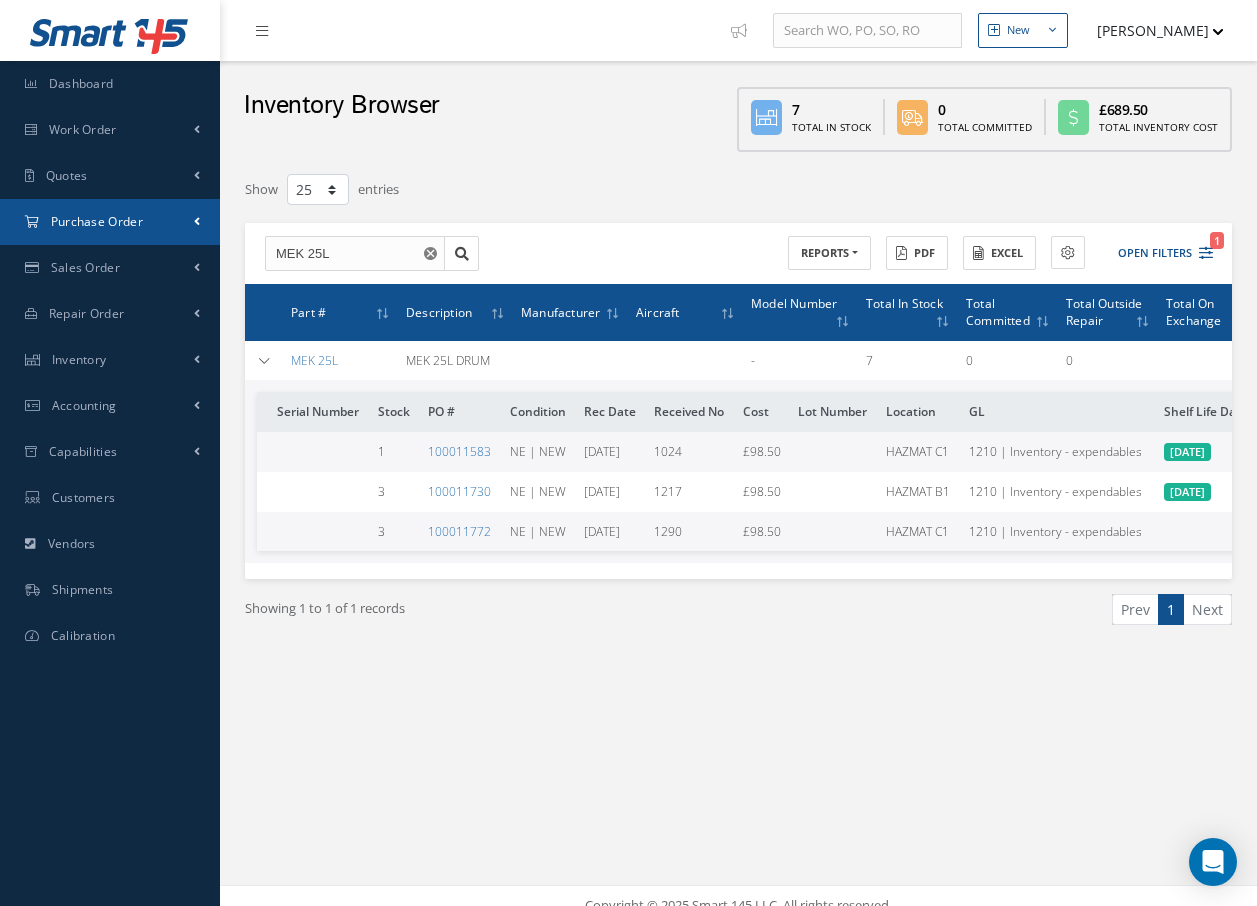 click on "Purchase Order" at bounding box center [110, 222] 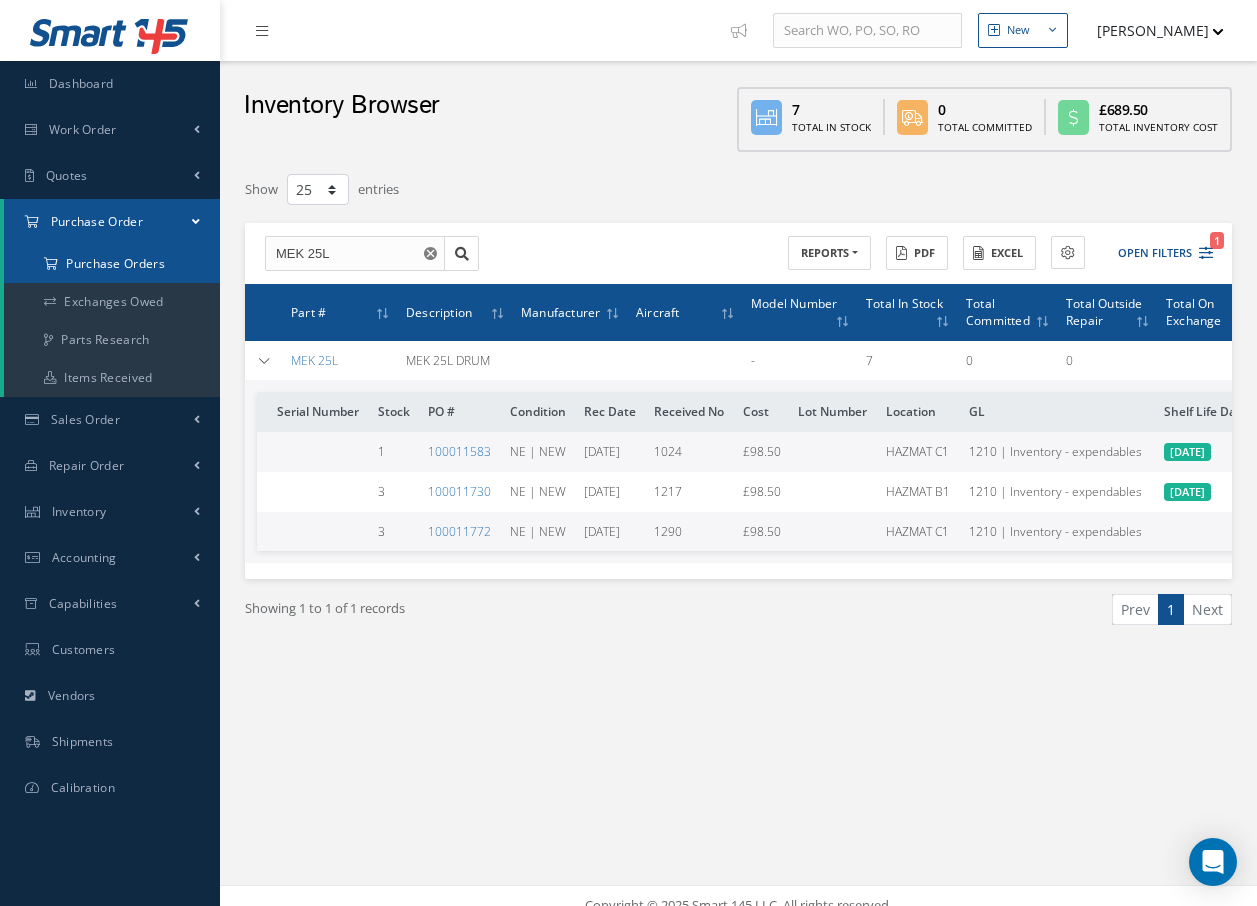 click on "Purchase Orders" at bounding box center (112, 264) 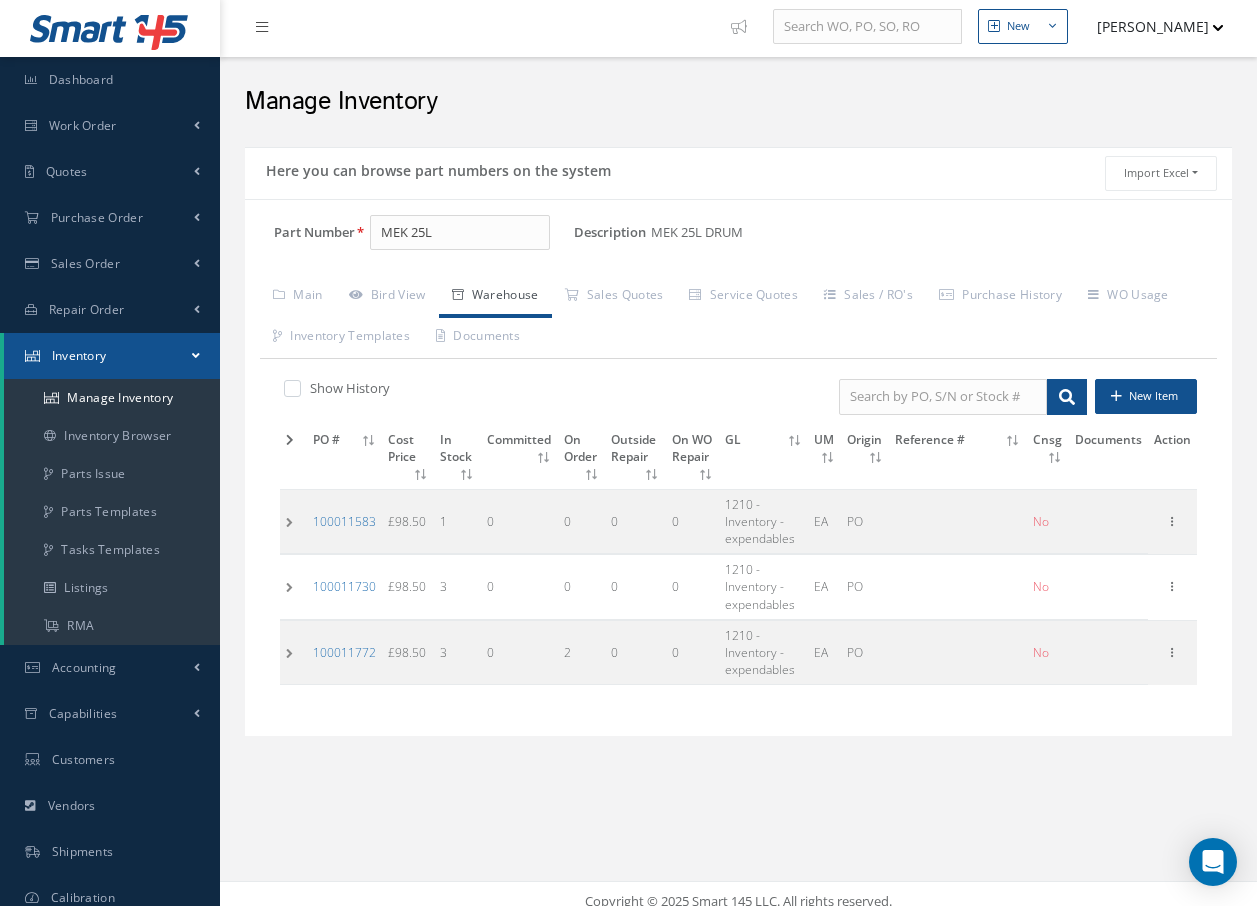 scroll, scrollTop: 0, scrollLeft: 0, axis: both 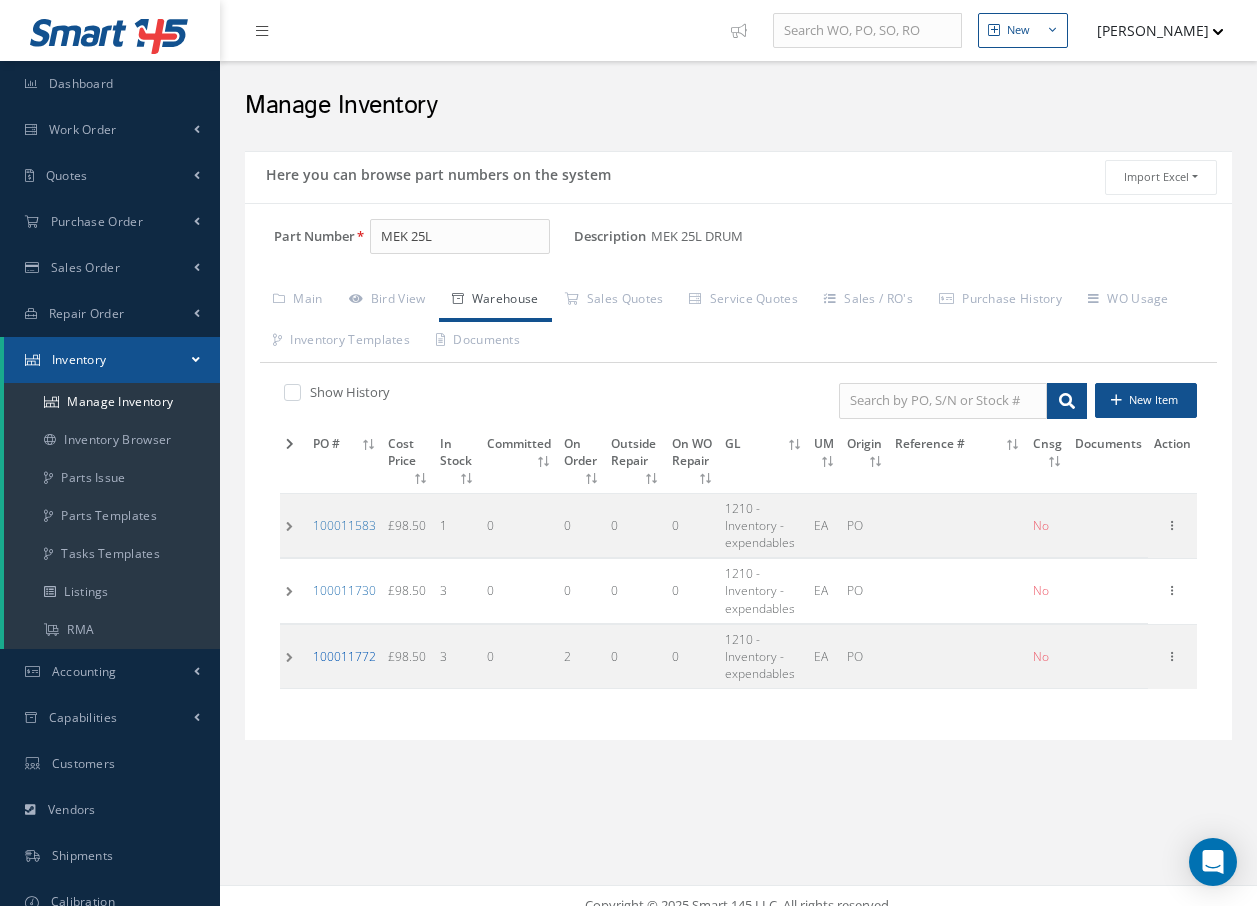 click on "100011772" at bounding box center [344, 656] 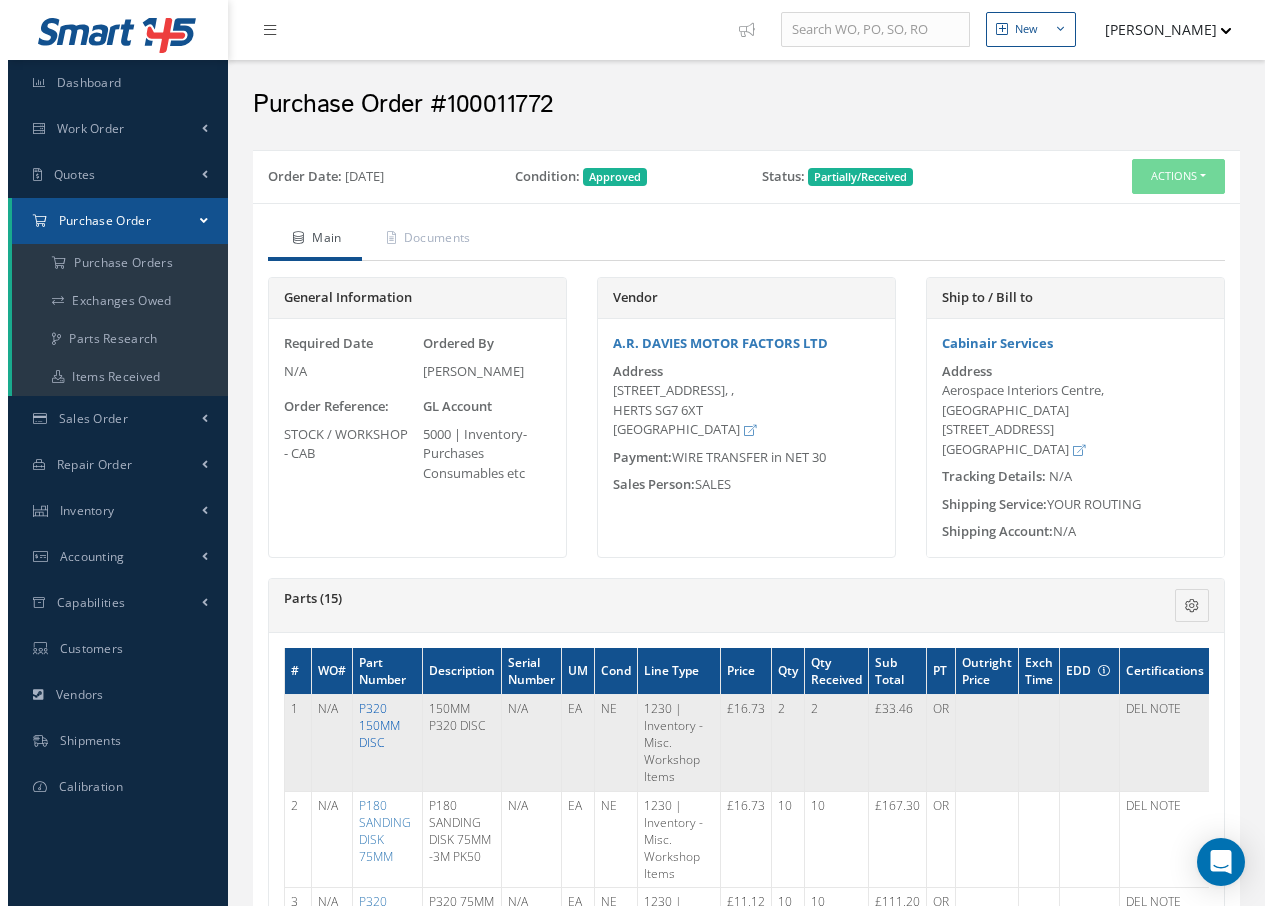 scroll, scrollTop: 0, scrollLeft: 0, axis: both 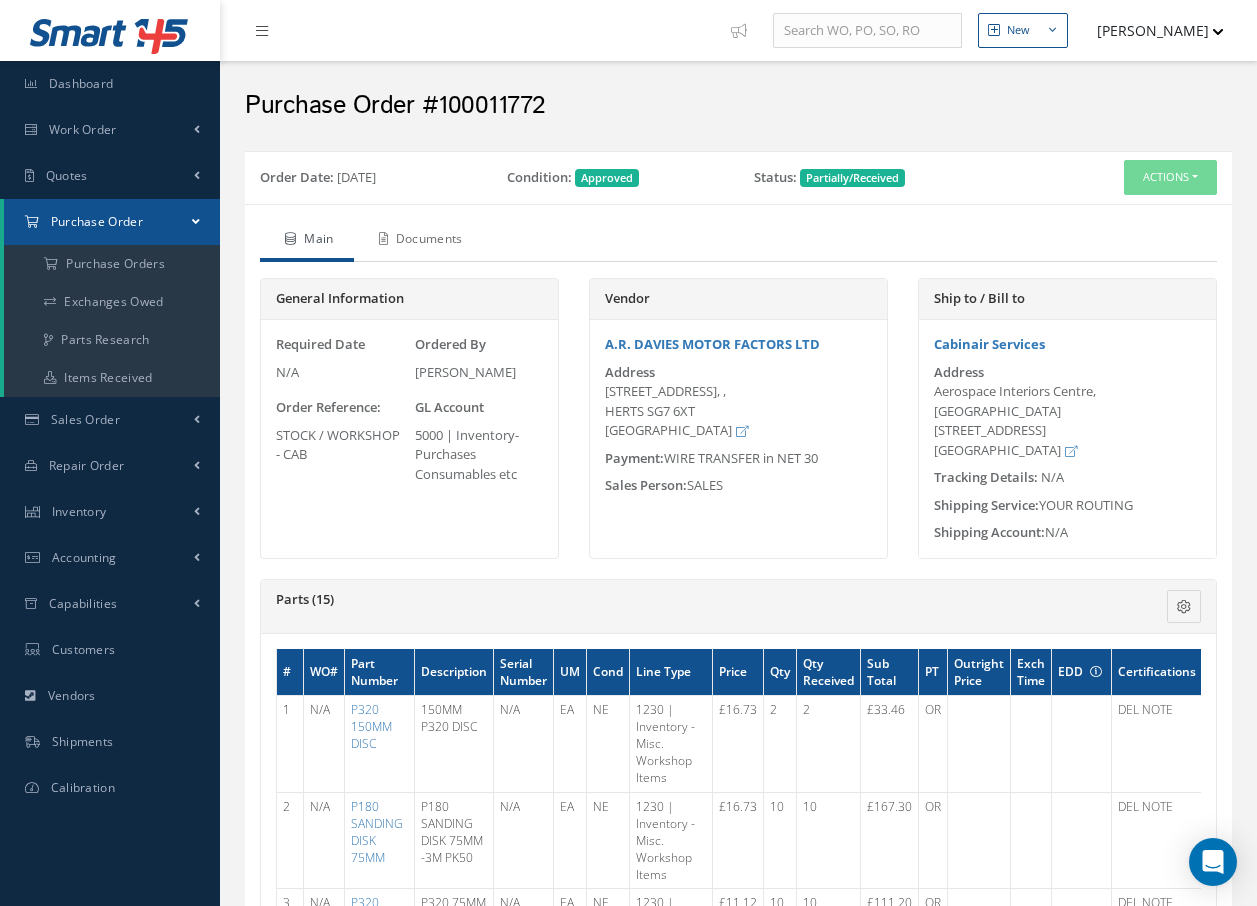click on "Documents" at bounding box center [418, 241] 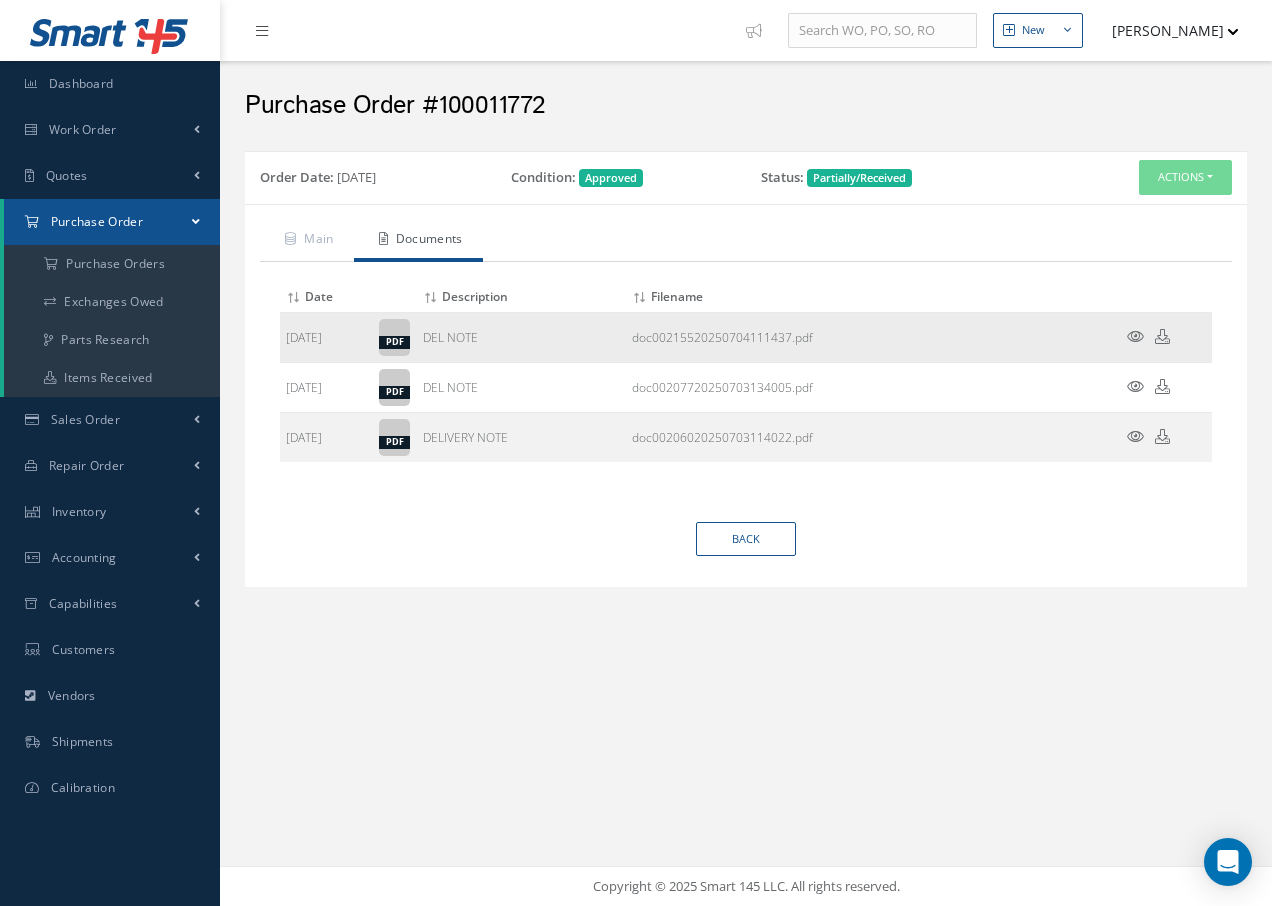 click at bounding box center [1135, 336] 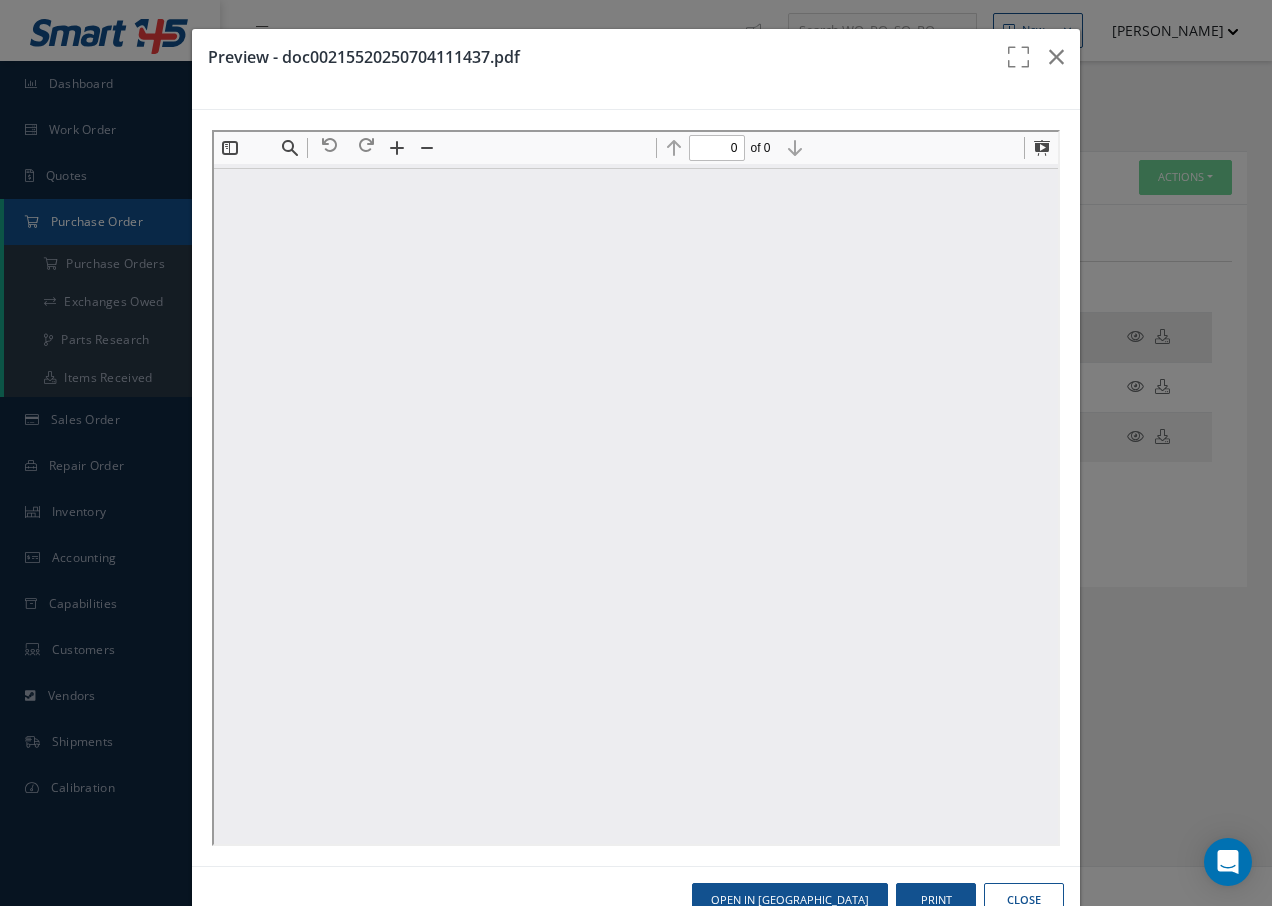 scroll, scrollTop: 0, scrollLeft: 0, axis: both 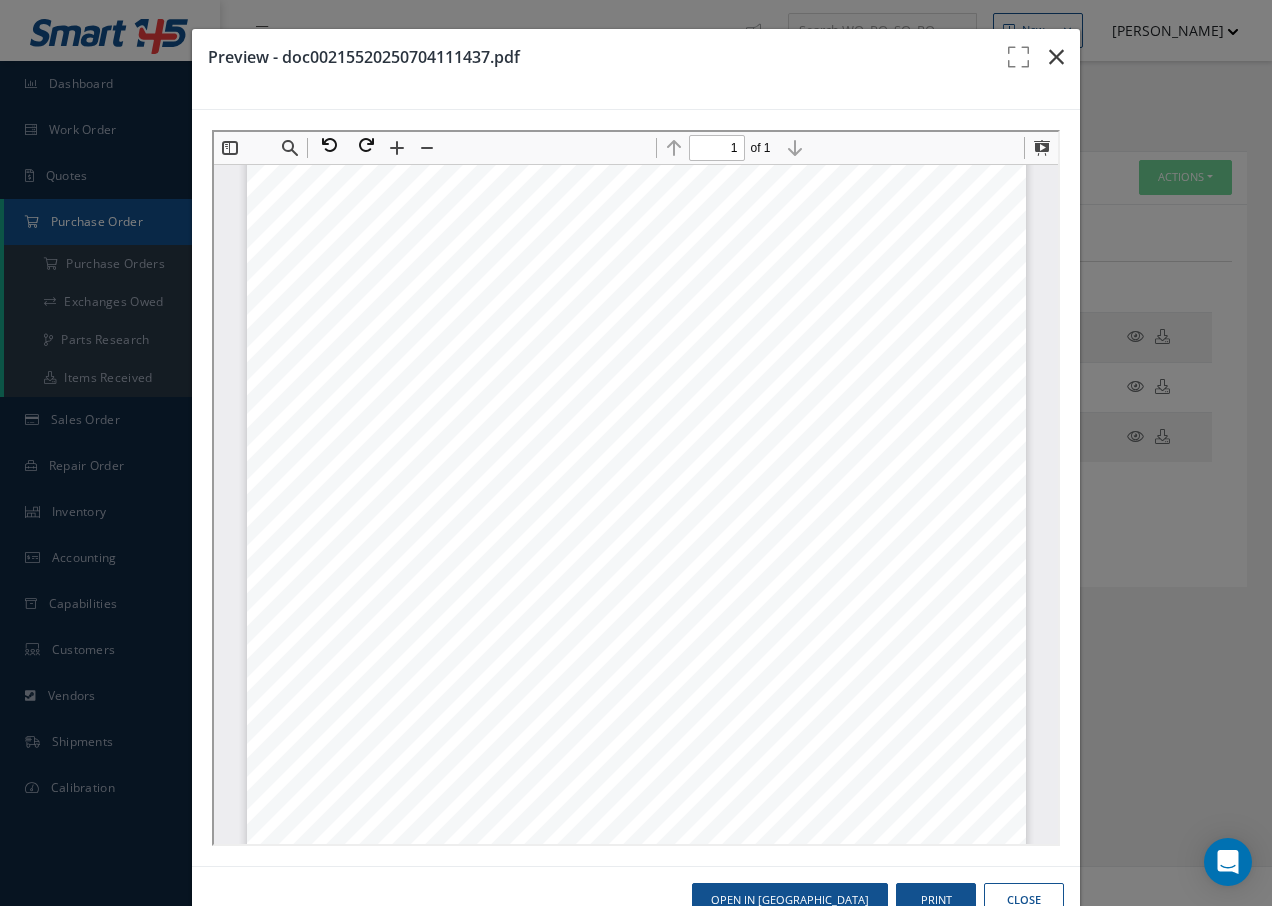 click at bounding box center [1056, 57] 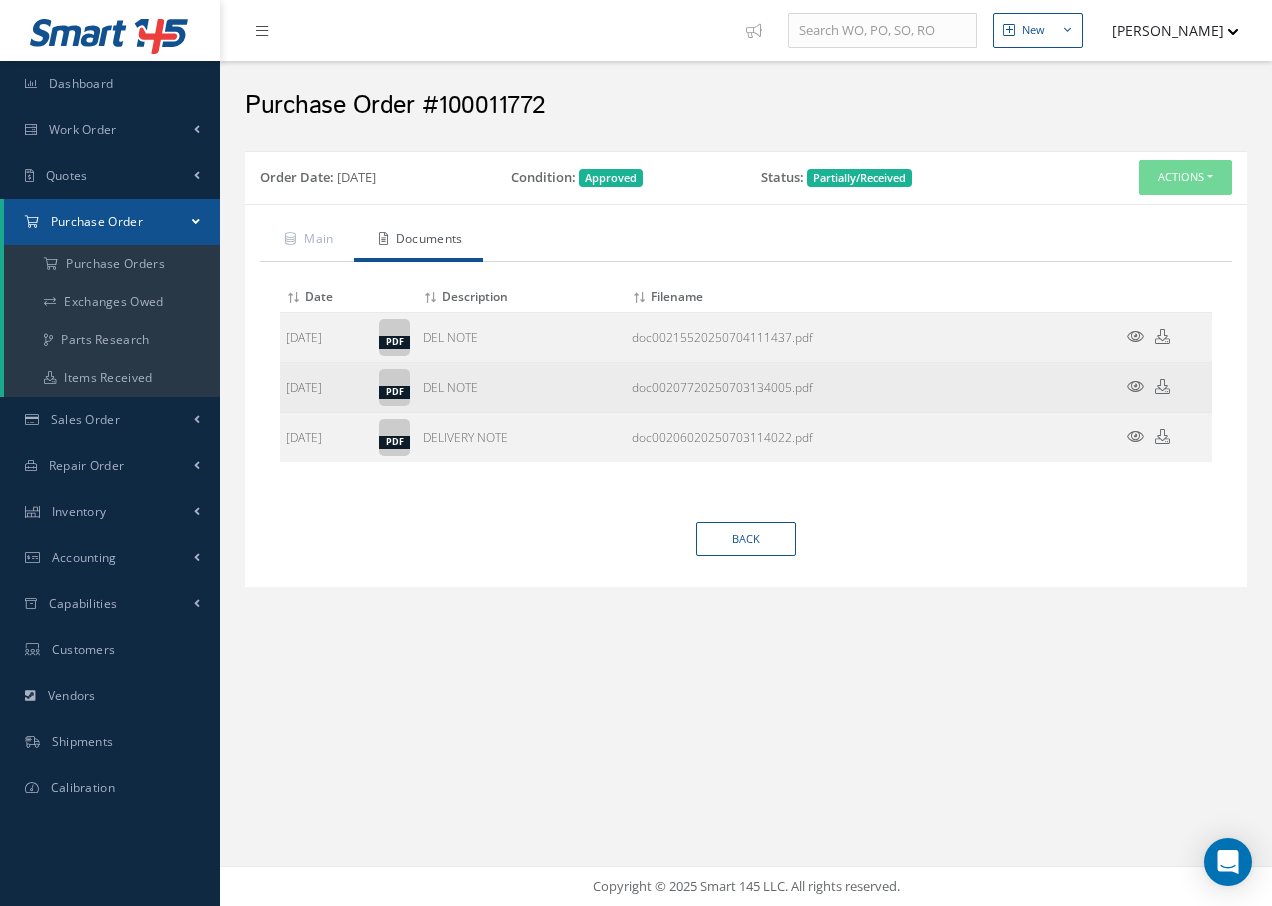 click at bounding box center (1135, 386) 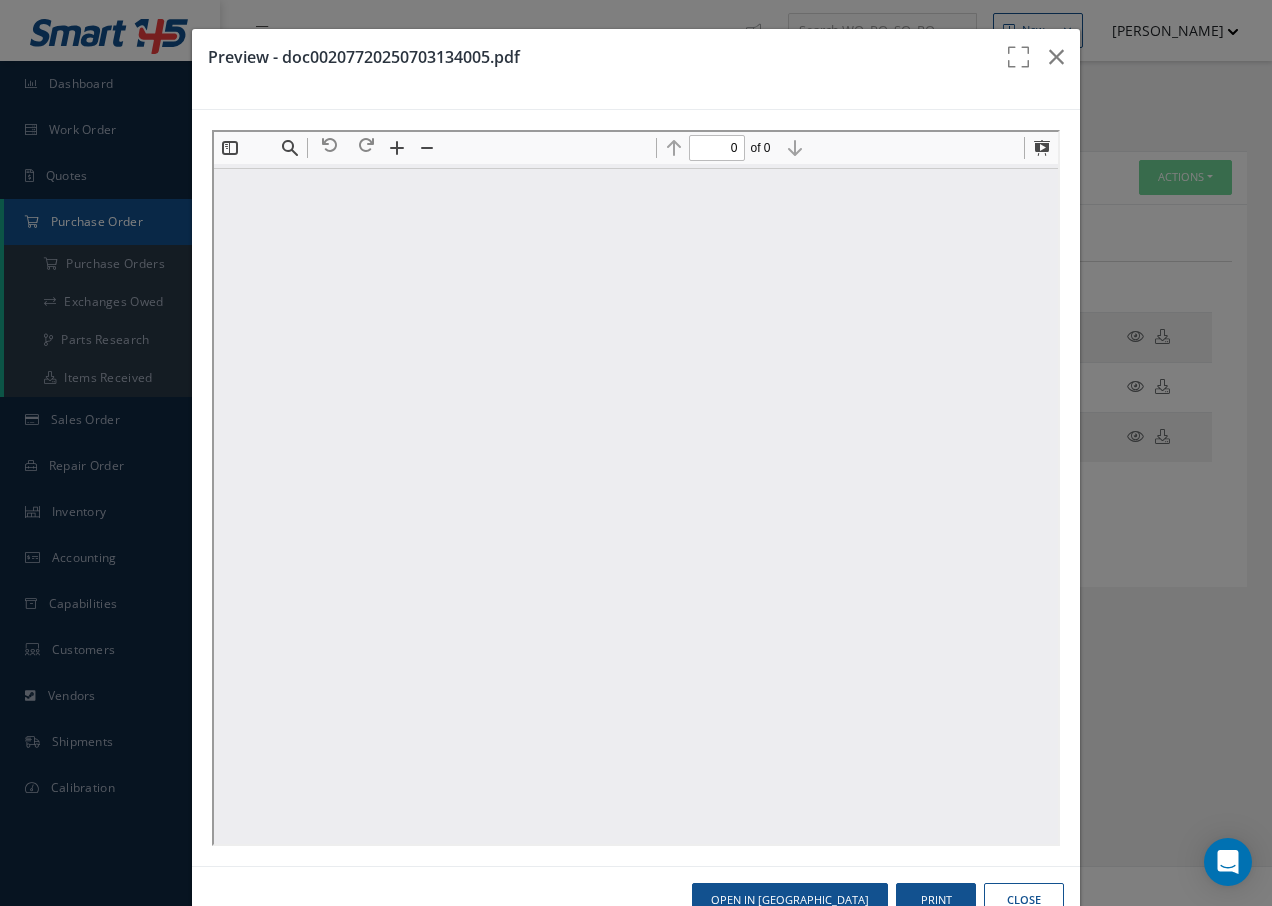scroll, scrollTop: 0, scrollLeft: 0, axis: both 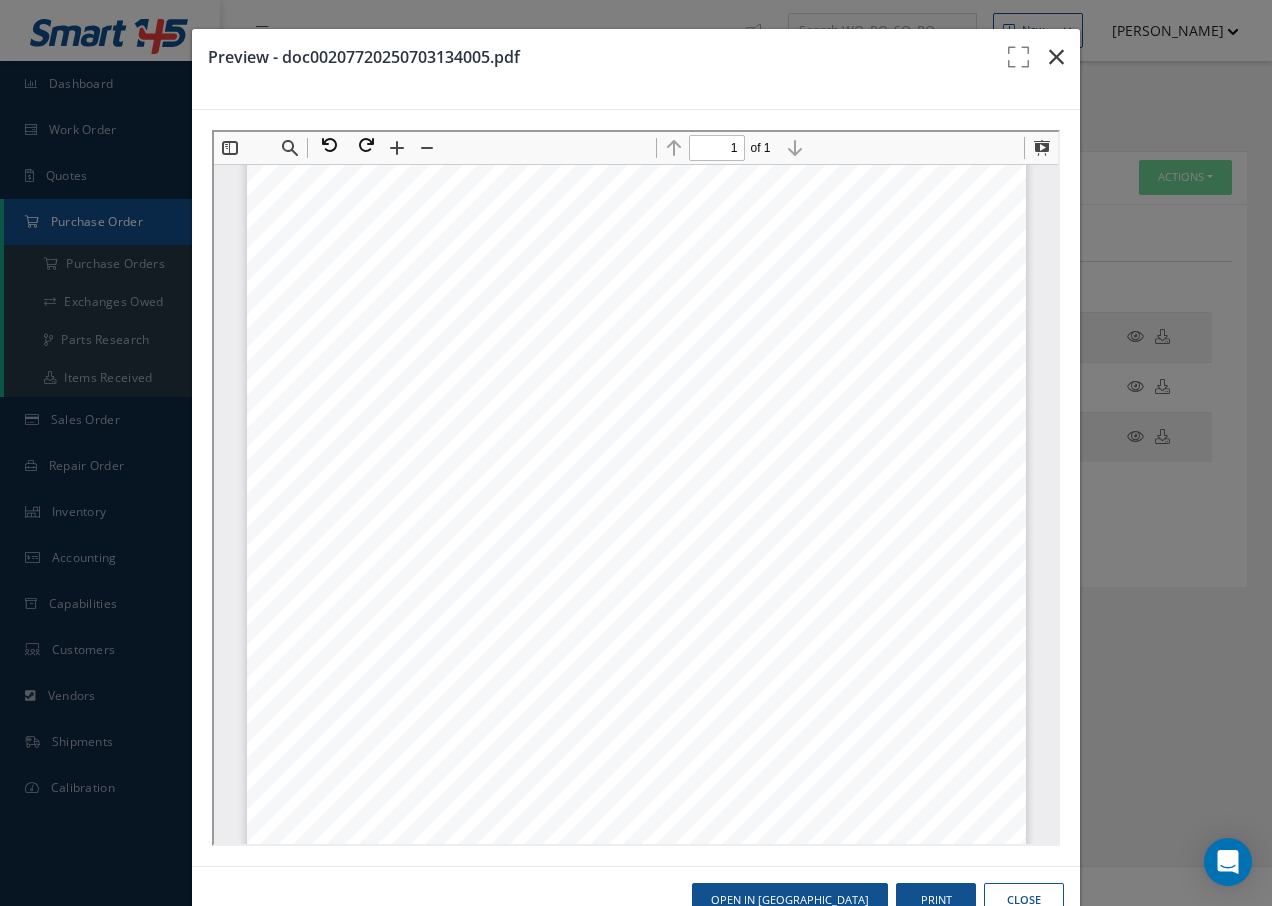 click at bounding box center [1056, 57] 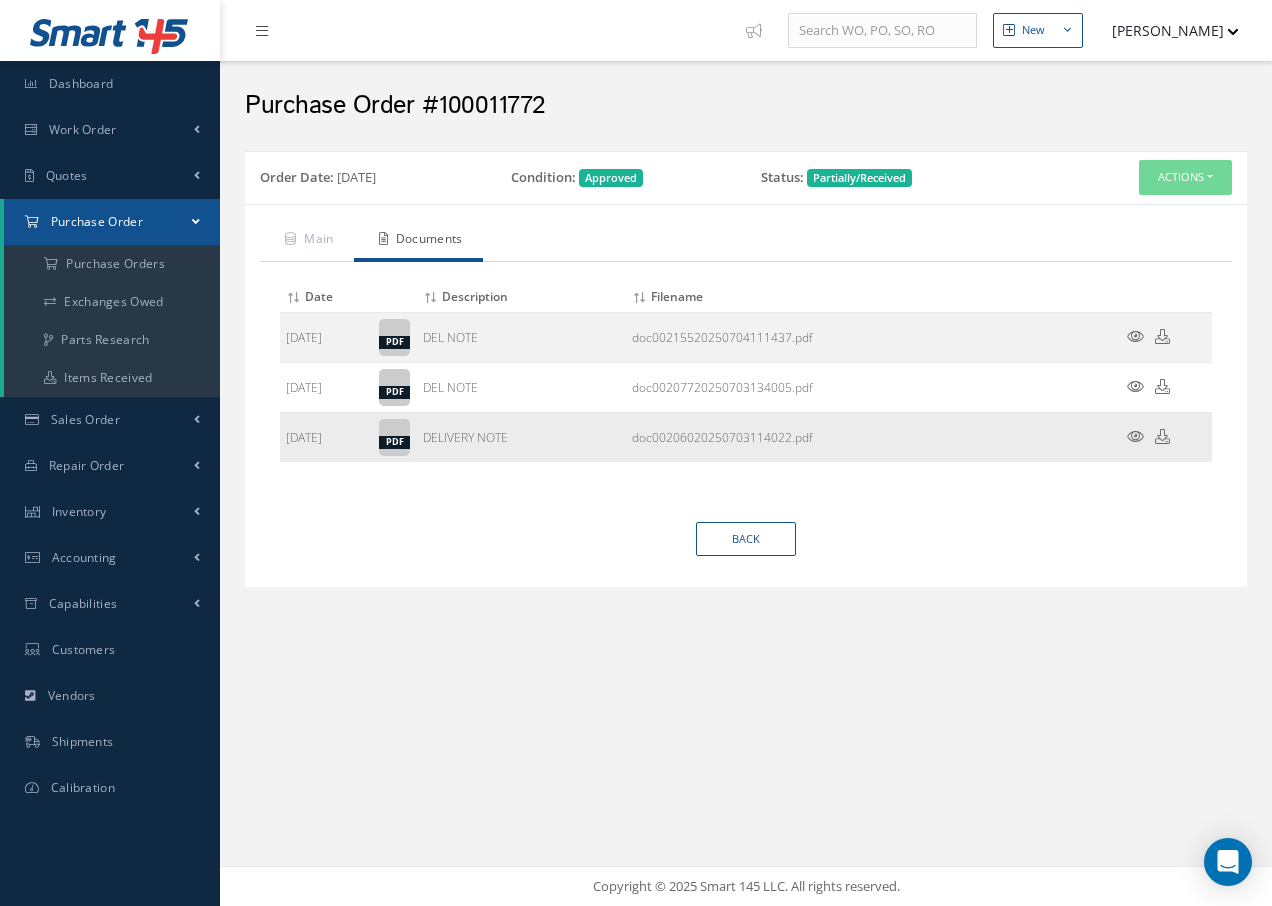 click at bounding box center (1135, 436) 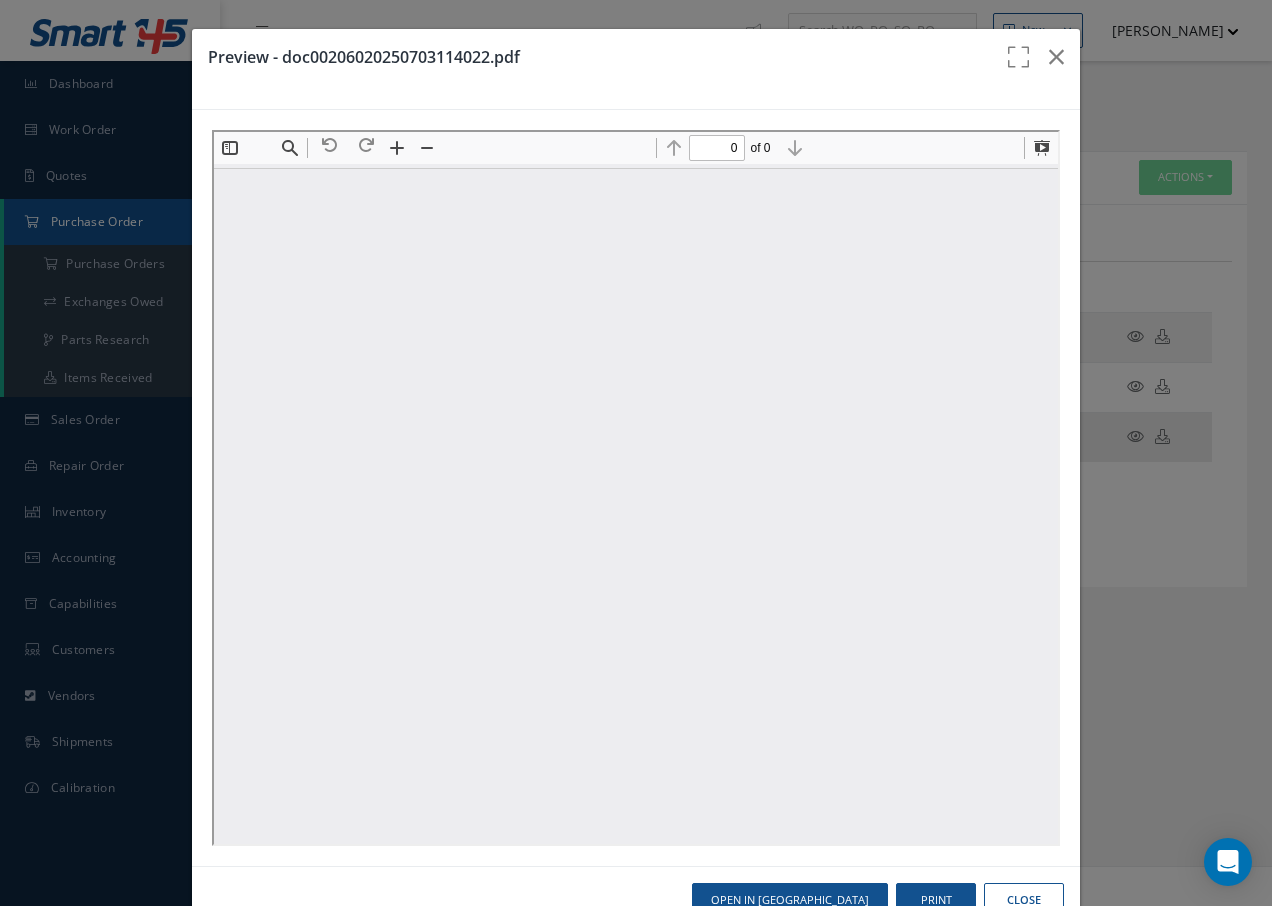 scroll, scrollTop: 0, scrollLeft: 0, axis: both 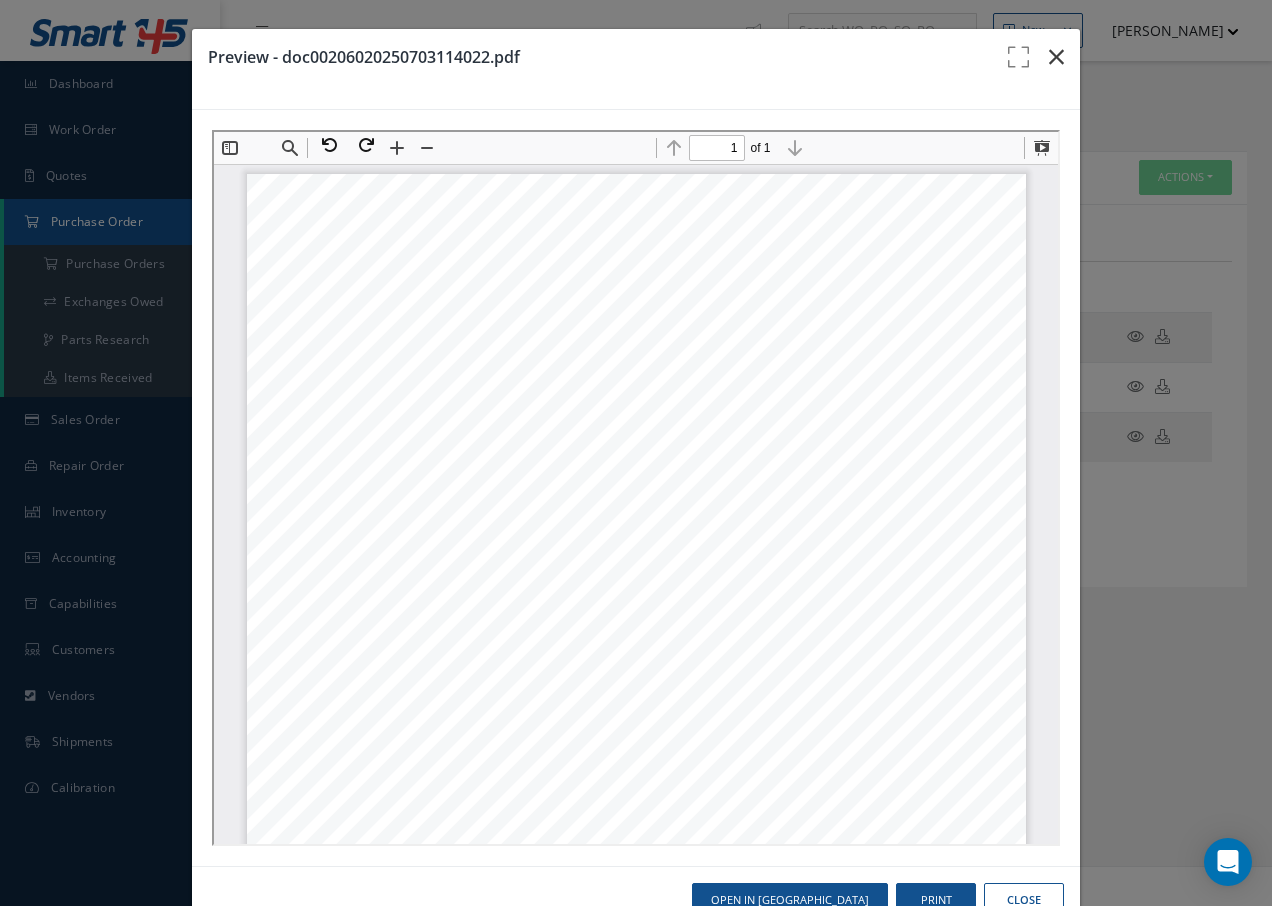 click at bounding box center (1056, 57) 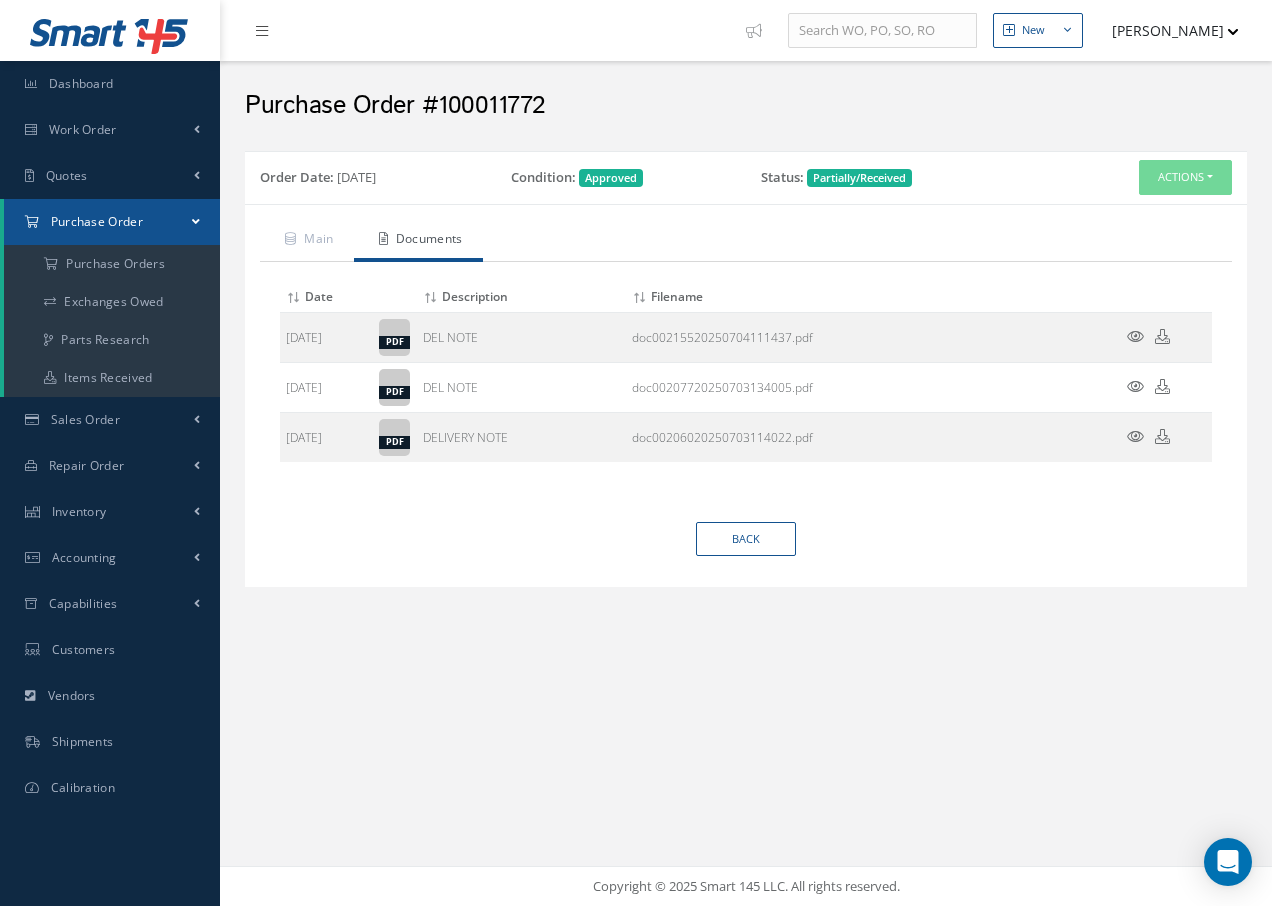 click on "Purchase Order" at bounding box center [112, 222] 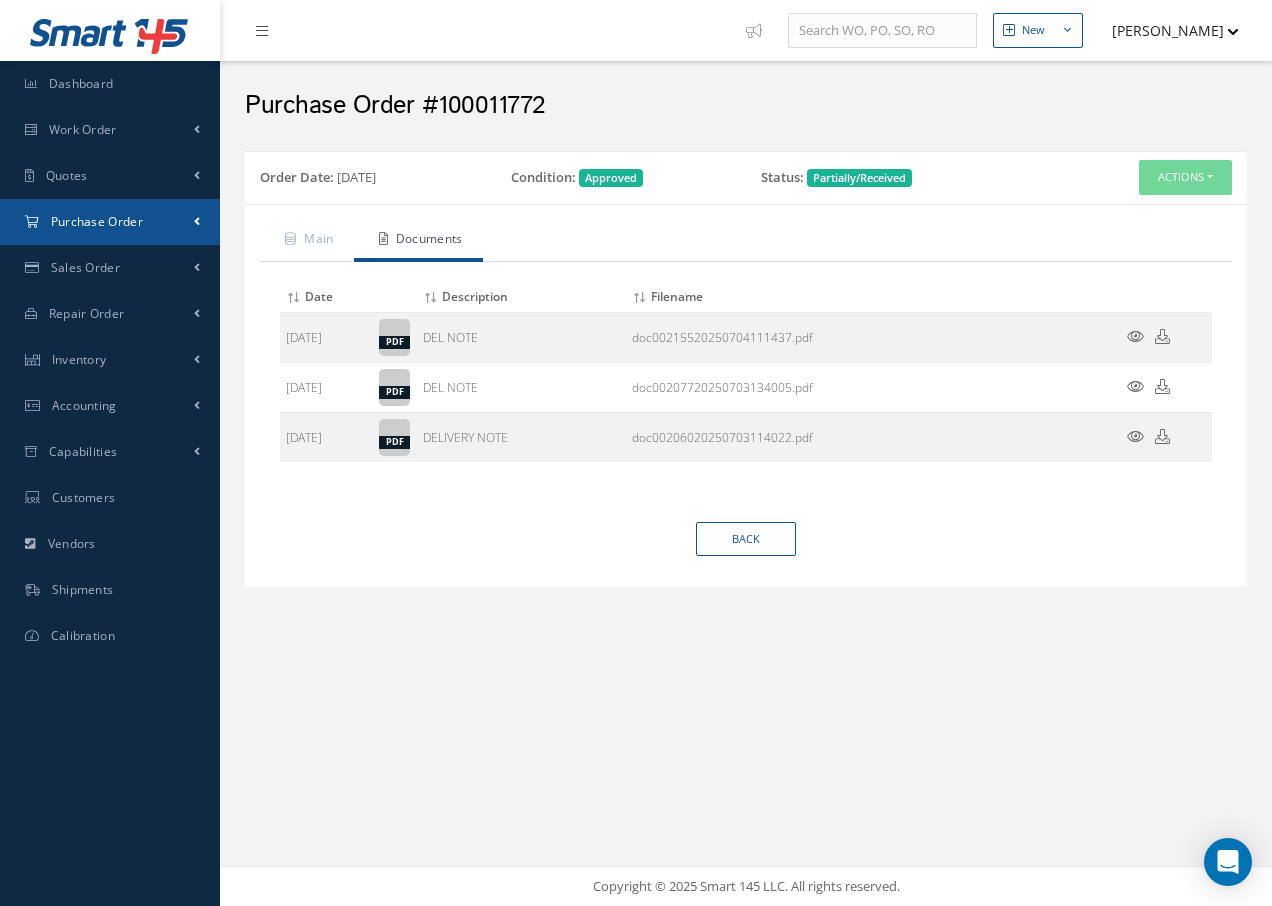 click on "Purchase Order" at bounding box center [110, 222] 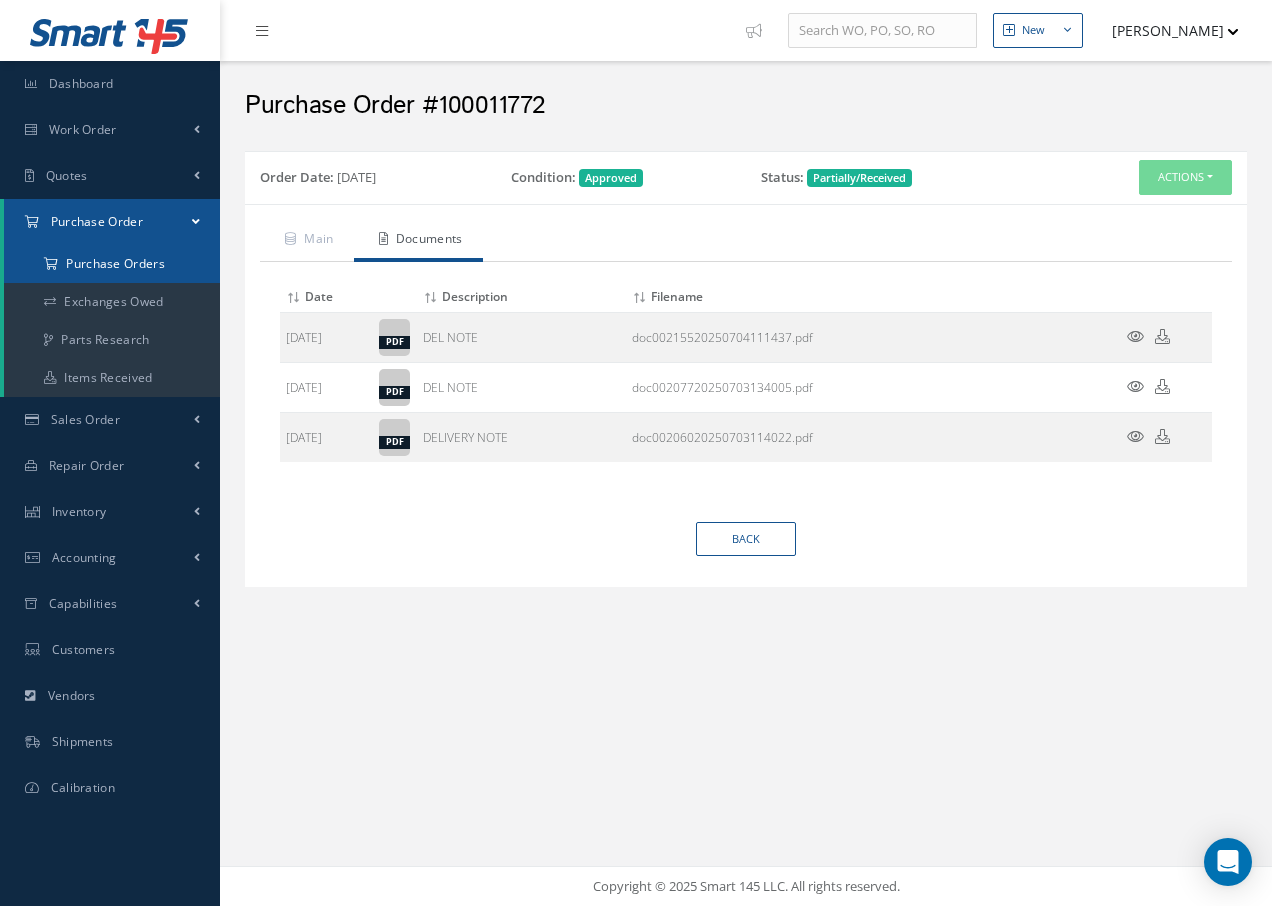 click on "Purchase Orders" at bounding box center [112, 264] 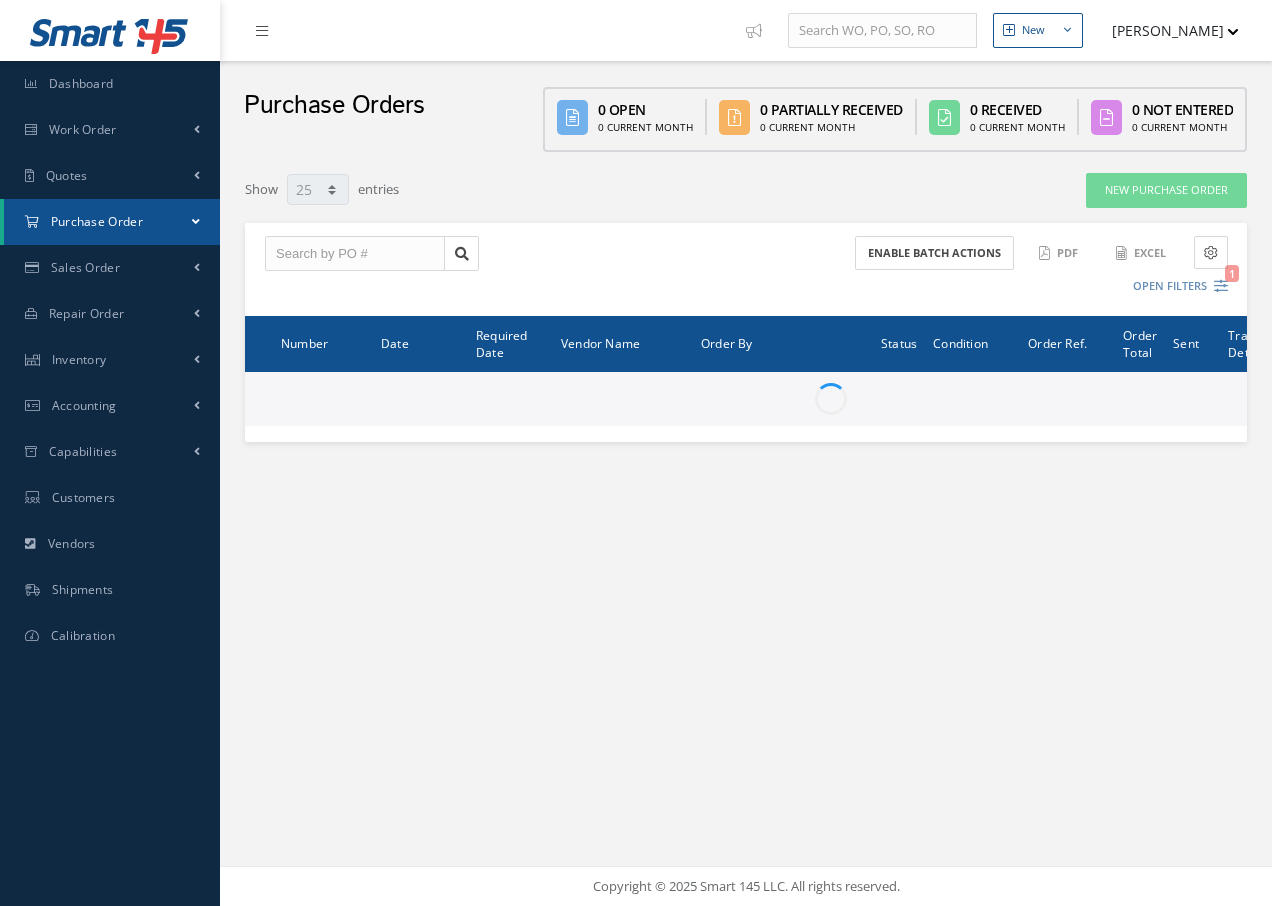 select on "25" 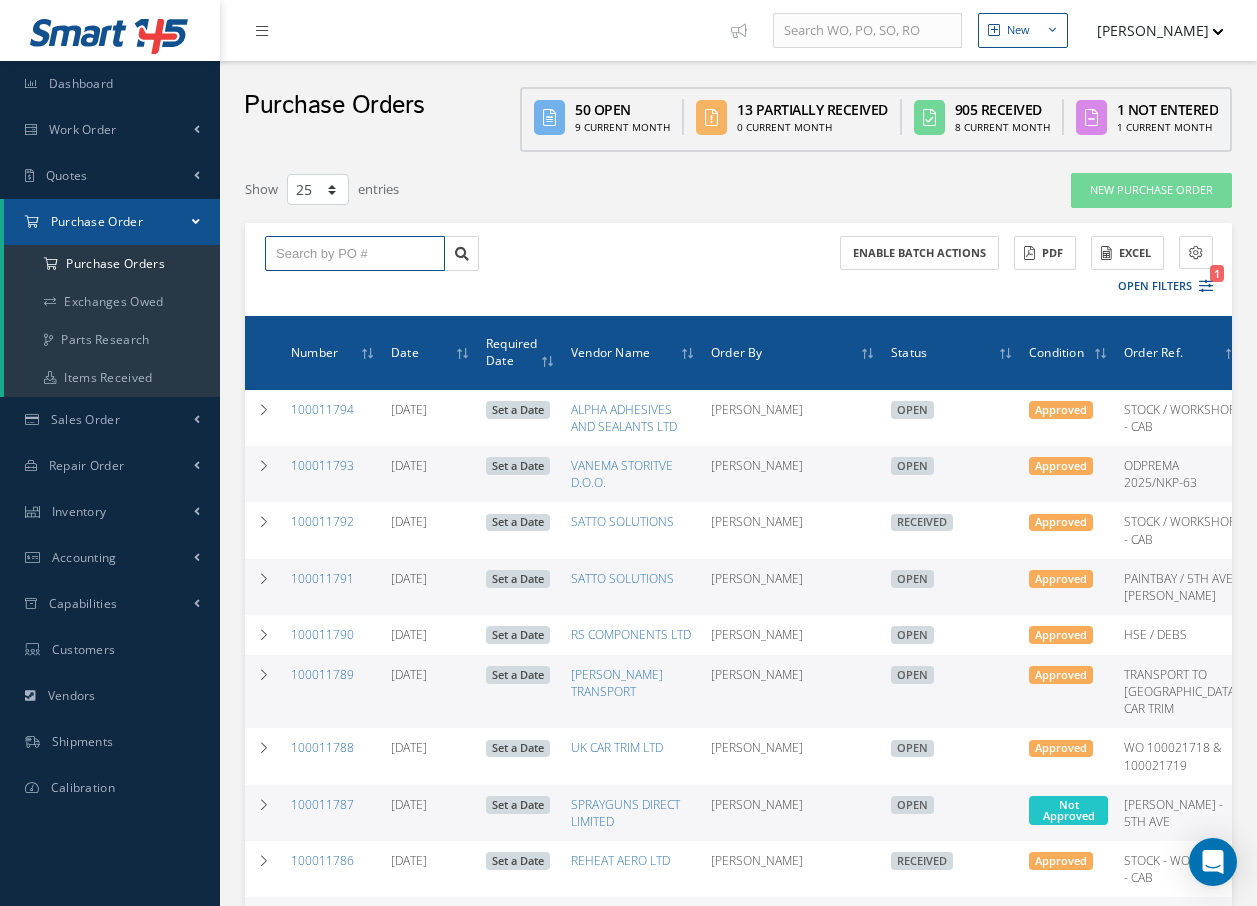 click at bounding box center (355, 254) 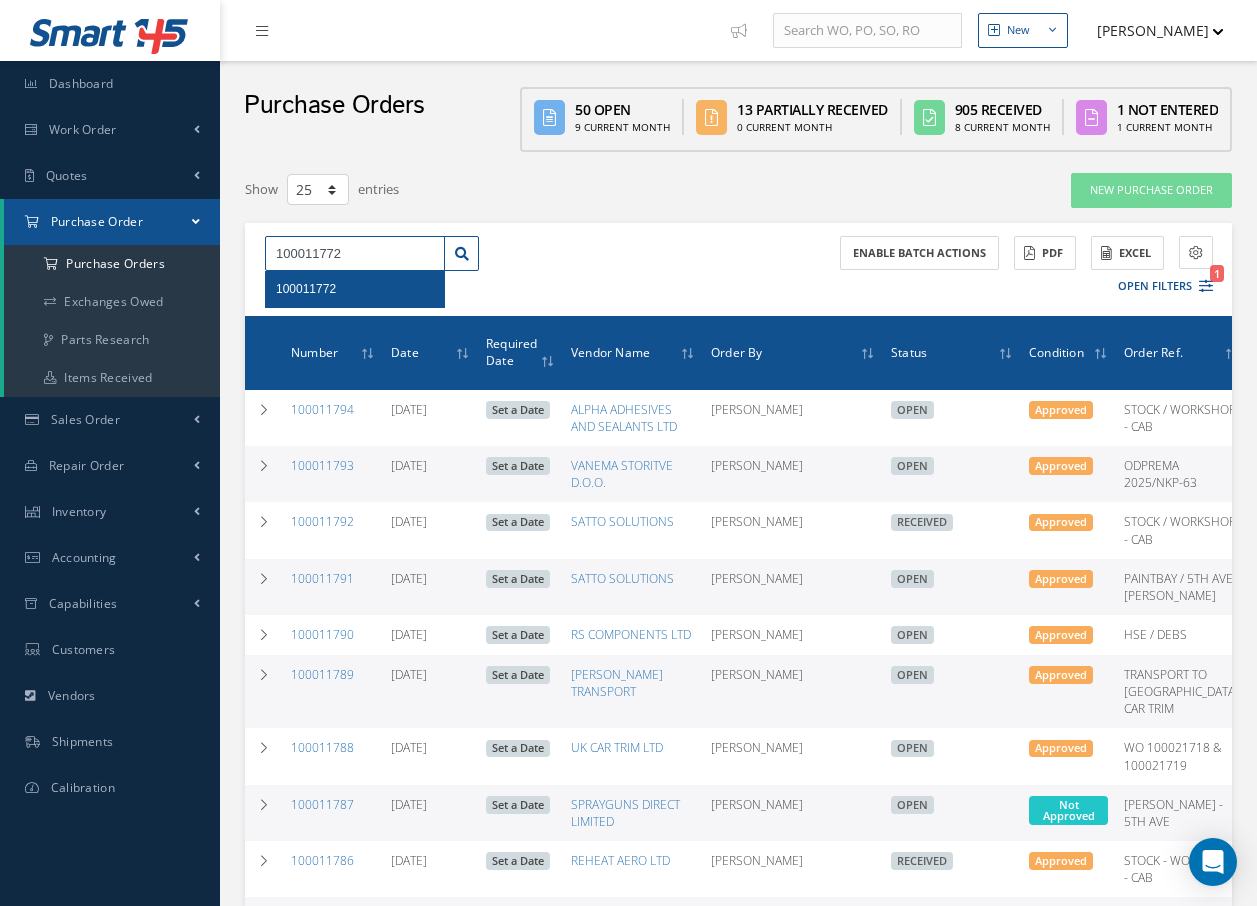 type on "100011772" 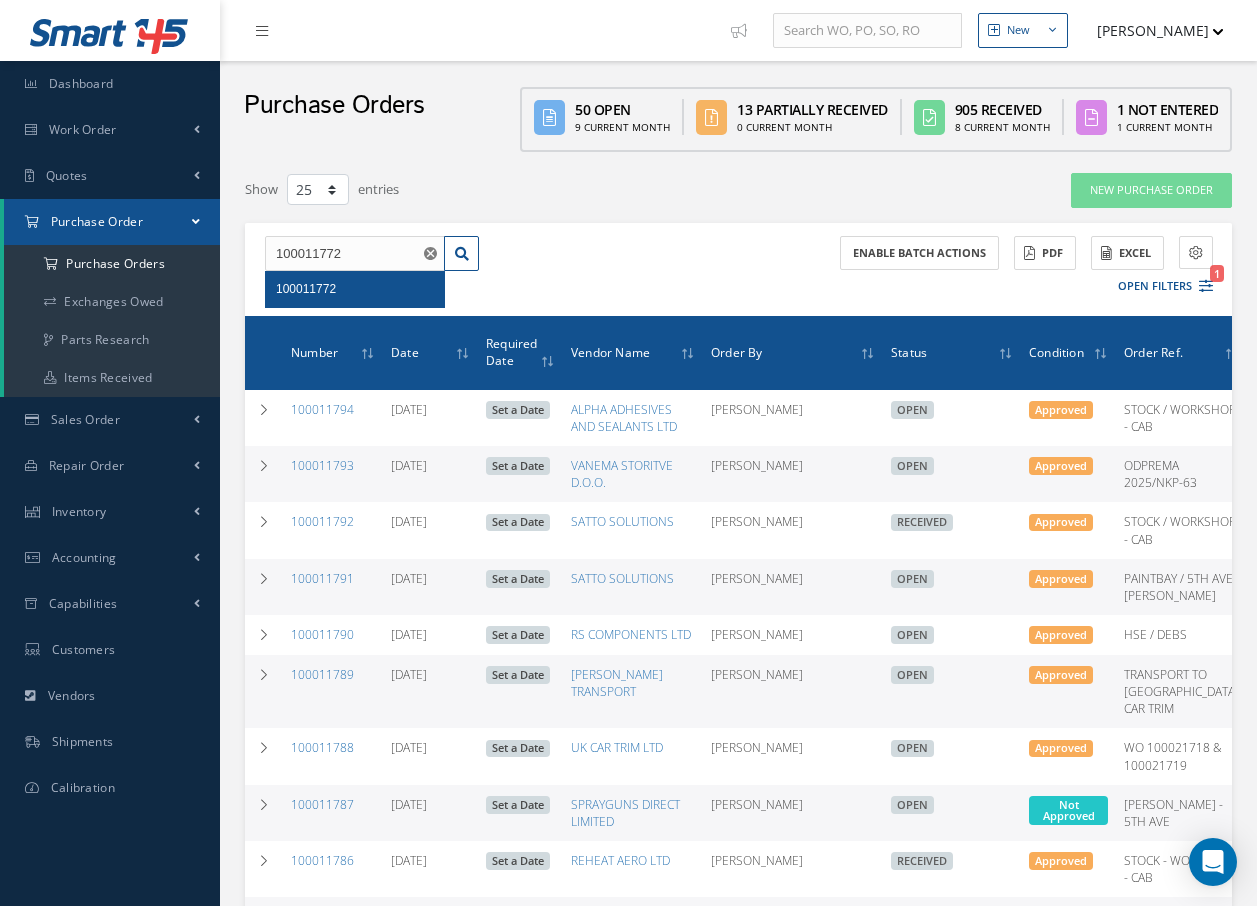 click on "100011772" at bounding box center (306, 289) 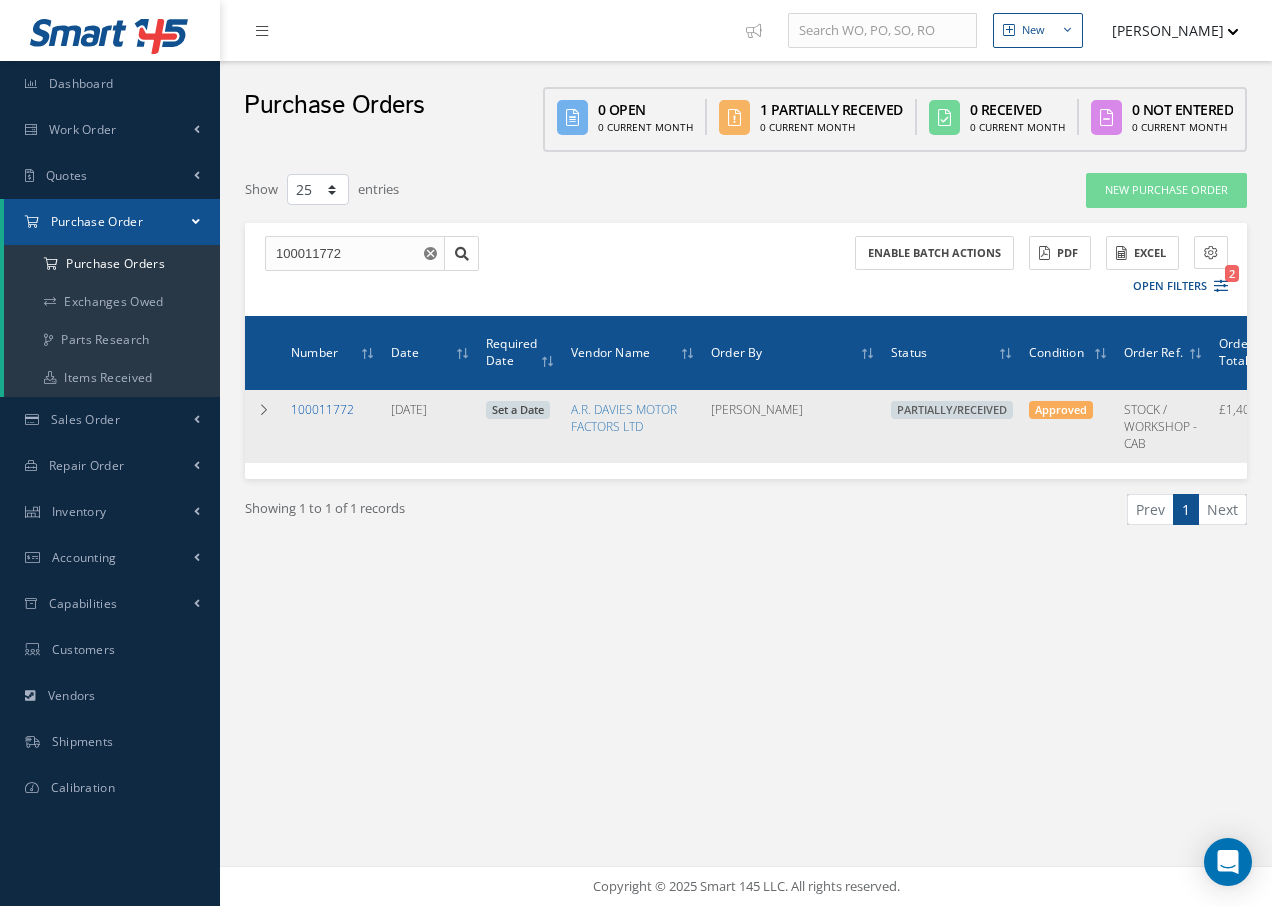 click on "100011772" at bounding box center [322, 409] 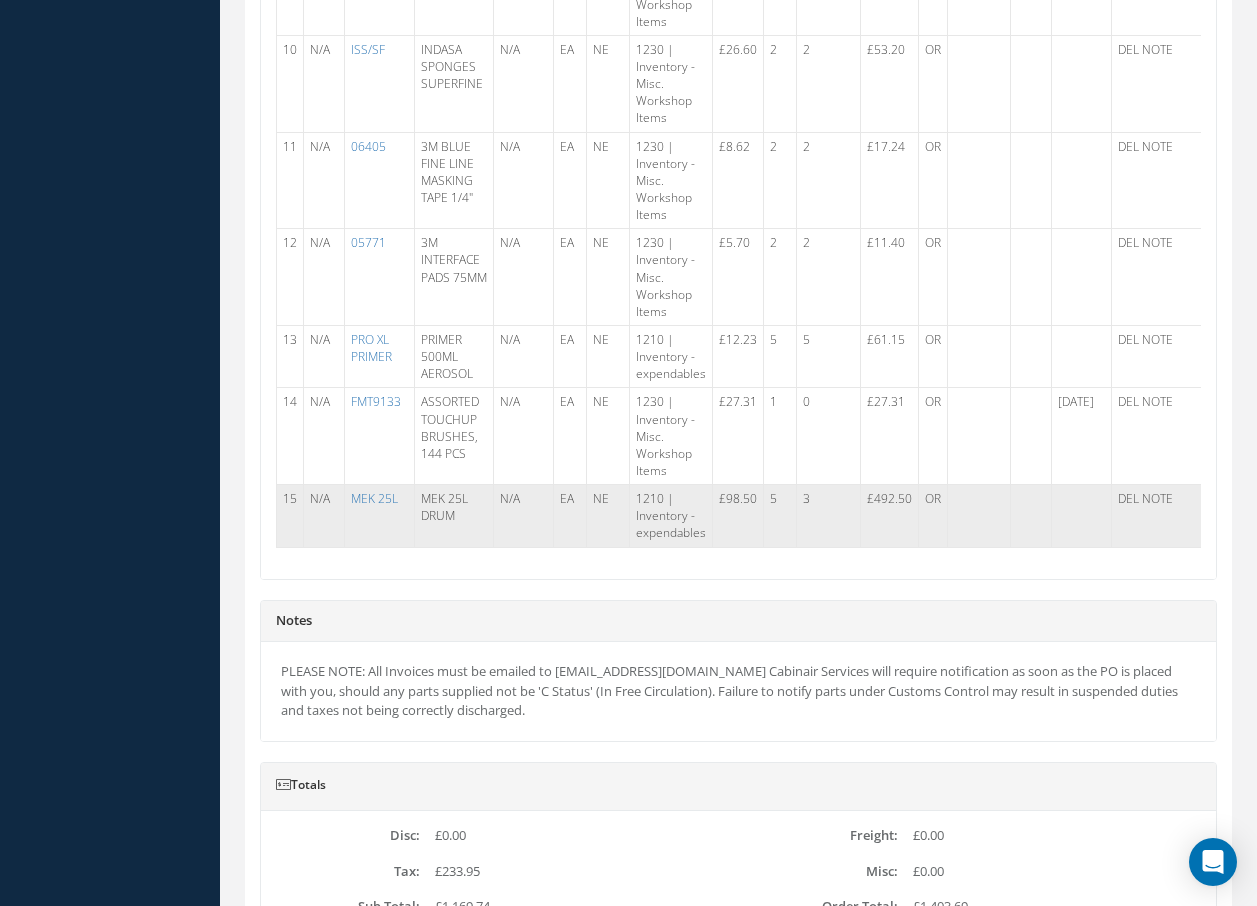 scroll, scrollTop: 1500, scrollLeft: 0, axis: vertical 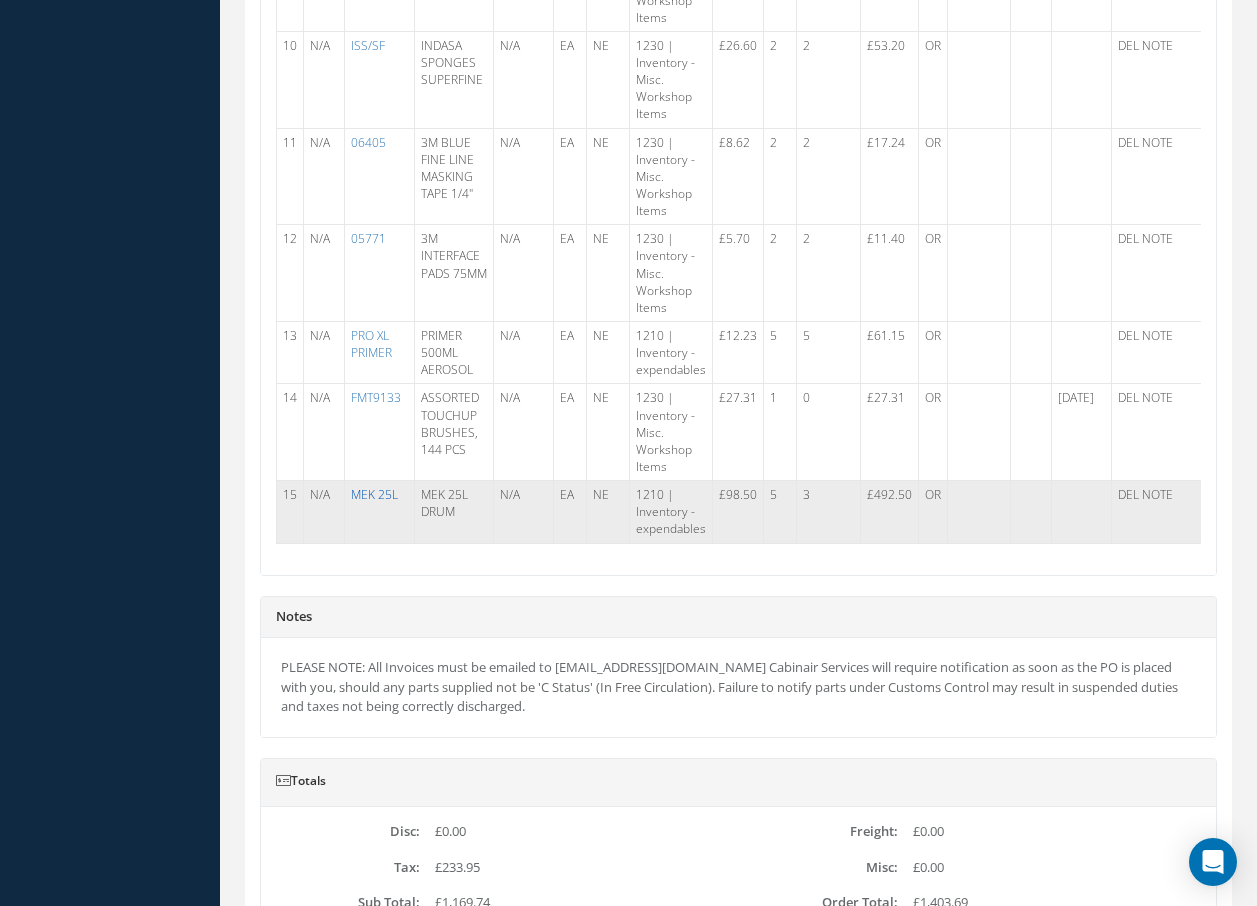 click on "MEK 25L" at bounding box center (374, 494) 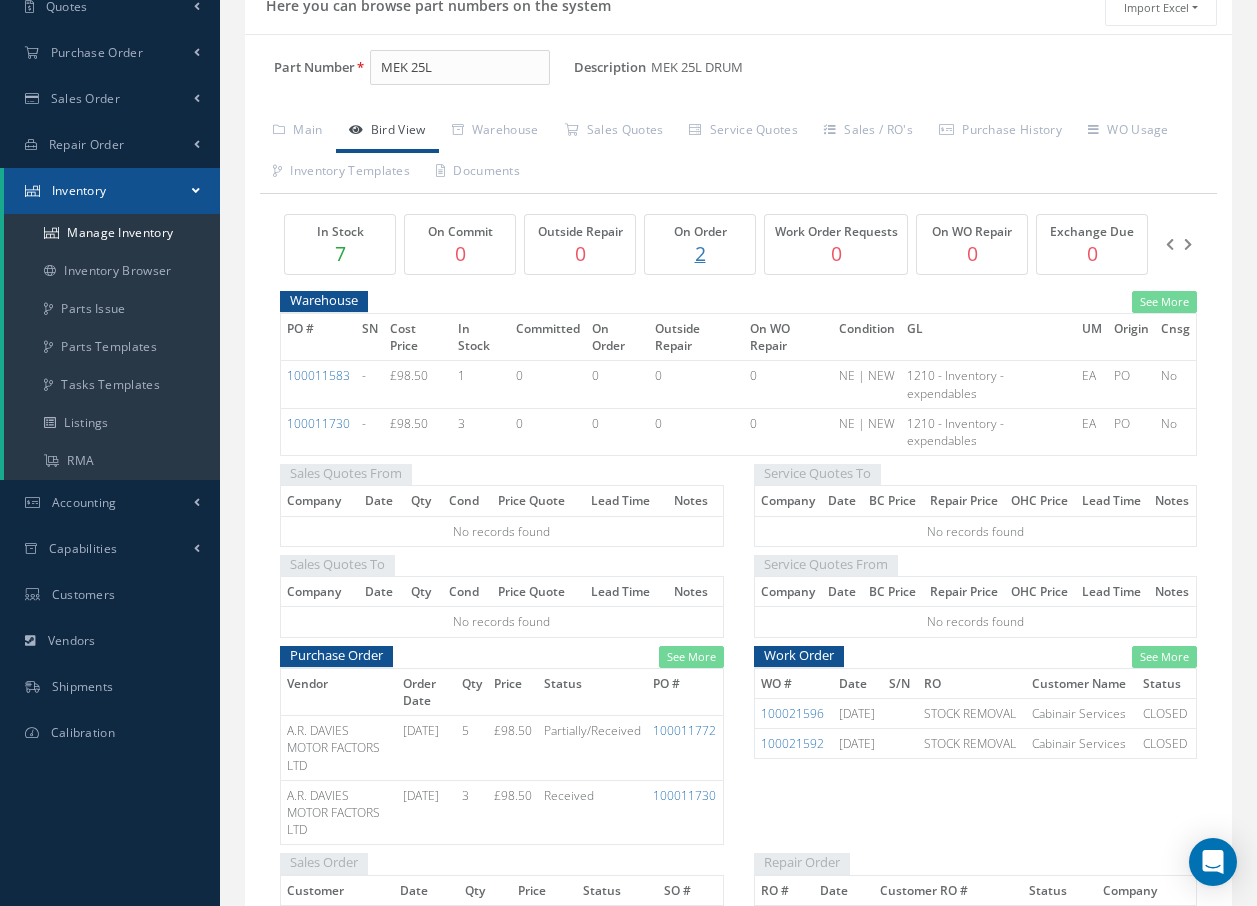 scroll, scrollTop: 0, scrollLeft: 0, axis: both 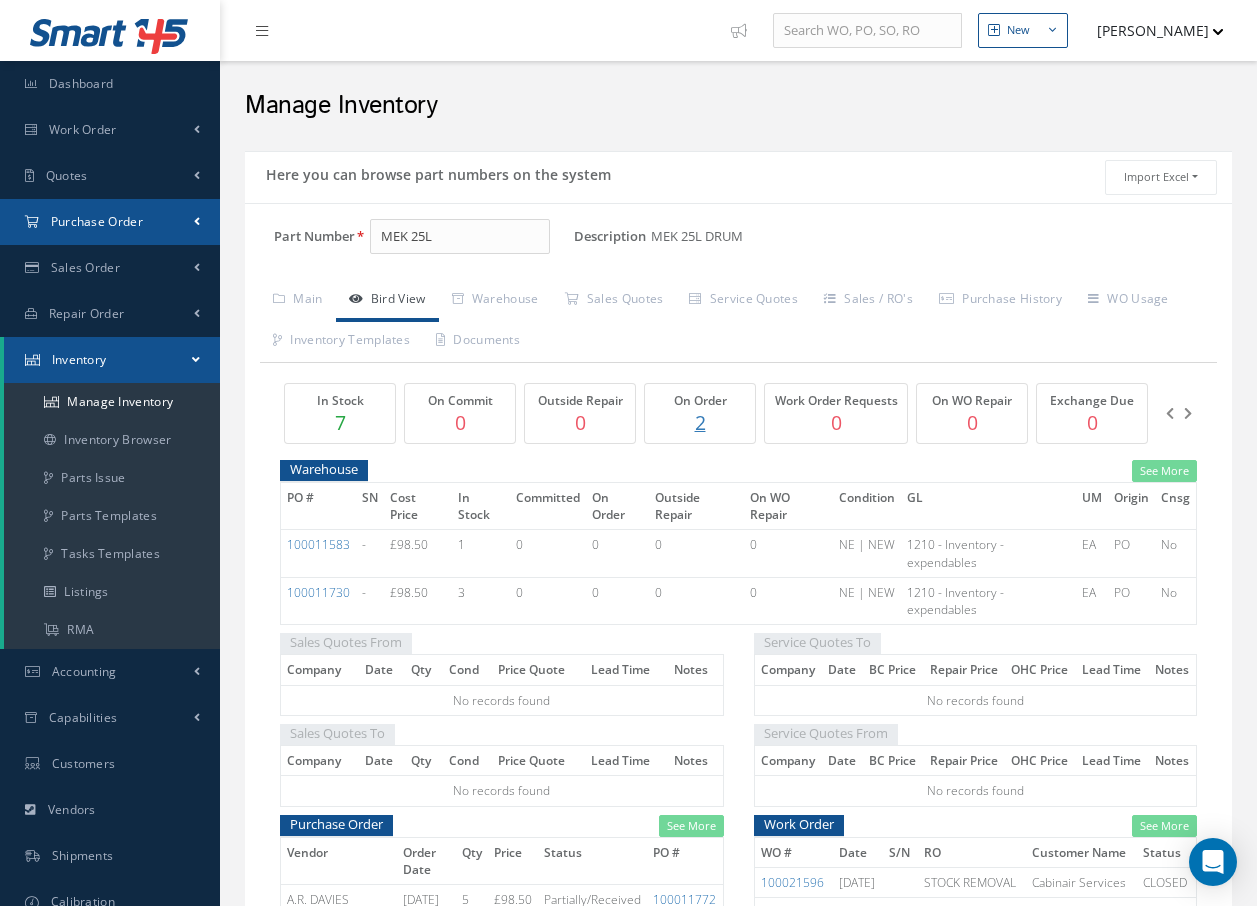 click on "Purchase Order" at bounding box center [110, 222] 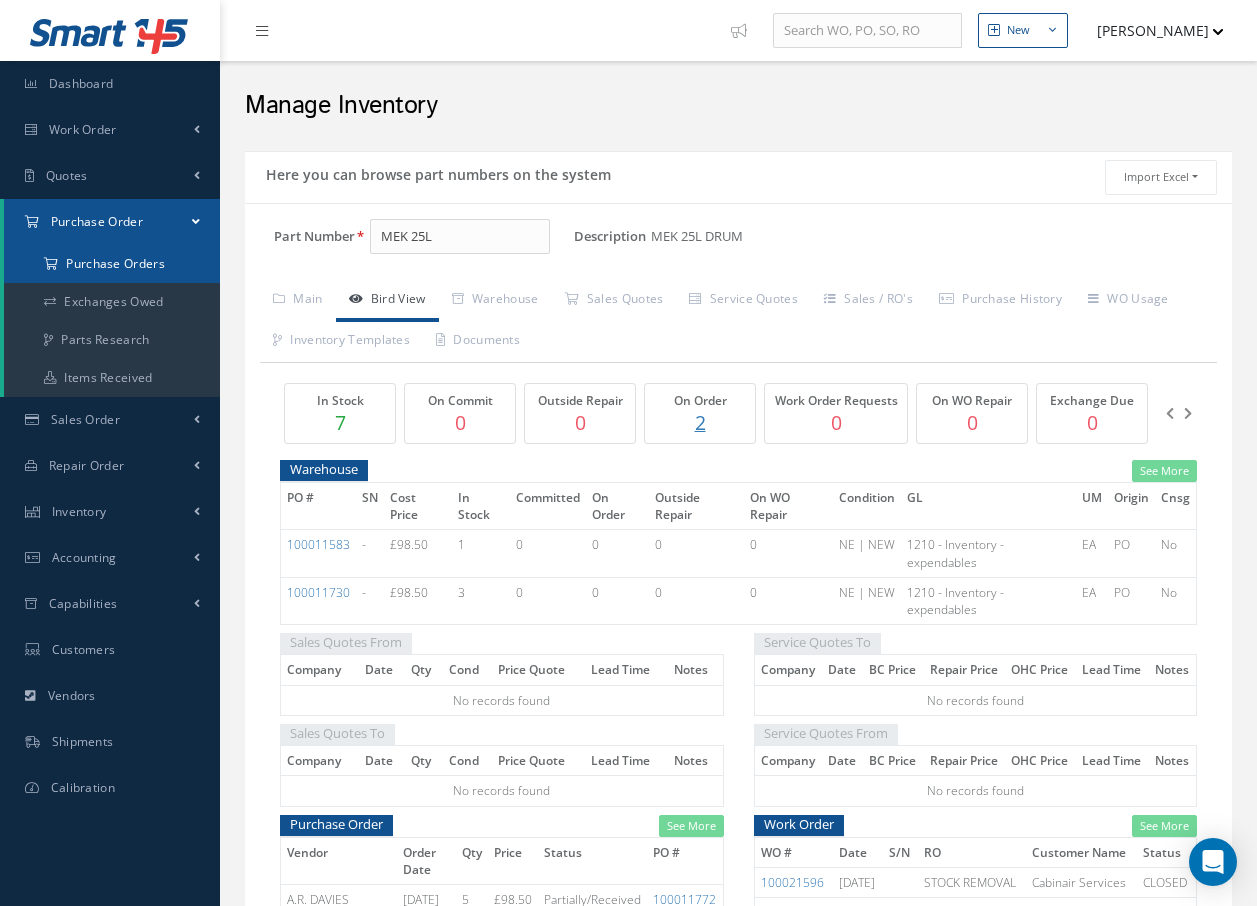 click on "Purchase Orders" at bounding box center (112, 264) 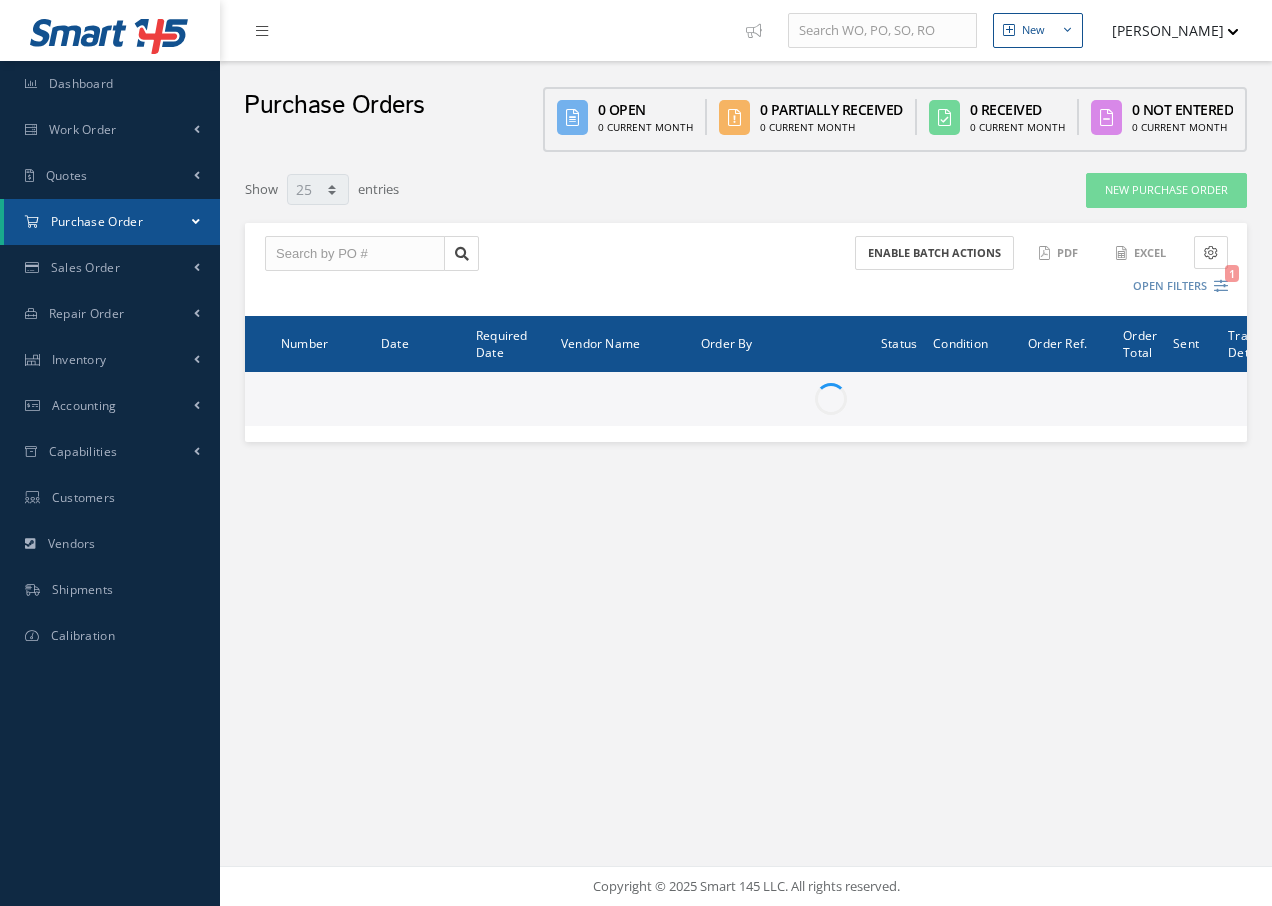 select on "25" 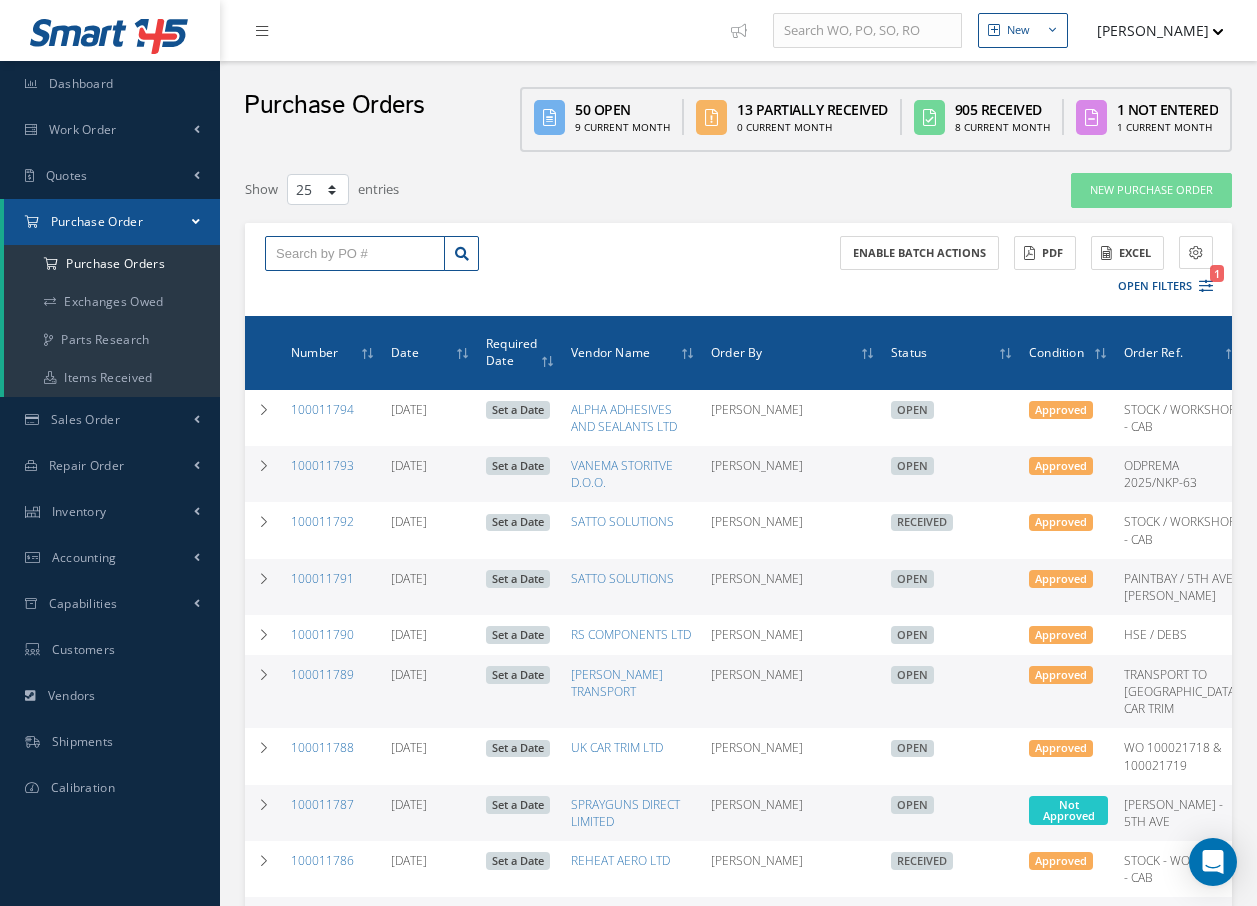 click at bounding box center (355, 254) 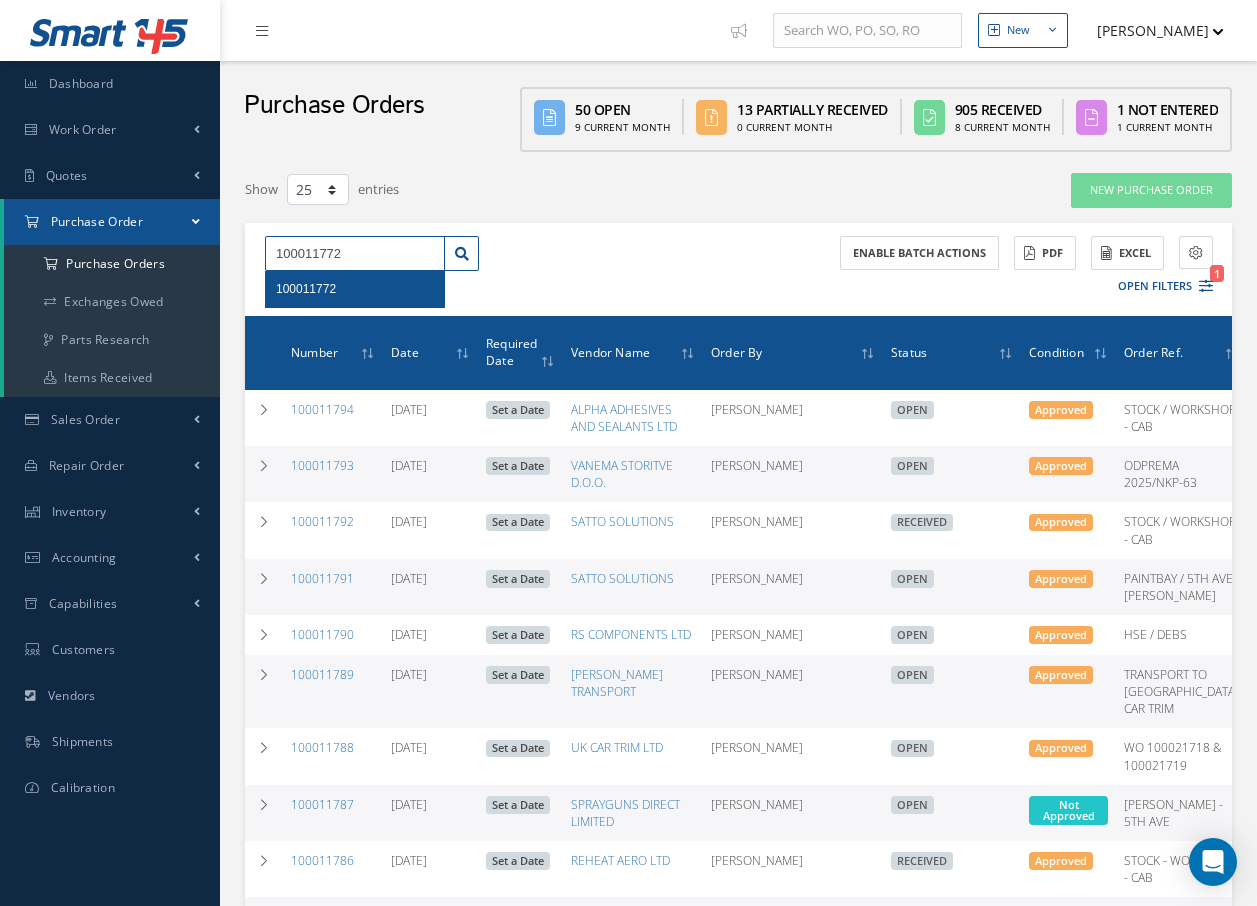 type on "100011772" 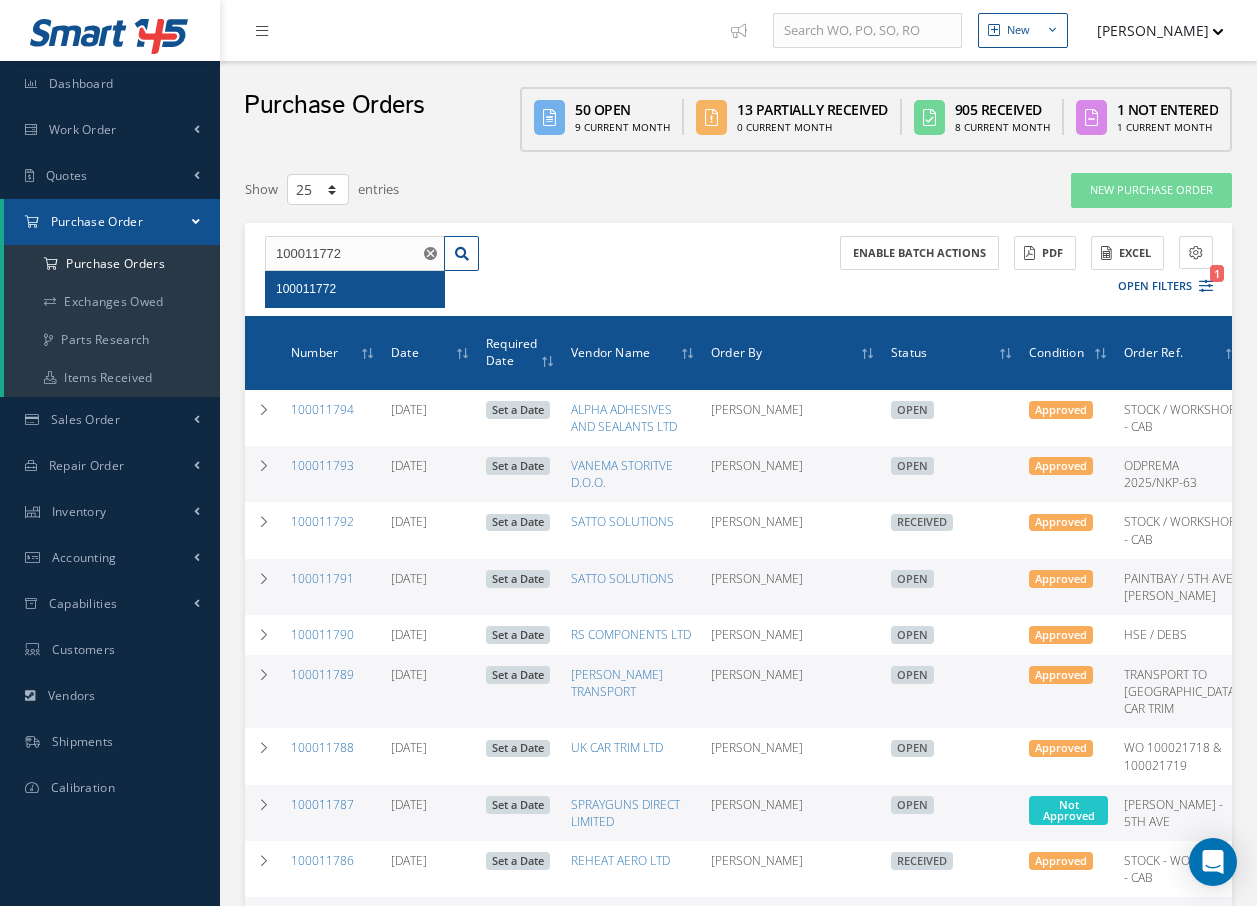 click on "100011772" at bounding box center [306, 289] 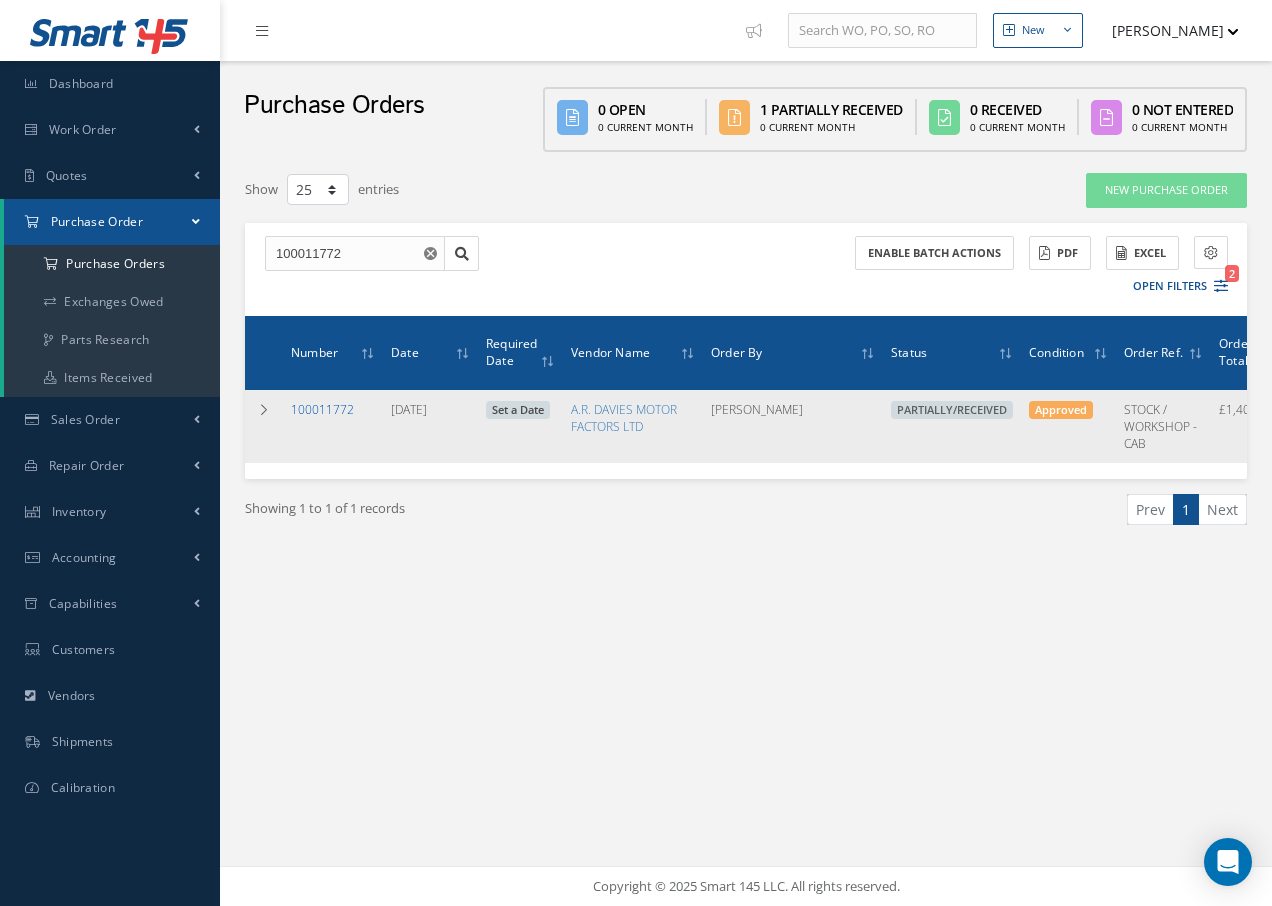 click on "100011772" at bounding box center [322, 409] 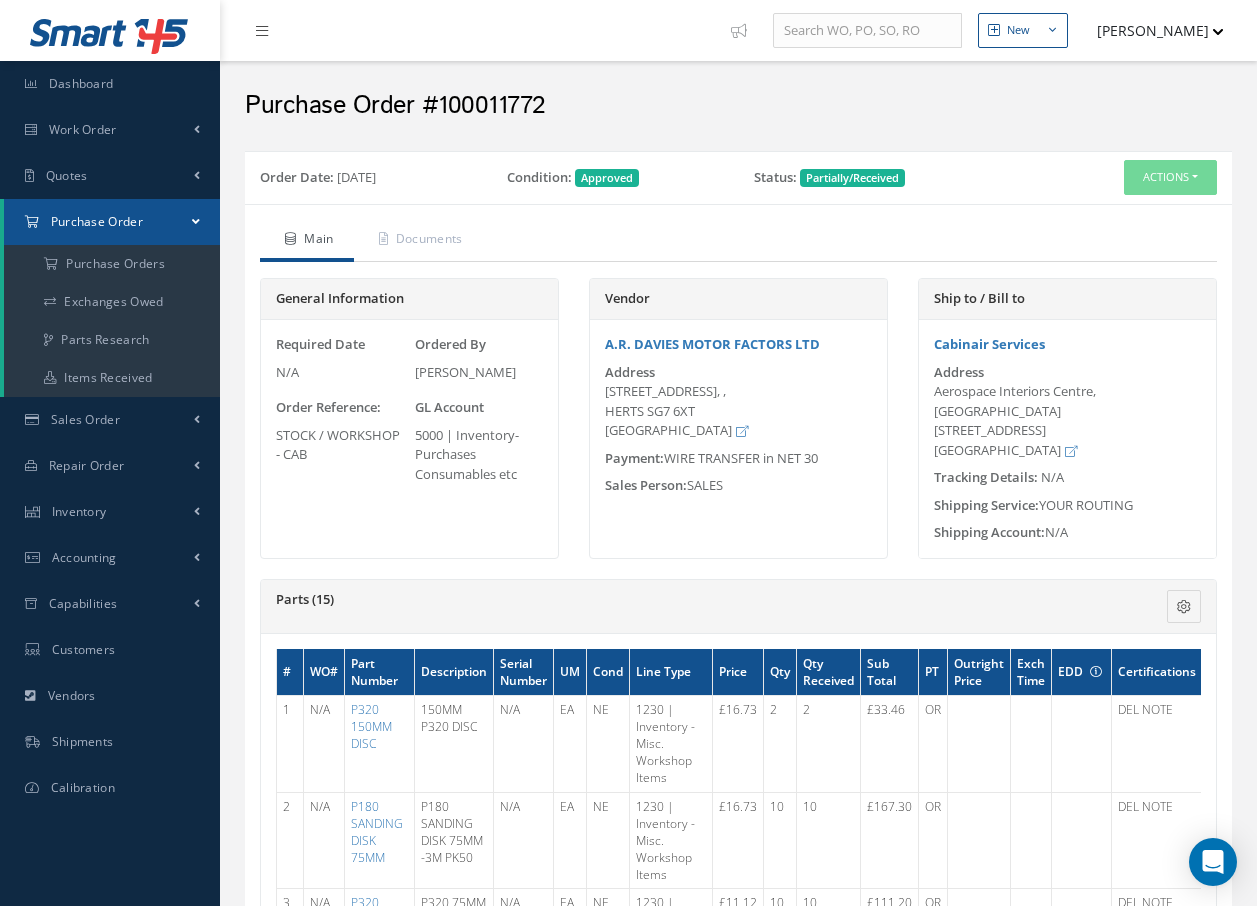 scroll, scrollTop: 0, scrollLeft: 0, axis: both 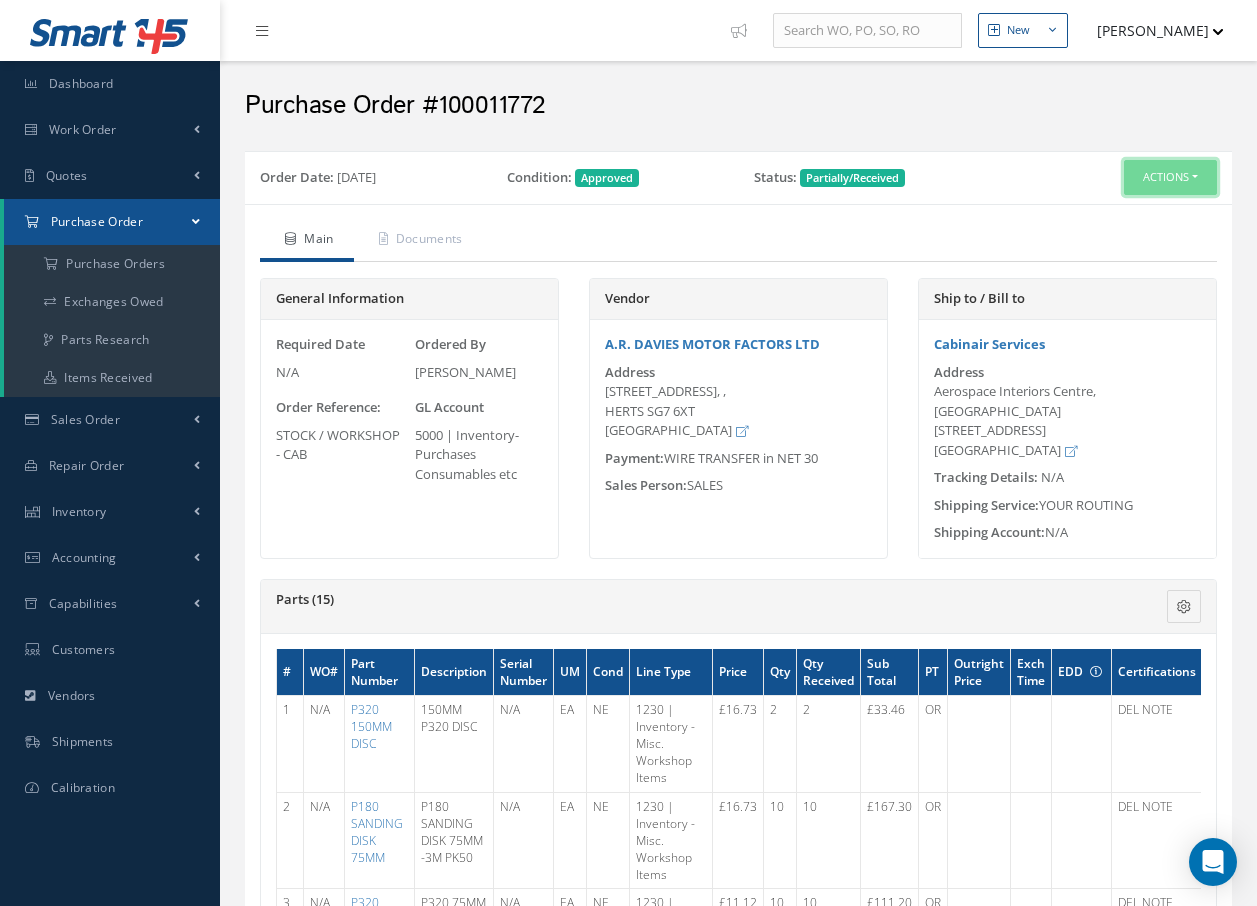 click on "Actions" at bounding box center (1170, 177) 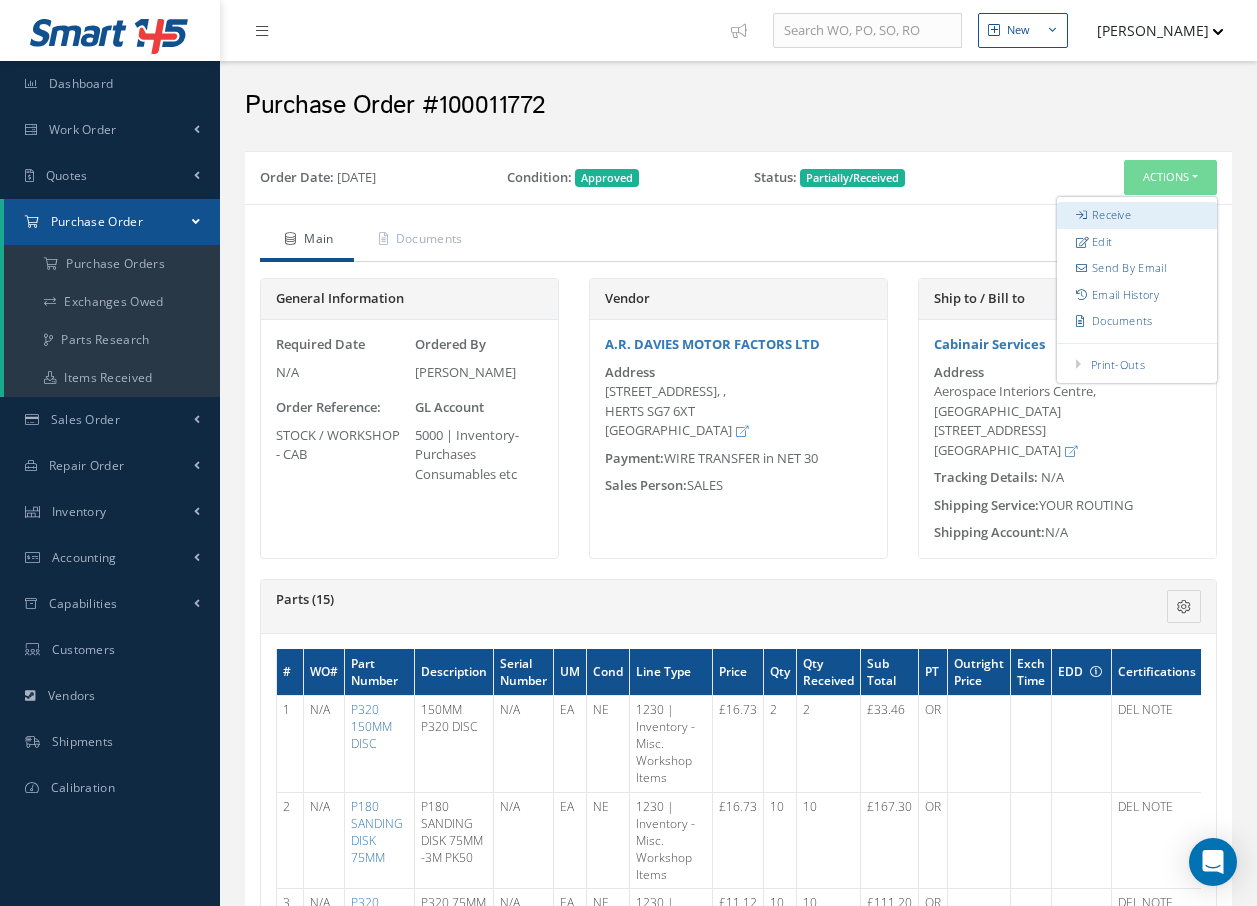 click on "Receive" at bounding box center (1137, 215) 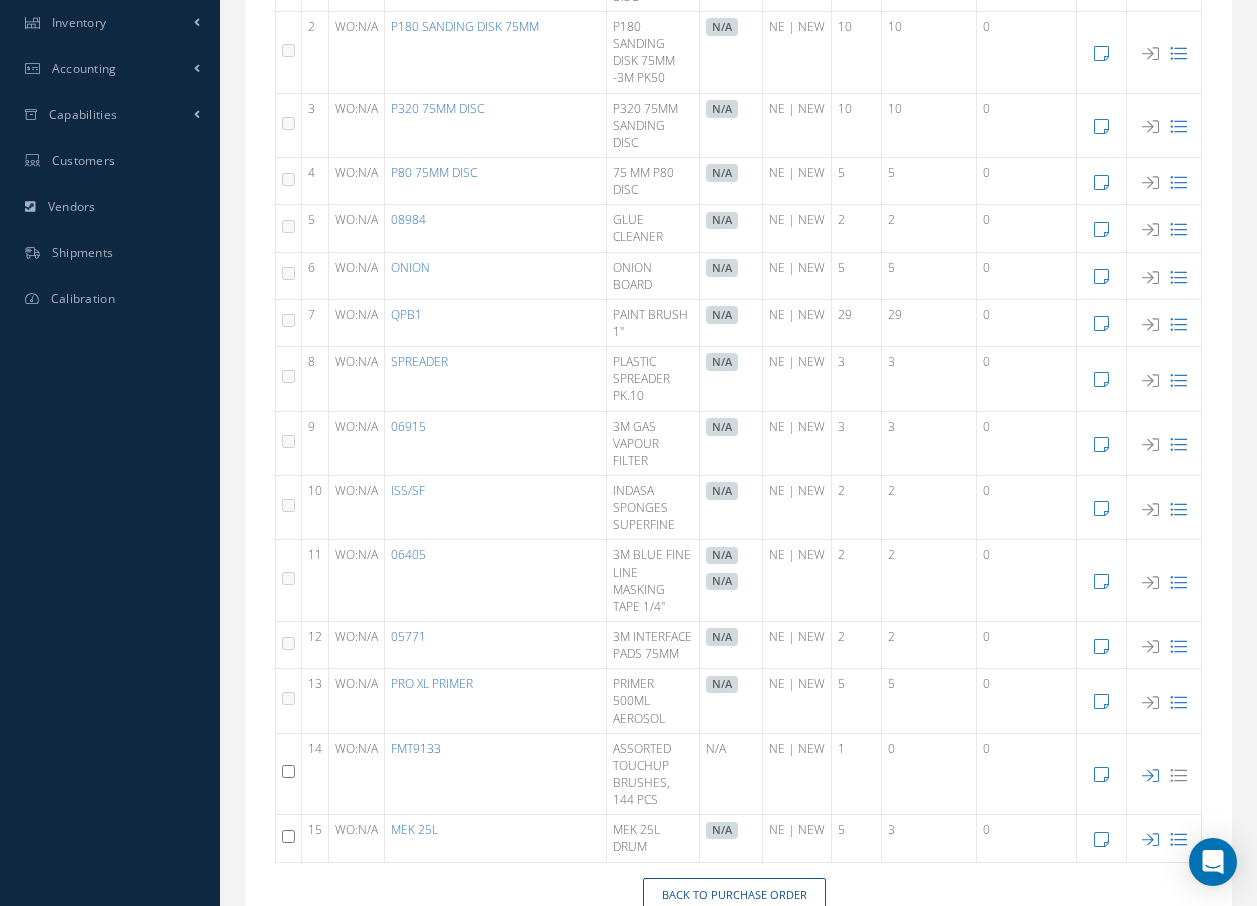 scroll, scrollTop: 506, scrollLeft: 0, axis: vertical 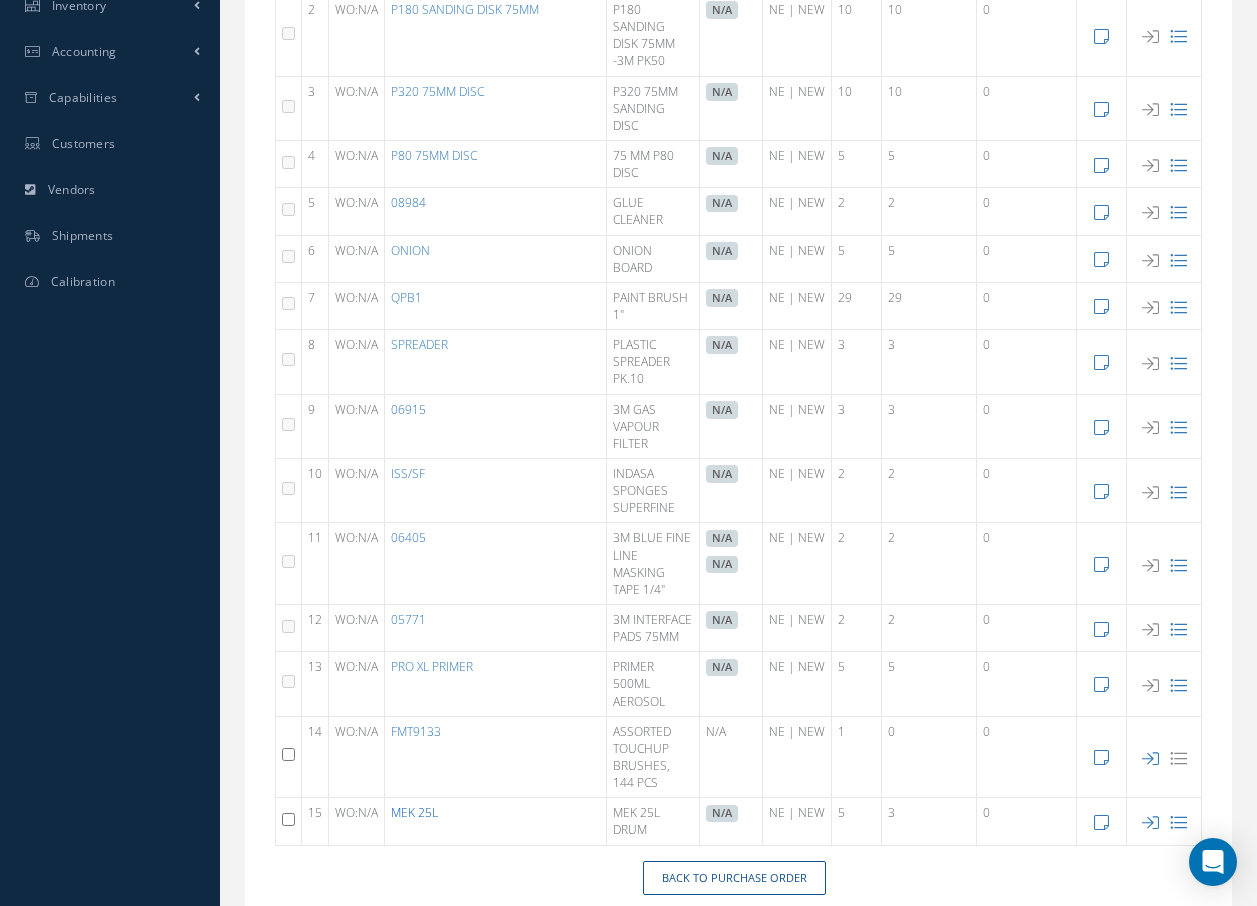 click on "MEK 25L" at bounding box center (414, 812) 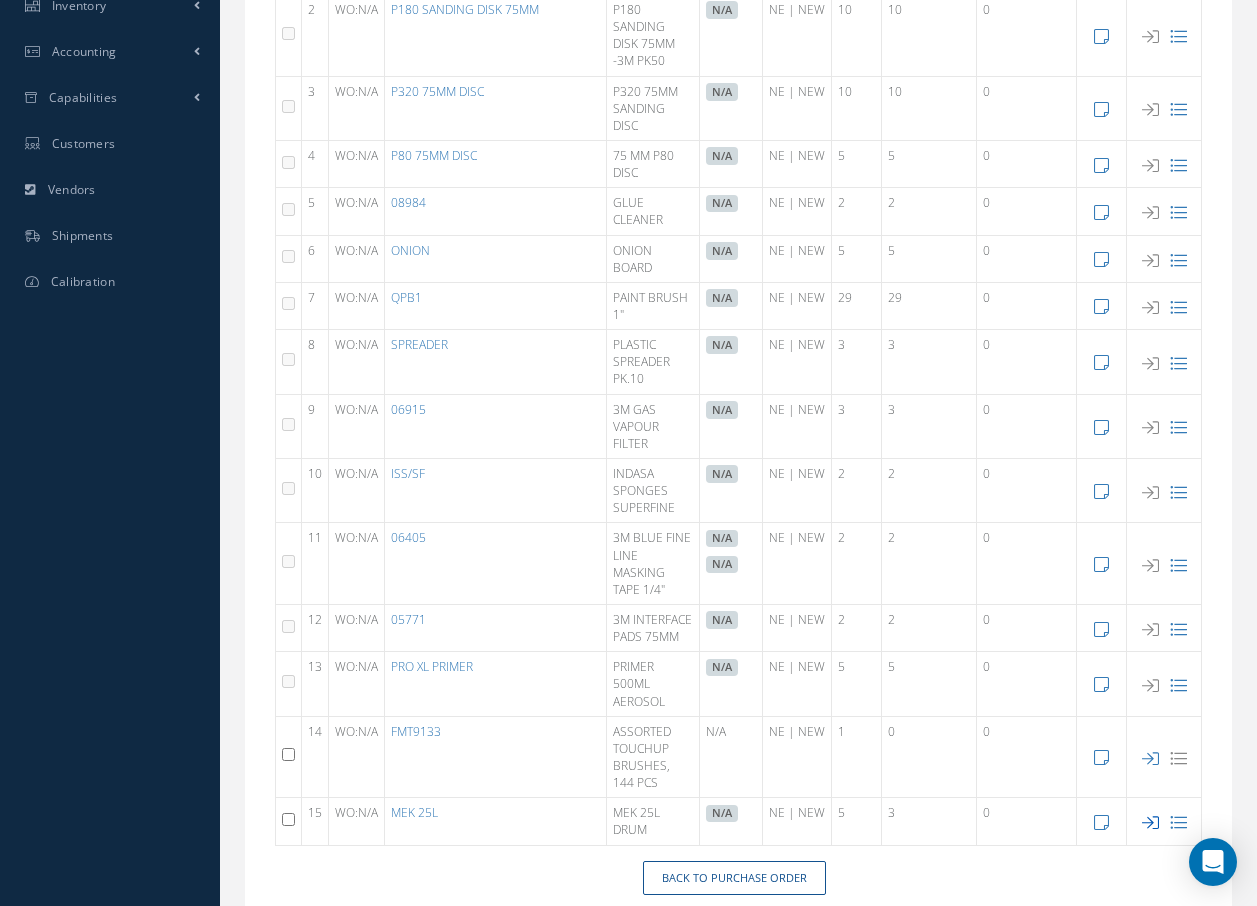 click at bounding box center (1150, 822) 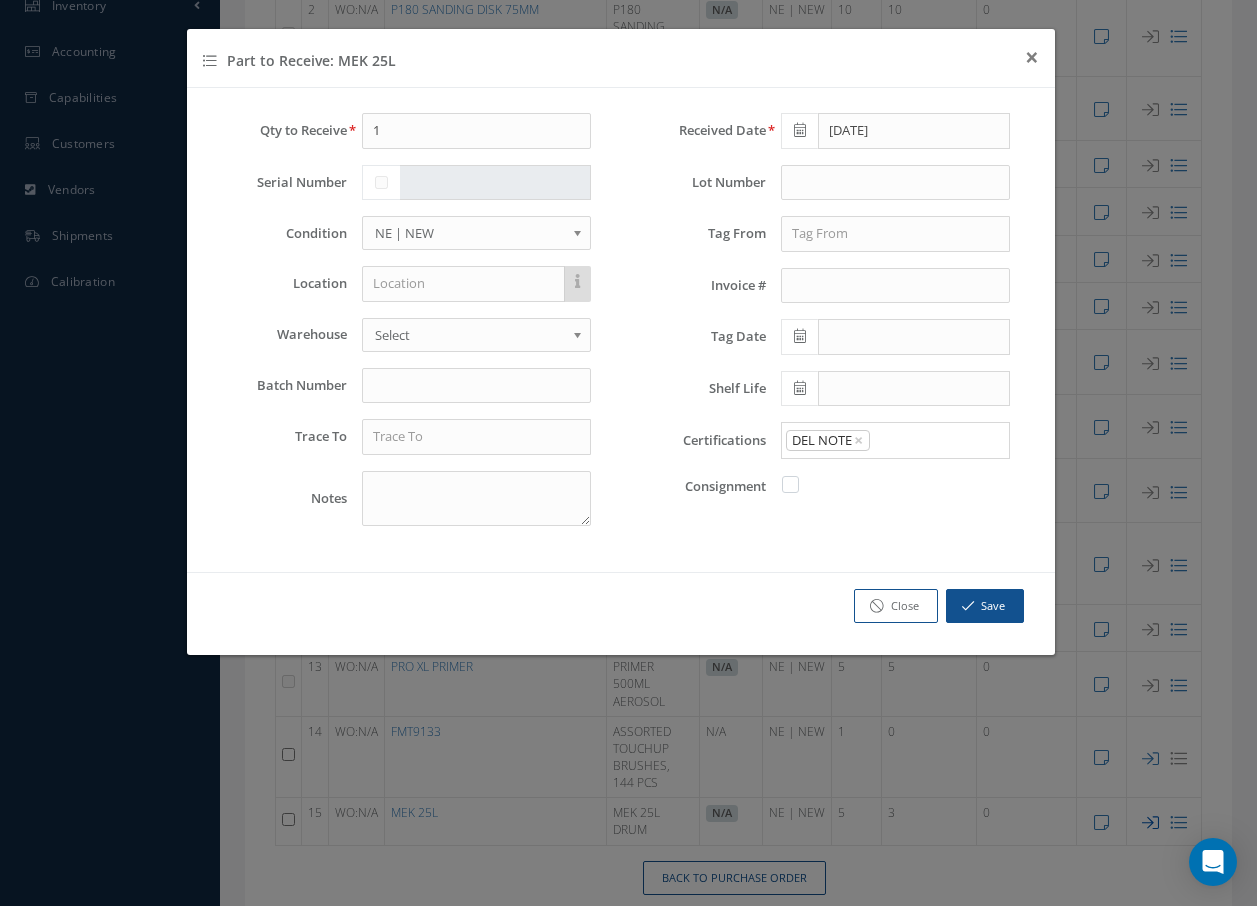 scroll, scrollTop: 472, scrollLeft: 0, axis: vertical 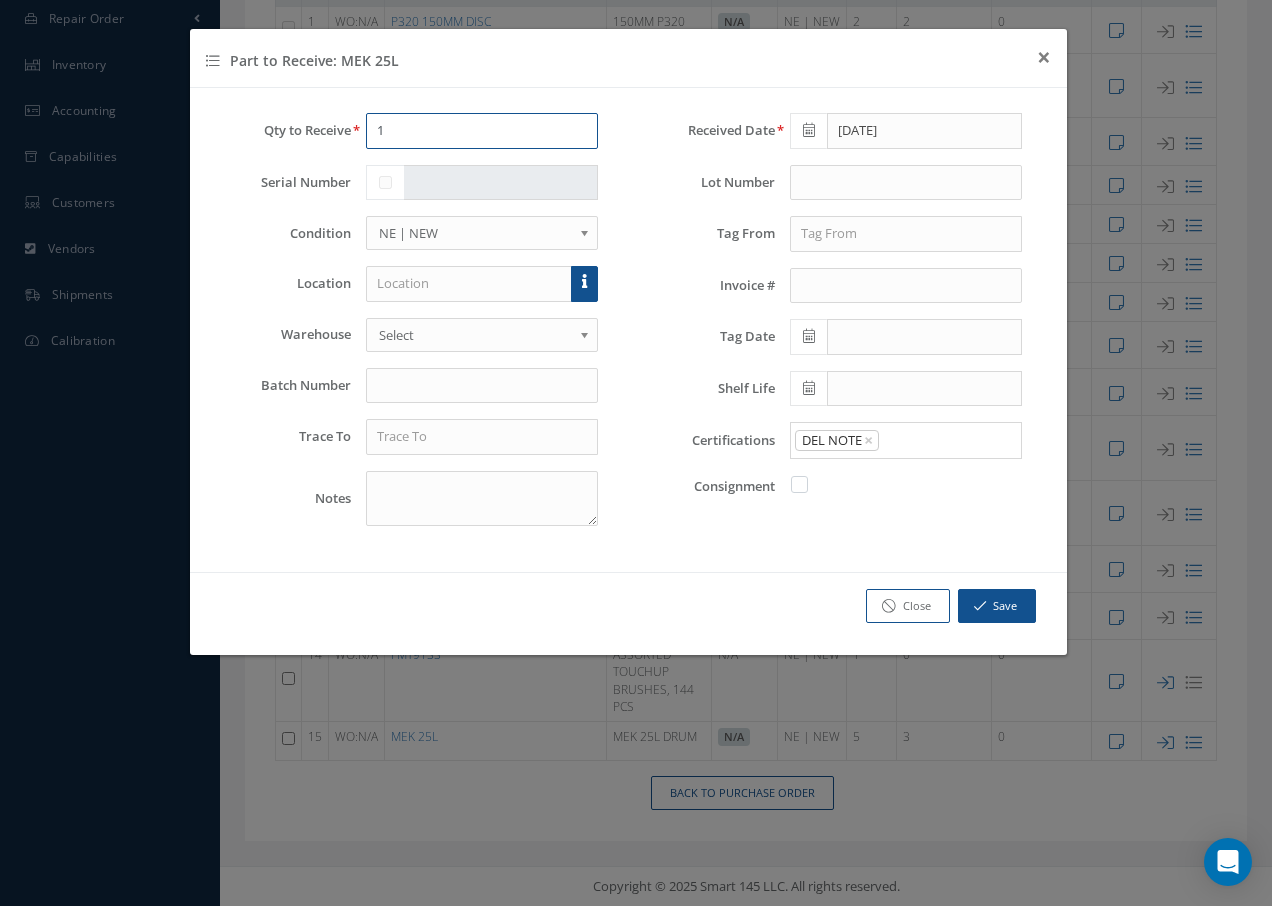 click on "1" at bounding box center [482, 131] 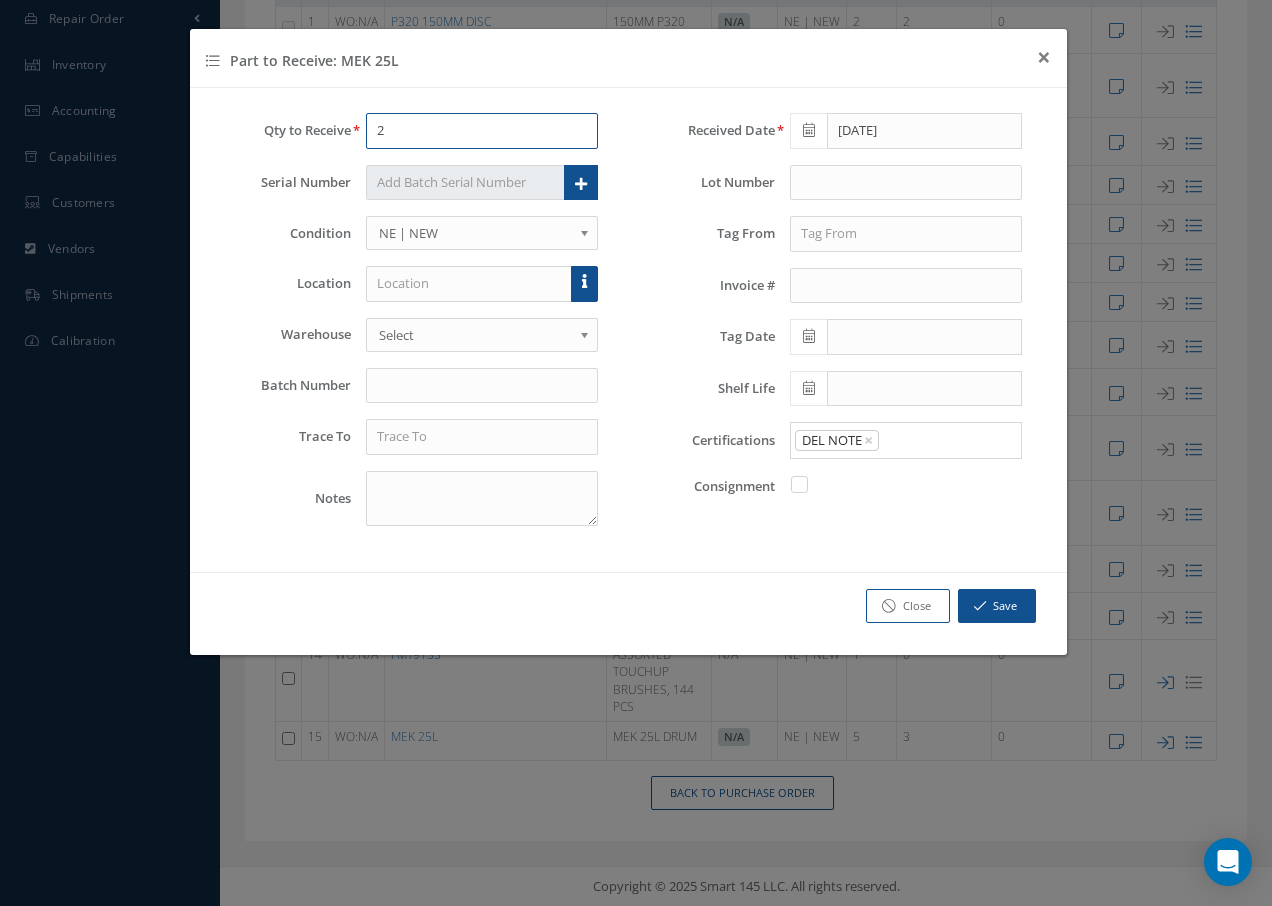 type on "2" 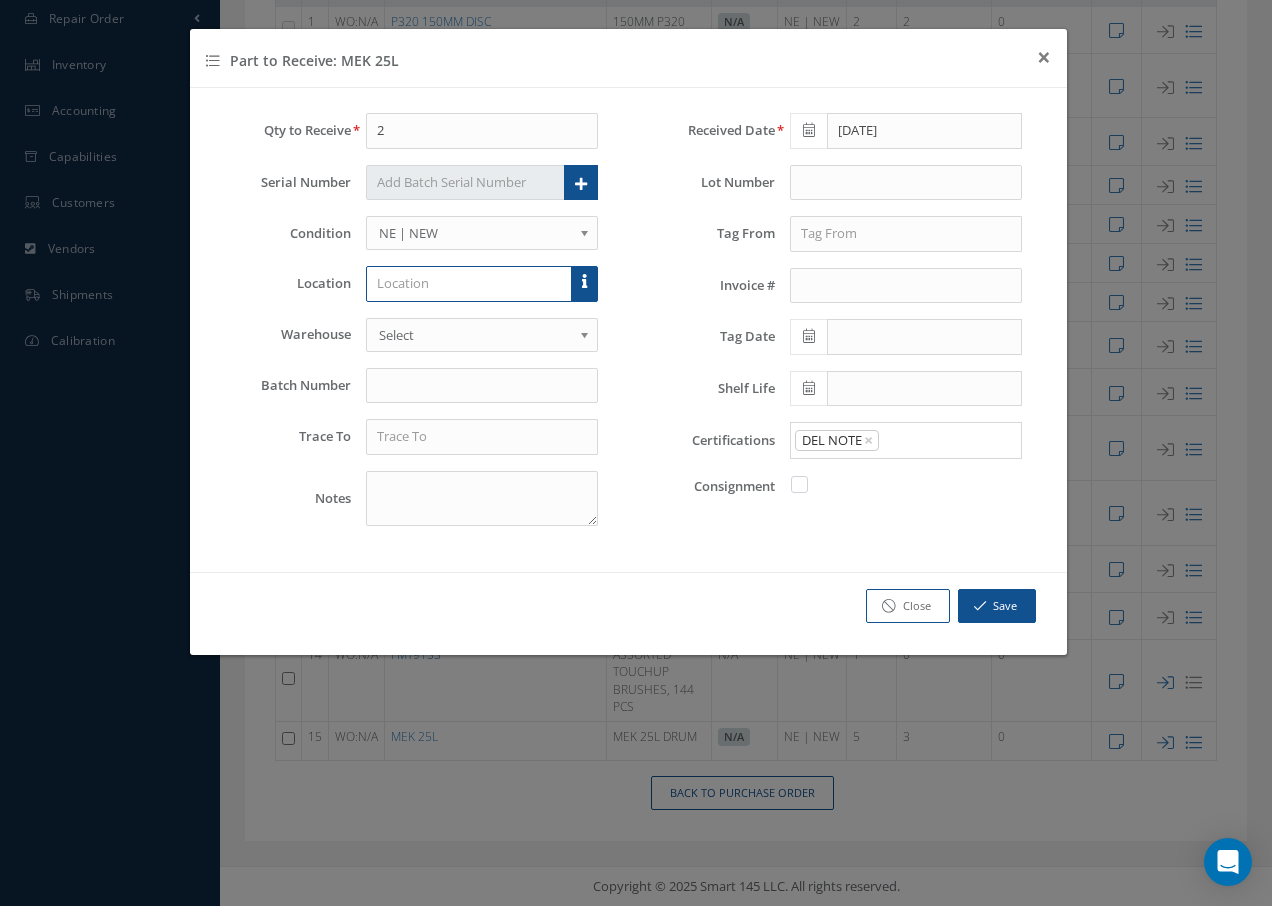 click at bounding box center (469, 284) 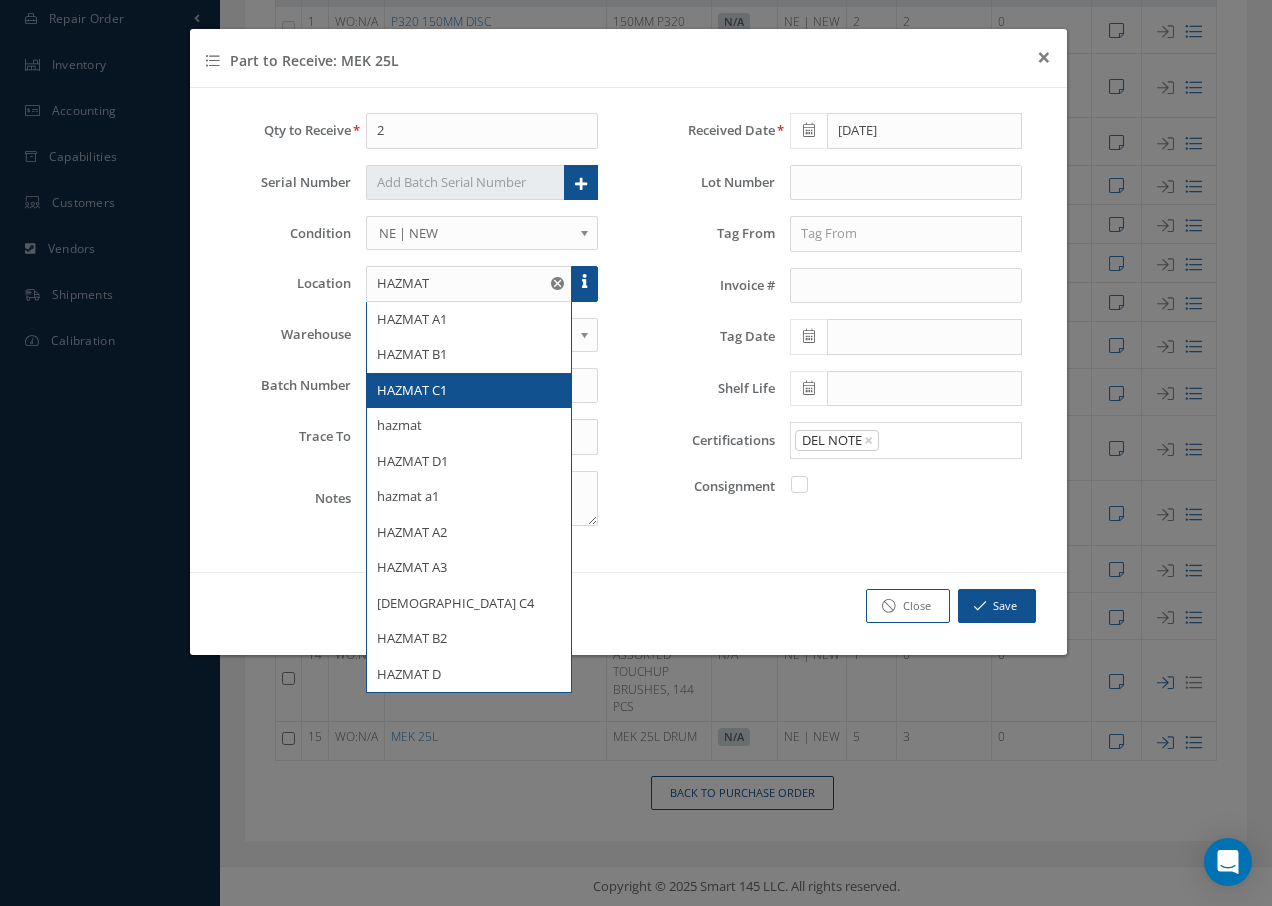 click on "HAZMAT C1" at bounding box center [412, 390] 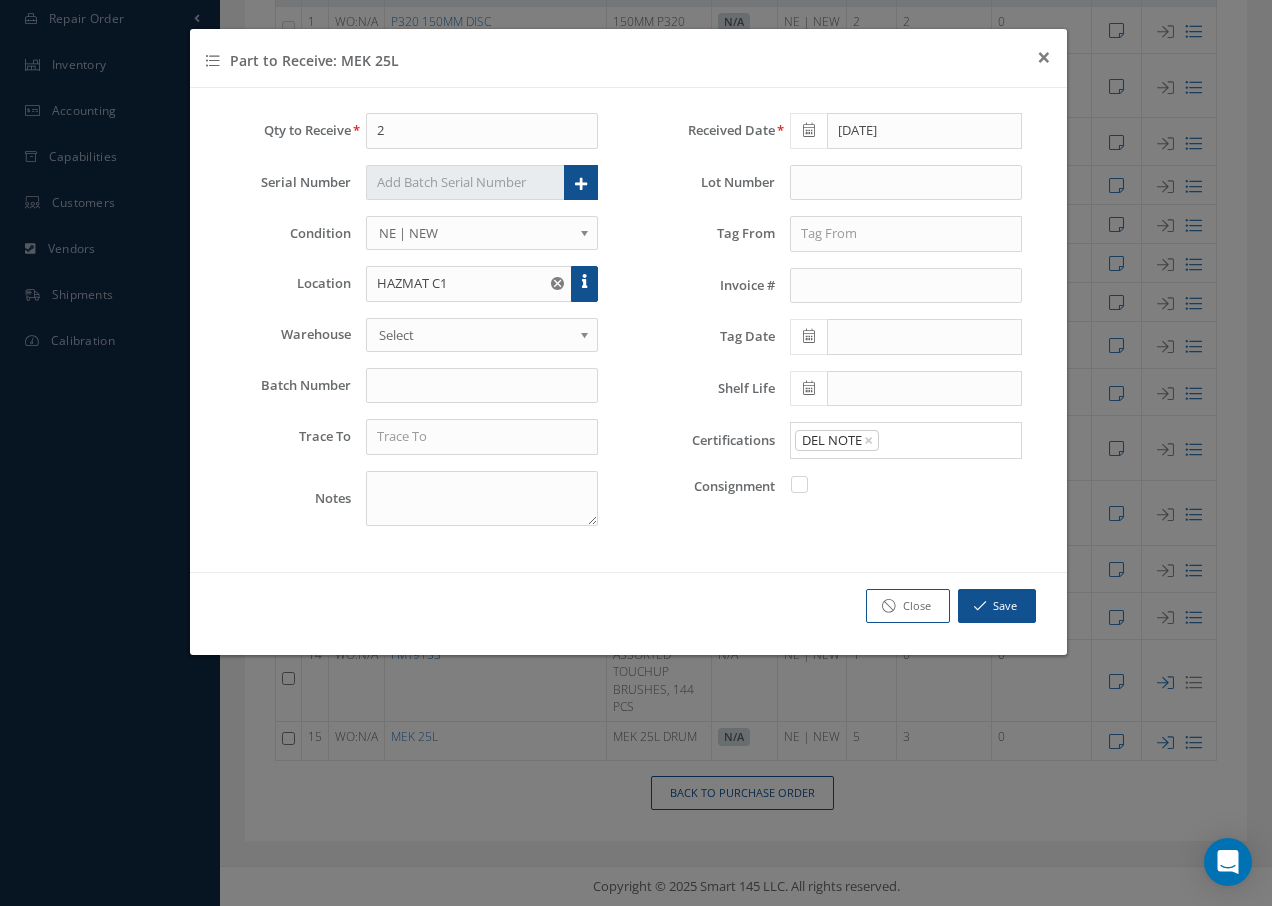click on "Select" at bounding box center (476, 335) 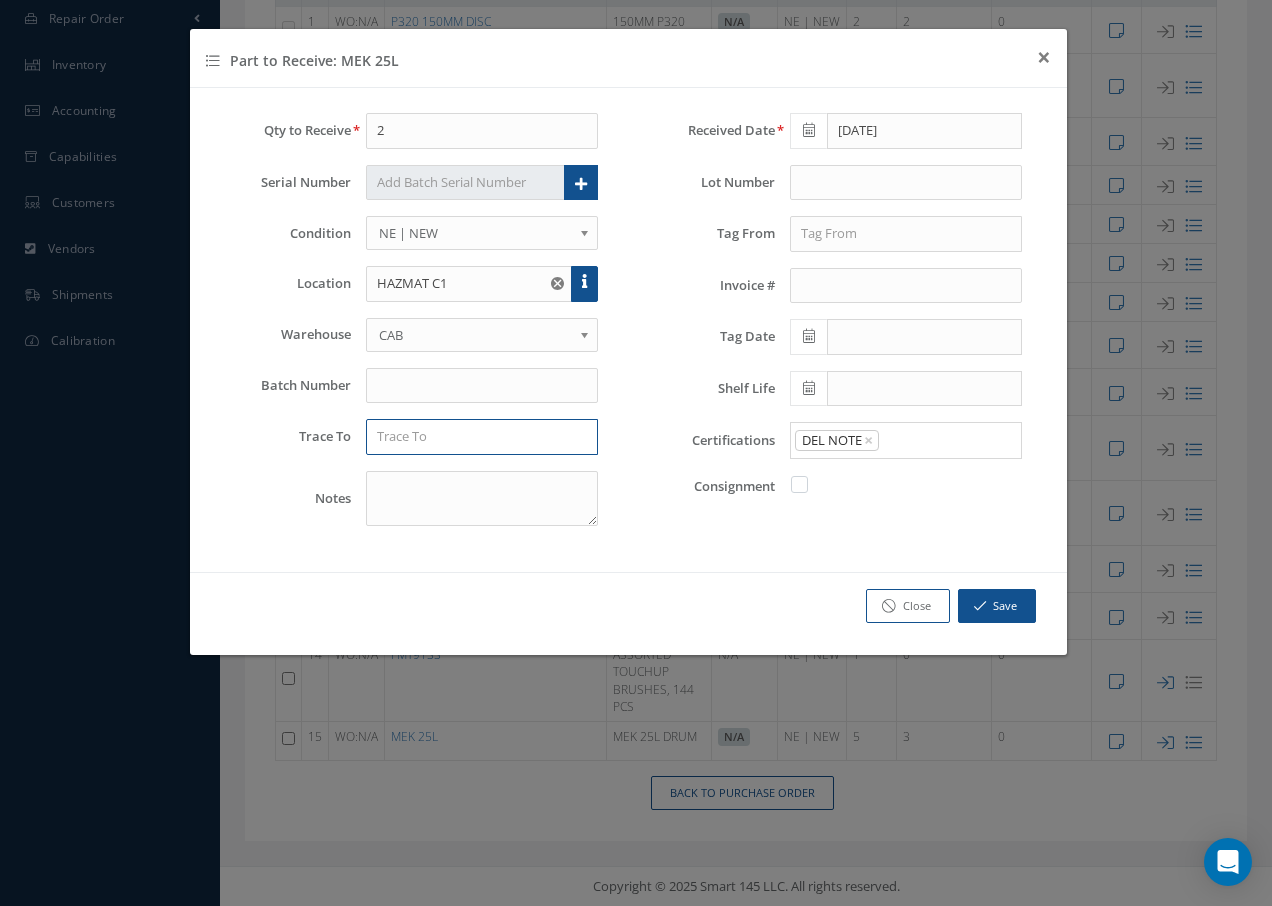click at bounding box center (482, 437) 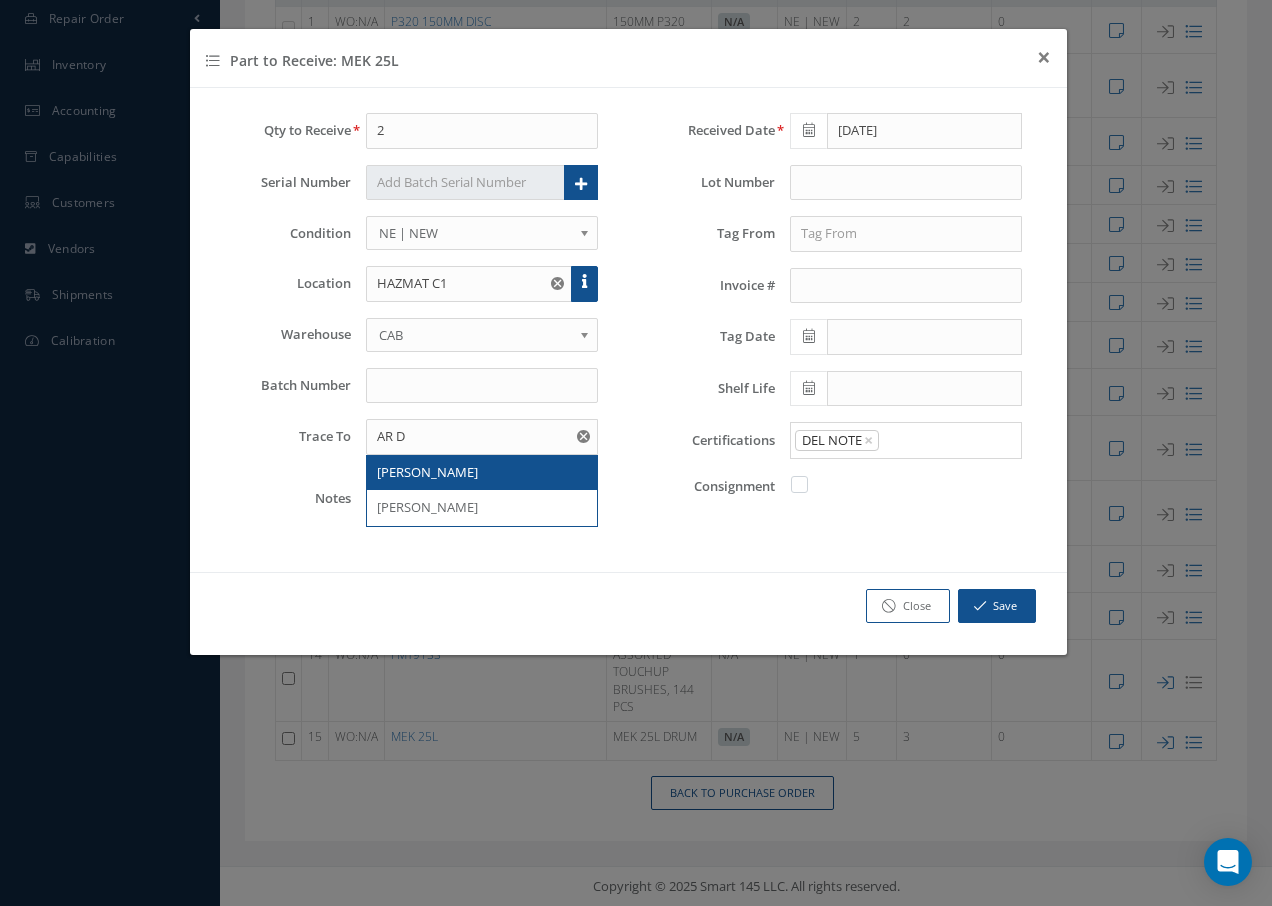 click on "AR DAVIES" at bounding box center [482, 473] 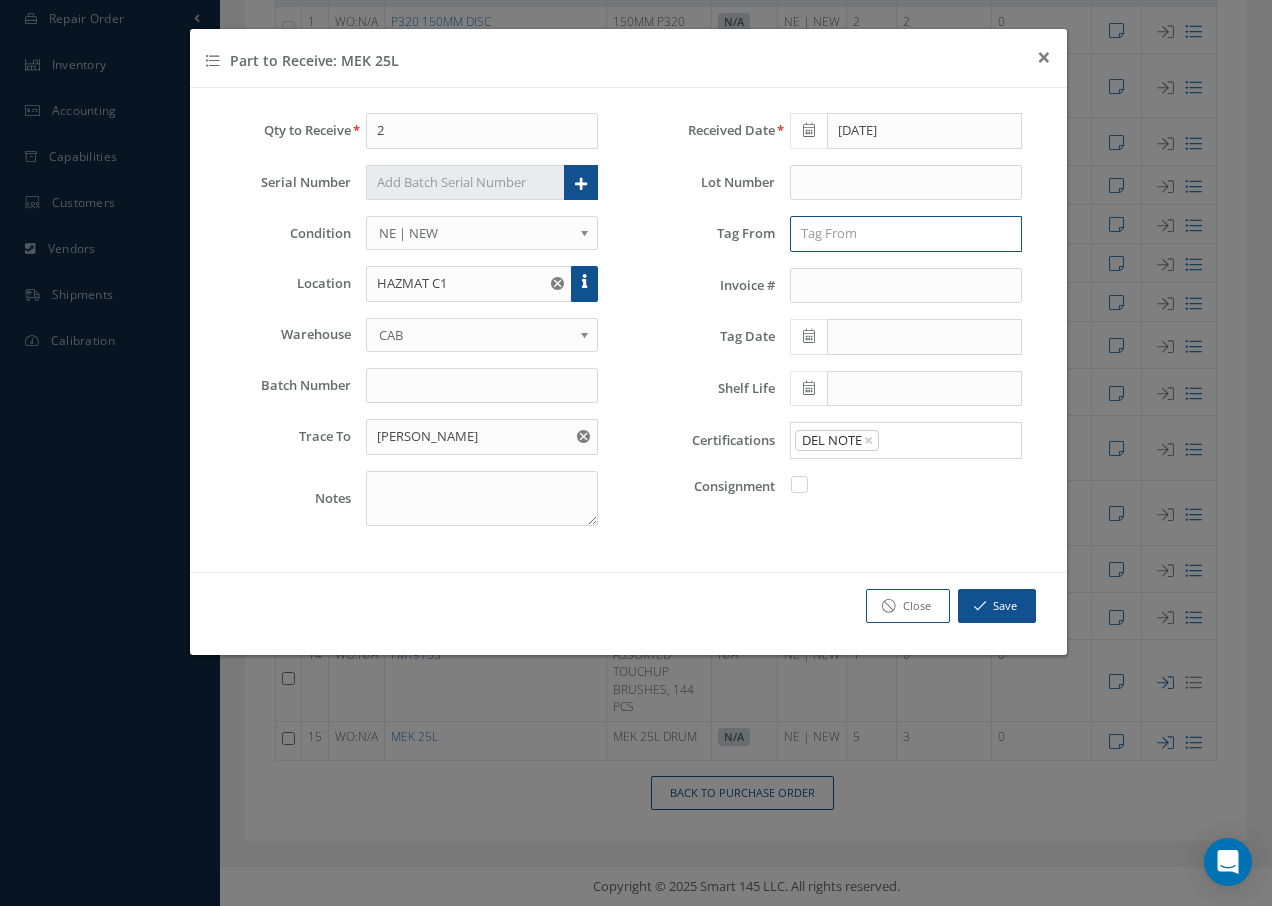 click at bounding box center (906, 234) 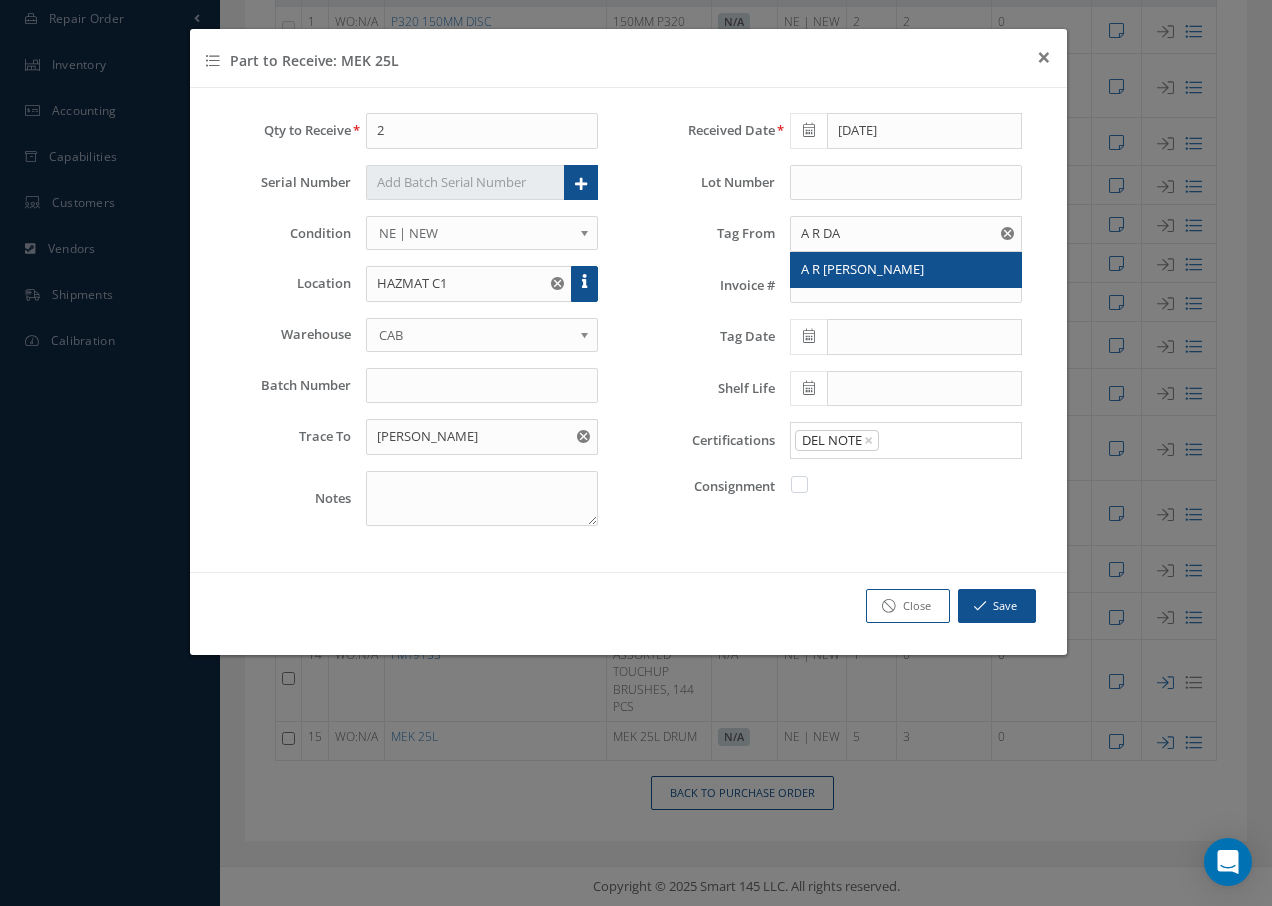 click on "A R DAVIES" at bounding box center [862, 269] 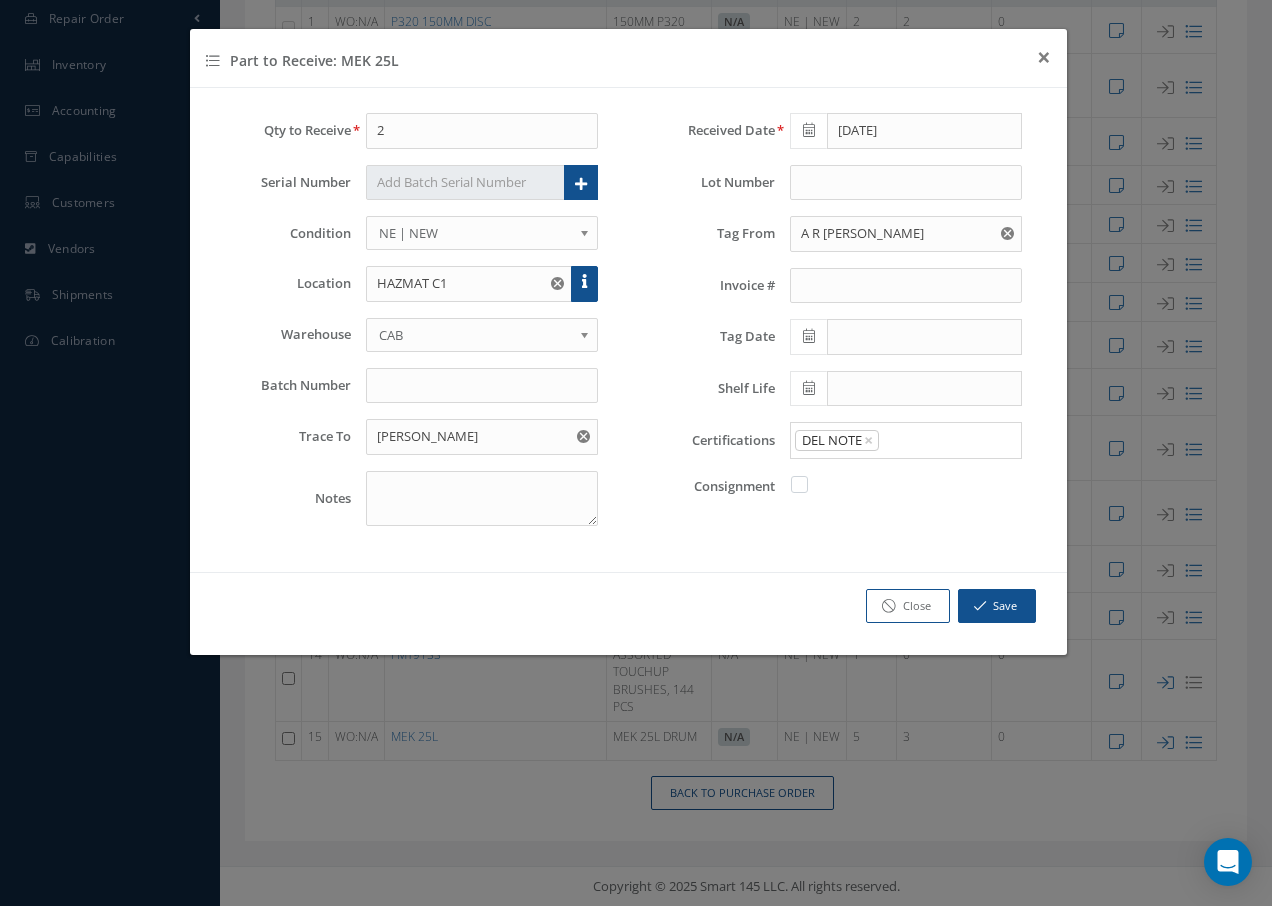 click at bounding box center (809, 336) 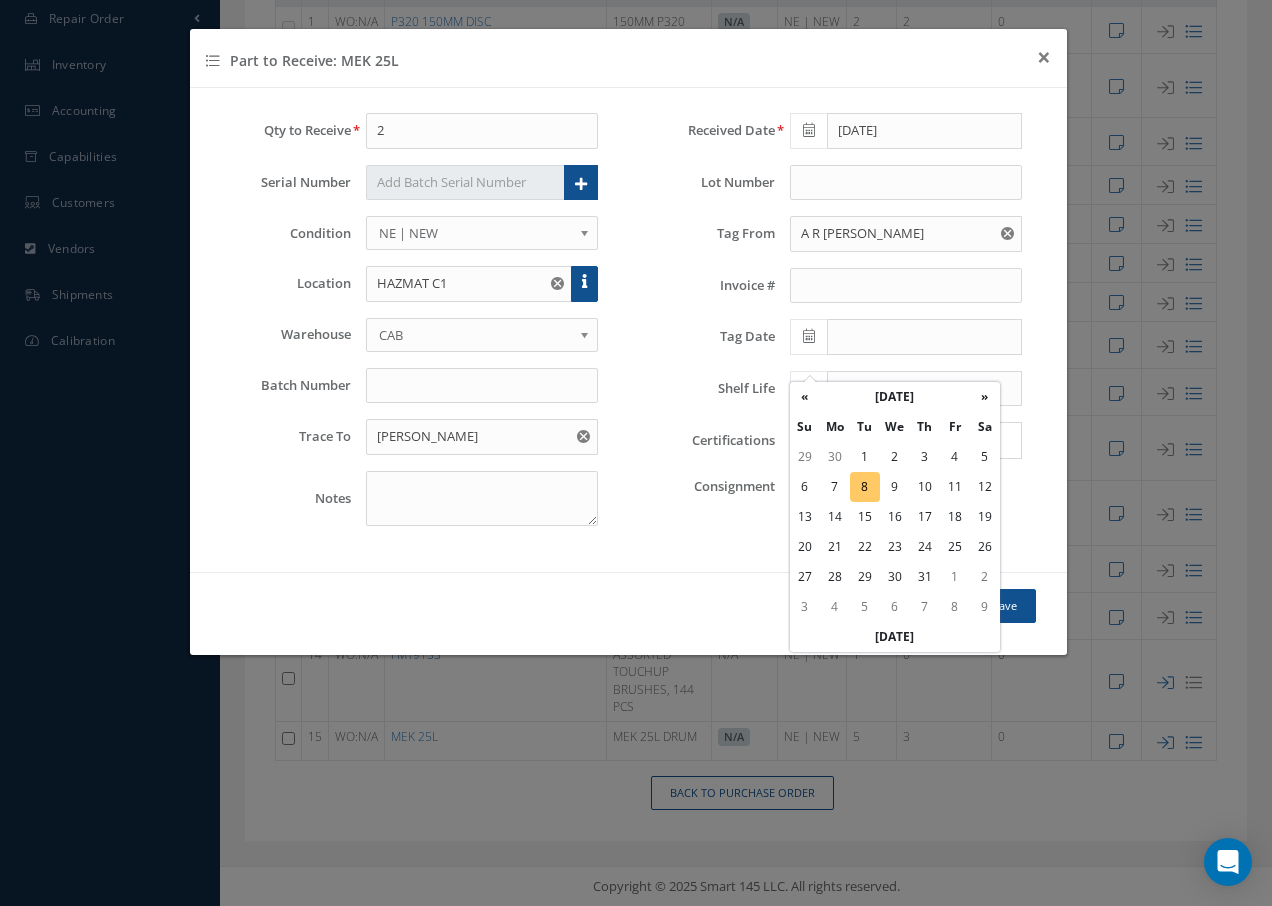 click on "8" at bounding box center [865, 487] 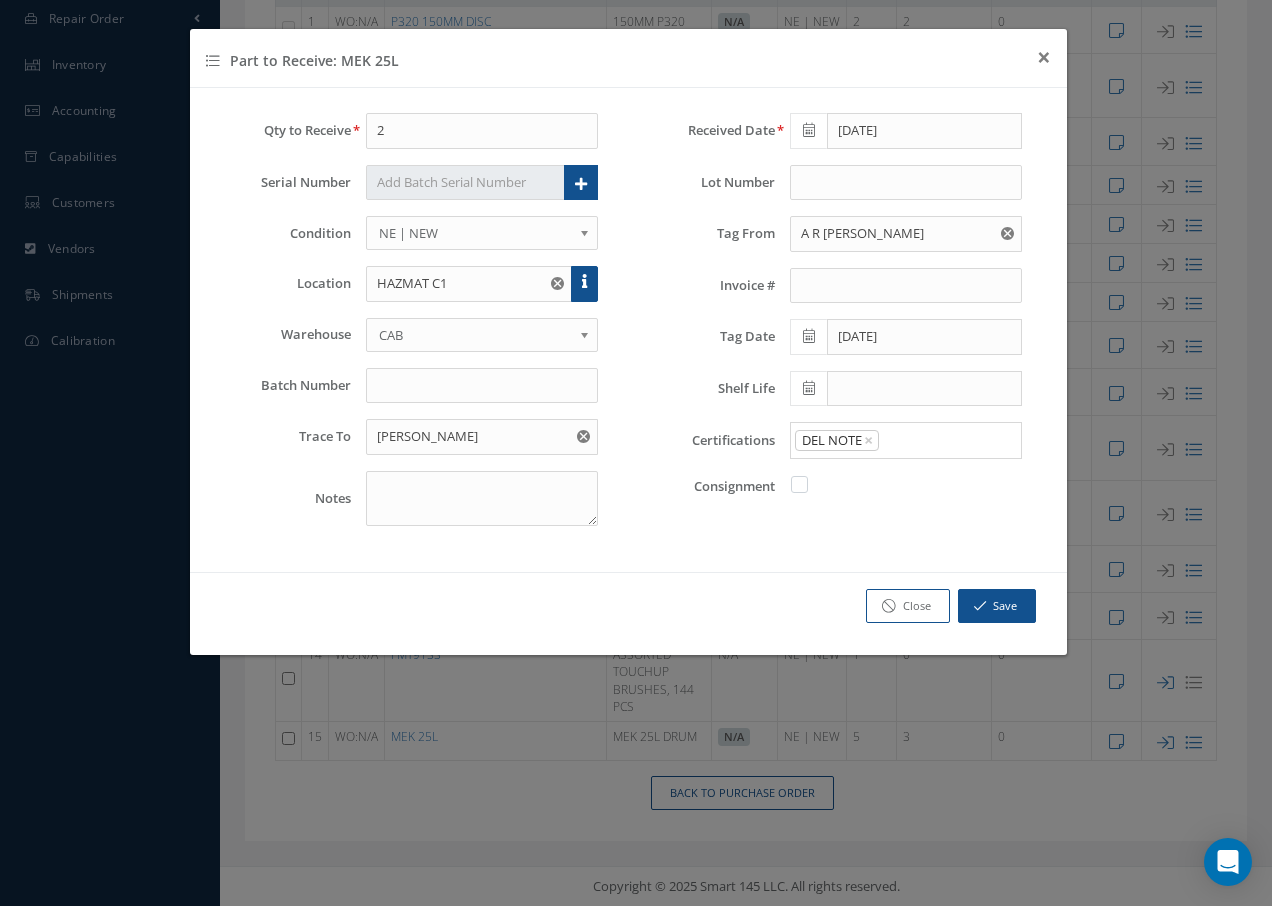 click at bounding box center (809, 388) 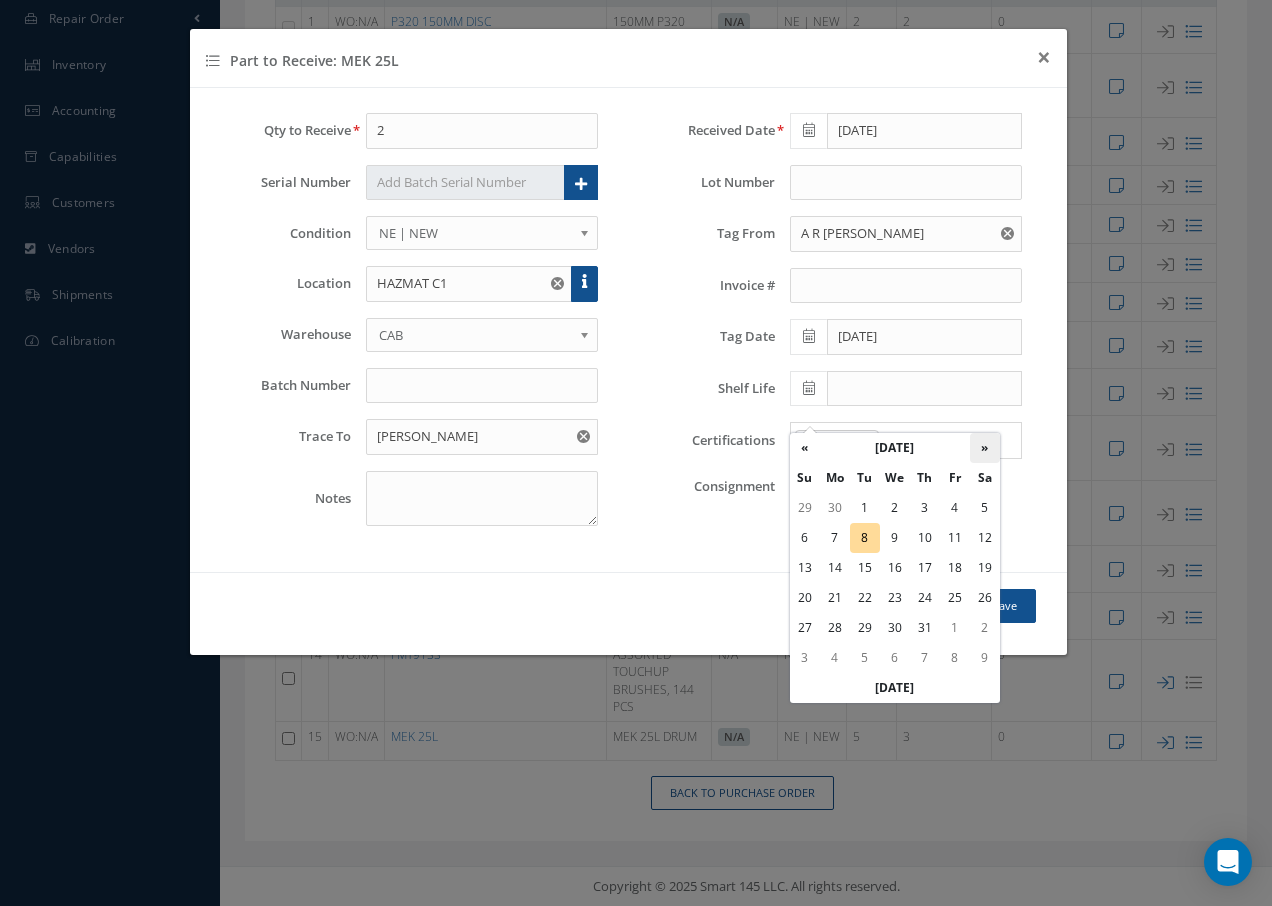 click on "»" at bounding box center [985, 448] 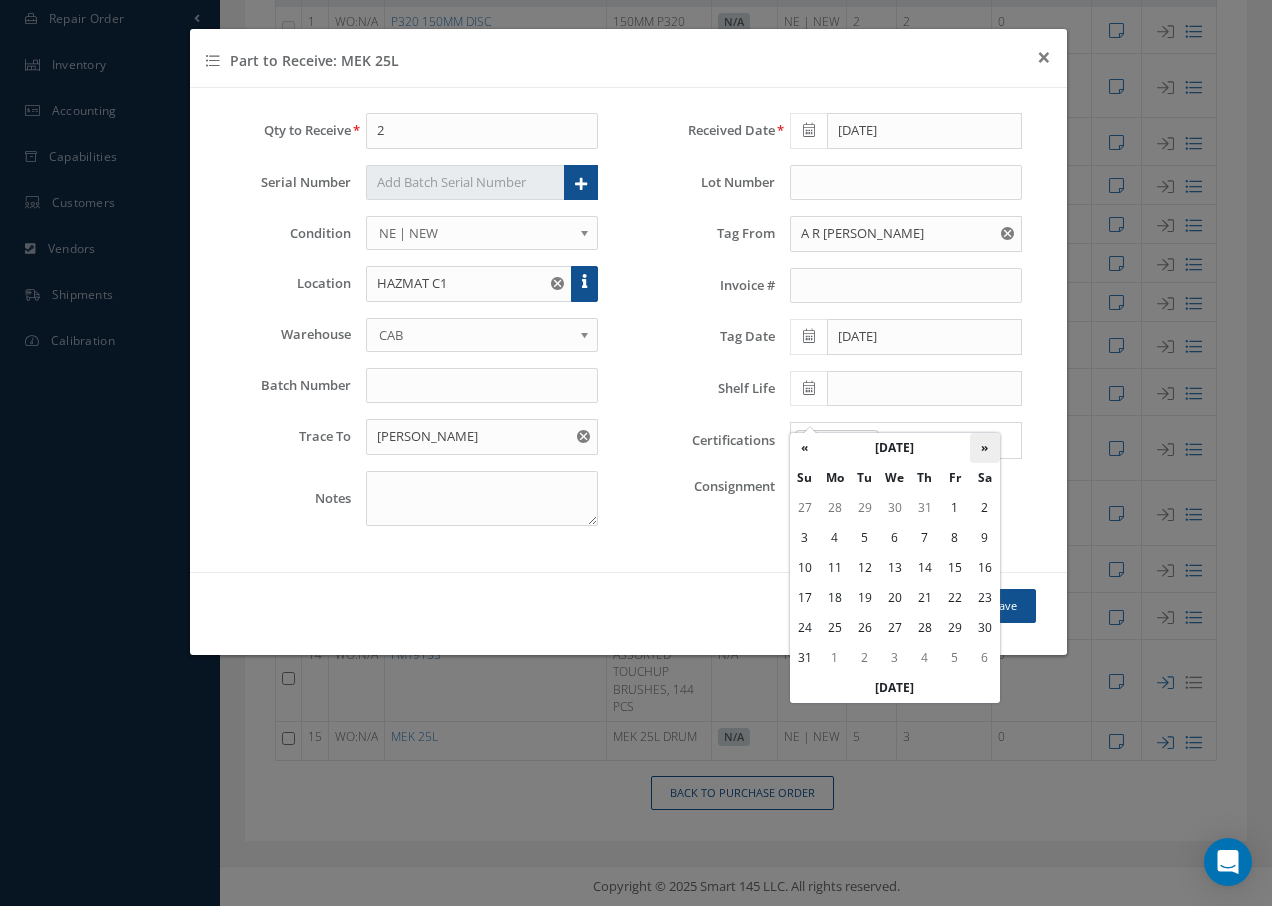 click on "»" at bounding box center [985, 448] 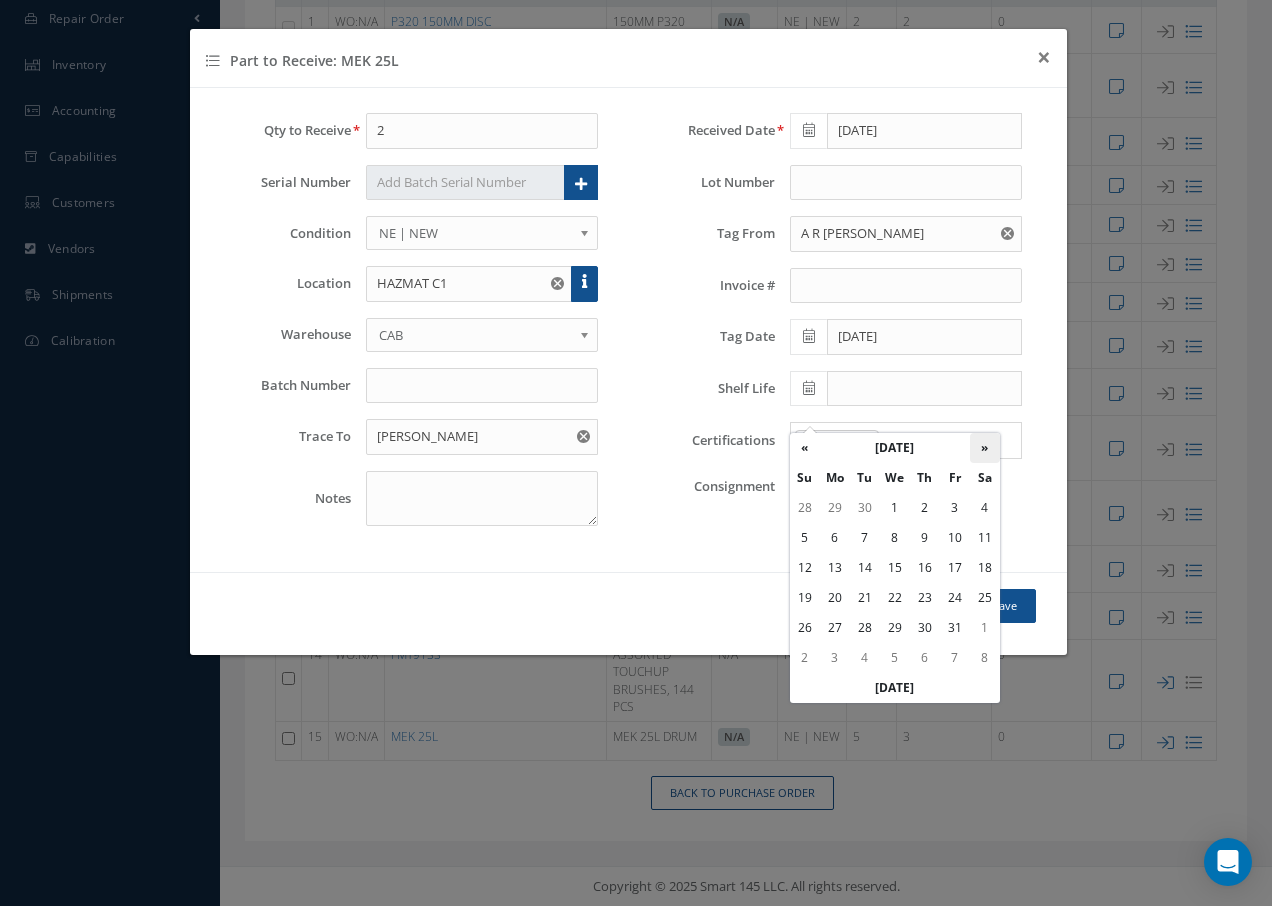 click on "»" at bounding box center (985, 448) 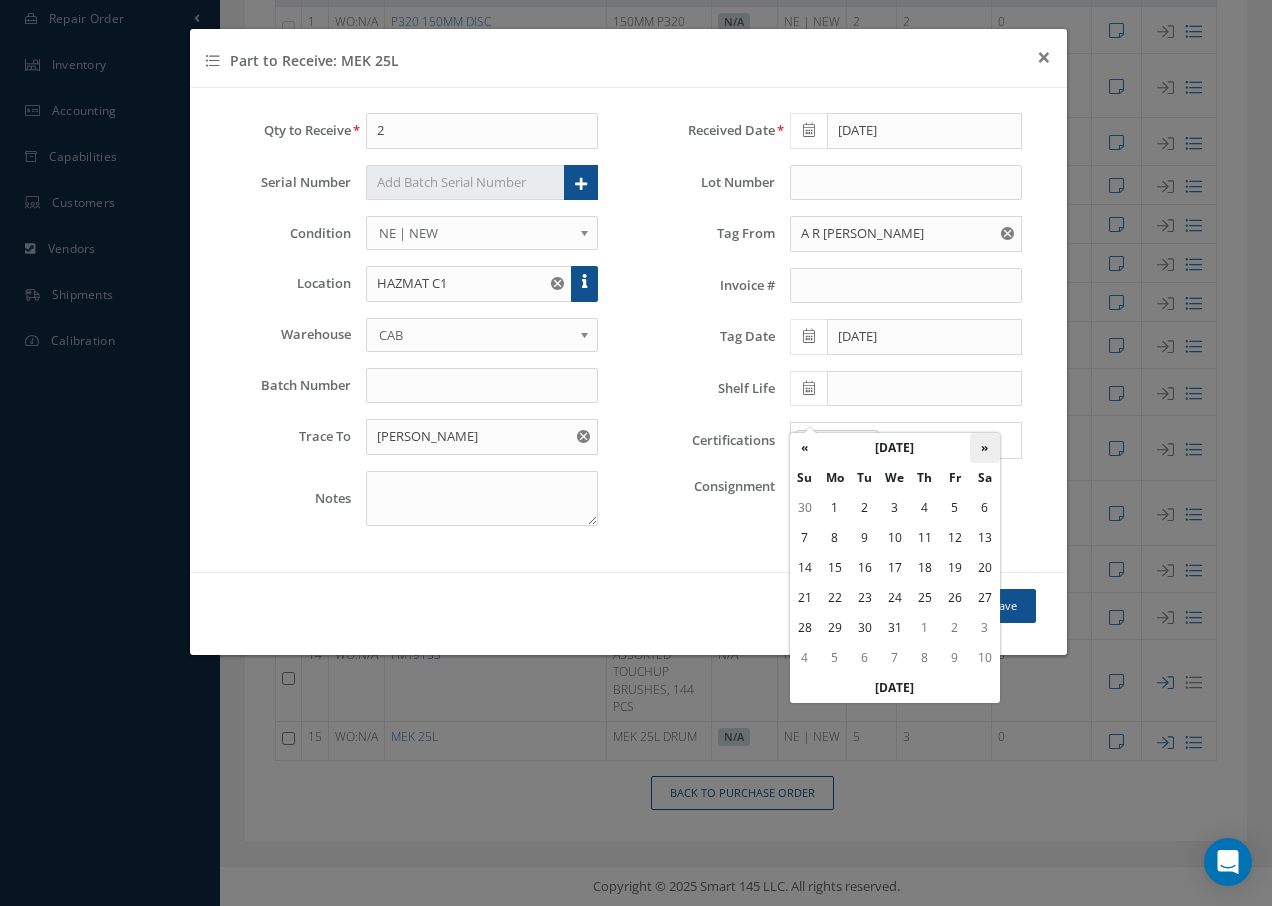 click on "»" at bounding box center (985, 448) 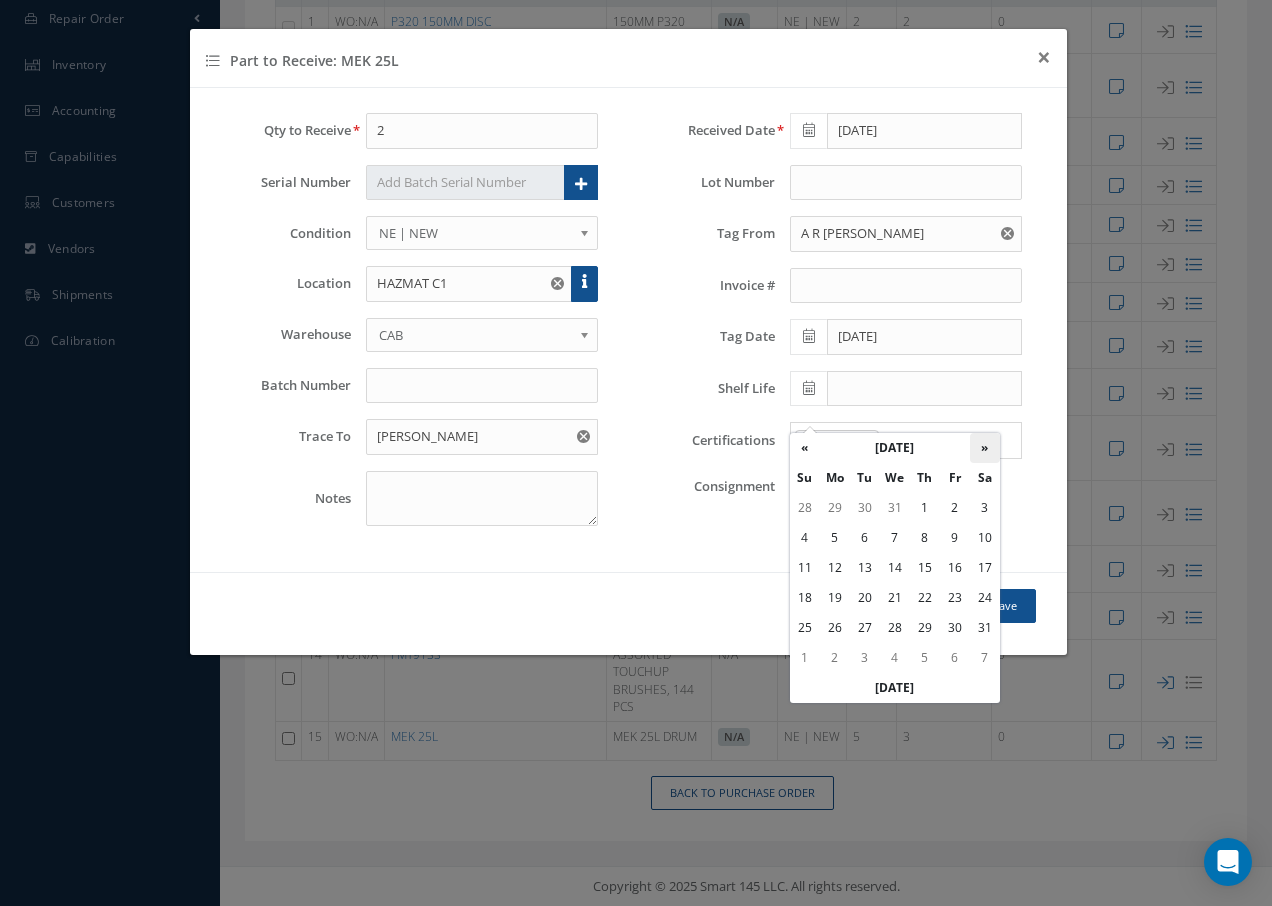 click on "»" at bounding box center [985, 448] 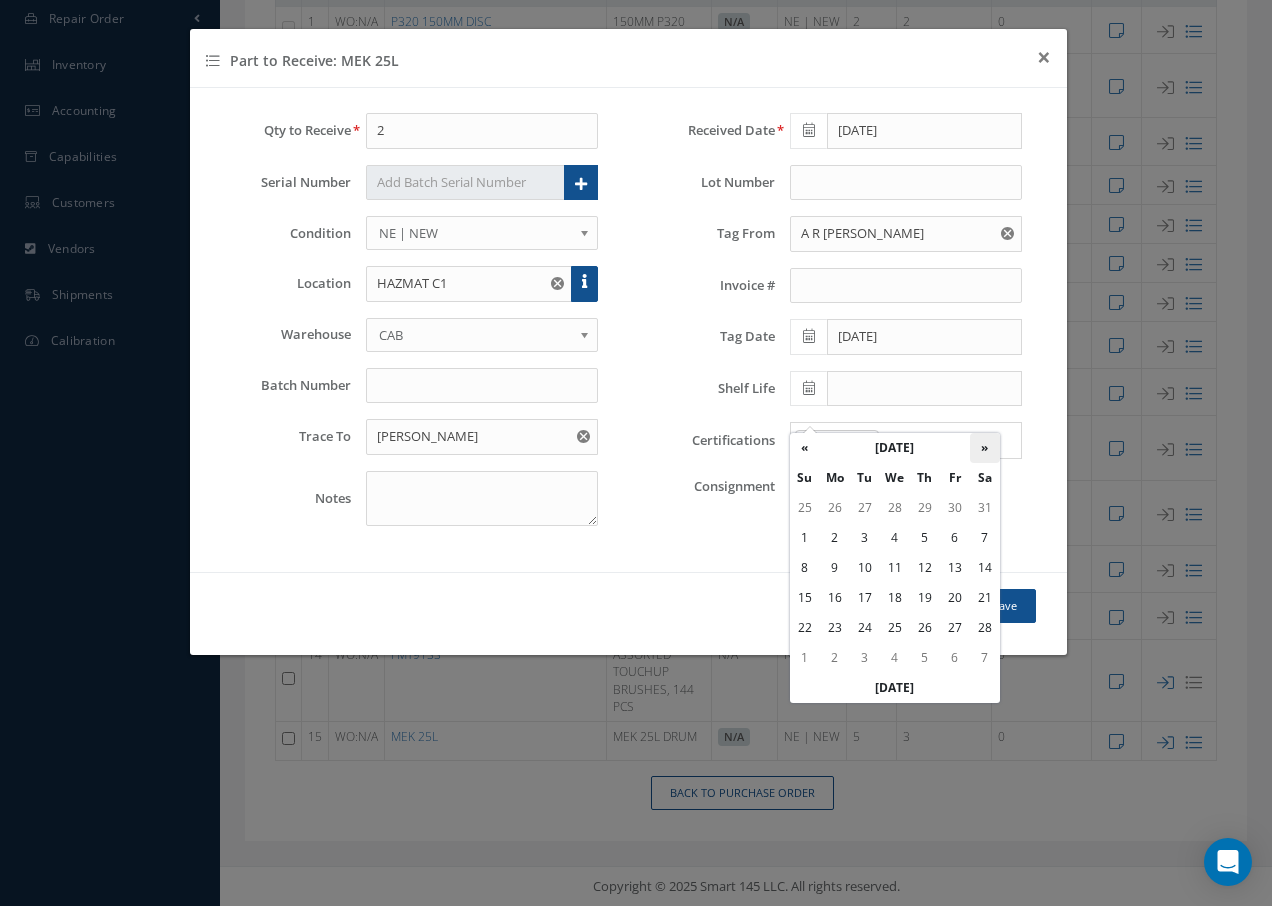 click on "»" at bounding box center [985, 448] 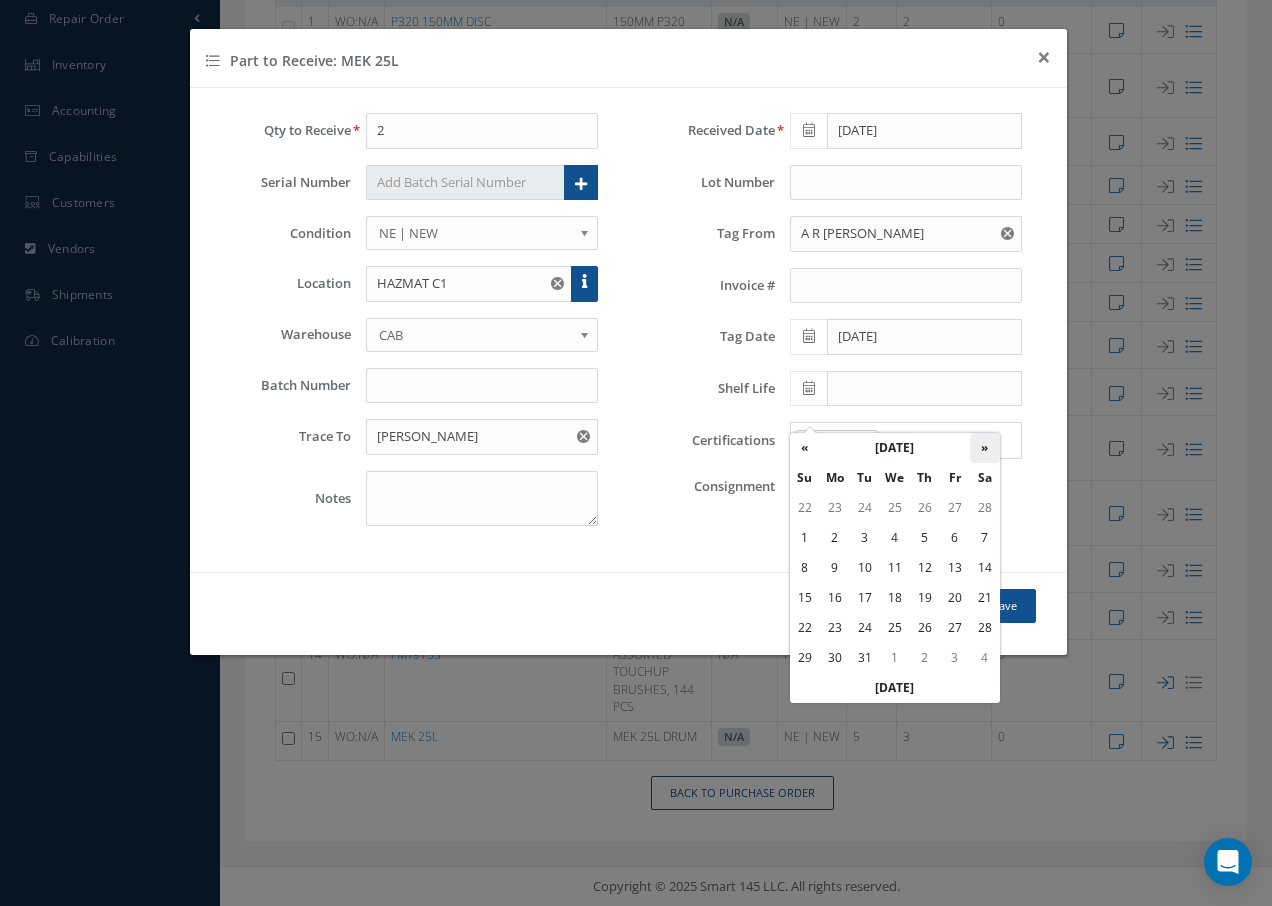 click on "»" at bounding box center (985, 448) 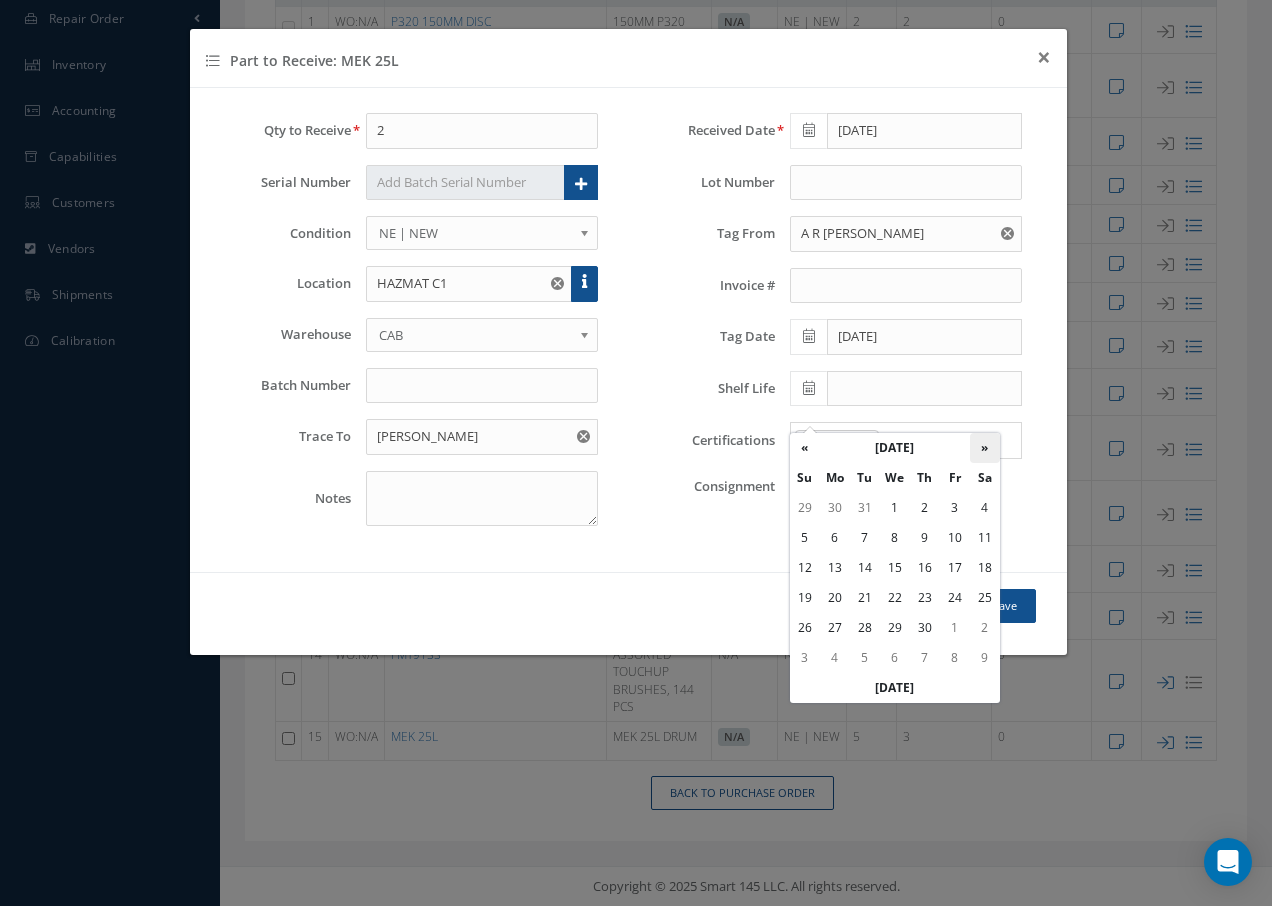 click on "»" at bounding box center [985, 448] 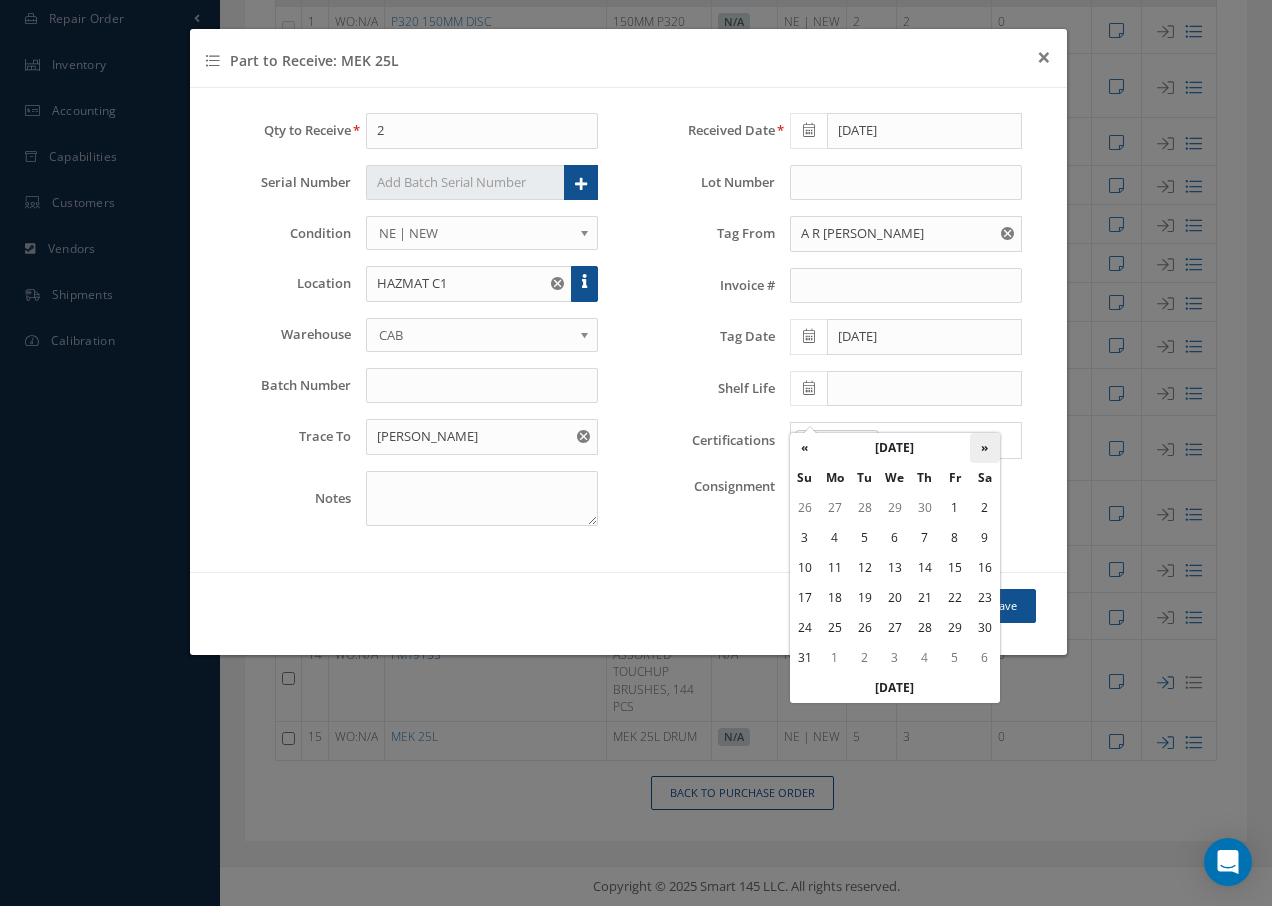 click on "»" at bounding box center (985, 448) 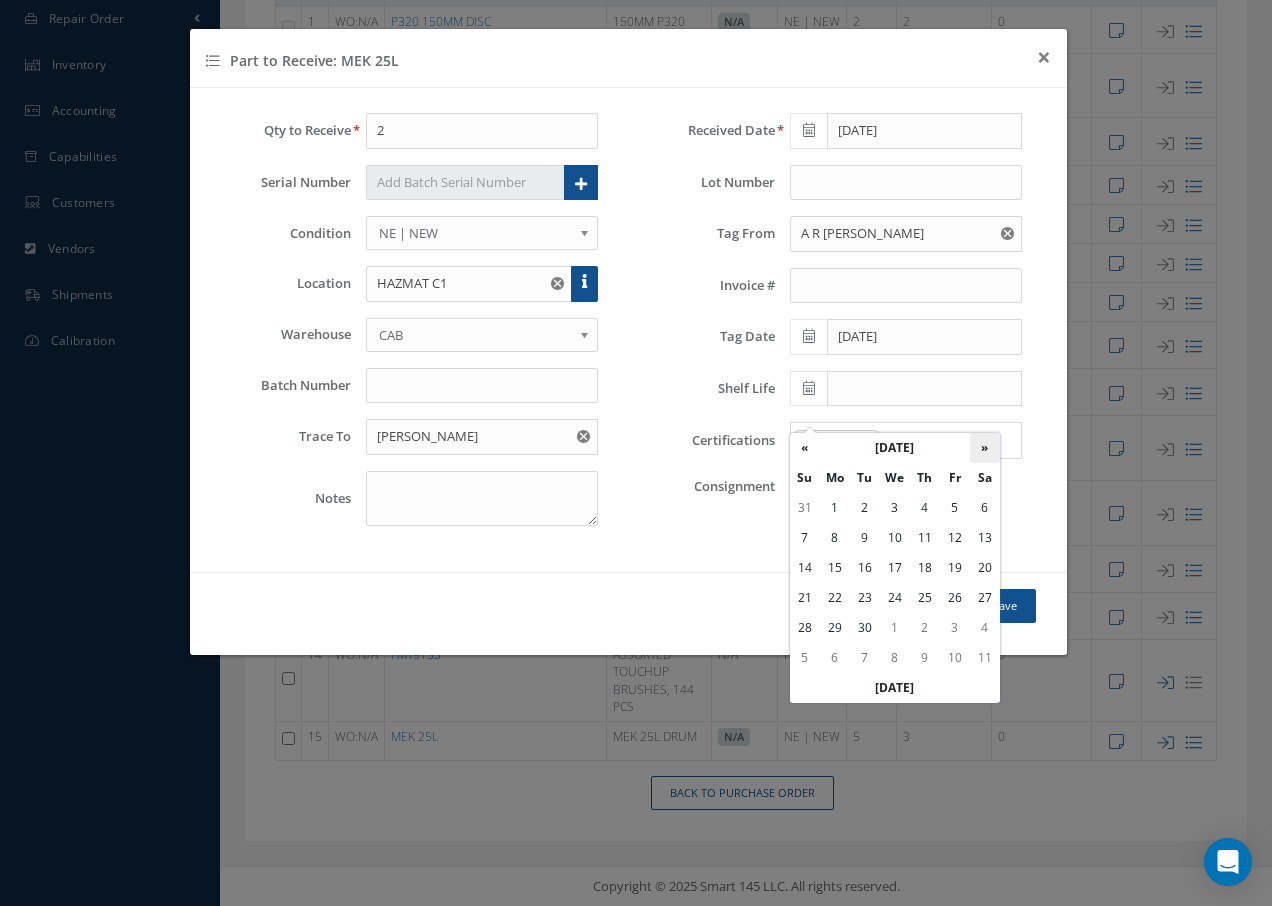 click on "»" at bounding box center (985, 448) 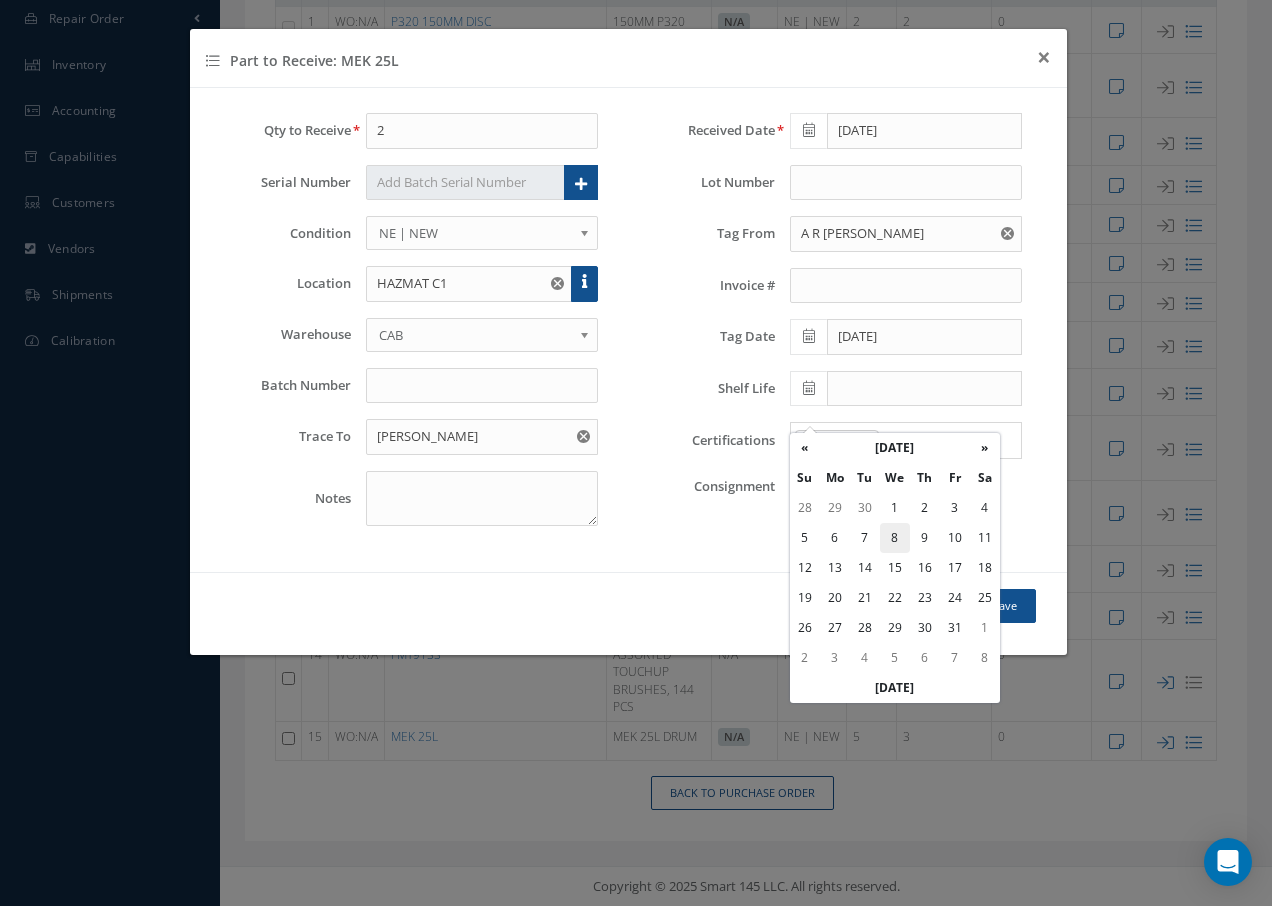 click on "8" at bounding box center (895, 538) 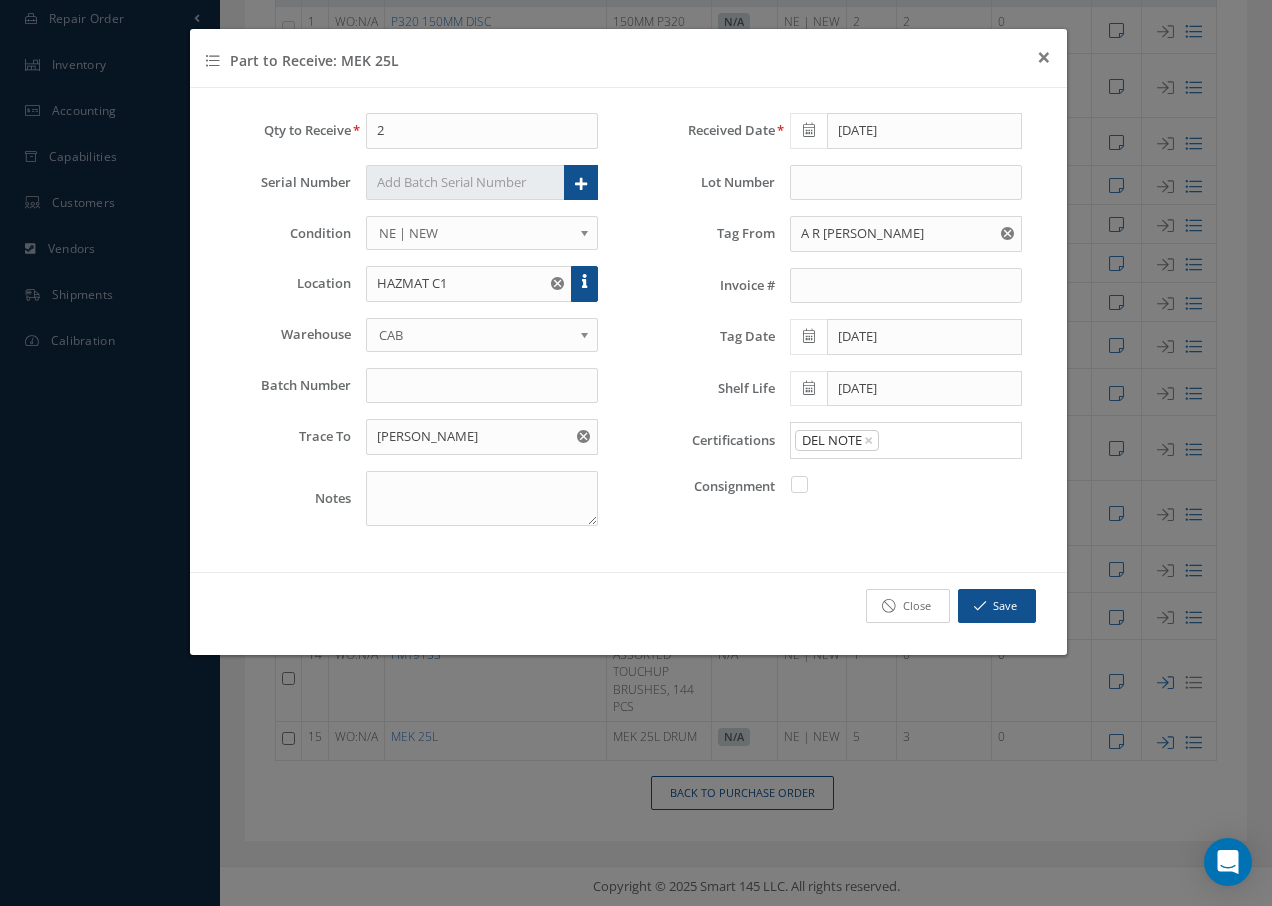 click on "Close" at bounding box center (908, 606) 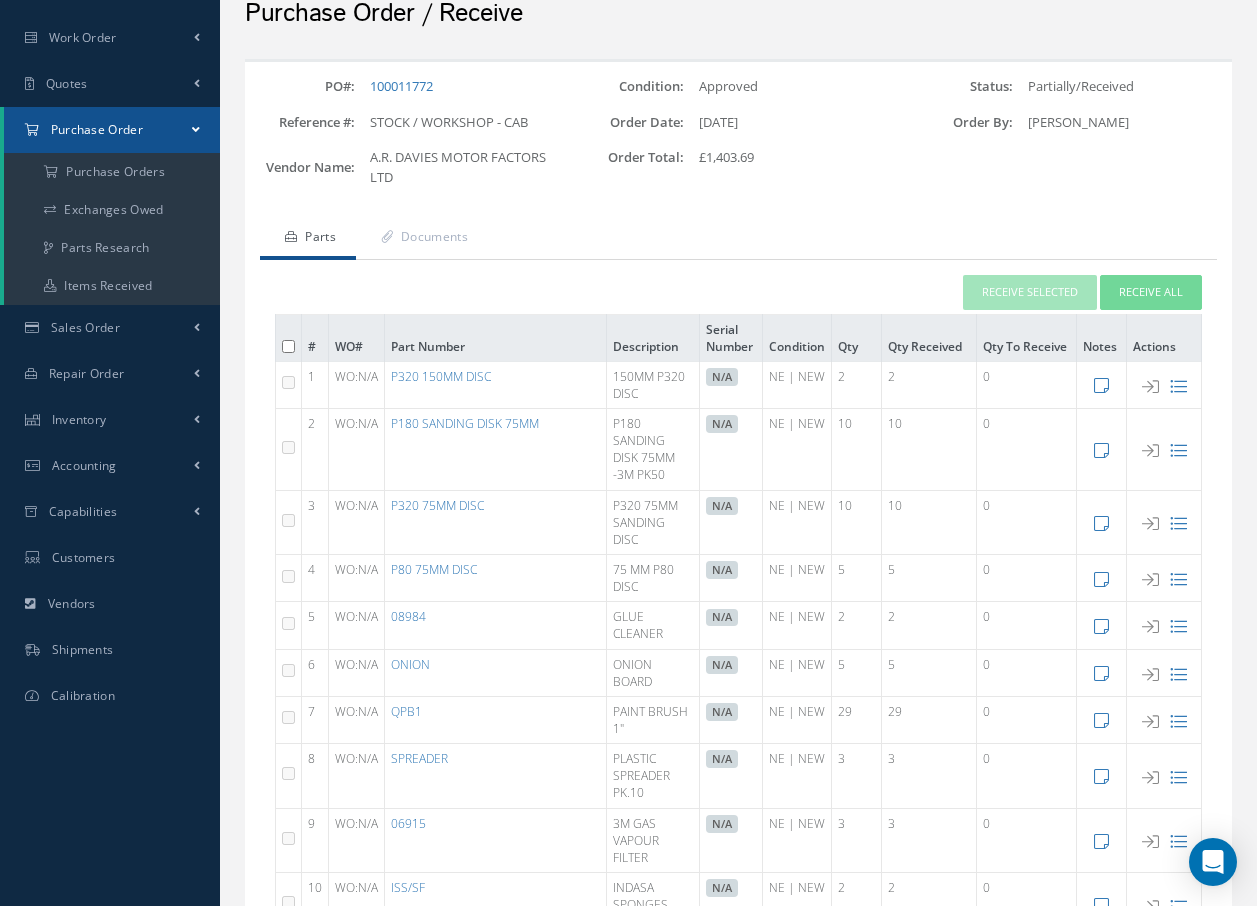 scroll, scrollTop: 0, scrollLeft: 0, axis: both 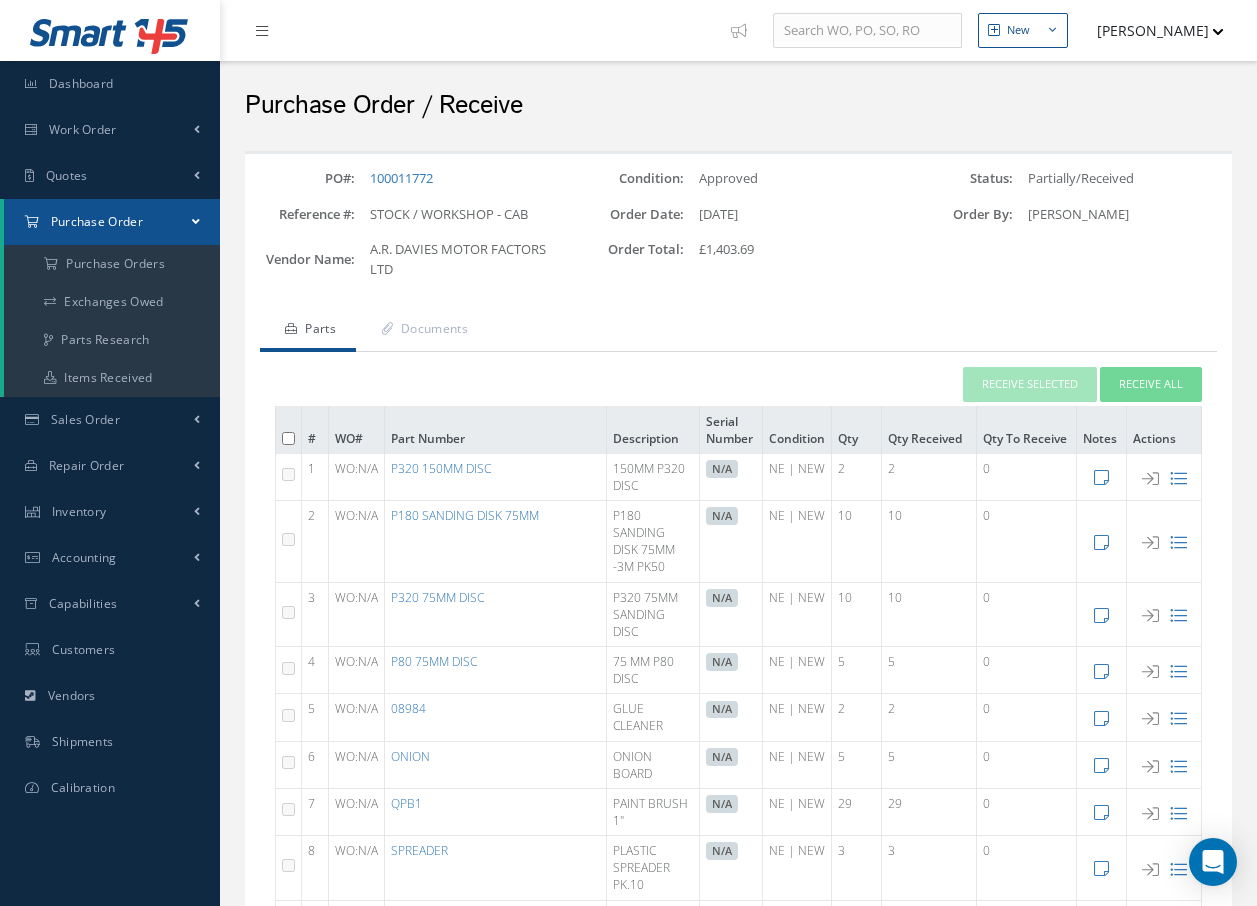 click on "Purchase Order" at bounding box center [112, 222] 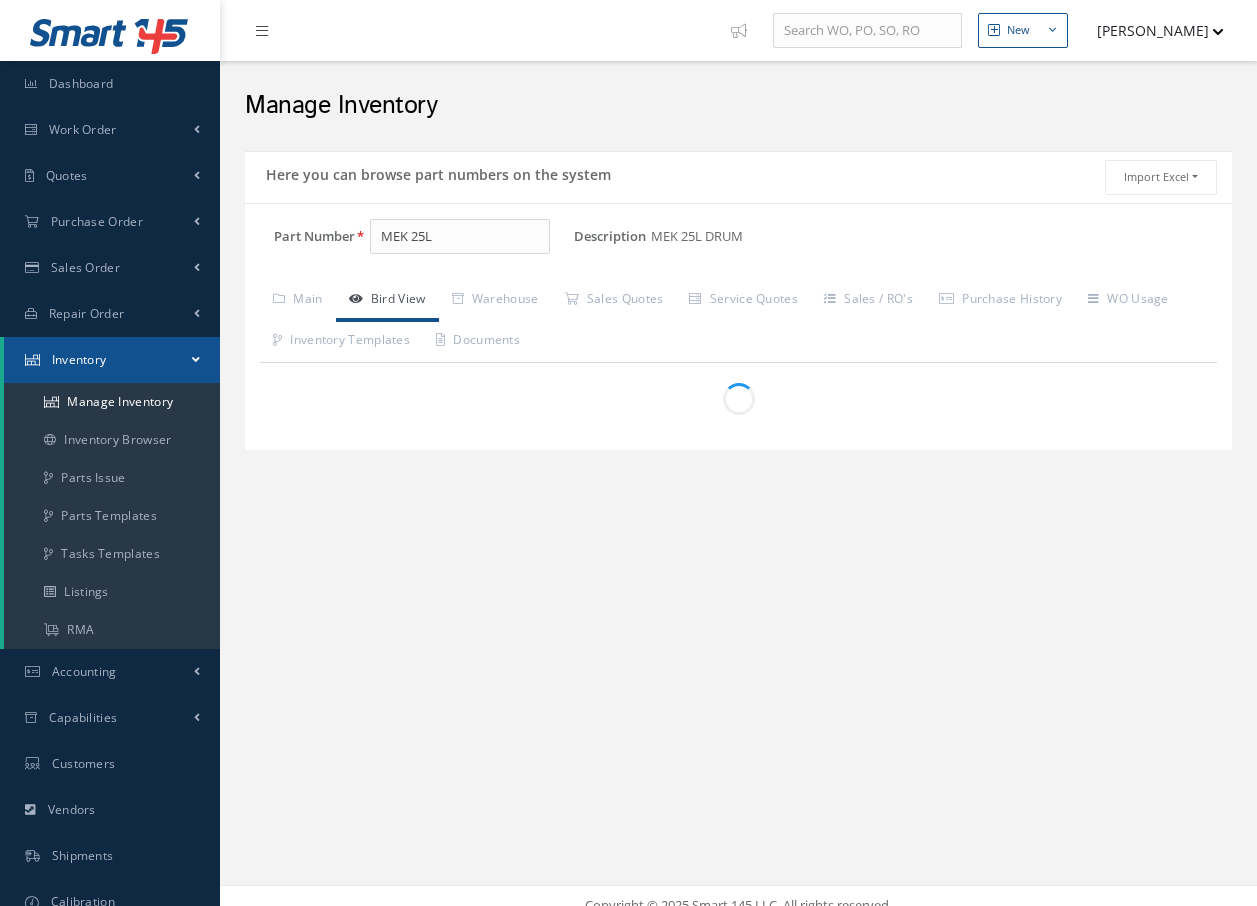 scroll, scrollTop: 0, scrollLeft: 0, axis: both 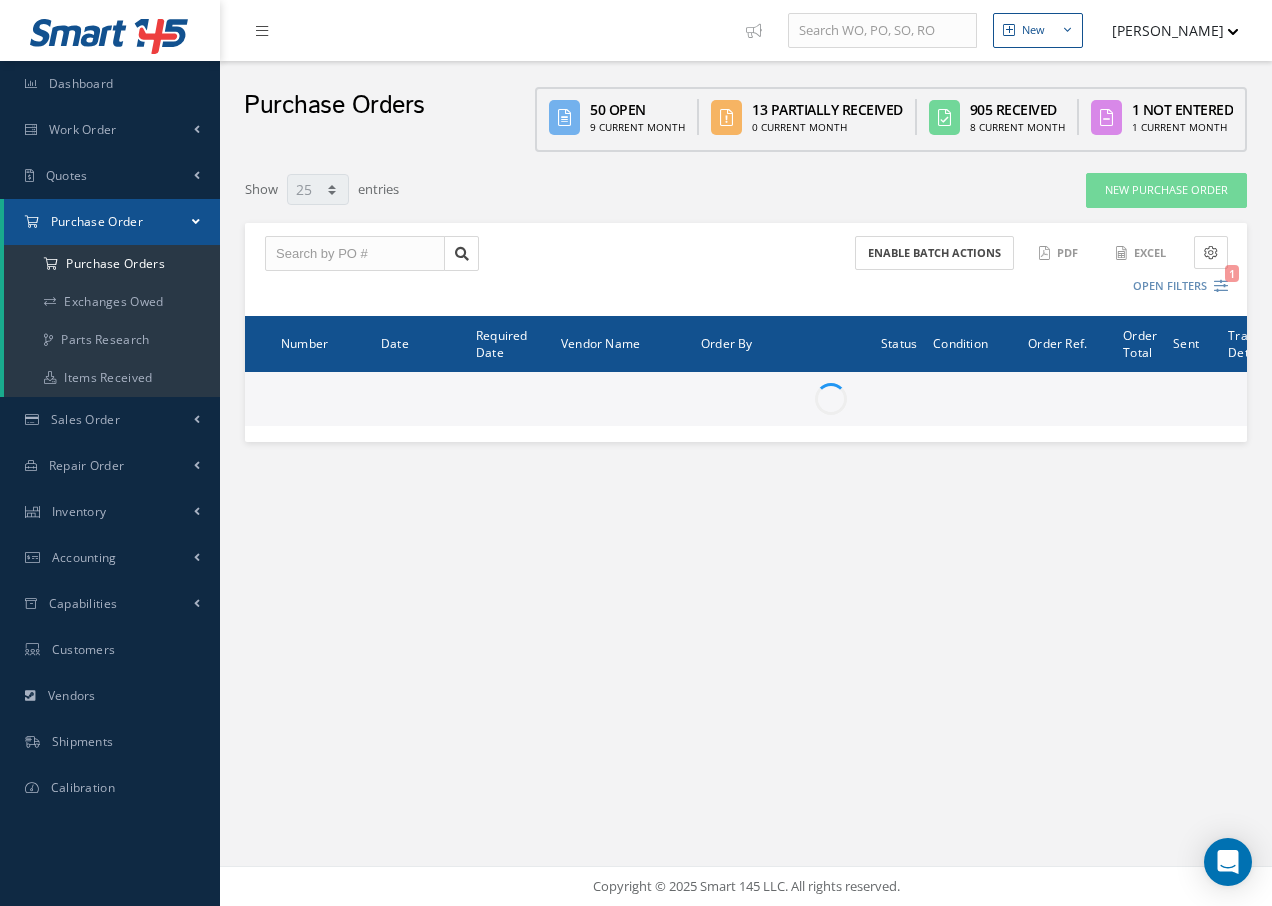 select on "25" 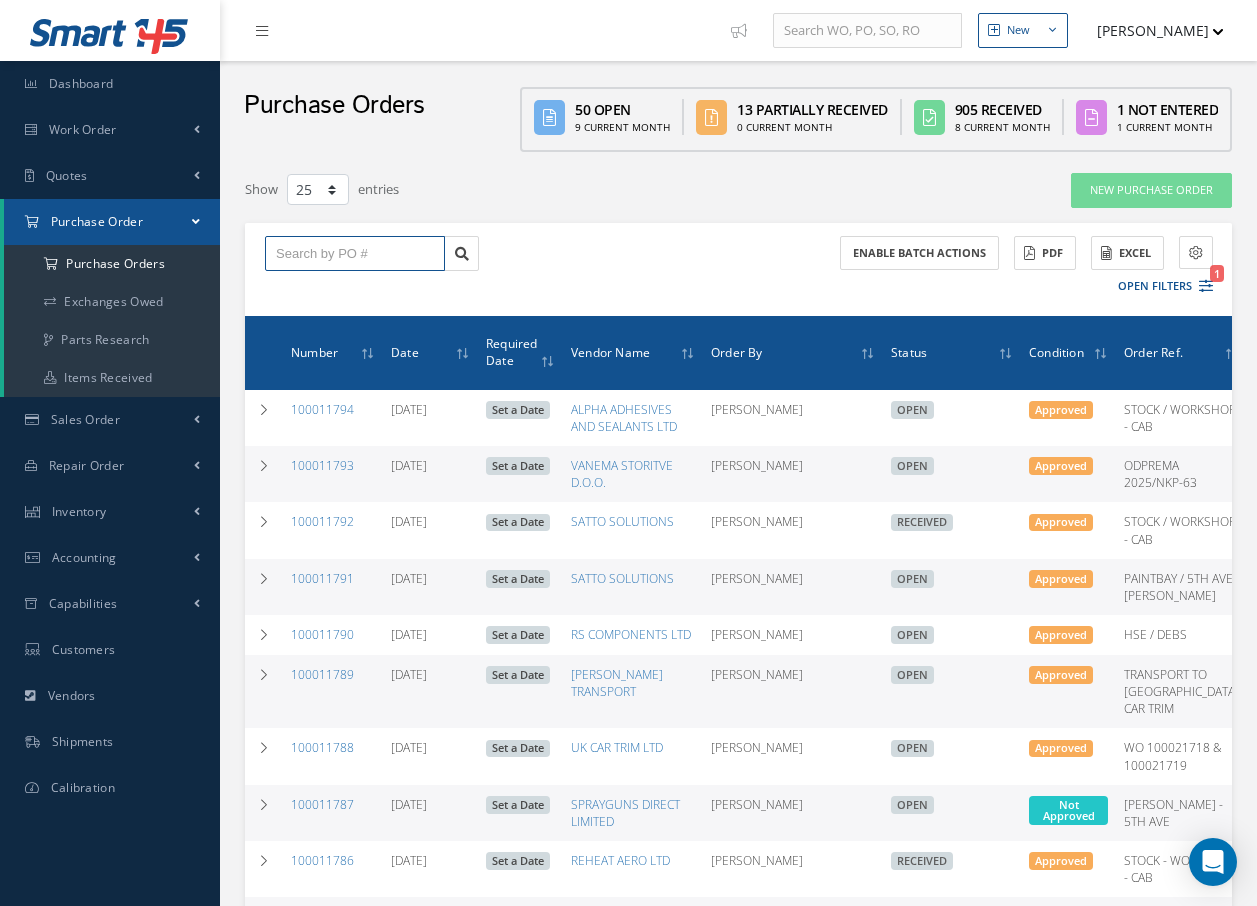 click at bounding box center [355, 254] 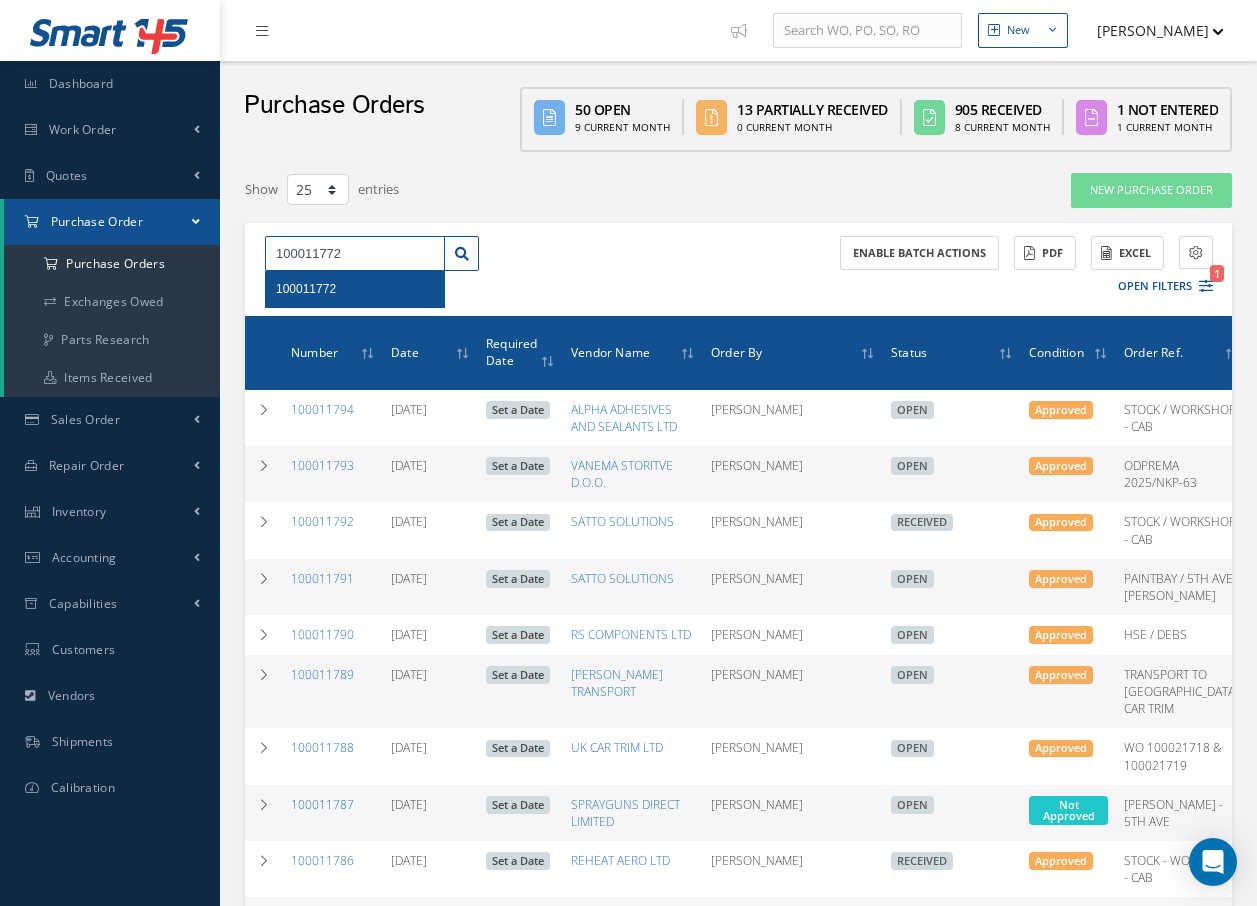 type on "100011772" 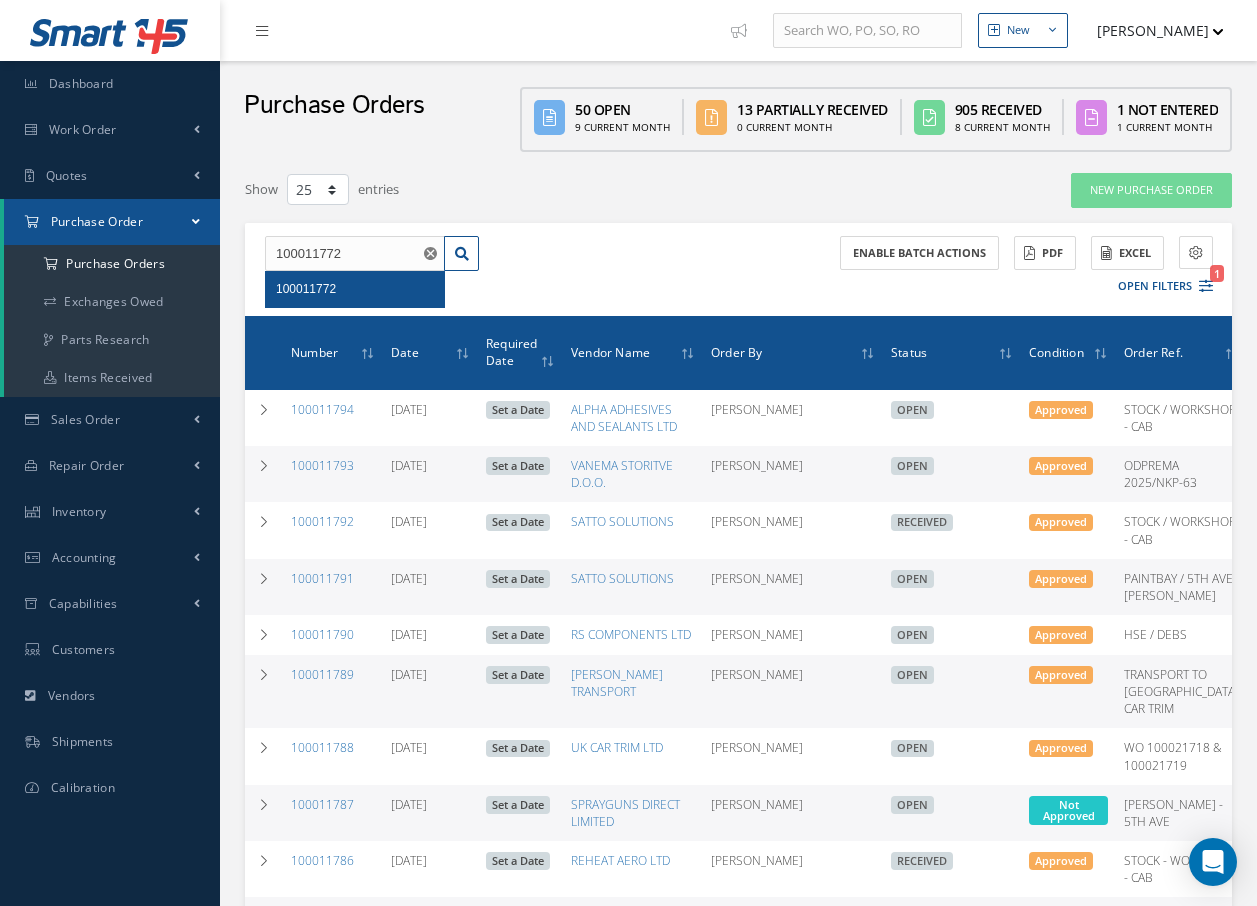 click on "100011772" at bounding box center [355, 289] 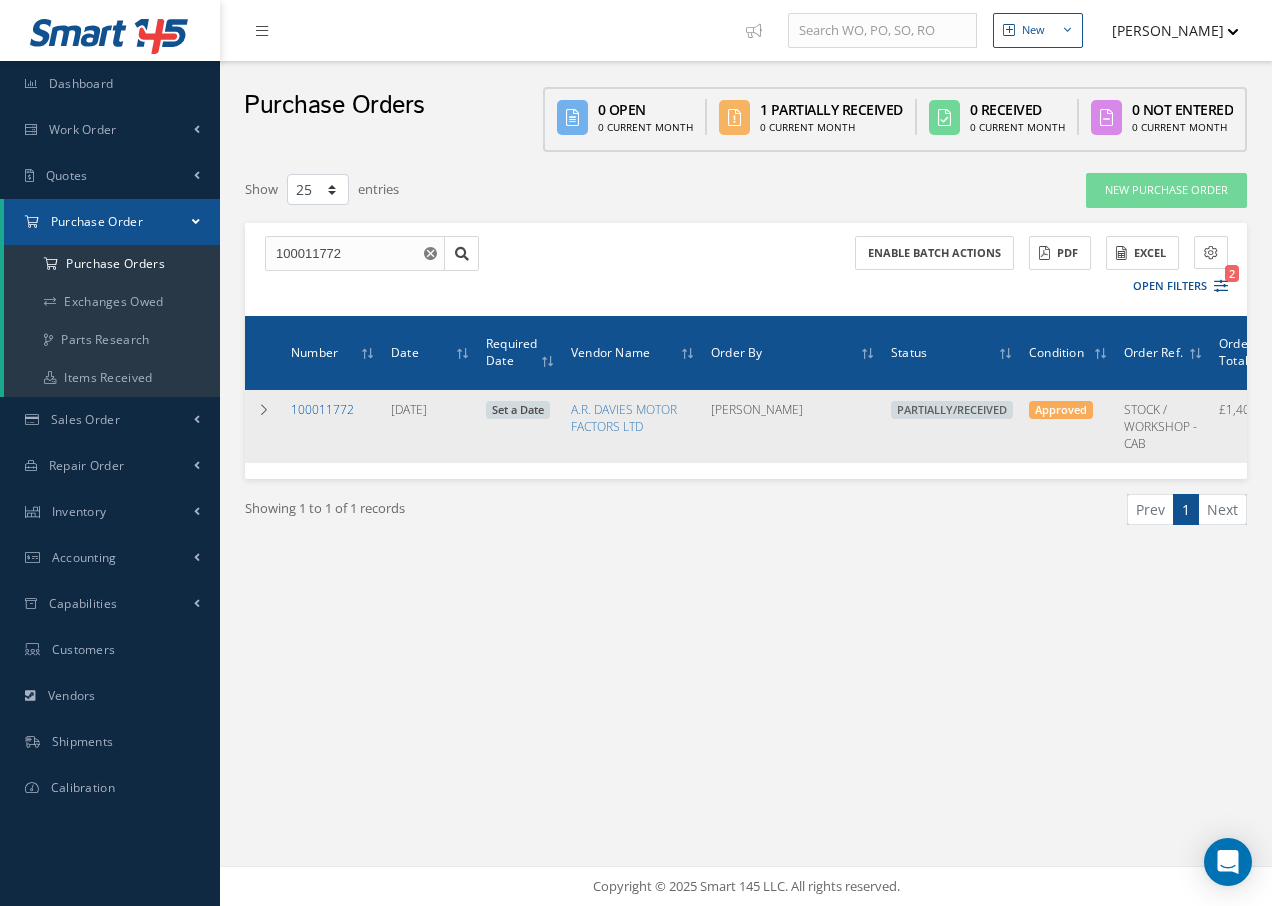 click on "100011772" at bounding box center [322, 409] 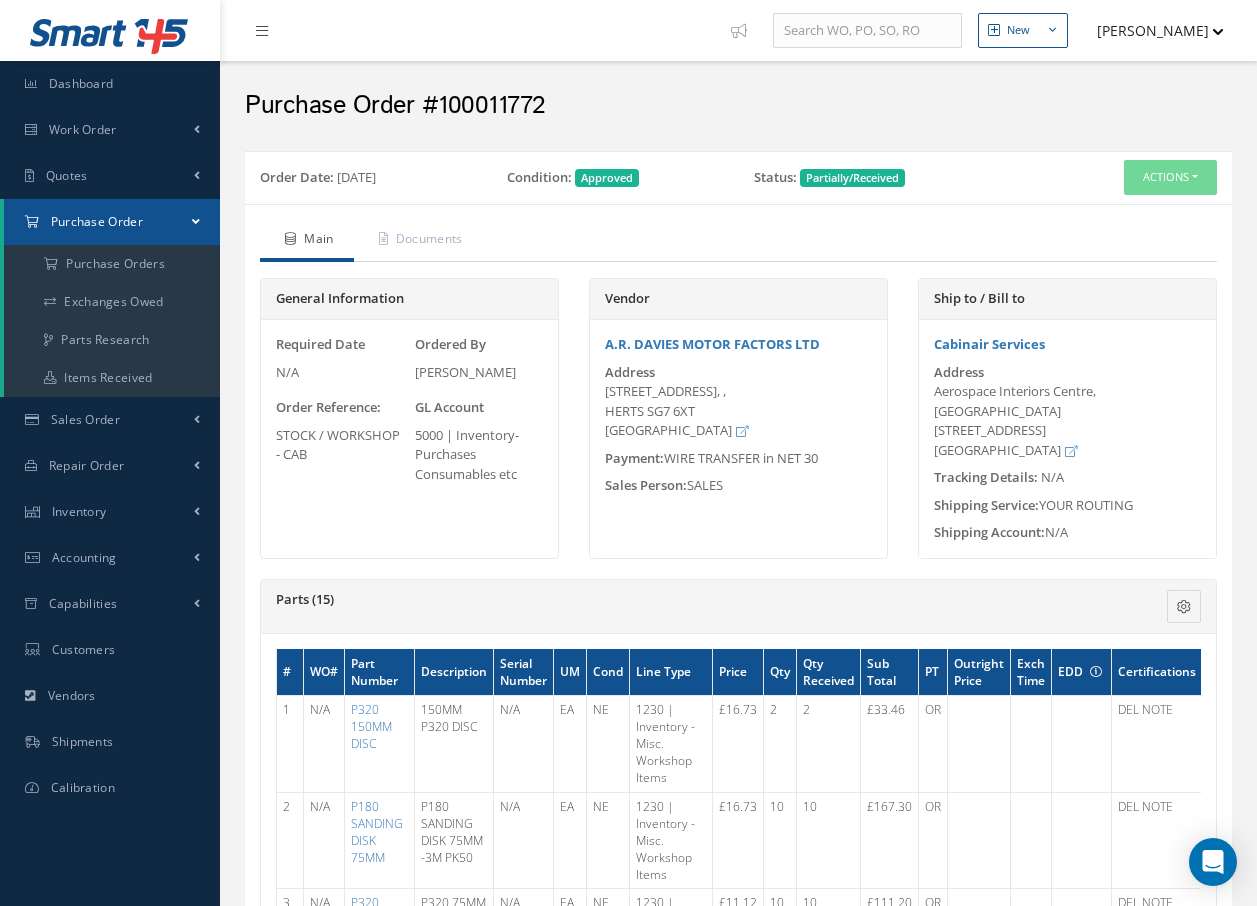 scroll, scrollTop: 0, scrollLeft: 0, axis: both 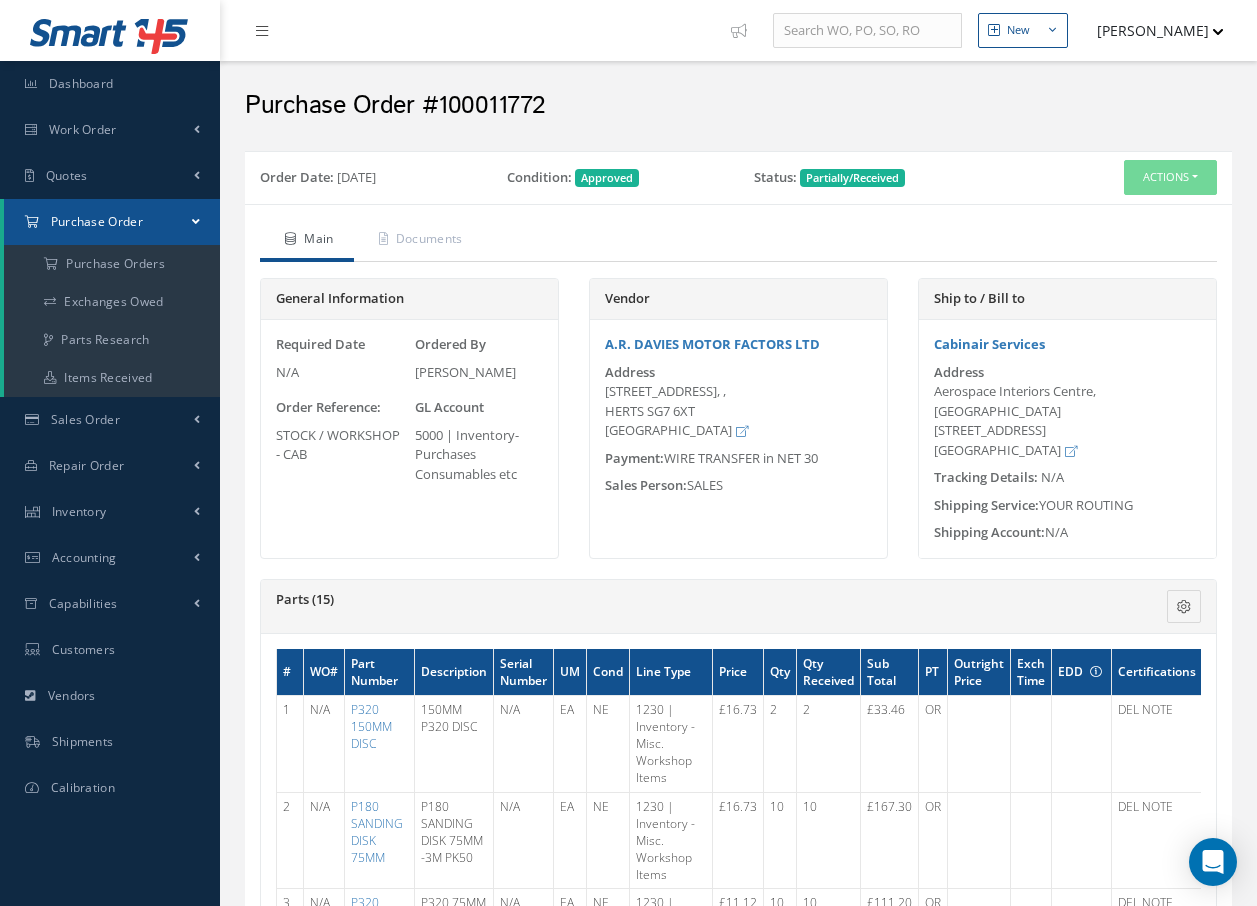 drag, startPoint x: 315, startPoint y: 401, endPoint x: 317, endPoint y: 411, distance: 10.198039 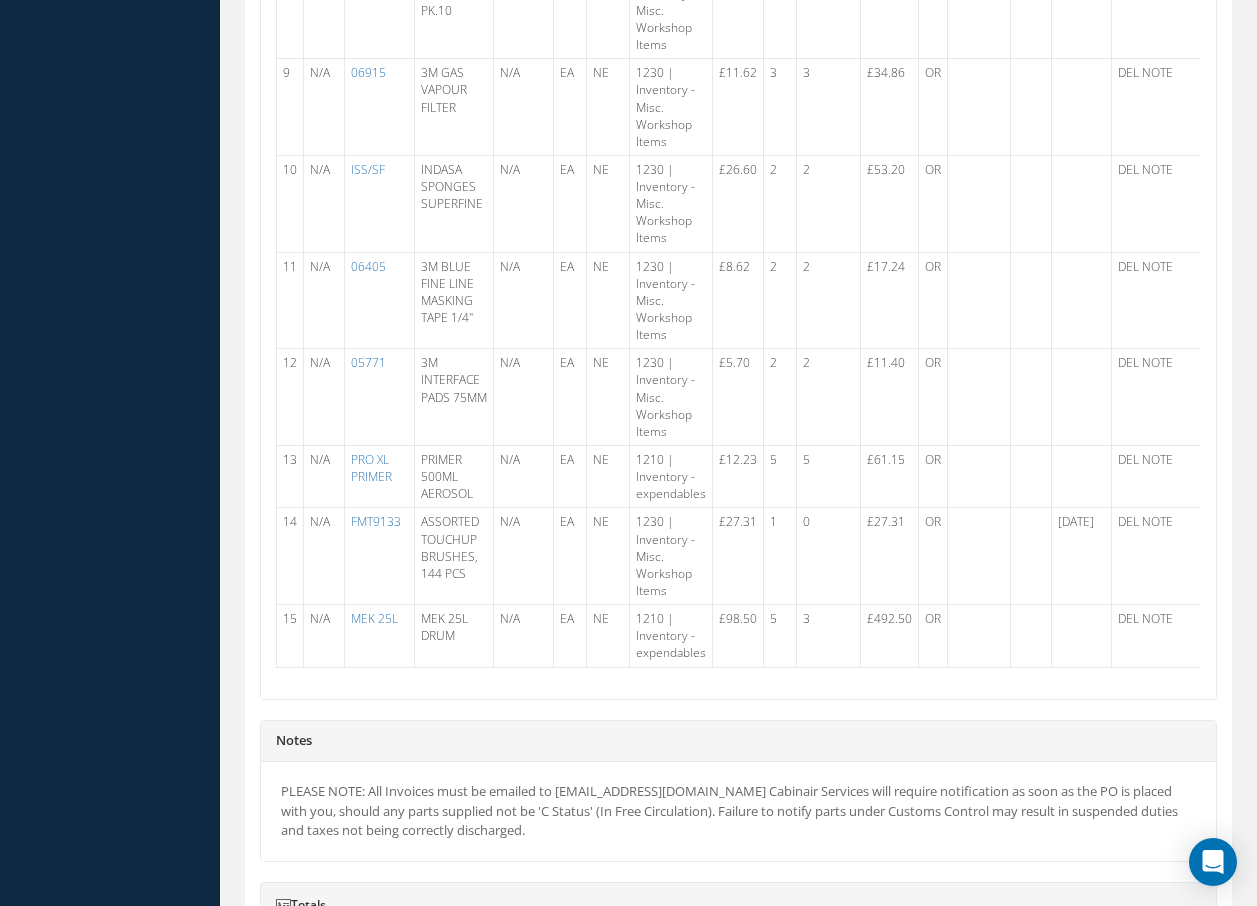 scroll, scrollTop: 1400, scrollLeft: 0, axis: vertical 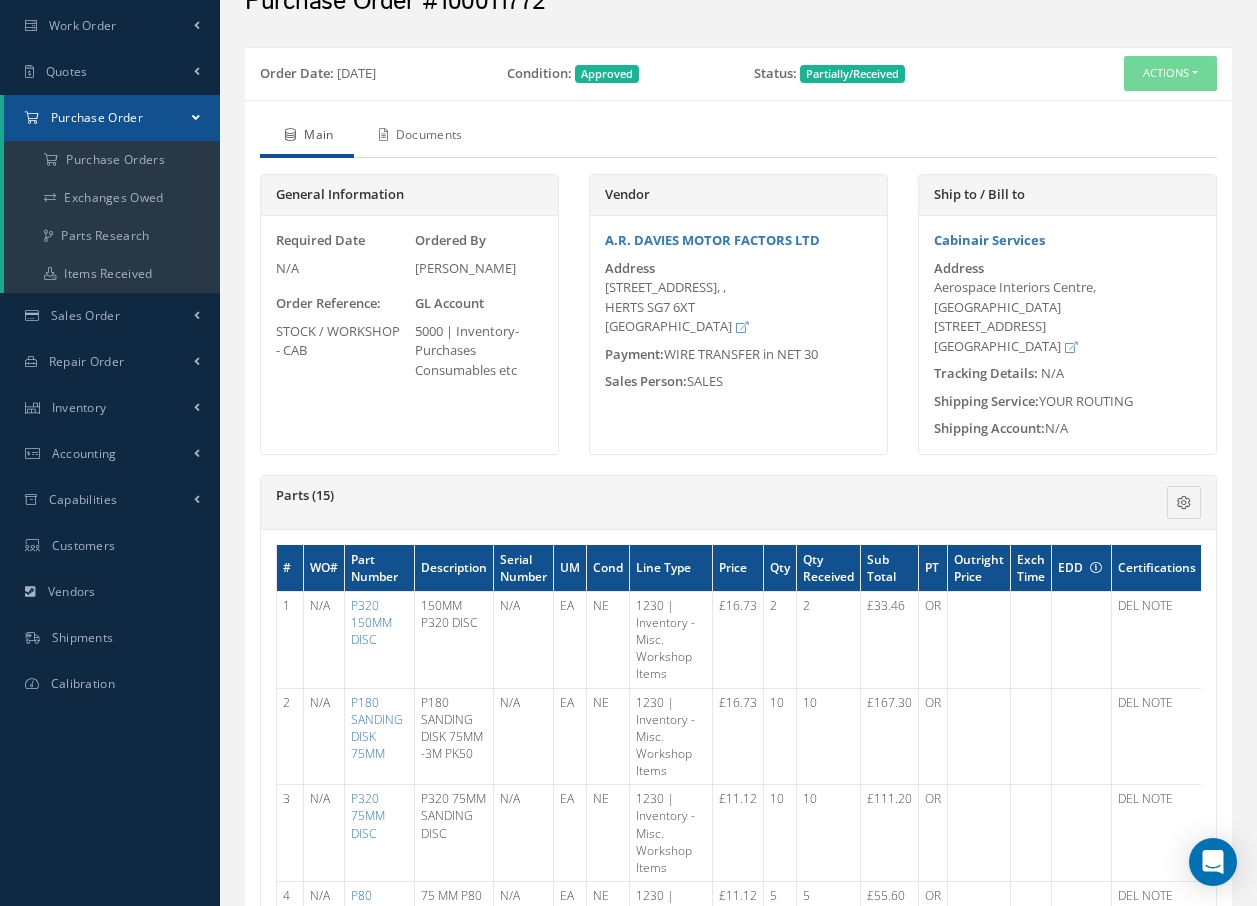 click on "Documents" at bounding box center (418, 137) 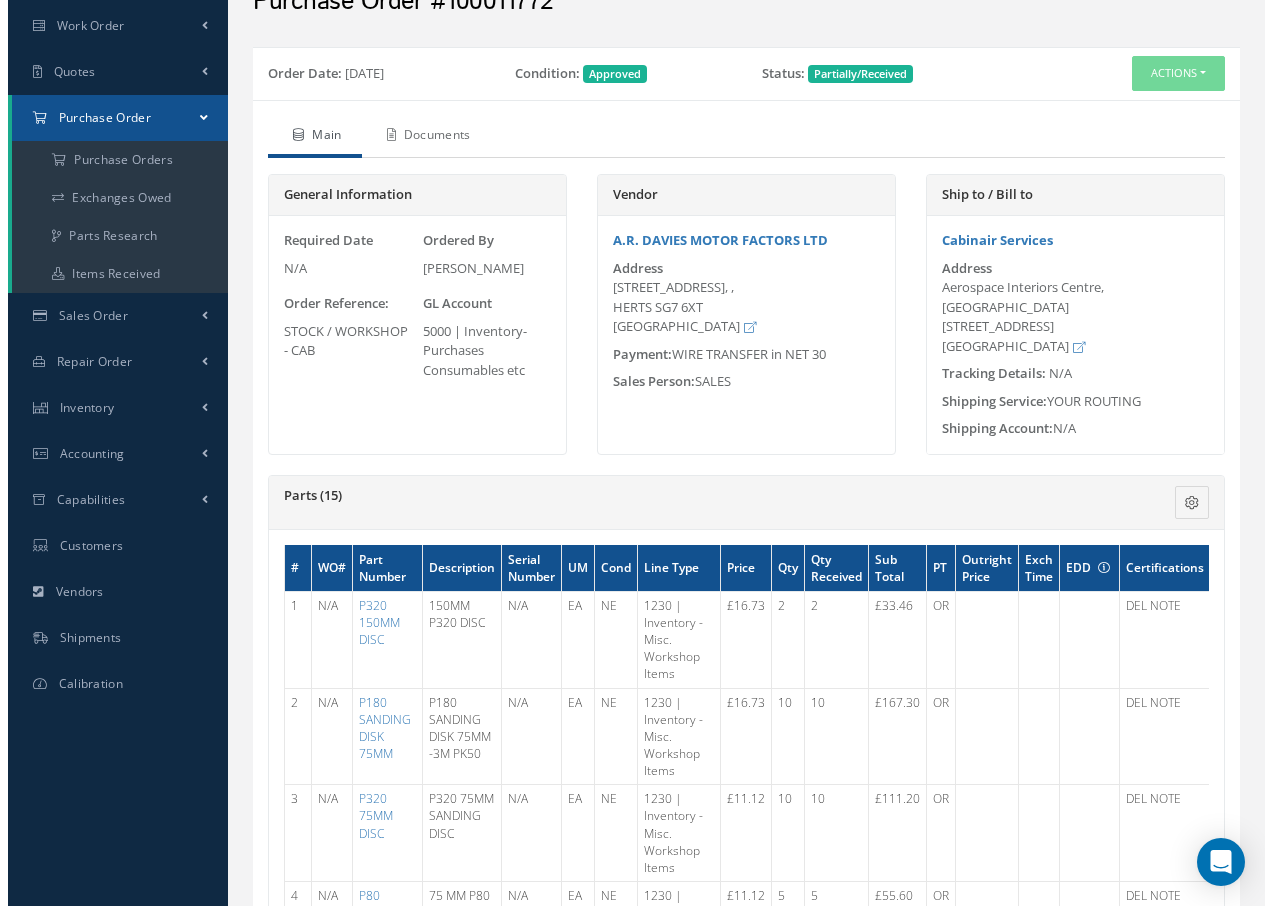 scroll, scrollTop: 0, scrollLeft: 0, axis: both 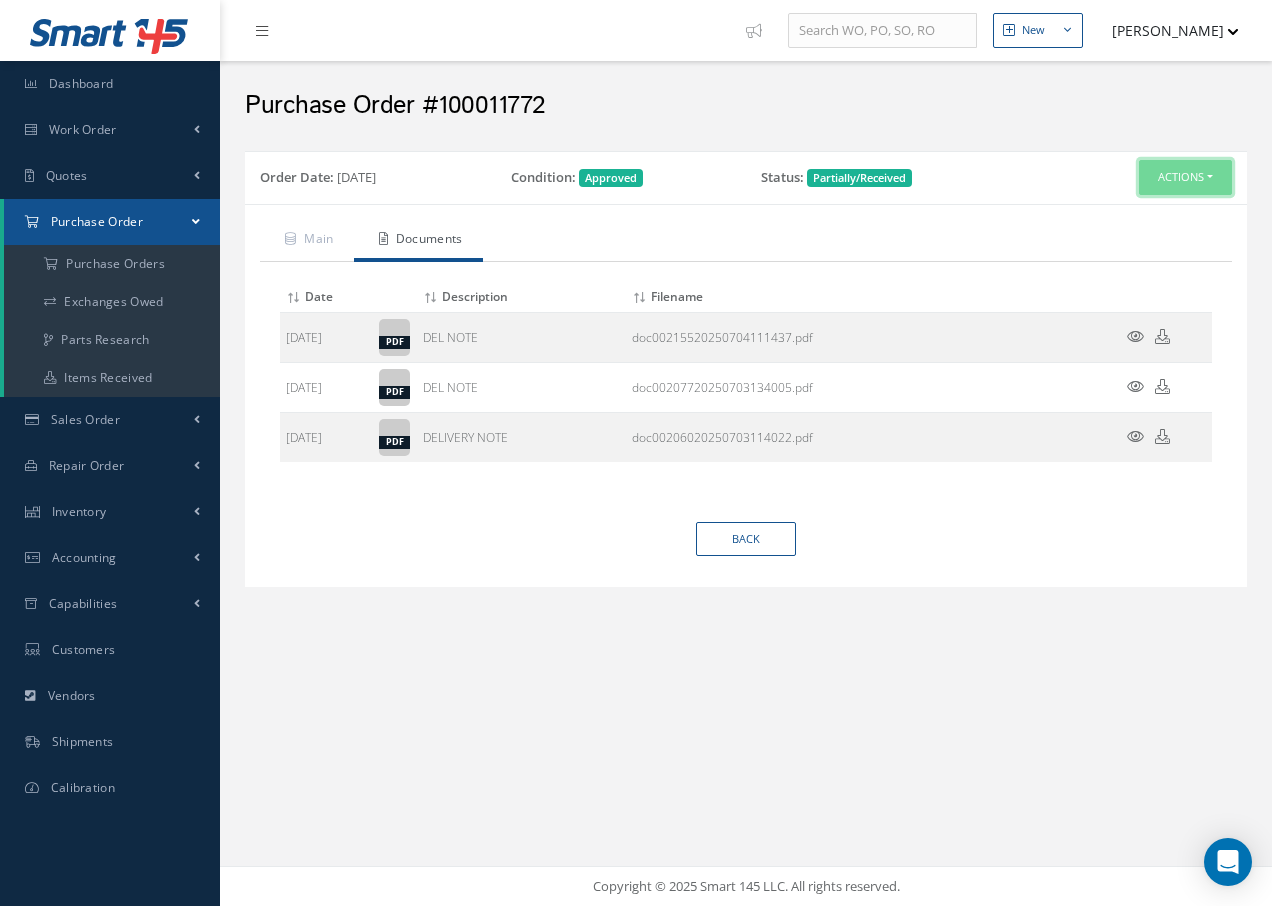 click on "Actions" at bounding box center (1185, 177) 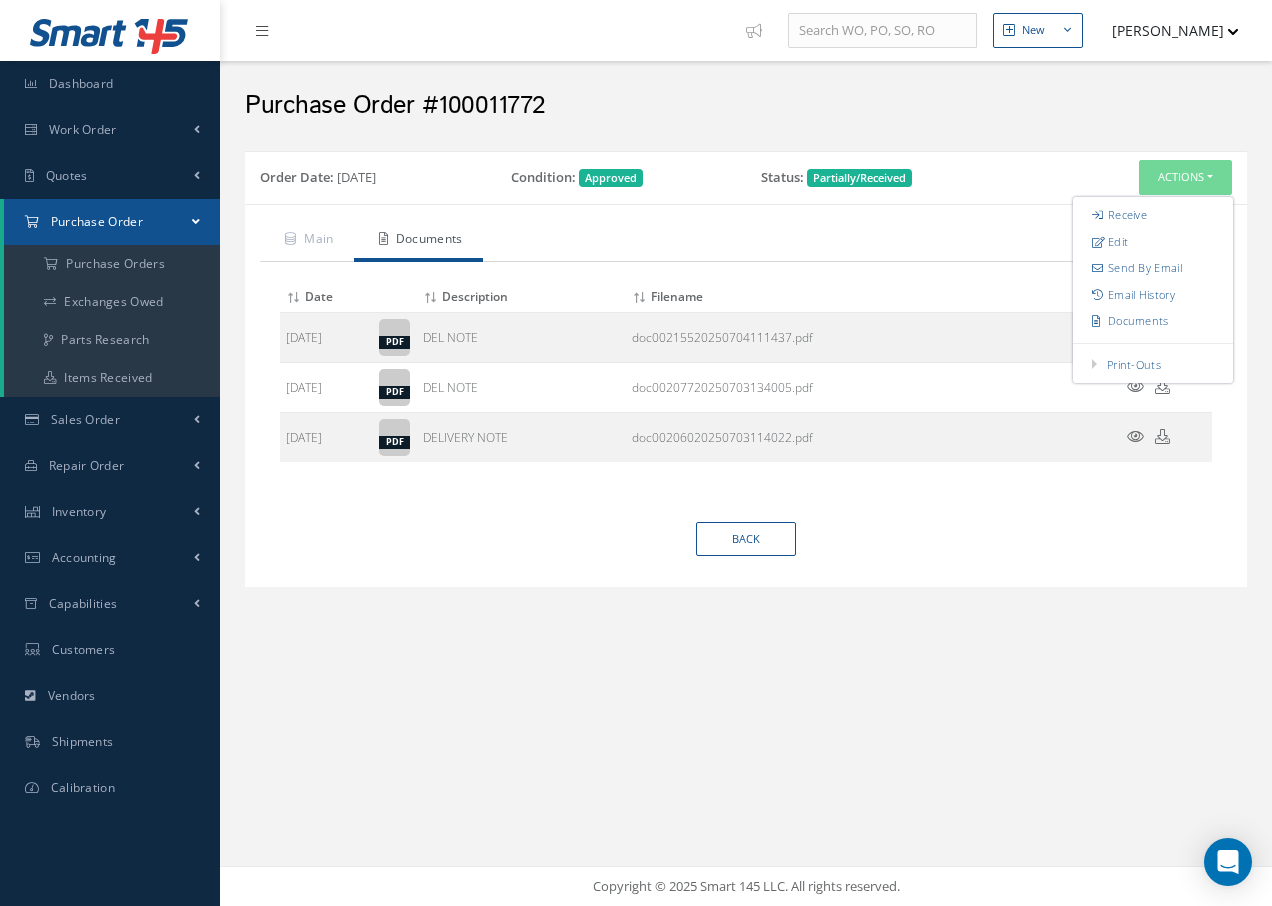 click on "Purchase Order #100011772" at bounding box center [746, 101] 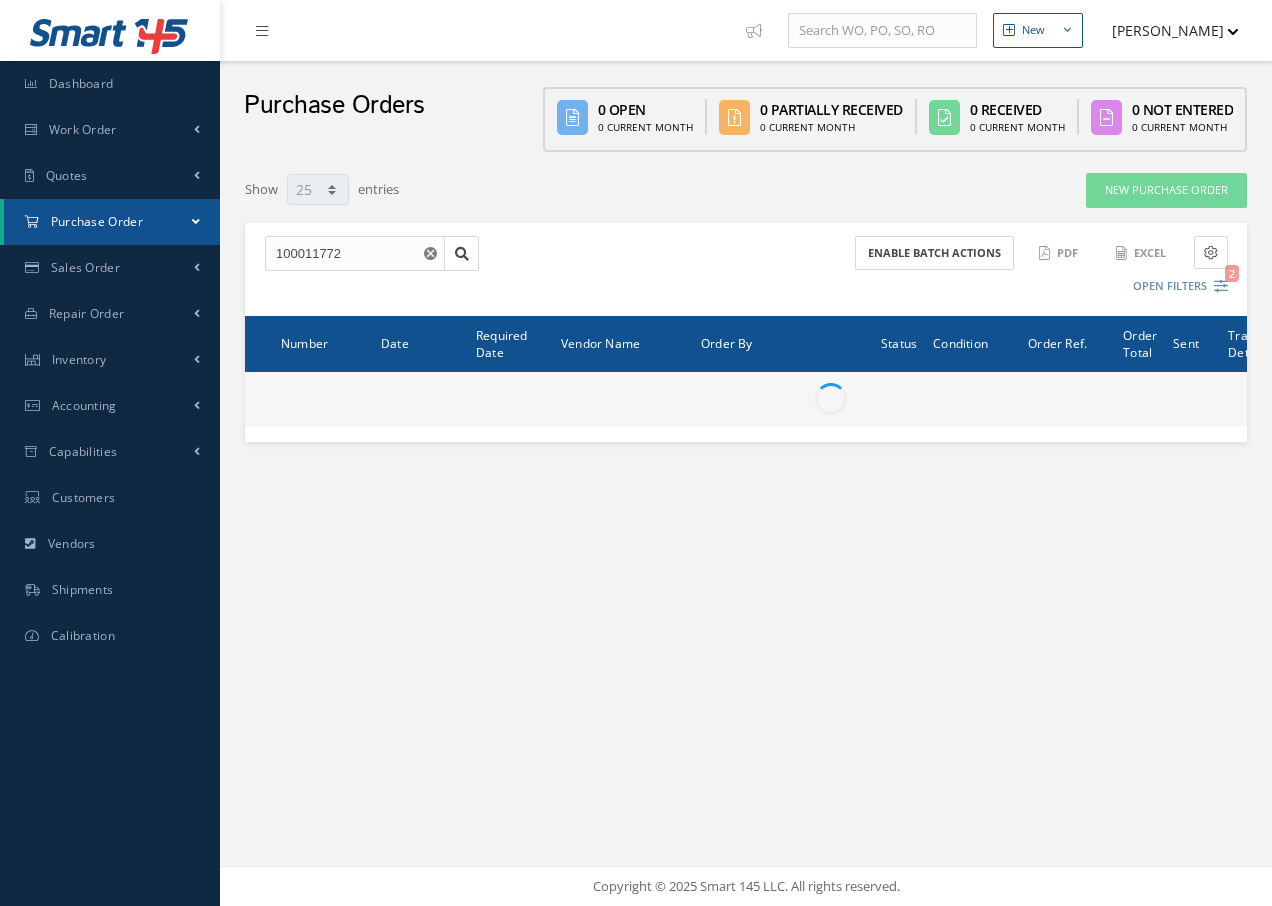 select on "25" 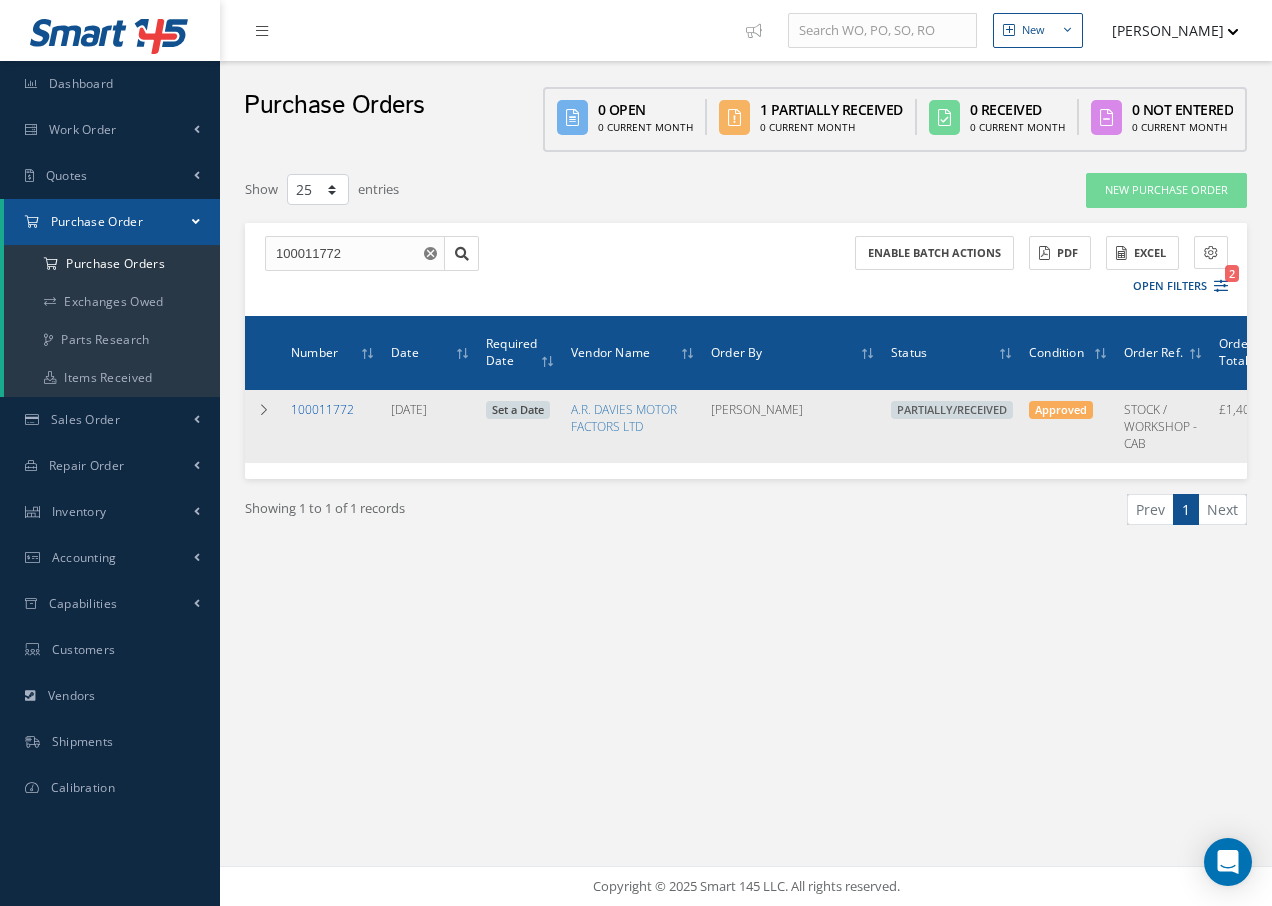 click on "100011772" at bounding box center [322, 409] 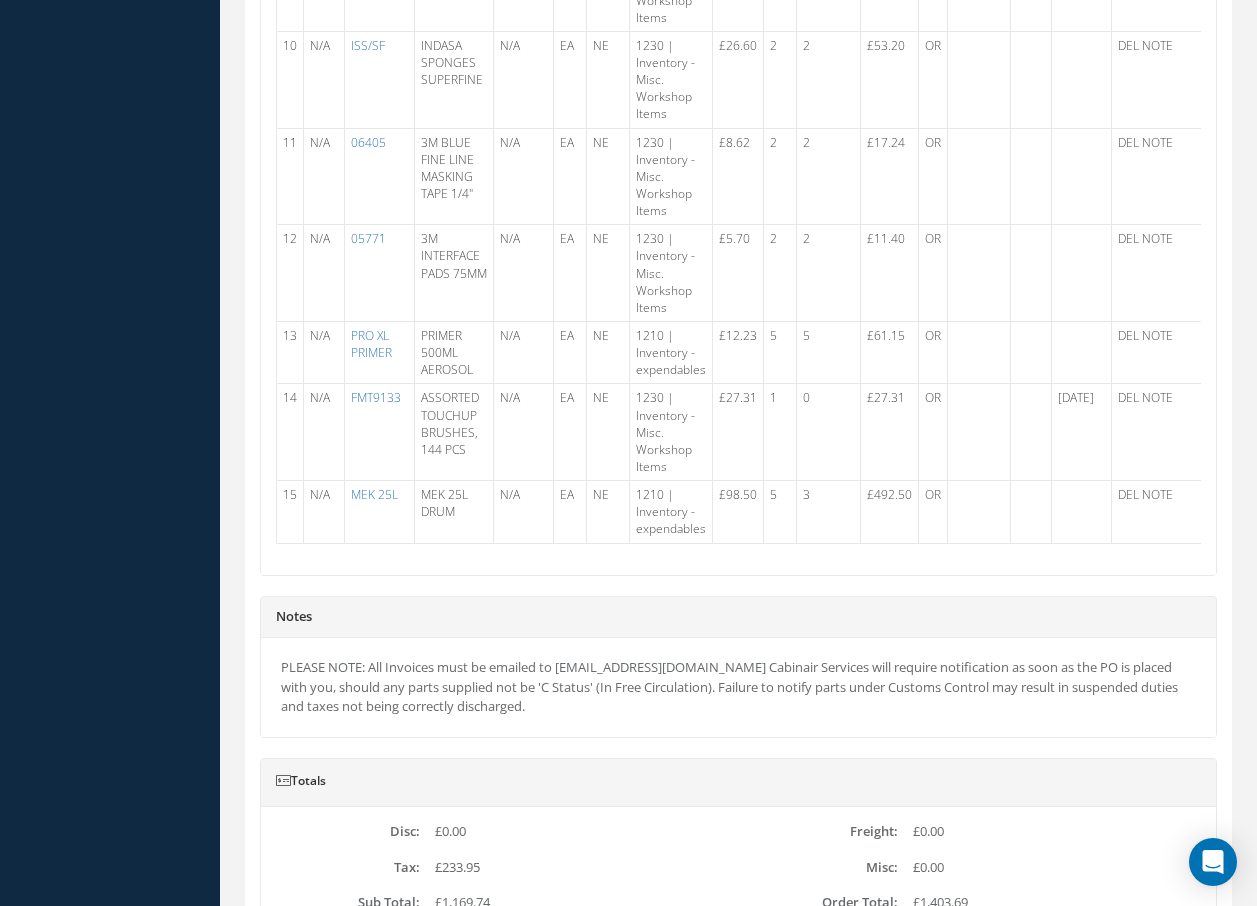 scroll, scrollTop: 1400, scrollLeft: 0, axis: vertical 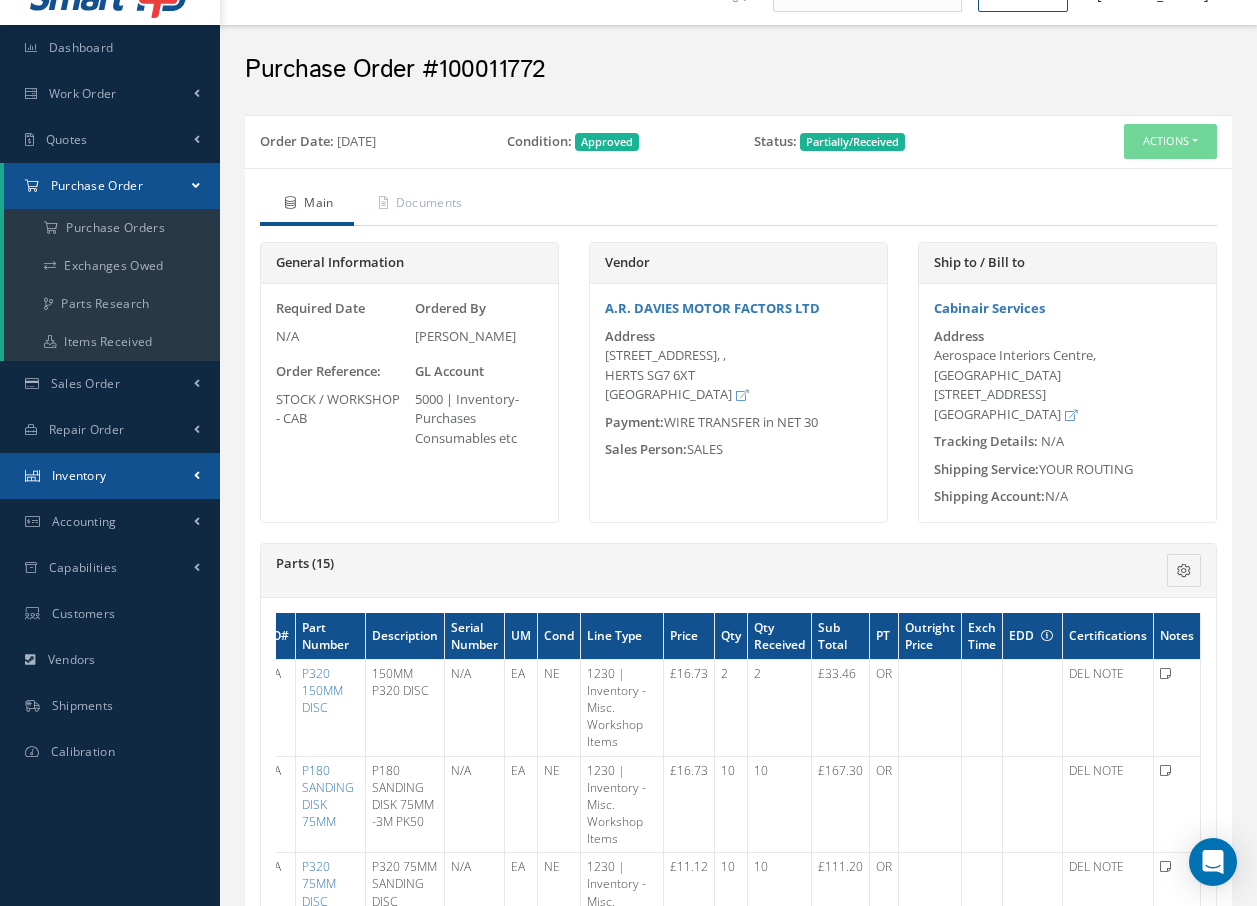 click on "Inventory" at bounding box center (79, 475) 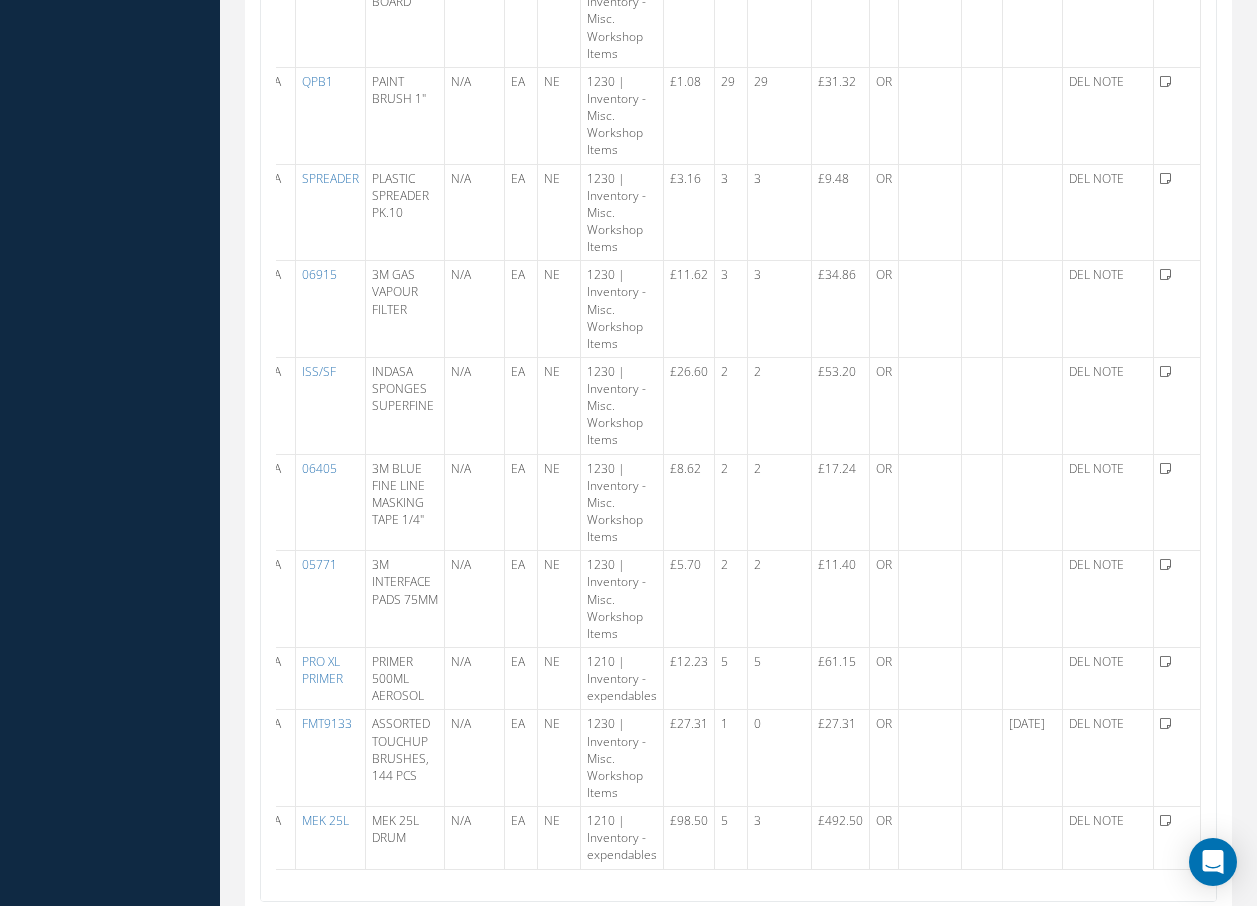 scroll, scrollTop: 1436, scrollLeft: 0, axis: vertical 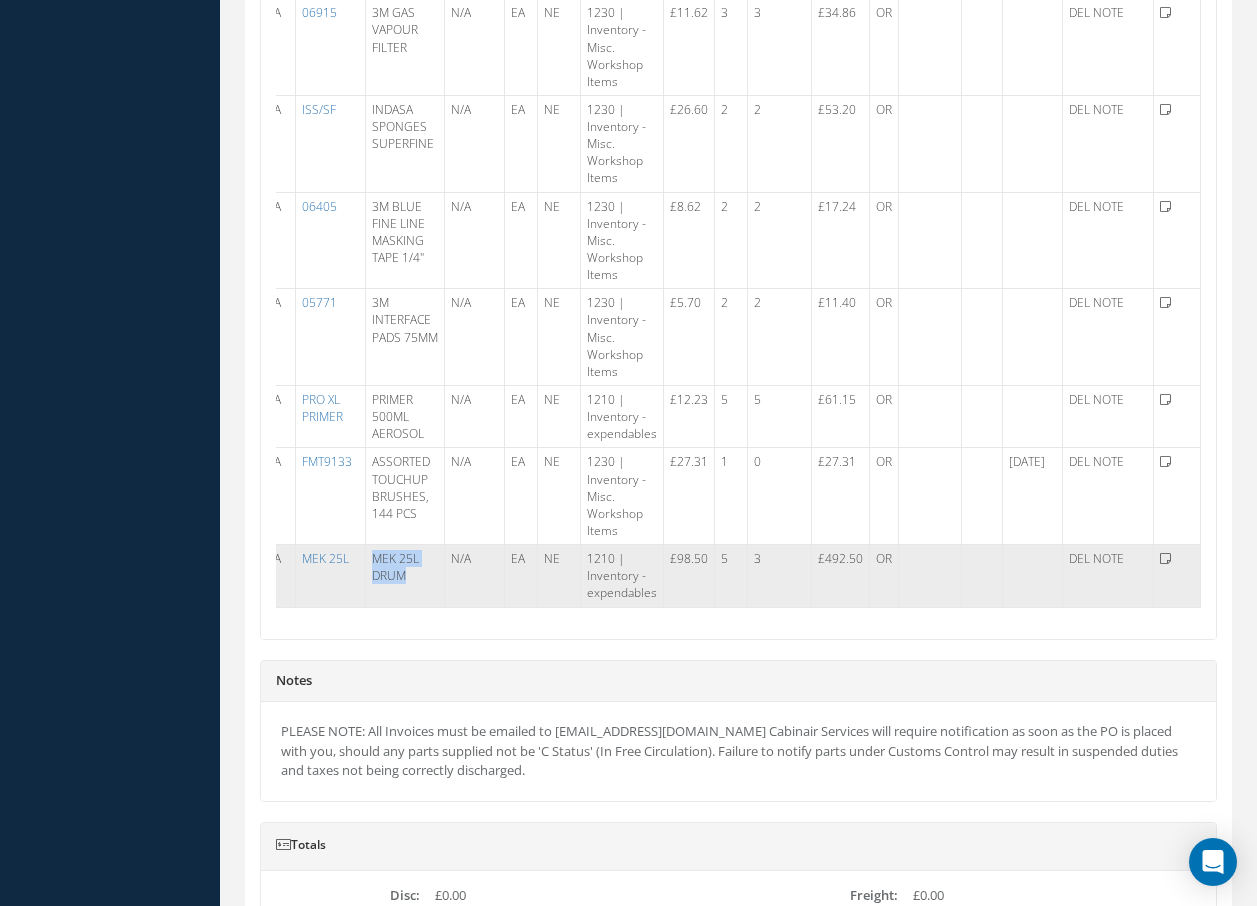 drag, startPoint x: 399, startPoint y: 576, endPoint x: 362, endPoint y: 563, distance: 39.217342 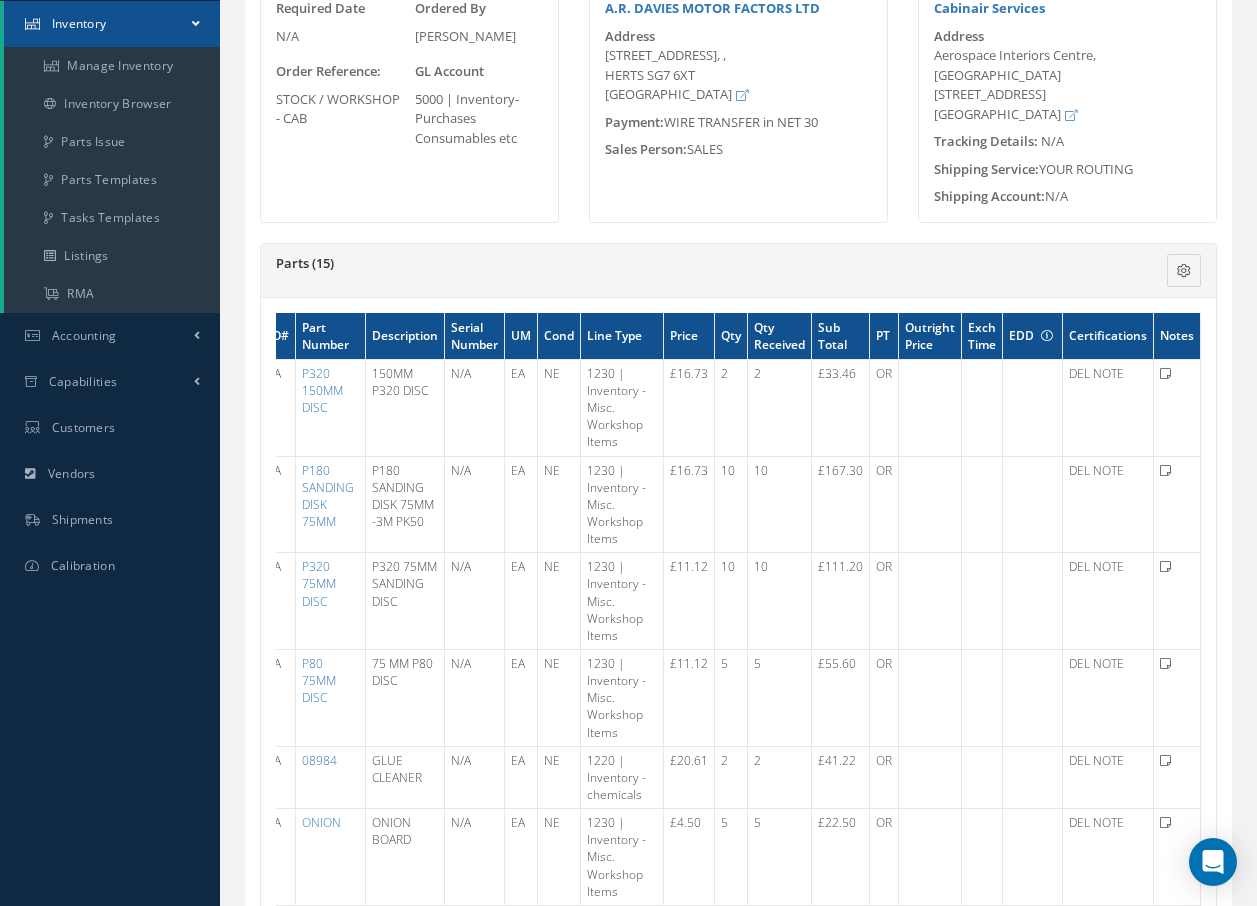 scroll, scrollTop: 0, scrollLeft: 0, axis: both 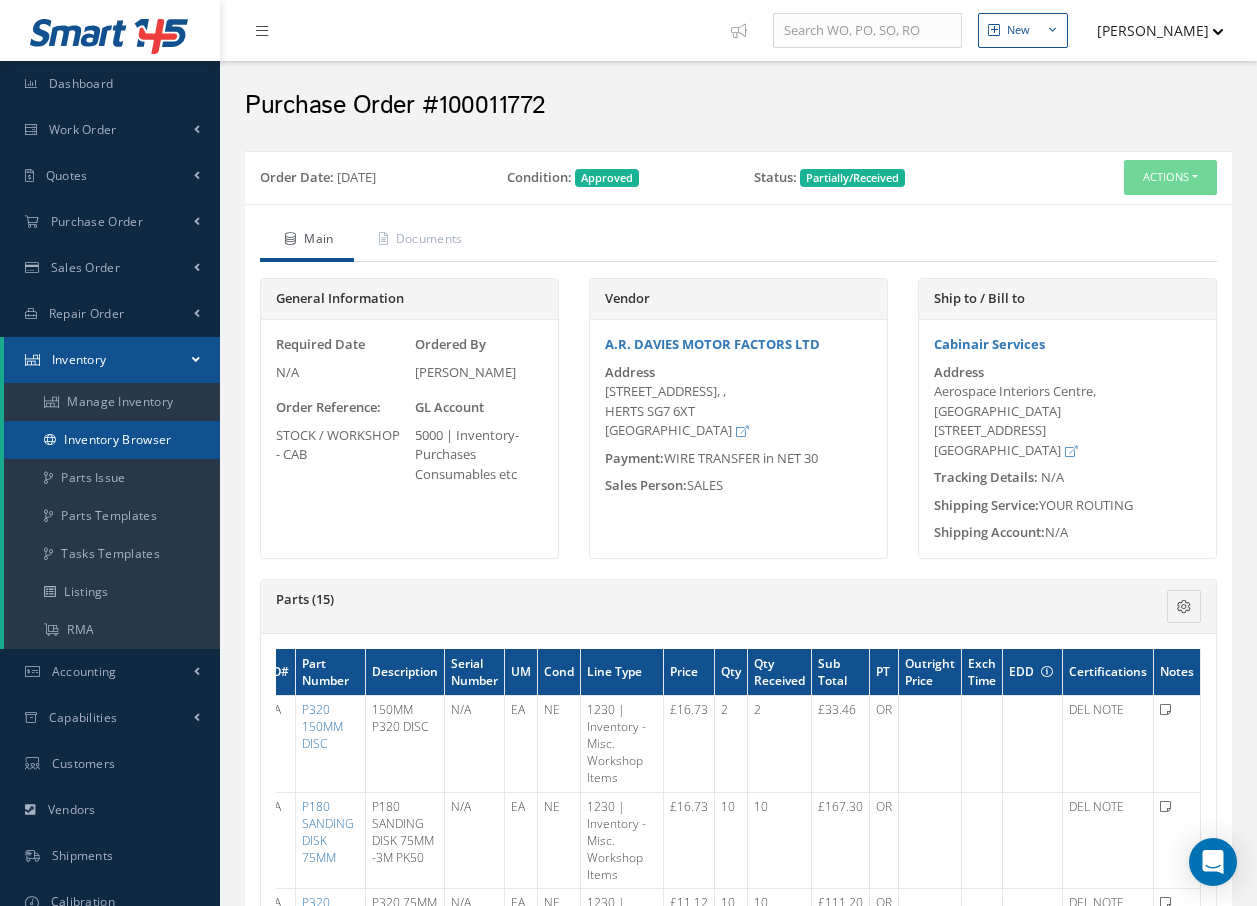 click on "Inventory Browser" at bounding box center (112, 440) 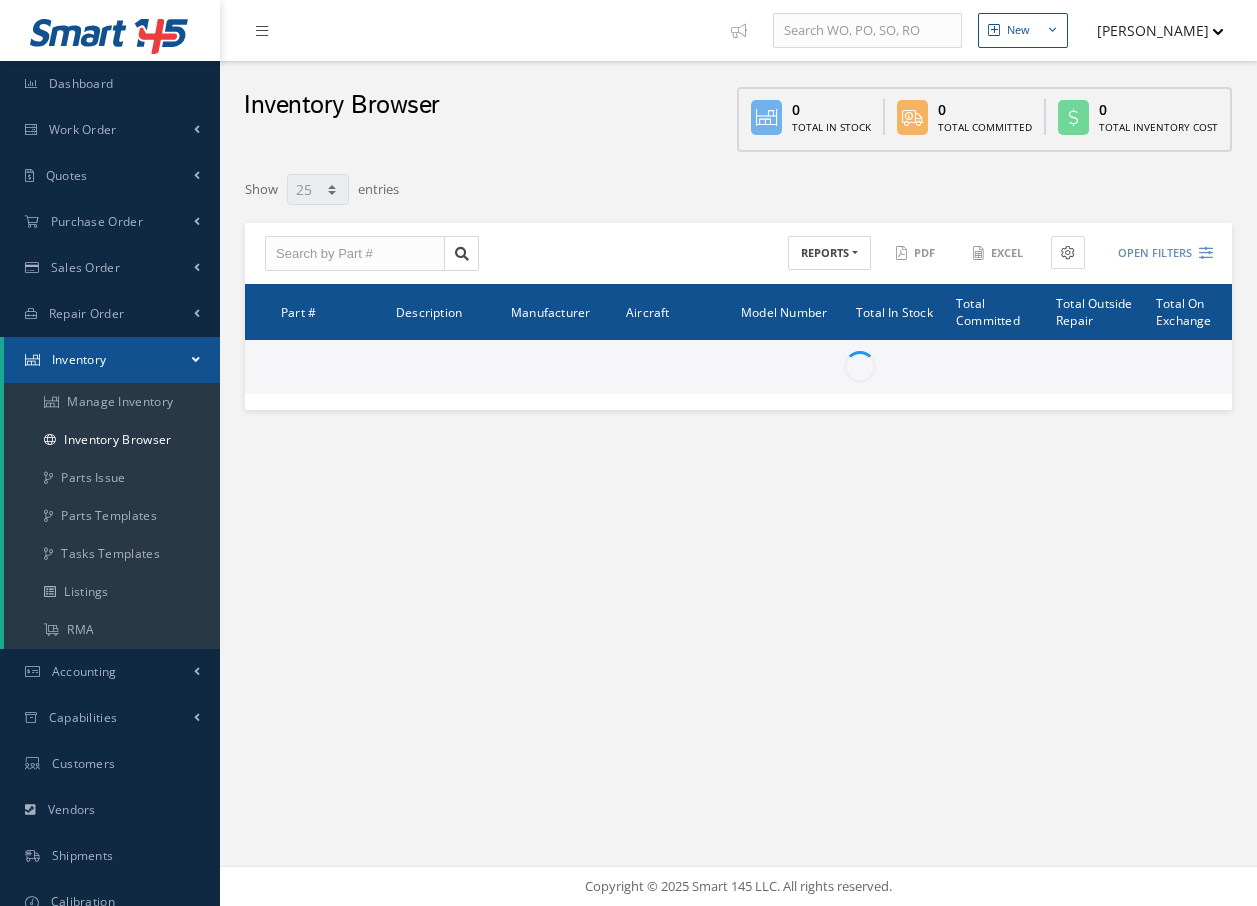 select on "25" 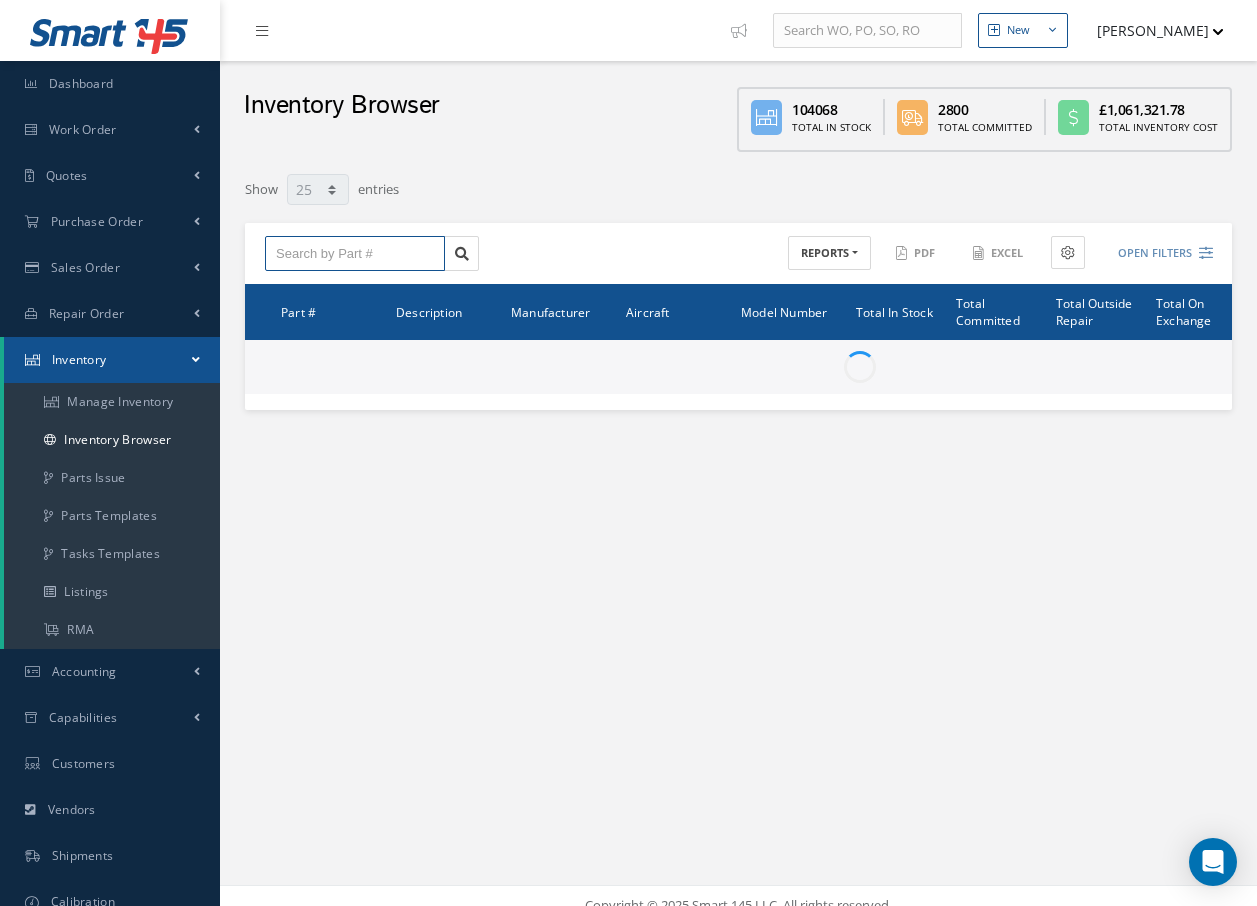 click at bounding box center (355, 254) 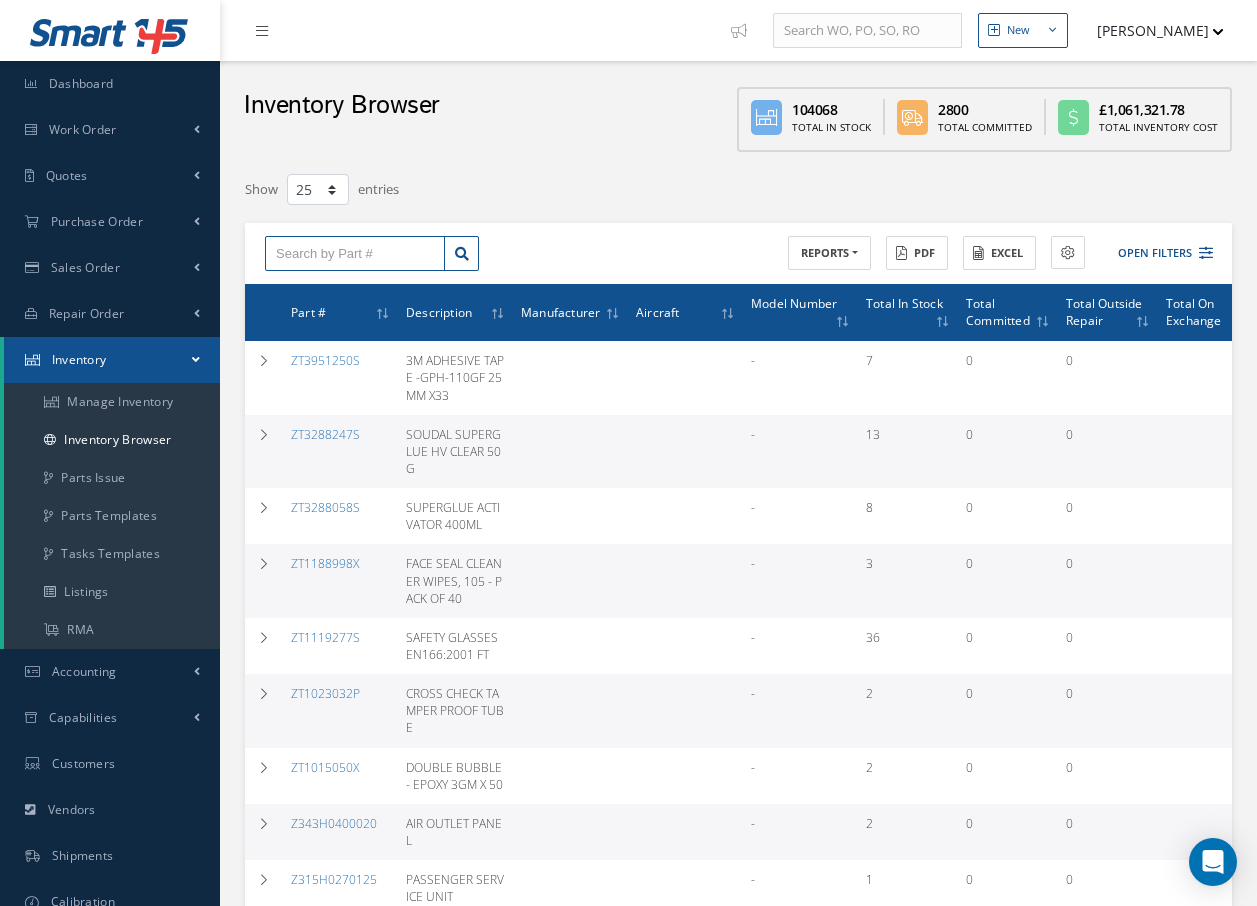 paste on "MEK 25L DRUM" 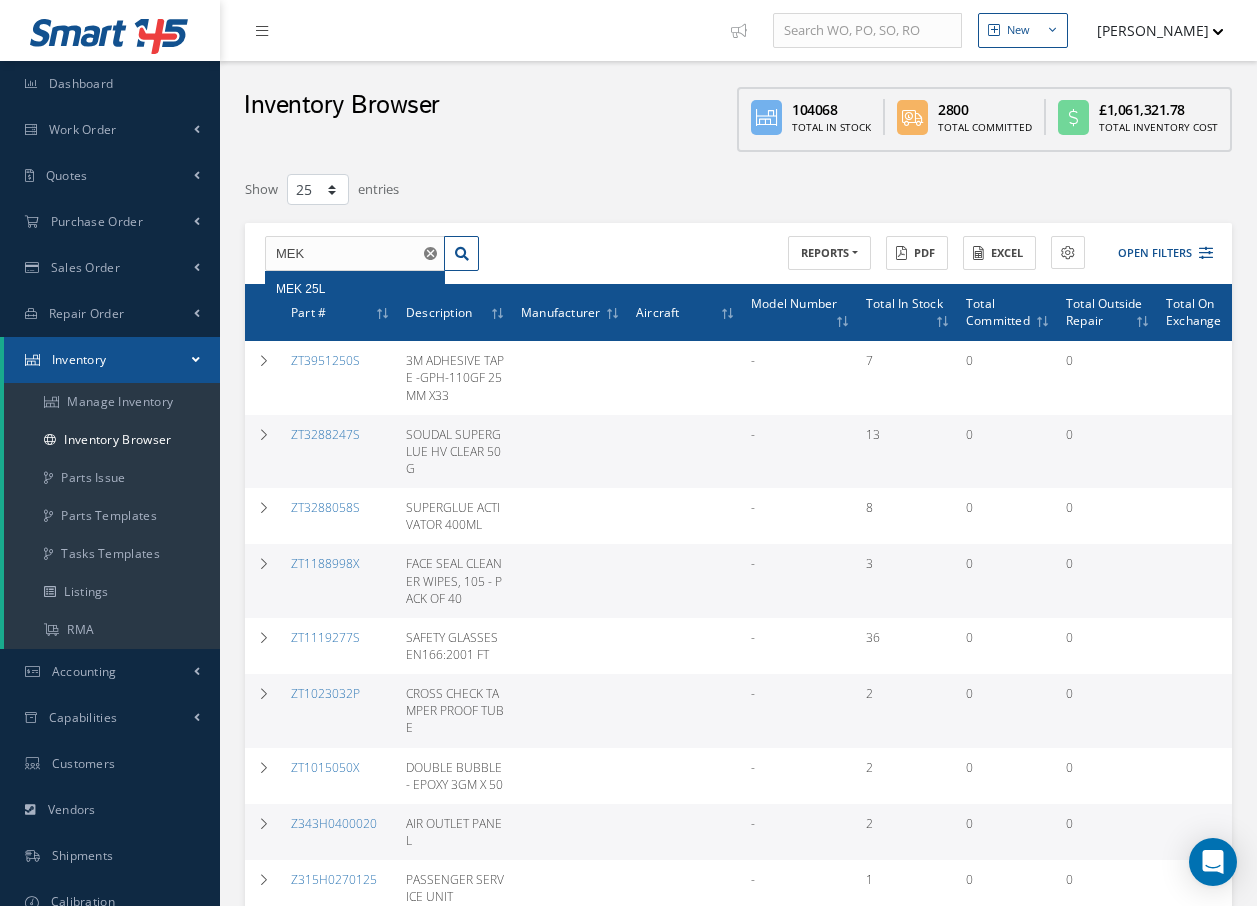 click on "MEK 25L" at bounding box center (300, 289) 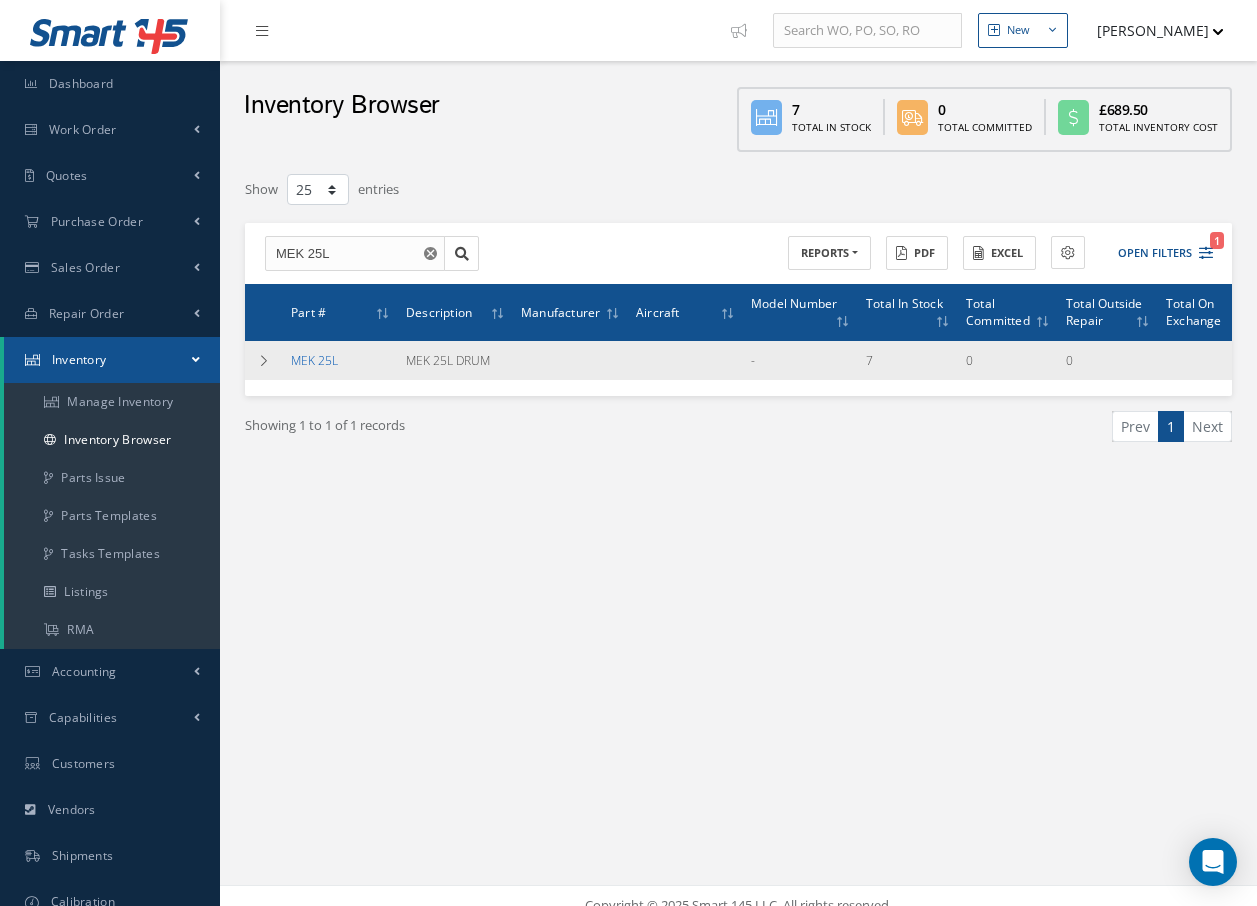 click on "MEK 25L" at bounding box center (314, 360) 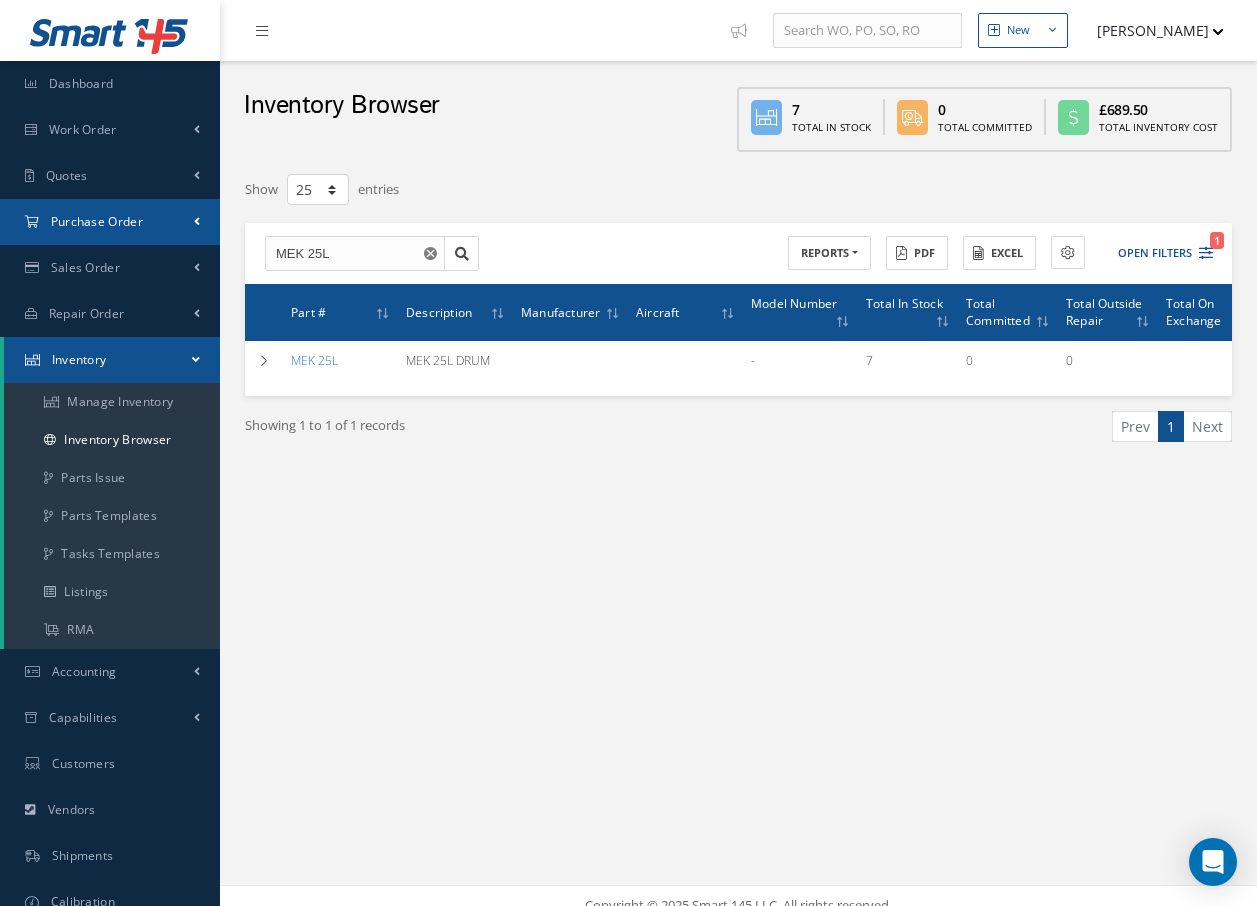 click on "Purchase Order" at bounding box center [97, 221] 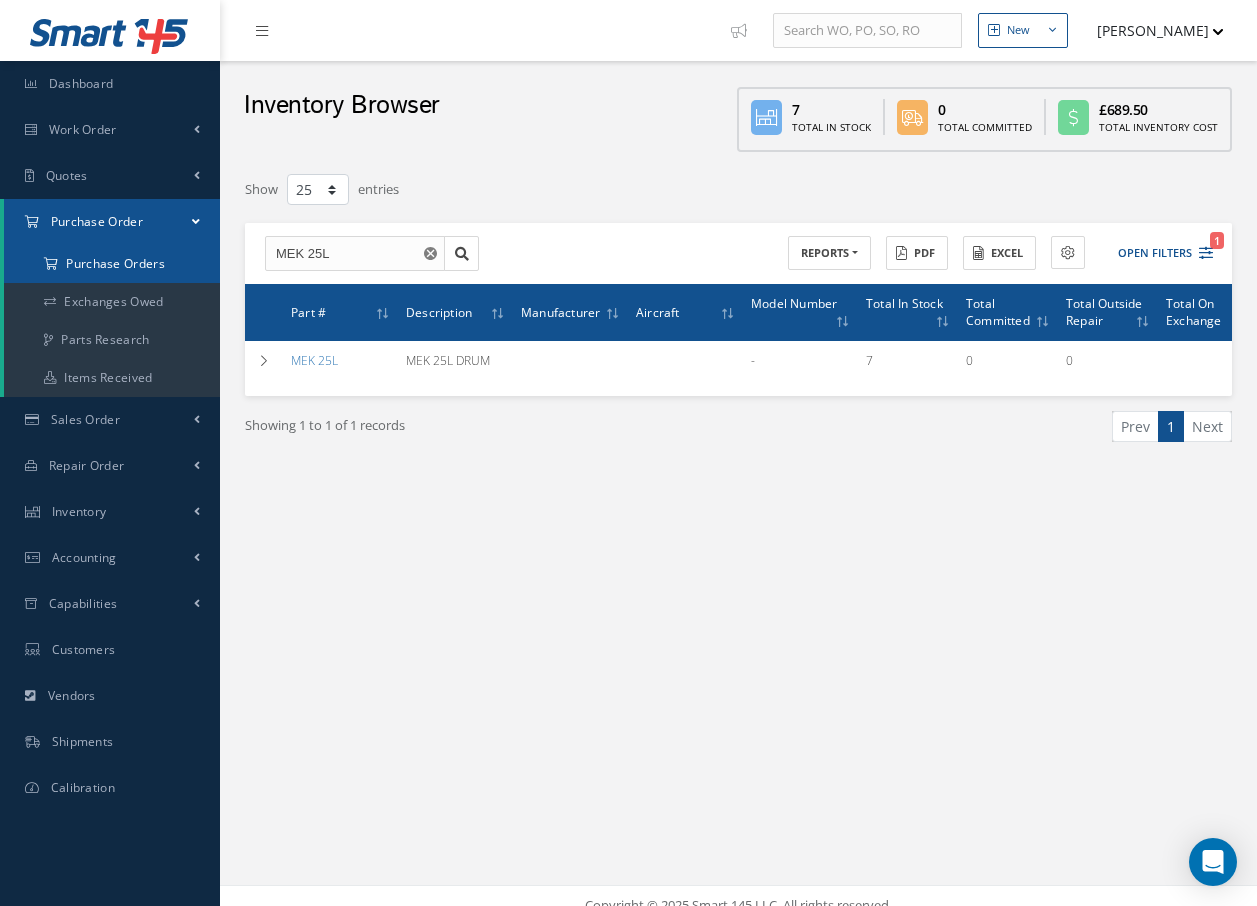 click on "Purchase Orders" at bounding box center [112, 264] 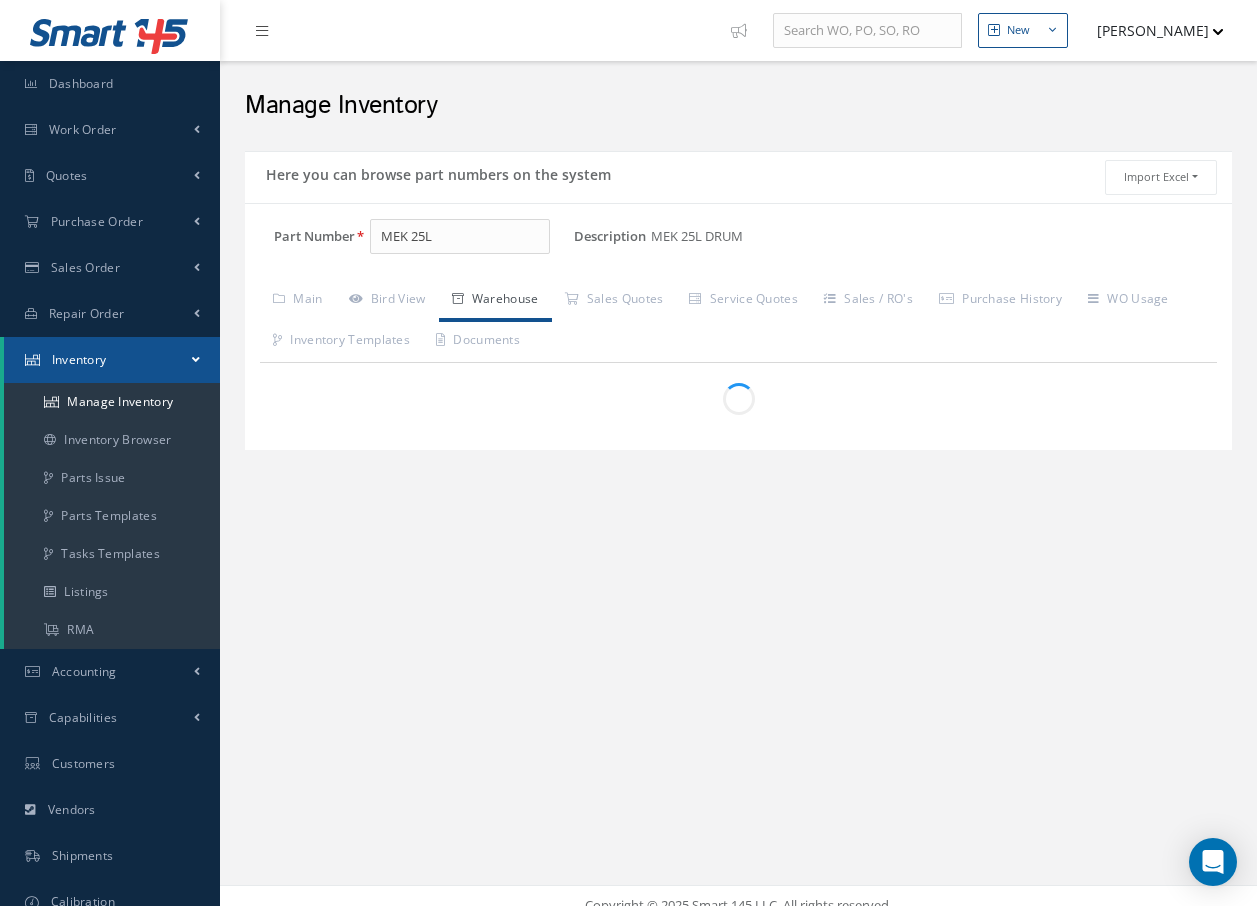 scroll, scrollTop: 0, scrollLeft: 0, axis: both 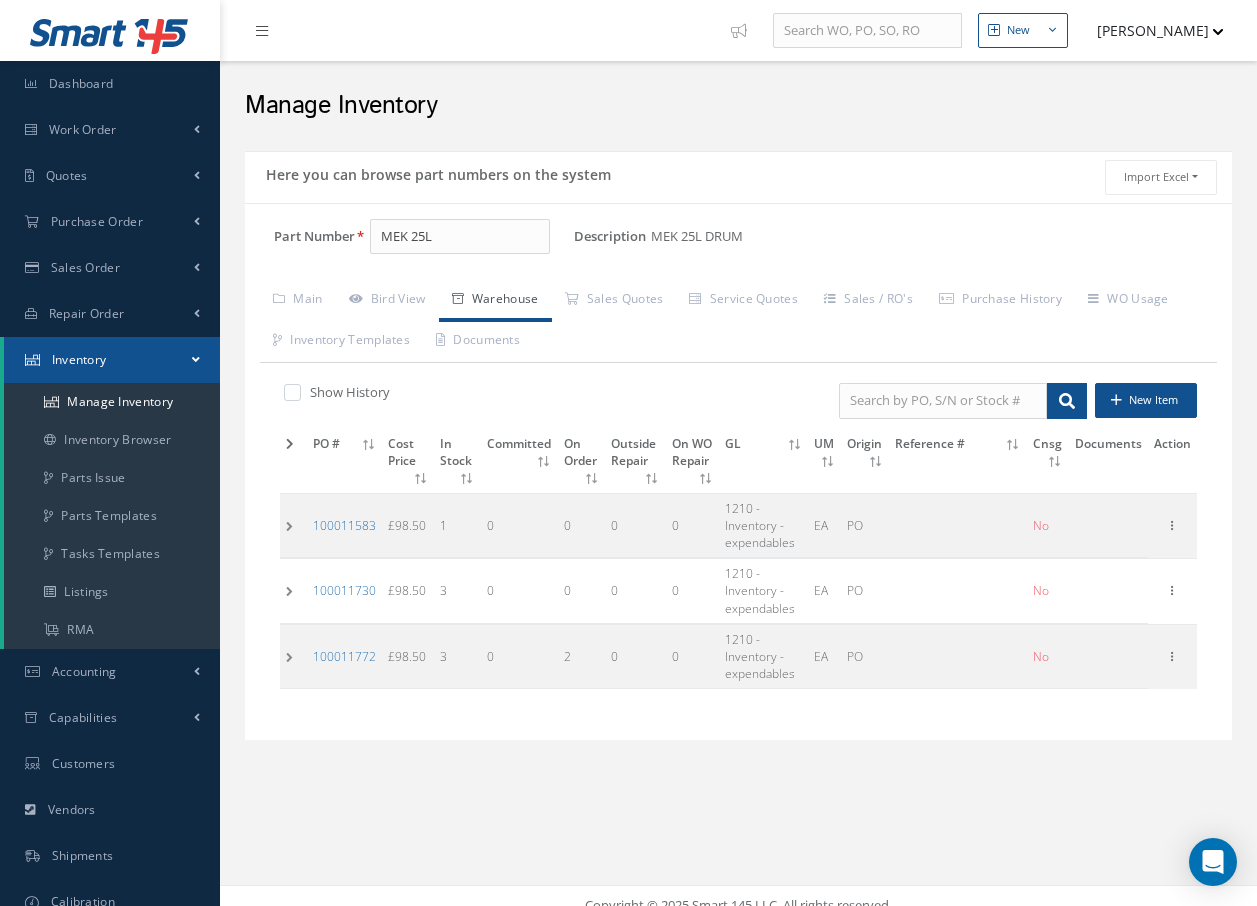 click at bounding box center (293, 525) 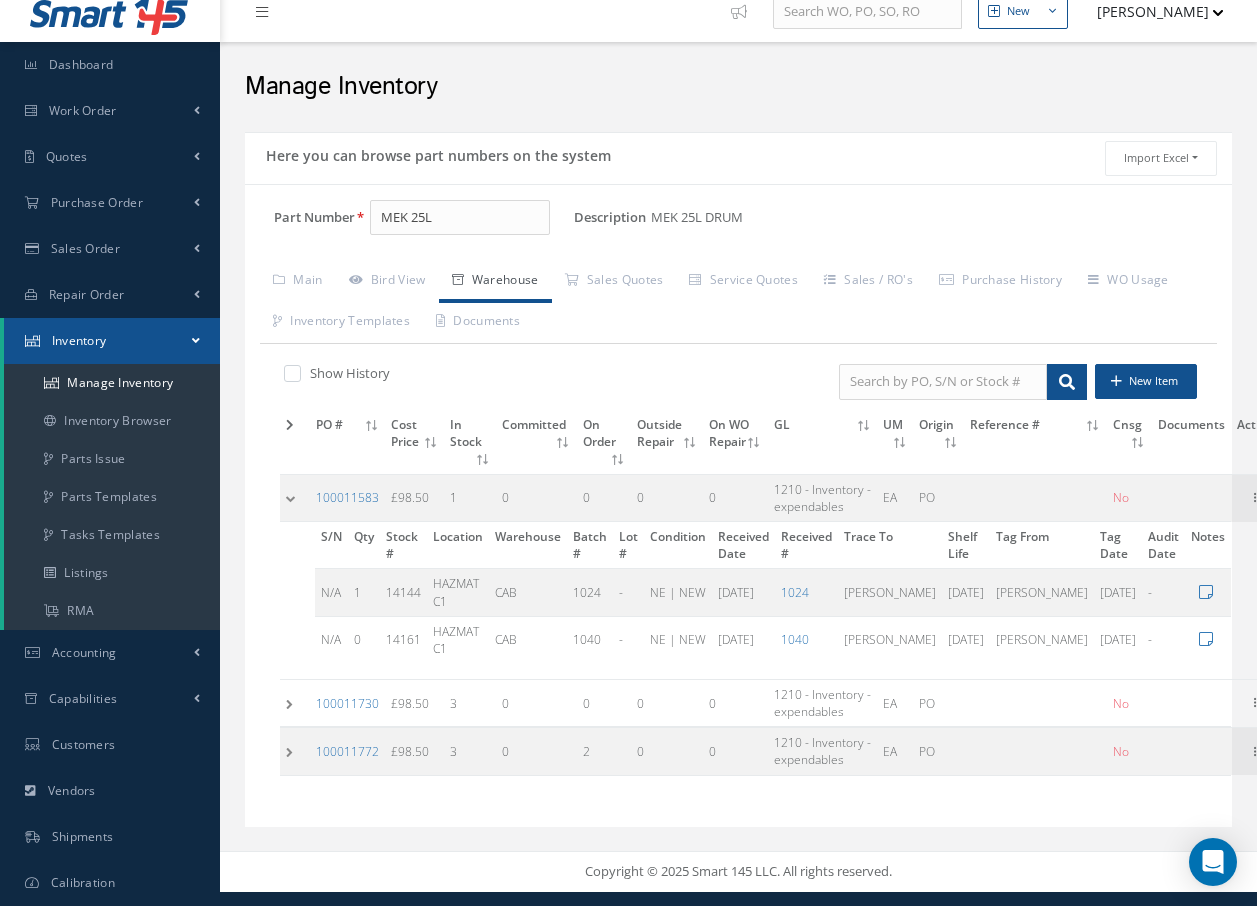 scroll, scrollTop: 56, scrollLeft: 0, axis: vertical 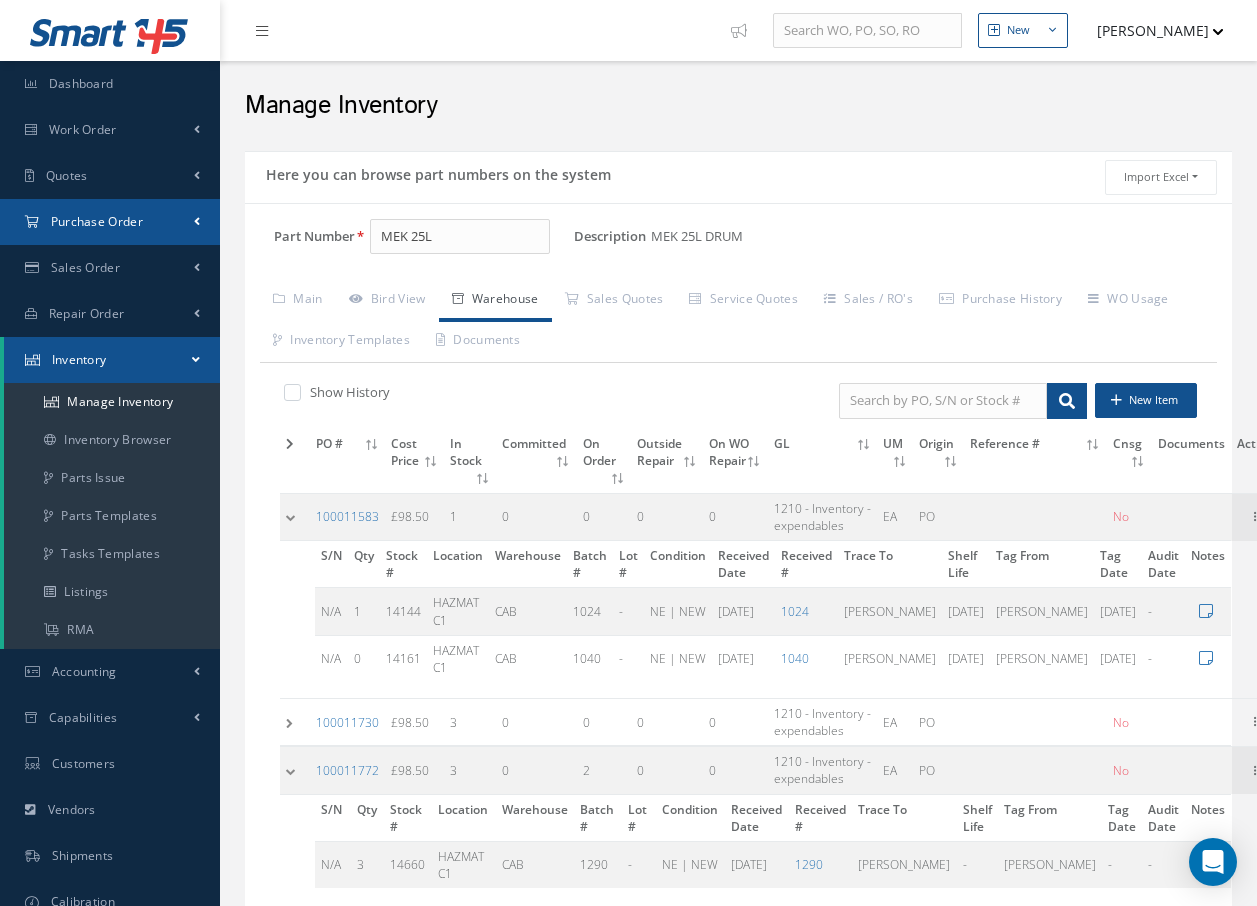 click on "Purchase Order" at bounding box center (110, 222) 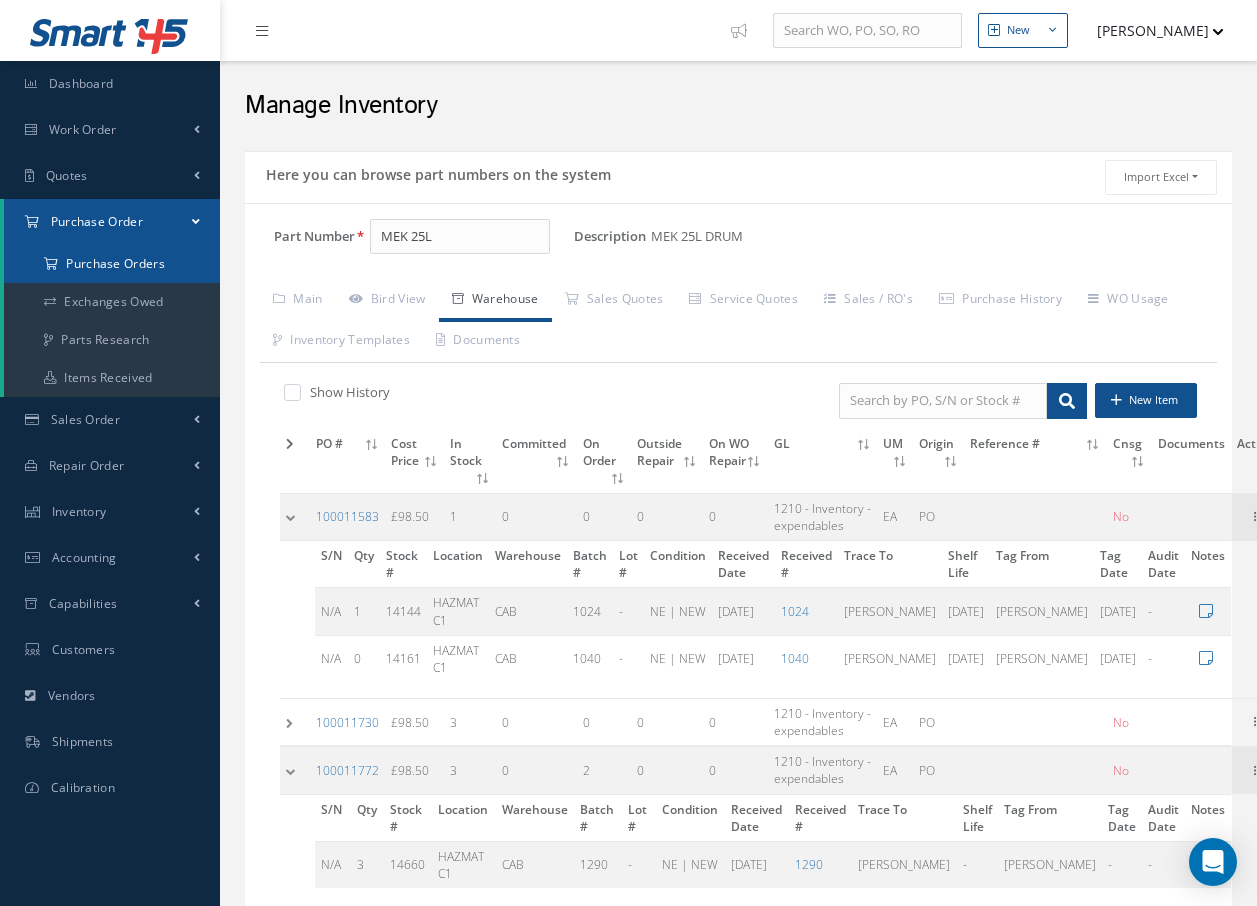 click on "Purchase Orders" at bounding box center (112, 264) 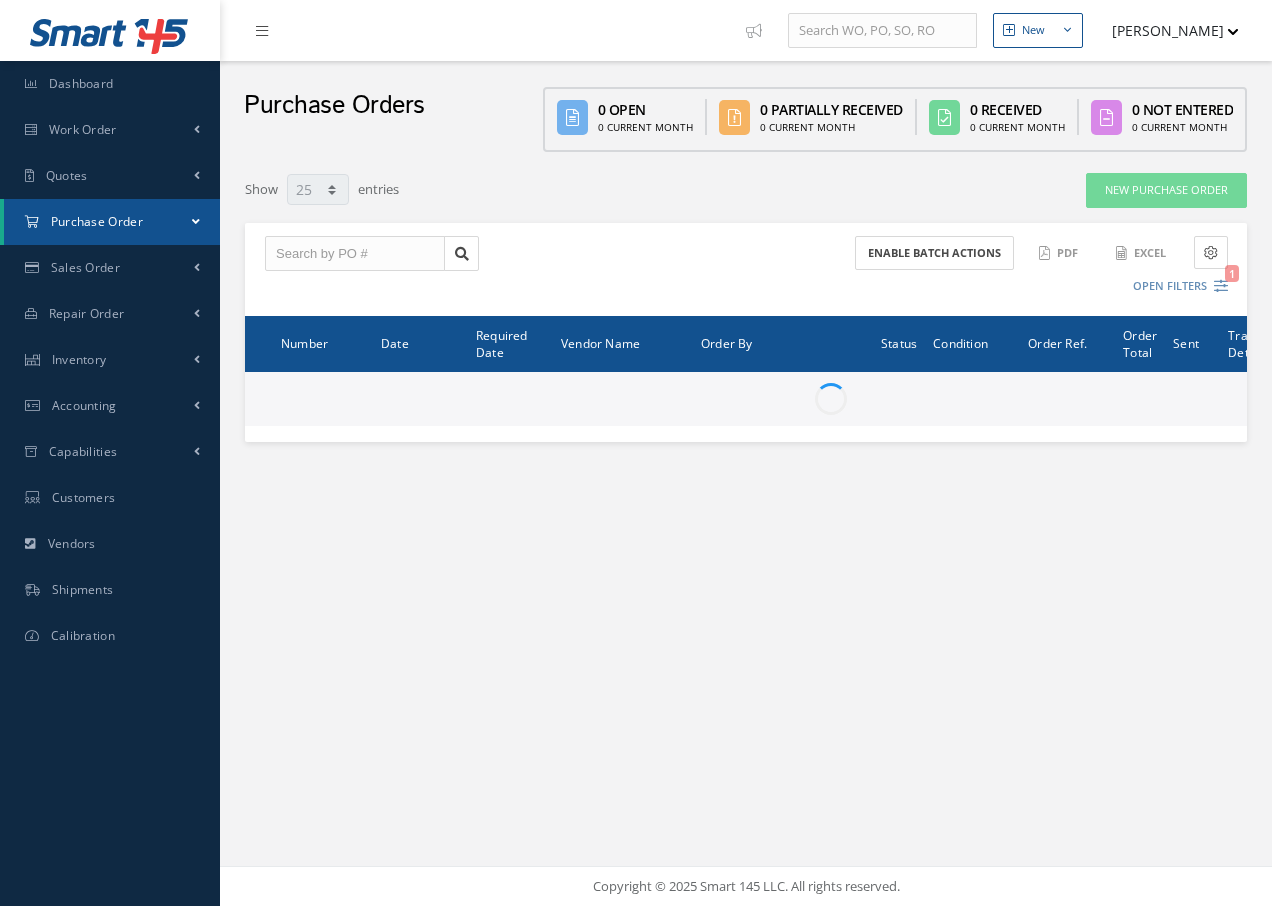 select on "25" 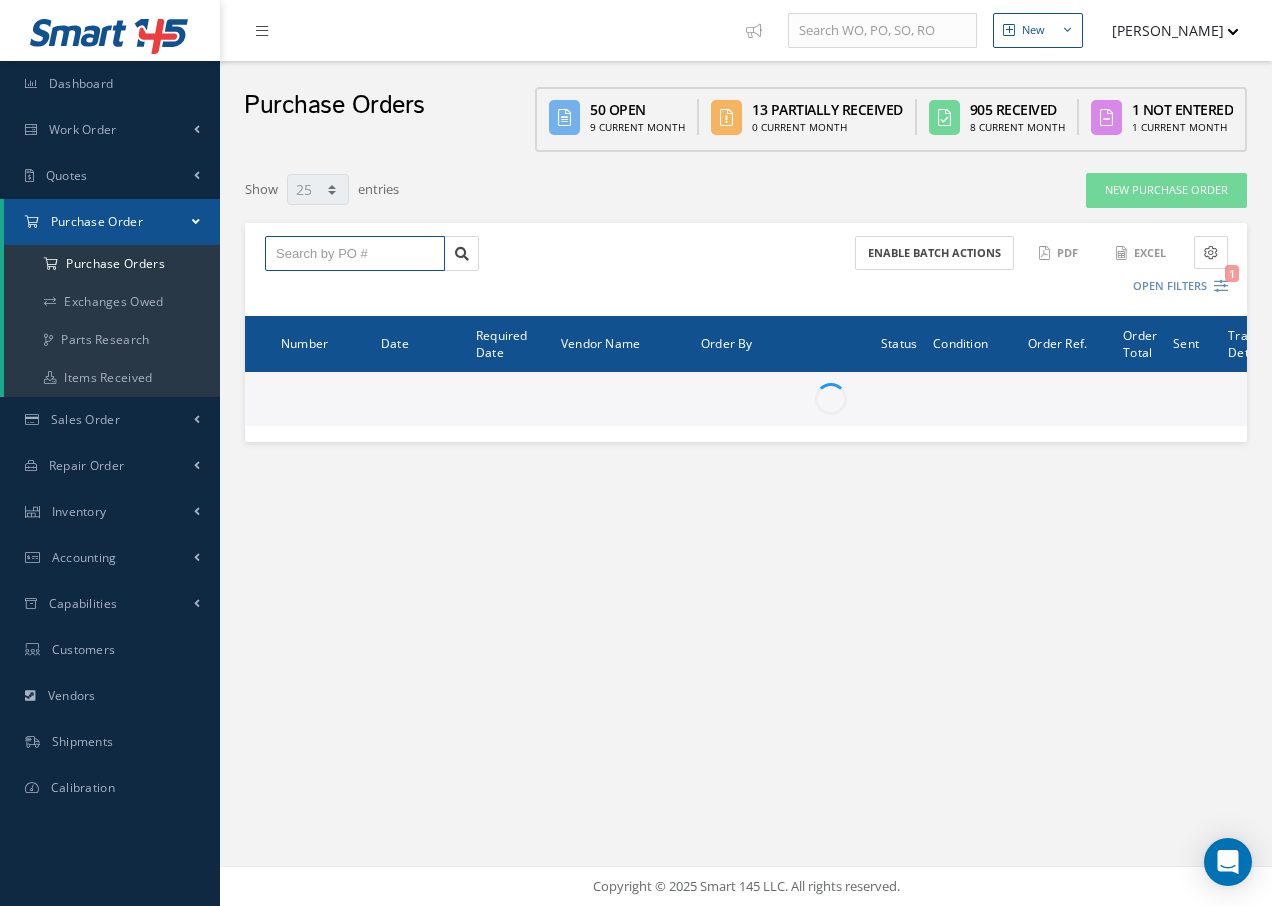 click at bounding box center [355, 254] 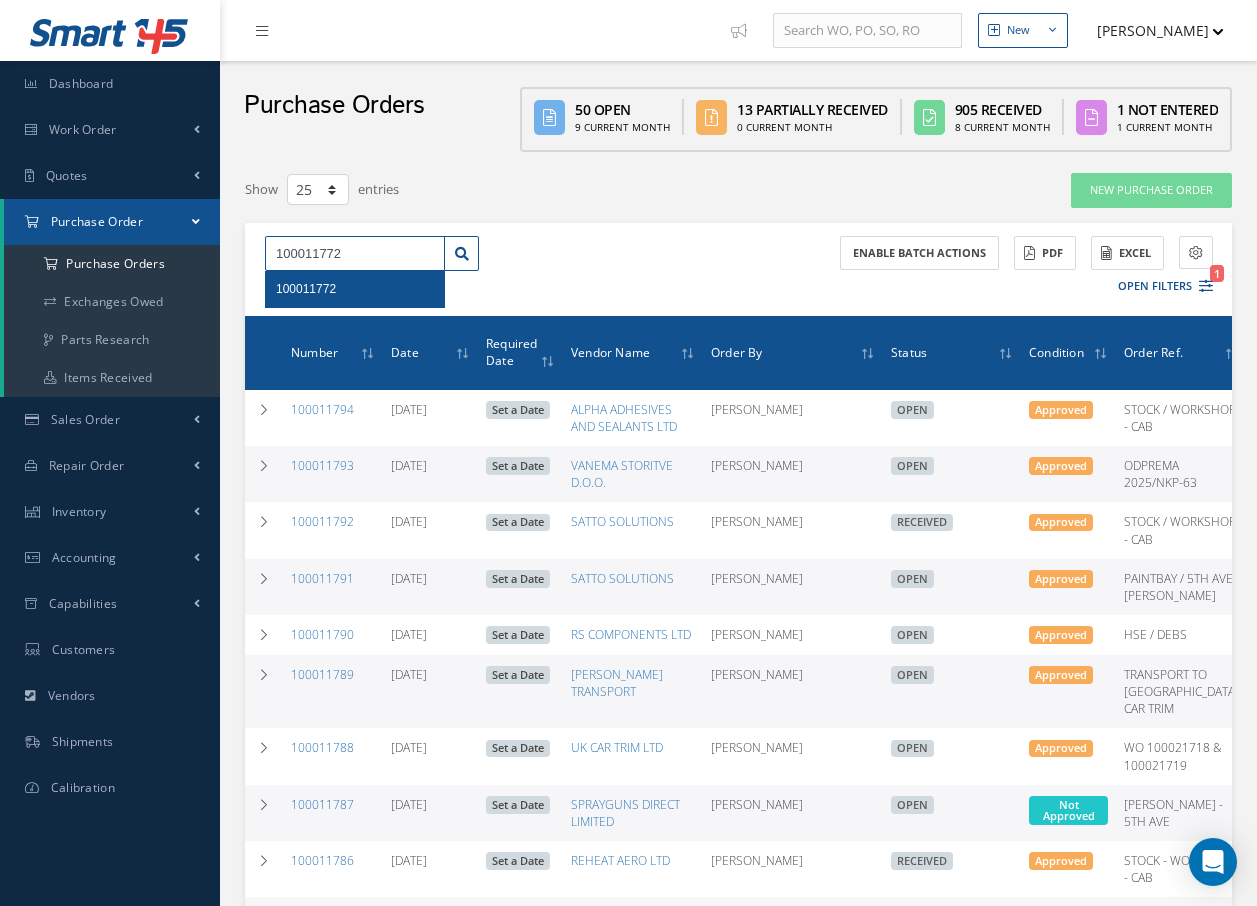 type on "100011772" 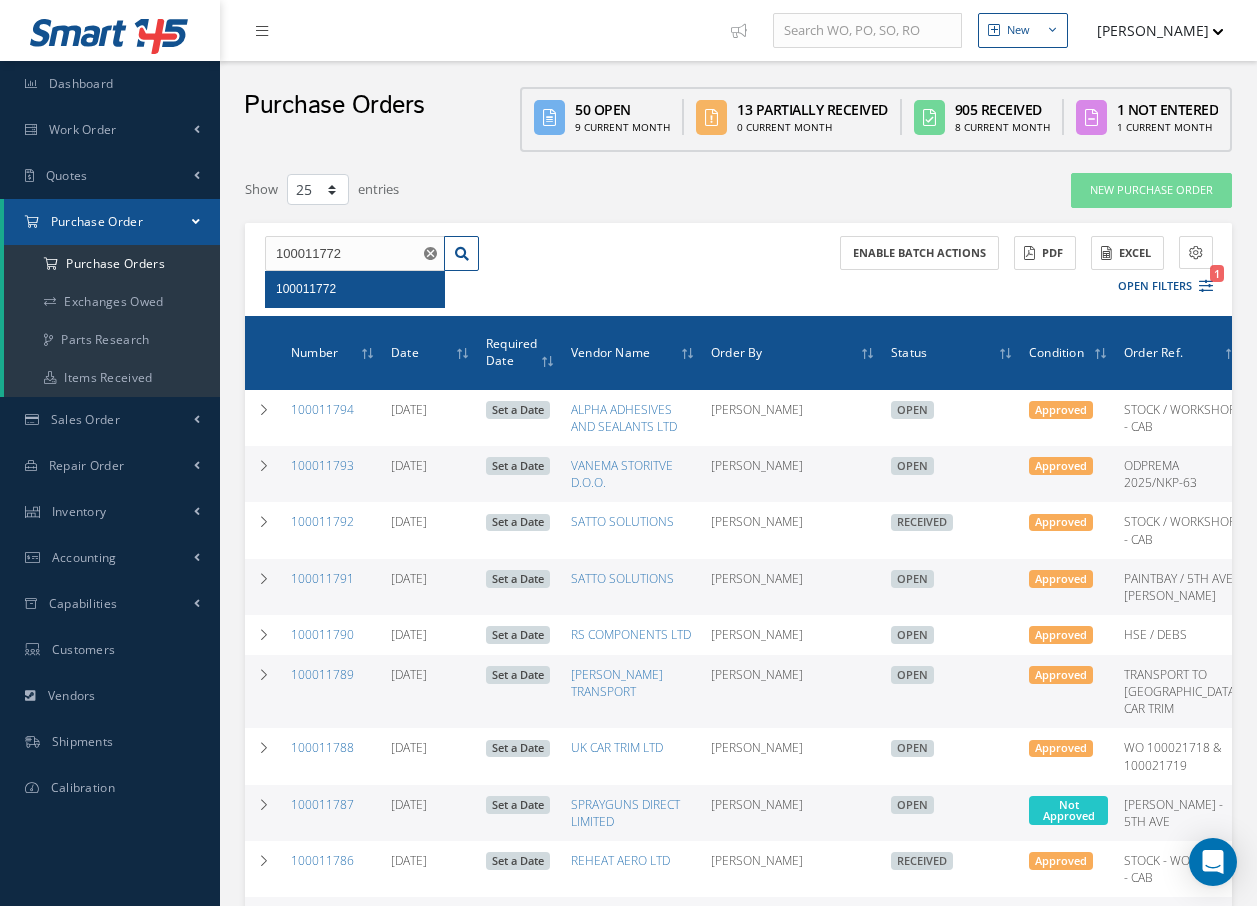 click on "100011772" at bounding box center [306, 289] 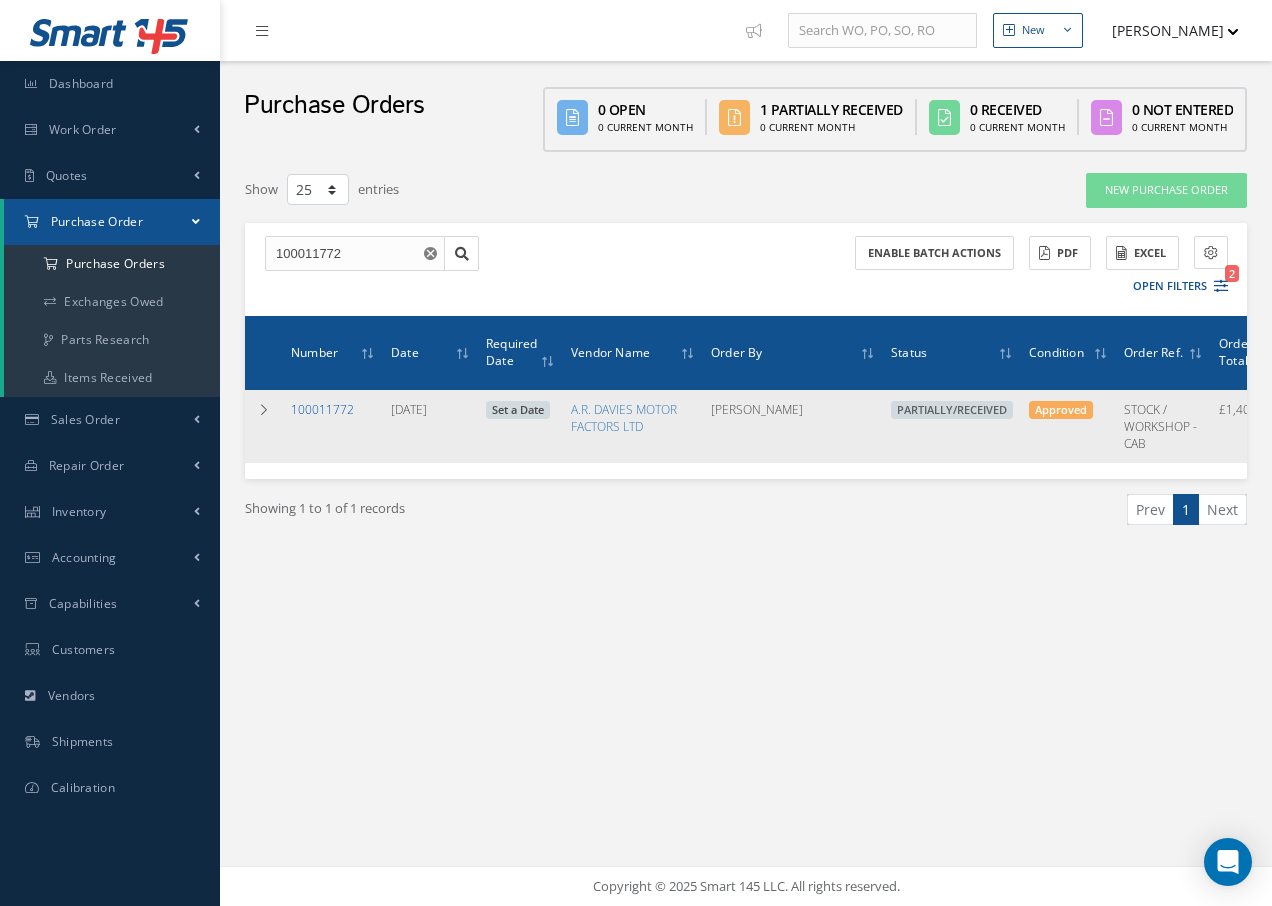 click on "100011772" at bounding box center (322, 409) 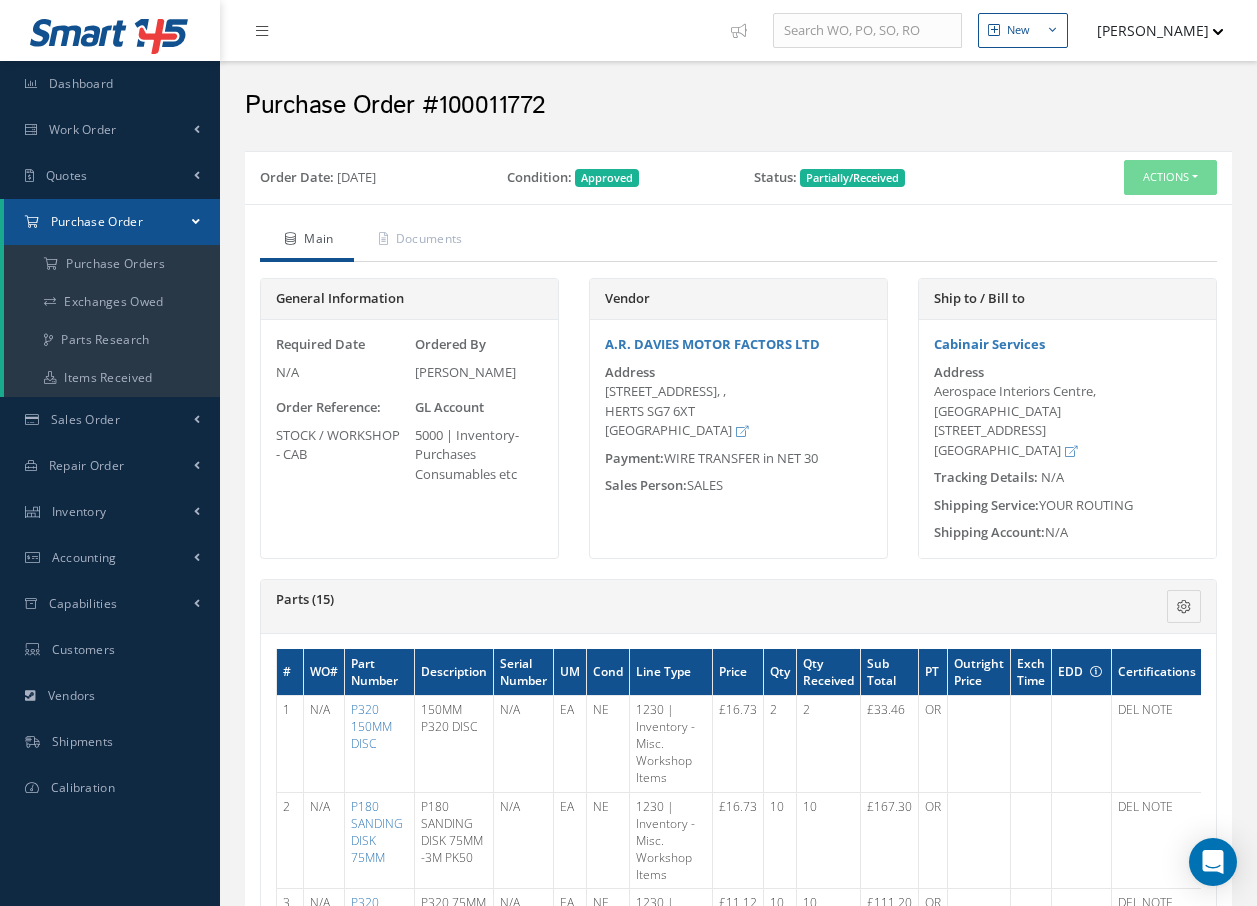 scroll, scrollTop: 0, scrollLeft: 0, axis: both 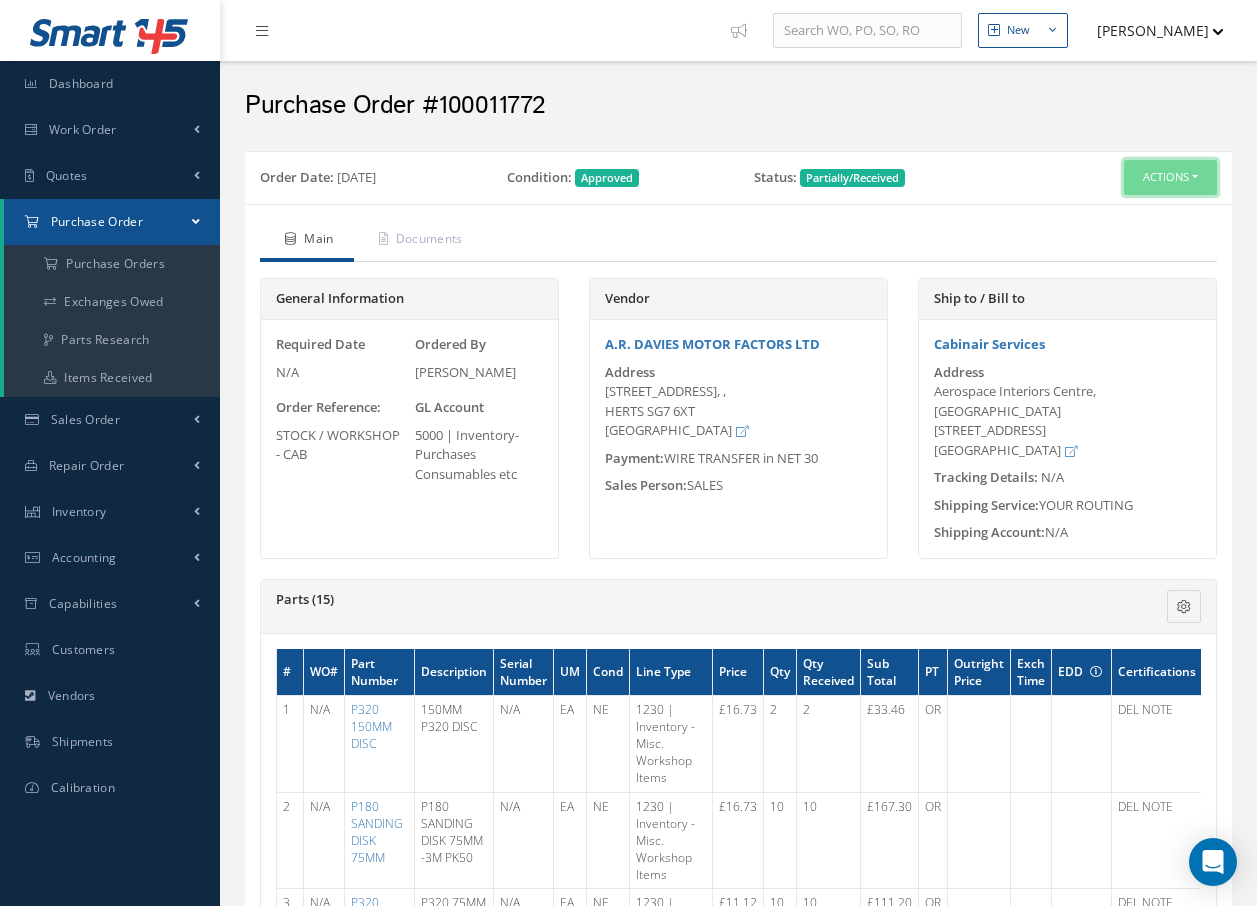 click on "Actions" at bounding box center [1170, 177] 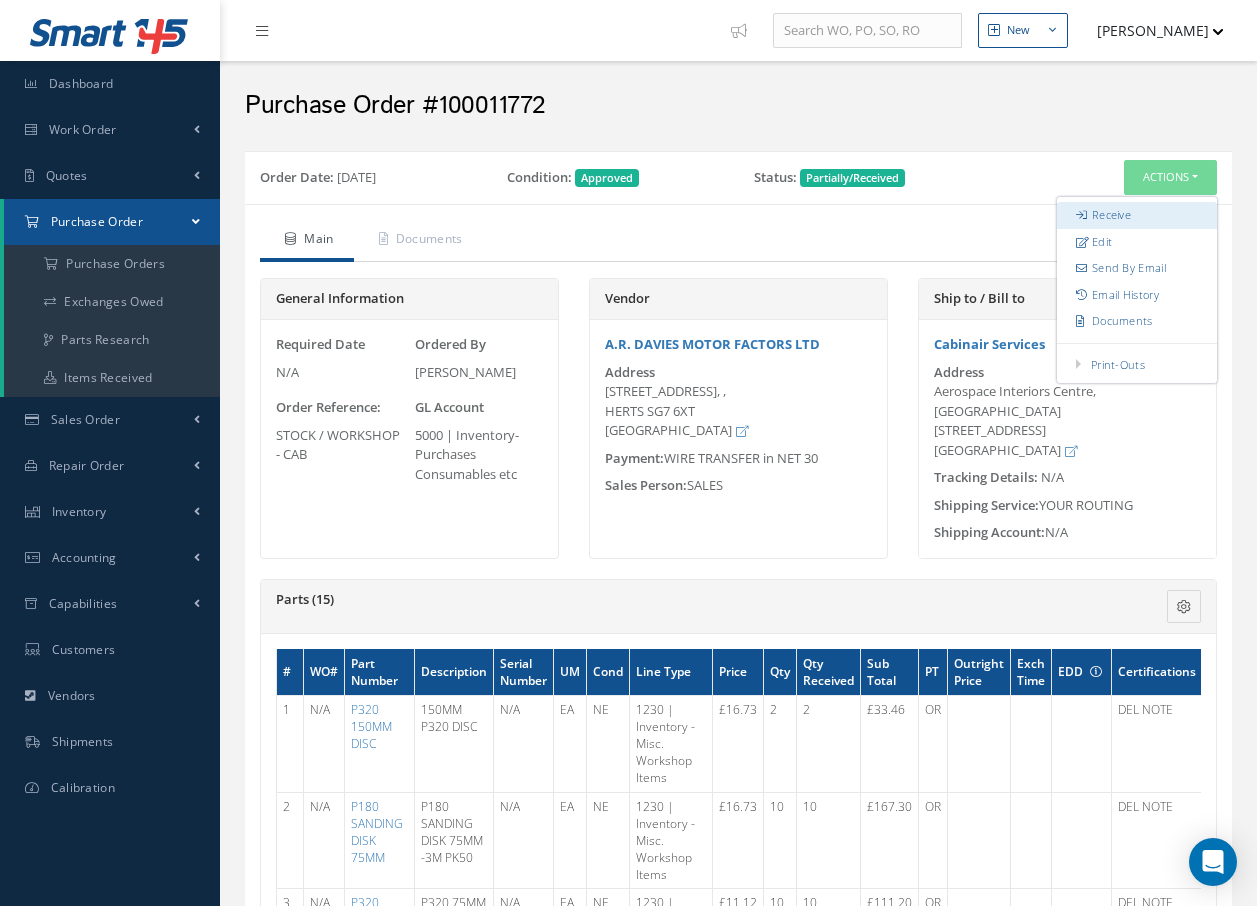 click on "Receive" at bounding box center [1137, 215] 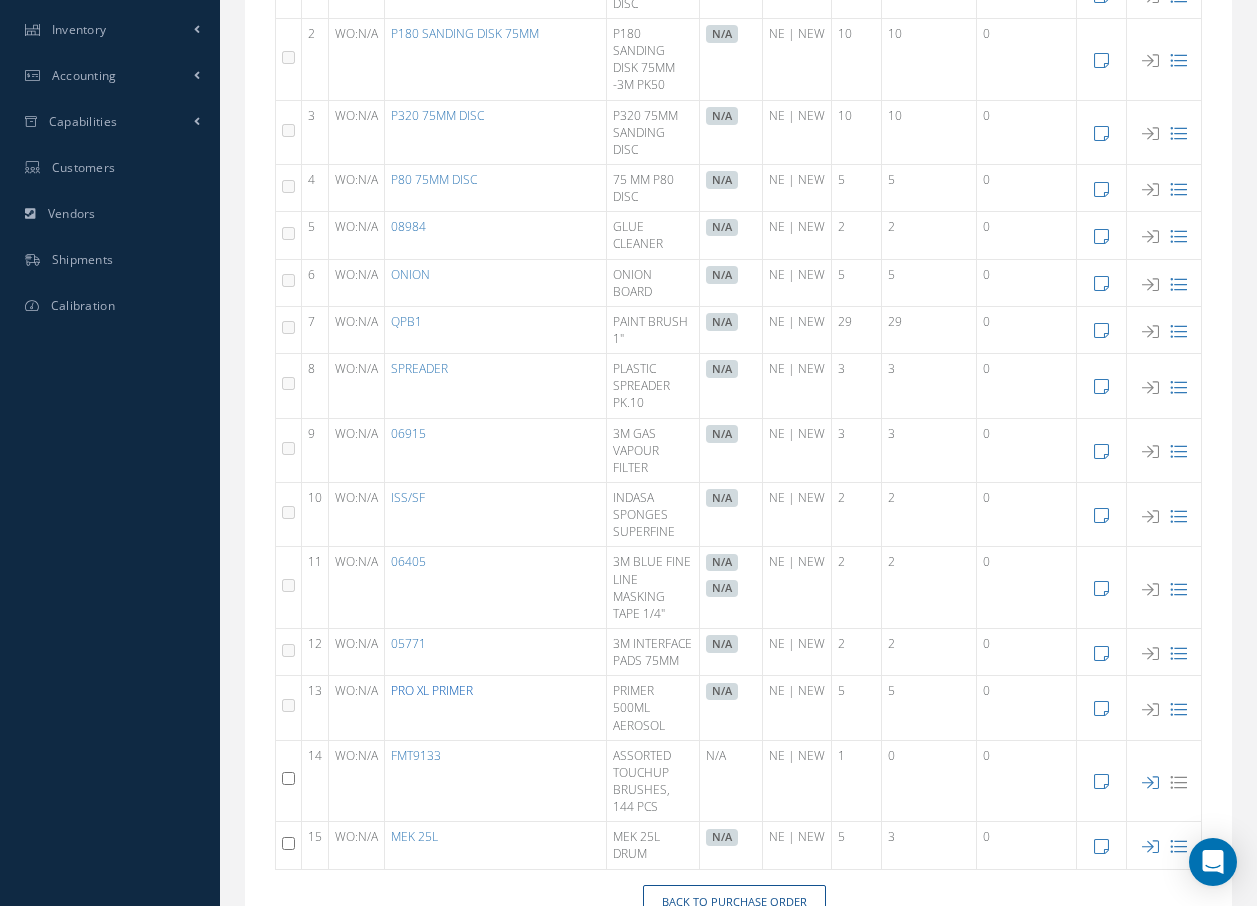 scroll, scrollTop: 506, scrollLeft: 0, axis: vertical 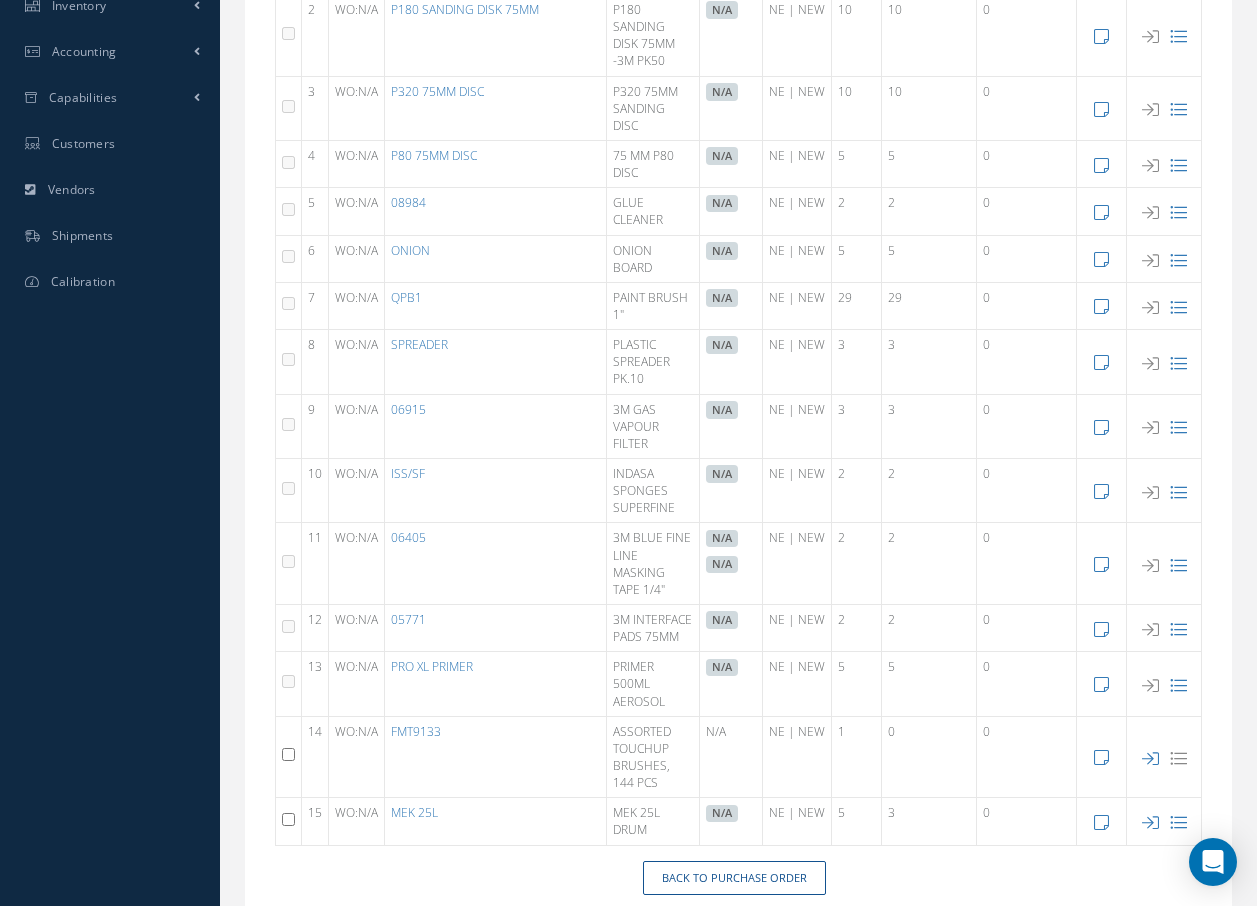 click at bounding box center [288, 819] 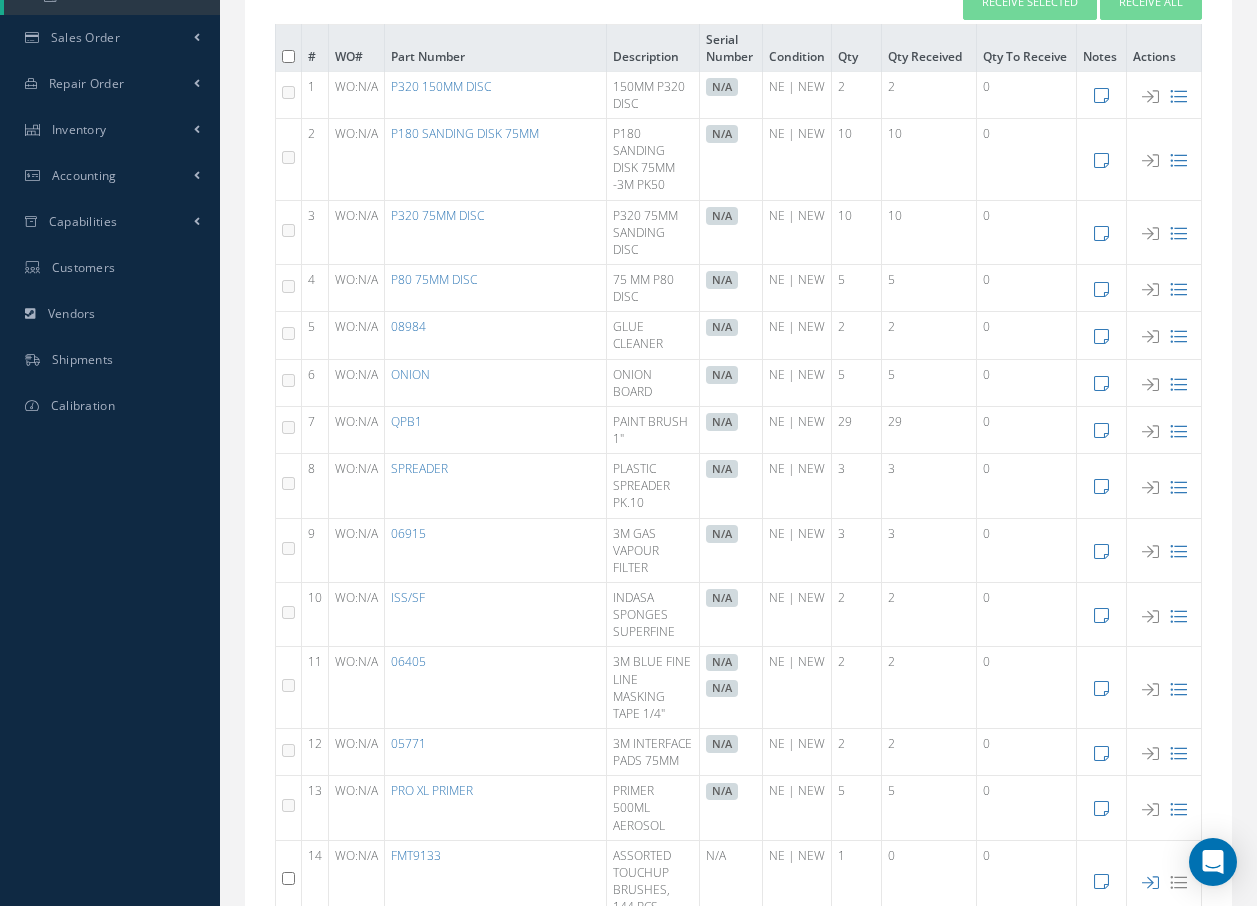 scroll, scrollTop: 0, scrollLeft: 0, axis: both 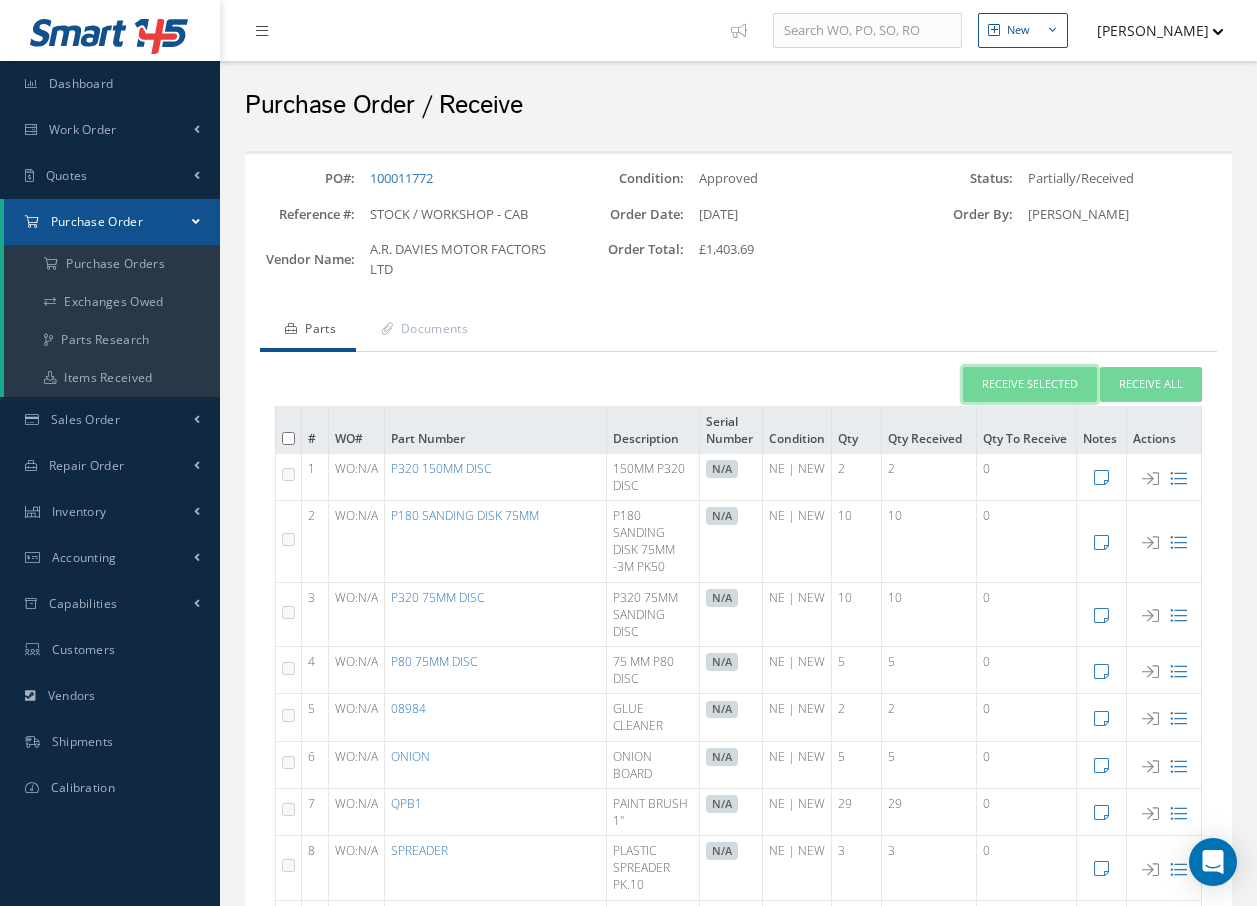 click on "Receive Selected" at bounding box center [1030, 384] 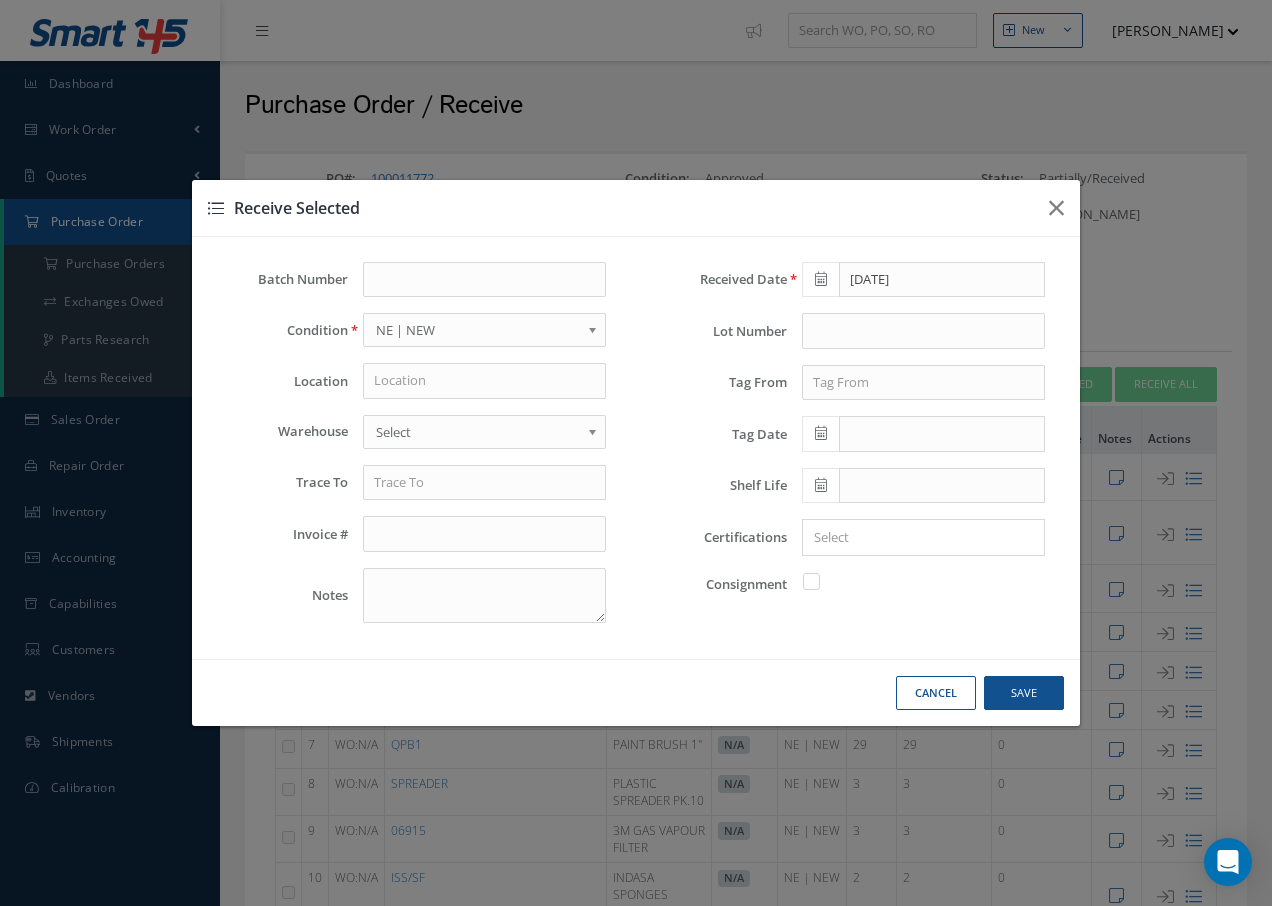 click on "Cancel" at bounding box center (0, 0) 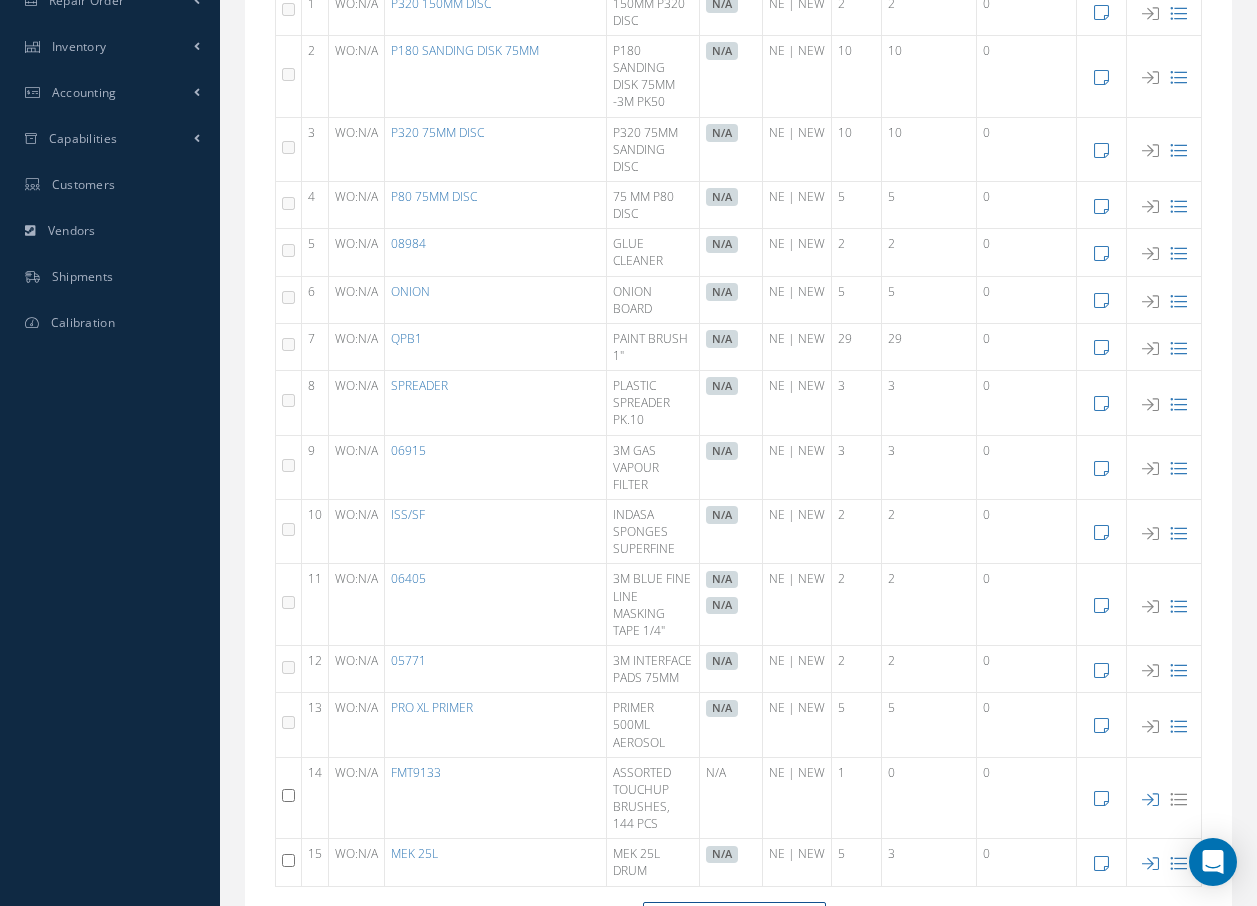 scroll, scrollTop: 506, scrollLeft: 0, axis: vertical 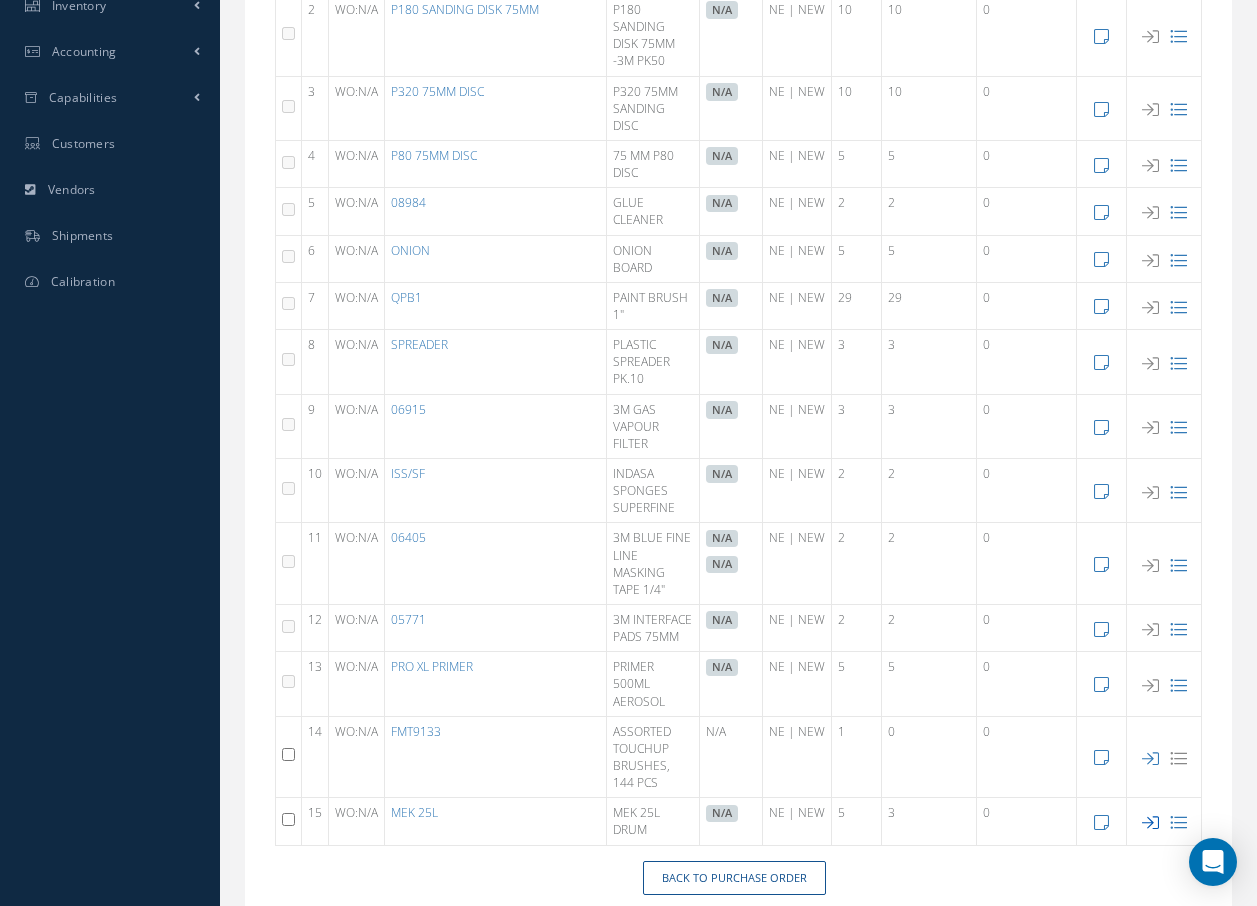 click at bounding box center (1150, 822) 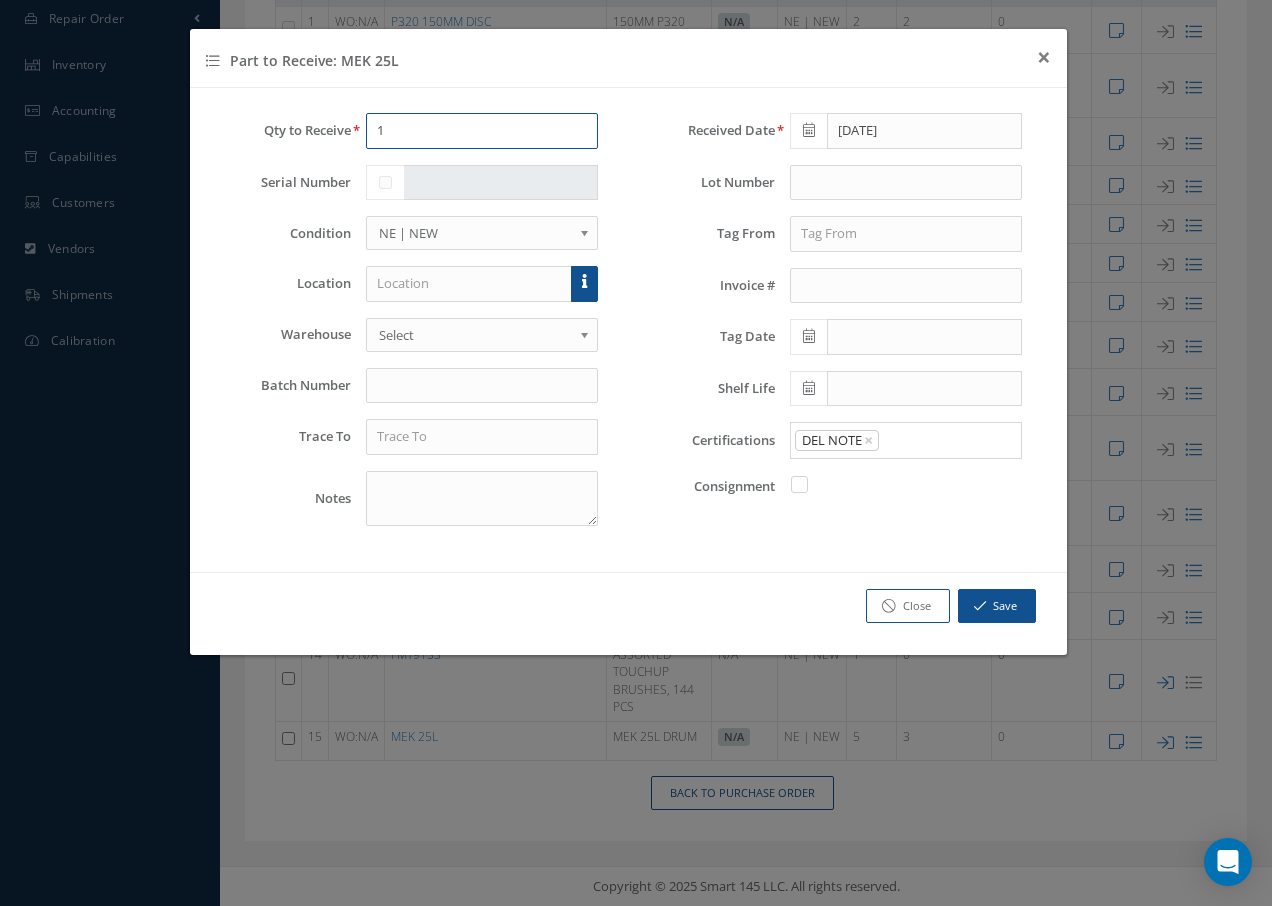 drag, startPoint x: 402, startPoint y: 134, endPoint x: 358, endPoint y: 128, distance: 44.407207 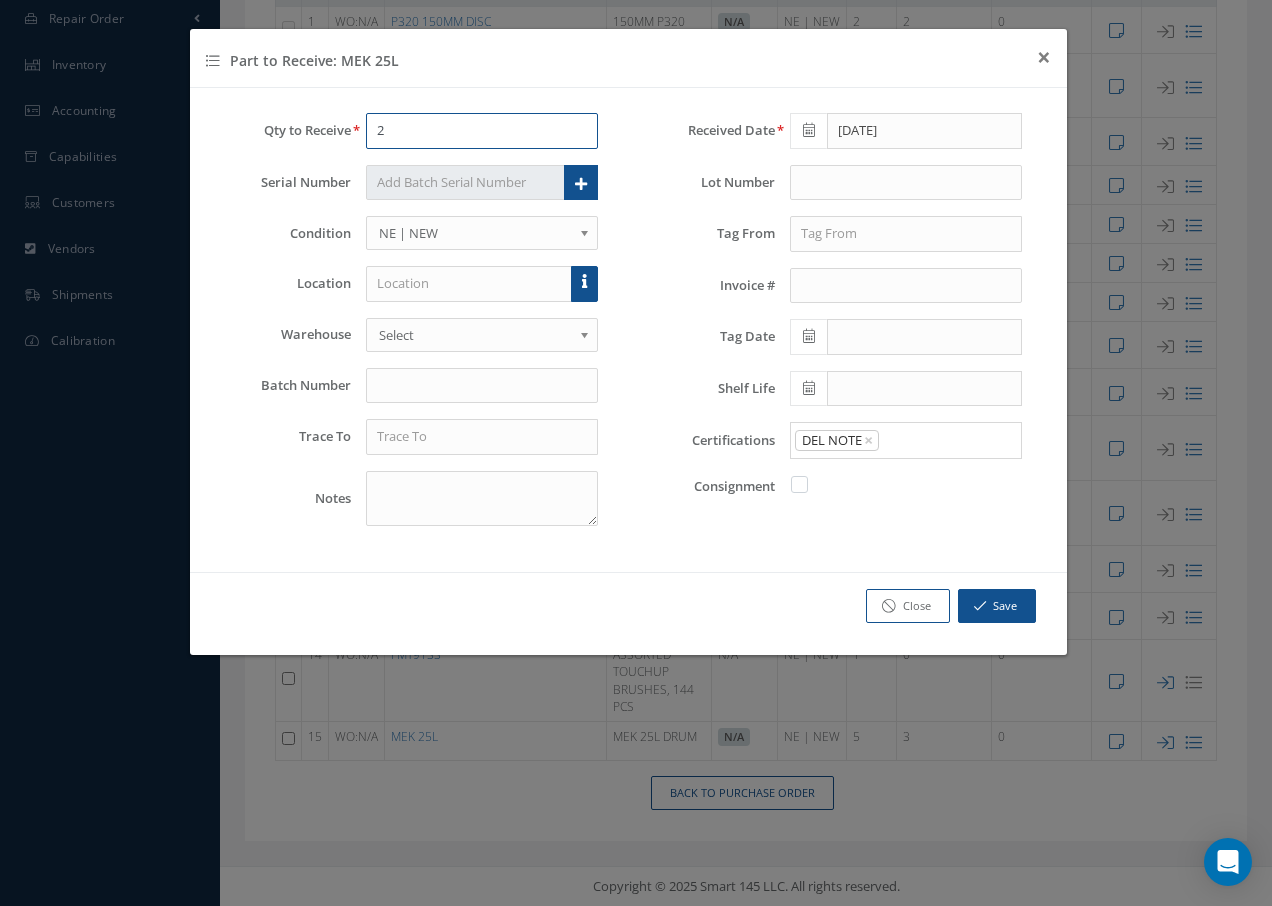 type on "2" 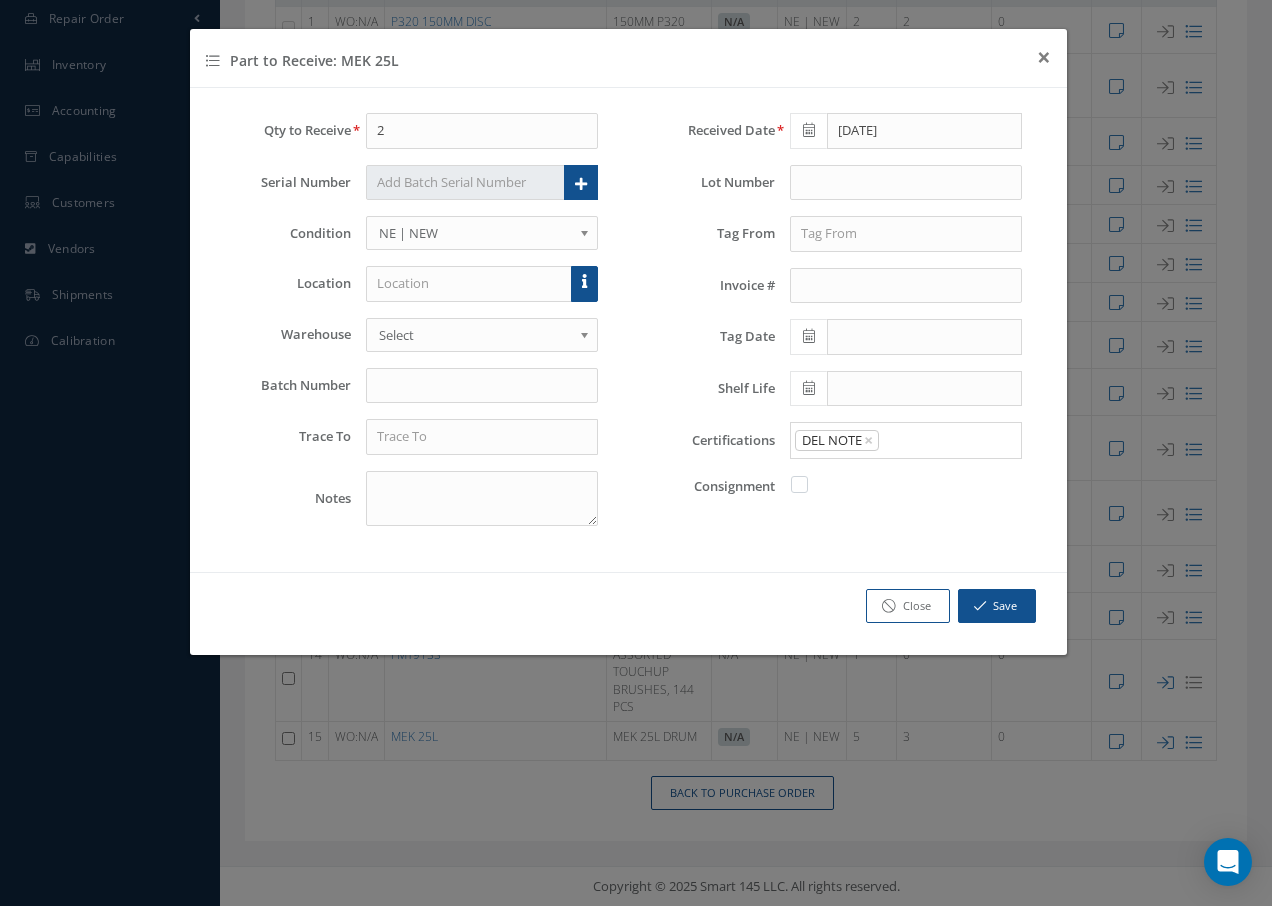 click on "Condition
OH | OVERHAUL
SV | SERVICEABLE
RP | REPAIRED
AR | AS REMOVED
NE | NEW
FN | FACTORY NEW
NS | NEW SURPLUS
RE | RECERT
FP | FOR PARTS ONLY
BER | BEYOND ECONOMICAL REPAIR
N/A | NOT APPLICABLE
INSP | INSPECTED
BC | BENCH CHECK
AI | AS IS
MD | MODIFIED
RF | REFURBISHED
SCR | SCRAP
TS | TESTED
USE | UNSERVICEABLE
TL | TOOLING
SP | SURPLUS
NU | NU
AS | AS
US | US
PM | PARTS MISSING
NE | NEW" at bounding box center [417, 233] 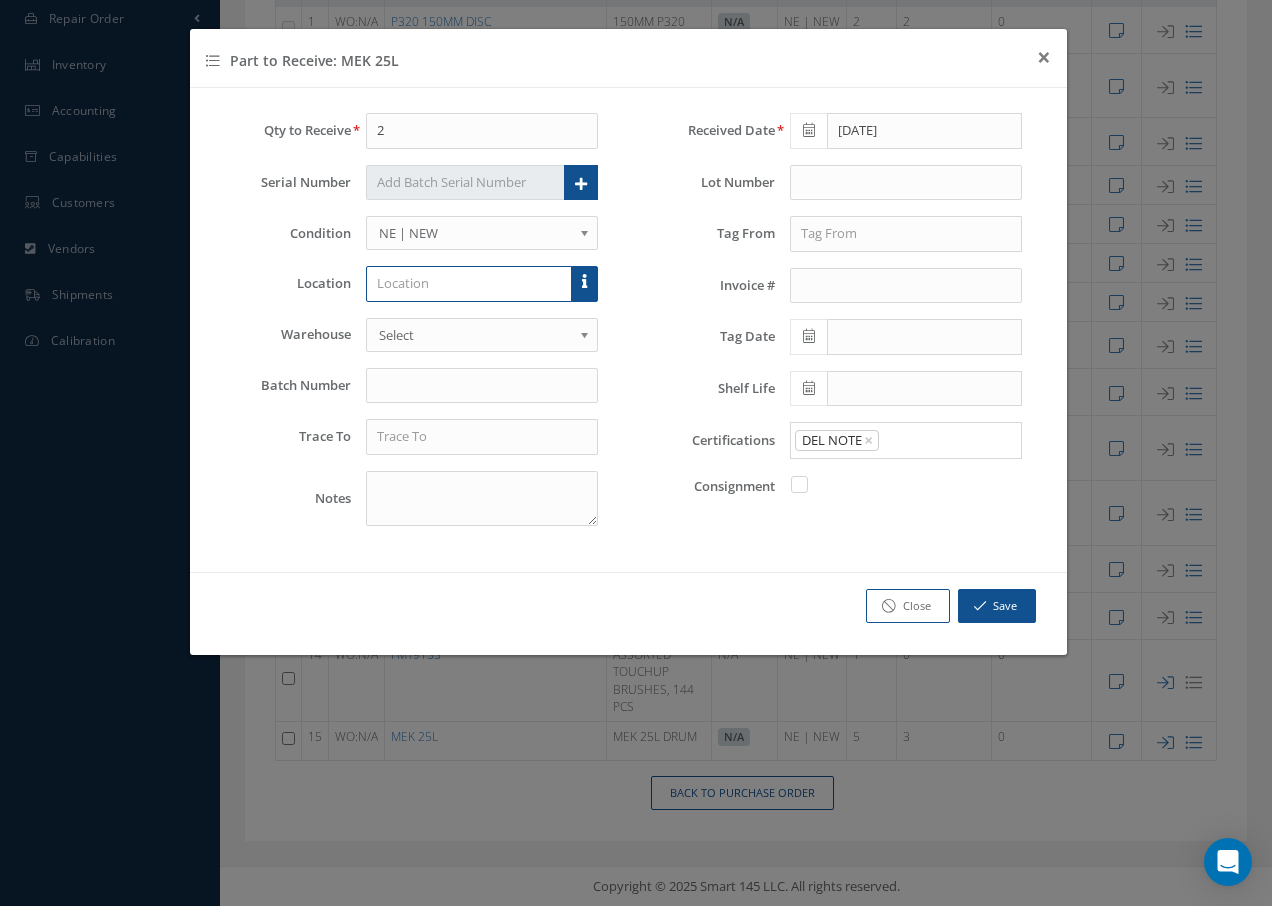 click at bounding box center [469, 284] 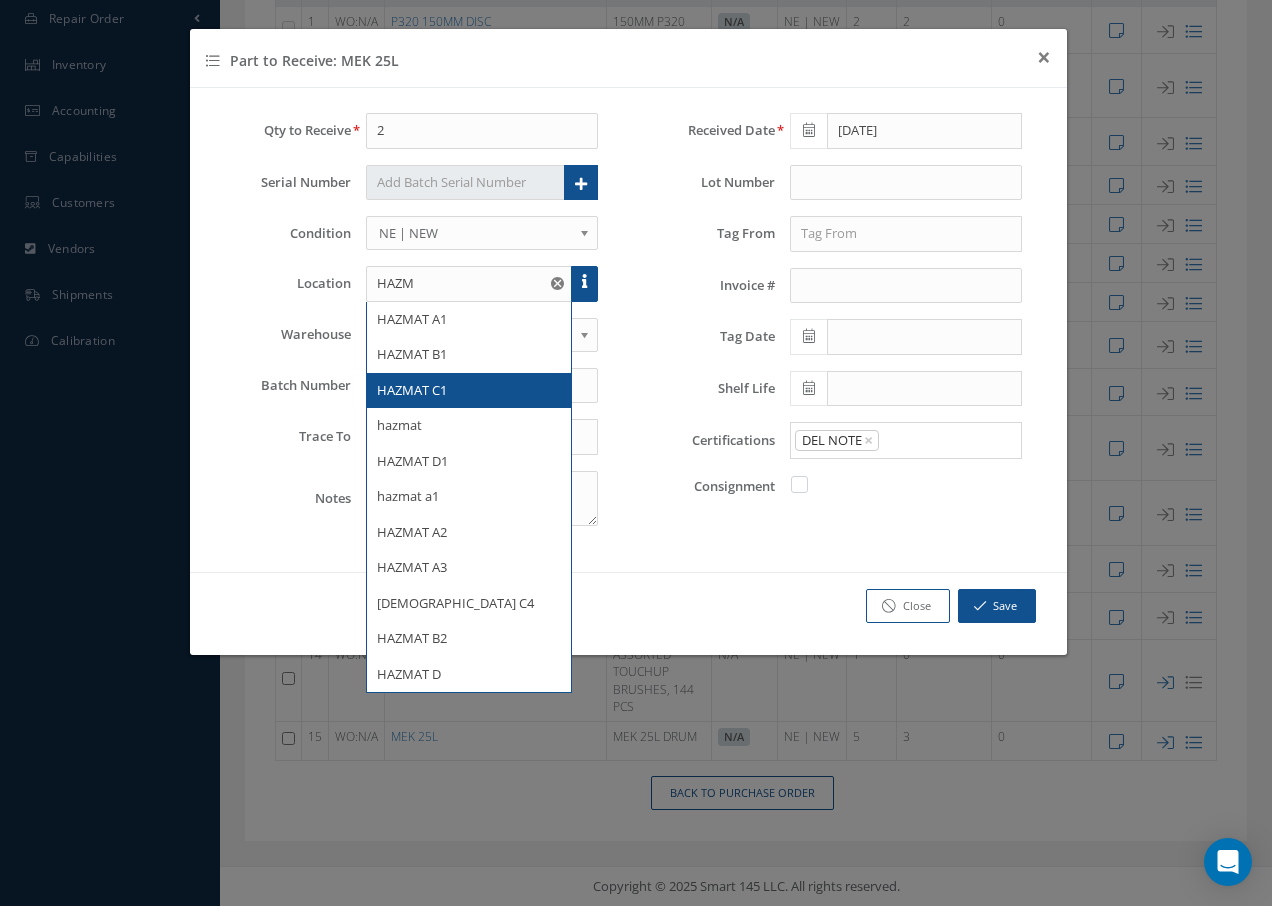 click on "HAZMAT C1" at bounding box center [412, 390] 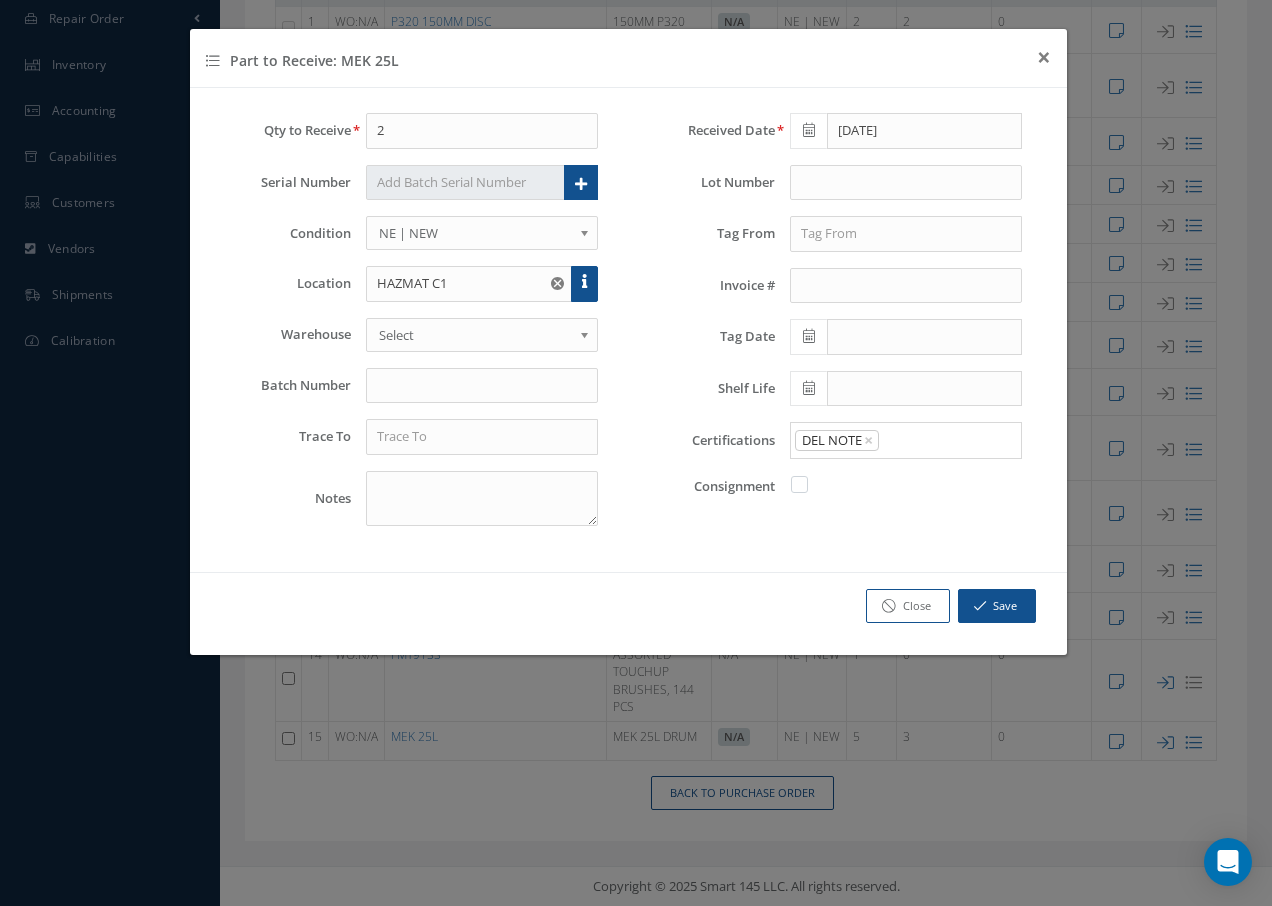 click on "Select" at bounding box center (476, 335) 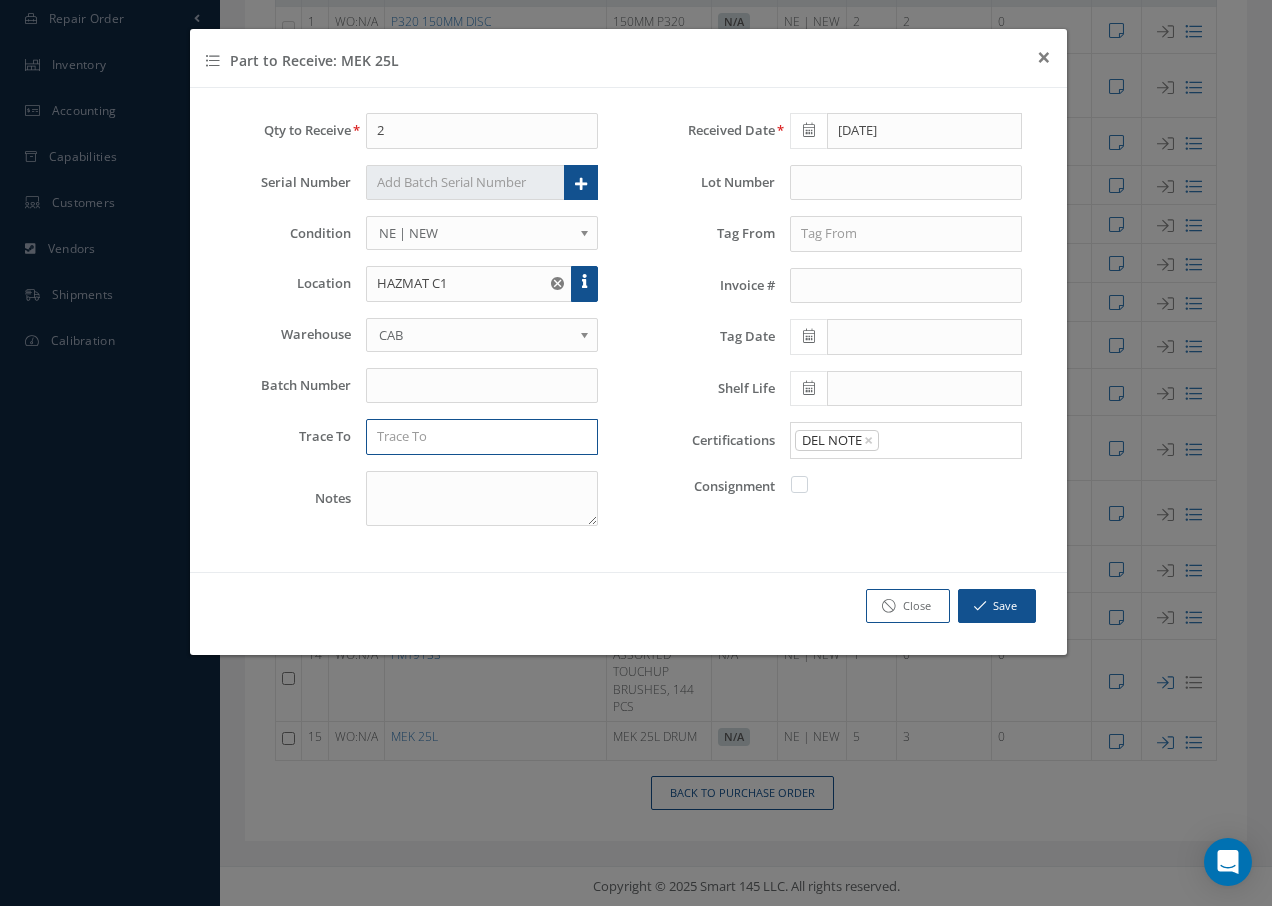 click at bounding box center [482, 437] 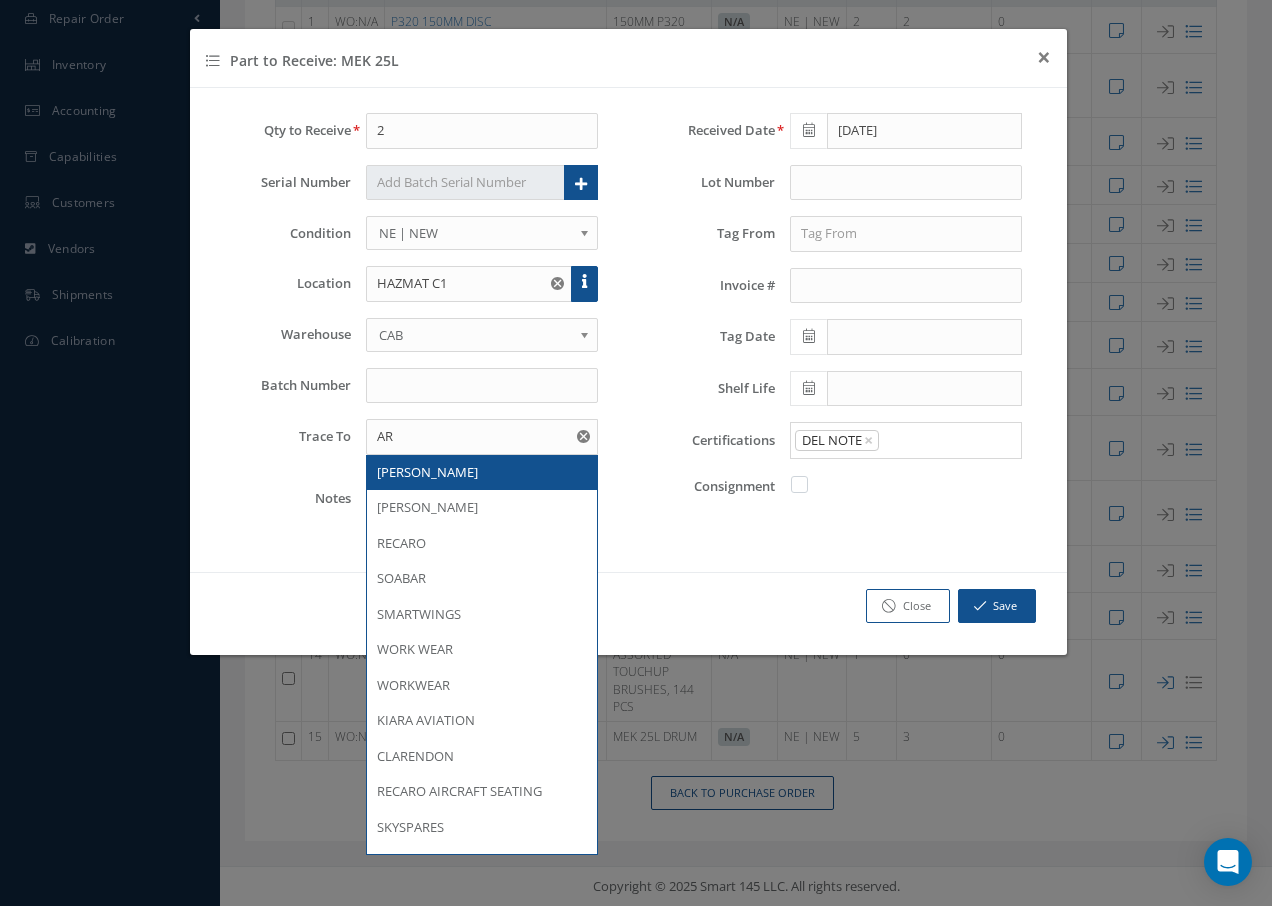 click on "[PERSON_NAME]" at bounding box center [427, 472] 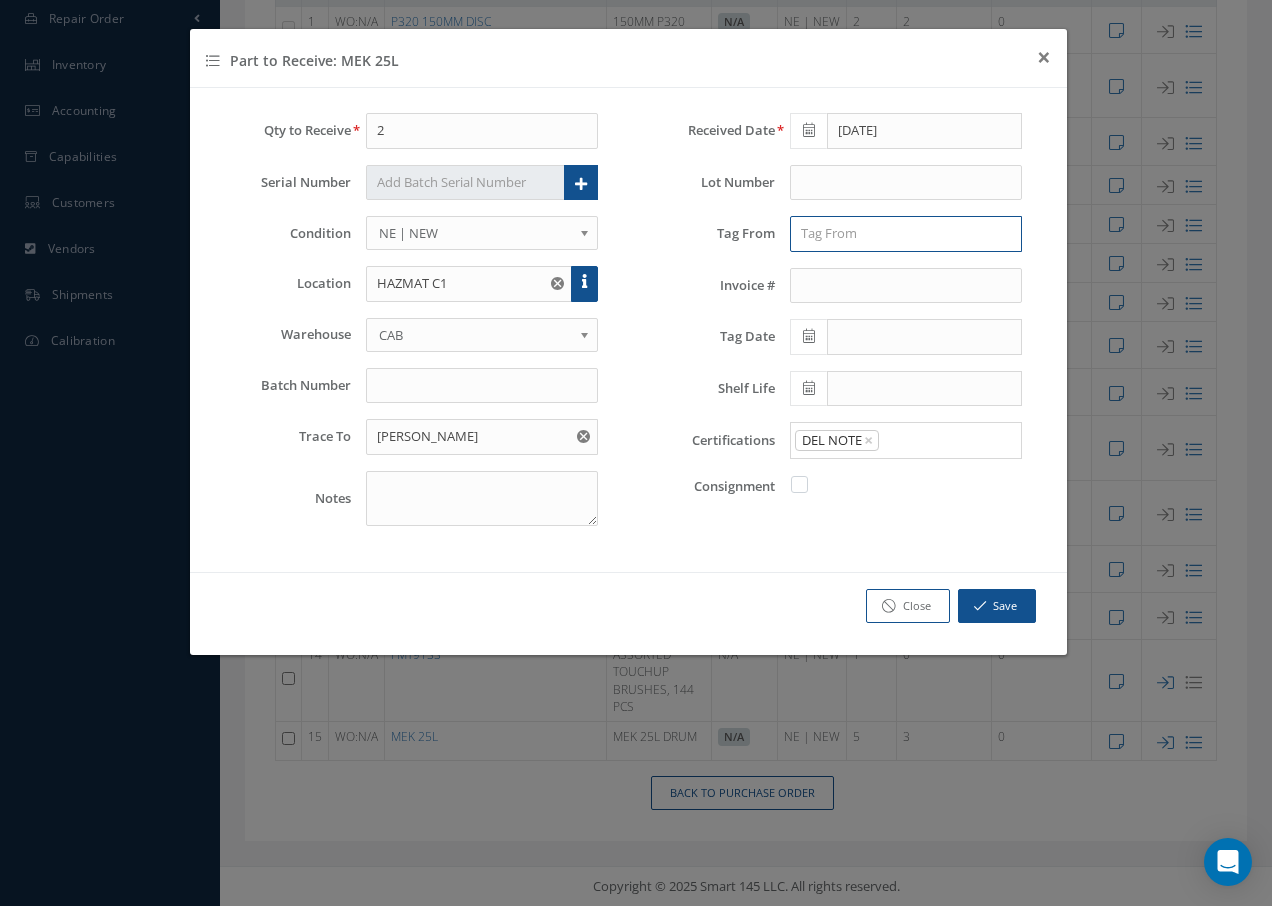 click at bounding box center [906, 234] 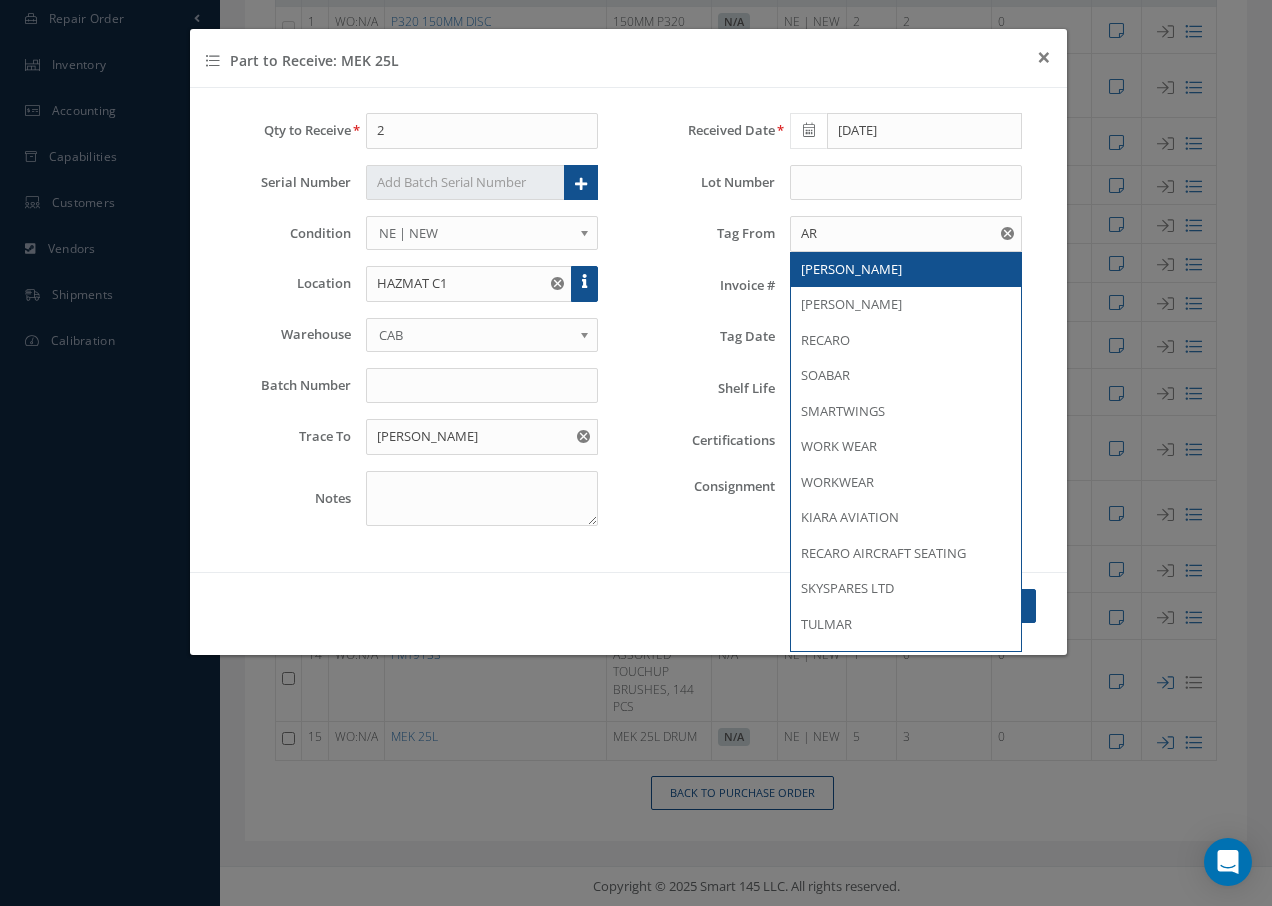 click on "AR DAVIES" at bounding box center [851, 269] 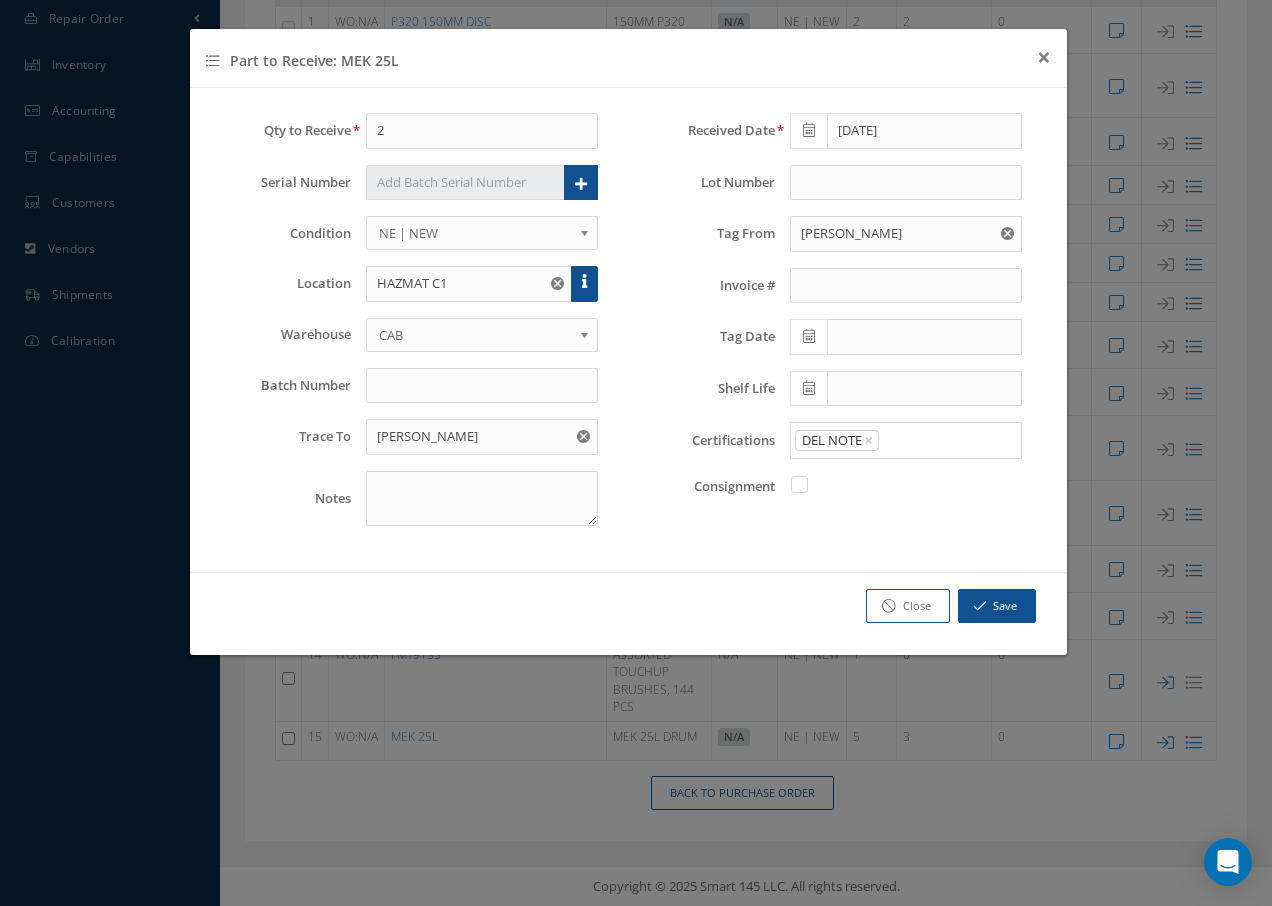 click at bounding box center [809, 388] 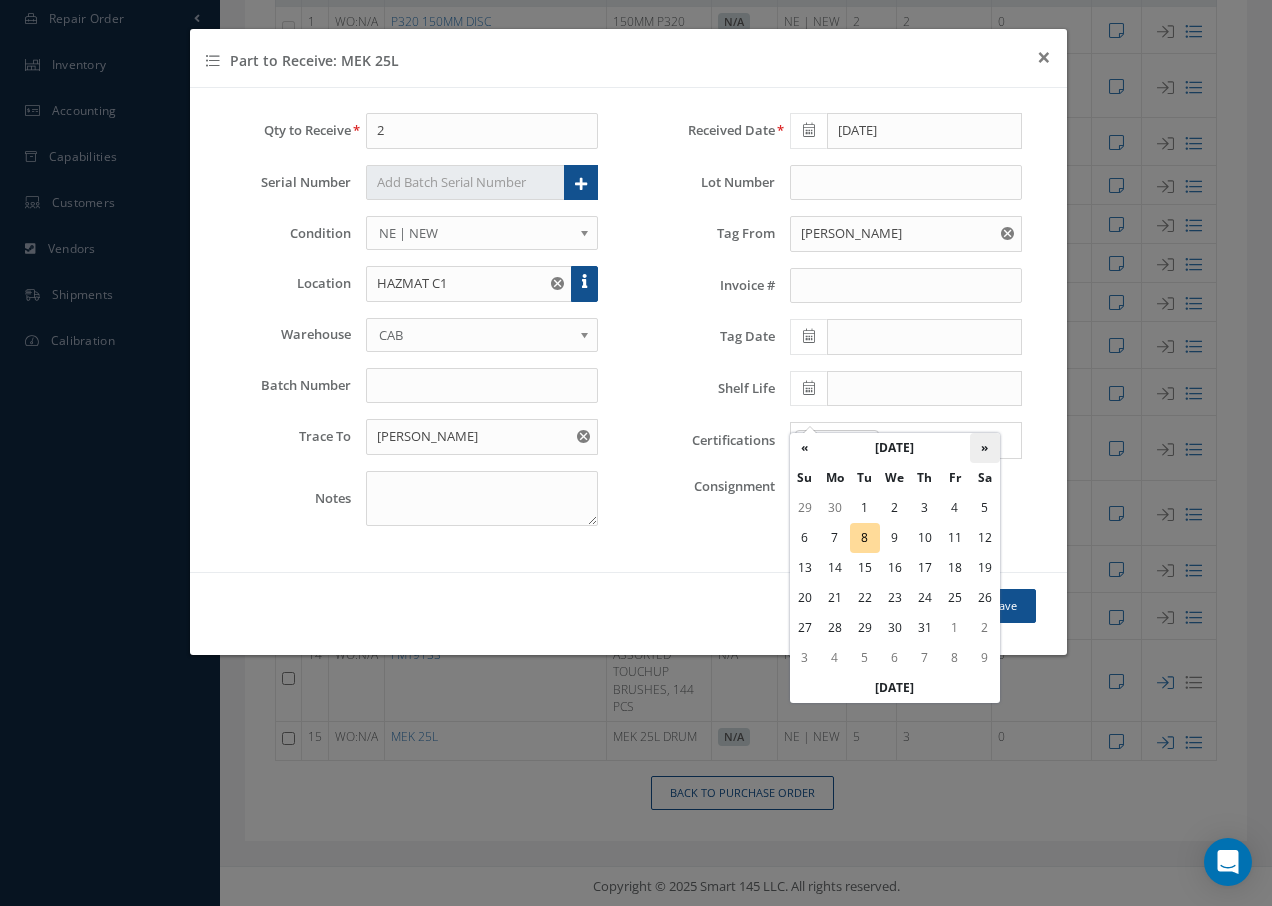 click on "»" at bounding box center [985, 448] 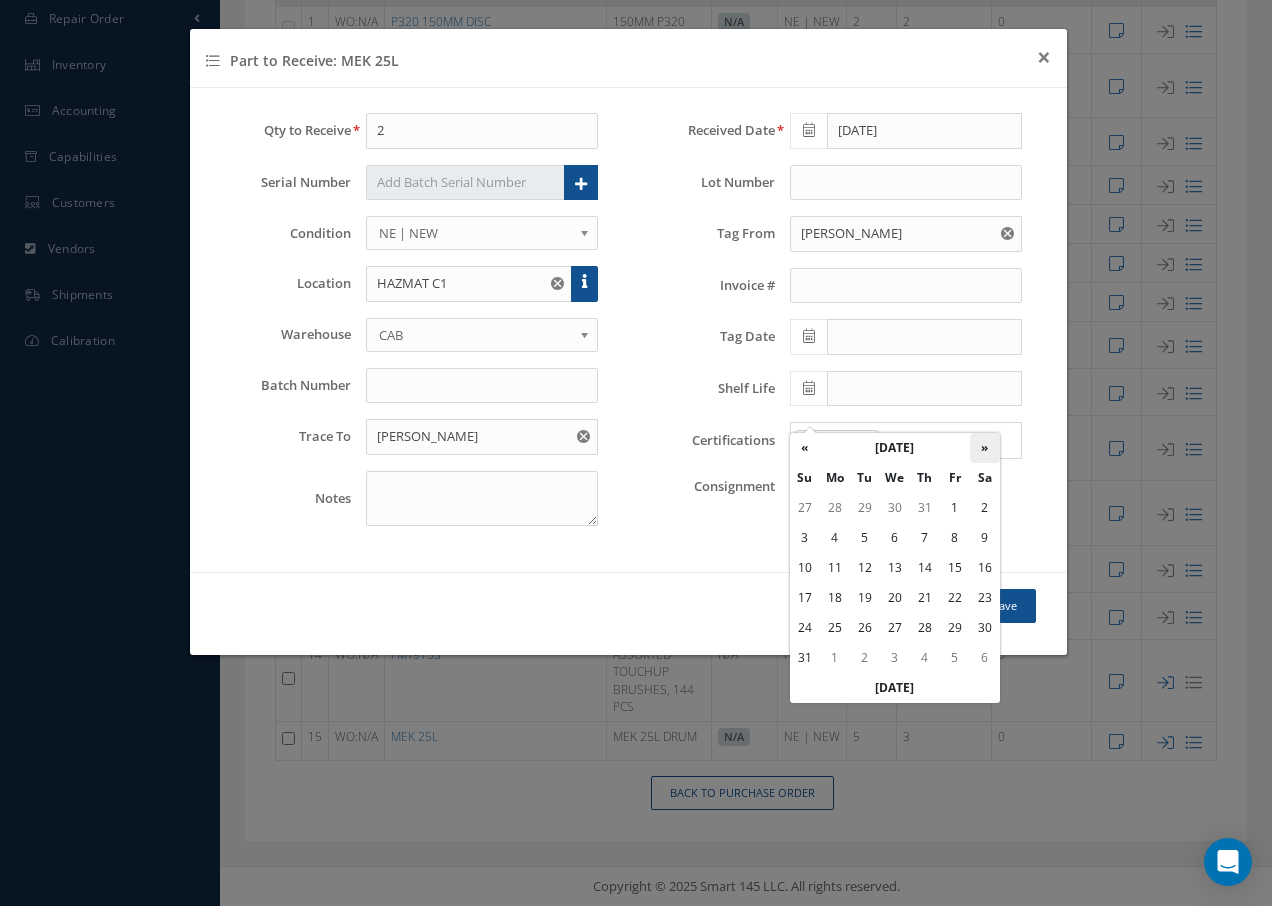 click on "»" at bounding box center (985, 448) 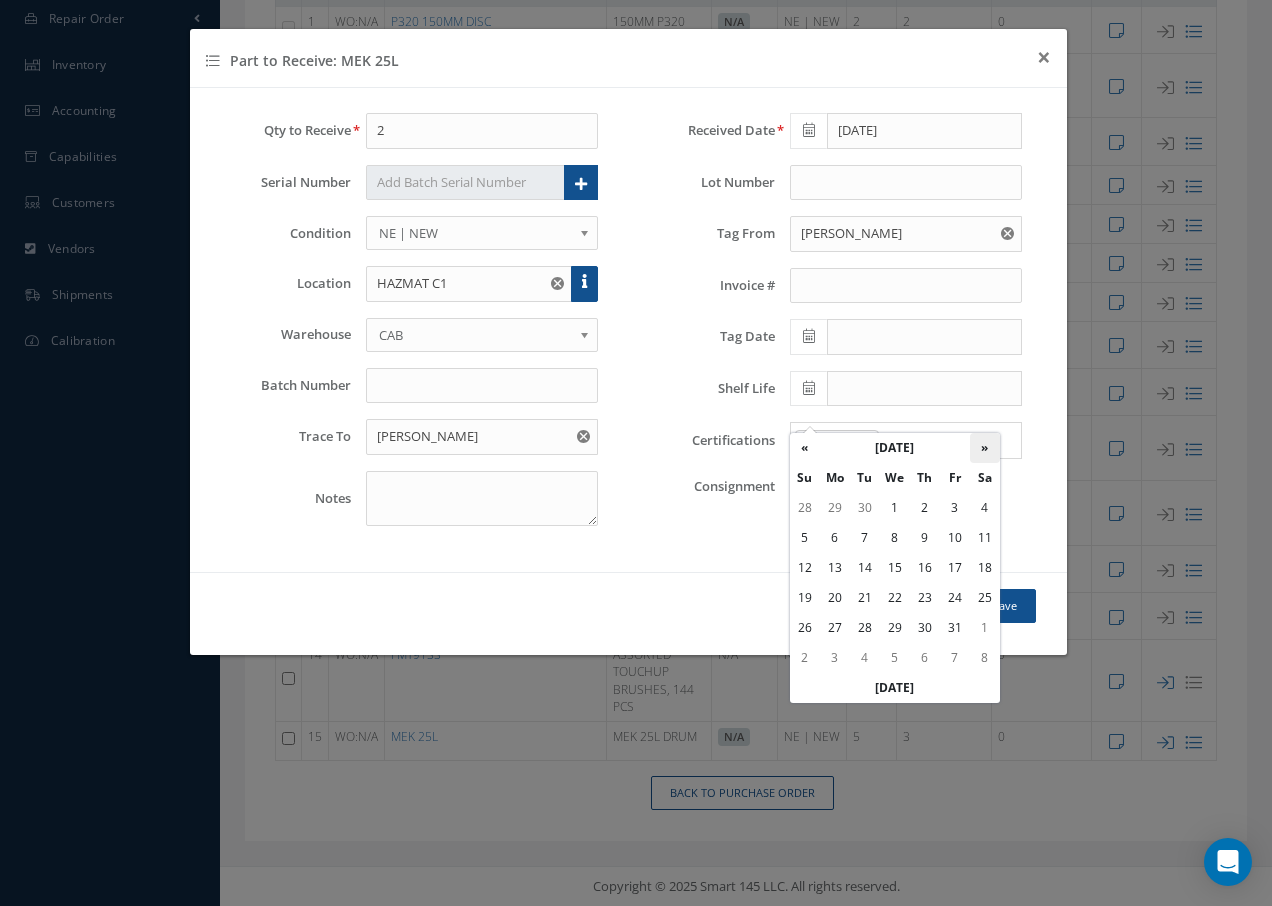 click on "»" at bounding box center [985, 448] 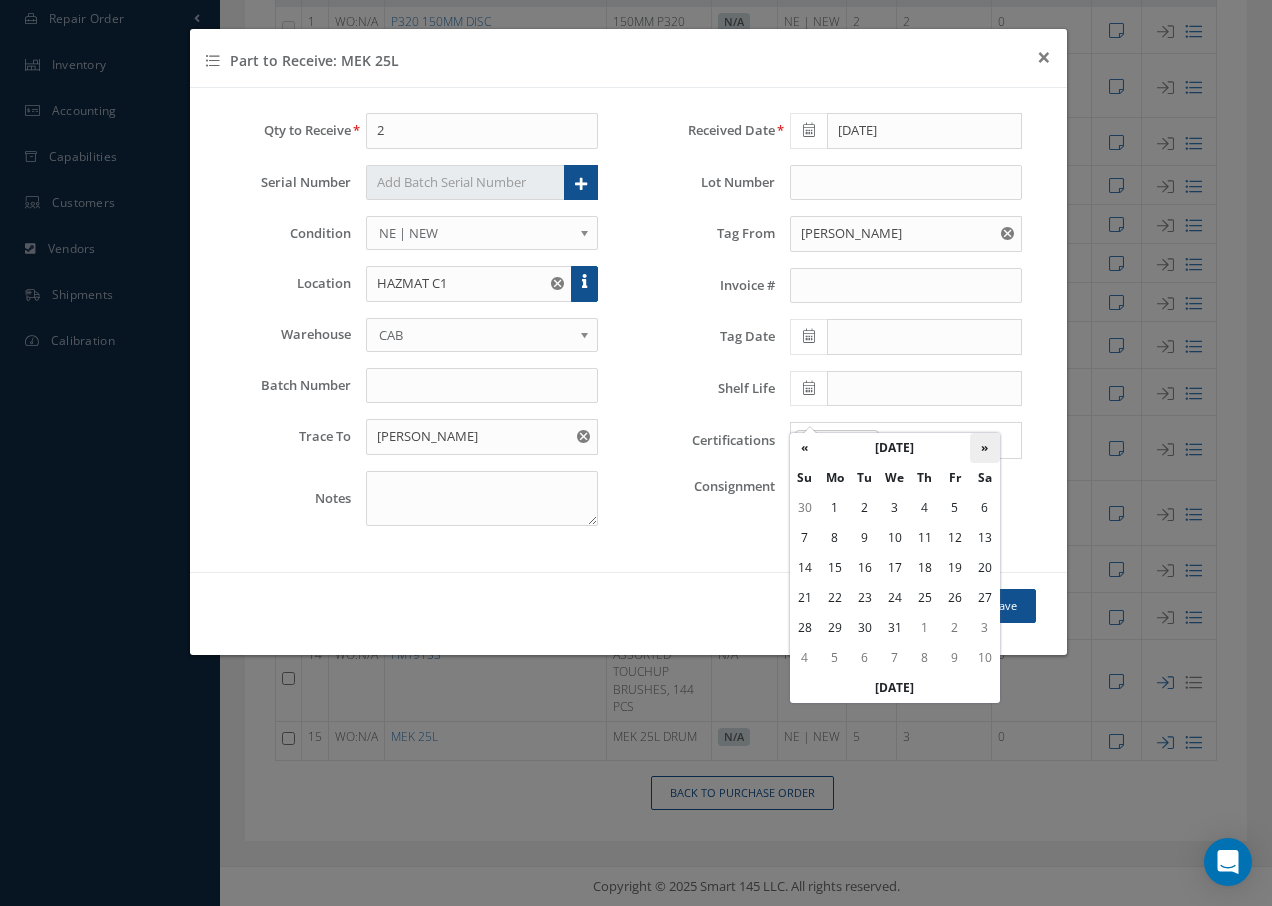click on "»" at bounding box center [985, 448] 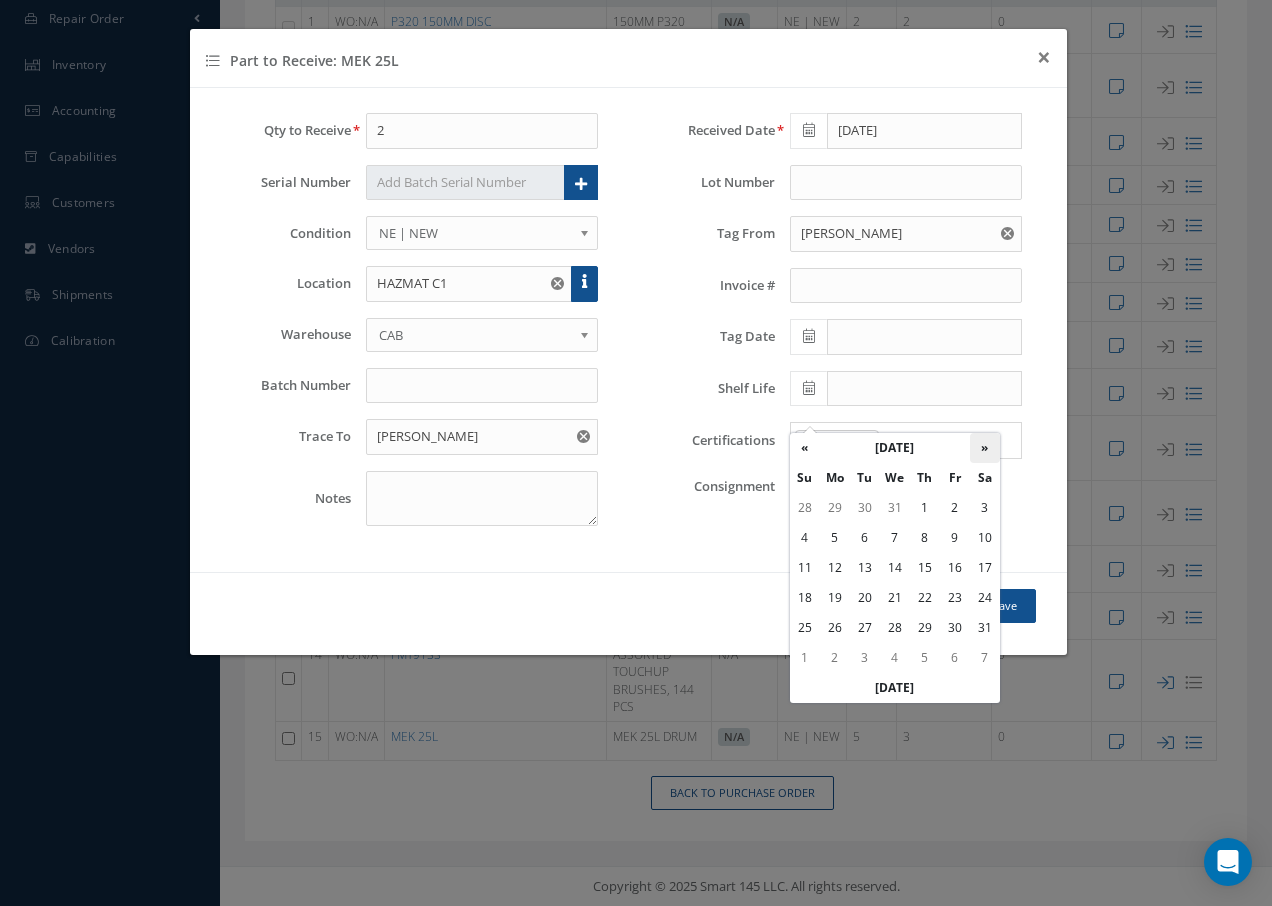 click on "»" at bounding box center (985, 448) 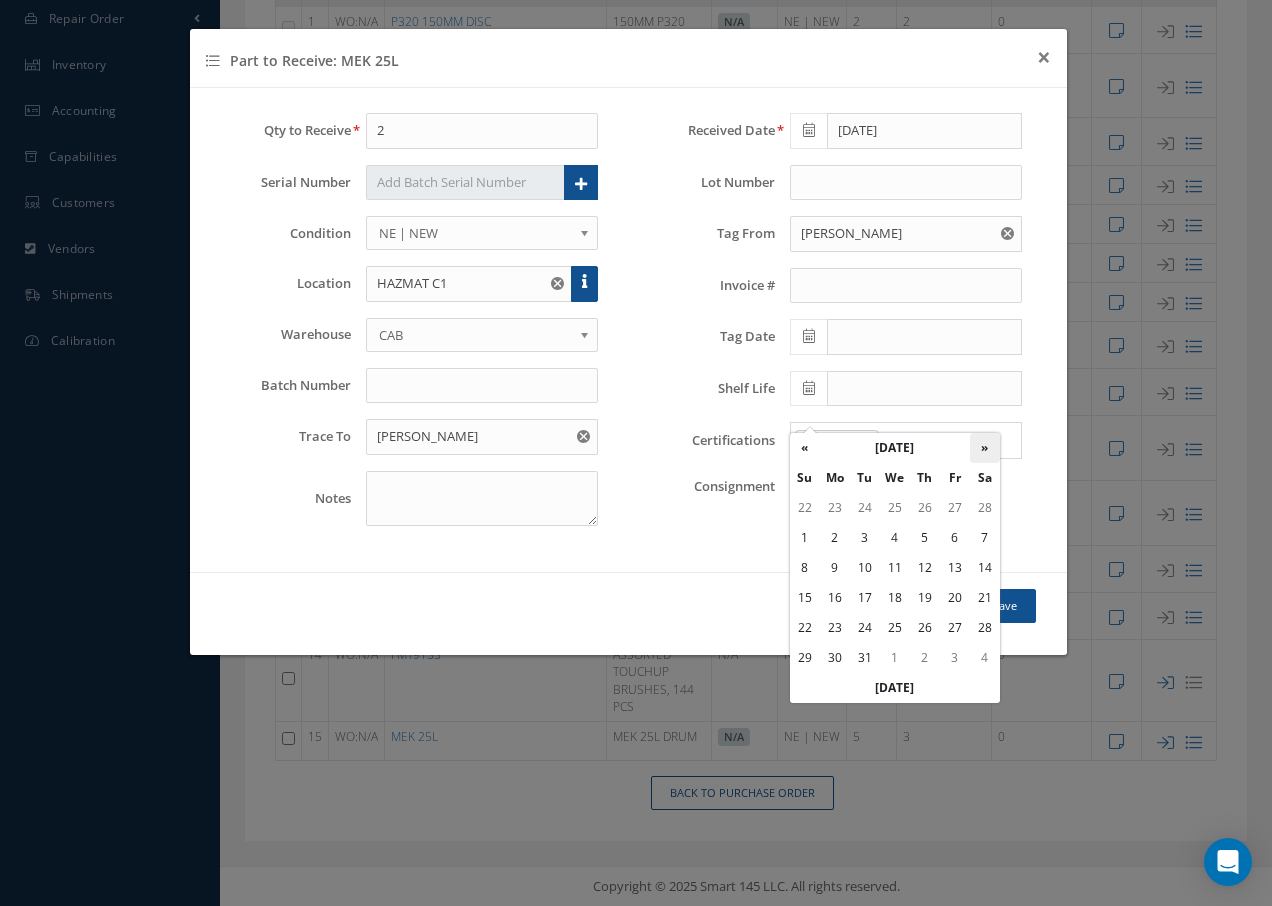 click on "»" at bounding box center [985, 448] 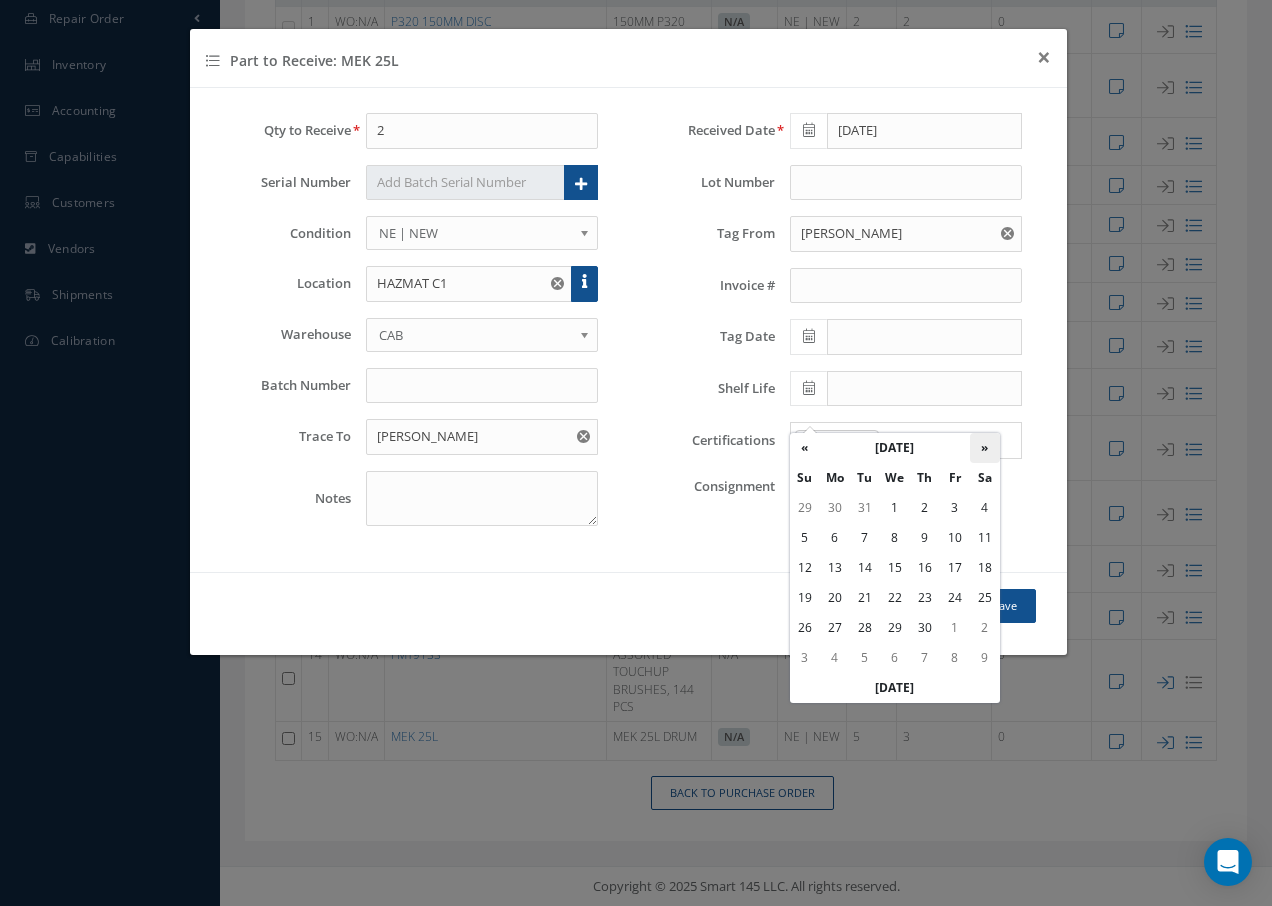 click on "»" at bounding box center (985, 448) 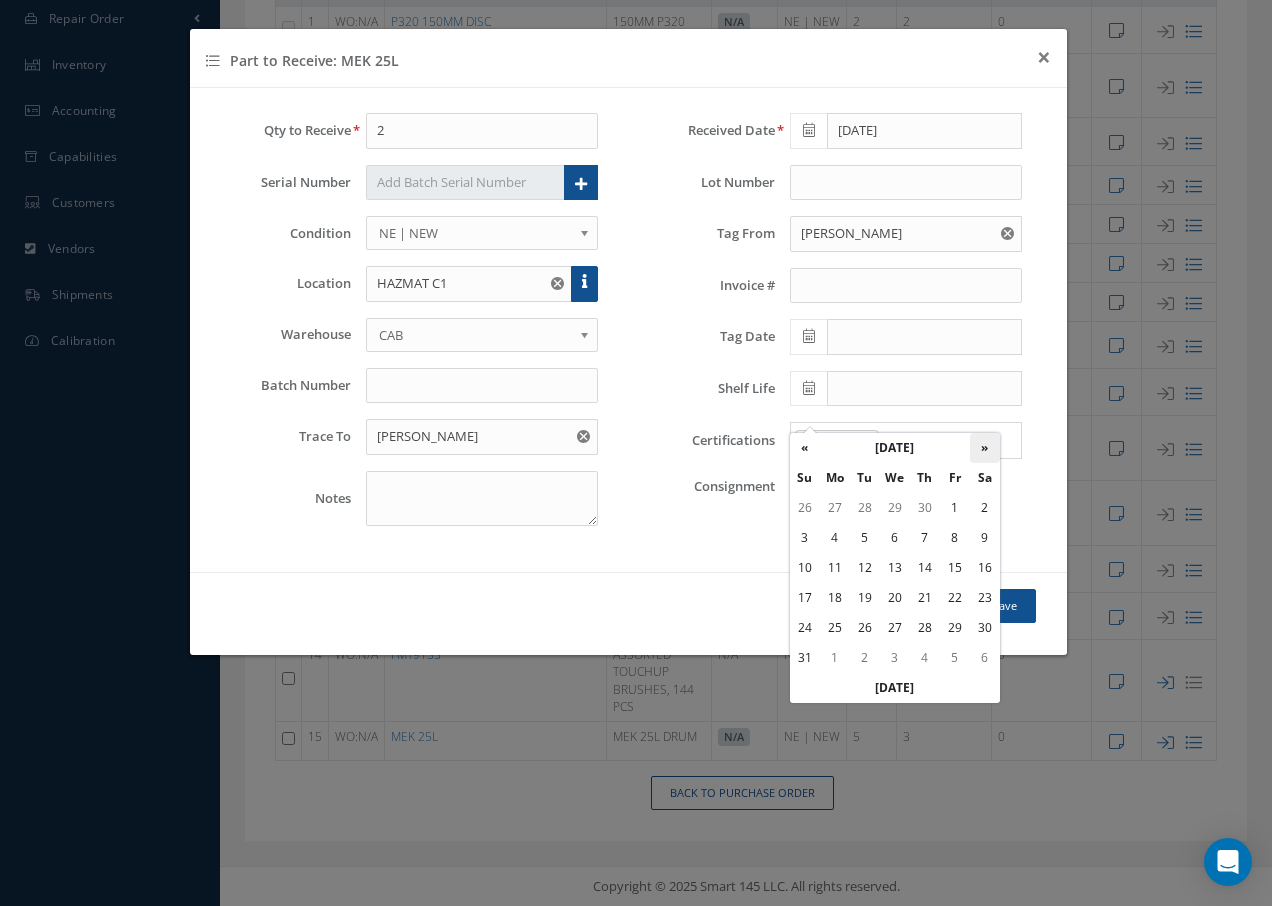 click on "»" at bounding box center (985, 448) 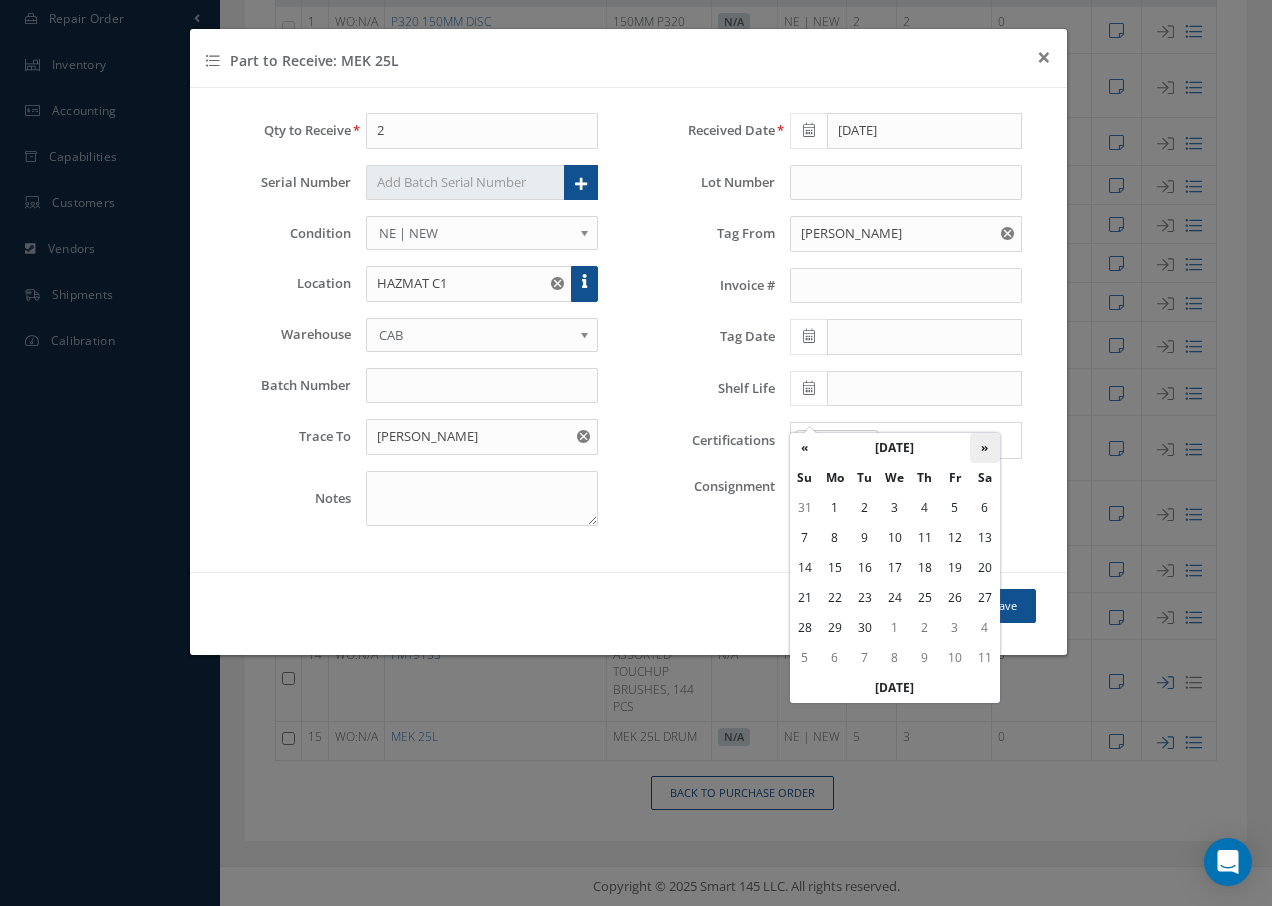 click on "»" at bounding box center (985, 448) 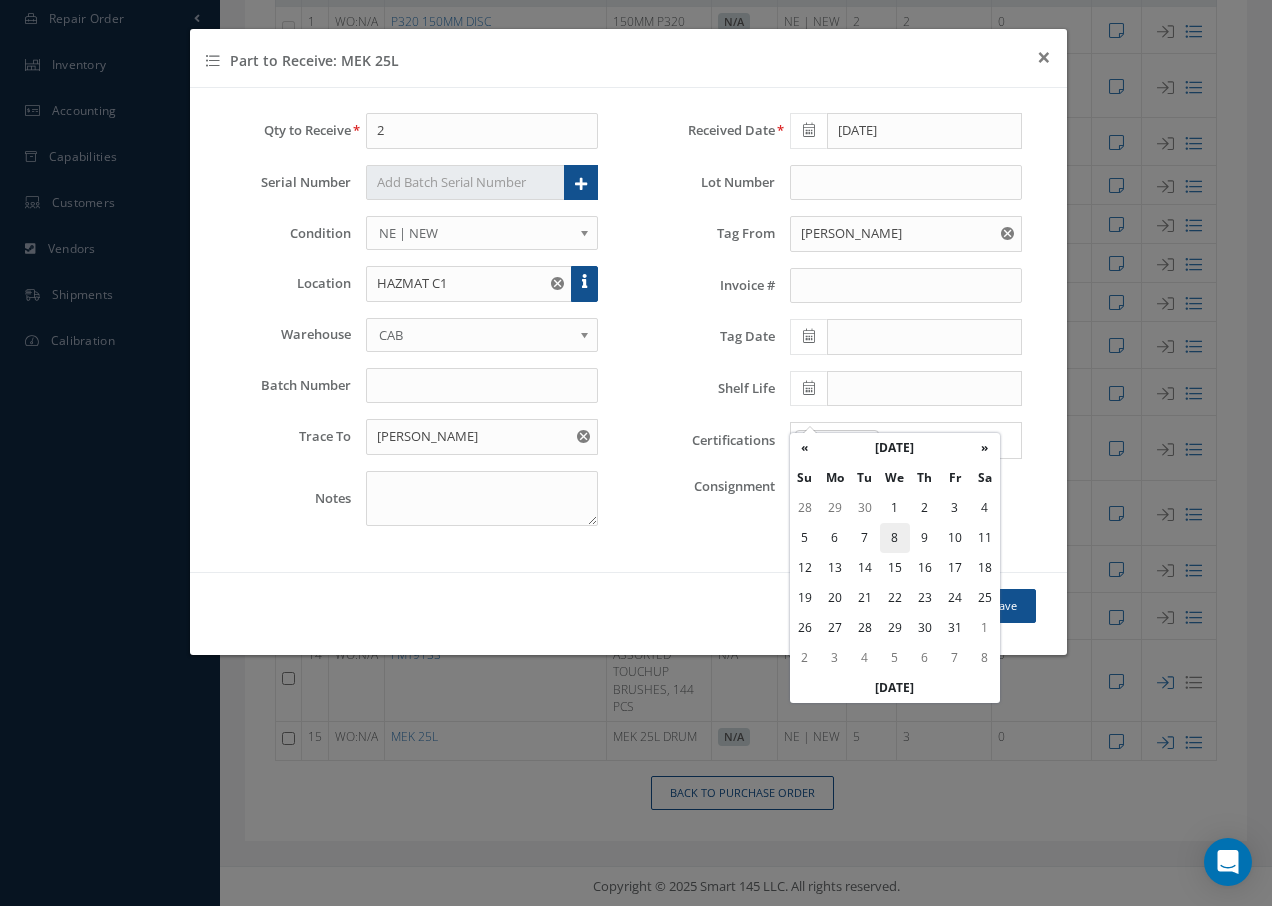 click on "8" at bounding box center [895, 538] 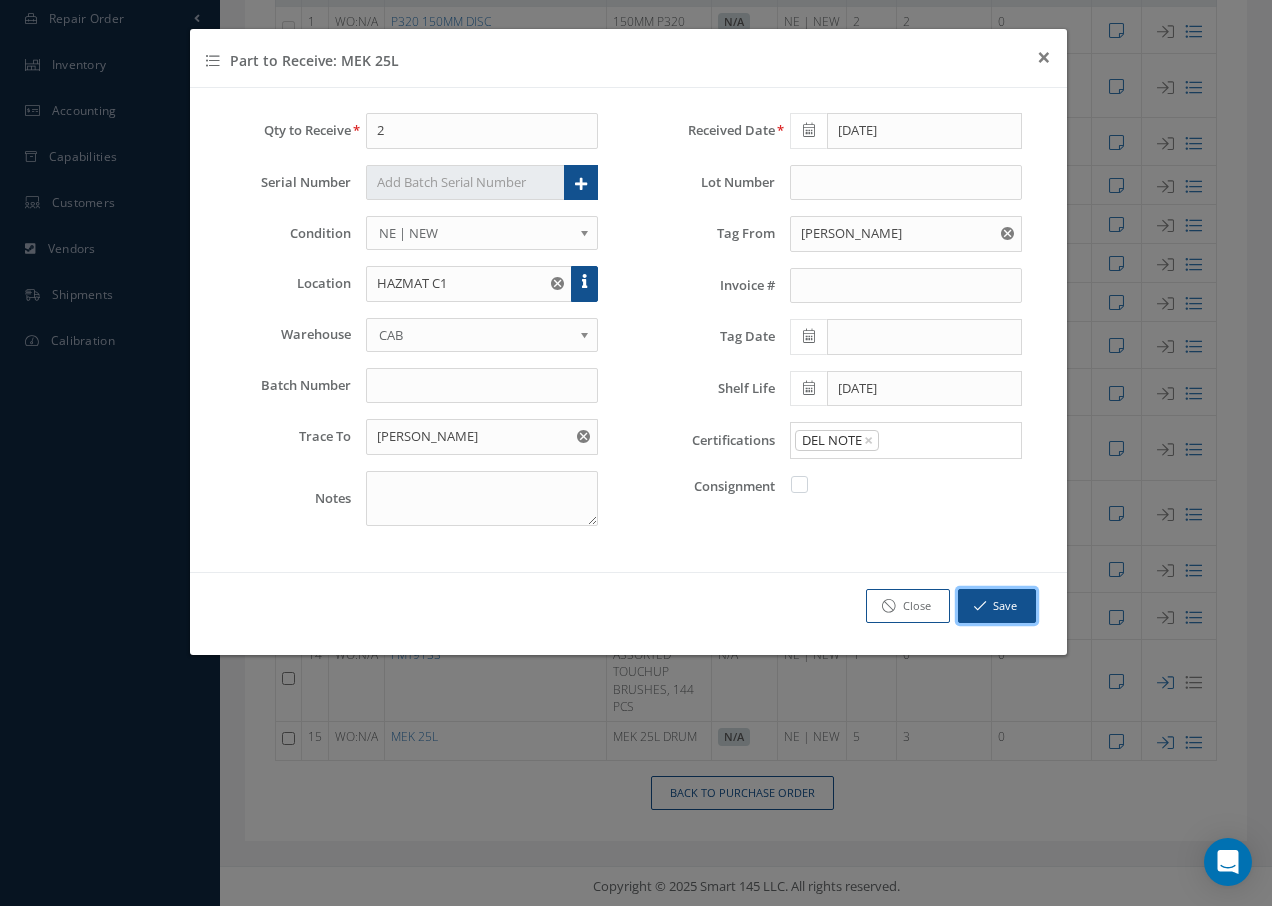 click on "Save" at bounding box center (997, 606) 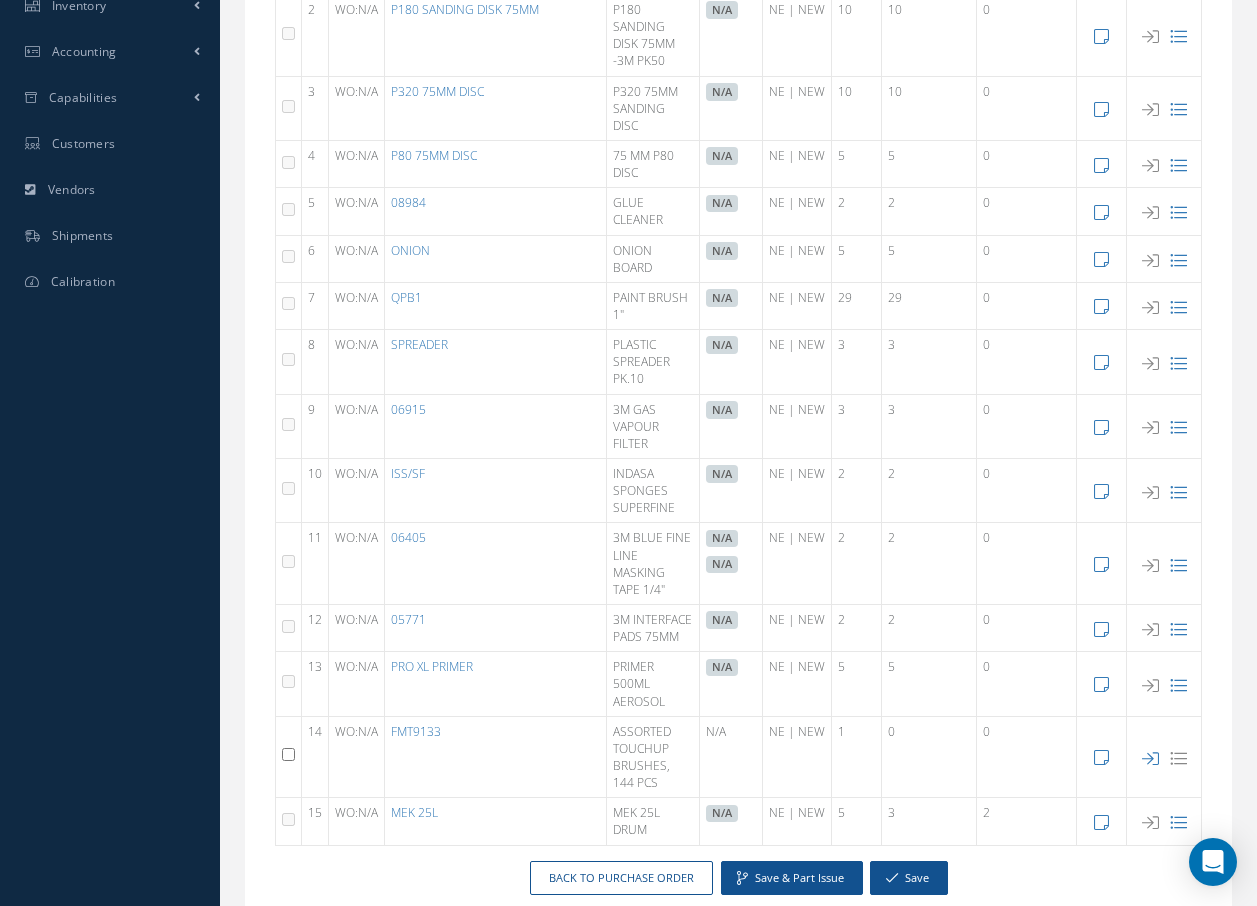 scroll, scrollTop: 6, scrollLeft: 0, axis: vertical 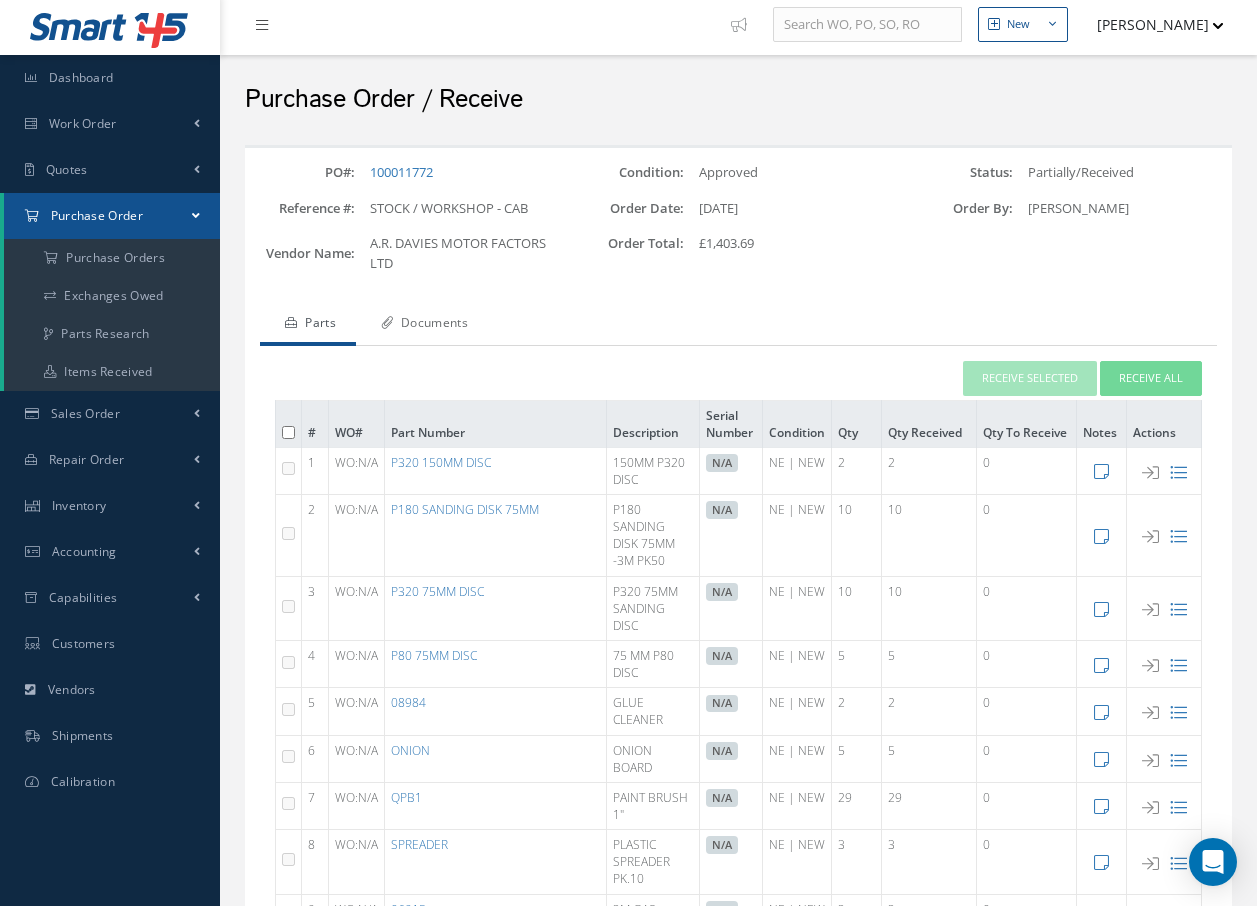click on "Documents" at bounding box center (422, 325) 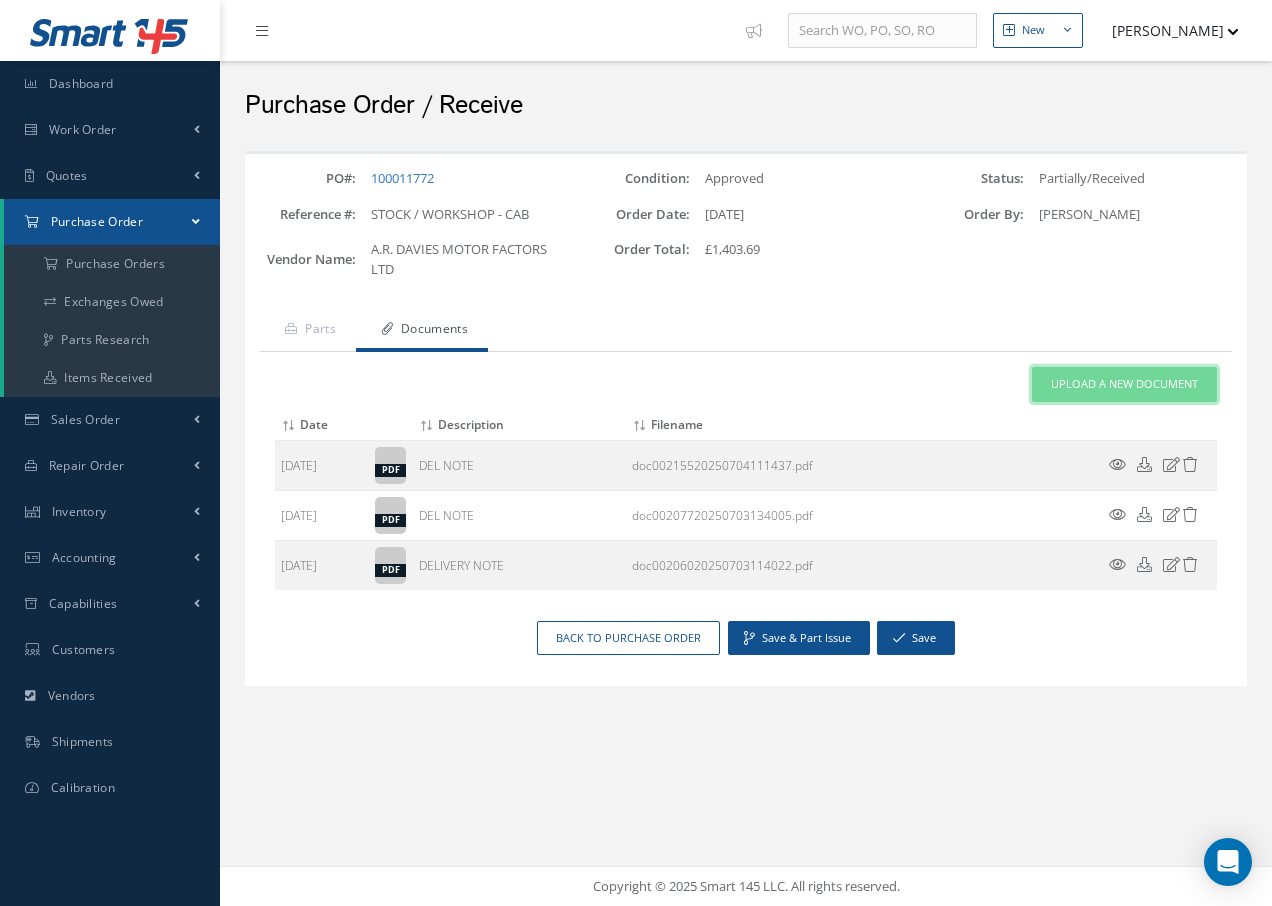 click on "Upload a New Document" at bounding box center (1124, 384) 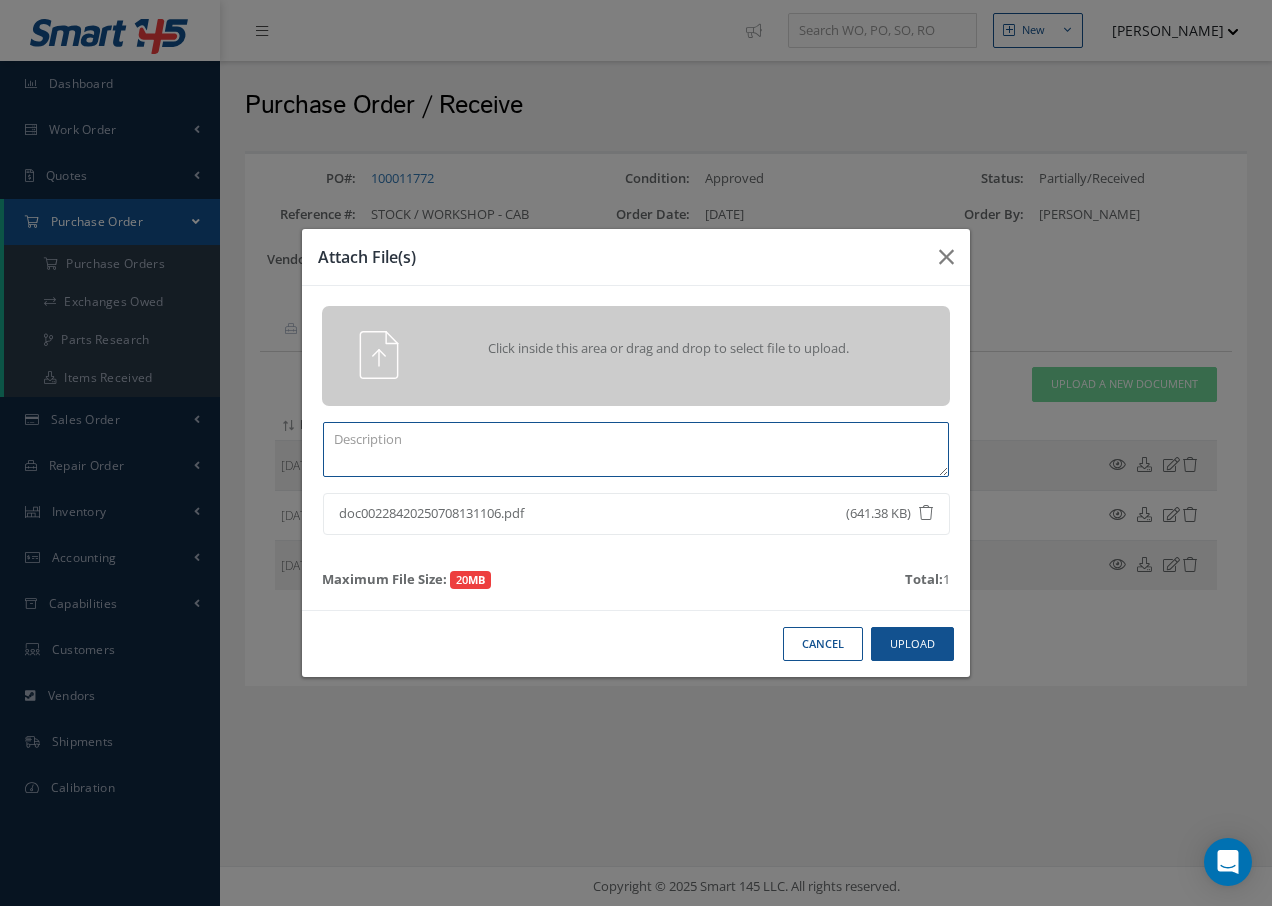 click at bounding box center [636, 449] 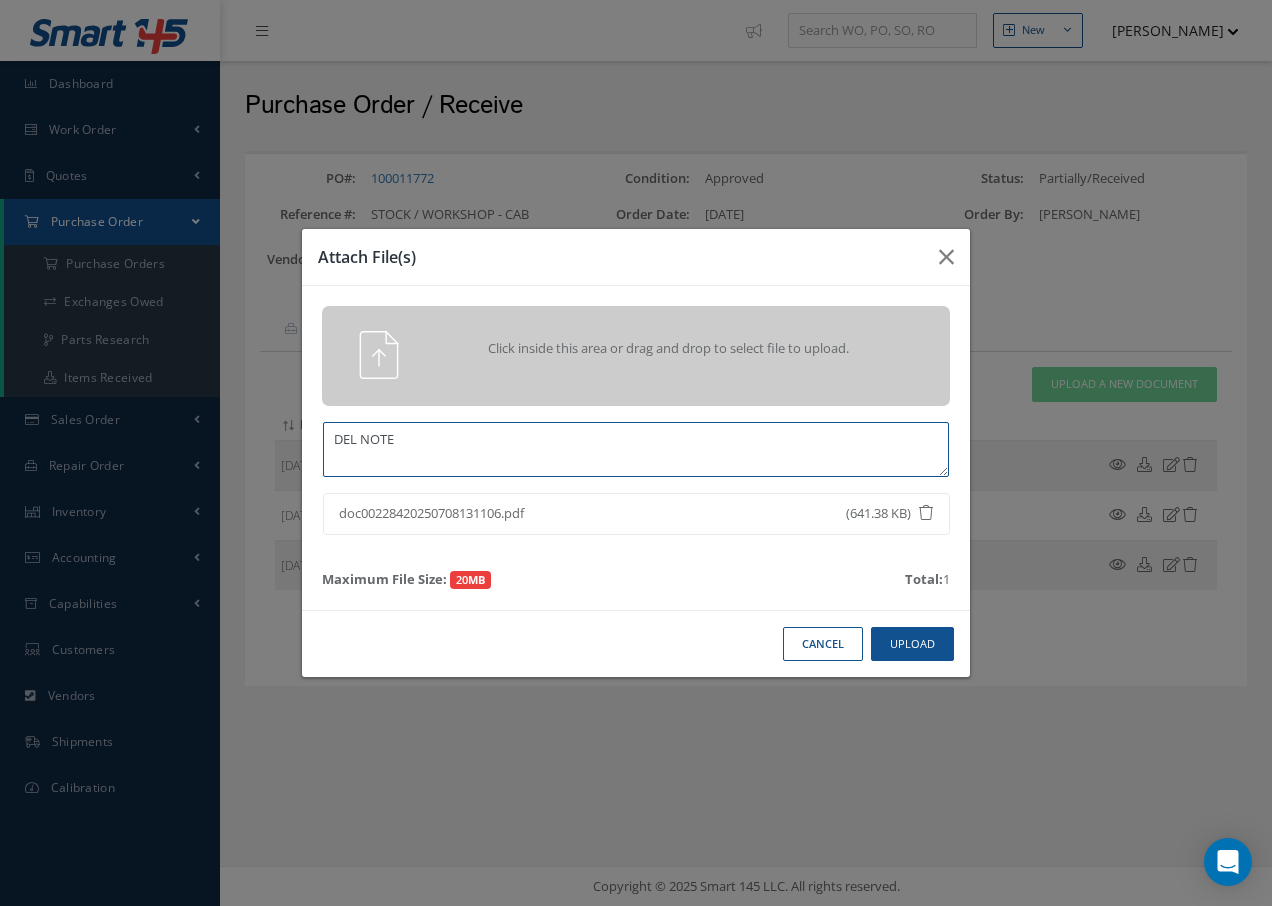 type on "DEL NOTE" 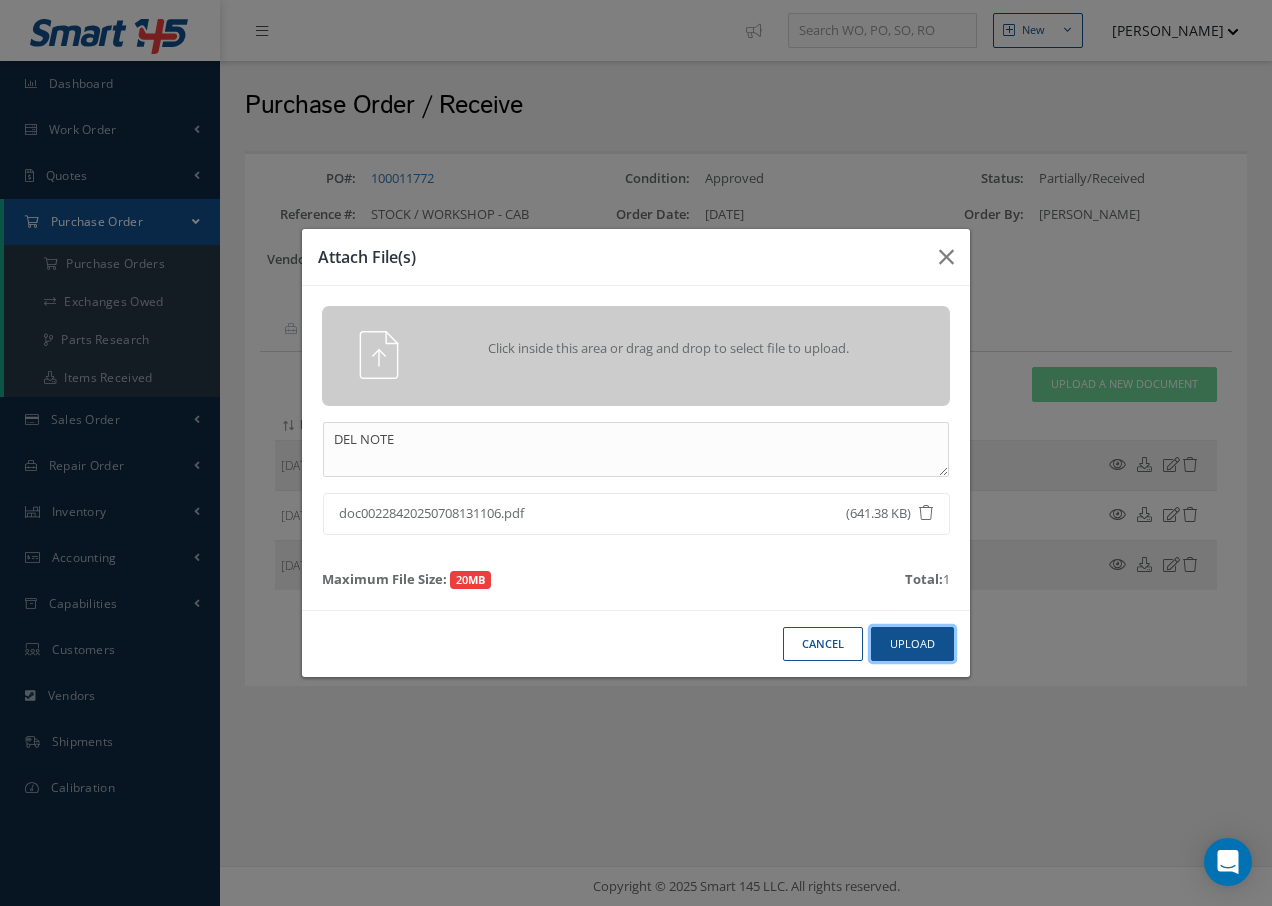 click on "Upload" at bounding box center [912, 644] 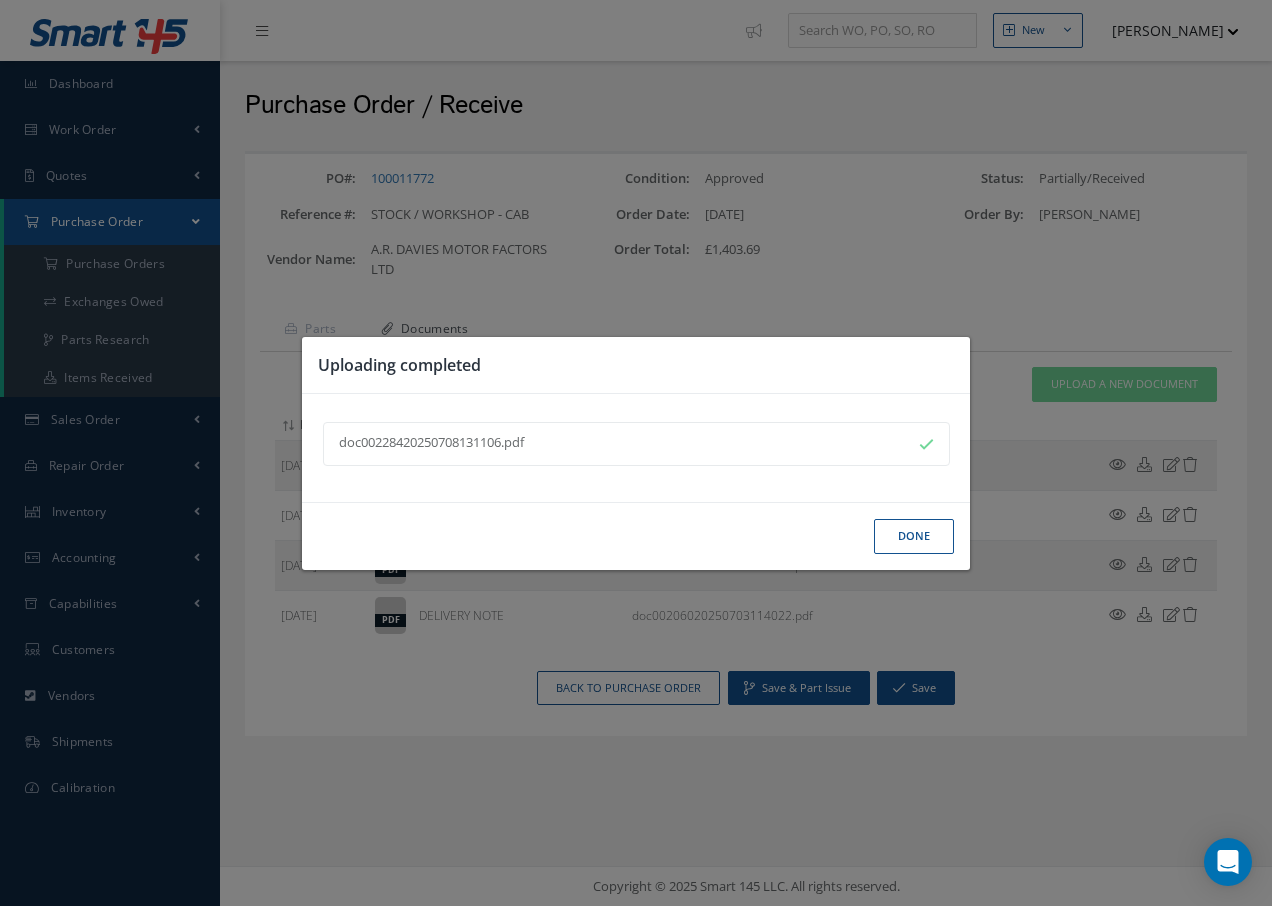 click on "Done" at bounding box center (914, 536) 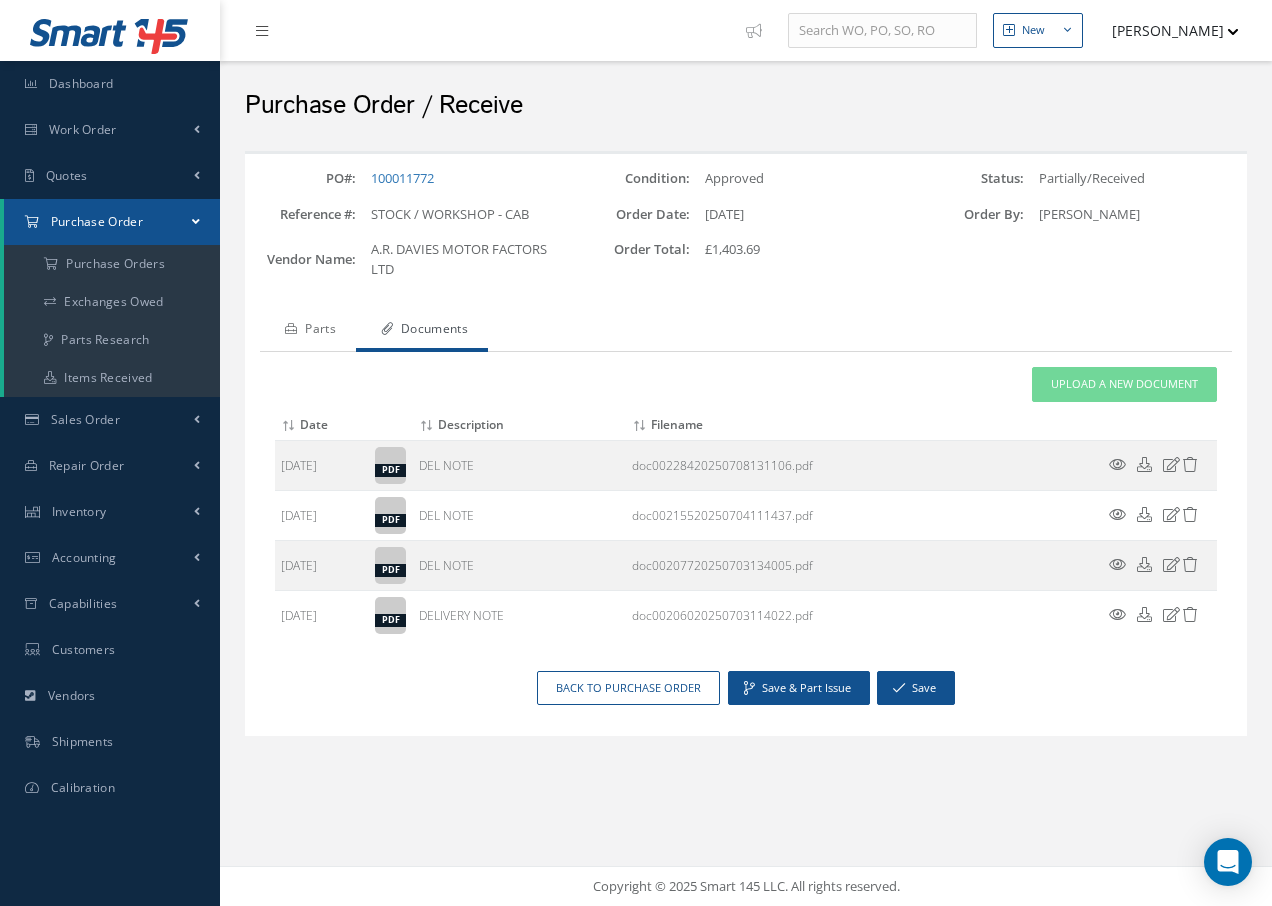 click on "Parts" at bounding box center (308, 331) 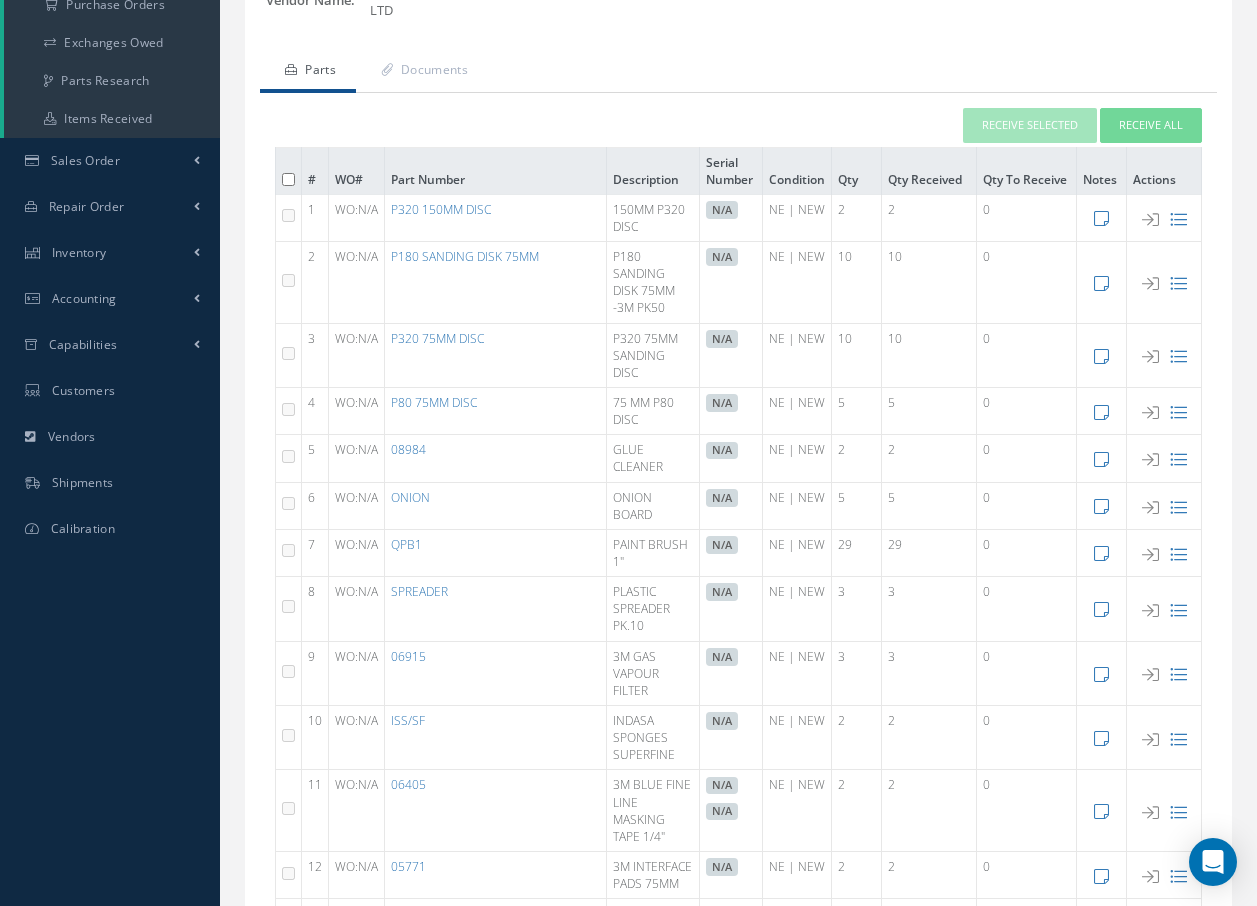 scroll, scrollTop: 506, scrollLeft: 0, axis: vertical 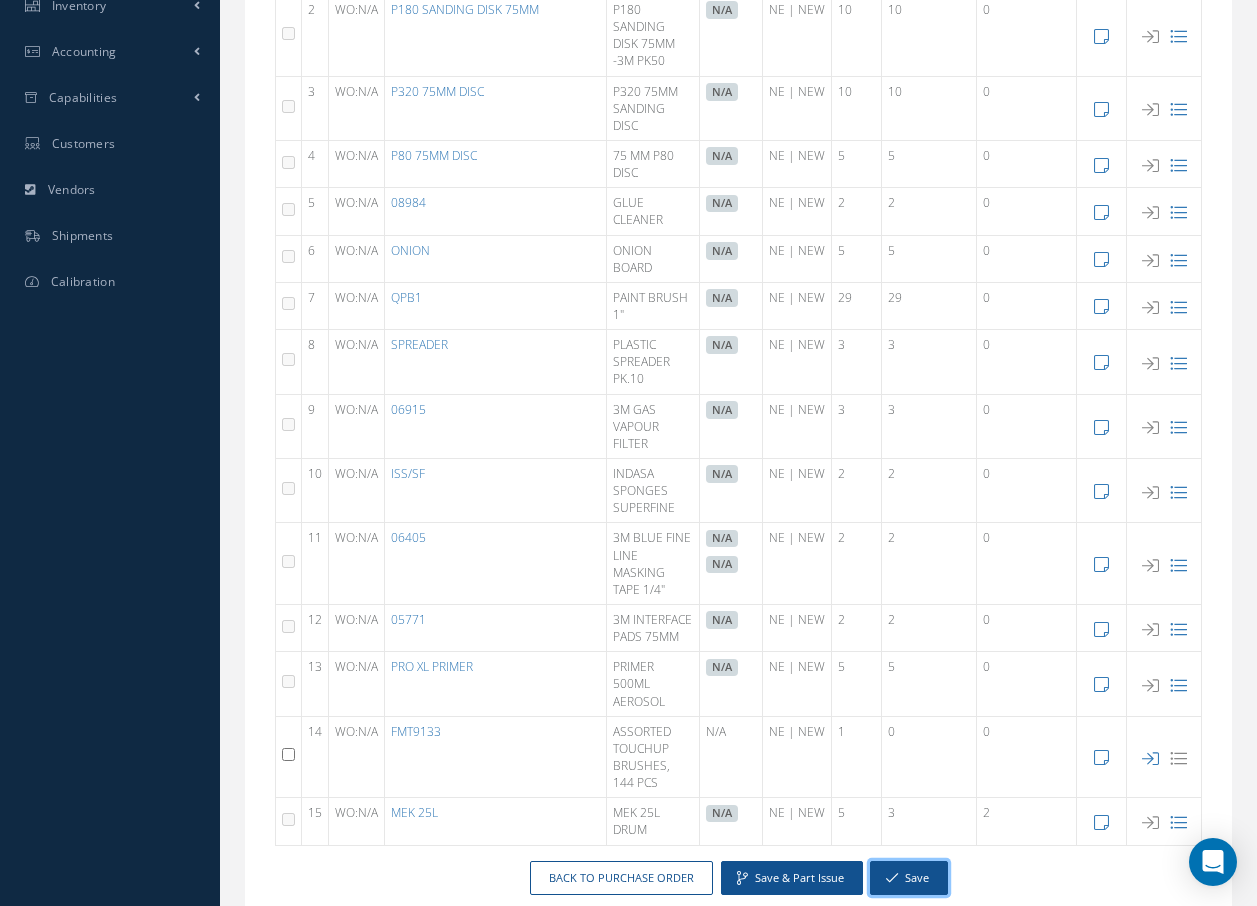 click on "Save" at bounding box center [909, 878] 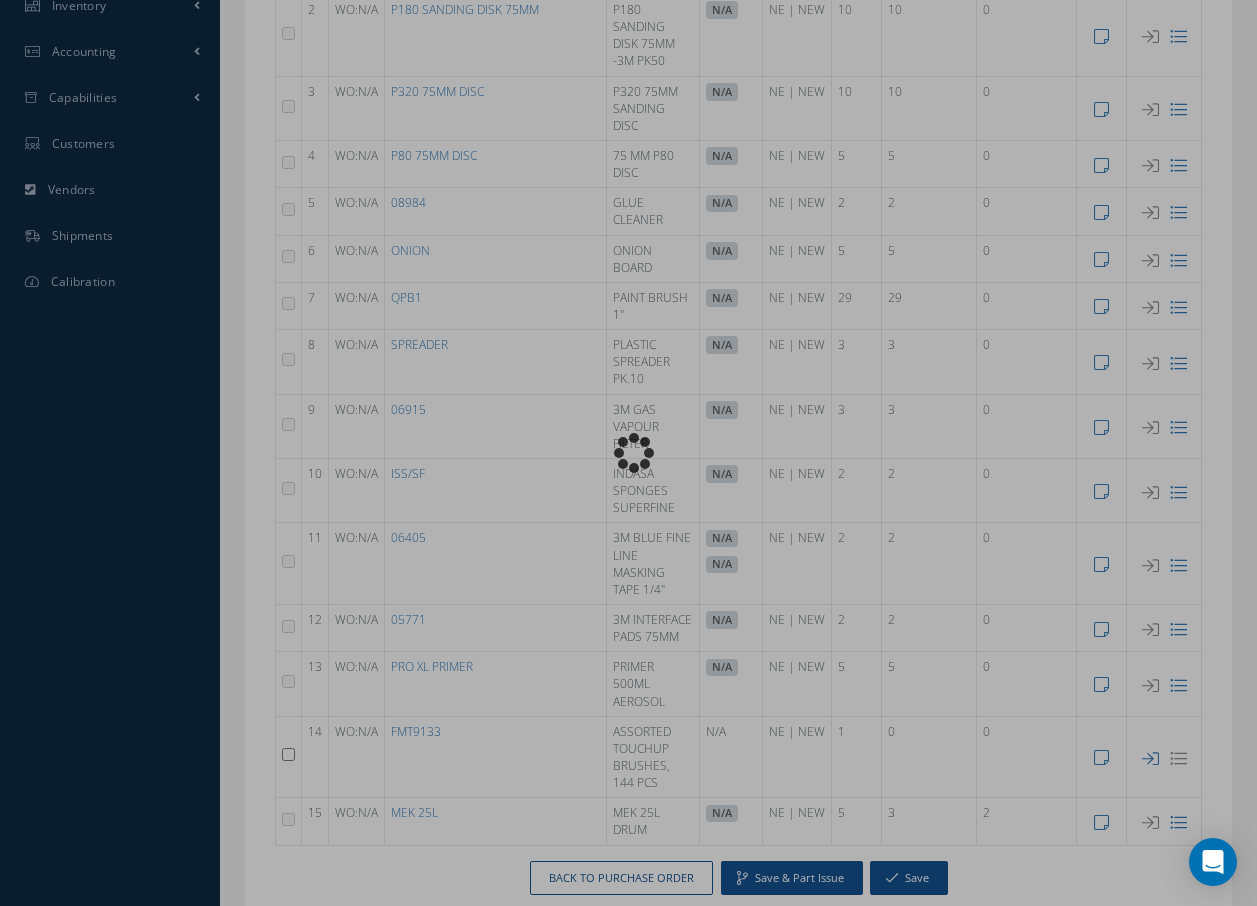 scroll, scrollTop: 472, scrollLeft: 0, axis: vertical 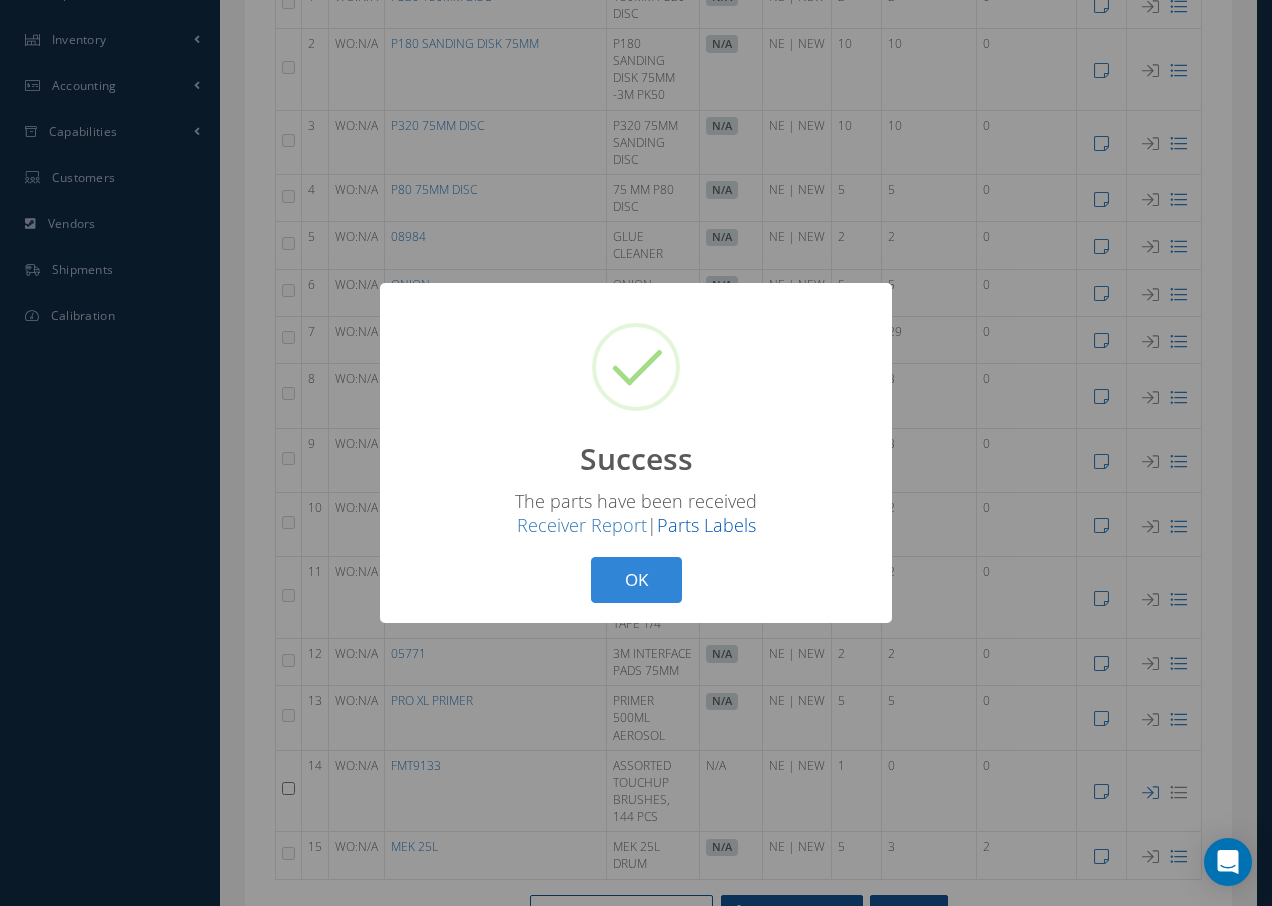 click on "Parts Labels" at bounding box center [706, 525] 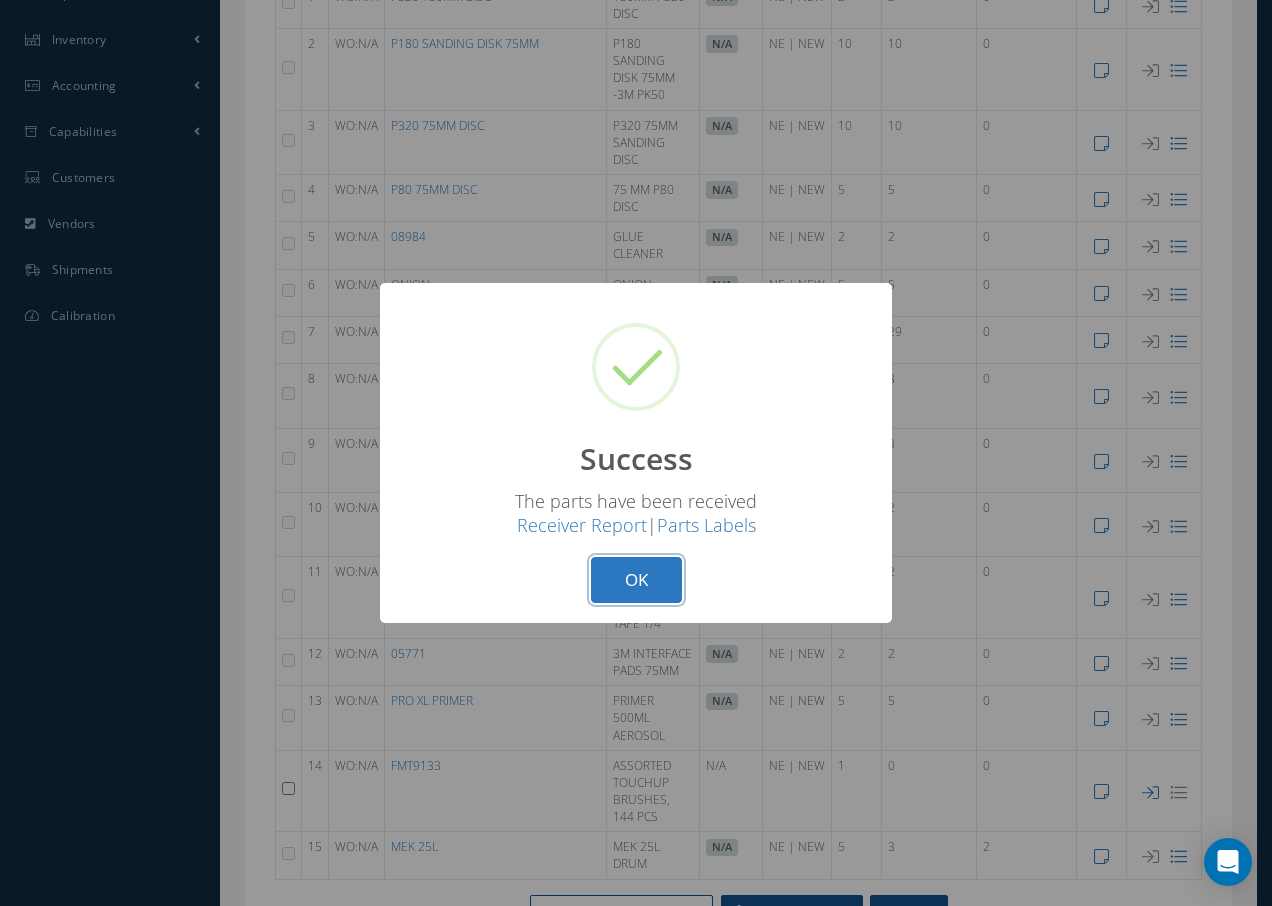 click on "OK" at bounding box center [636, 580] 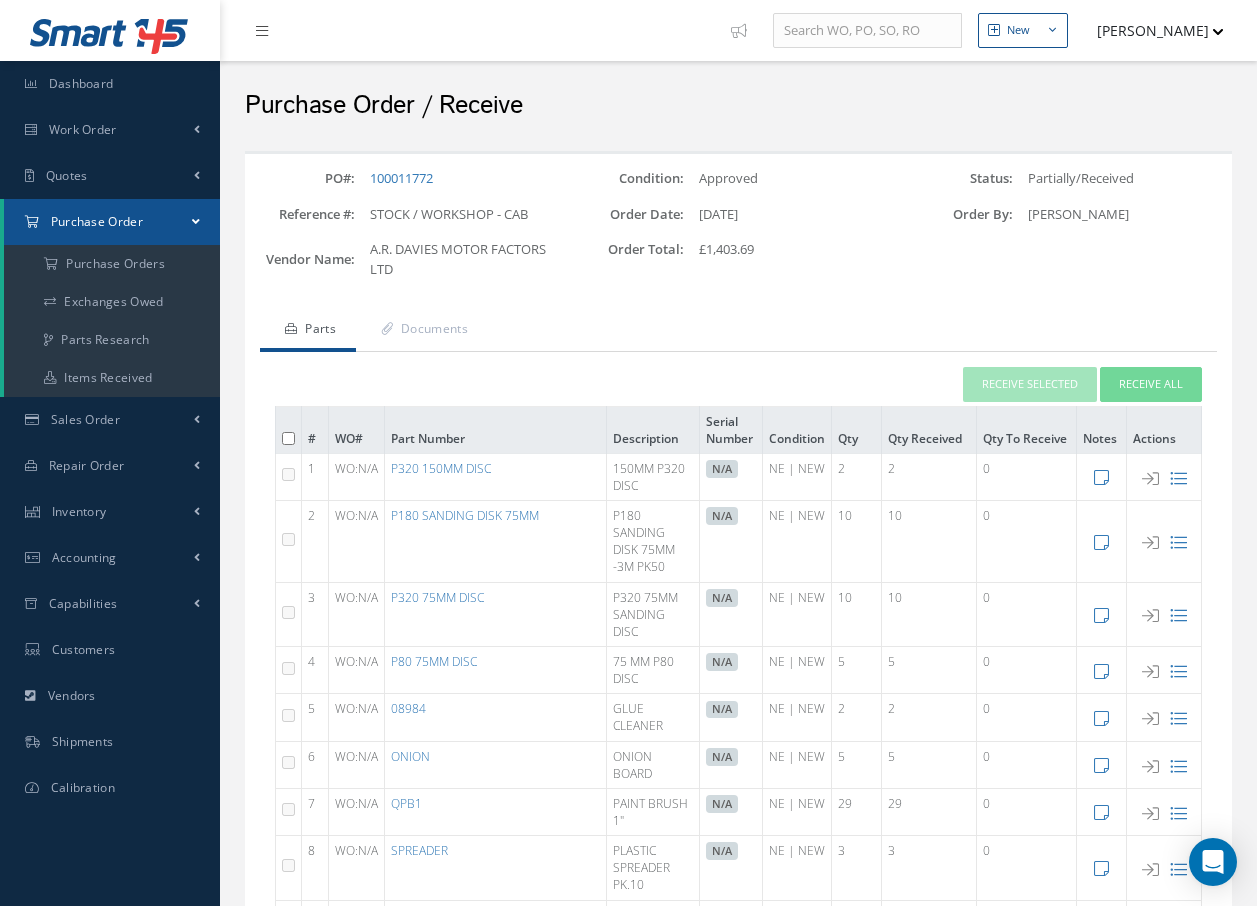 scroll, scrollTop: 524, scrollLeft: 0, axis: vertical 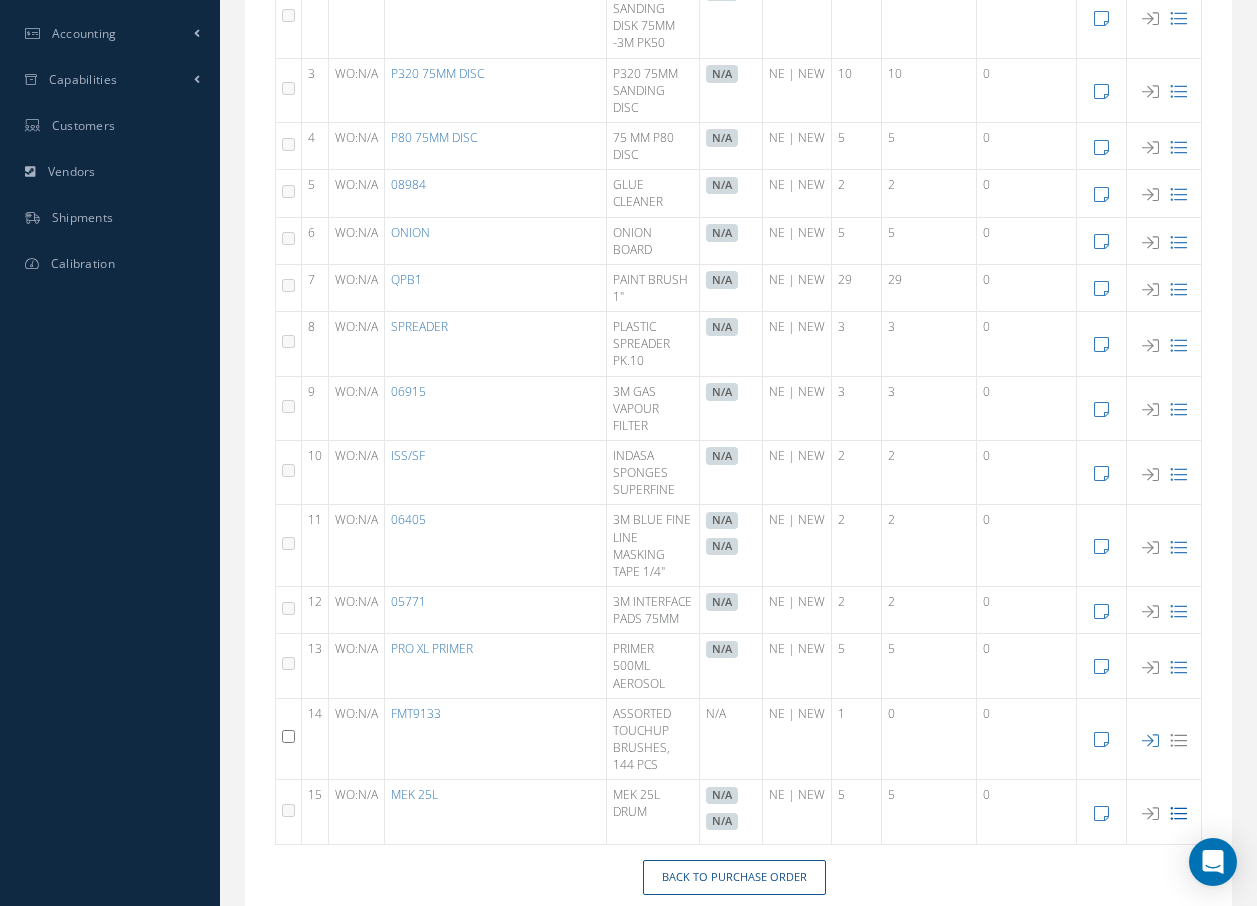 click at bounding box center [1178, 813] 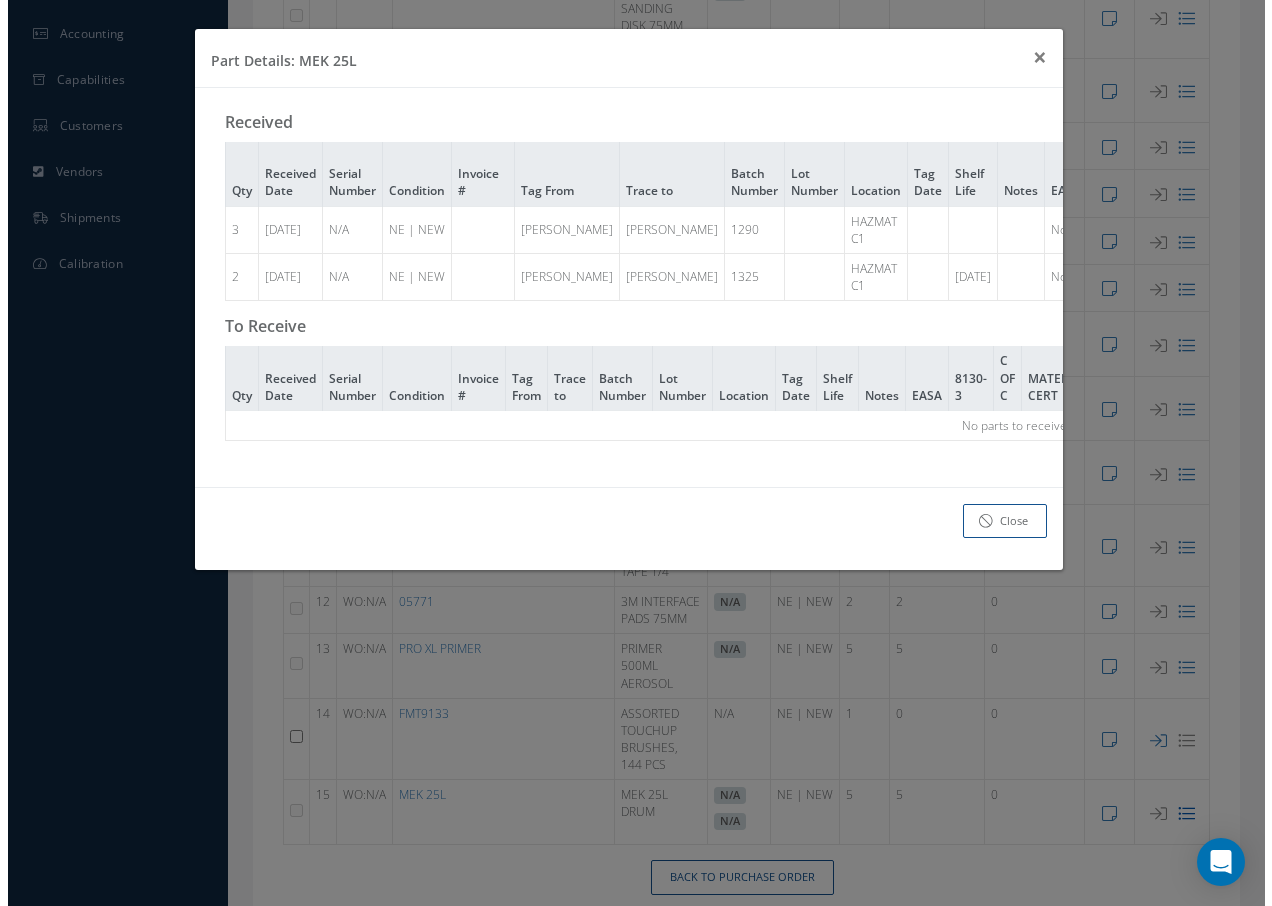 scroll, scrollTop: 489, scrollLeft: 0, axis: vertical 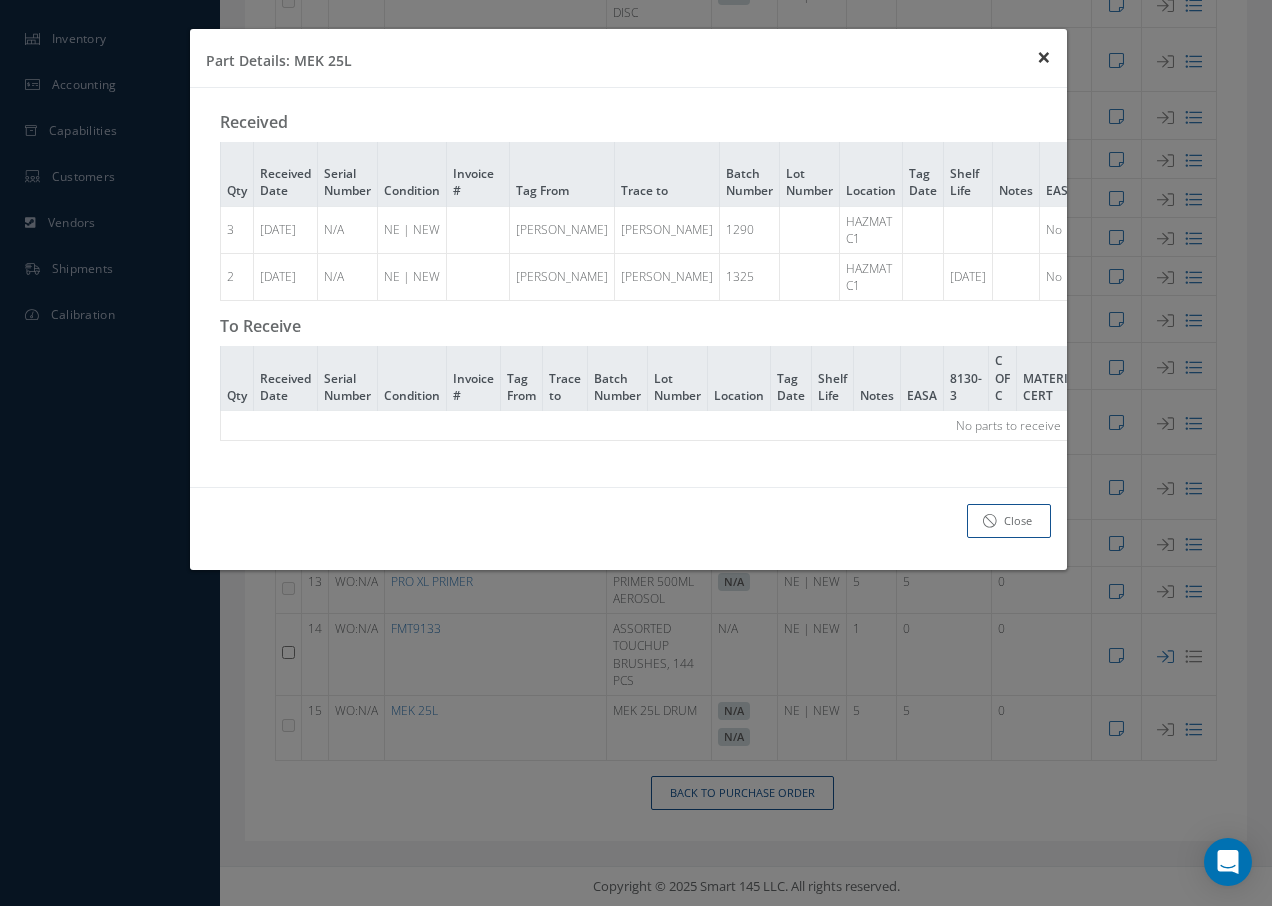 click on "×" at bounding box center [1044, 56] 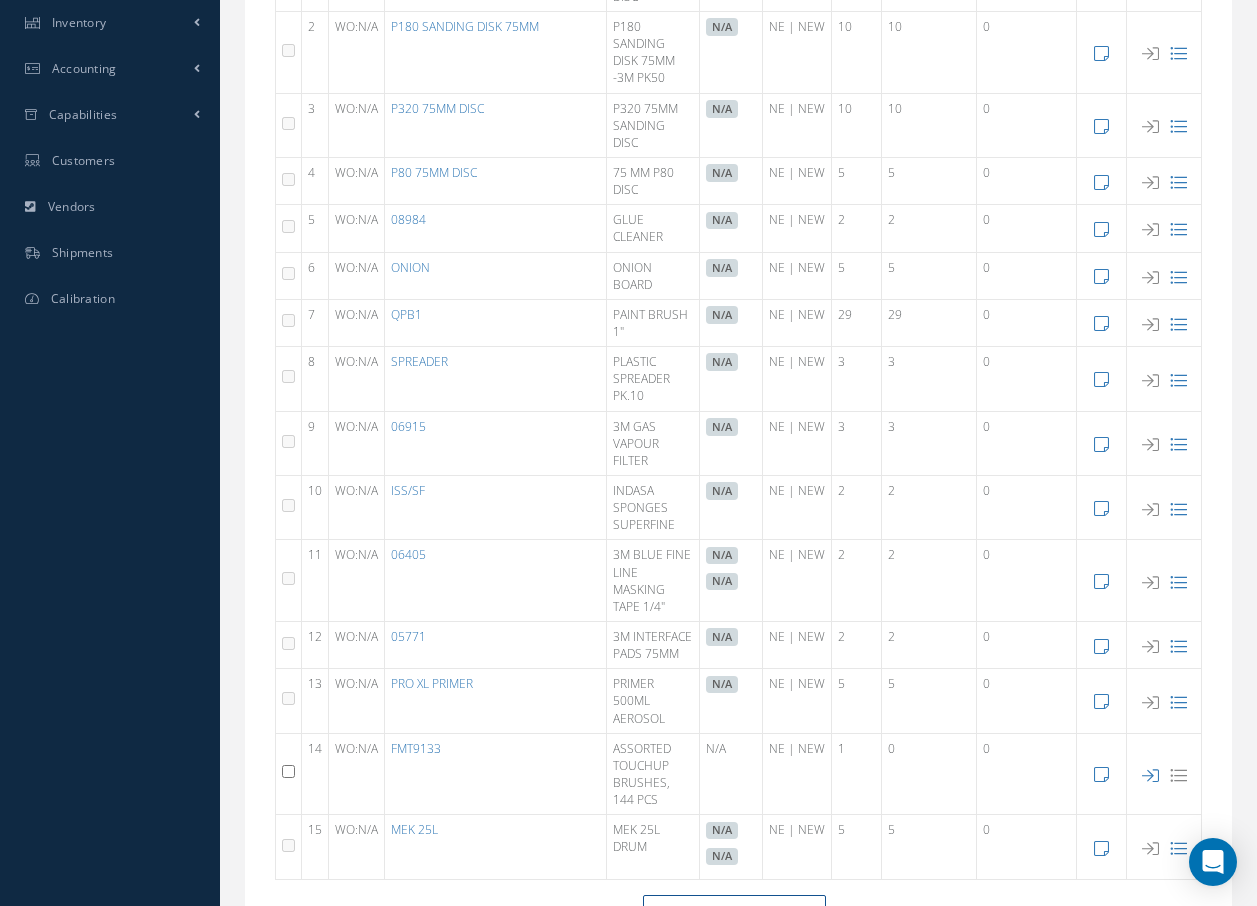 click at bounding box center (1150, 848) 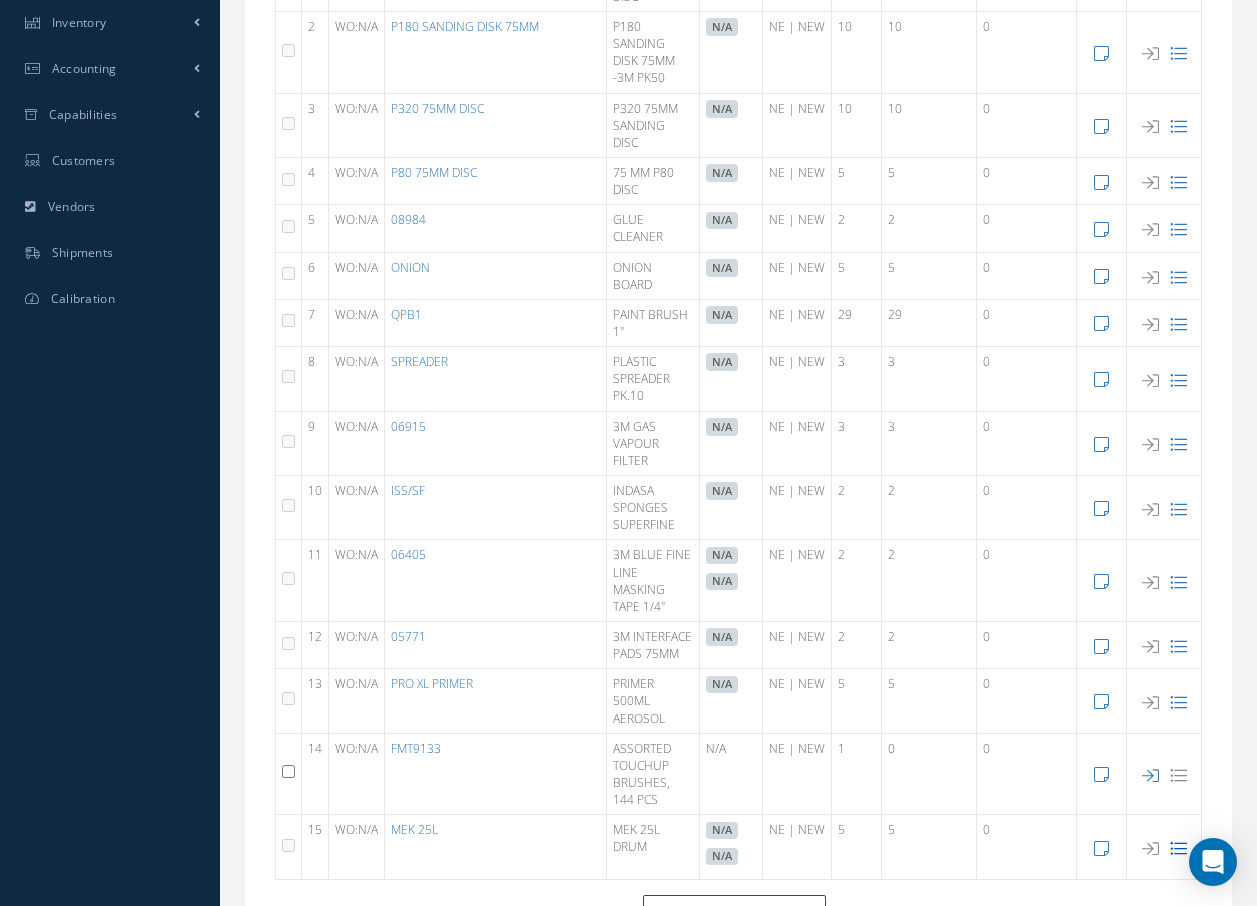 click at bounding box center (1178, 850) 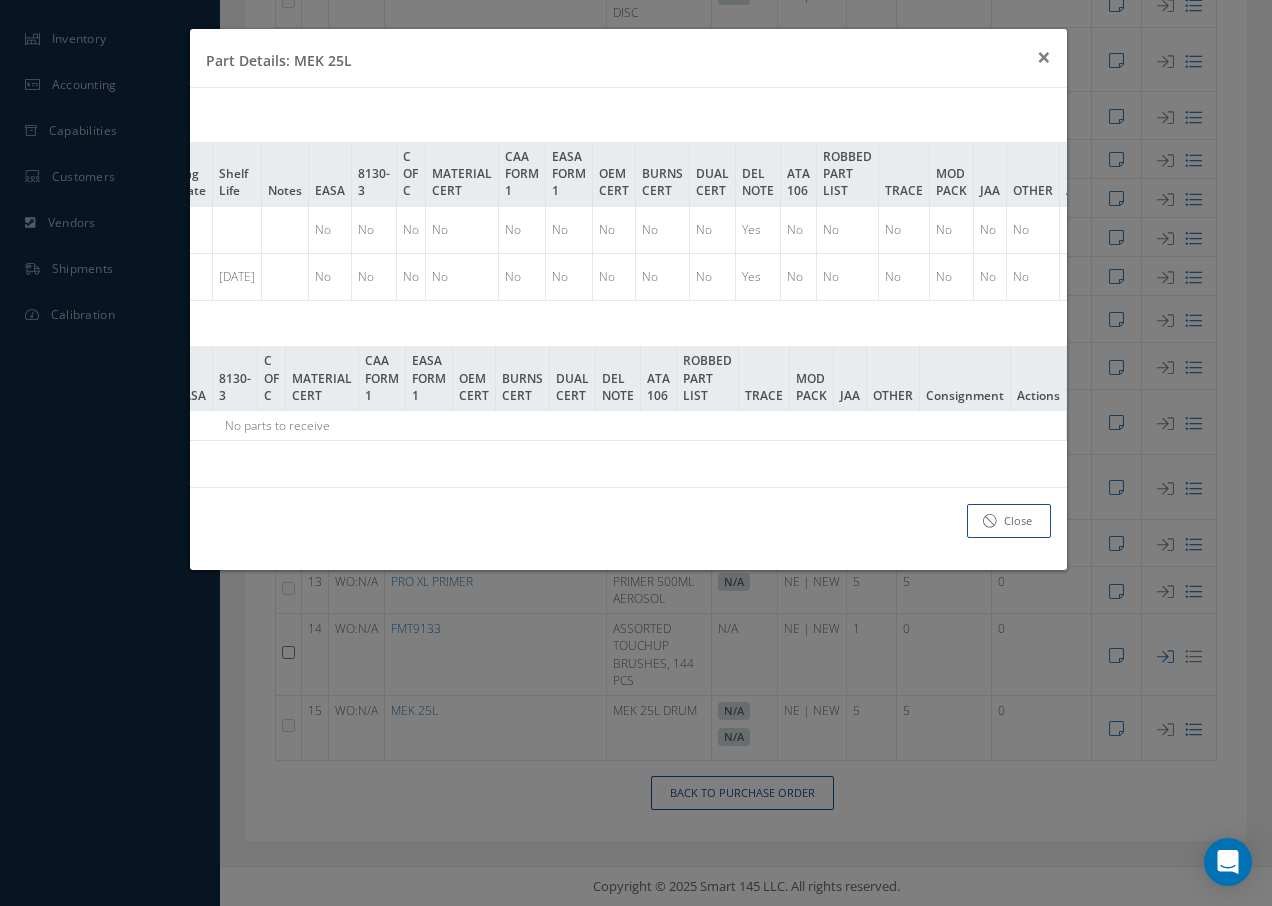 scroll, scrollTop: 0, scrollLeft: 757, axis: horizontal 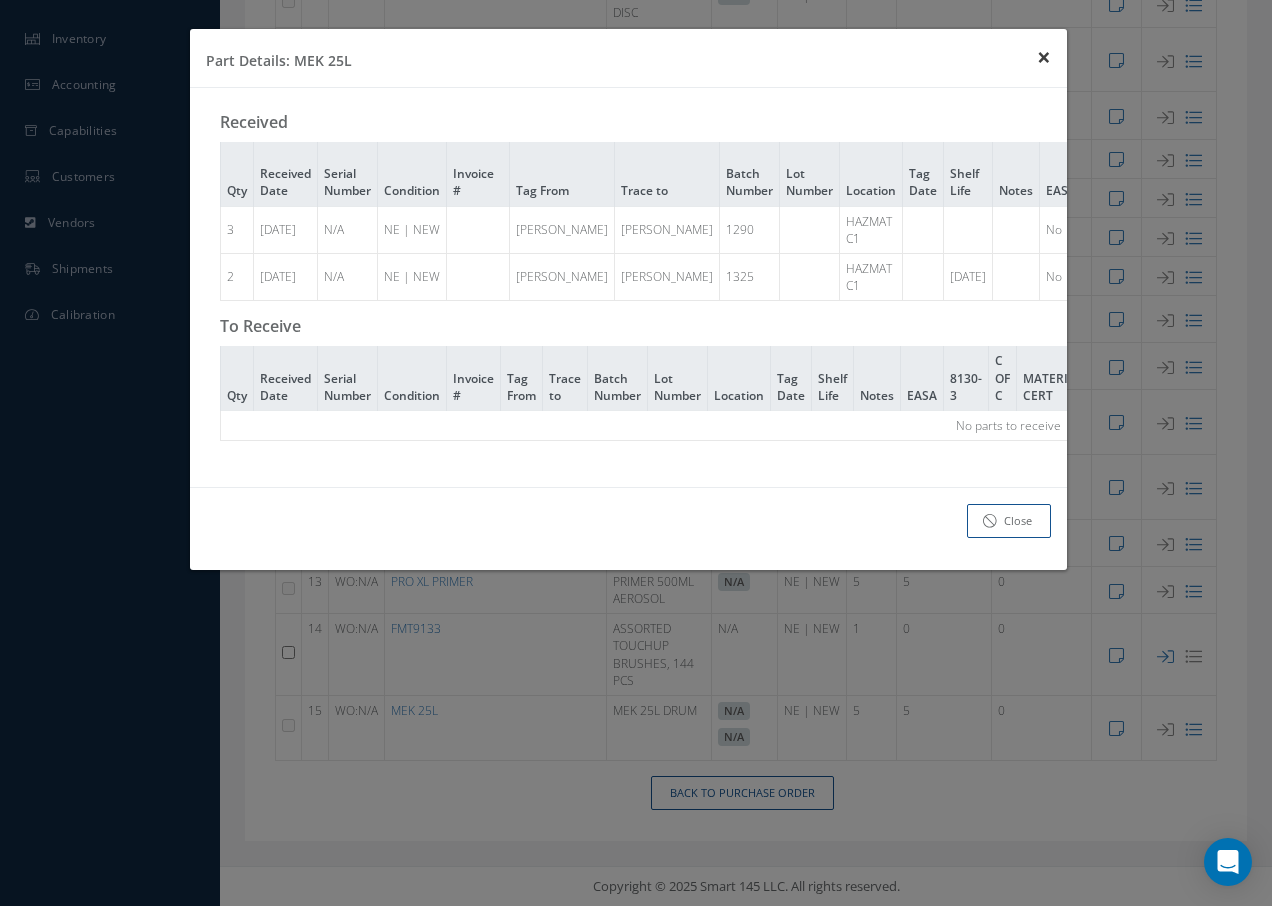 click on "×" at bounding box center (1044, 56) 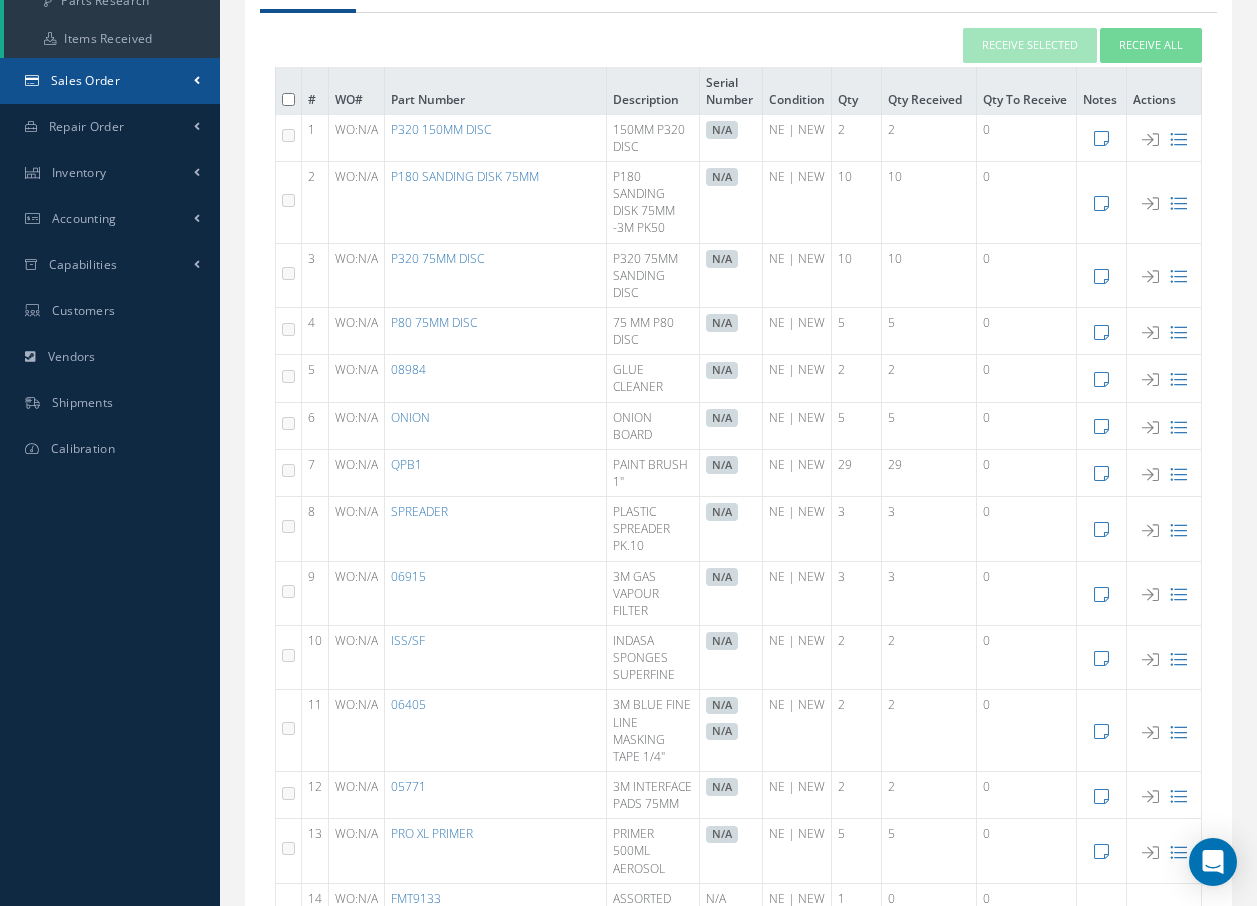 scroll, scrollTop: 0, scrollLeft: 0, axis: both 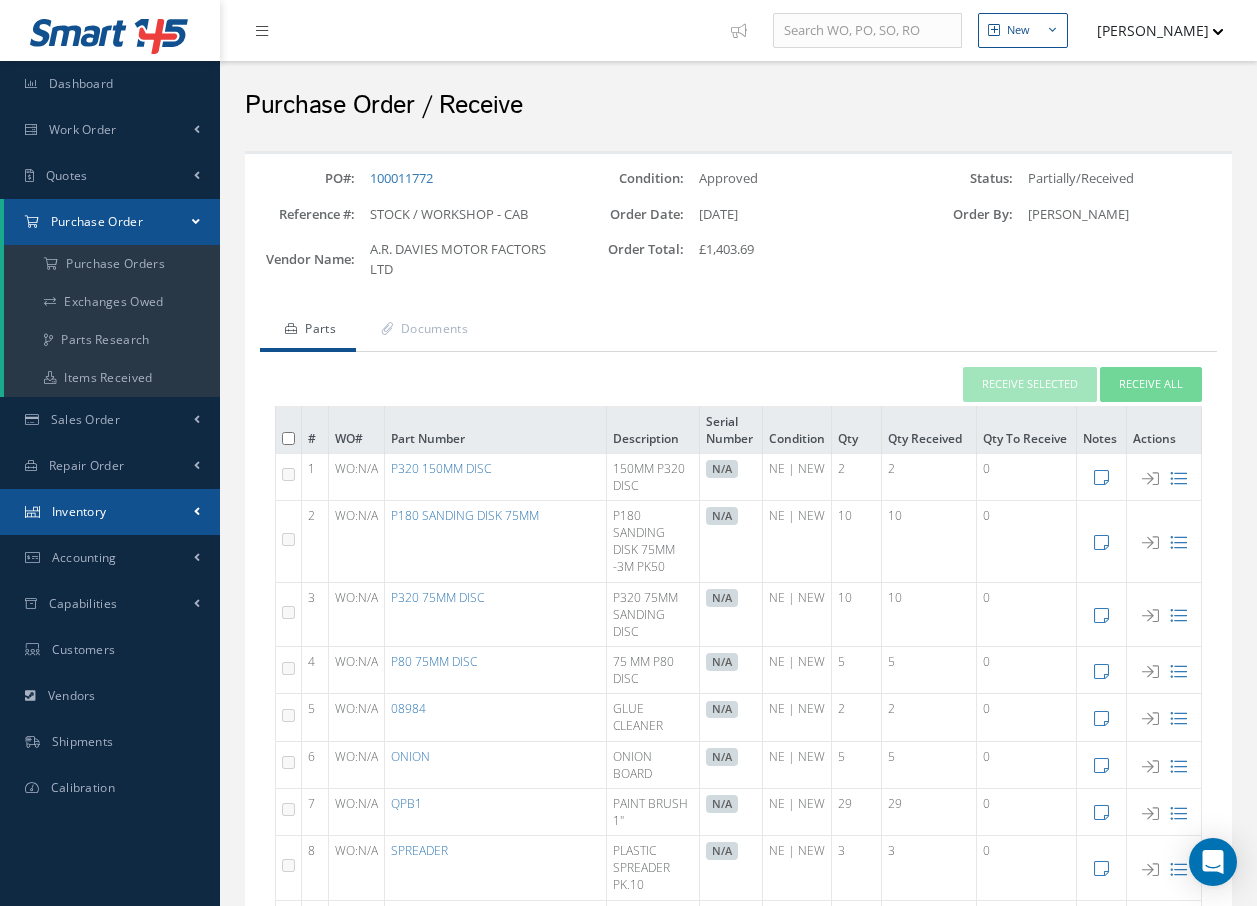 click on "Inventory" at bounding box center (110, 512) 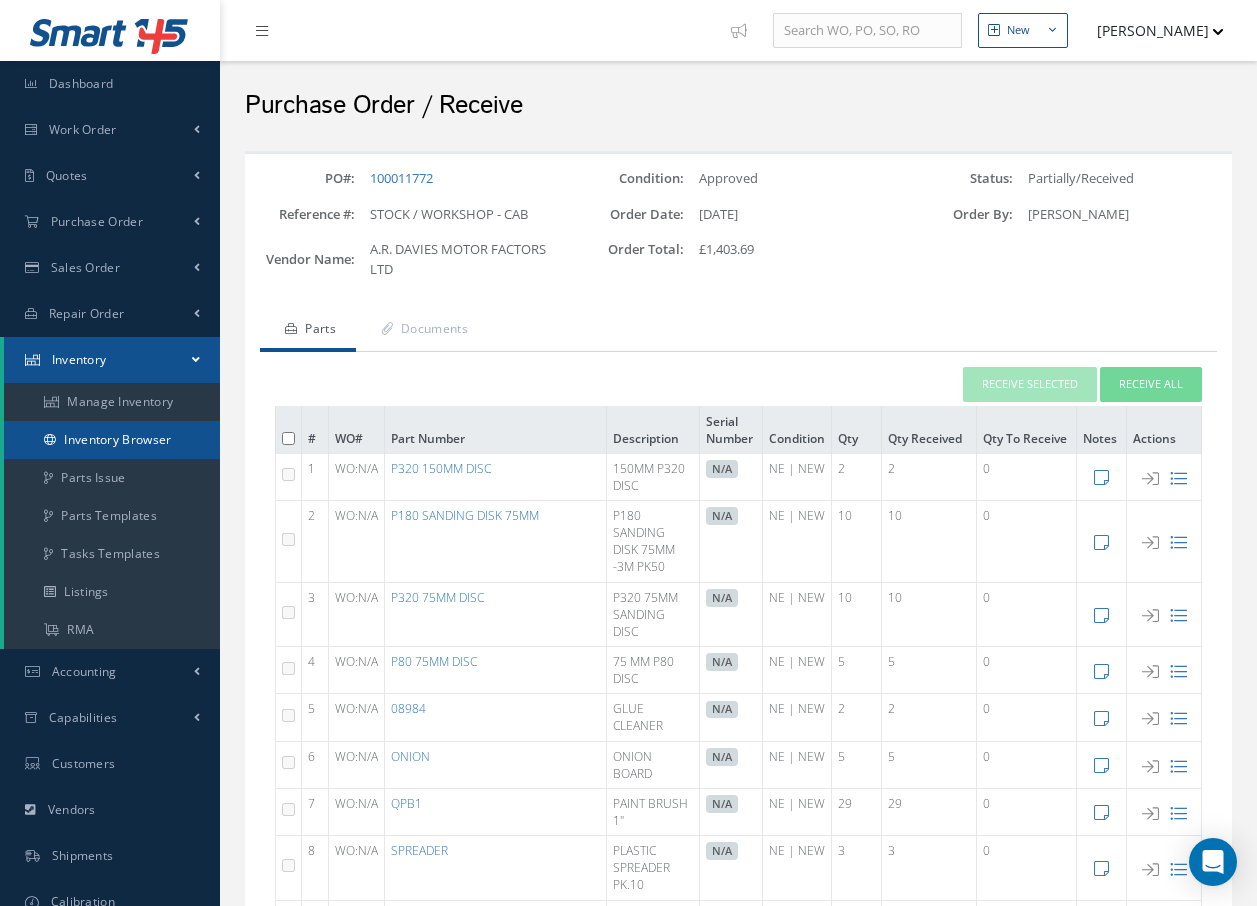 click on "Inventory Browser" at bounding box center [112, 440] 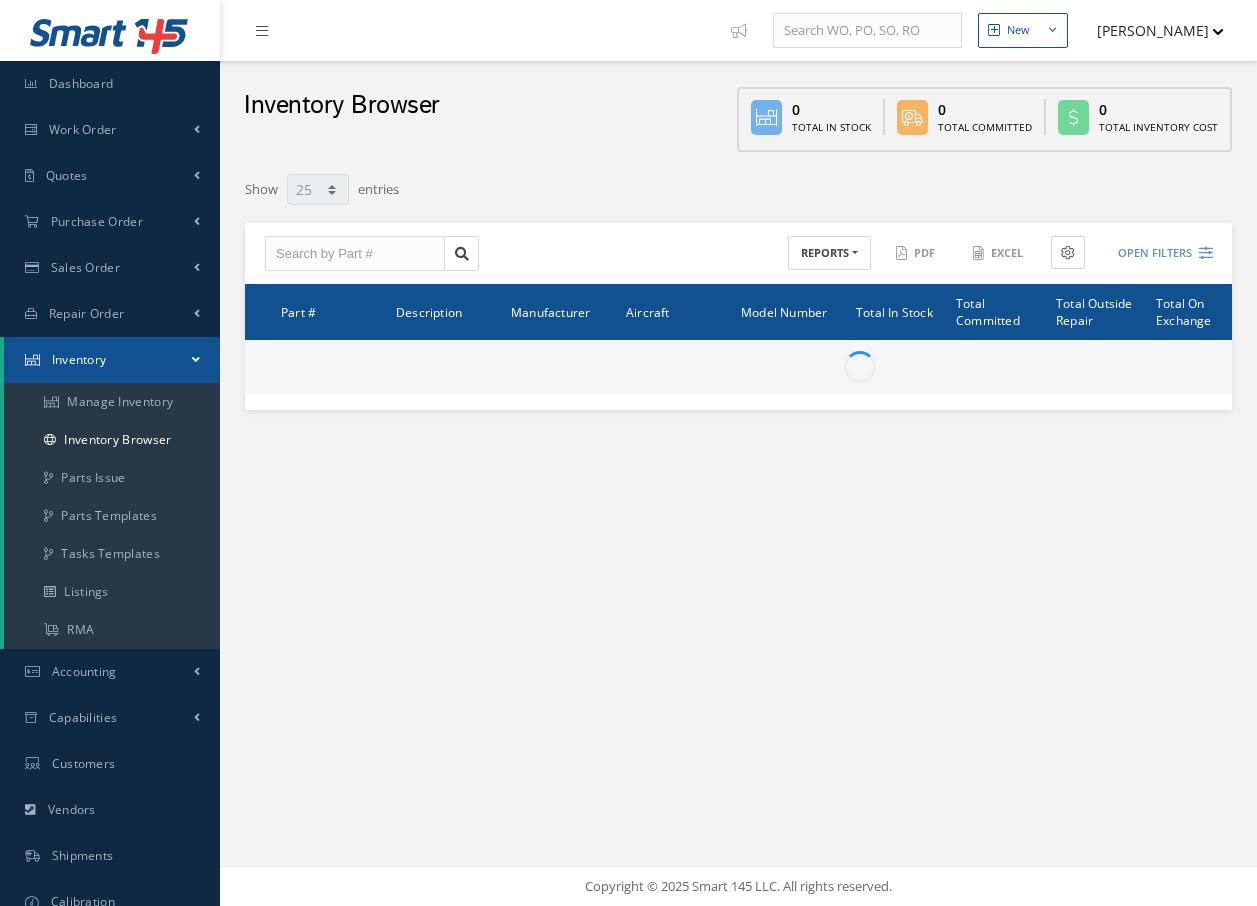 select on "25" 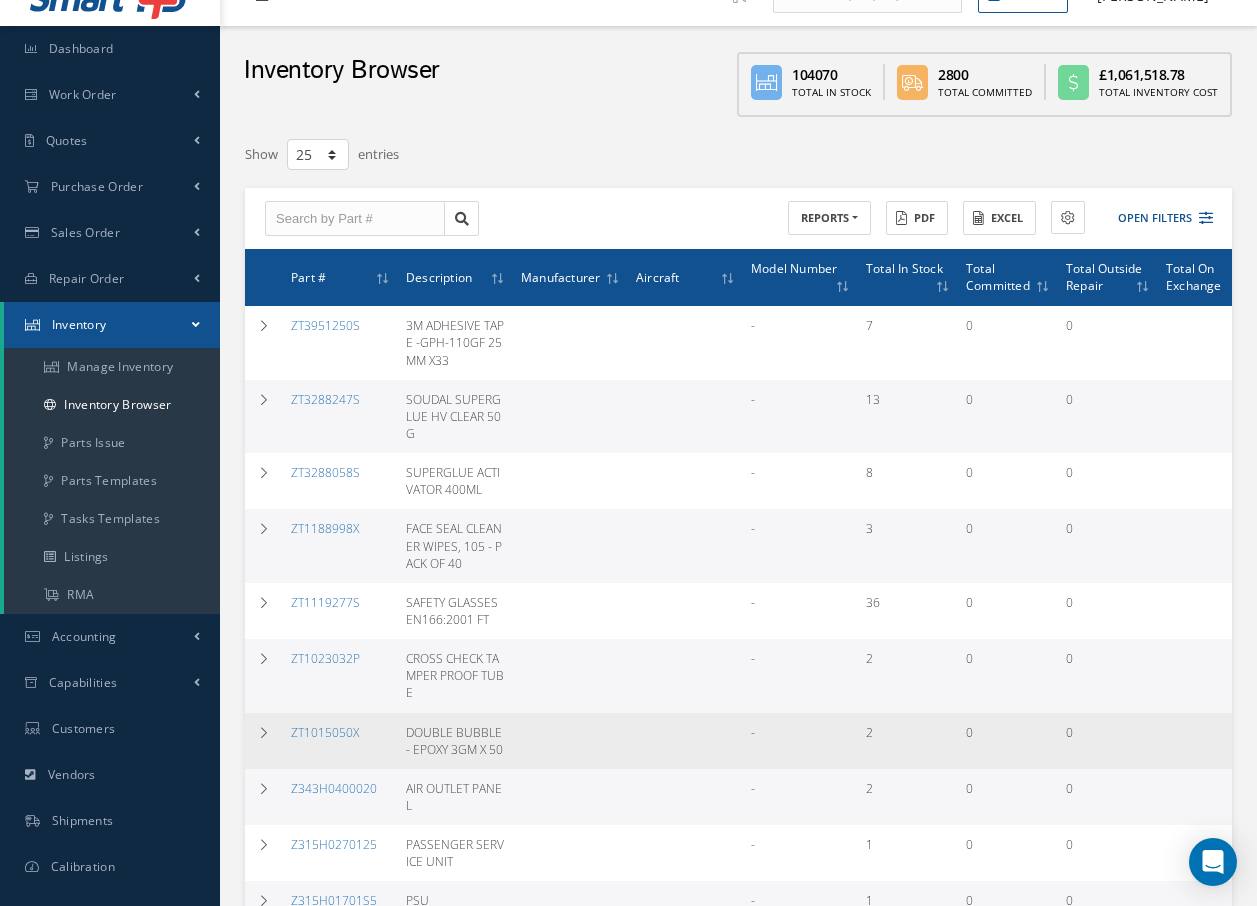 scroll, scrollTop: 0, scrollLeft: 0, axis: both 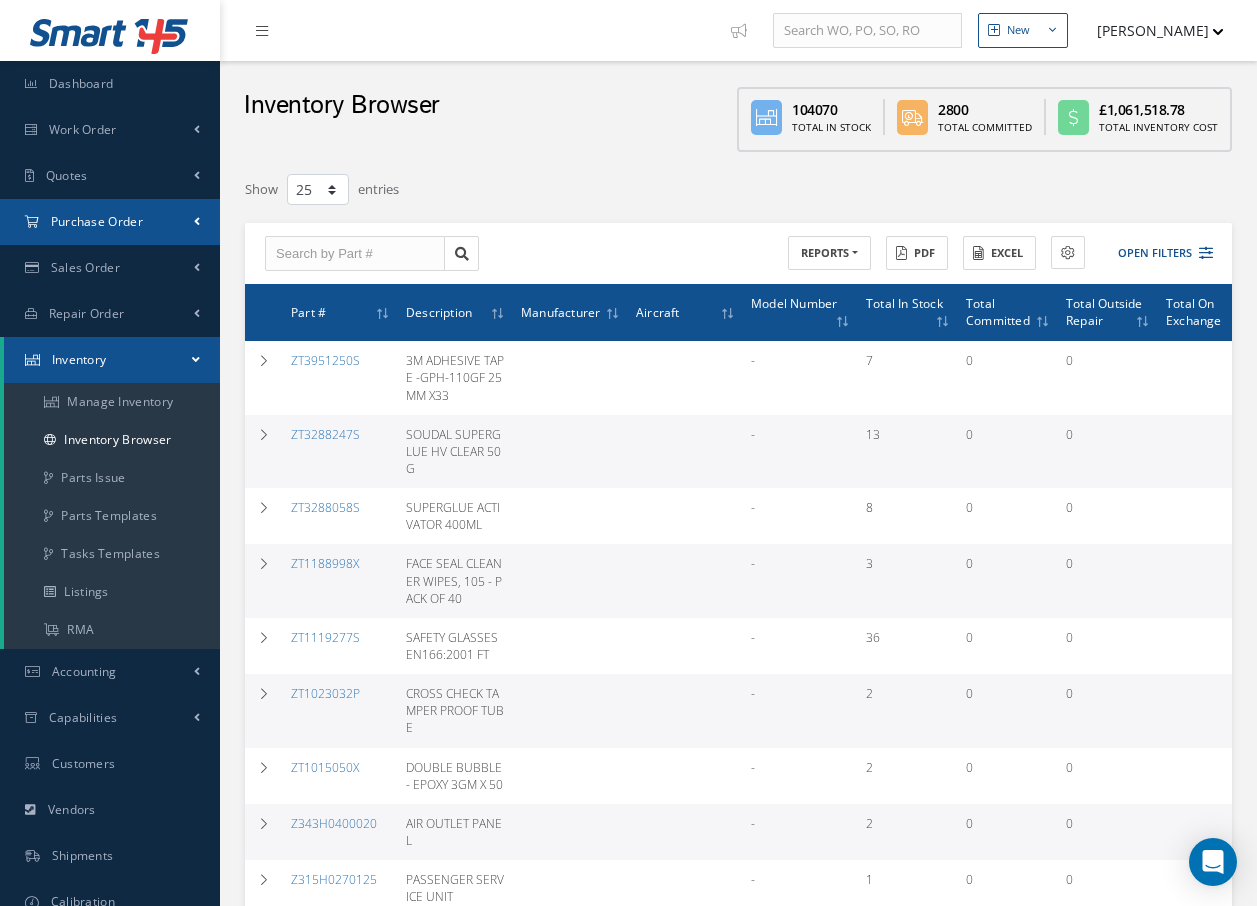click on "Purchase Order" at bounding box center [110, 222] 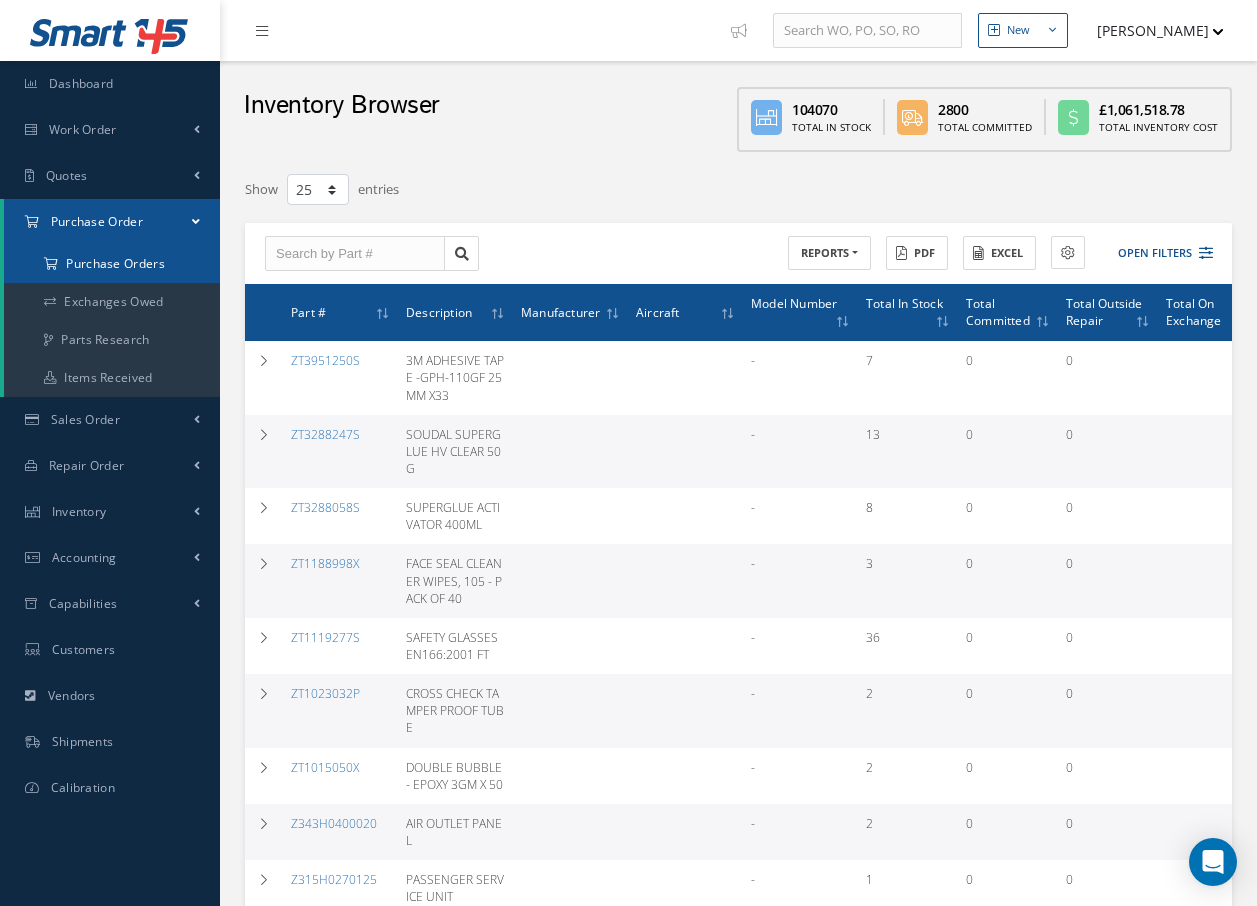 click on "Purchase Orders" at bounding box center [112, 264] 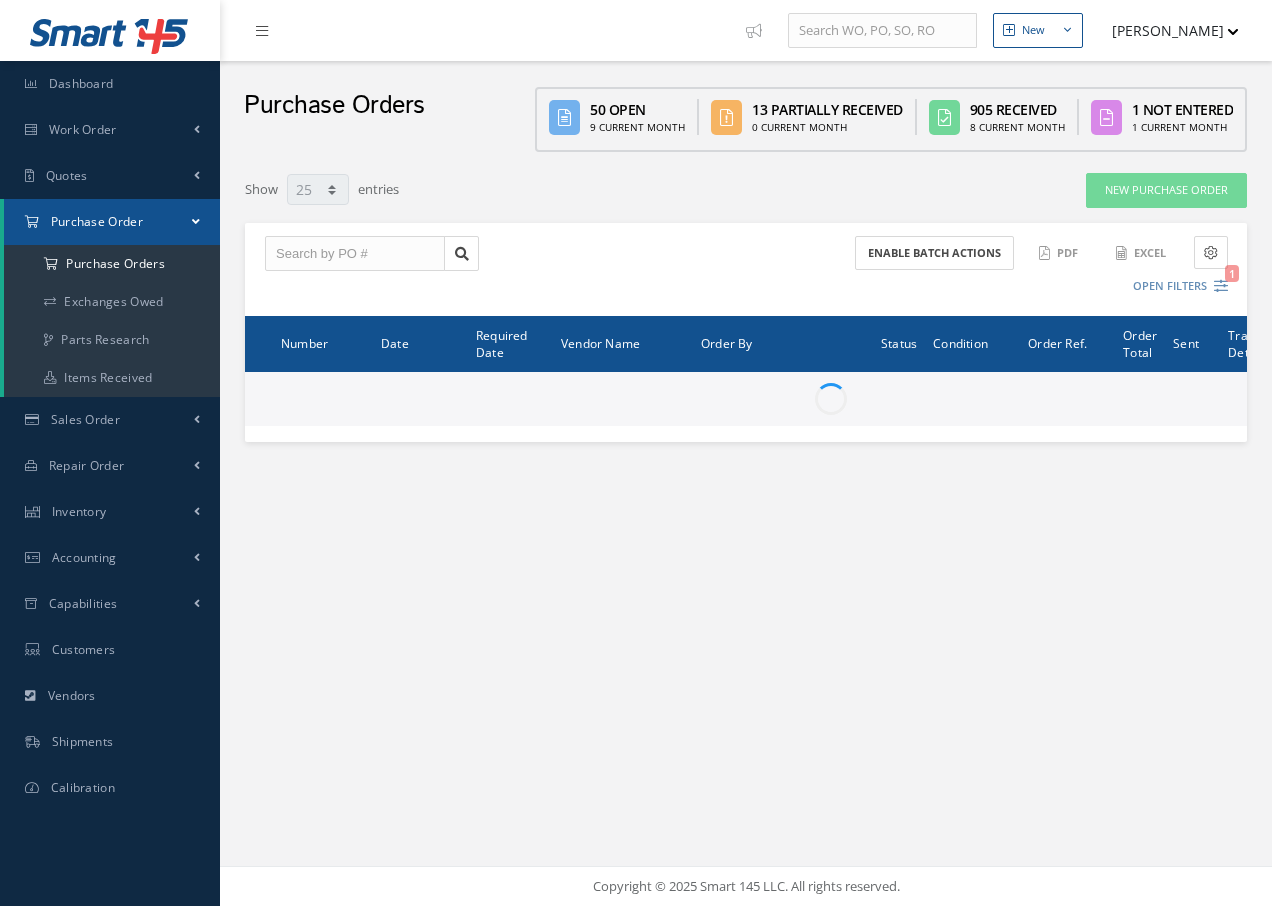 select on "25" 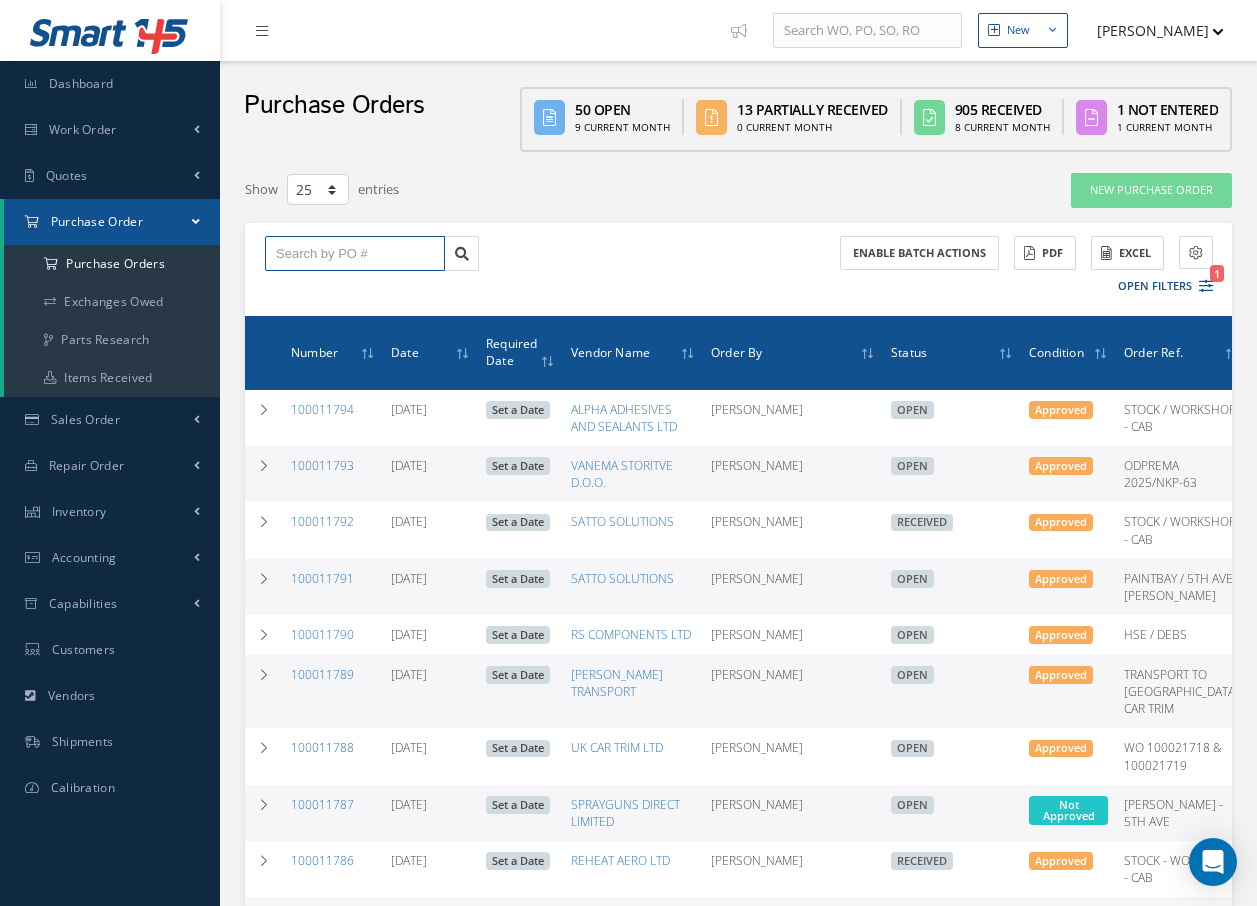 click at bounding box center [355, 254] 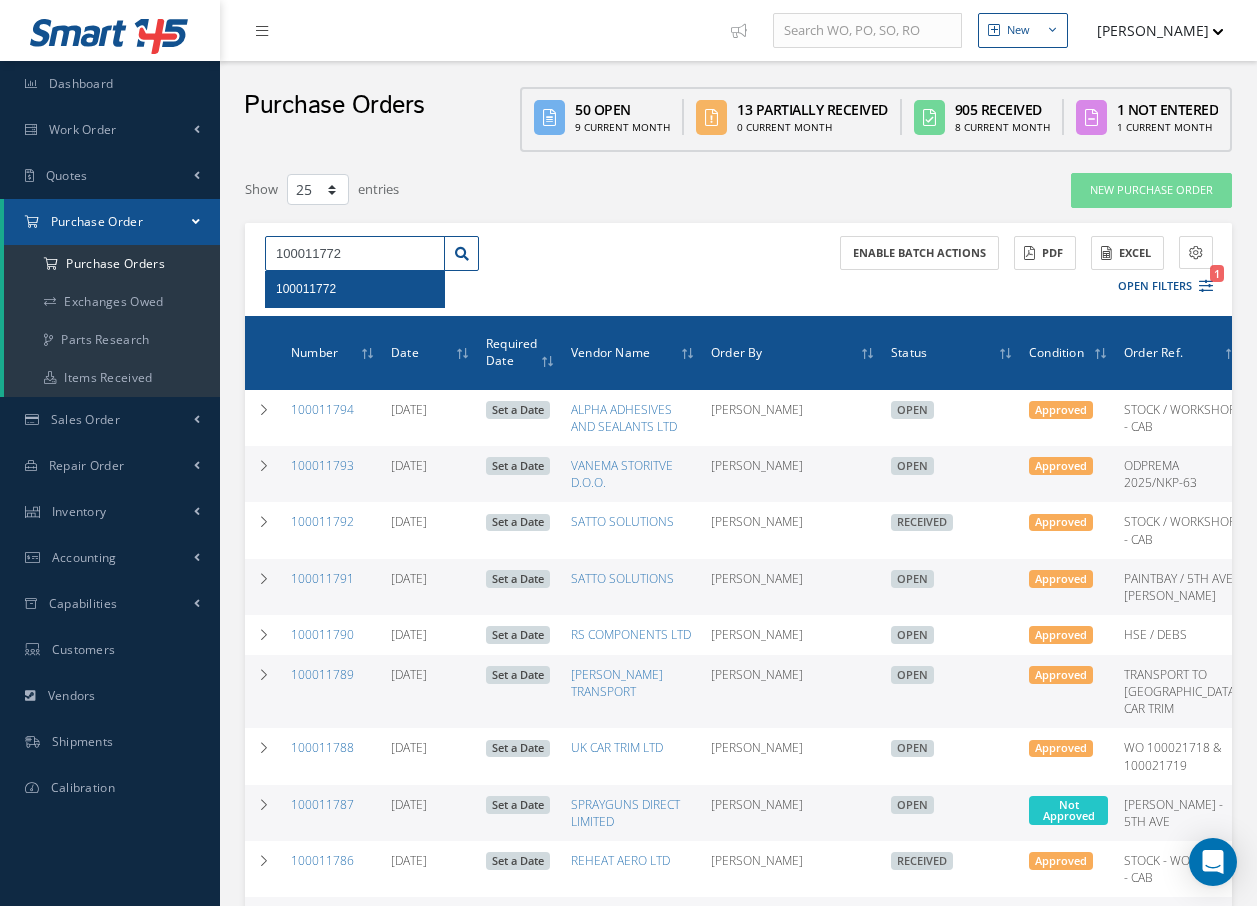 type on "100011772" 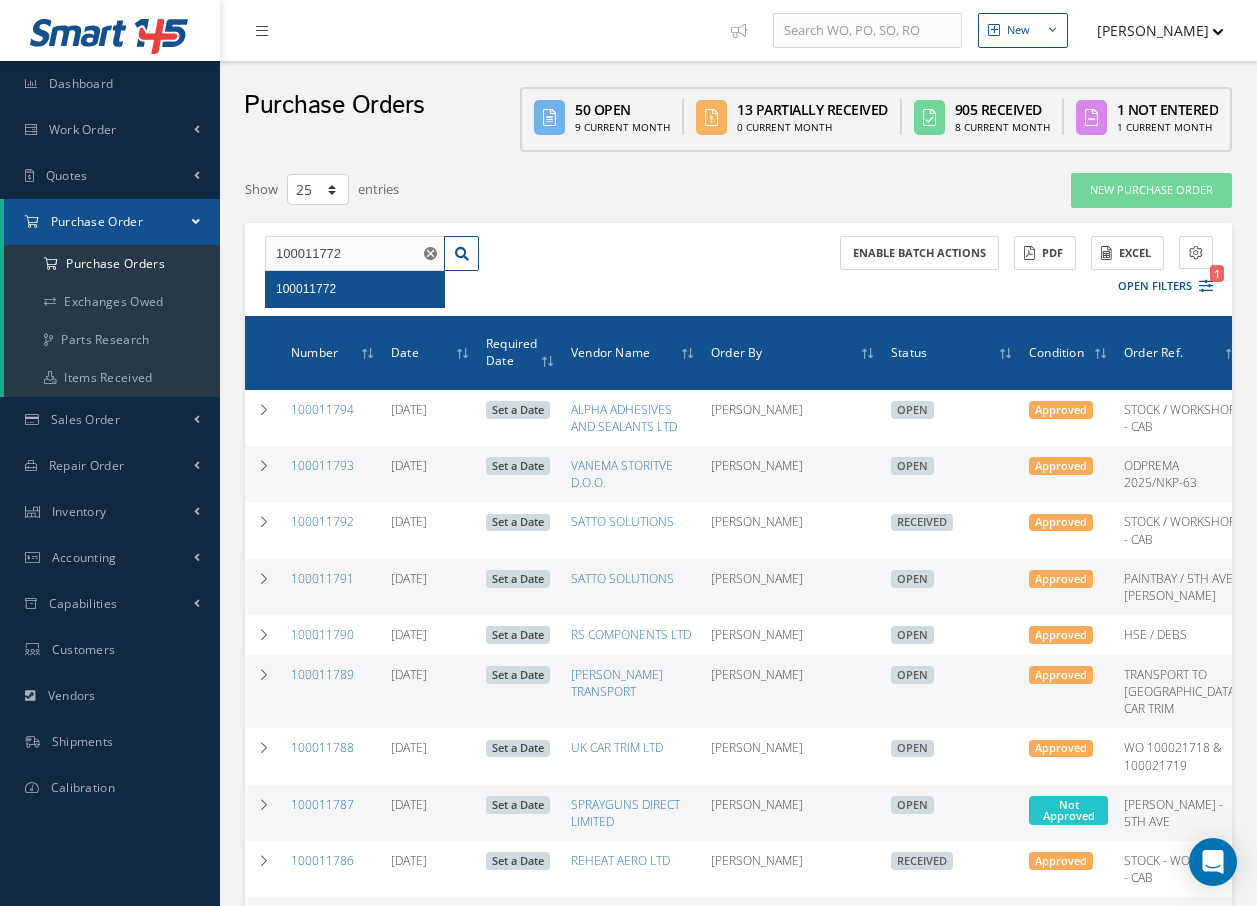 click on "100011772" at bounding box center (306, 289) 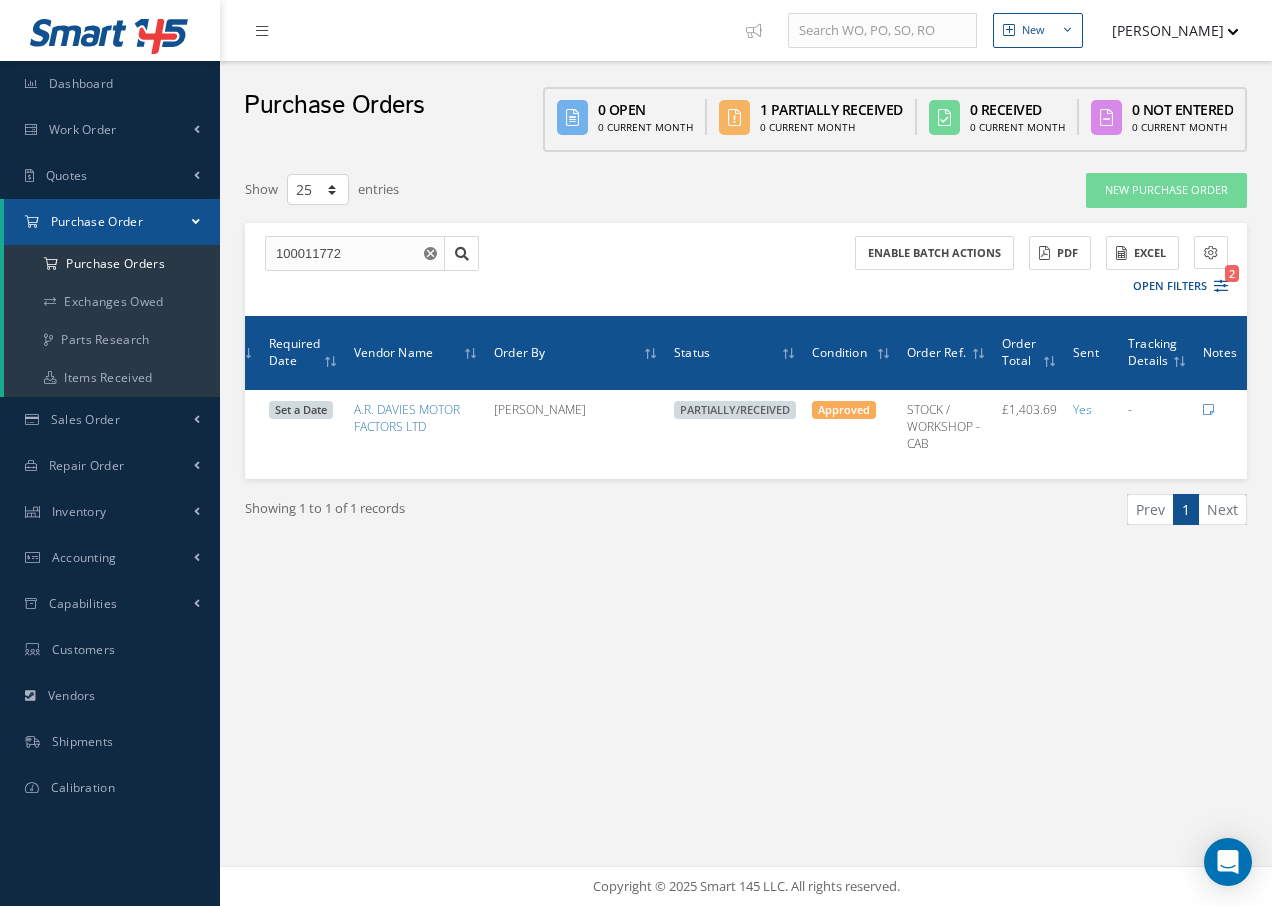 scroll, scrollTop: 0, scrollLeft: 304, axis: horizontal 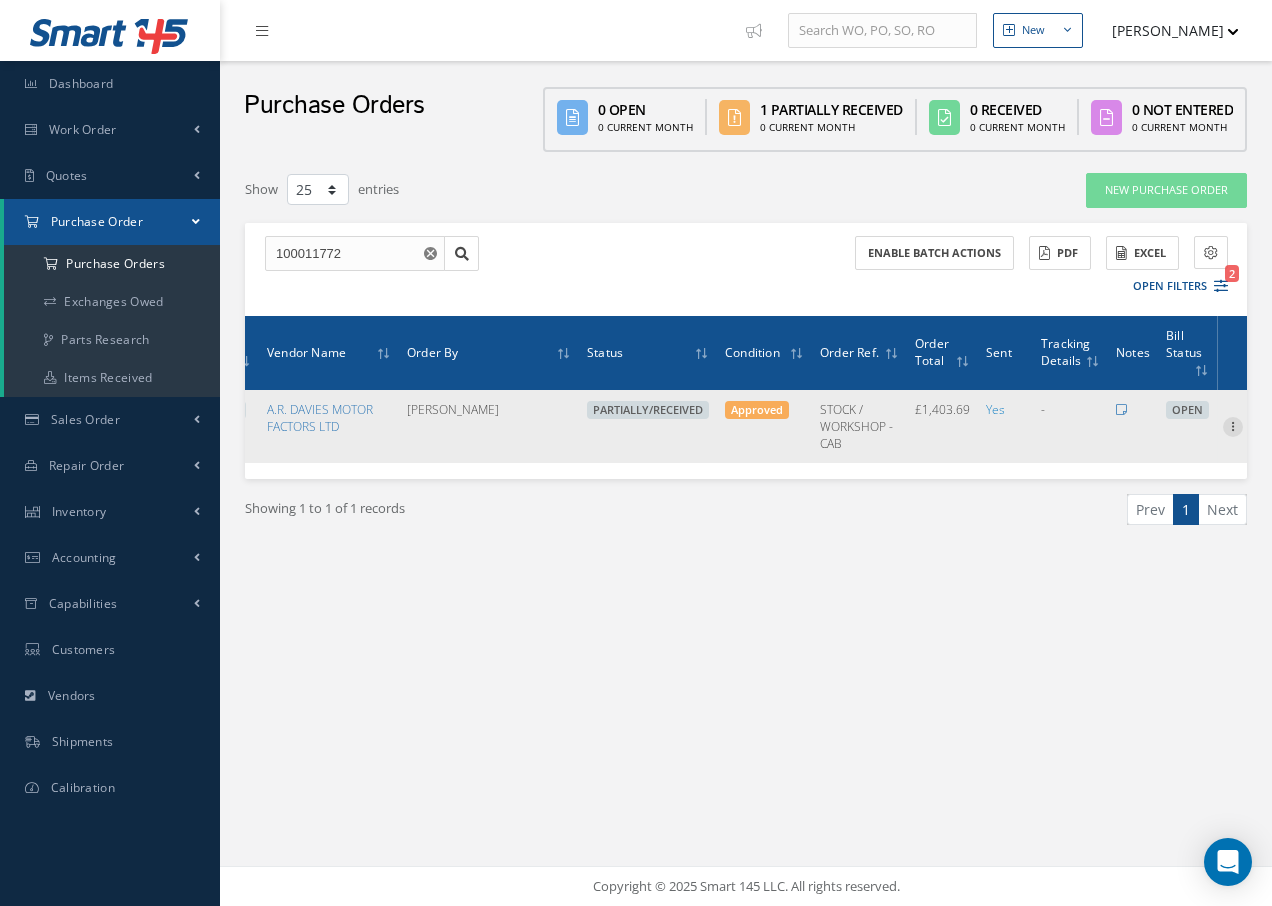 click at bounding box center (1233, 425) 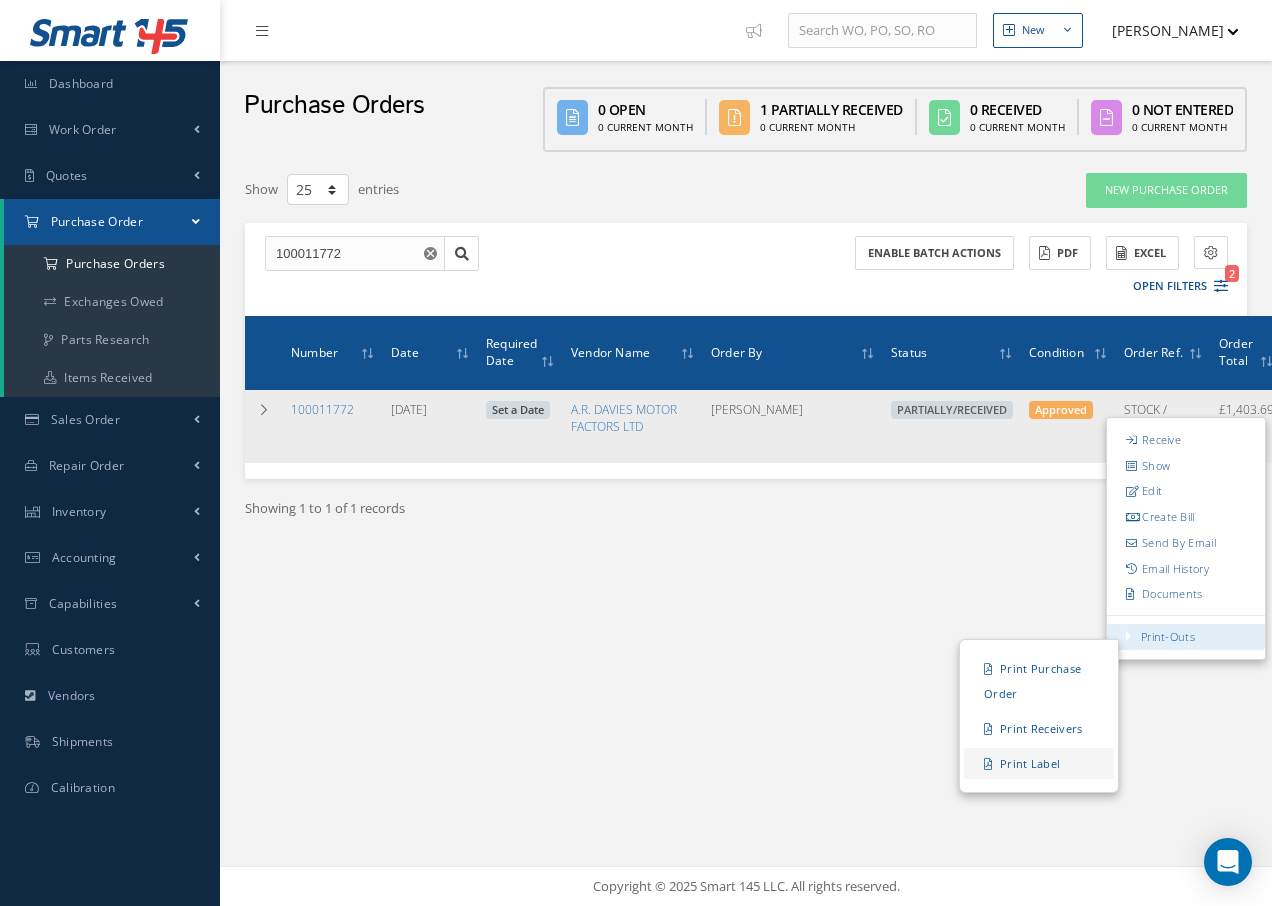 click on "Print Label" at bounding box center [1039, 763] 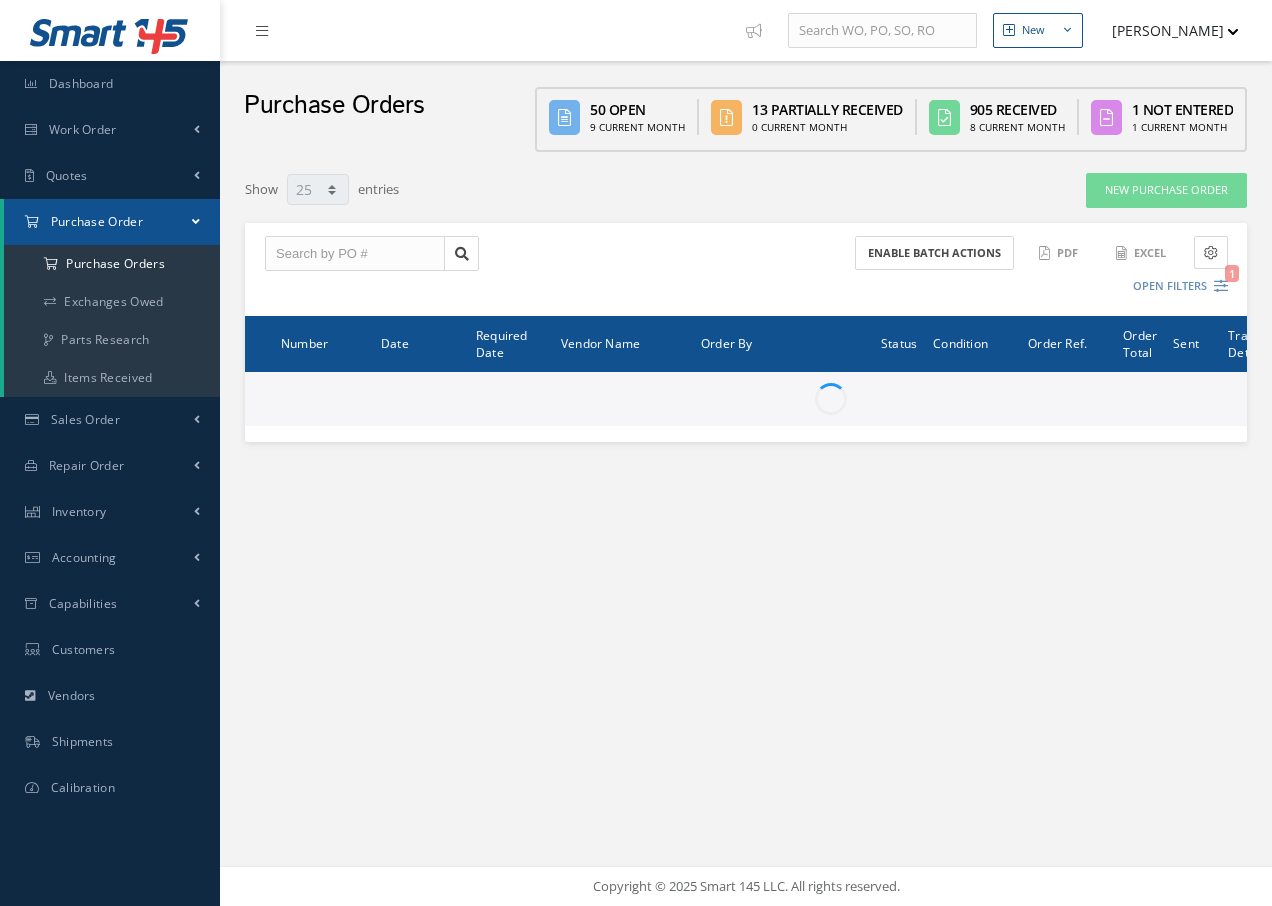 select on "25" 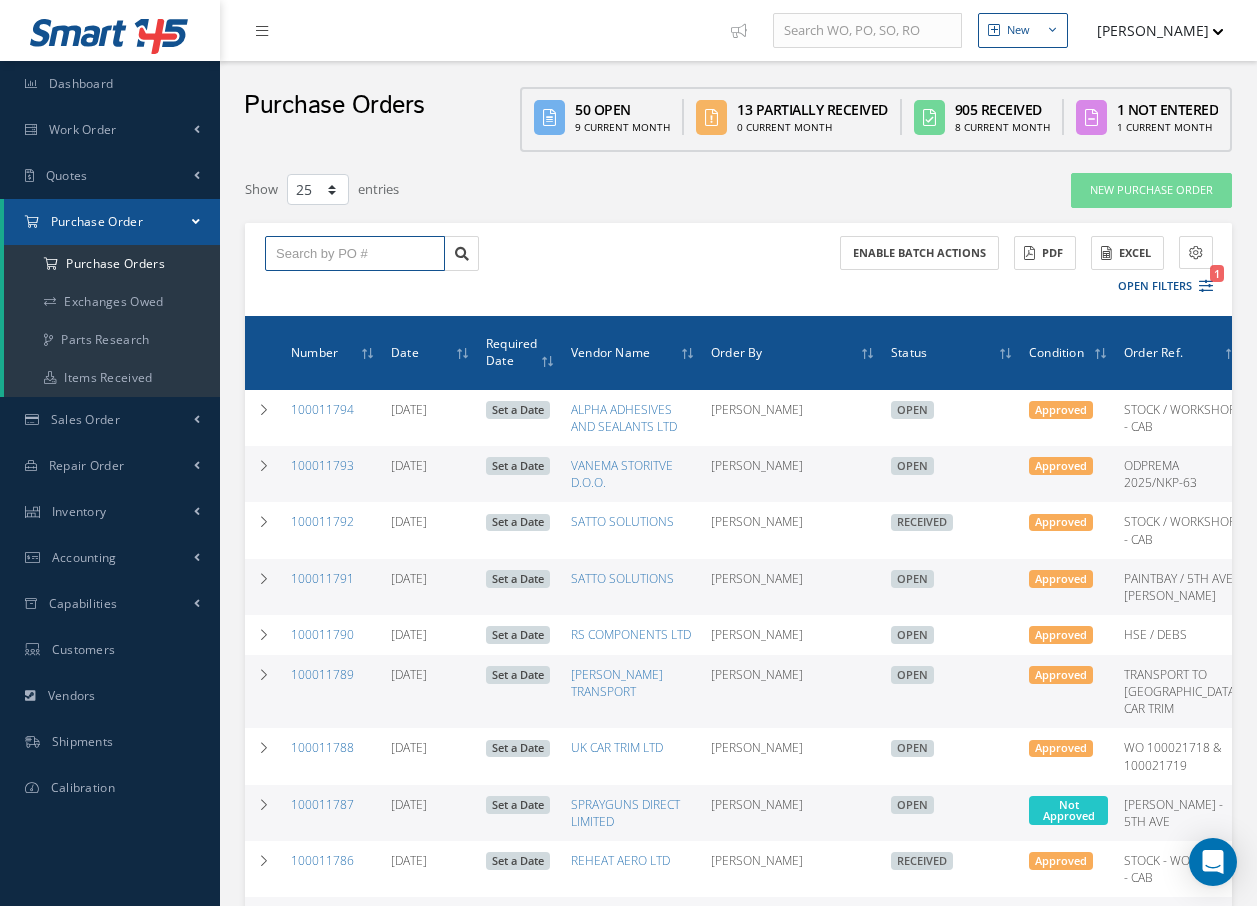 click at bounding box center [355, 254] 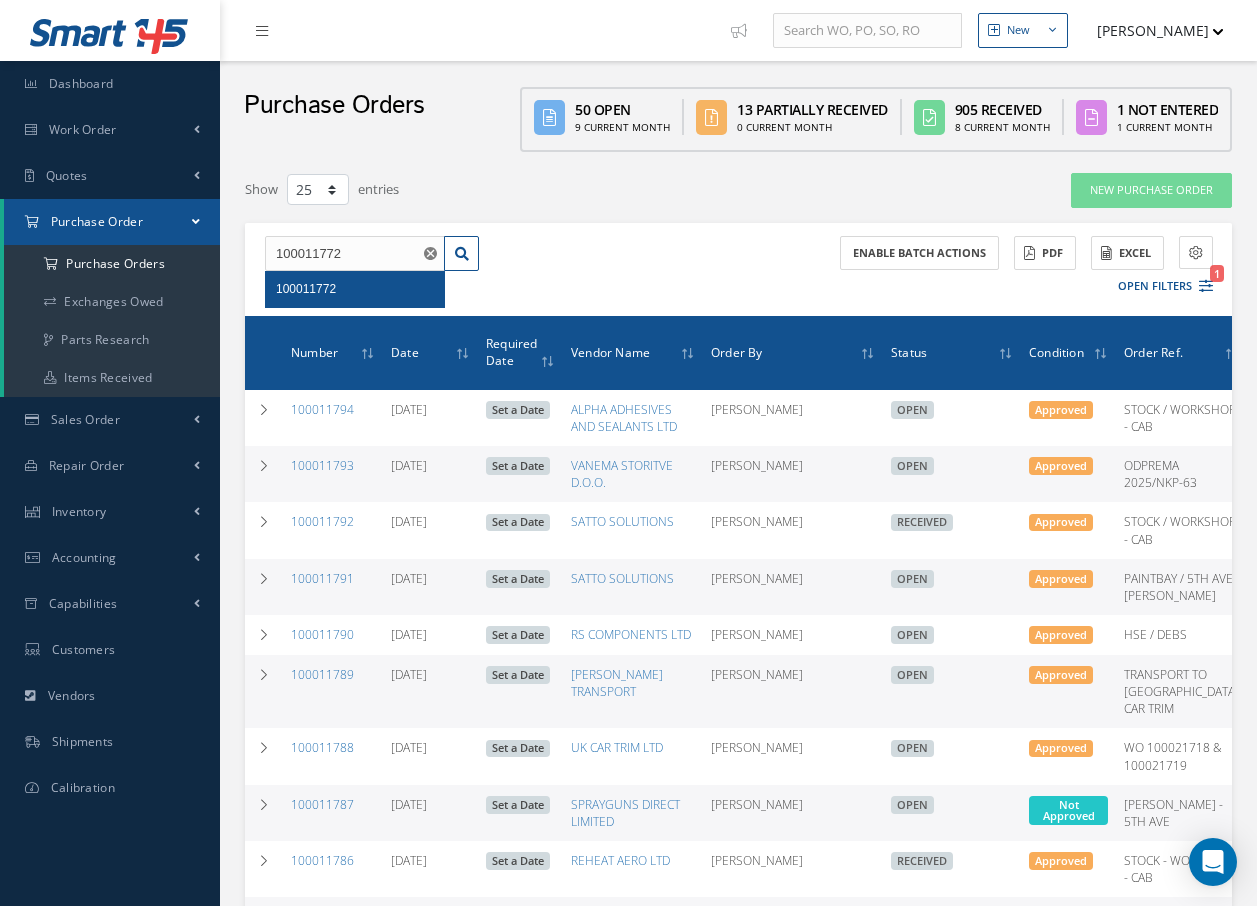 click on "100011772" at bounding box center (355, 289) 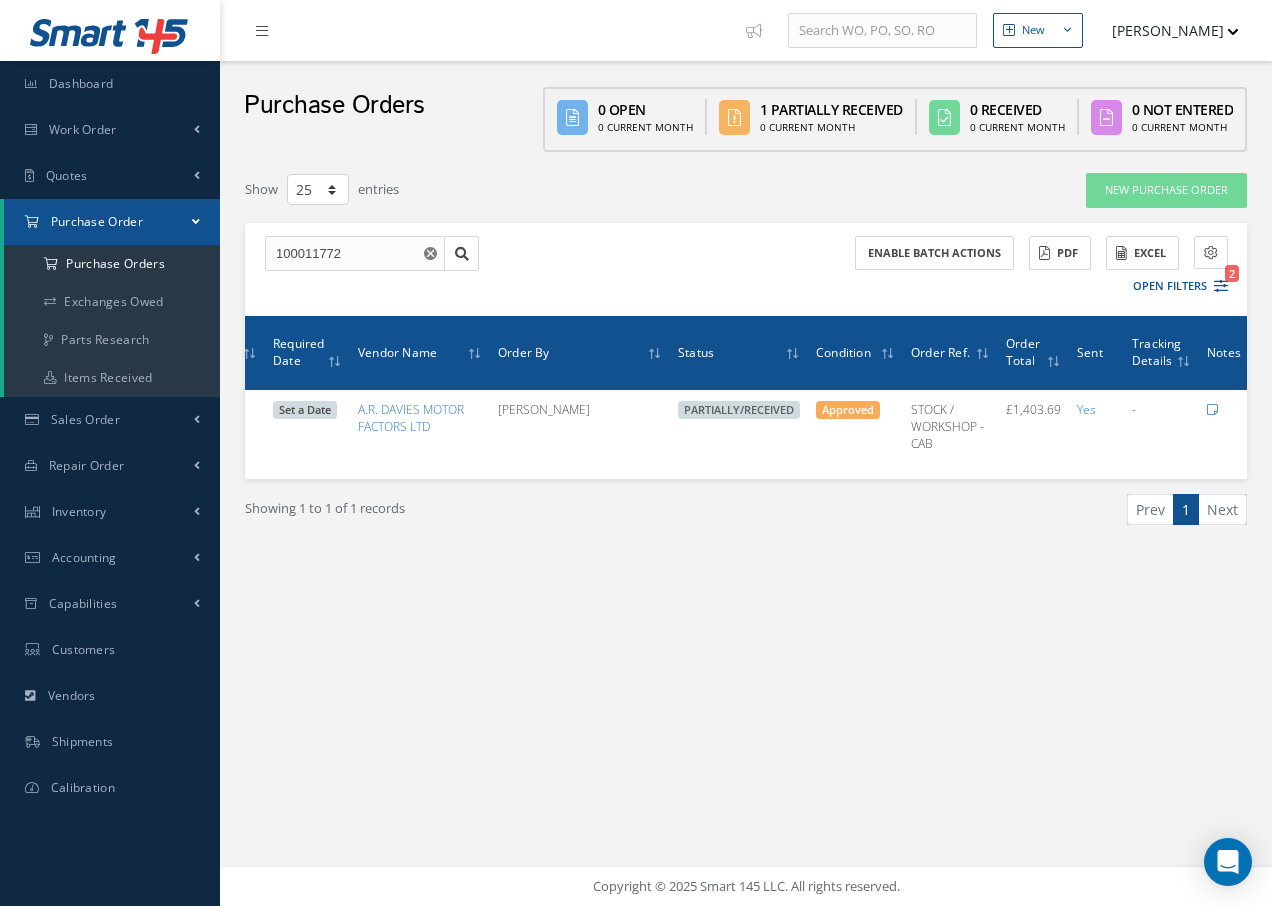 scroll, scrollTop: 0, scrollLeft: 304, axis: horizontal 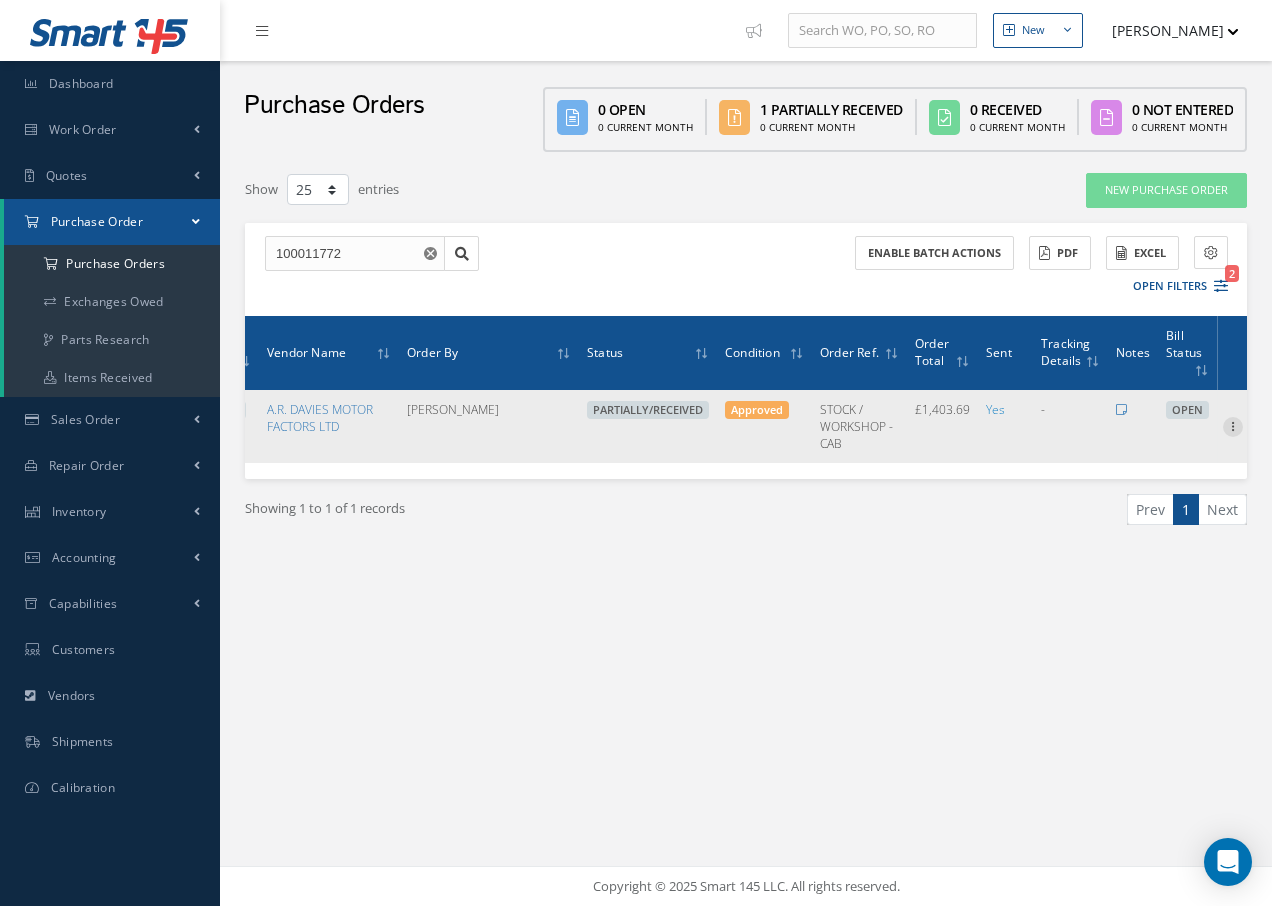 click at bounding box center [1233, 425] 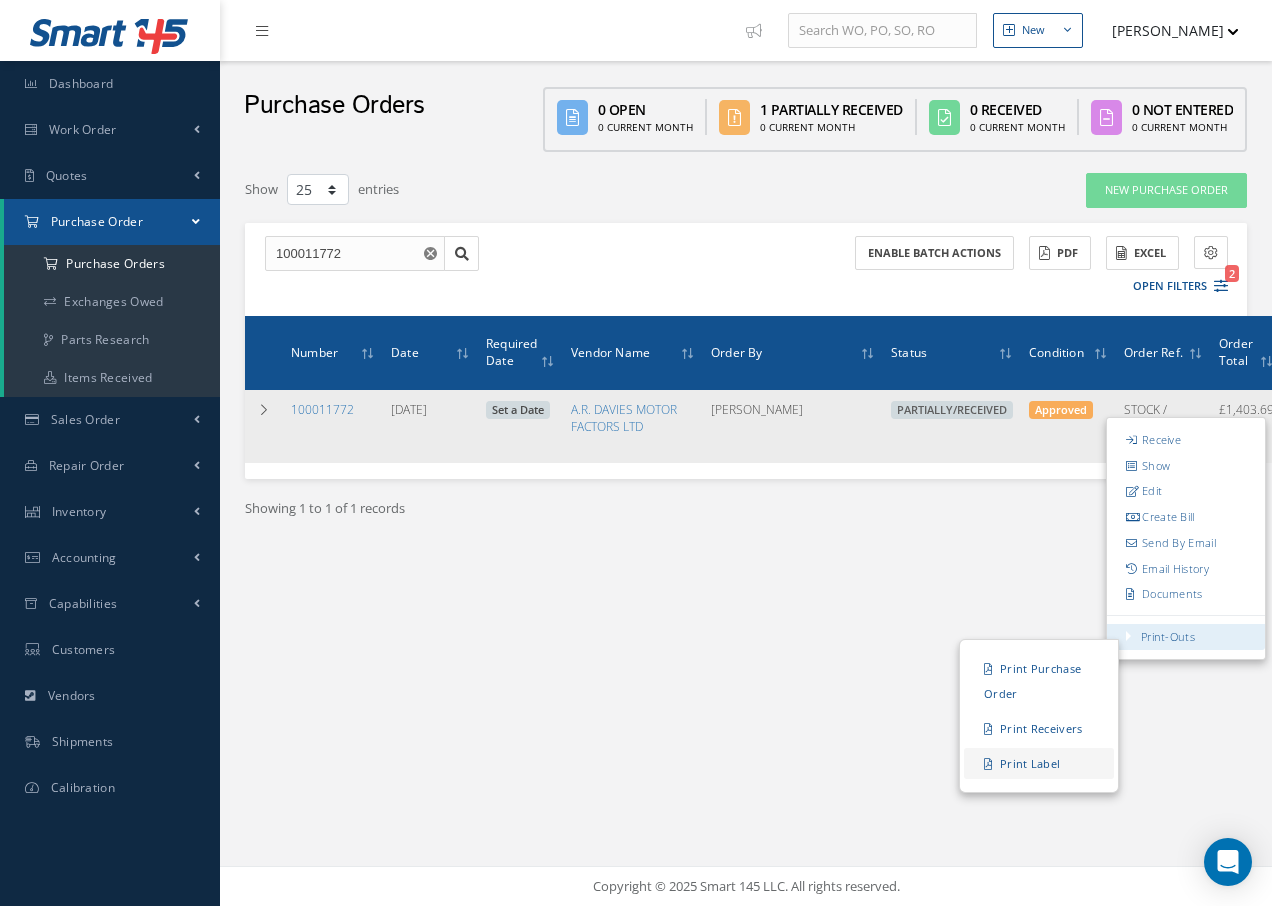 click on "Print Label" at bounding box center [1039, 763] 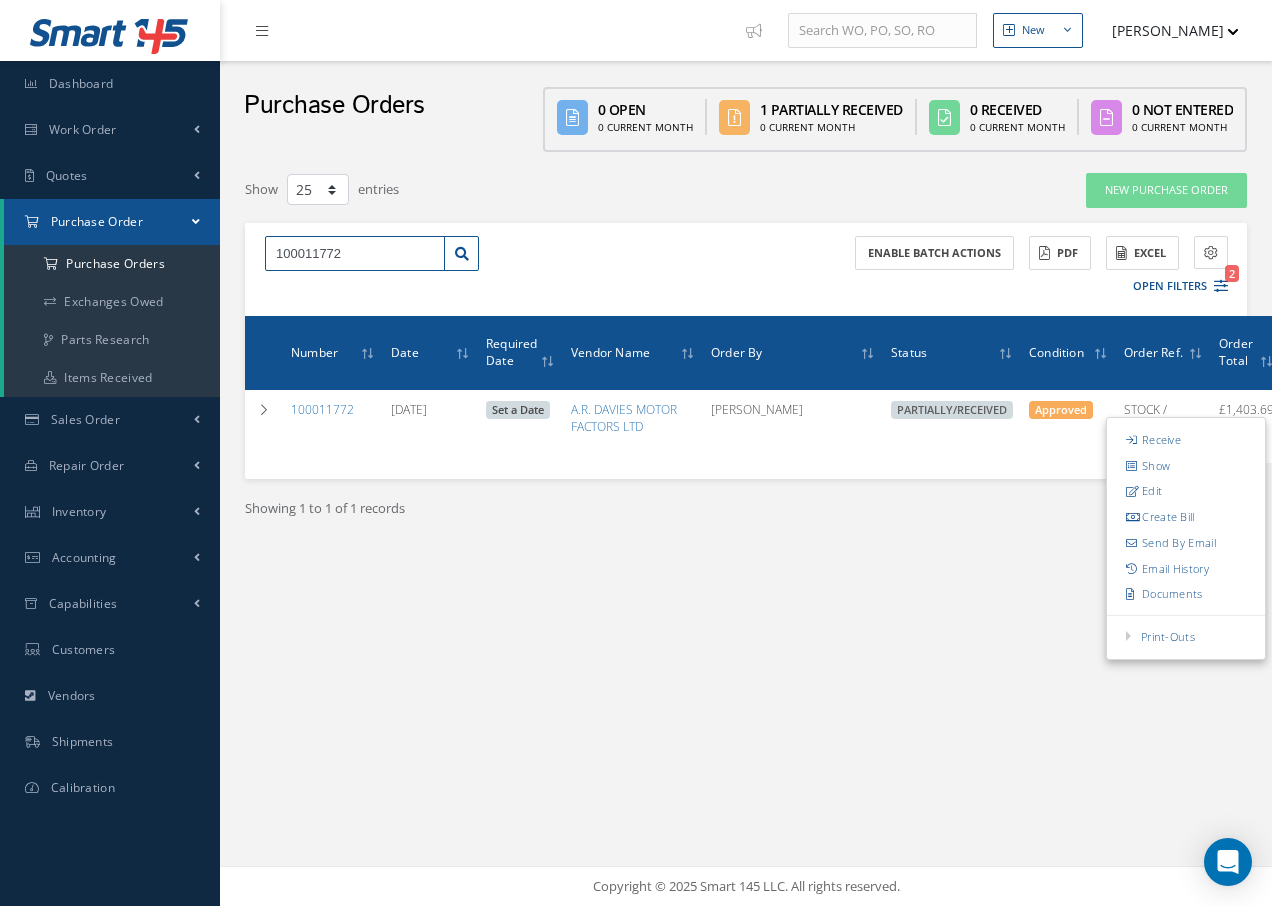 click on "100011772" at bounding box center [355, 254] 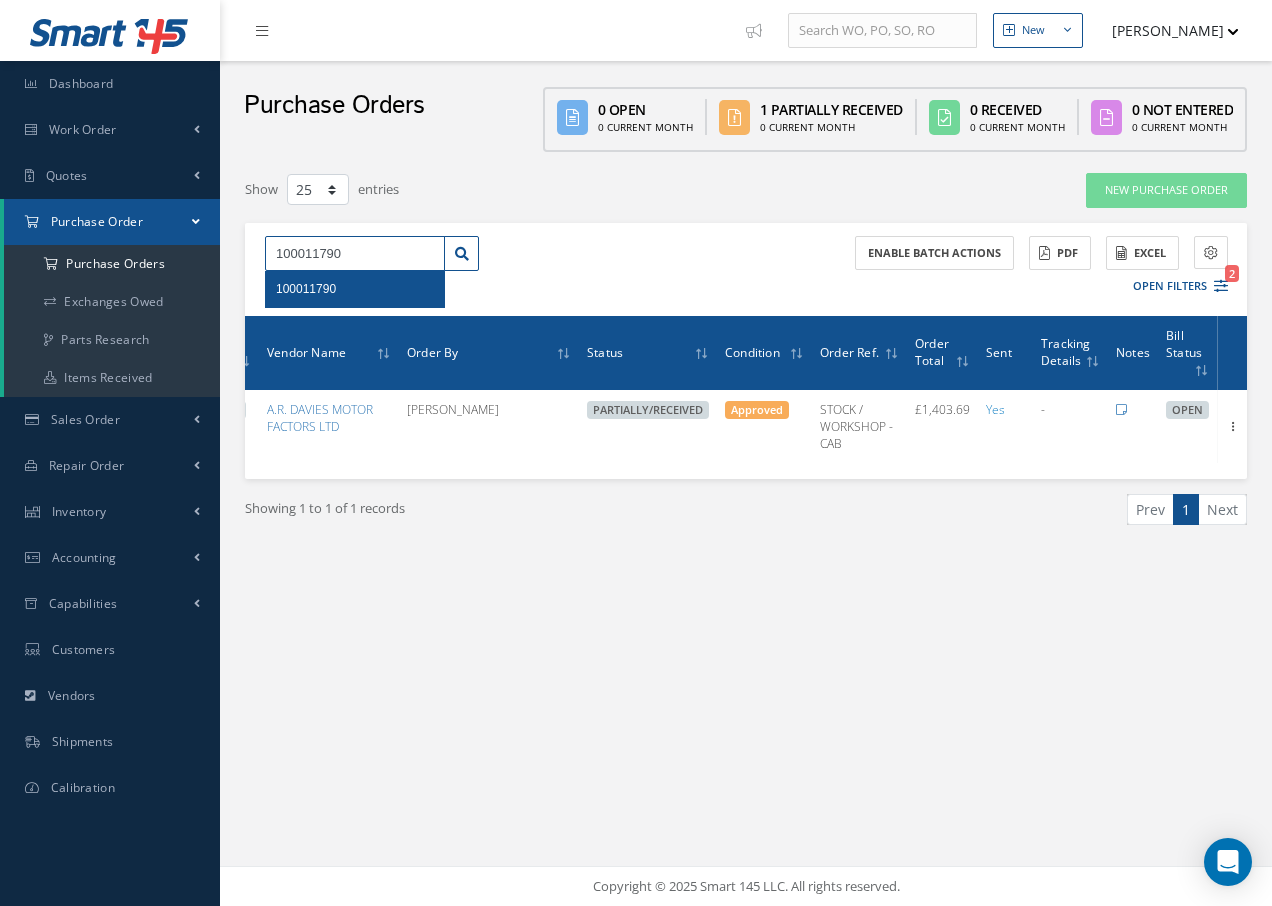 type on "100011790" 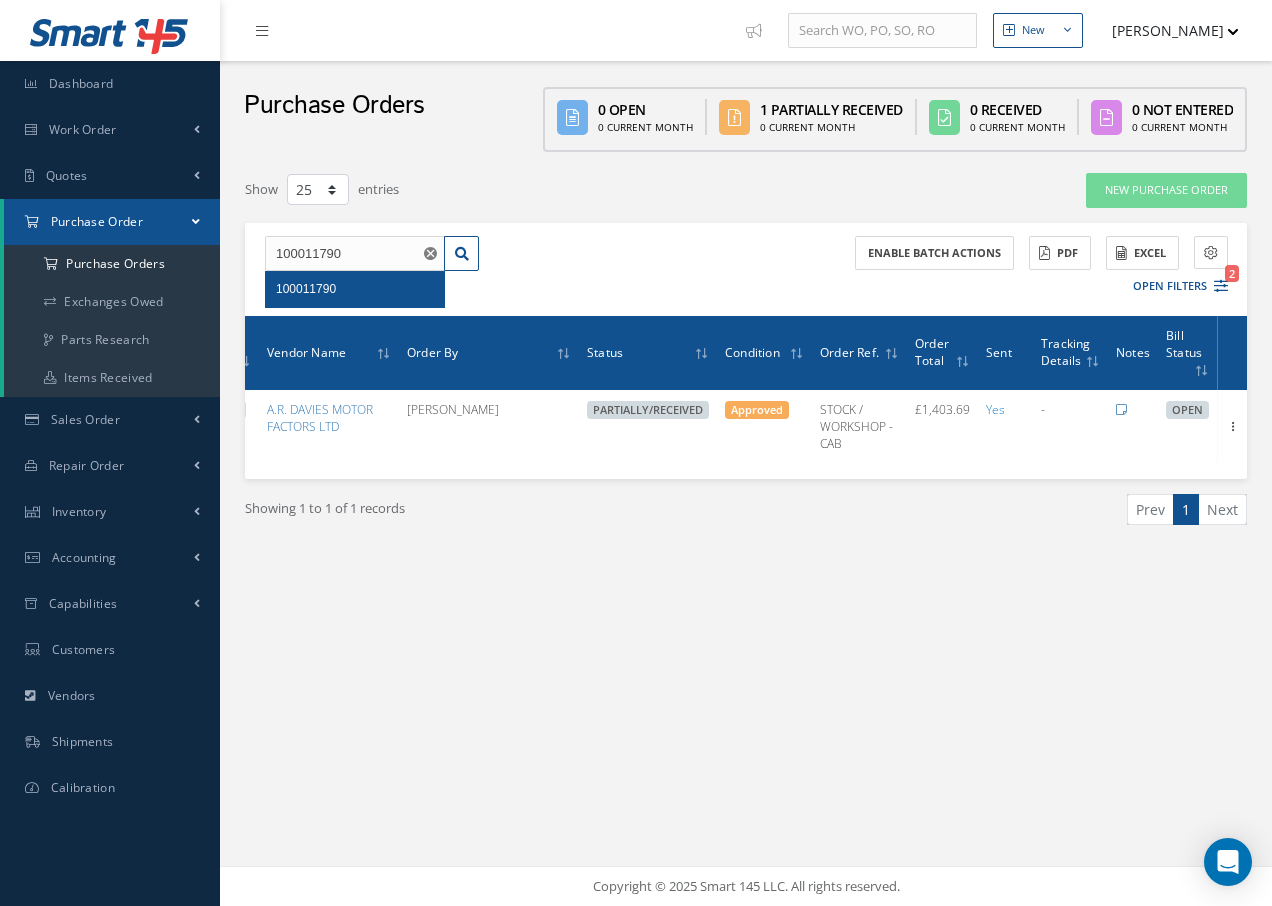 click on "100011790" at bounding box center [355, 289] 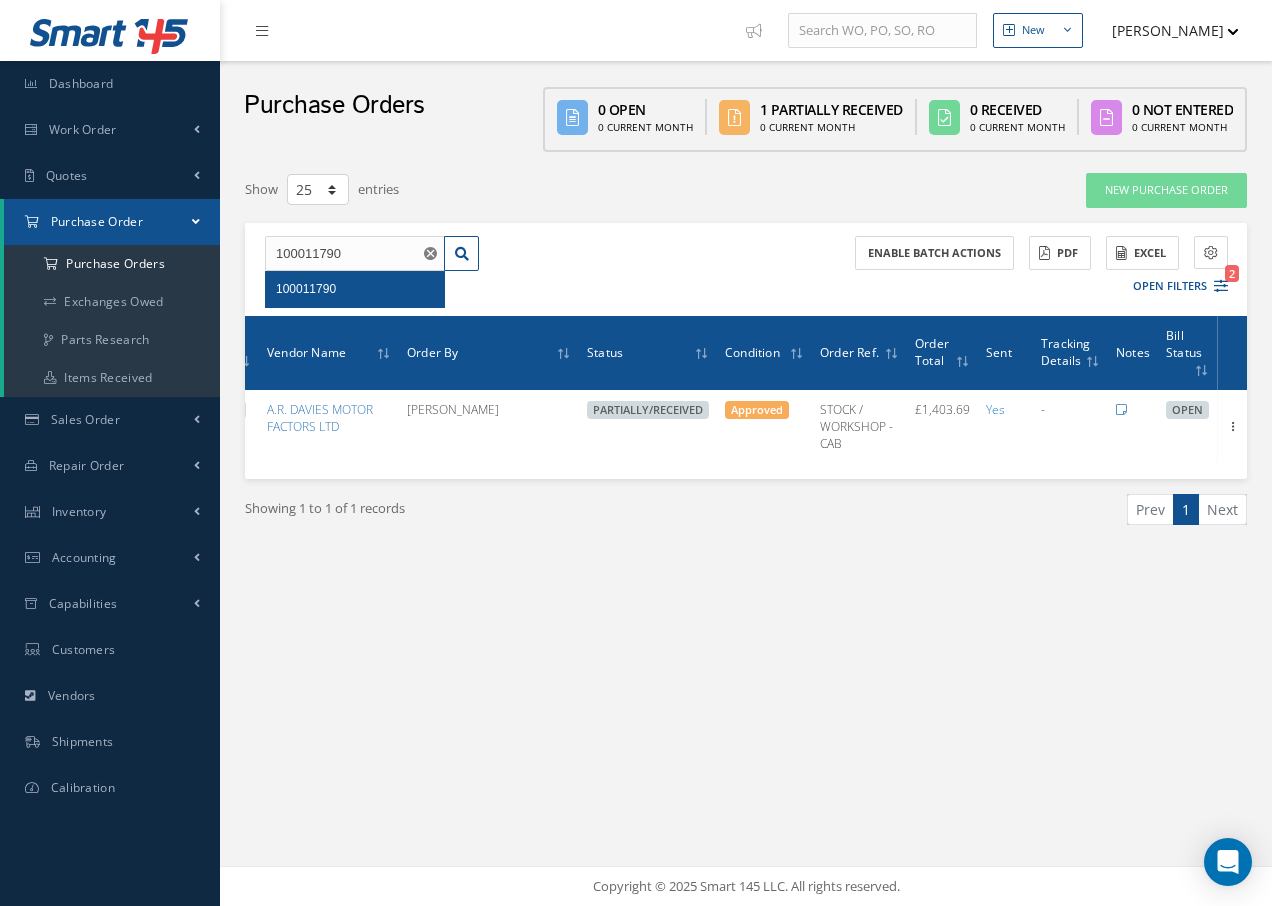 scroll, scrollTop: 0, scrollLeft: 157, axis: horizontal 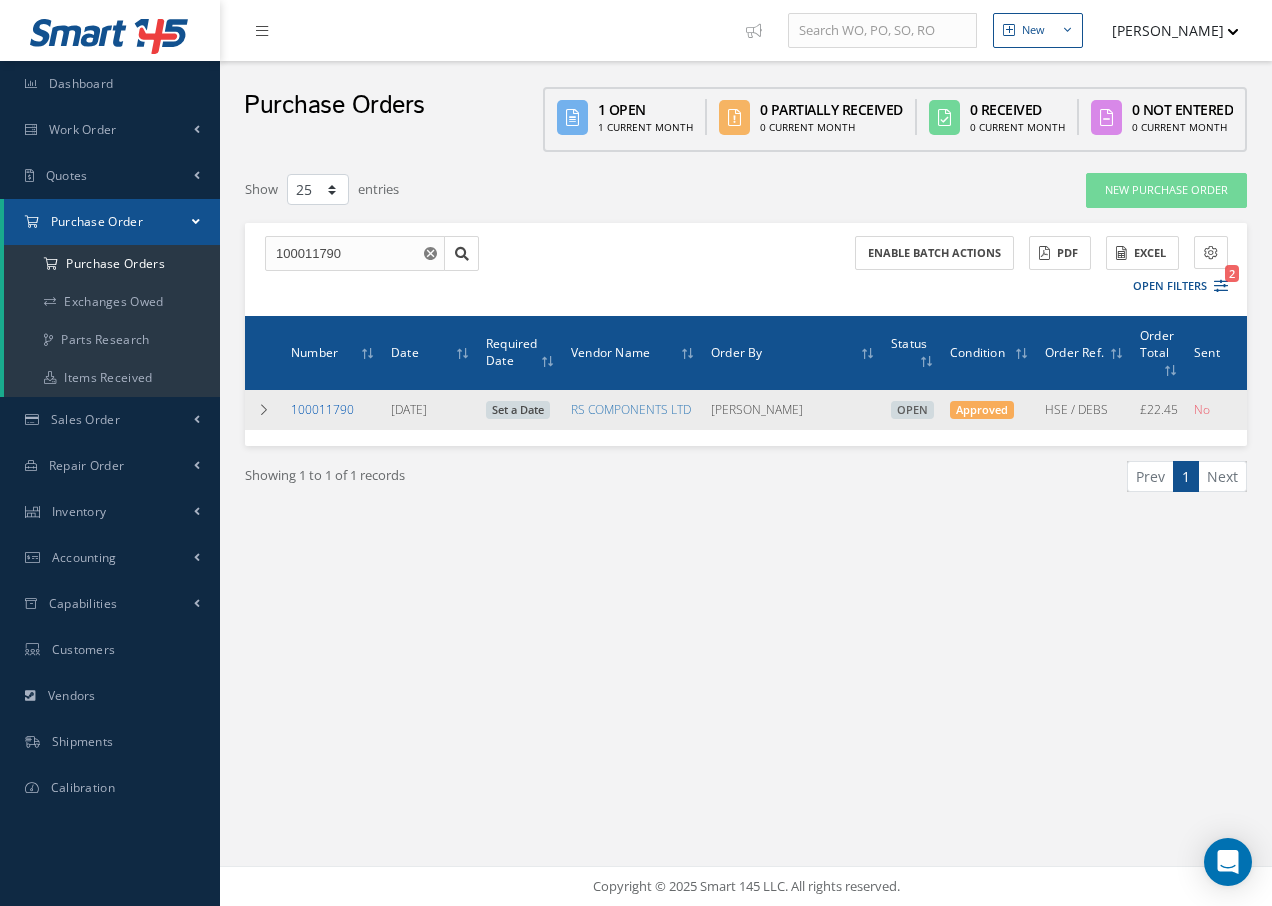 click on "100011790" at bounding box center (322, 409) 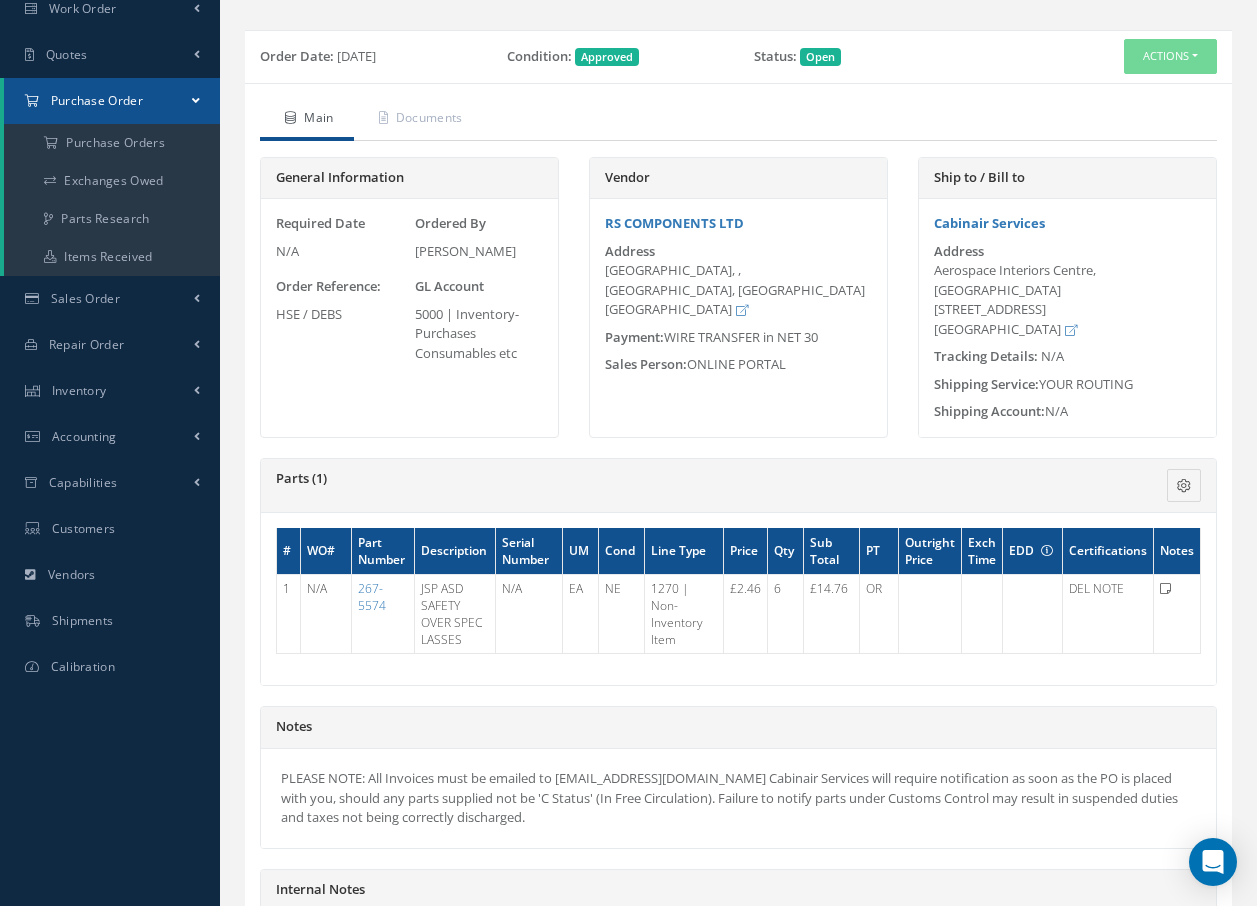 scroll, scrollTop: 0, scrollLeft: 0, axis: both 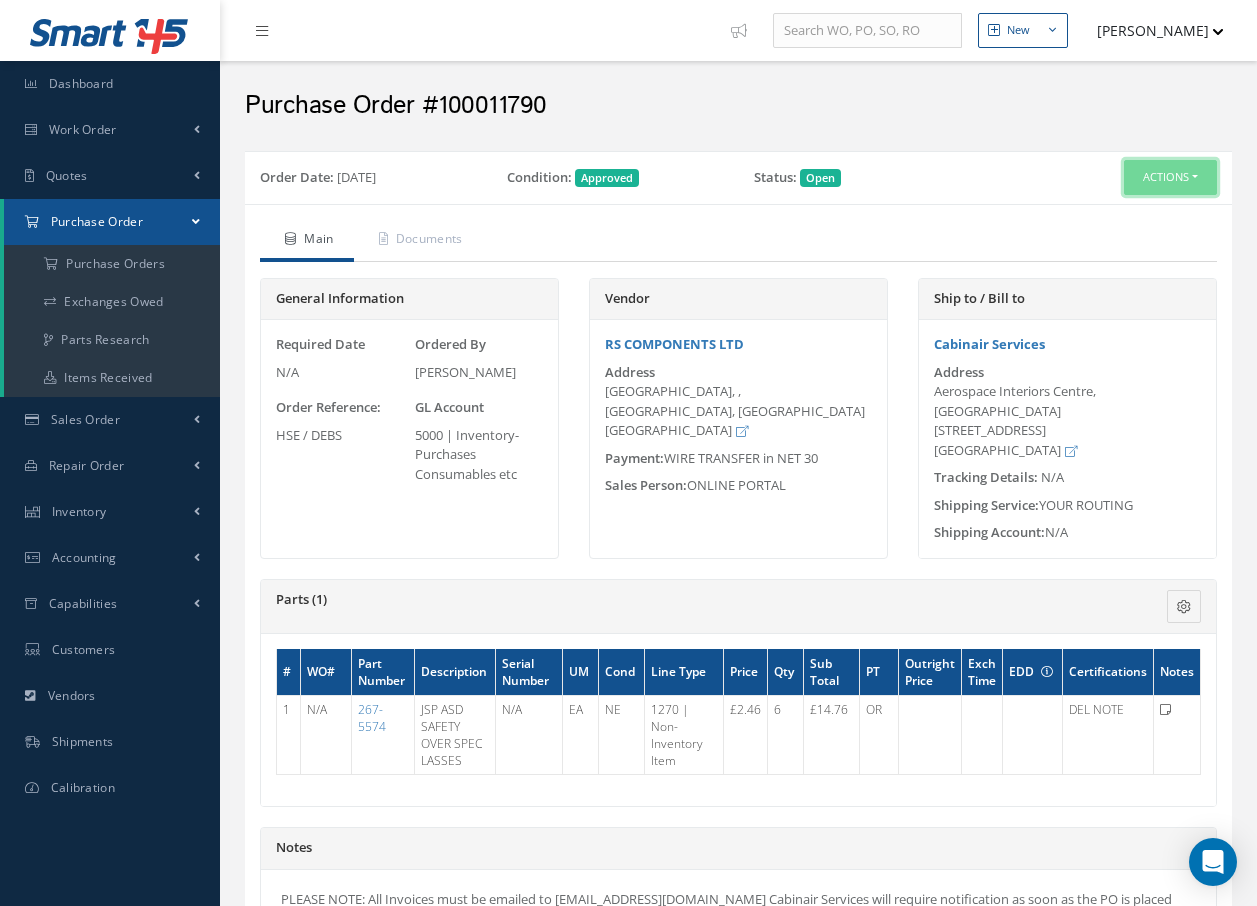 click on "Actions" at bounding box center (1170, 177) 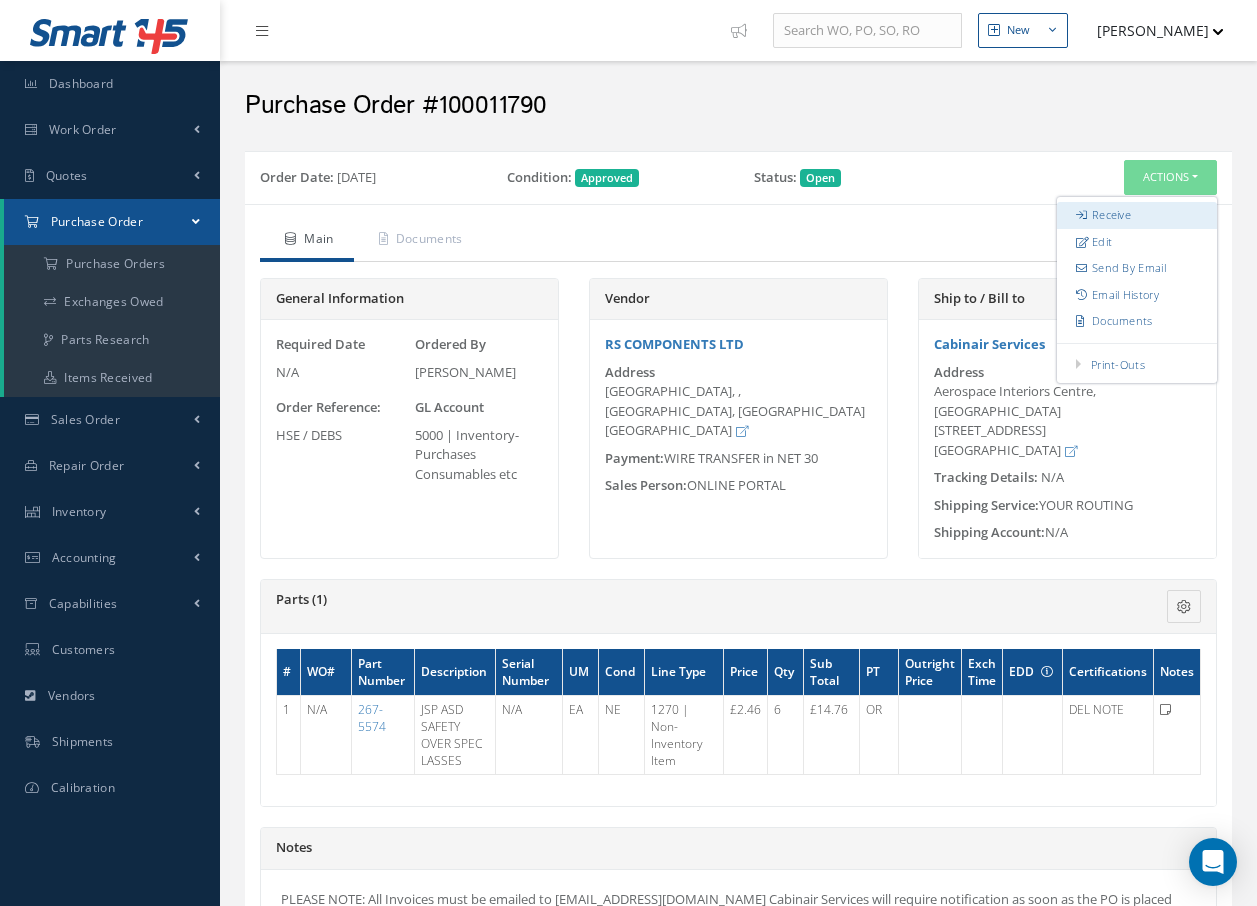 click on "Receive" at bounding box center (1137, 215) 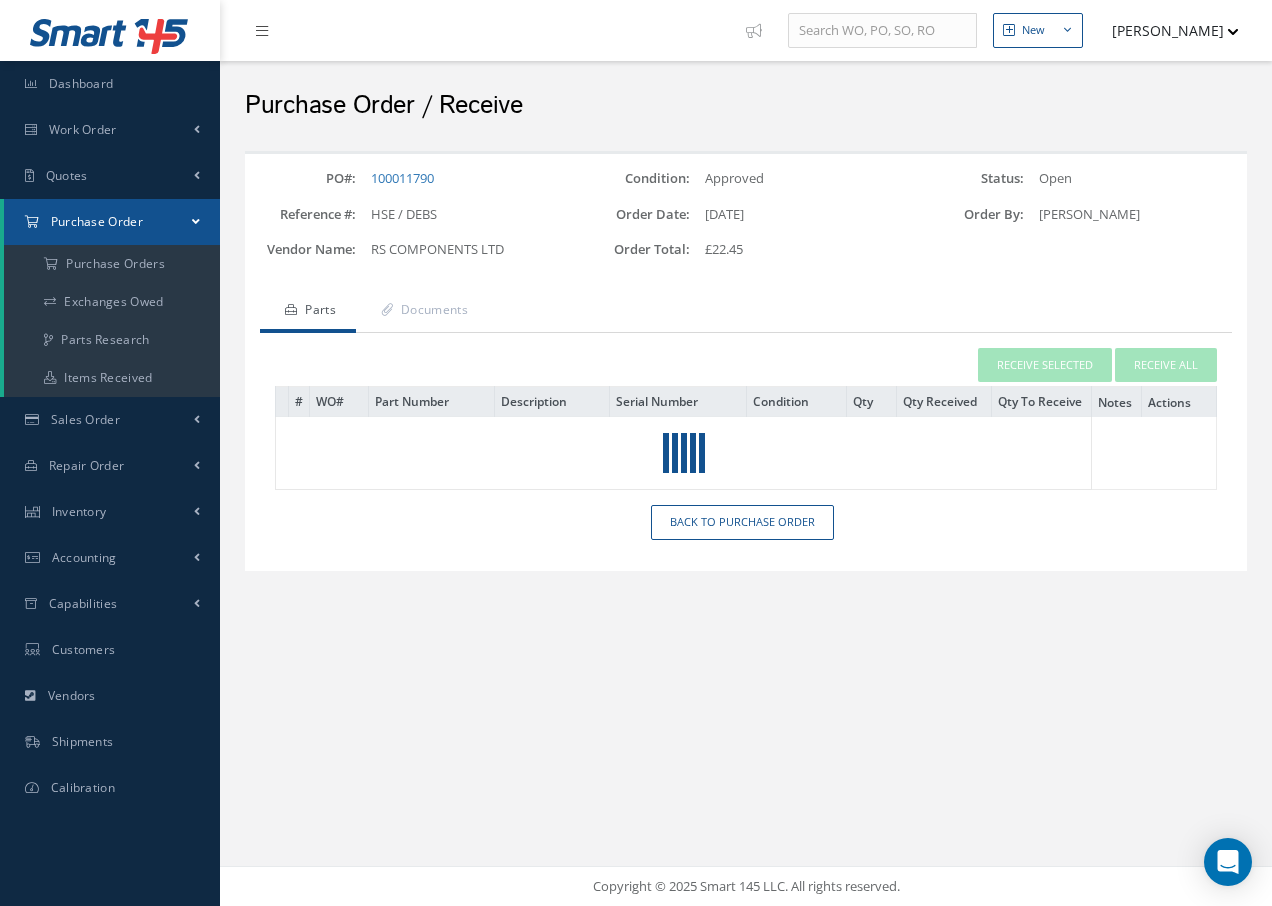 scroll, scrollTop: 0, scrollLeft: 0, axis: both 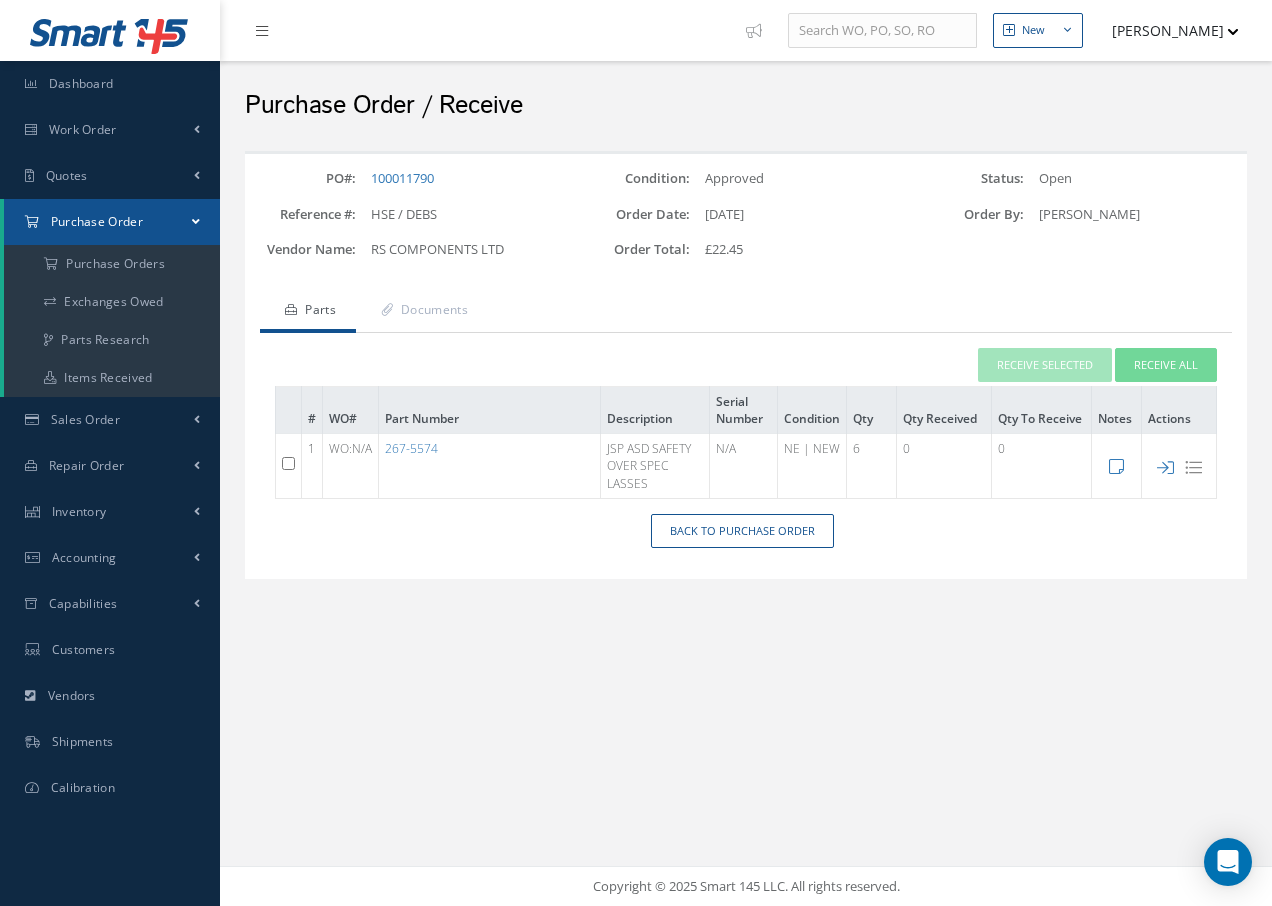 click at bounding box center [288, 463] 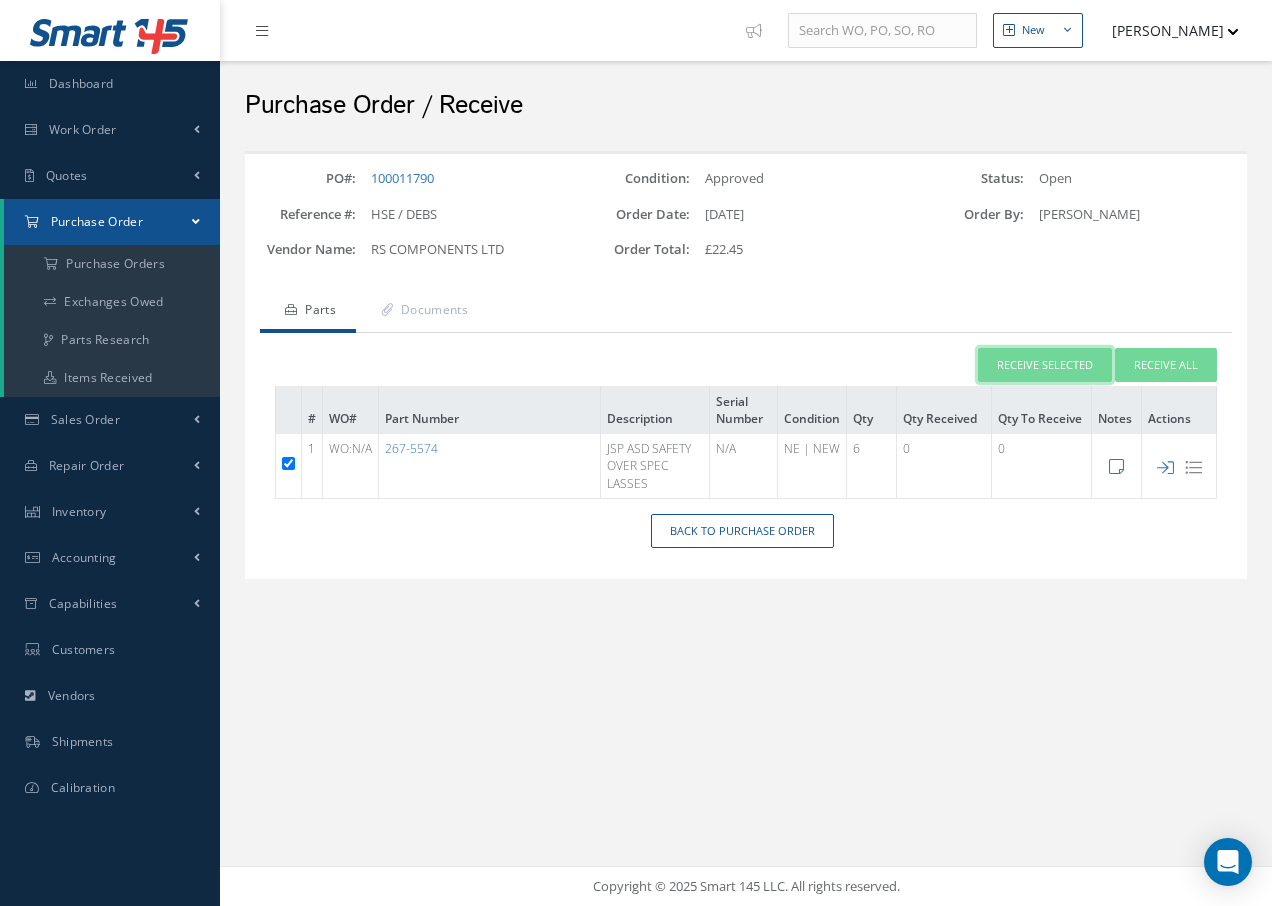 click on "Receive Selected" at bounding box center [1045, 365] 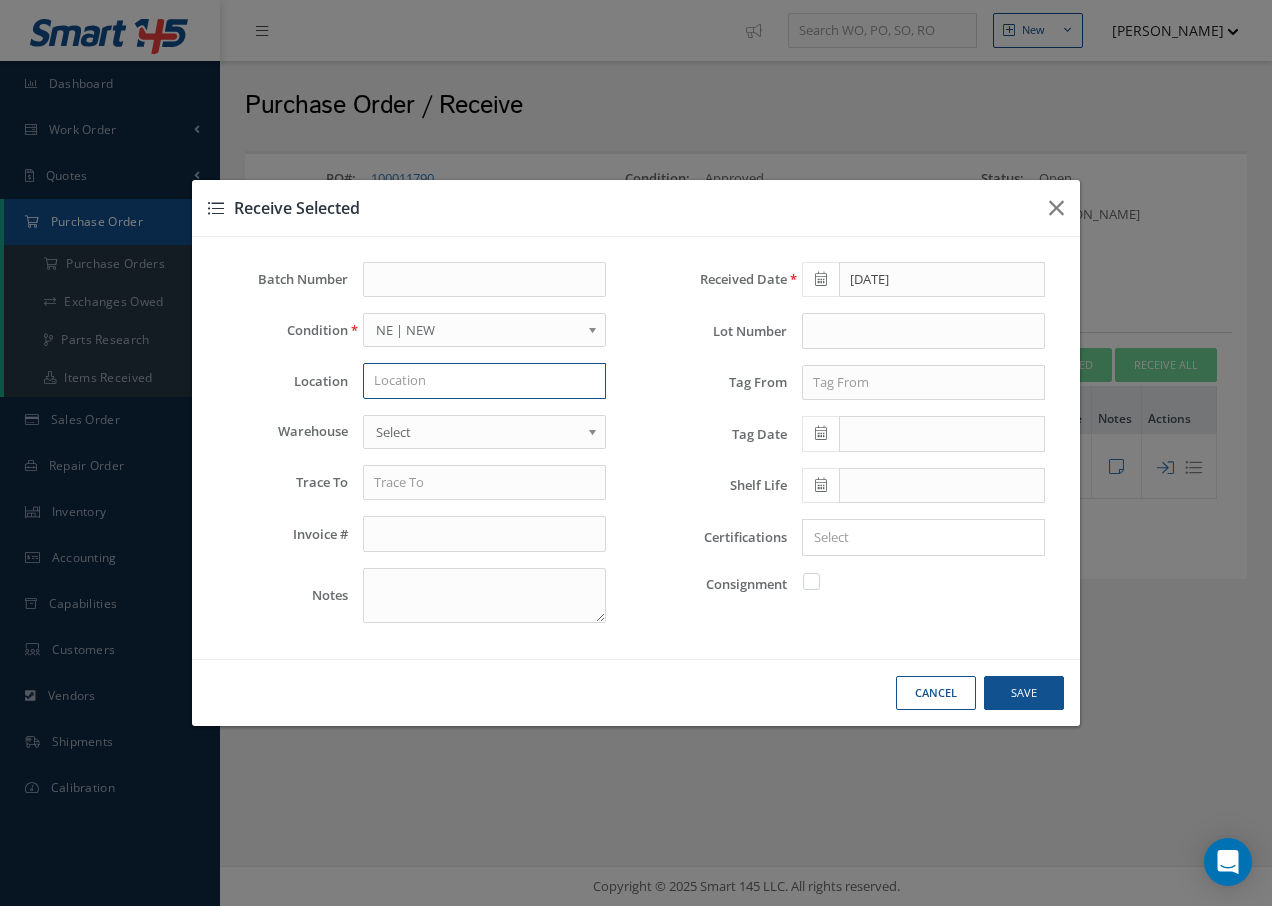 click at bounding box center [484, 381] 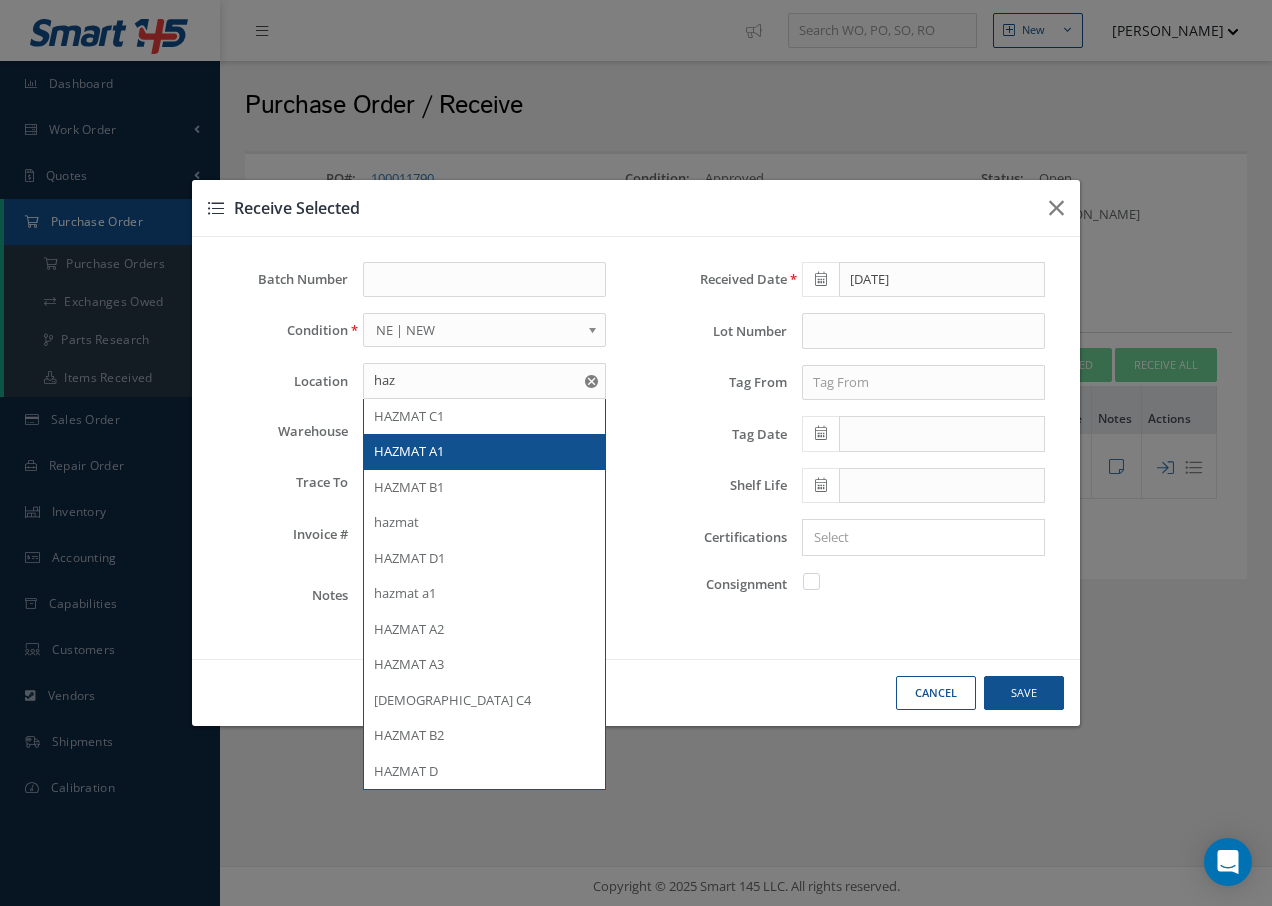 click on "HAZMAT A1" at bounding box center [409, 451] 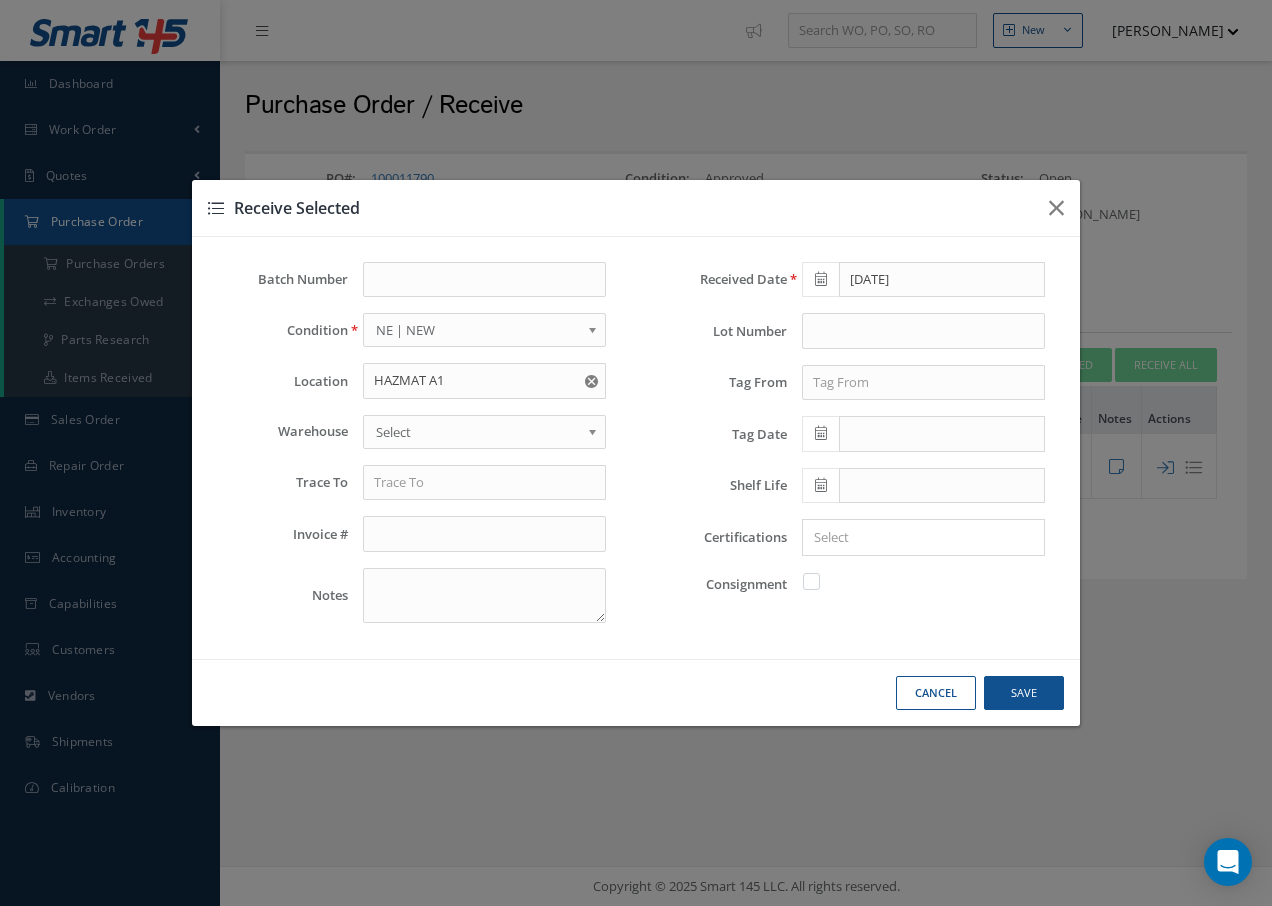 click on "Select" at bounding box center (478, 432) 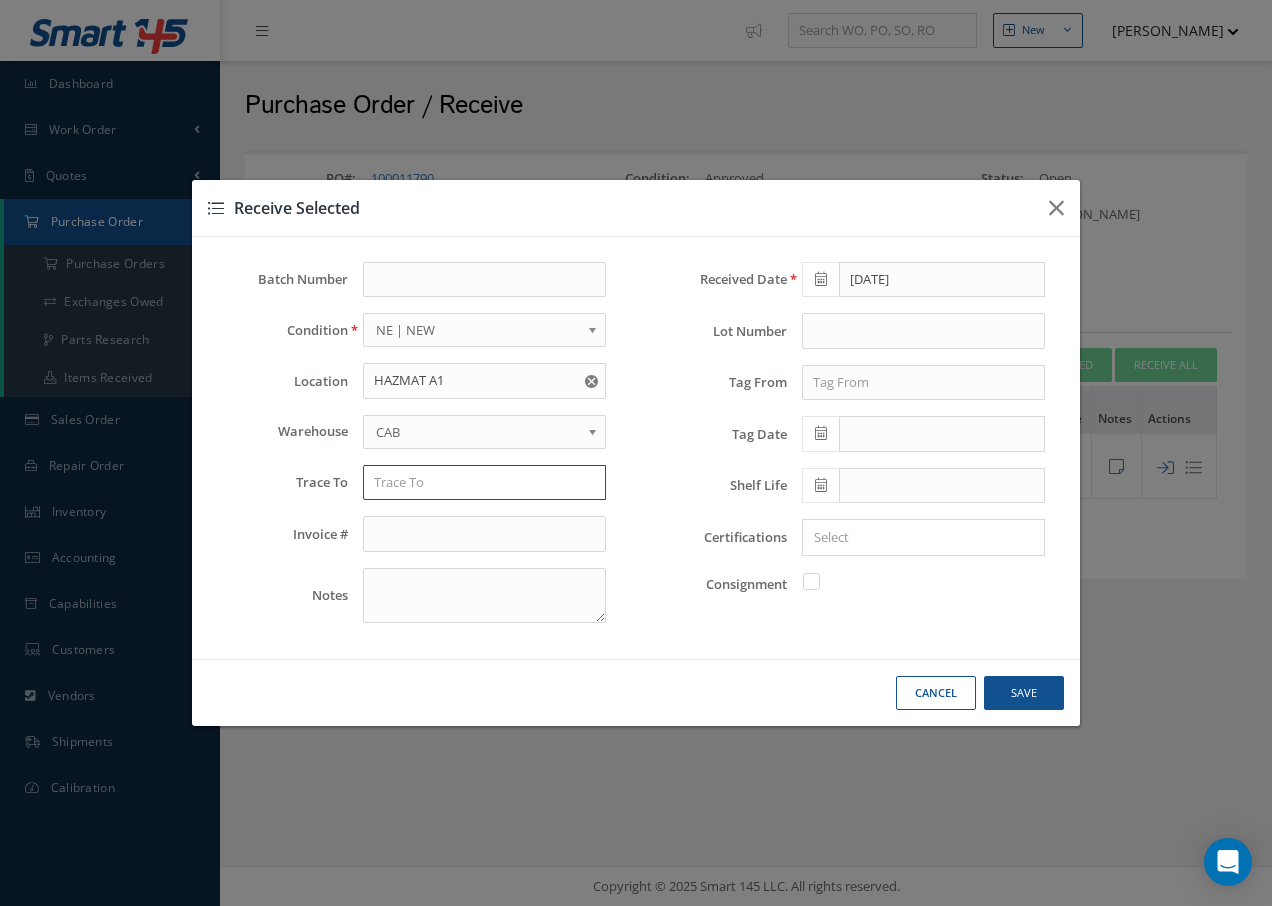 click at bounding box center [484, 483] 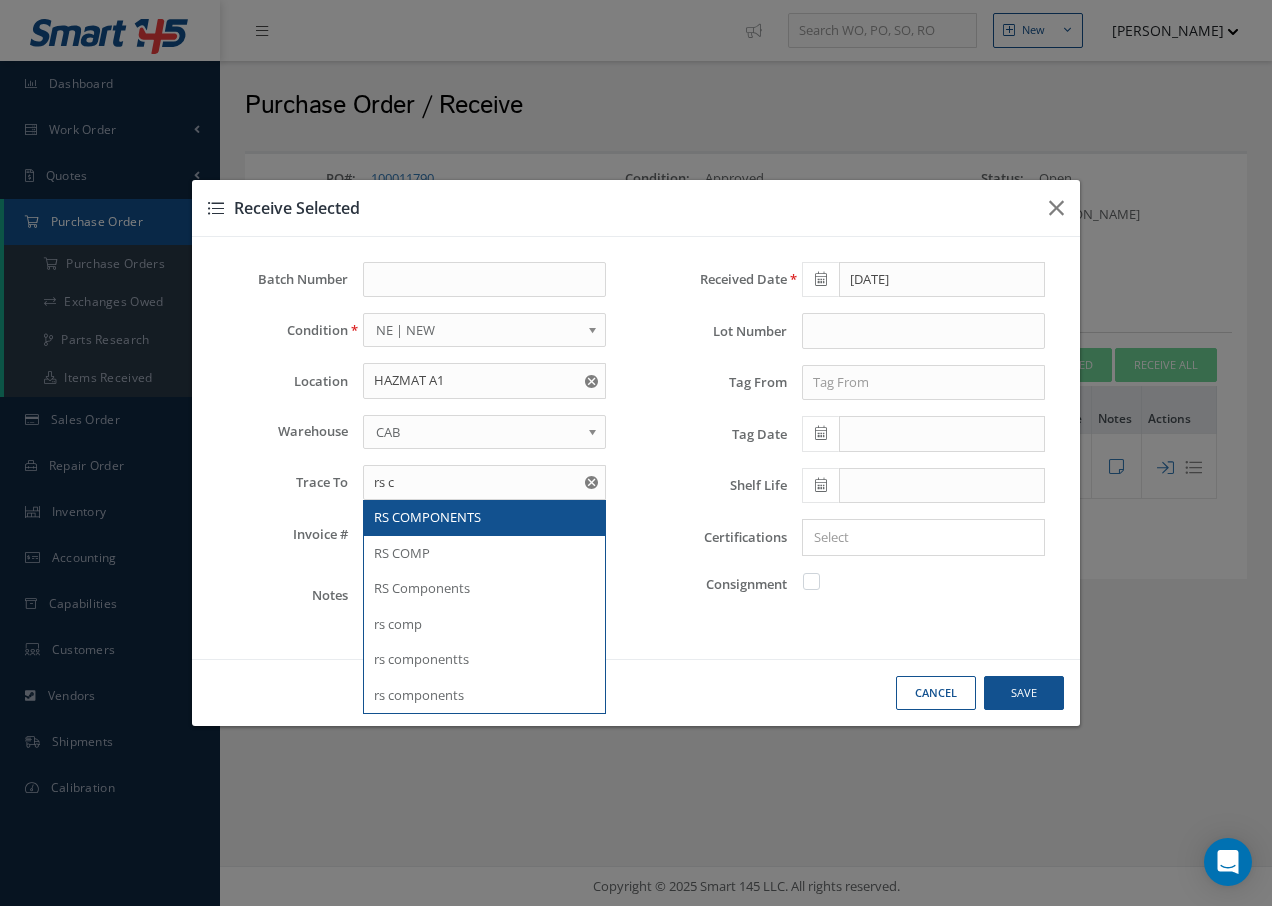 click on "RS COMPONENTS" at bounding box center [427, 517] 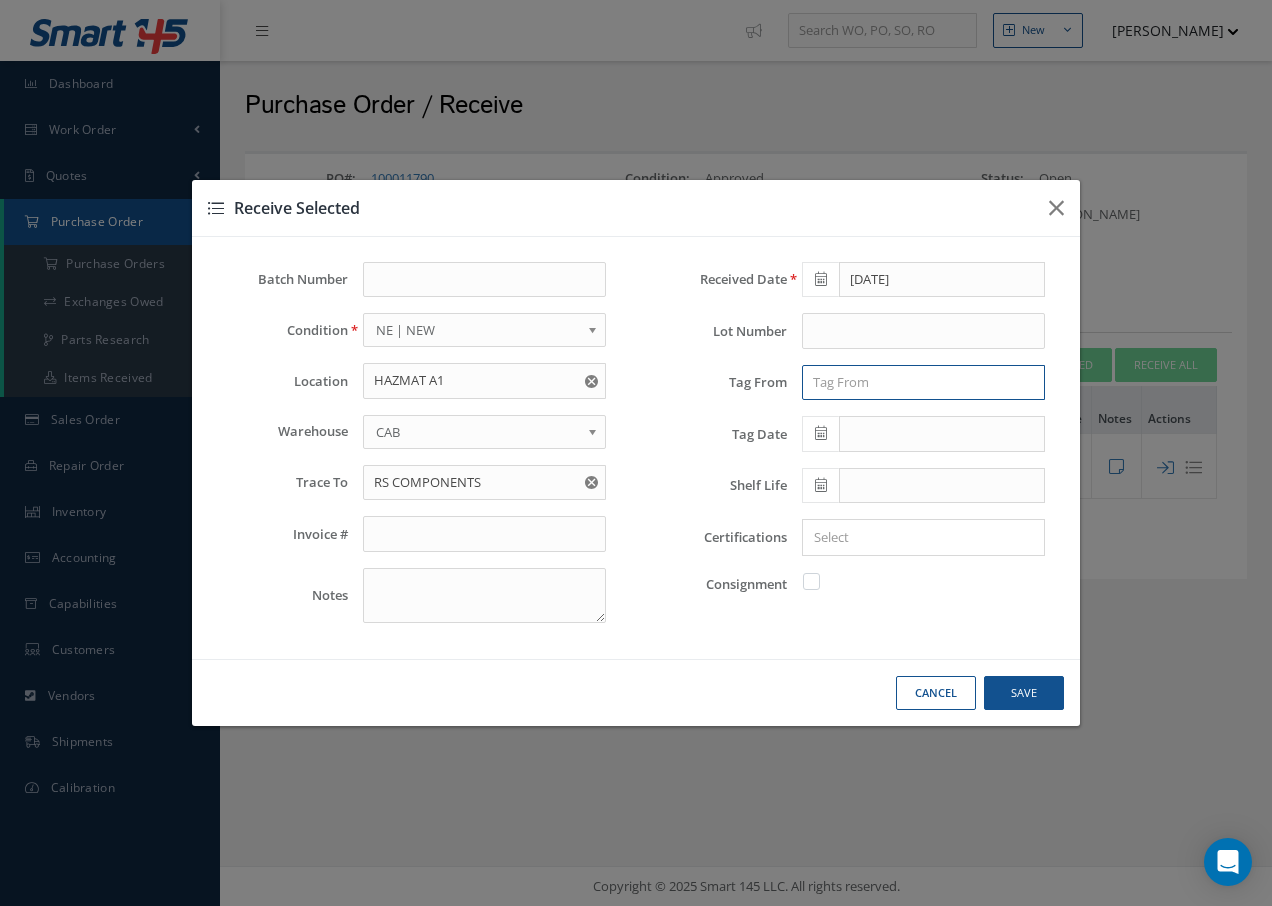 click at bounding box center (923, 383) 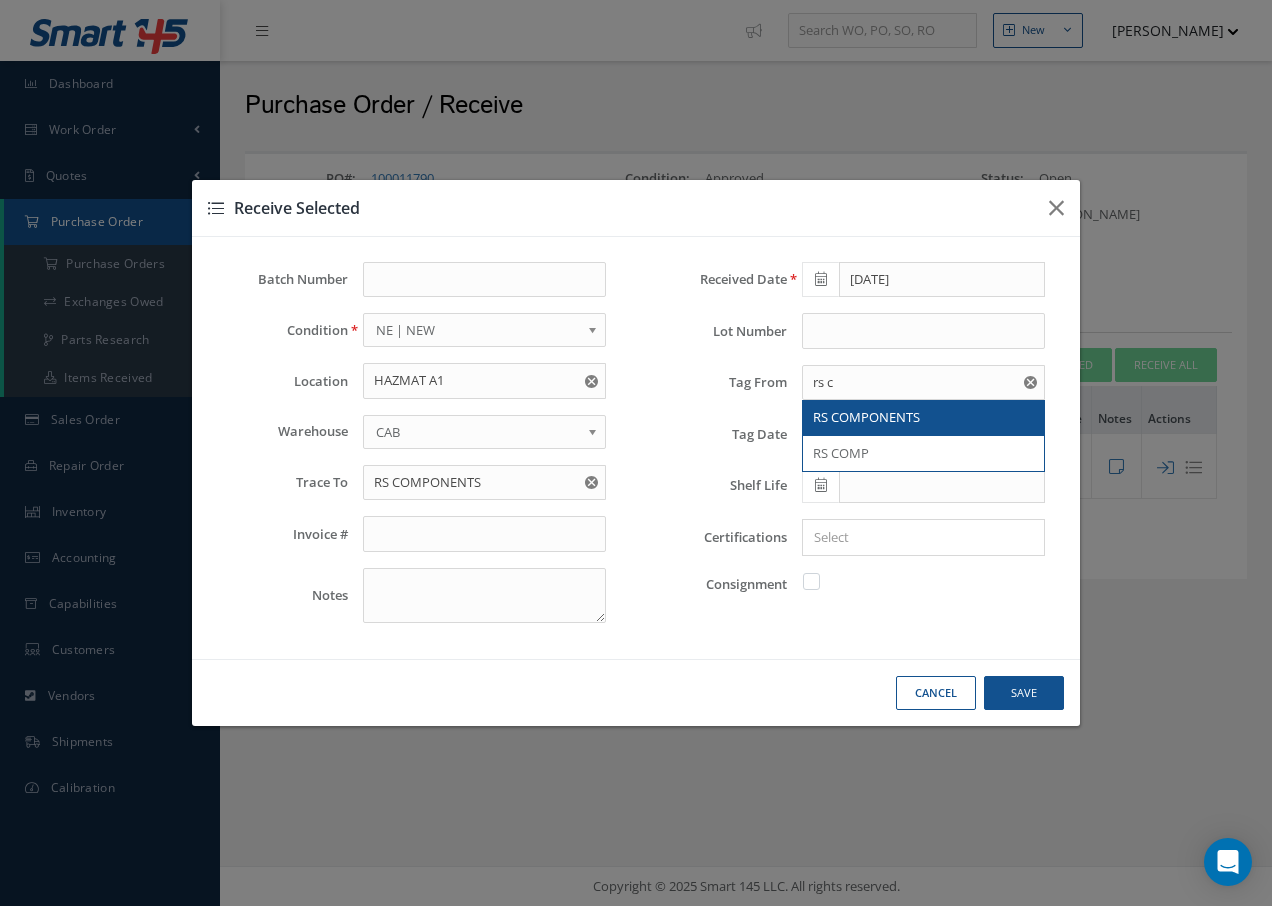 click on "RS COMPONENTS" at bounding box center [866, 417] 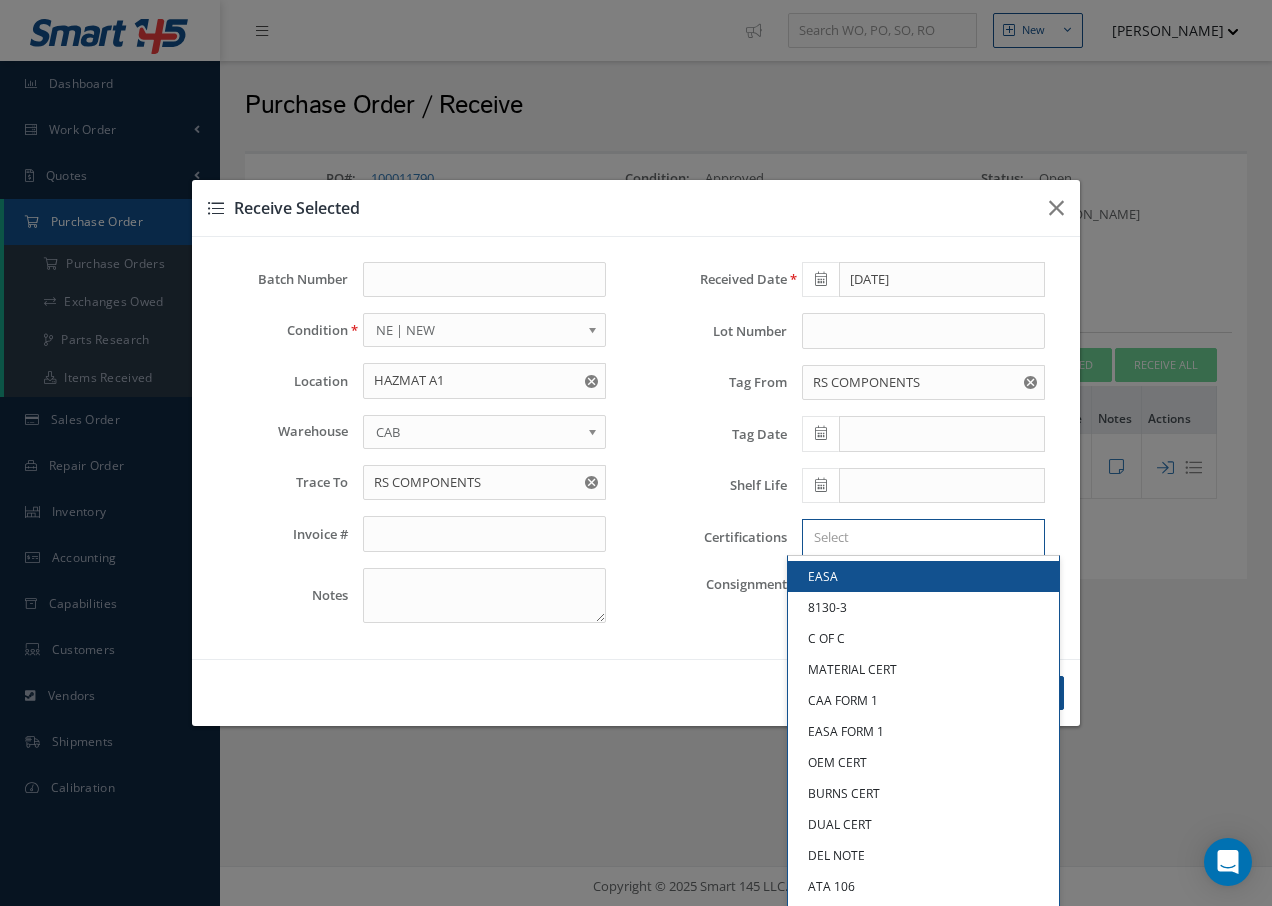 click at bounding box center (919, 537) 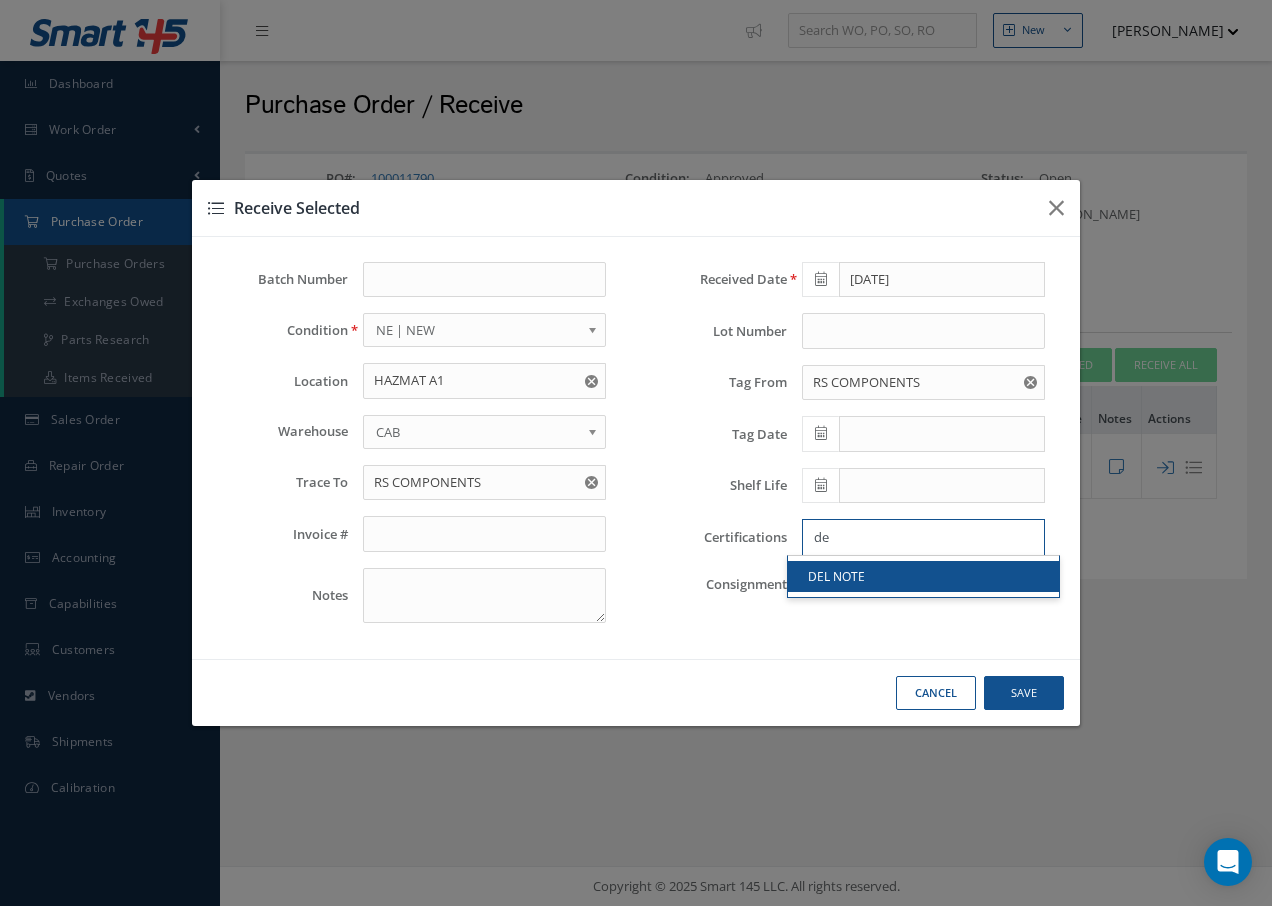 type on "de" 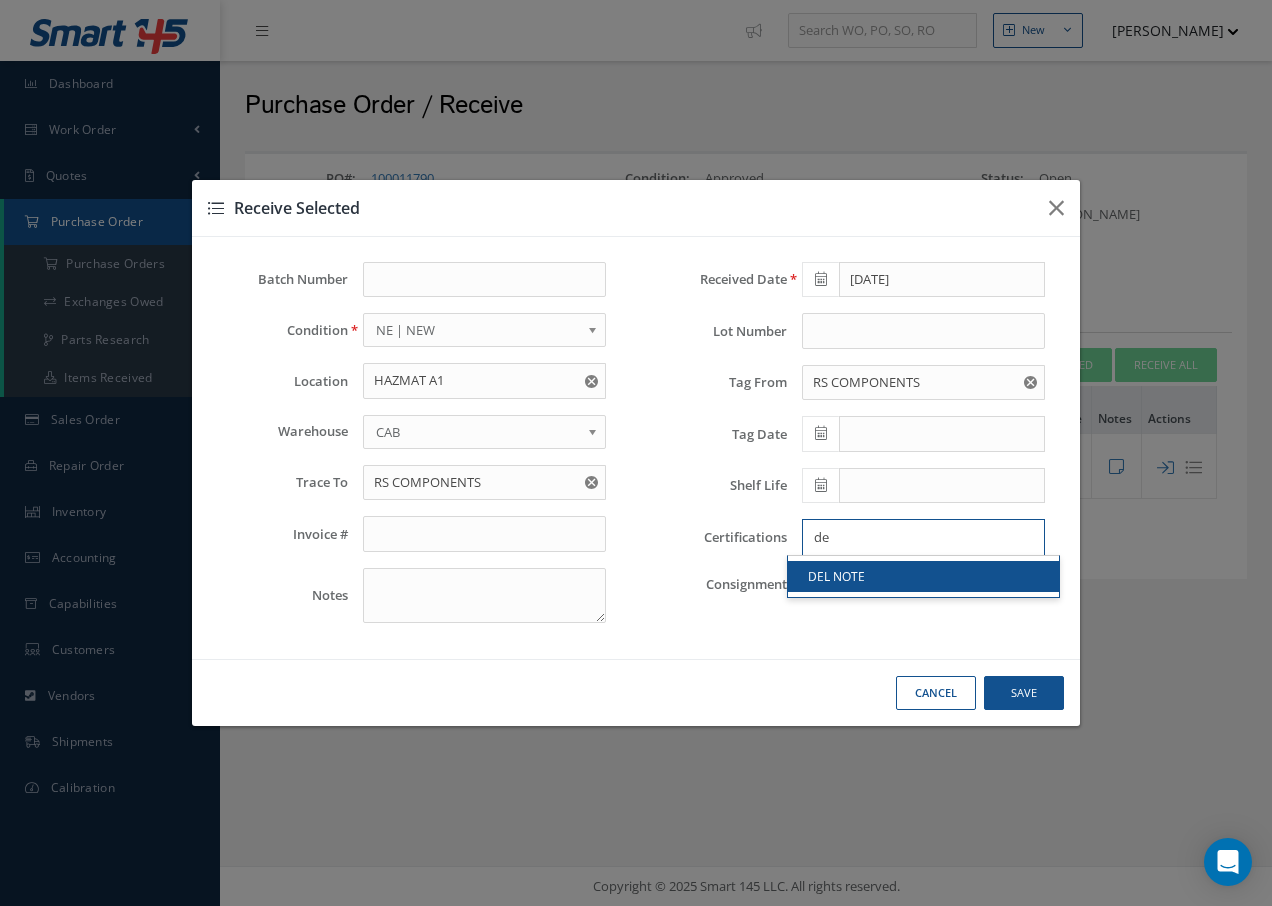 type 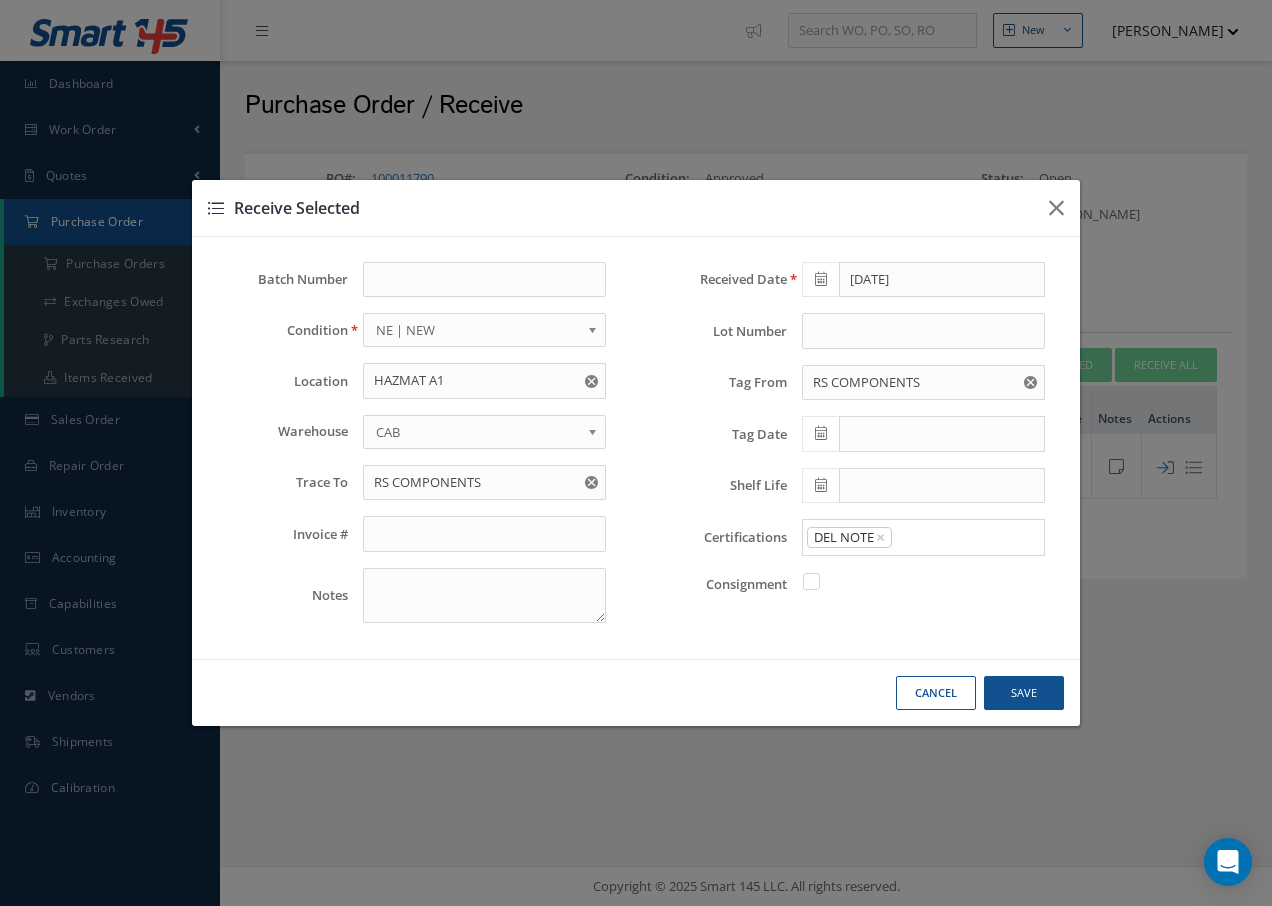 click on "DEL NOTE" at bounding box center (923, 576) 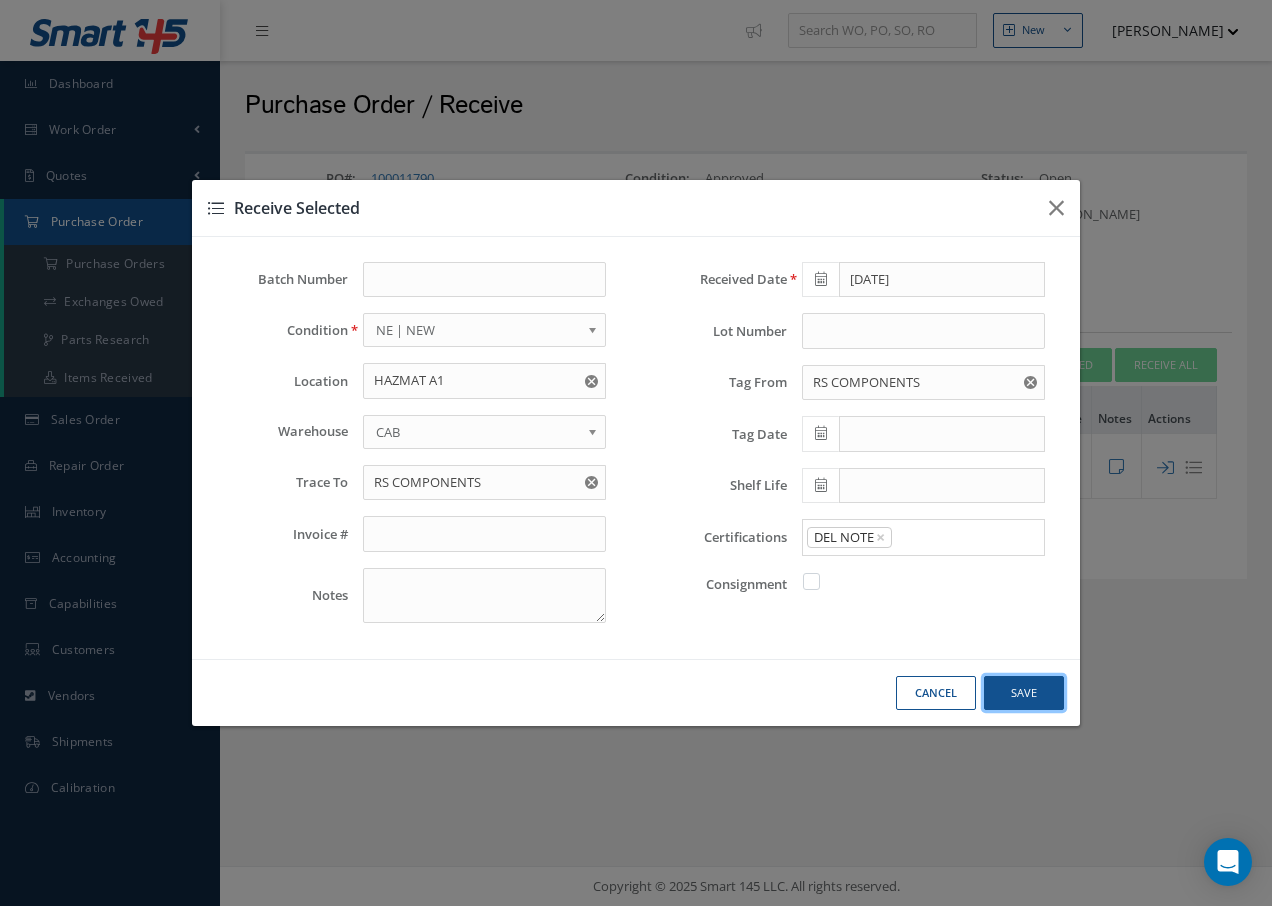 click on "Save" at bounding box center [0, 0] 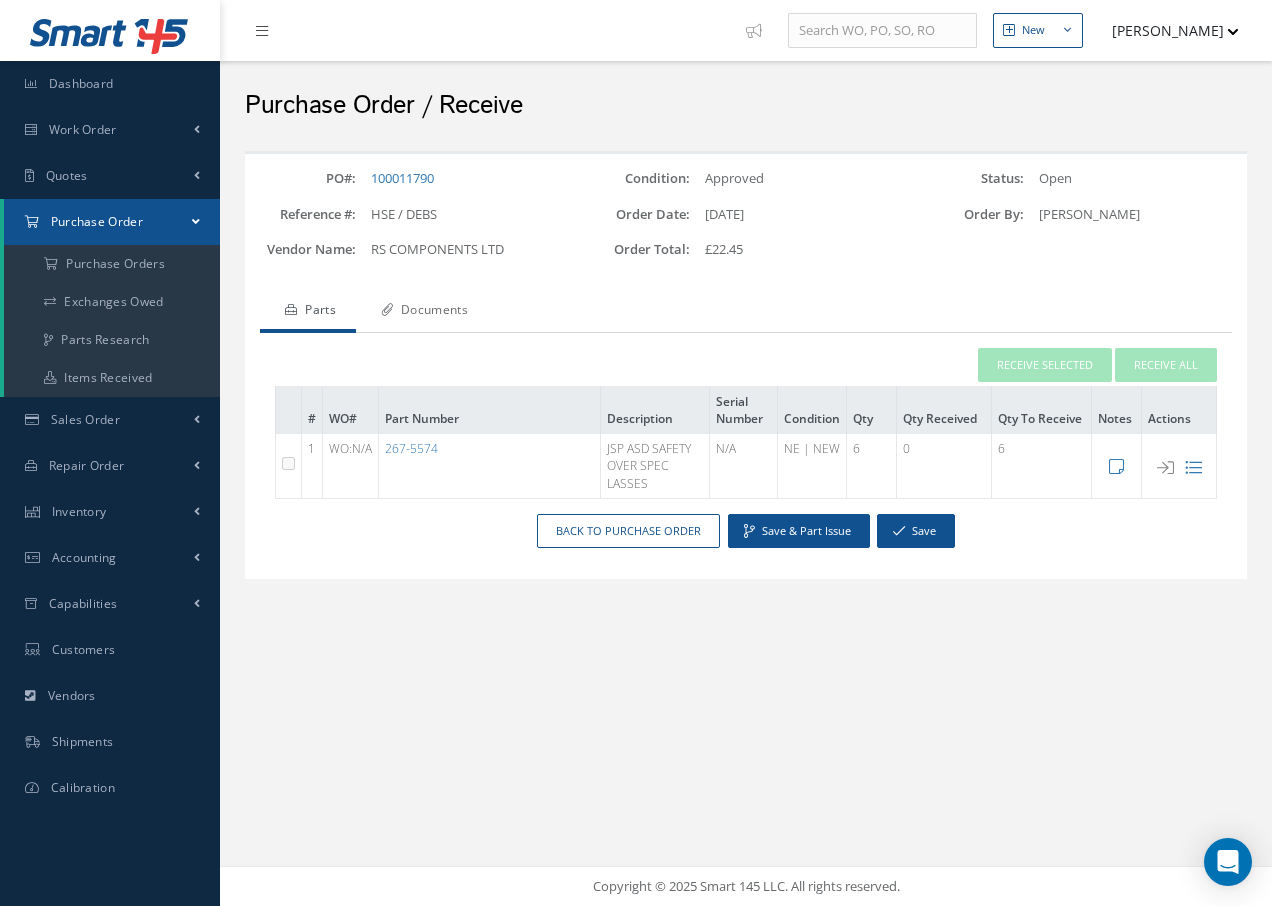 click on "Documents" at bounding box center (422, 312) 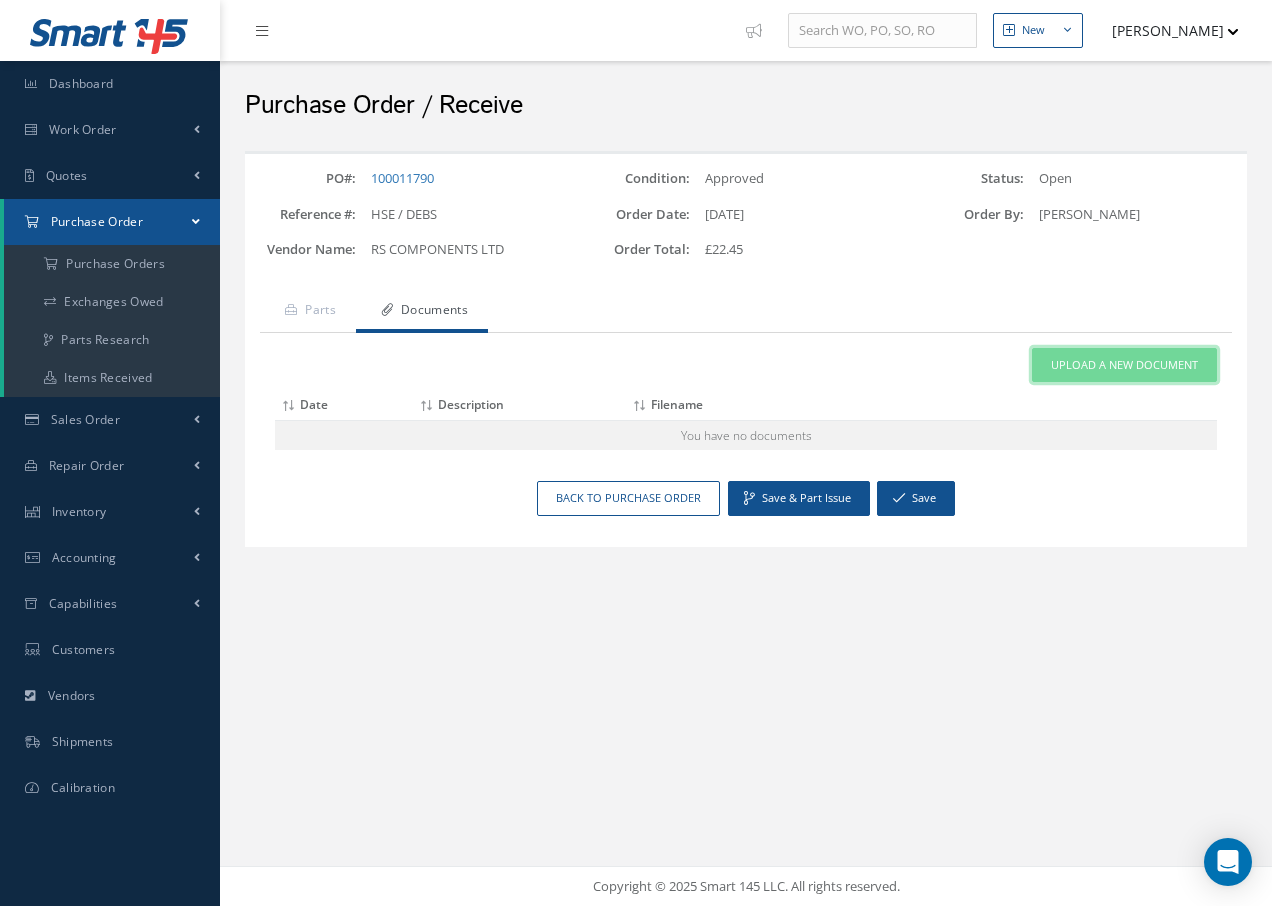 click on "Upload a New Document" at bounding box center (1124, 365) 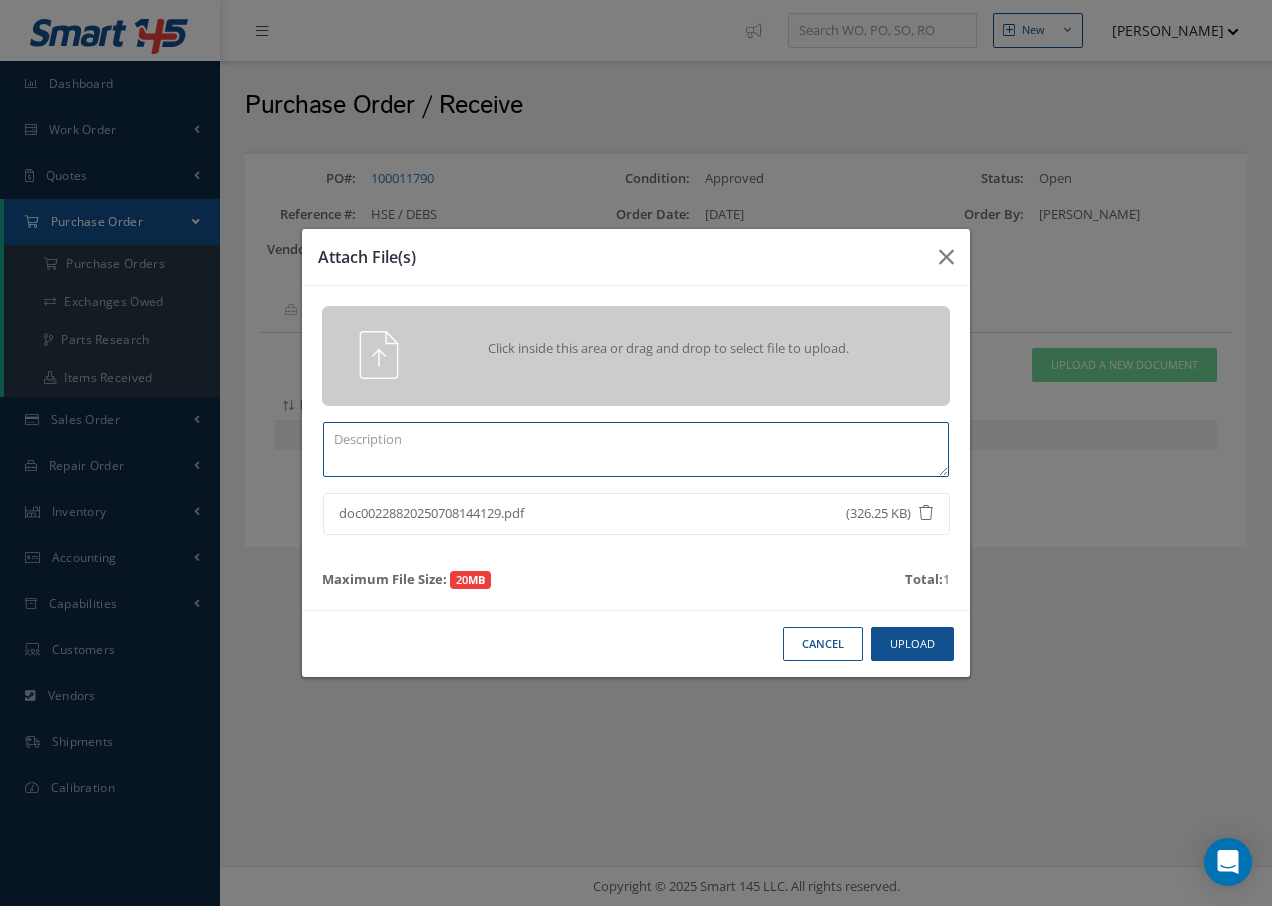 drag, startPoint x: 513, startPoint y: 454, endPoint x: 515, endPoint y: 441, distance: 13.152946 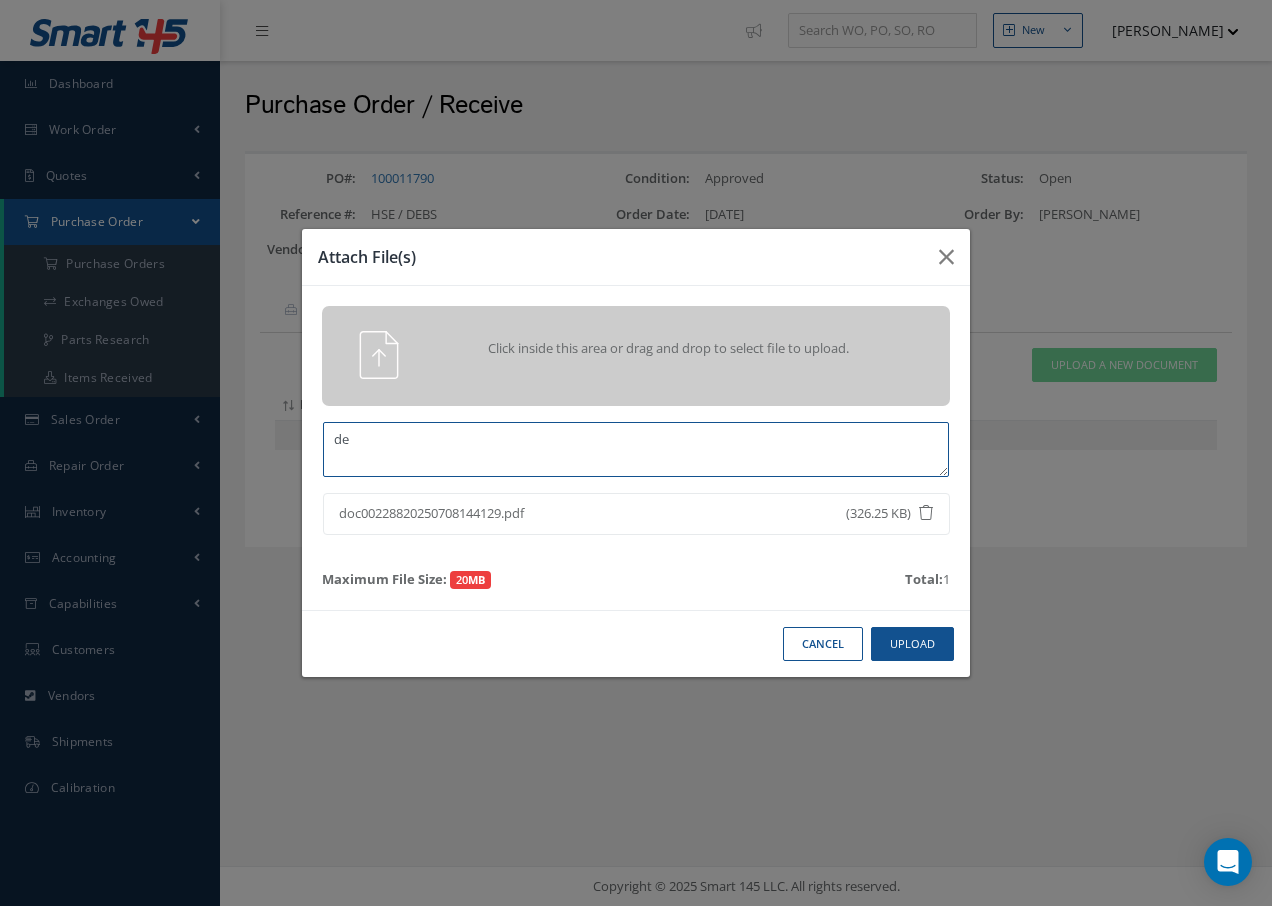 type on "d" 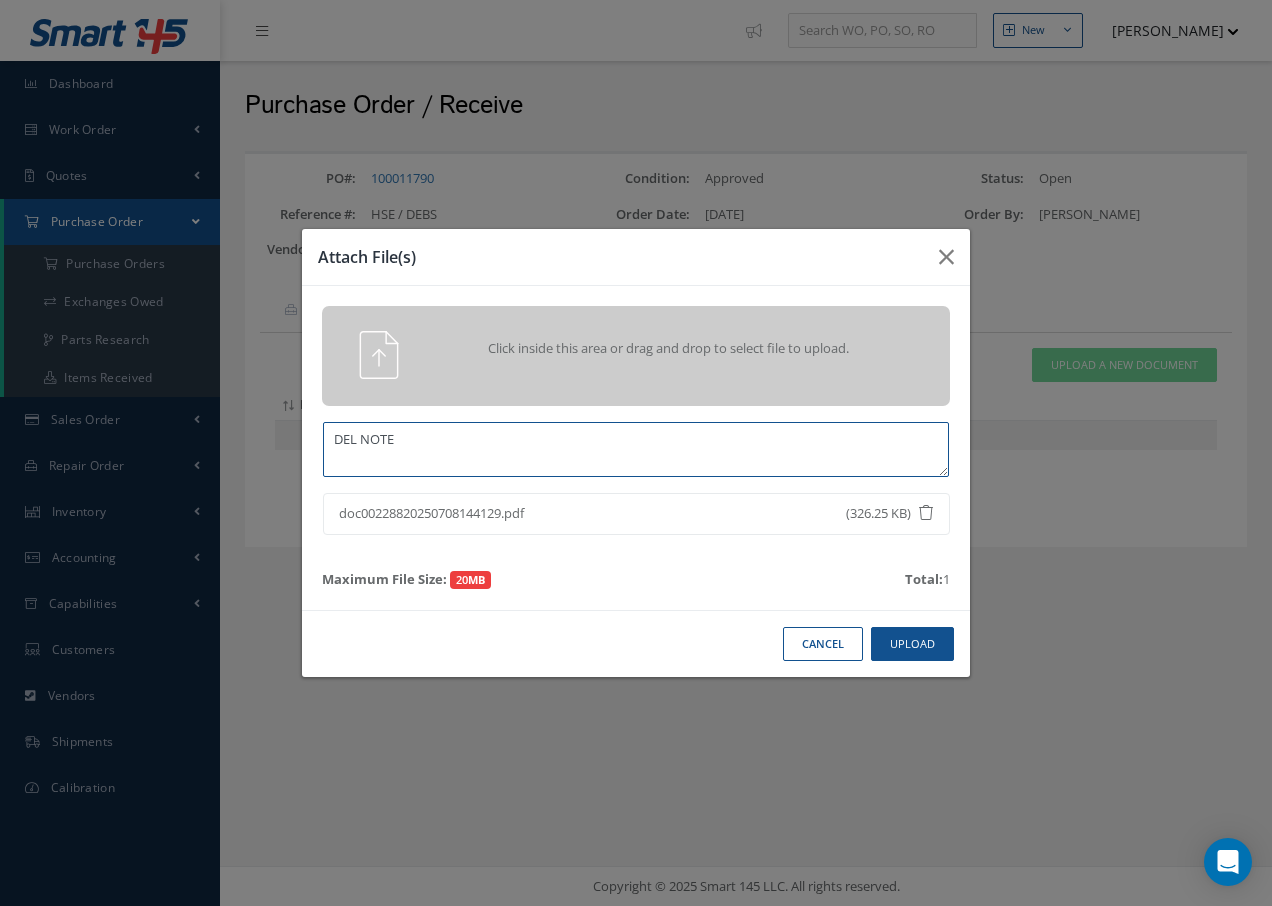 type on "DEL NOTE" 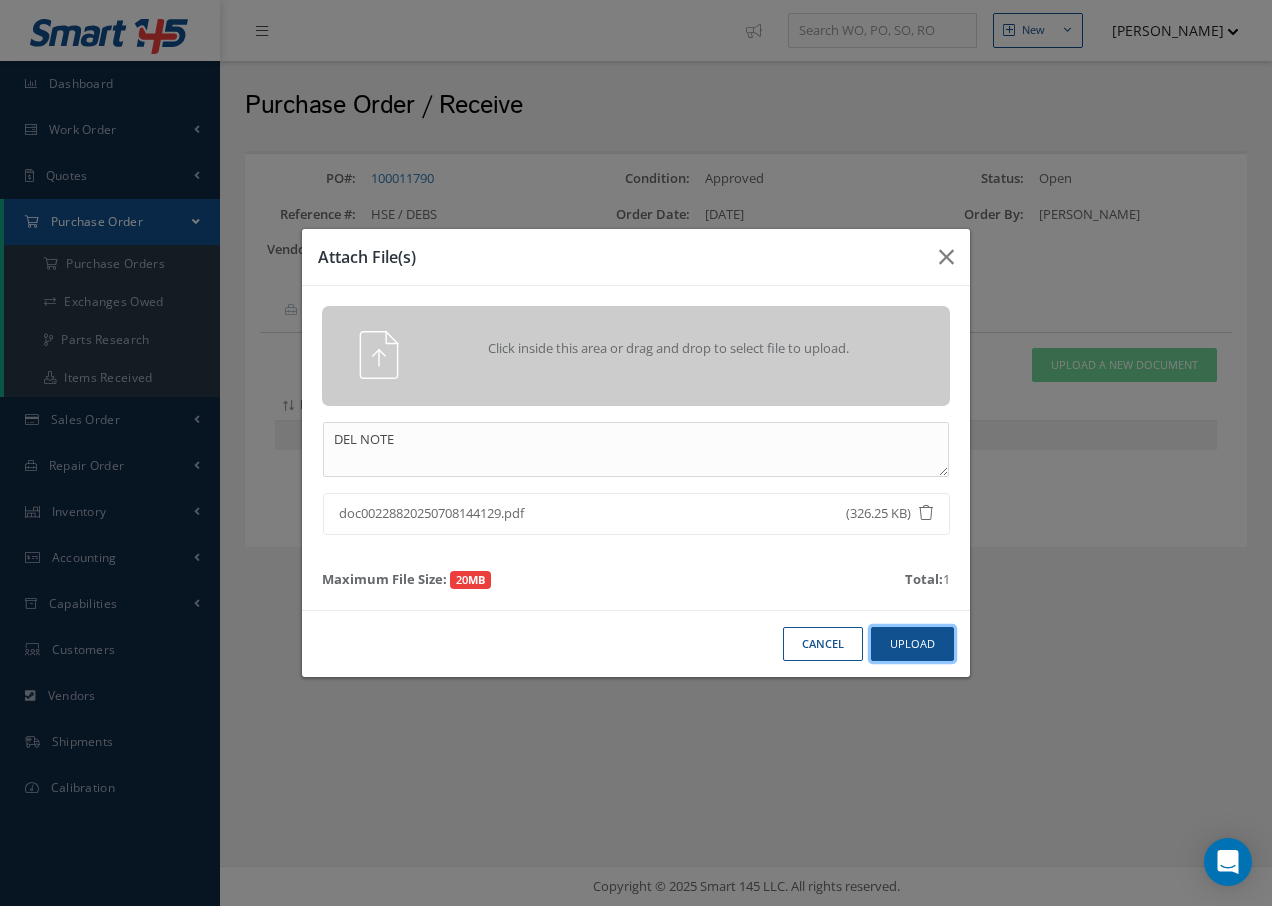 click on "Upload" at bounding box center (912, 644) 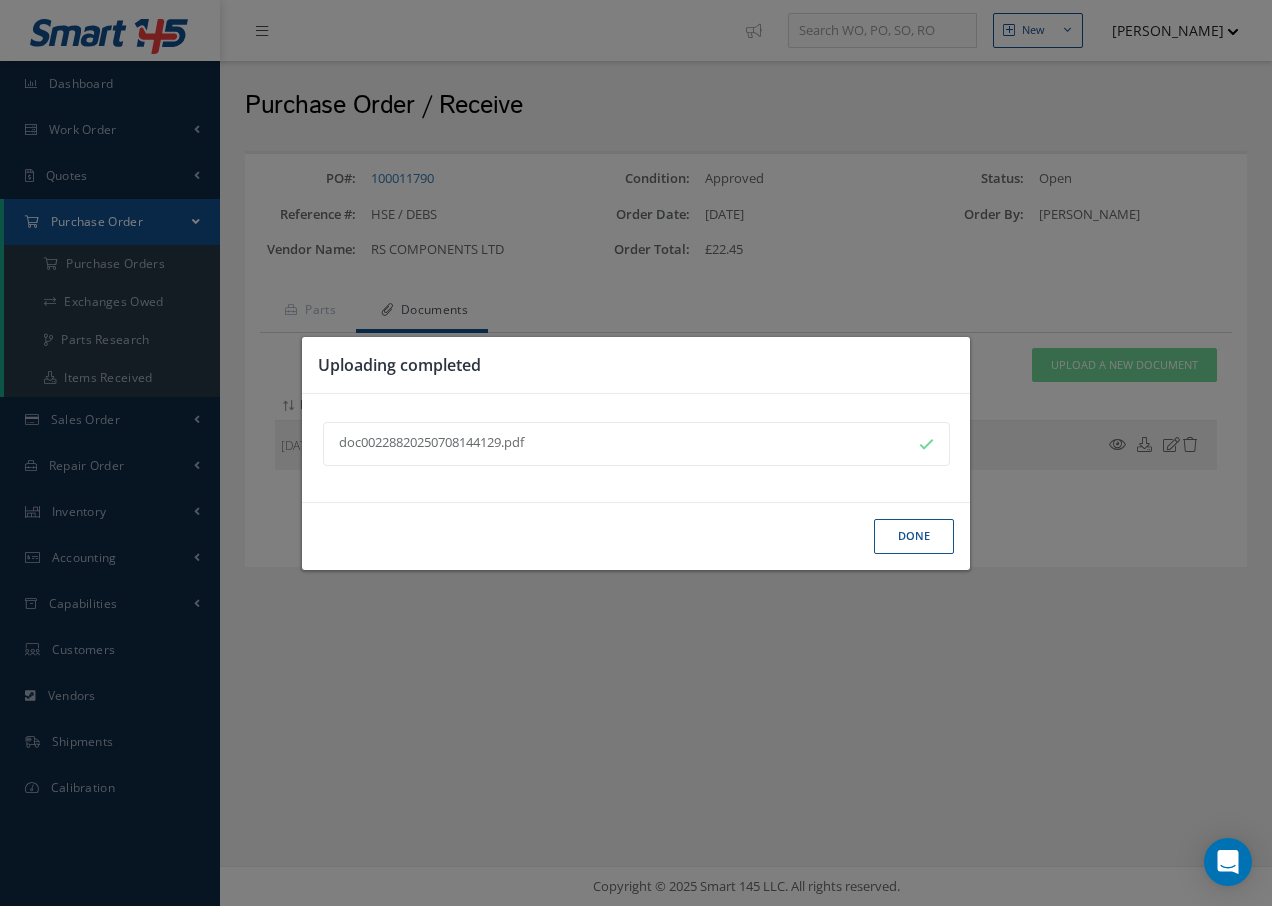 click on "Done" at bounding box center [914, 536] 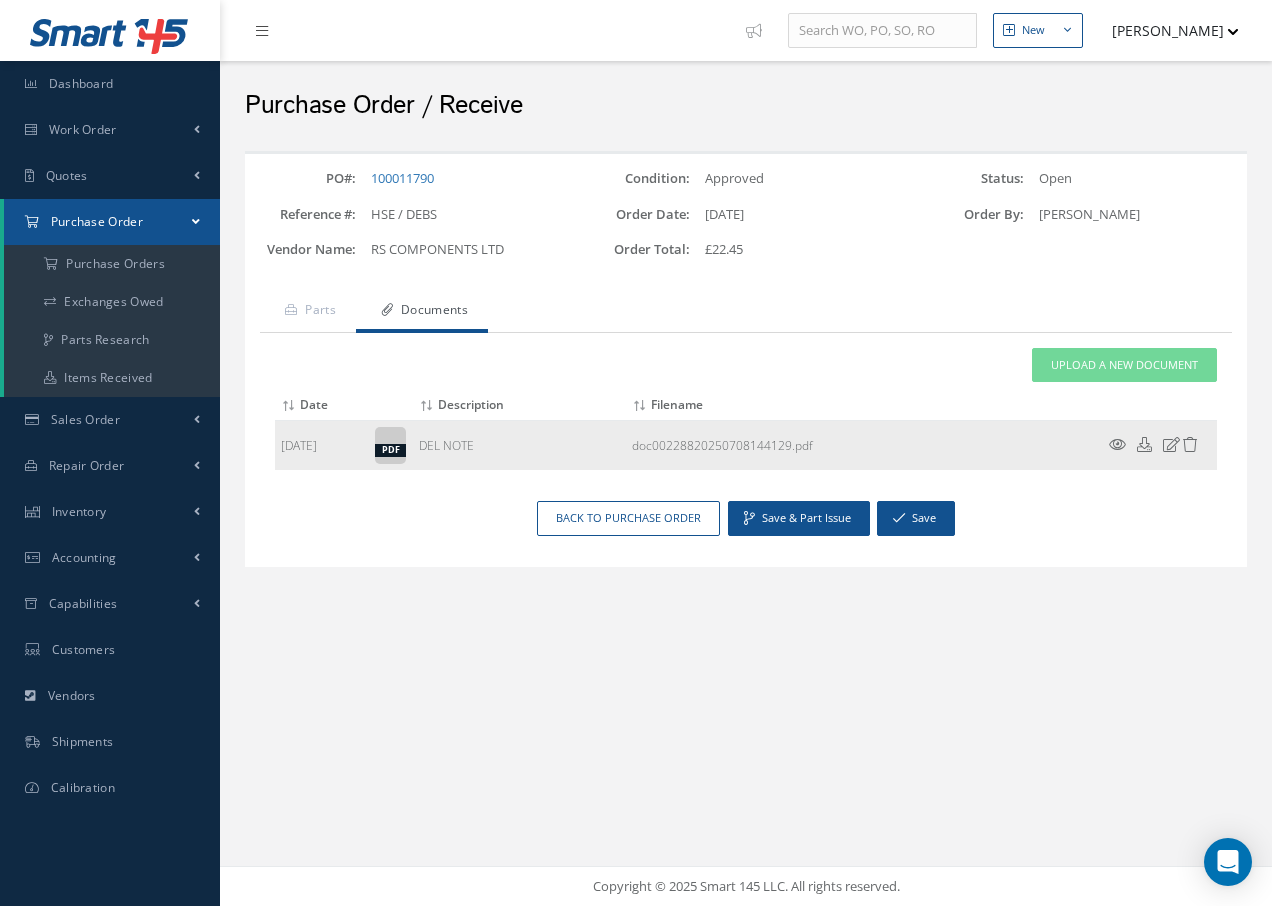 click at bounding box center (1117, 444) 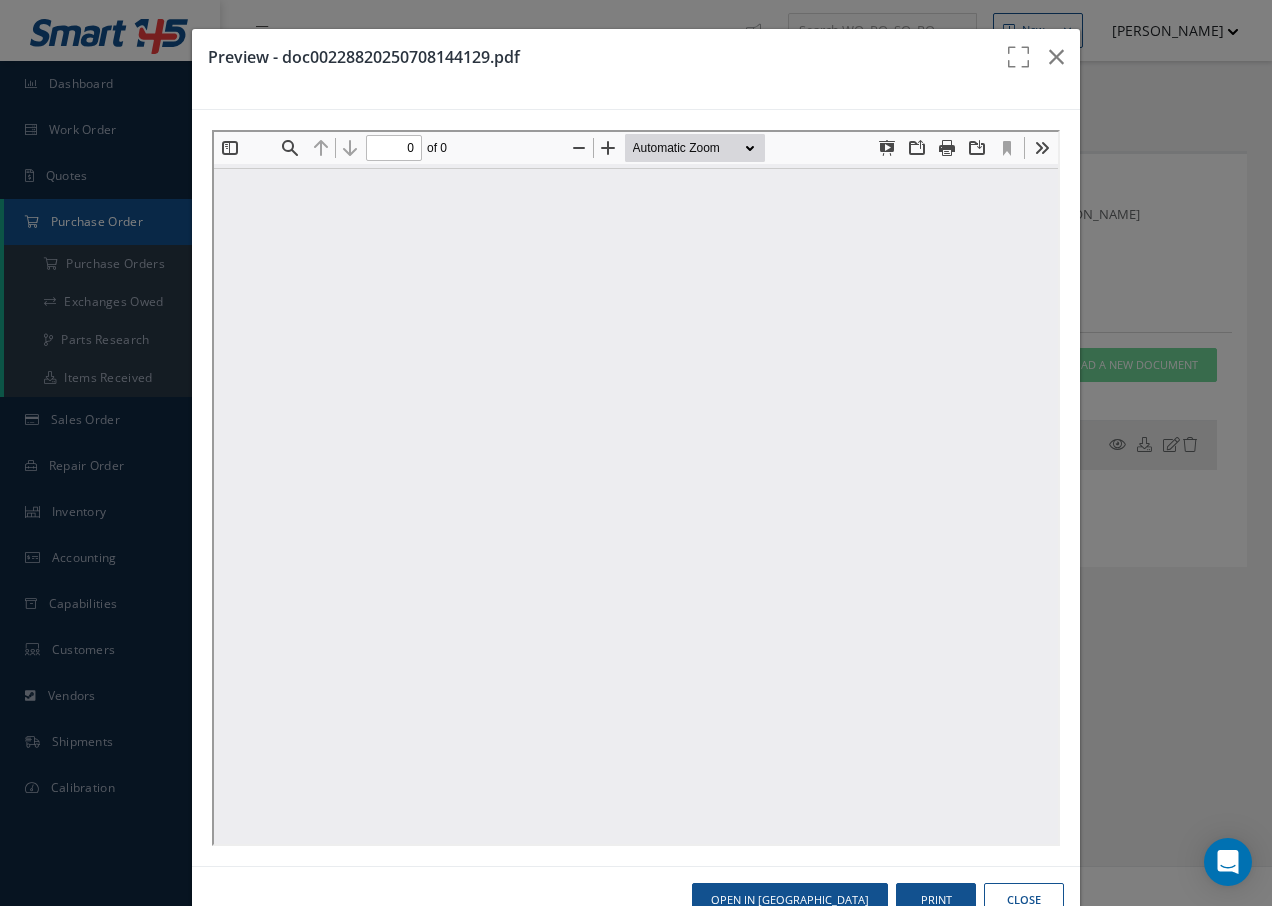 scroll, scrollTop: 0, scrollLeft: 0, axis: both 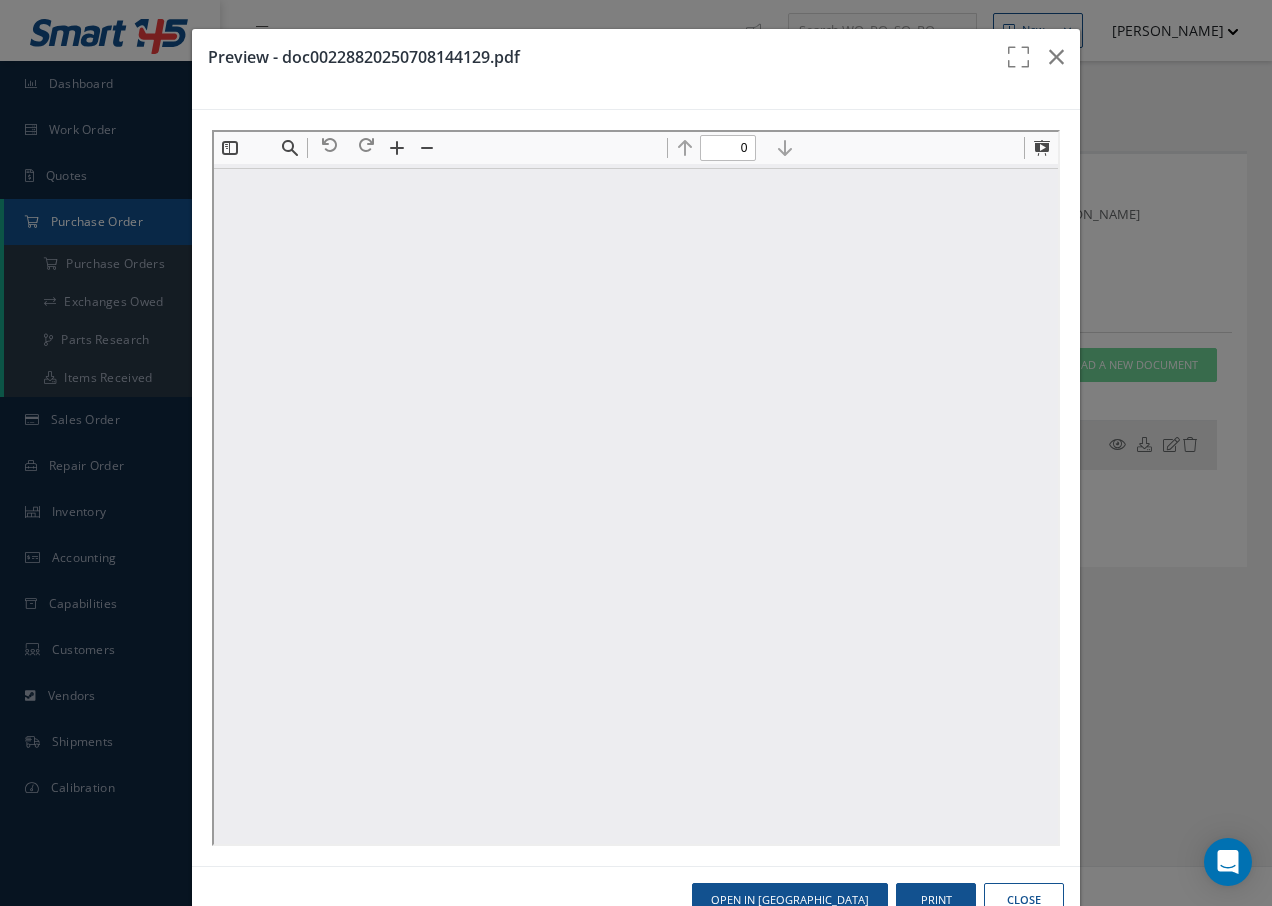 type on "1" 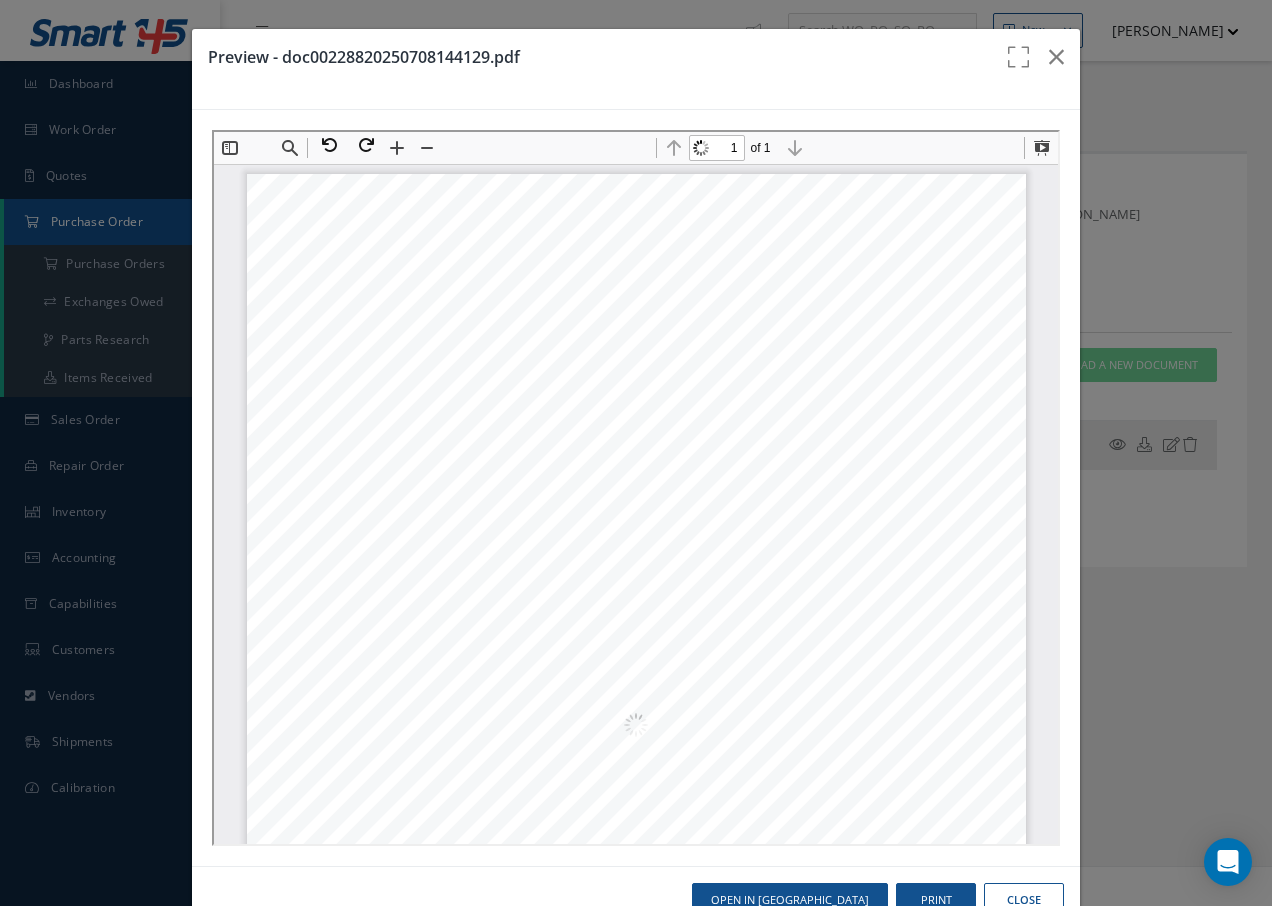 scroll, scrollTop: 10, scrollLeft: 0, axis: vertical 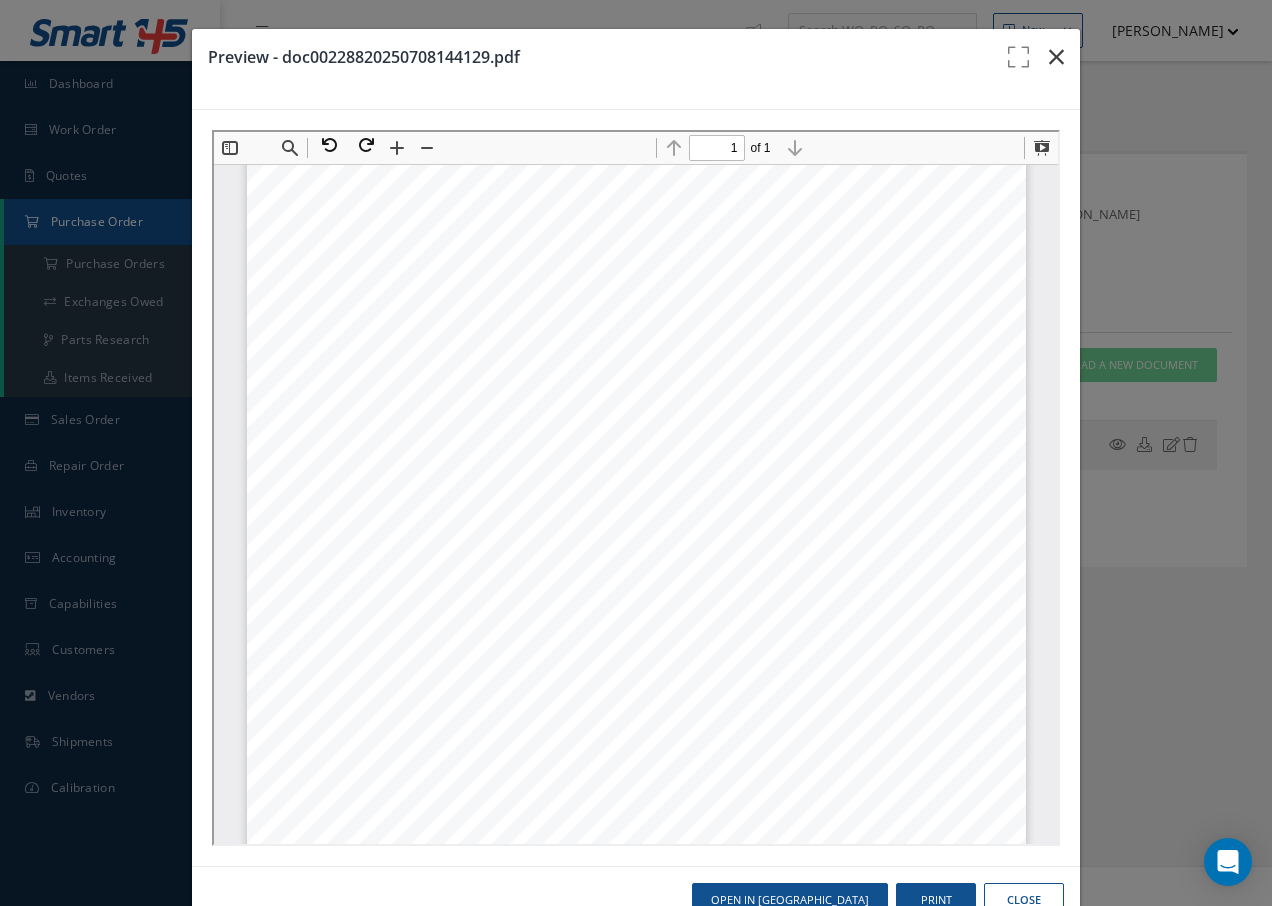 click at bounding box center [1056, 57] 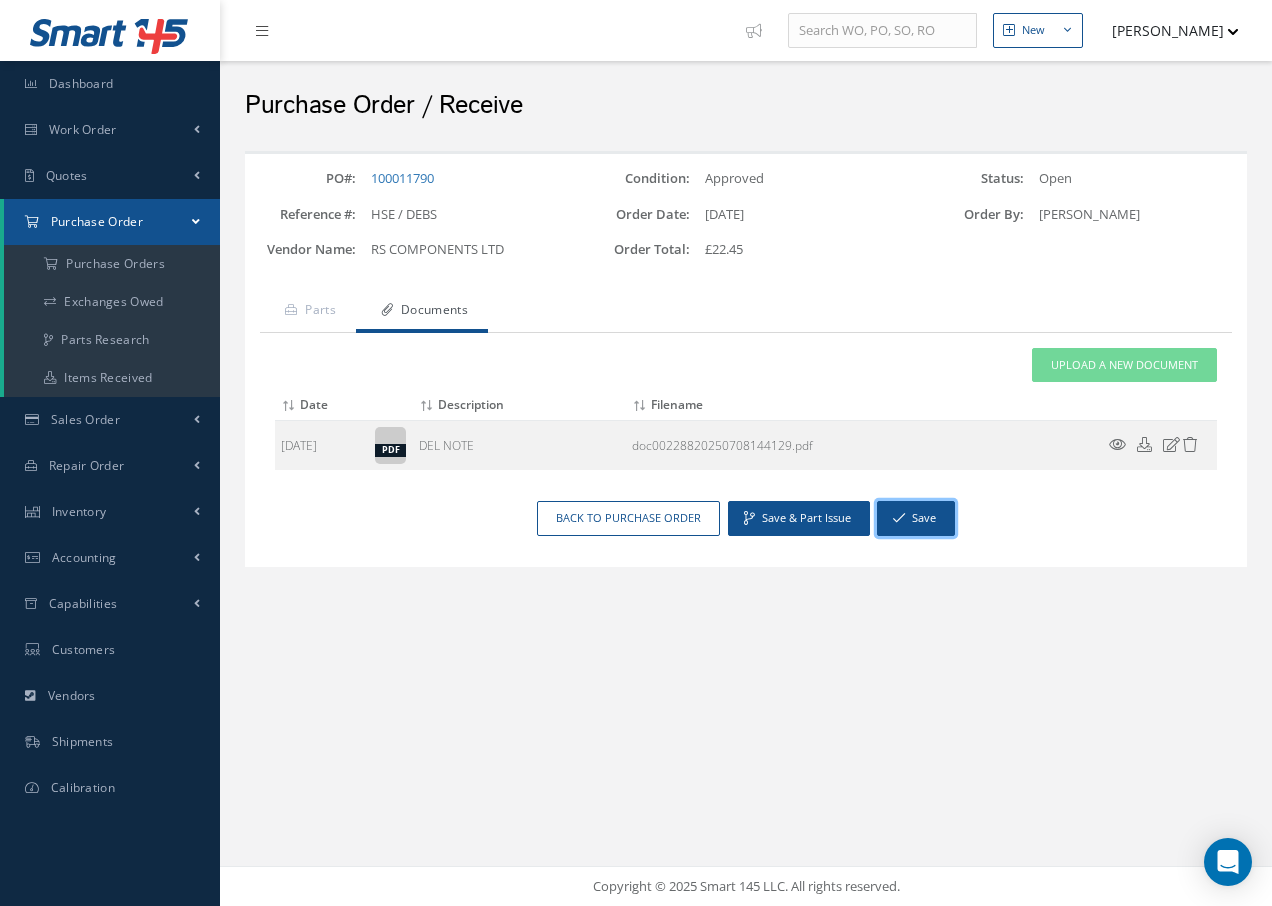click on "Save" at bounding box center (916, 518) 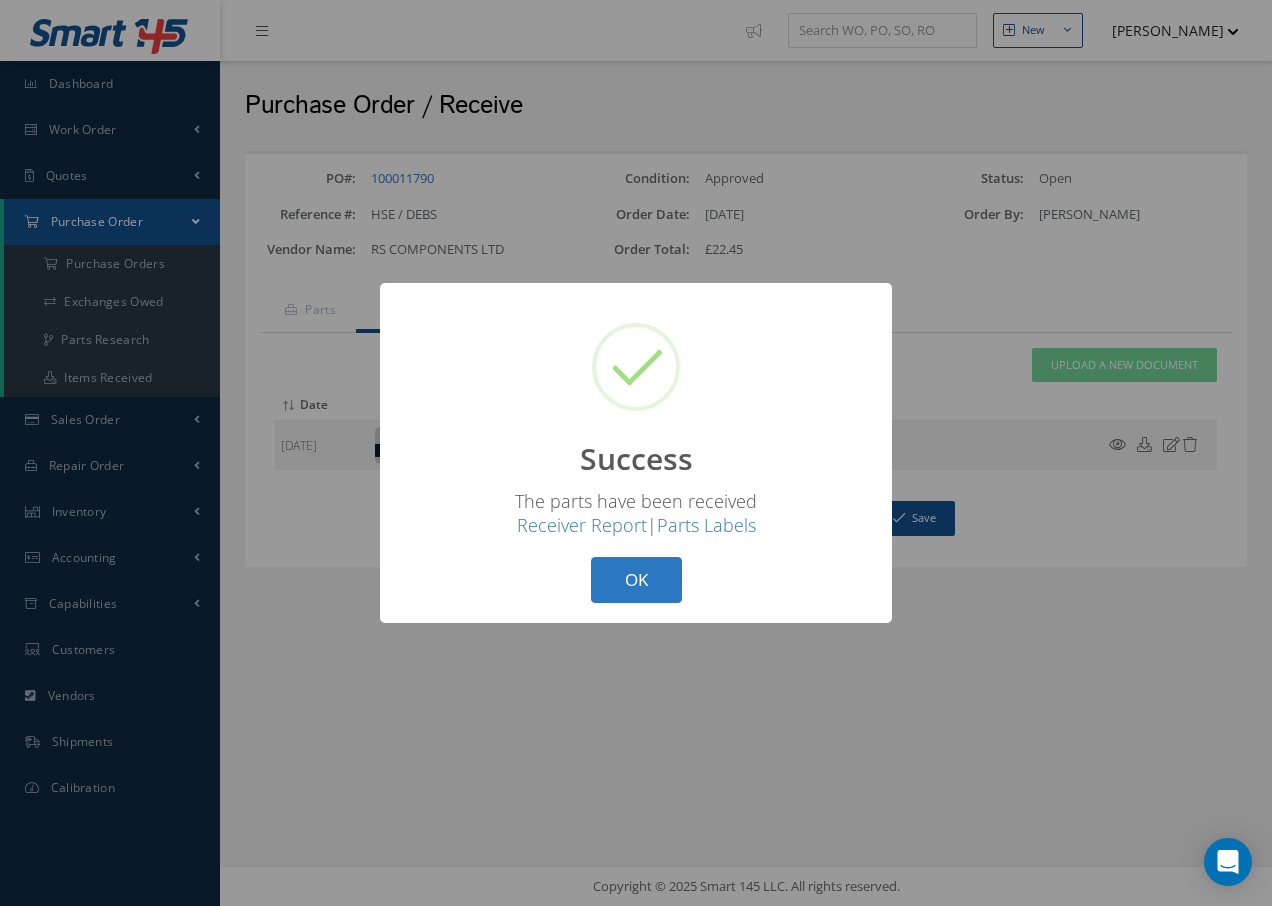 click on "OK" at bounding box center (636, 580) 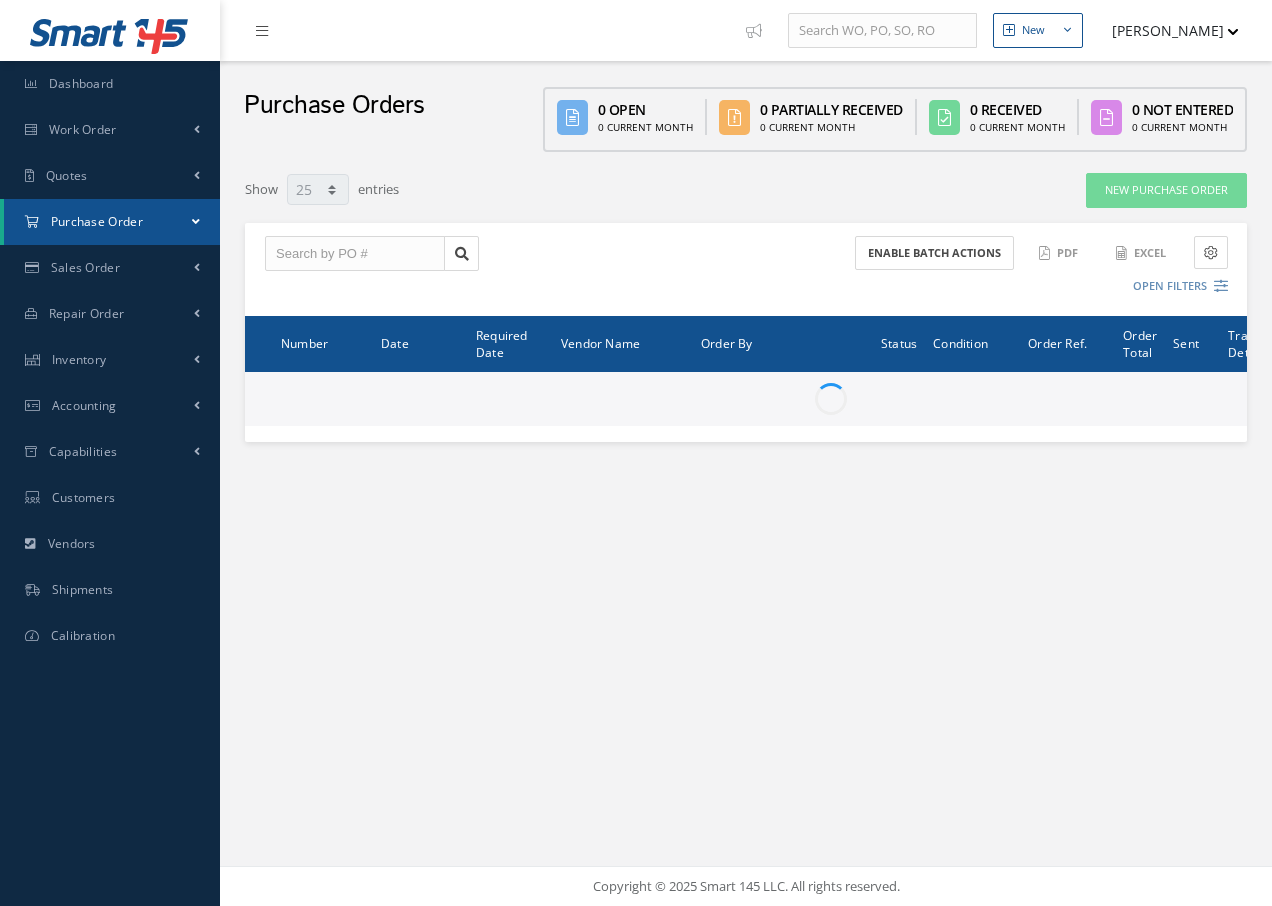 select on "25" 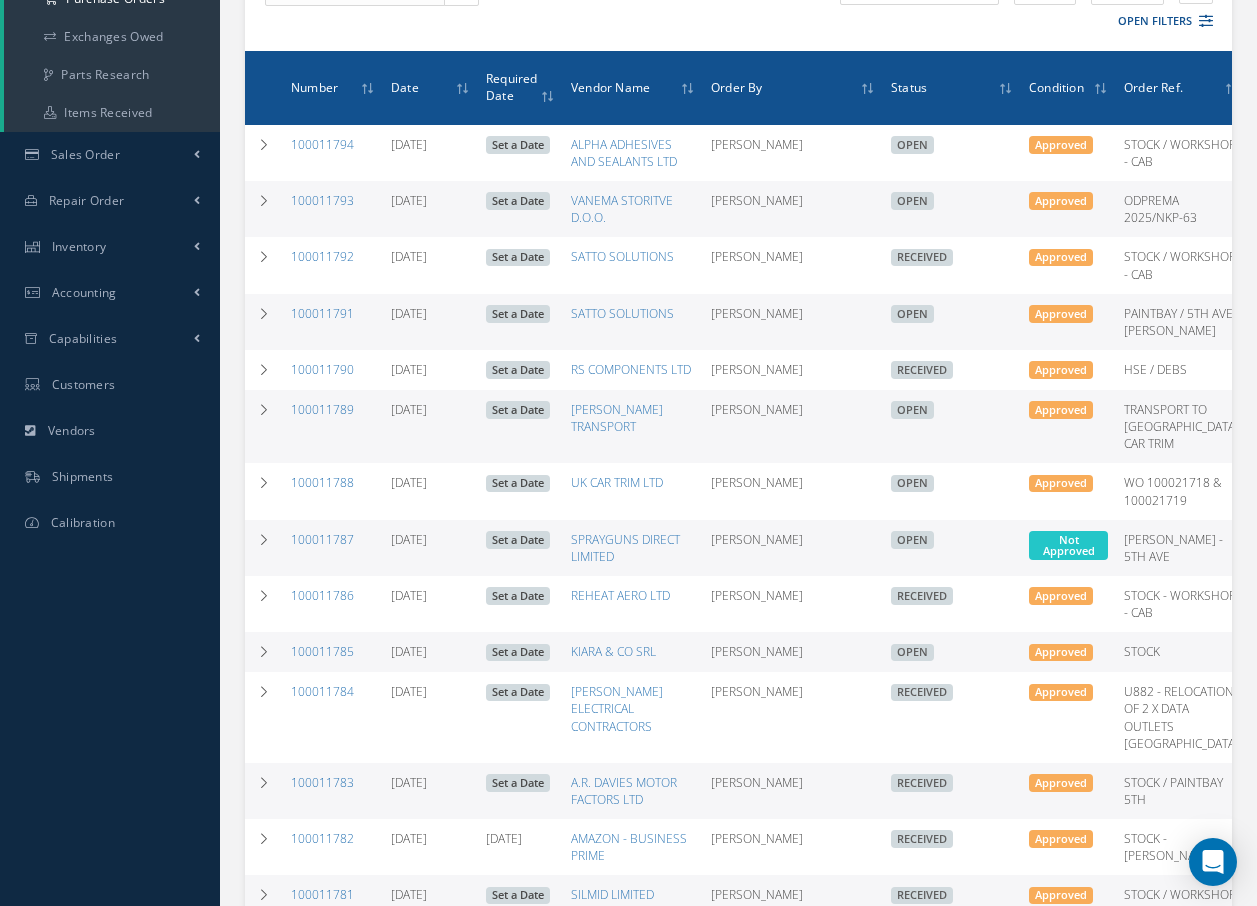 scroll, scrollTop: 300, scrollLeft: 0, axis: vertical 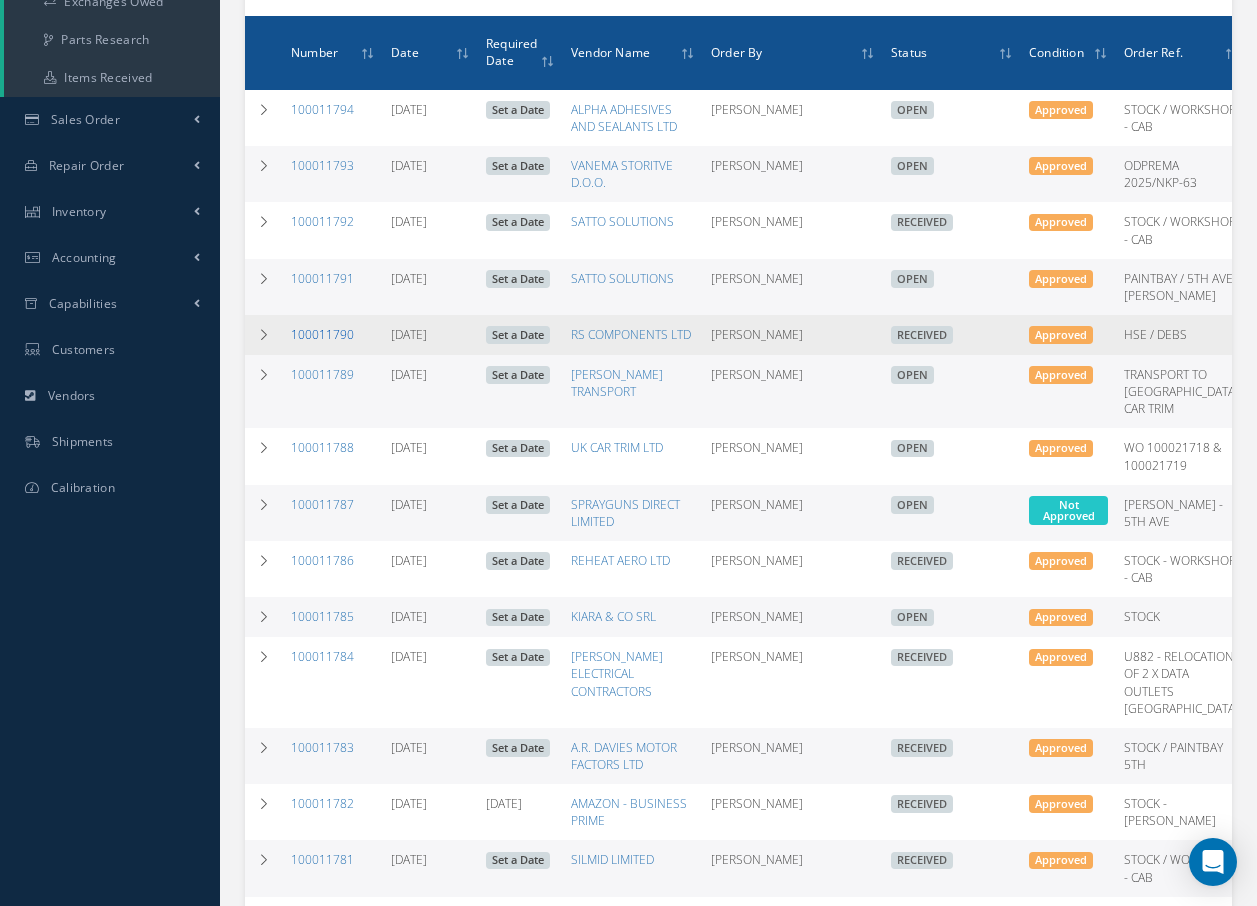 click on "100011790" at bounding box center (322, 334) 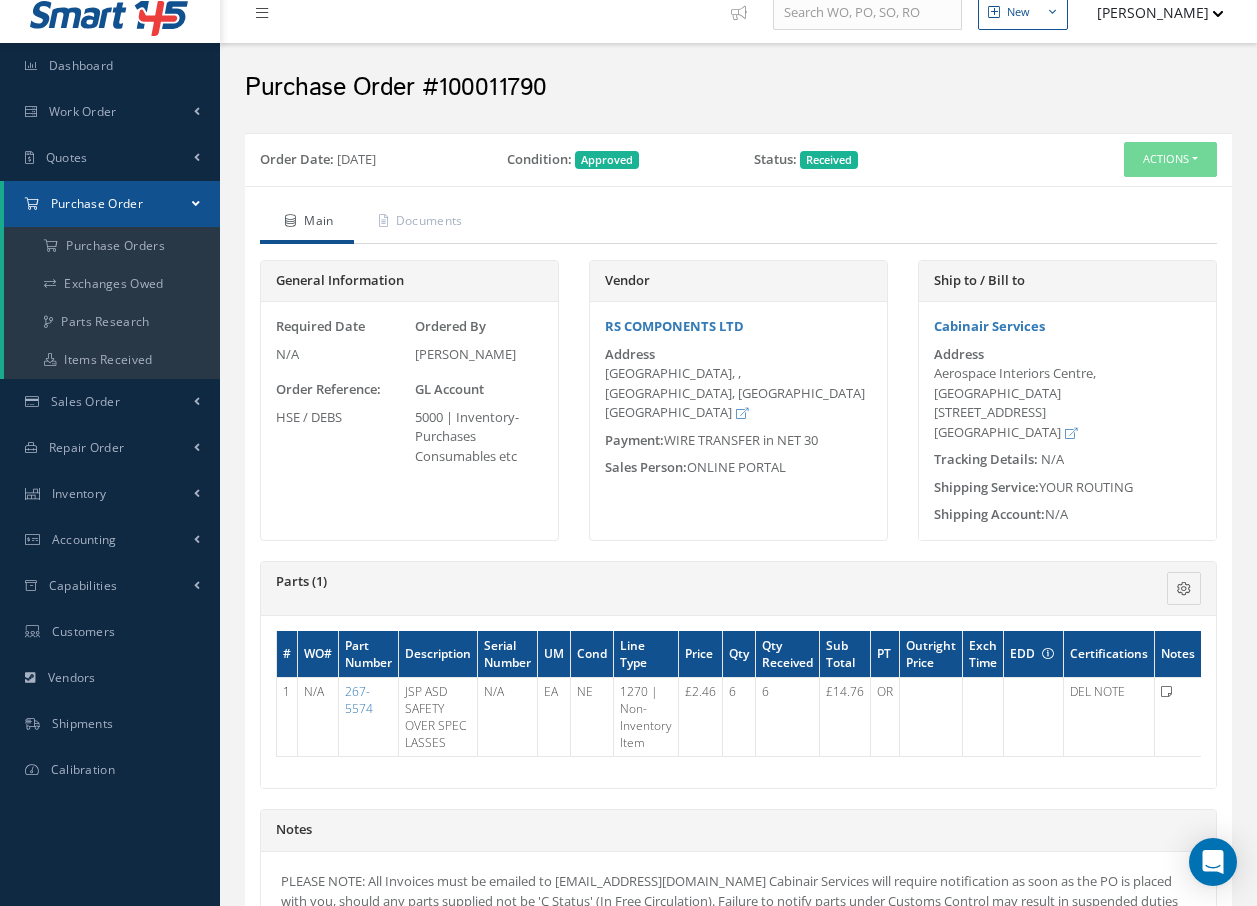 scroll, scrollTop: 0, scrollLeft: 0, axis: both 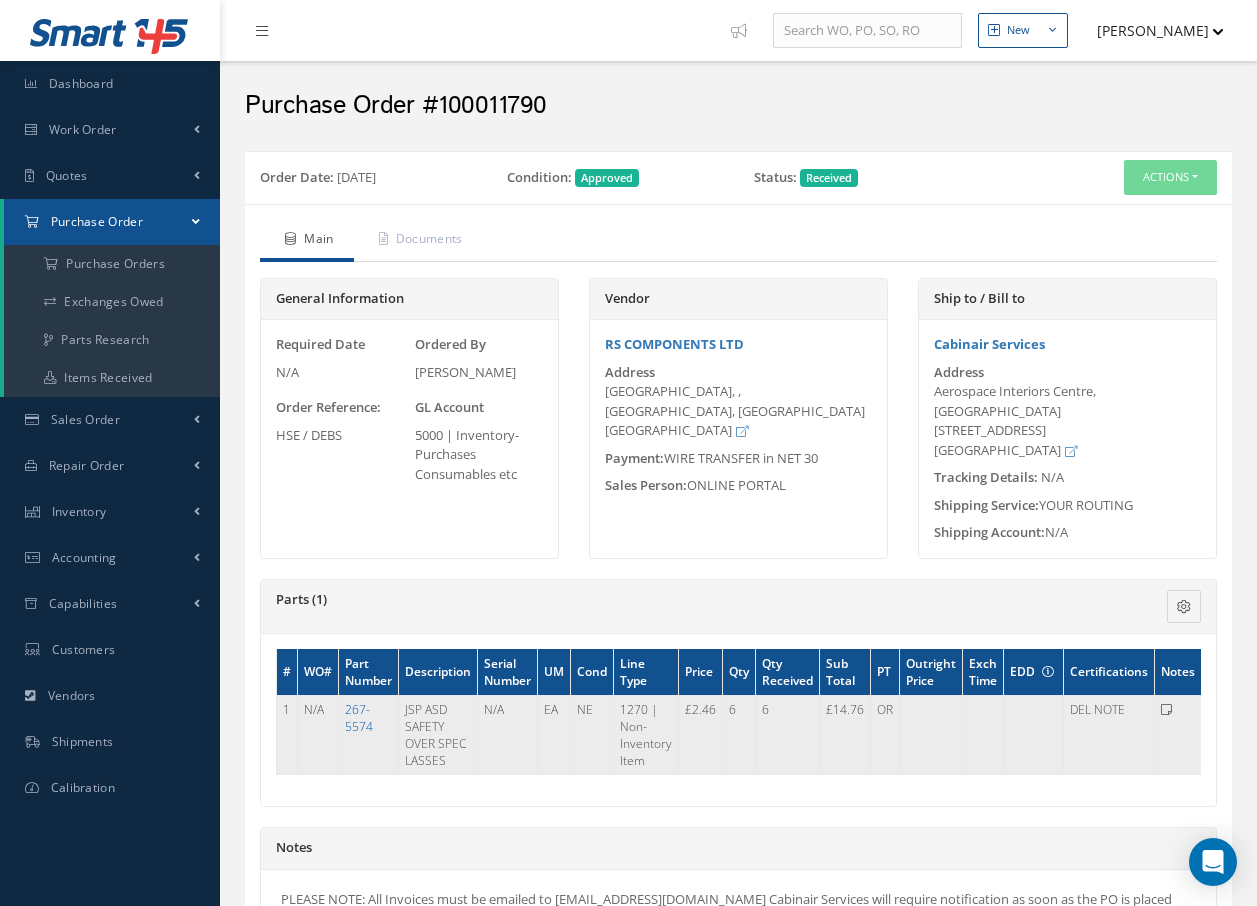click on "267-5574" at bounding box center [359, 718] 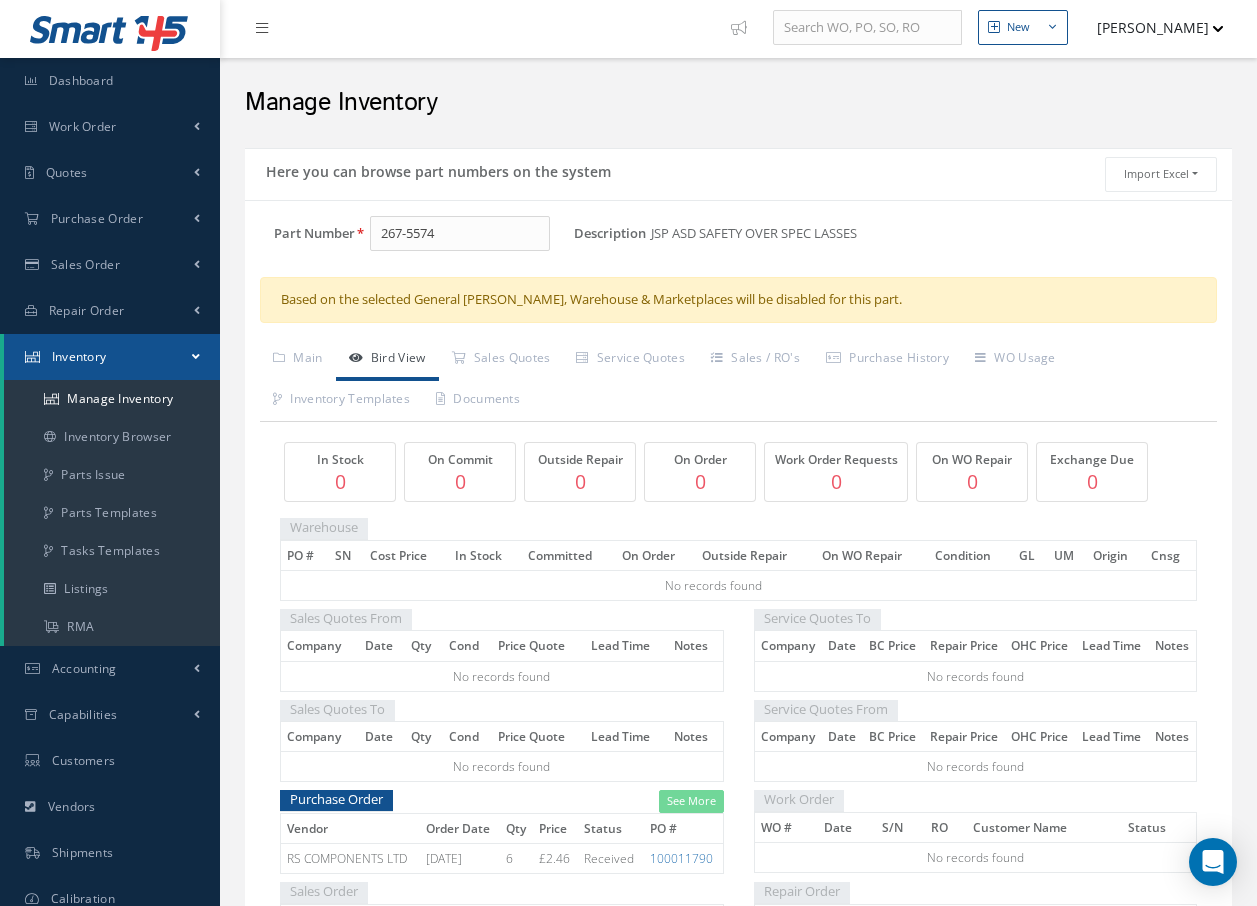 scroll, scrollTop: 0, scrollLeft: 0, axis: both 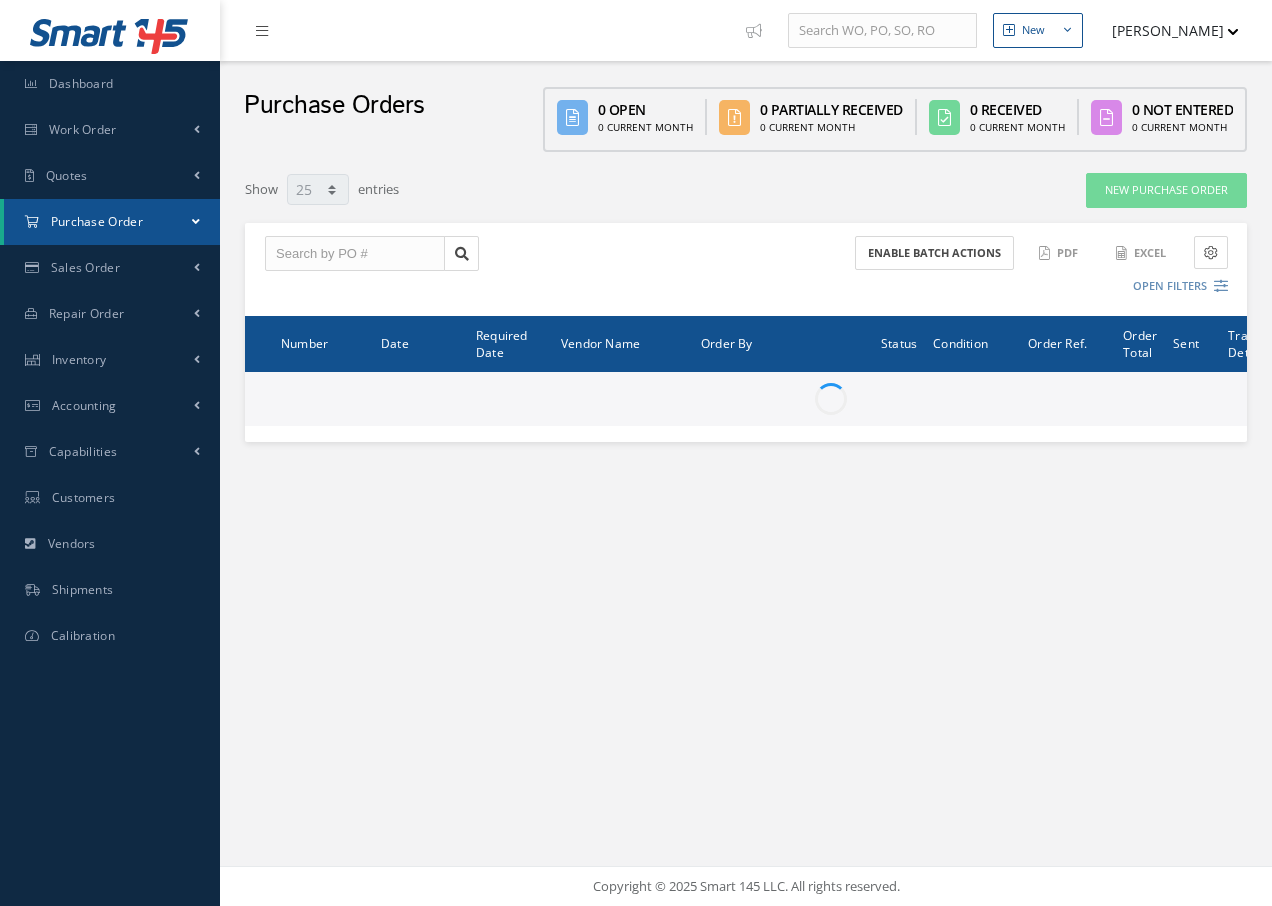 select on "25" 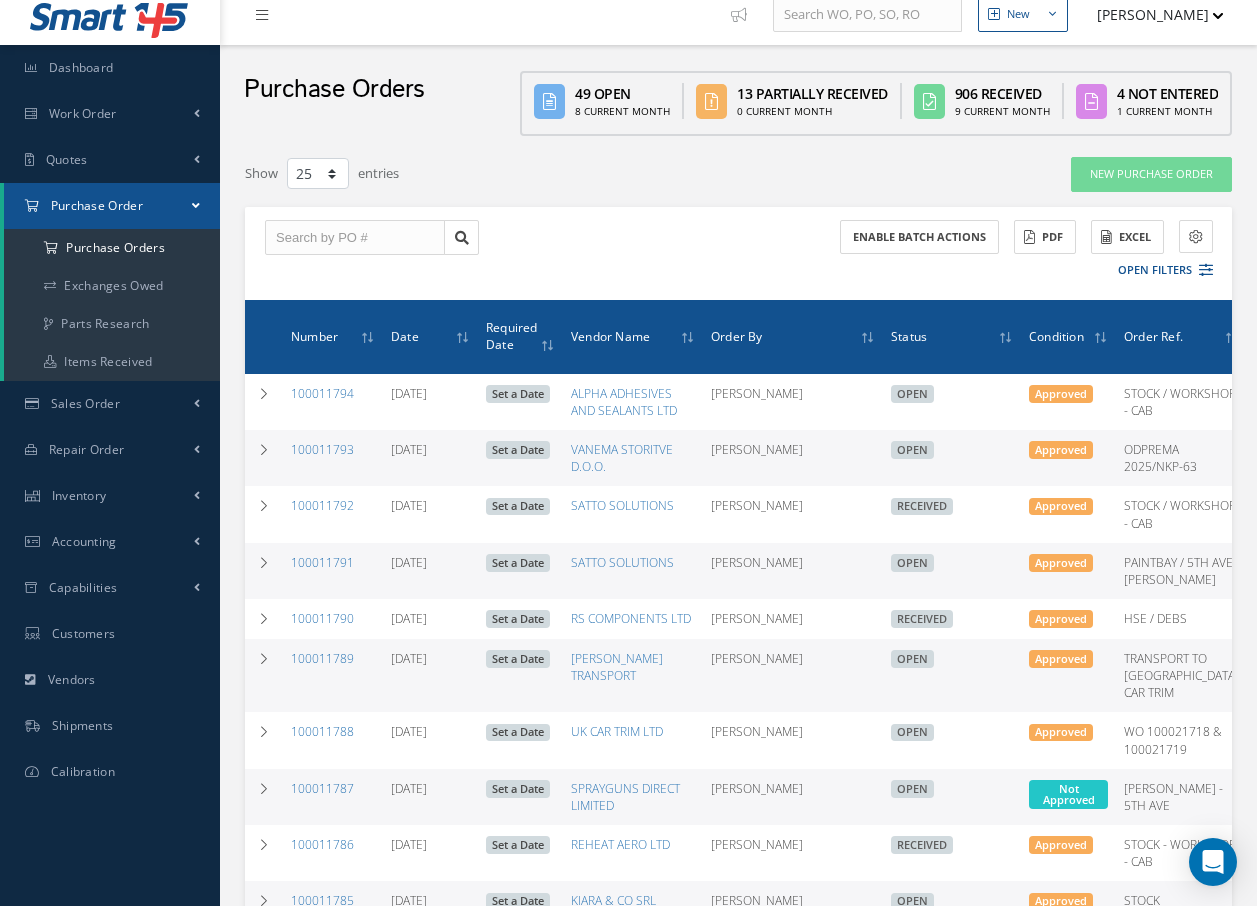 scroll, scrollTop: 0, scrollLeft: 0, axis: both 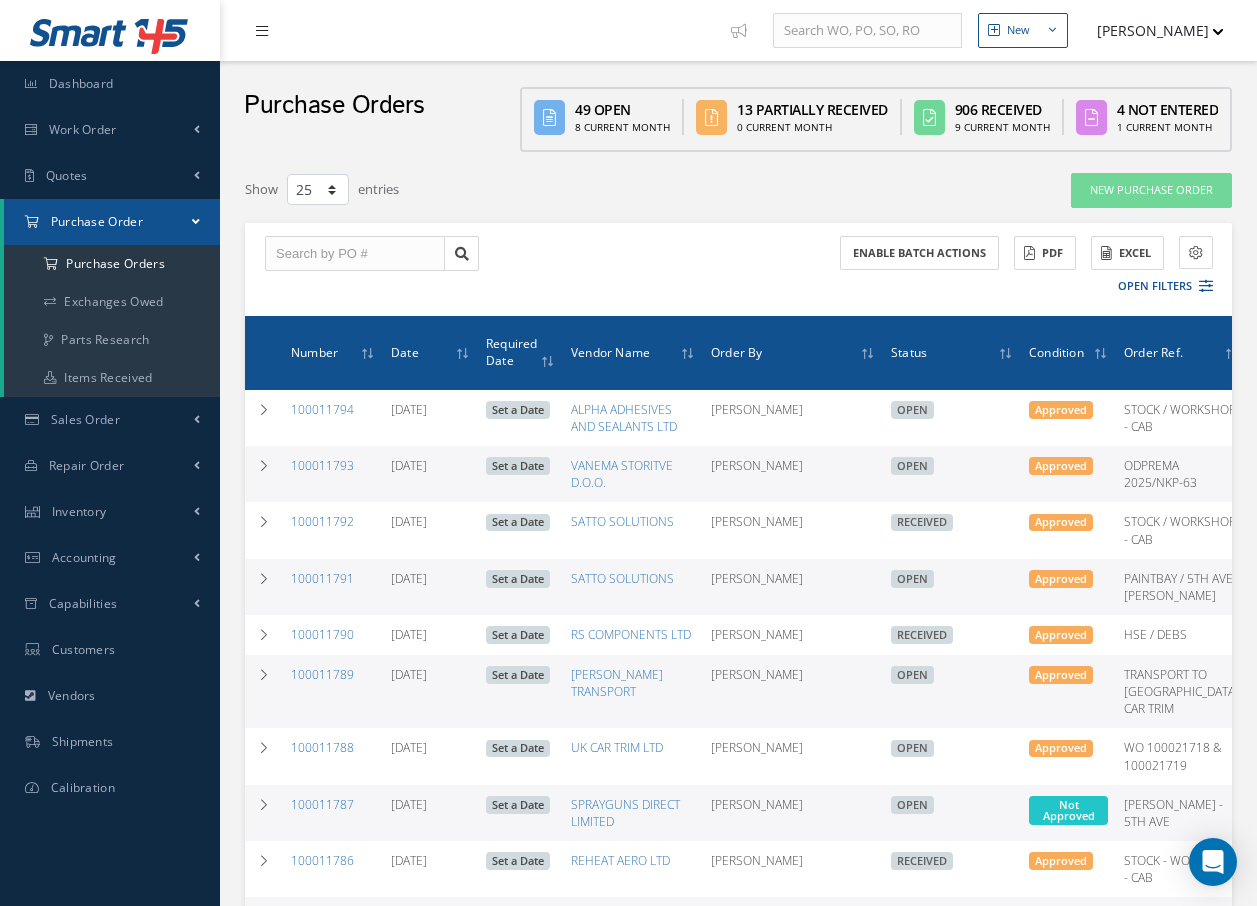 click at bounding box center [267, 30] 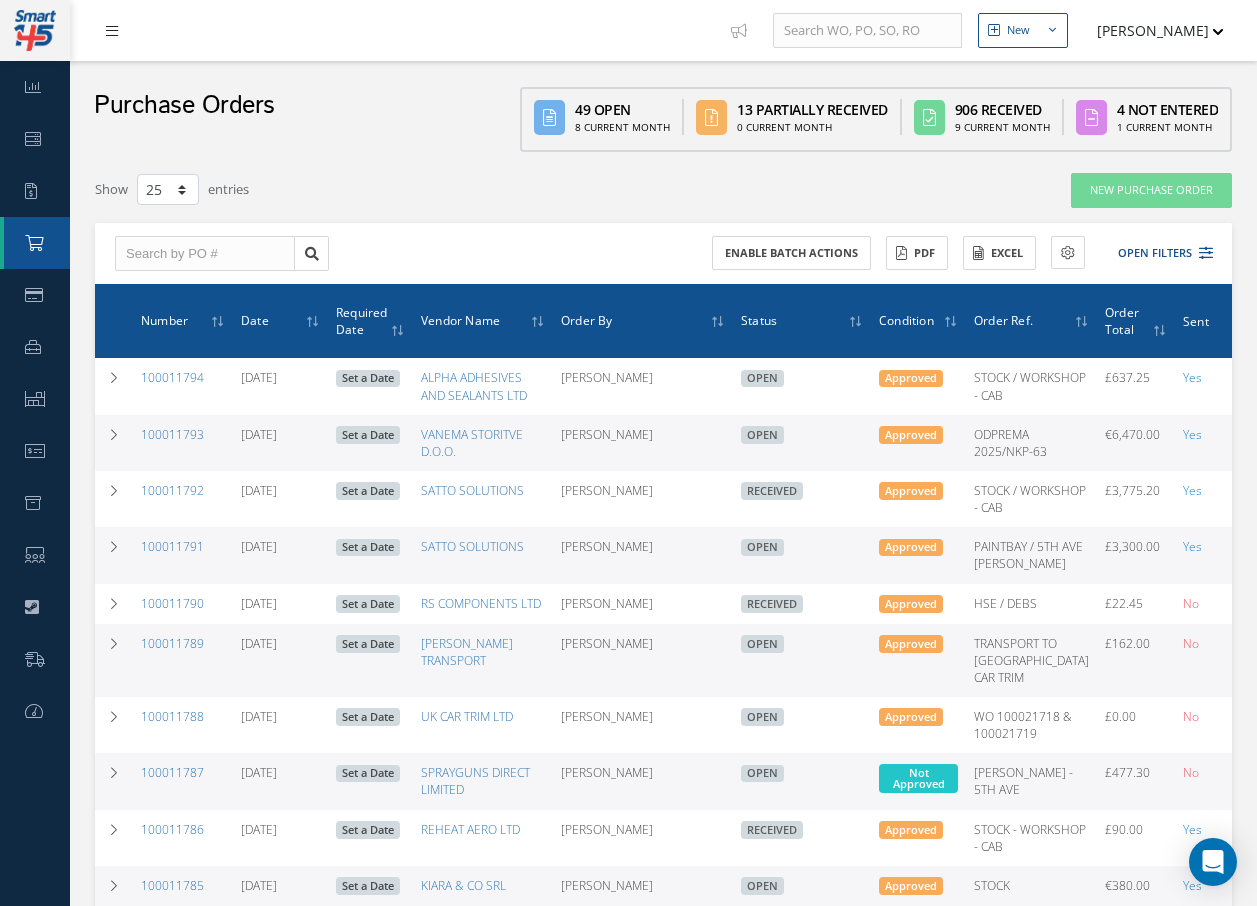 click on "New     New Work Order   New Purchase Order   New Customer
Quote   New Sales Order   New Repair Order
Tina Young
Show Tips   My Profile   Logout" at bounding box center (663, 30) 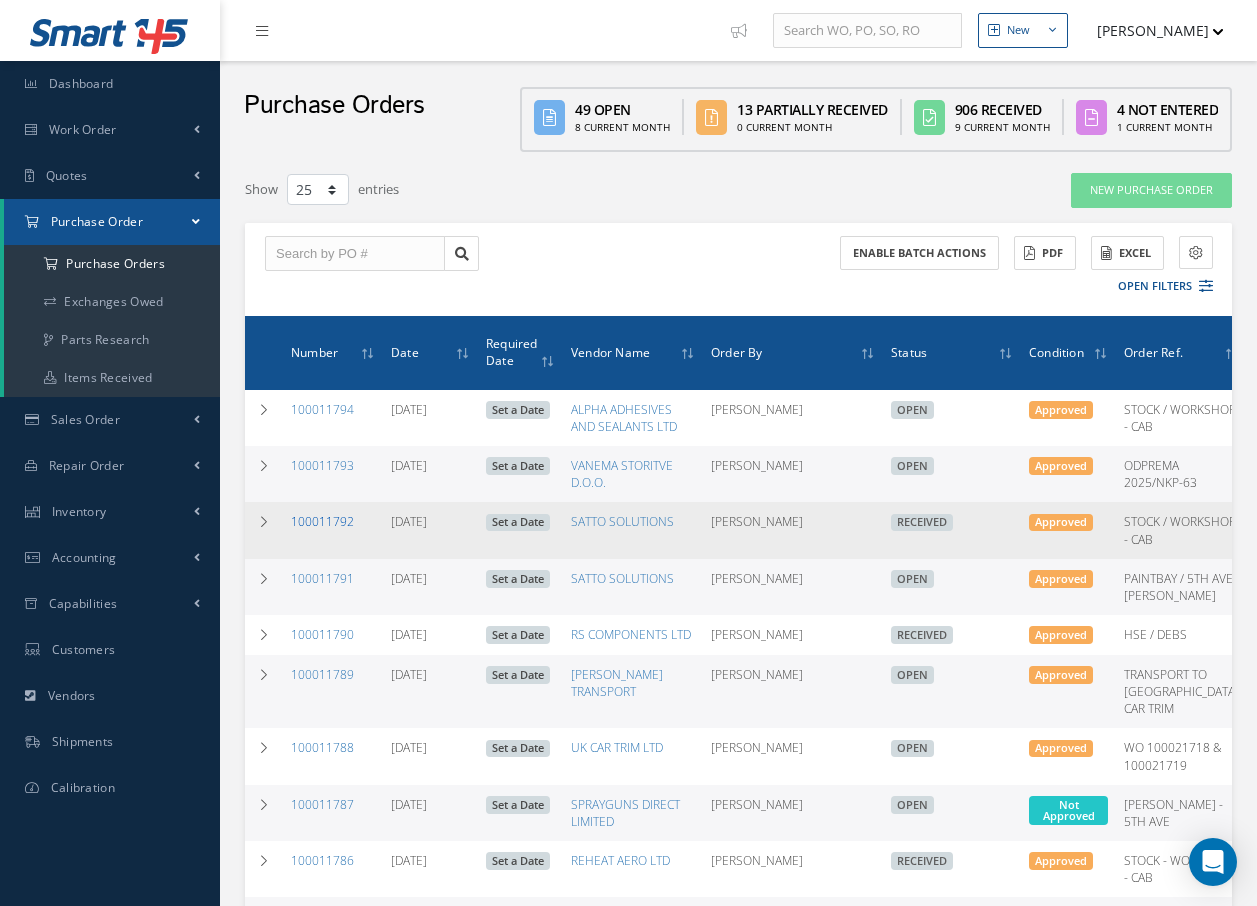 click on "100011792" at bounding box center [322, 521] 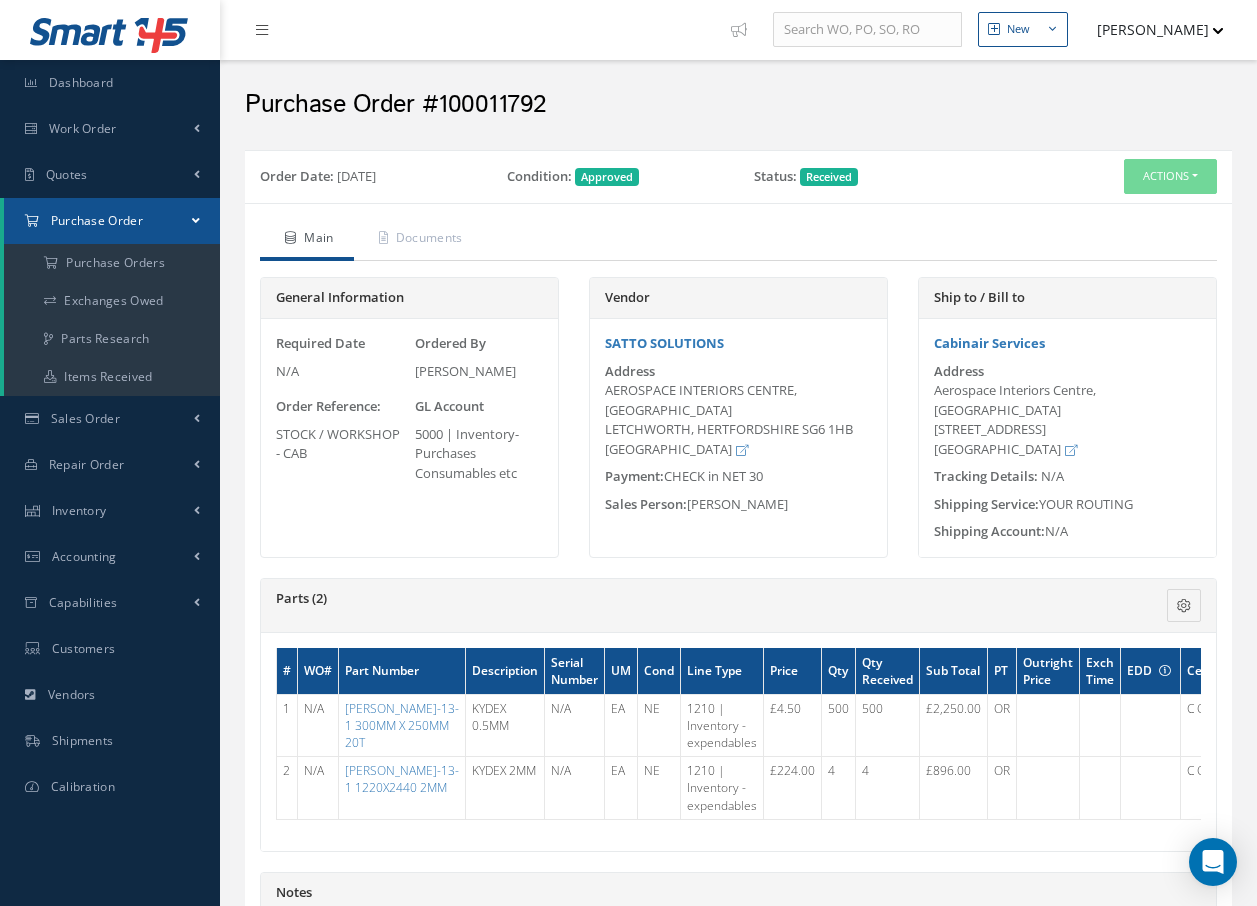 scroll, scrollTop: 0, scrollLeft: 0, axis: both 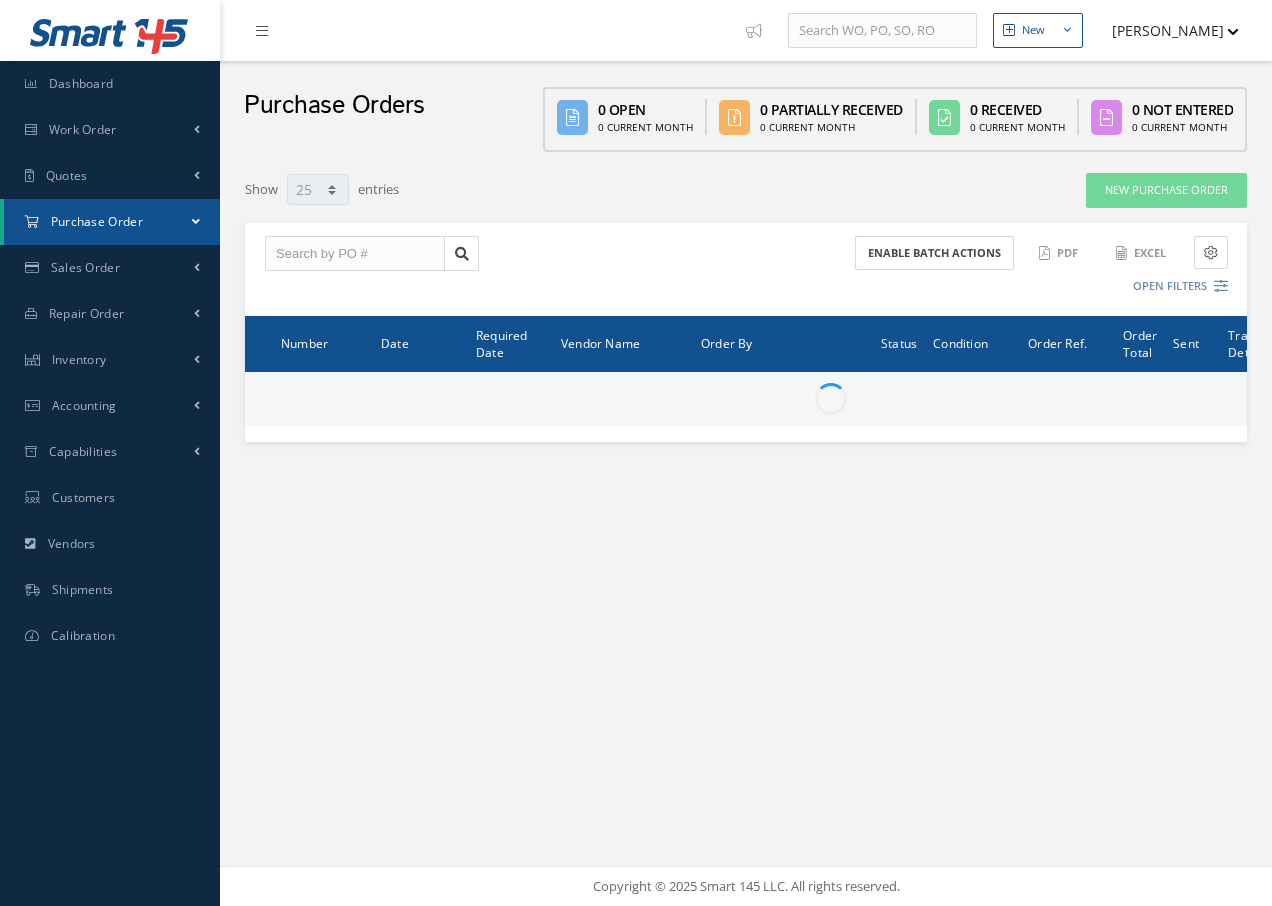 select on "25" 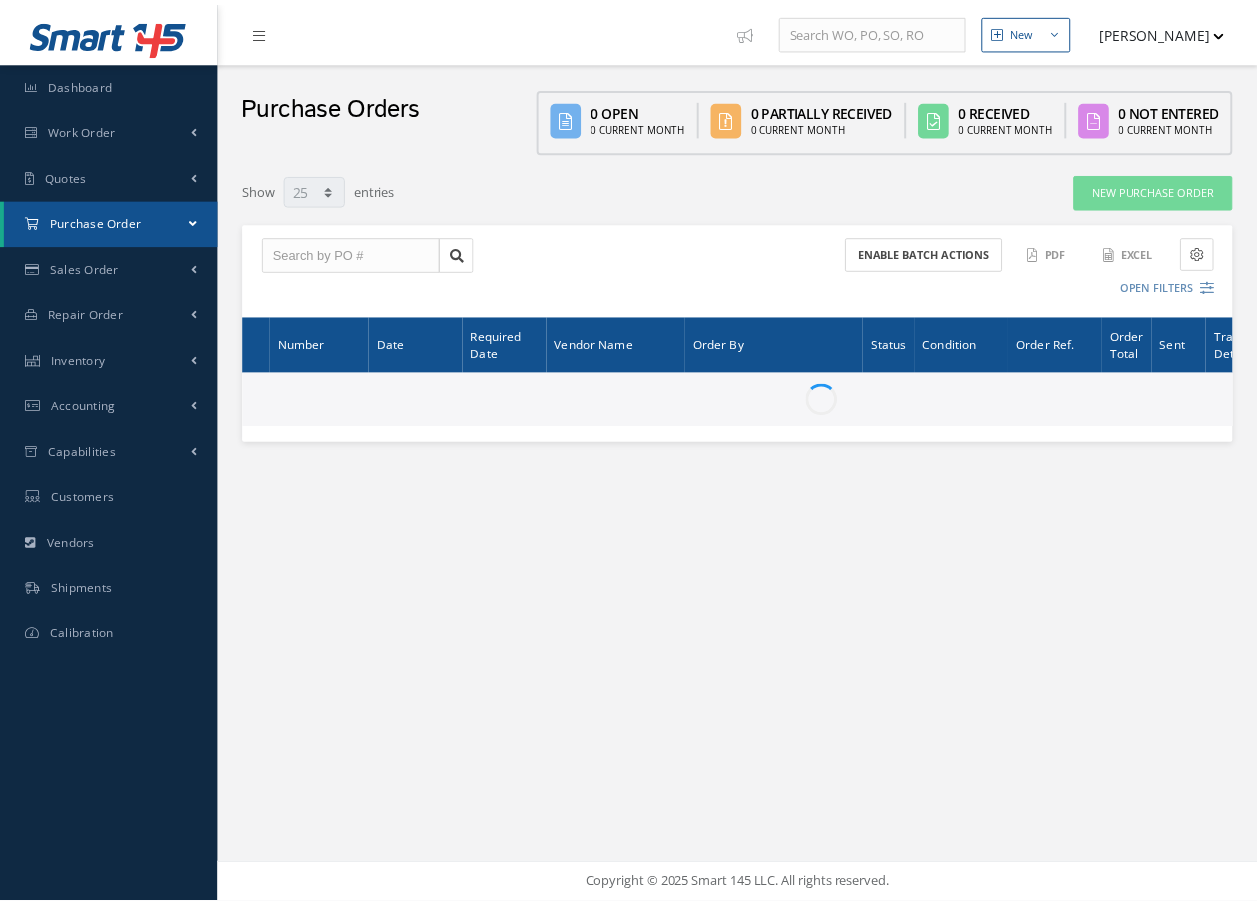 scroll, scrollTop: 0, scrollLeft: 0, axis: both 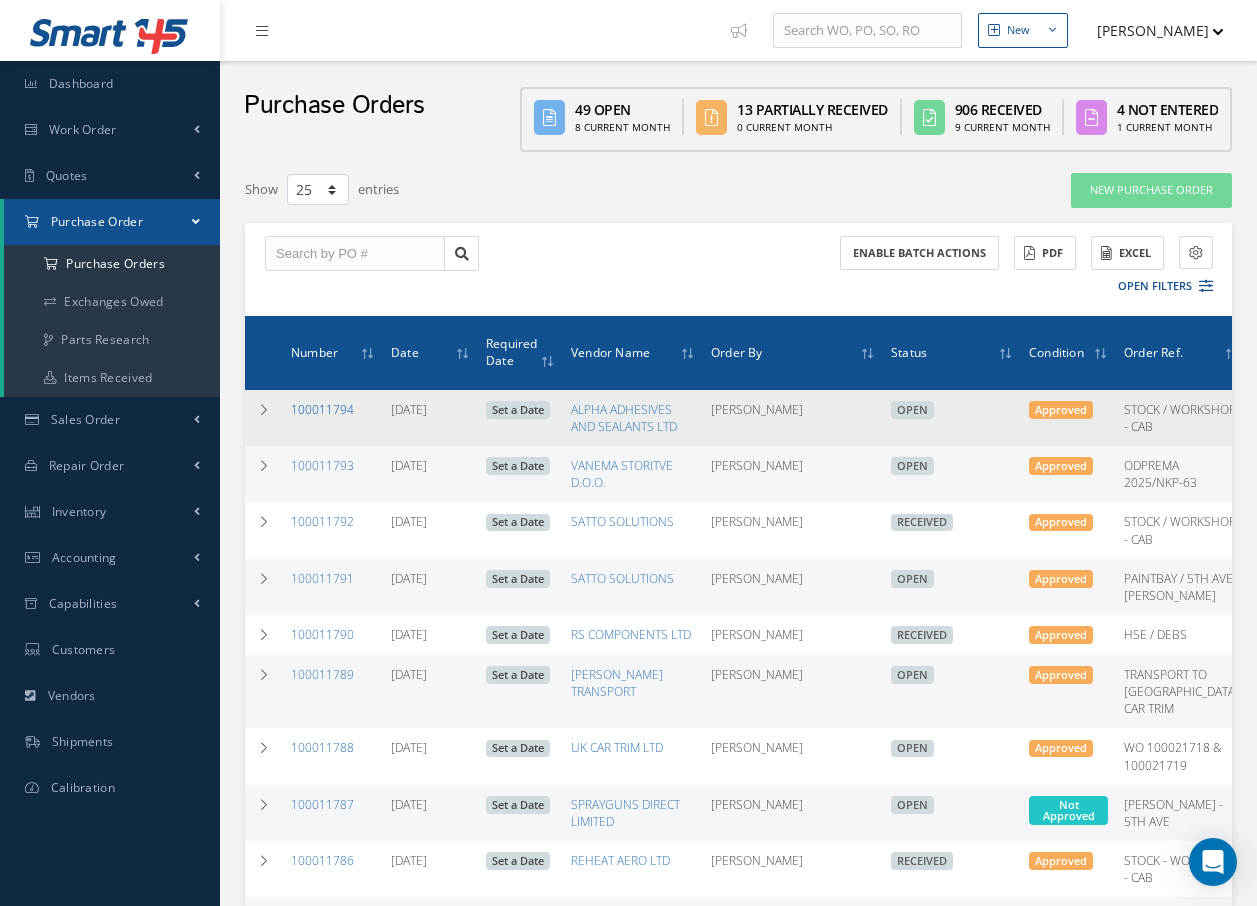 click on "100011794" at bounding box center [322, 409] 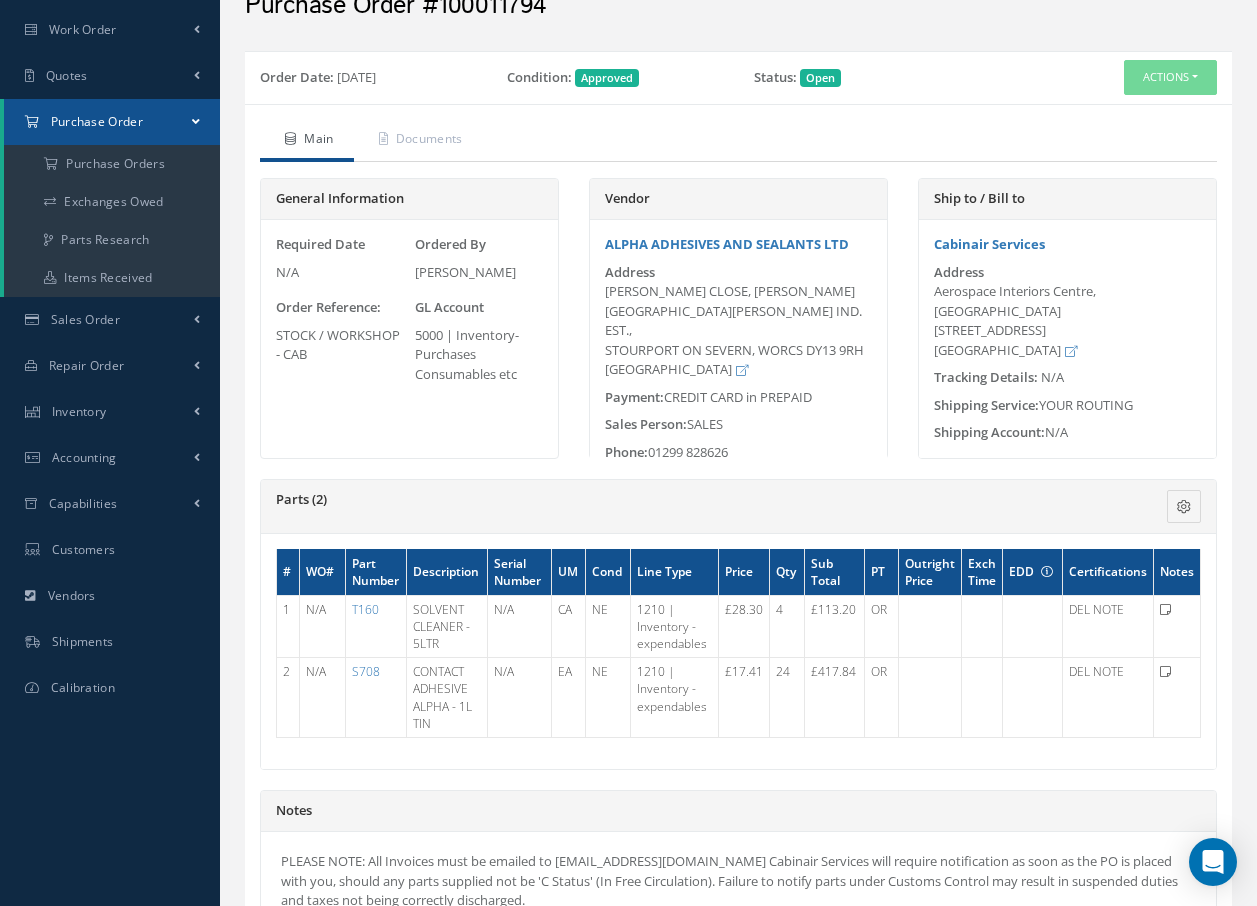 scroll, scrollTop: 0, scrollLeft: 0, axis: both 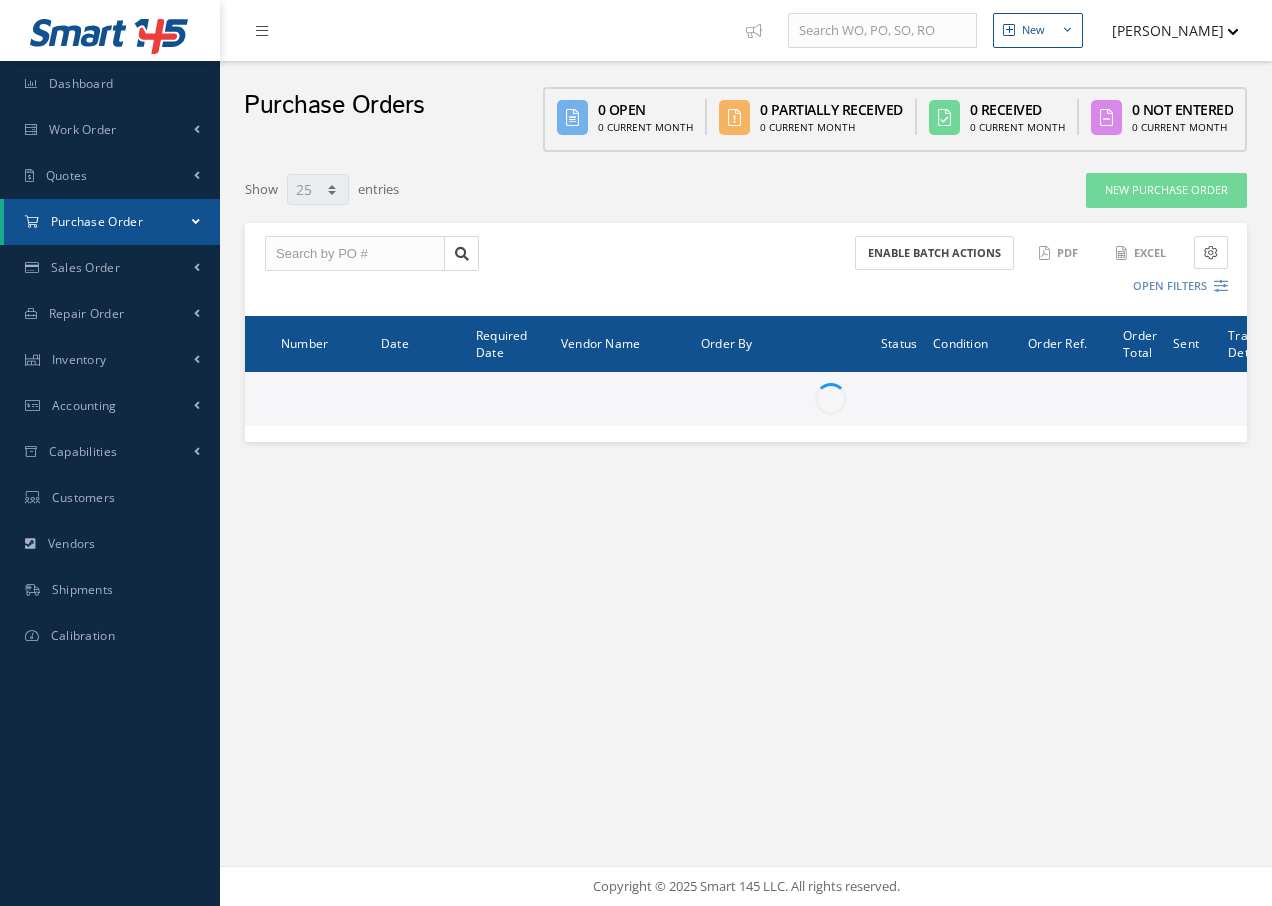 select on "25" 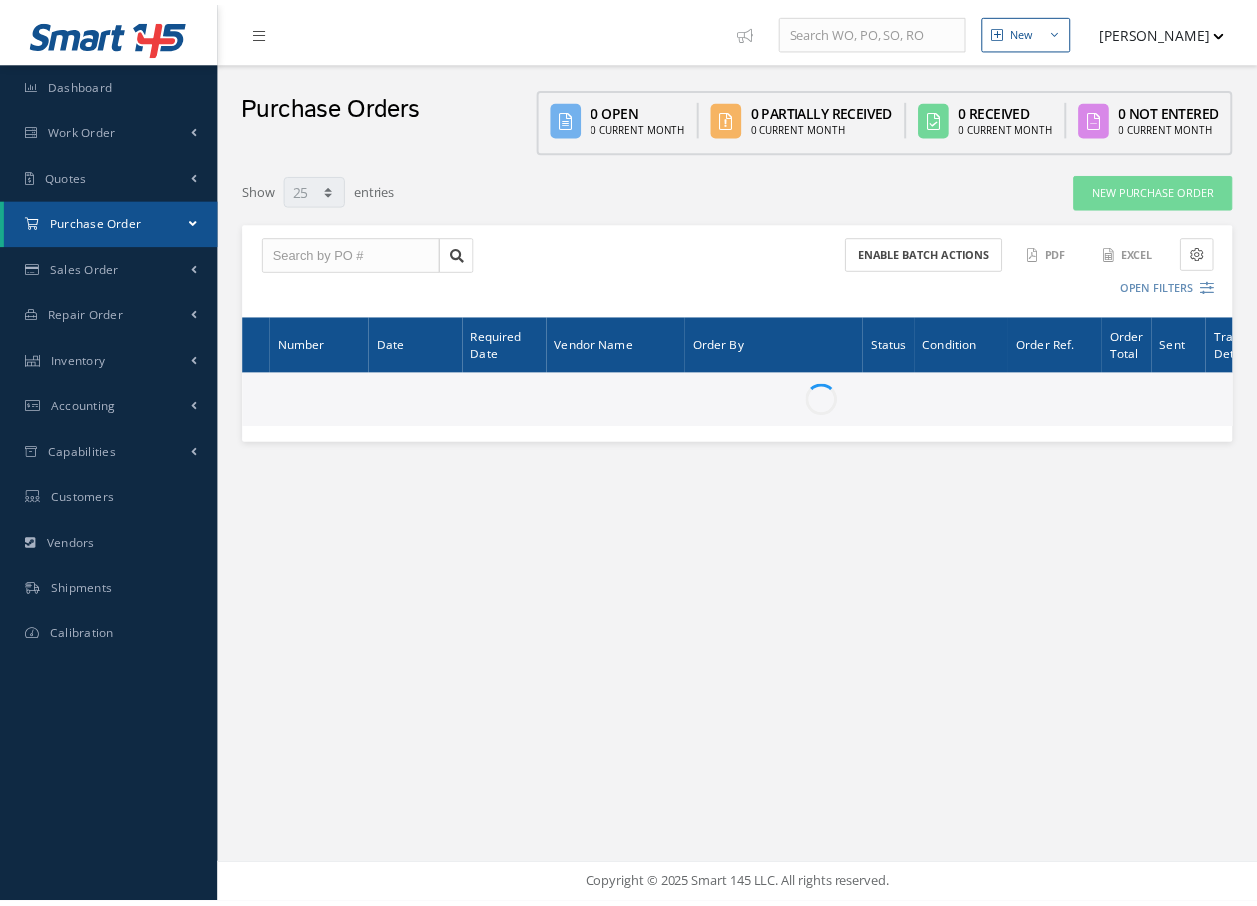 scroll, scrollTop: 0, scrollLeft: 0, axis: both 